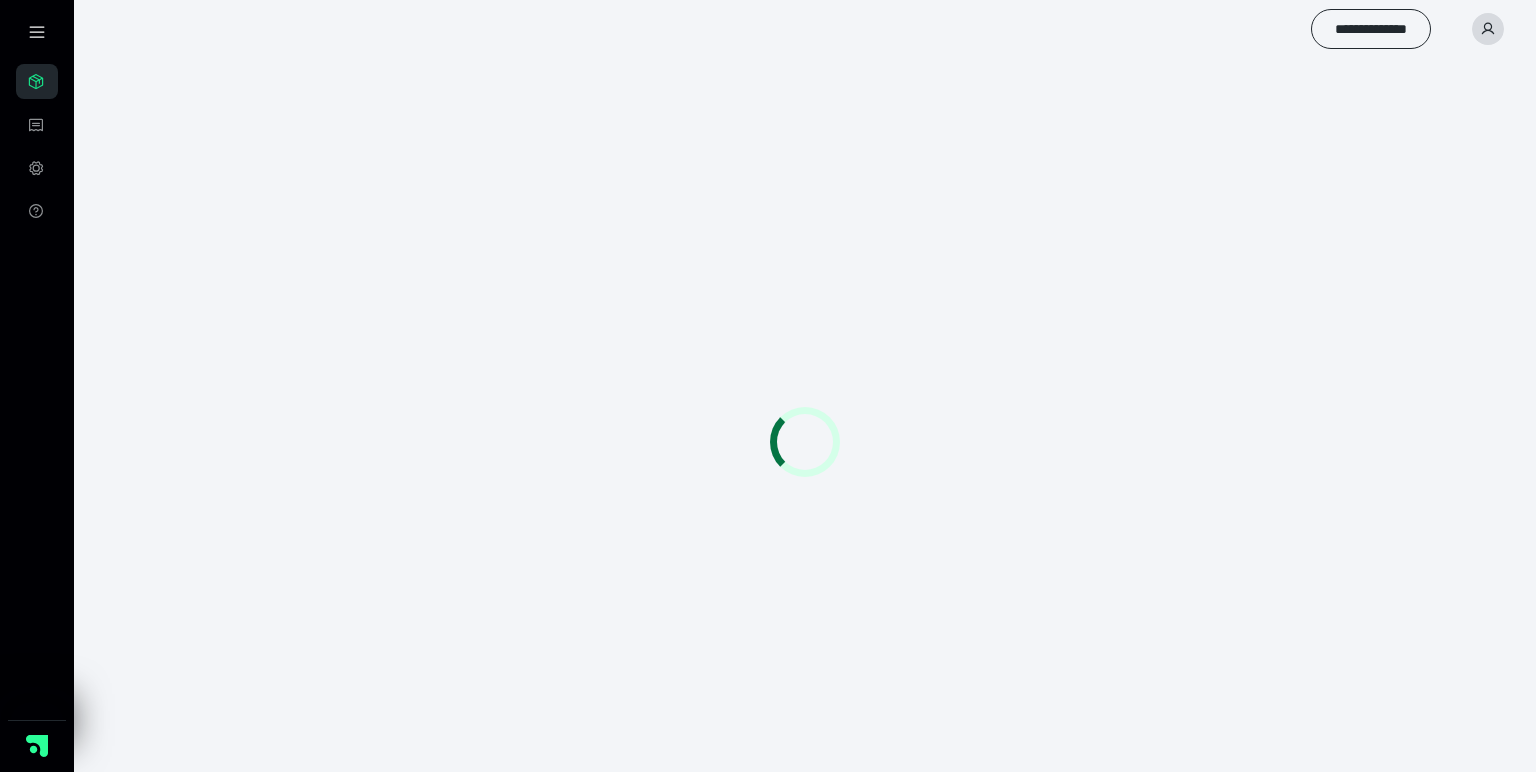 scroll, scrollTop: 0, scrollLeft: 0, axis: both 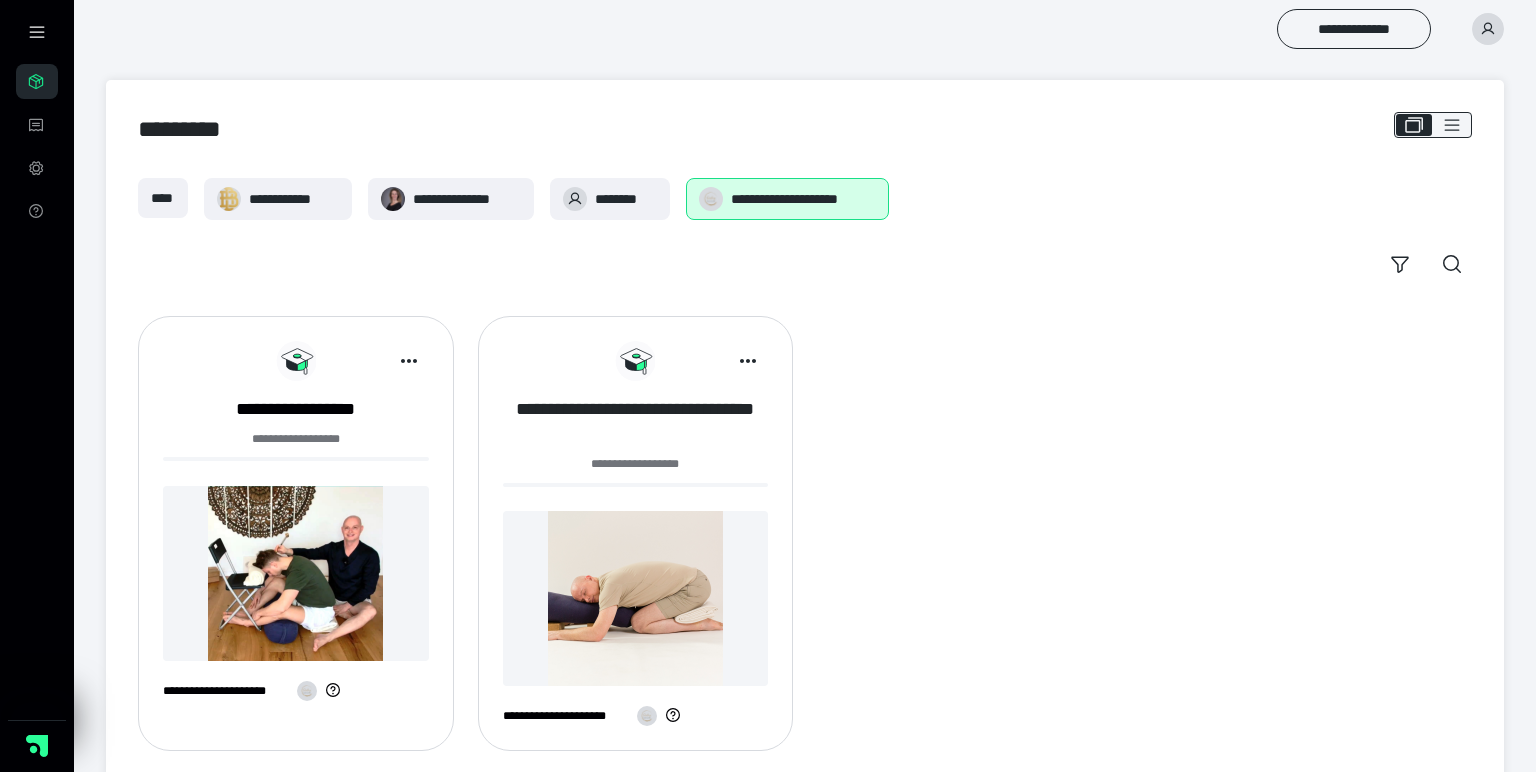 click on "**********" at bounding box center [636, 422] 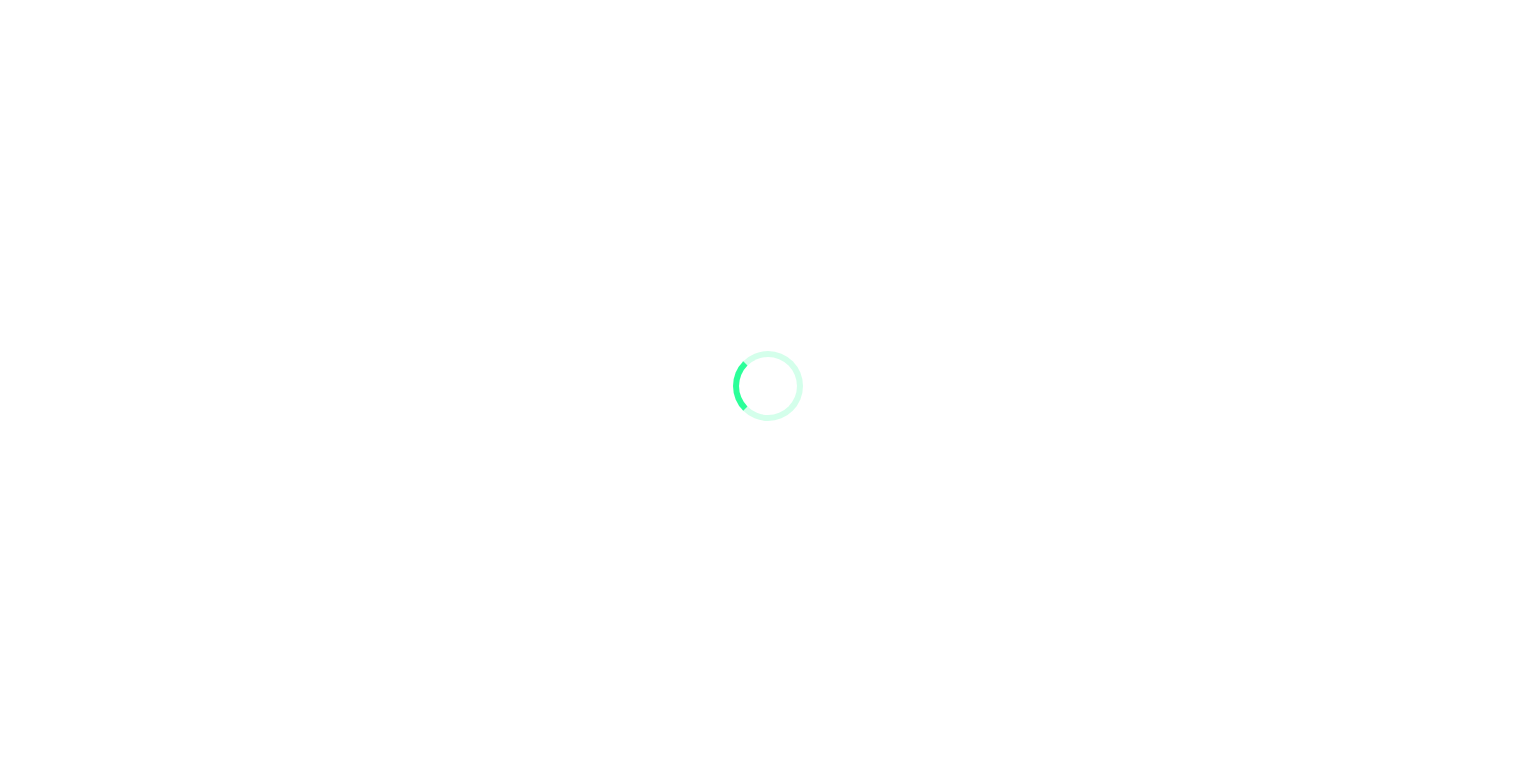 scroll, scrollTop: 0, scrollLeft: 0, axis: both 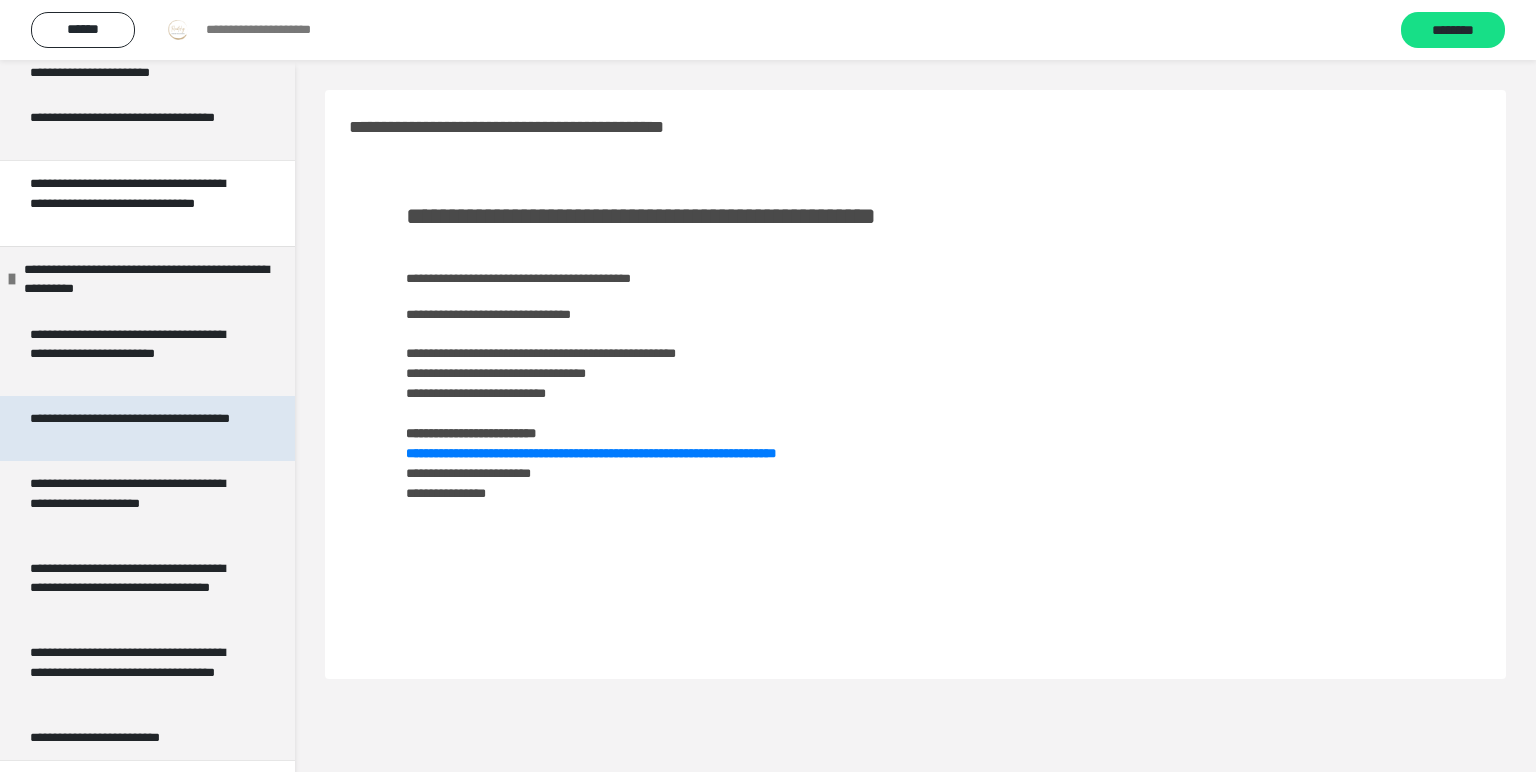 click on "**********" at bounding box center (139, 428) 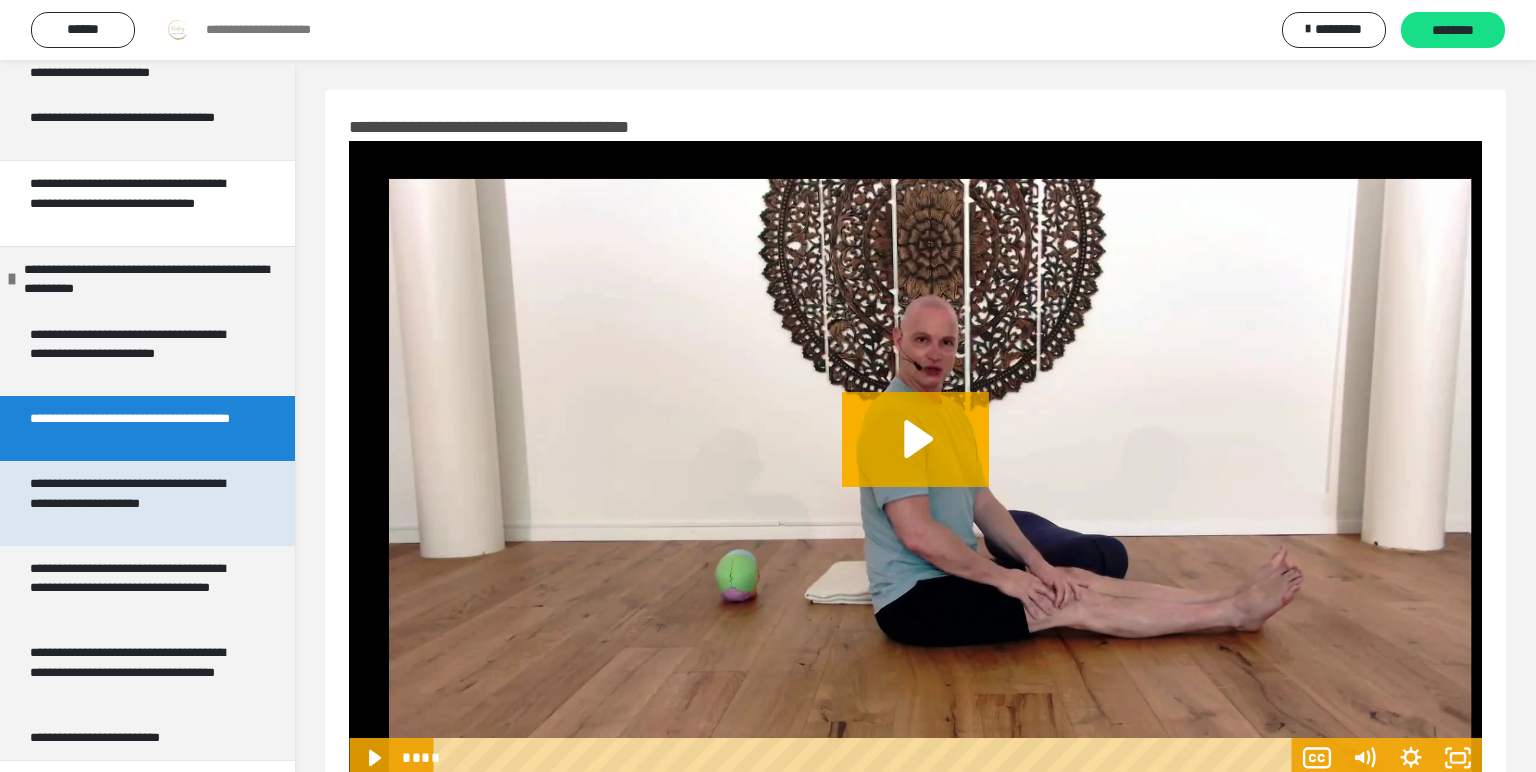 click on "**********" at bounding box center [139, 503] 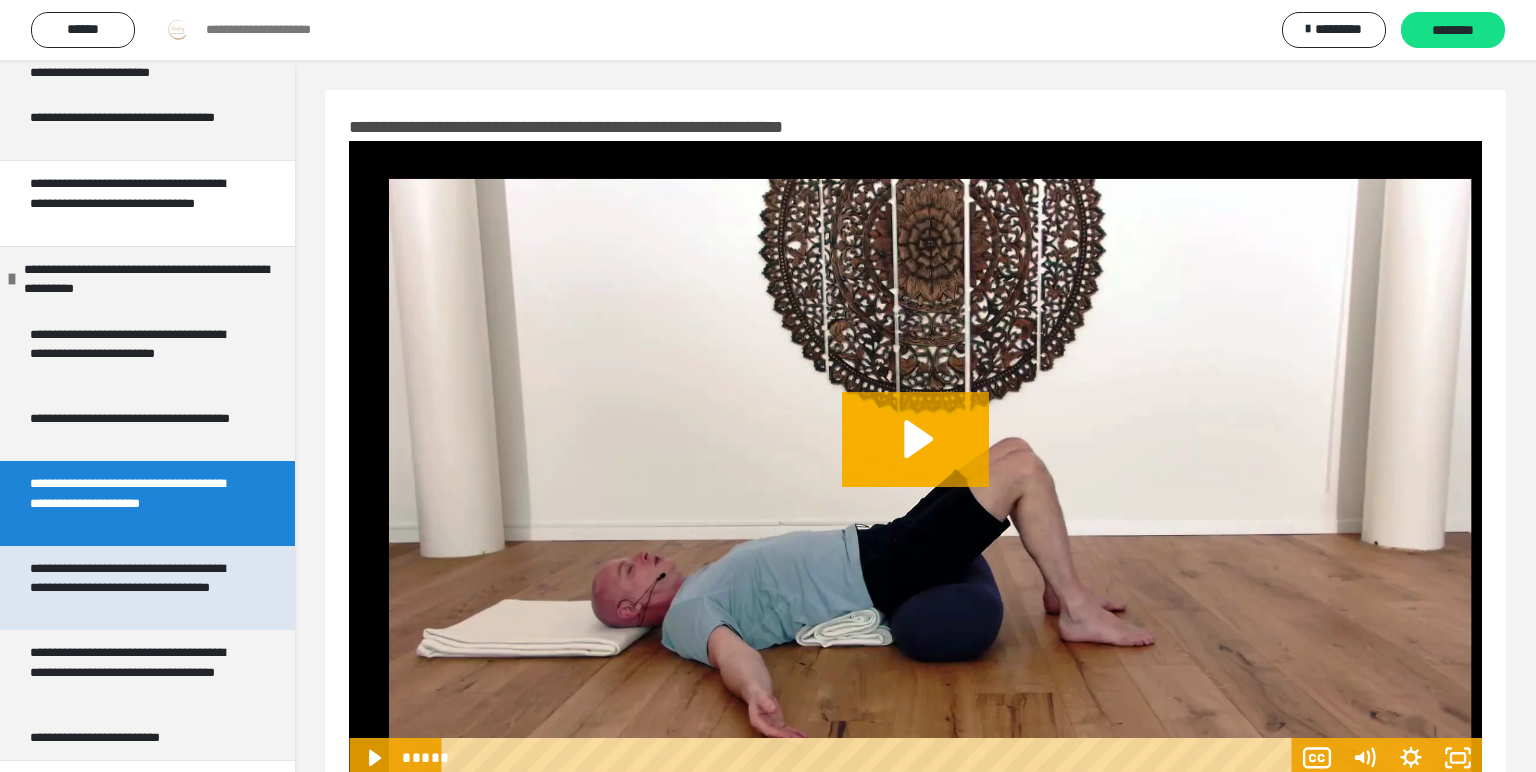 click on "**********" at bounding box center (139, 588) 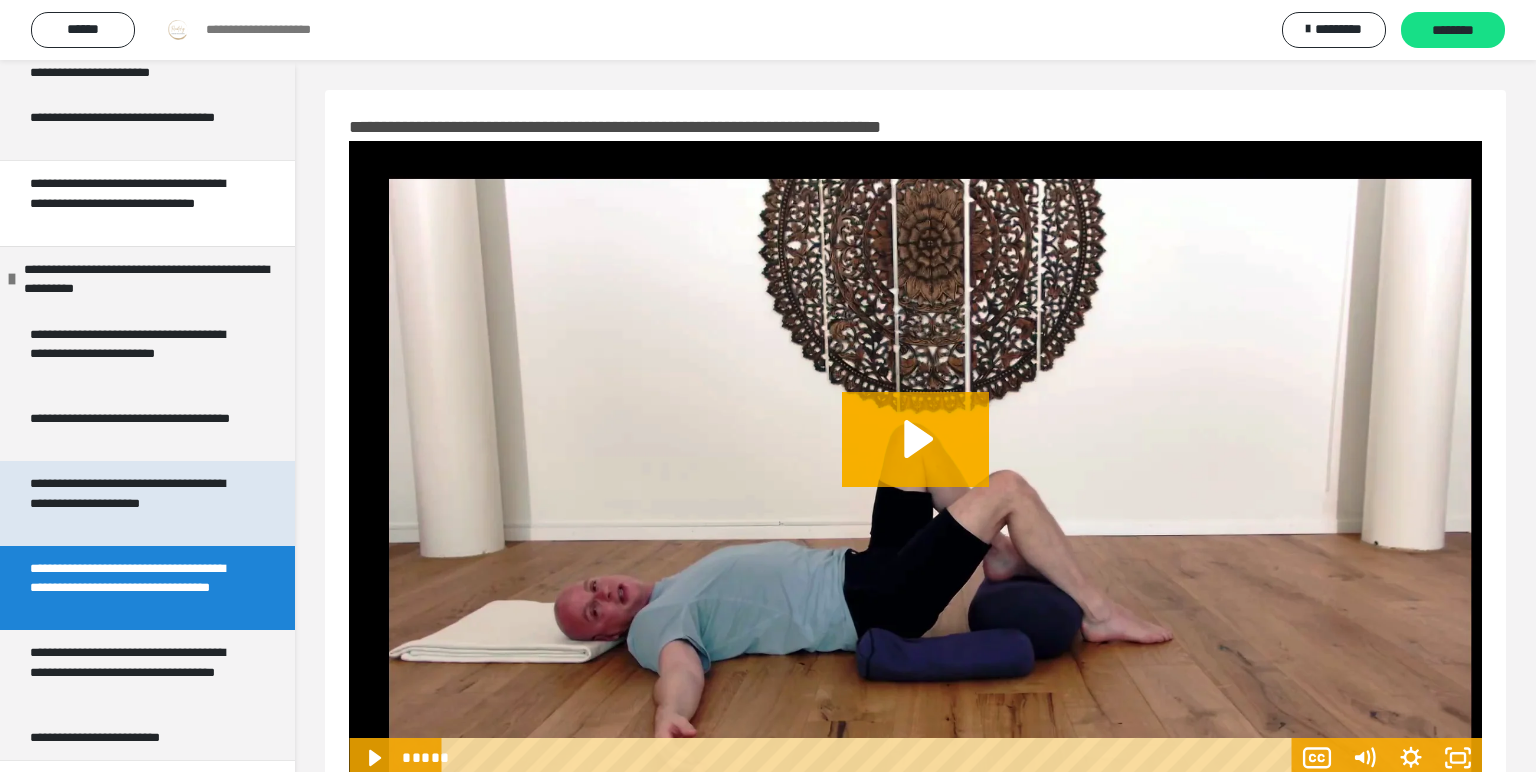 click on "**********" at bounding box center (139, 503) 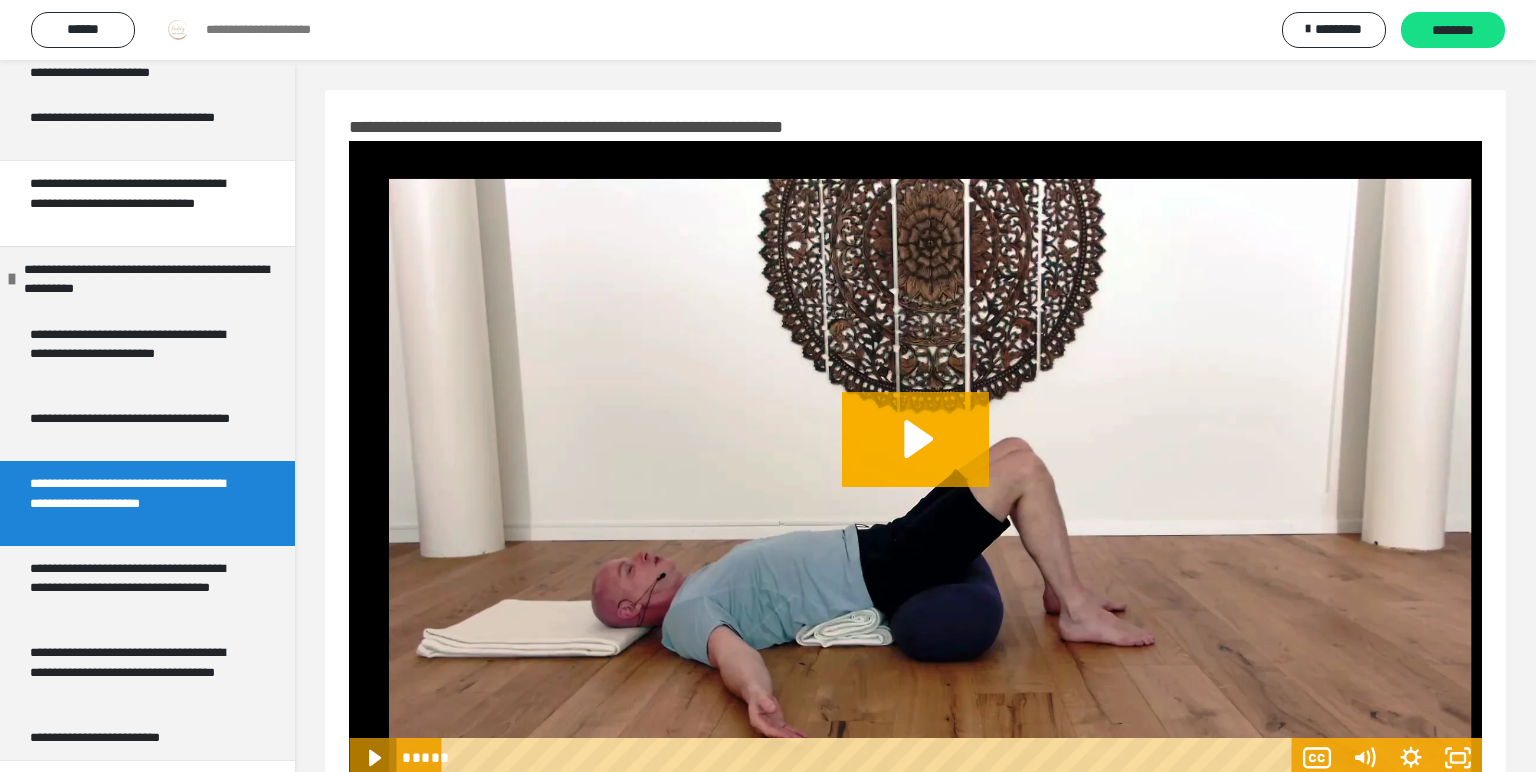 click 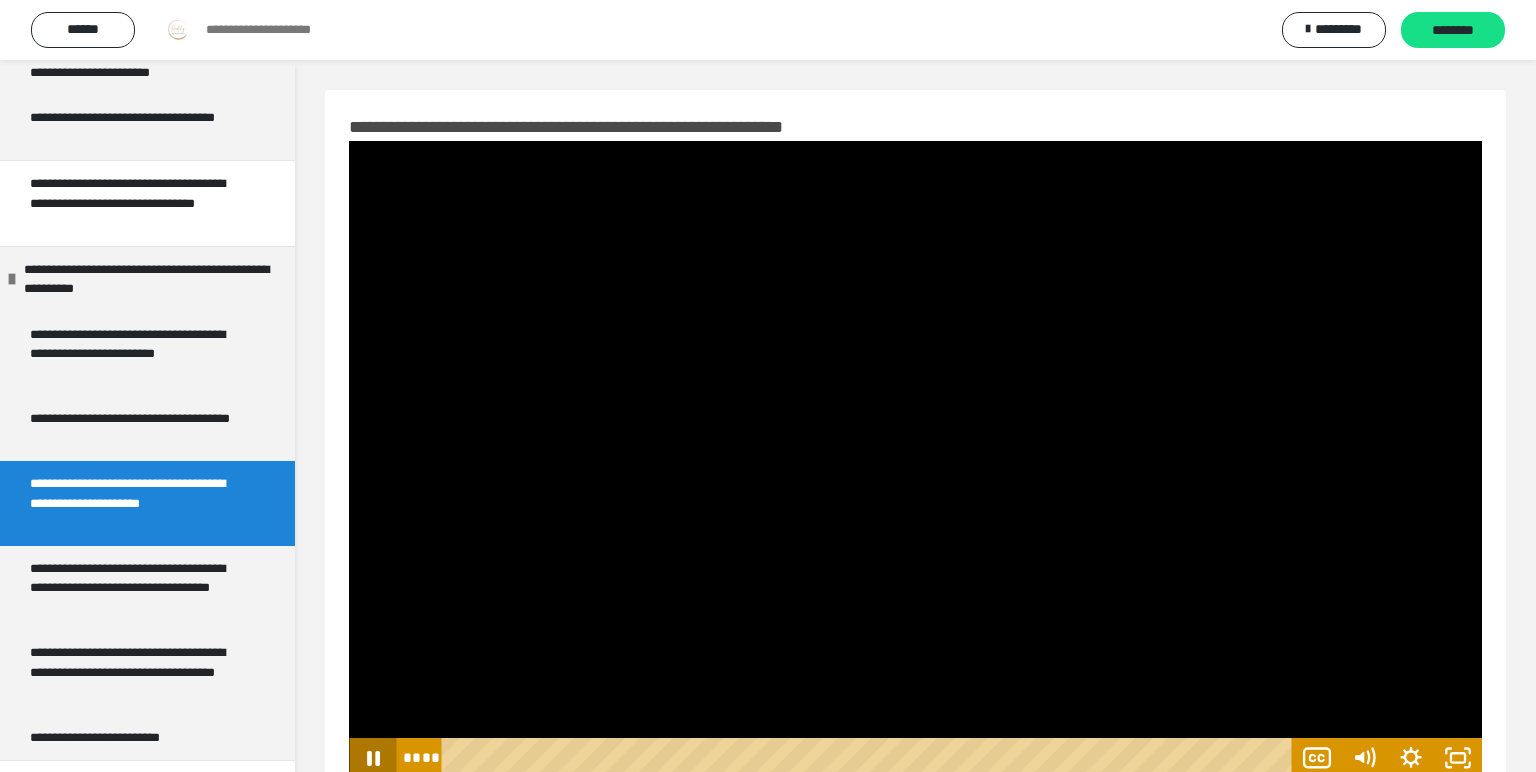 type 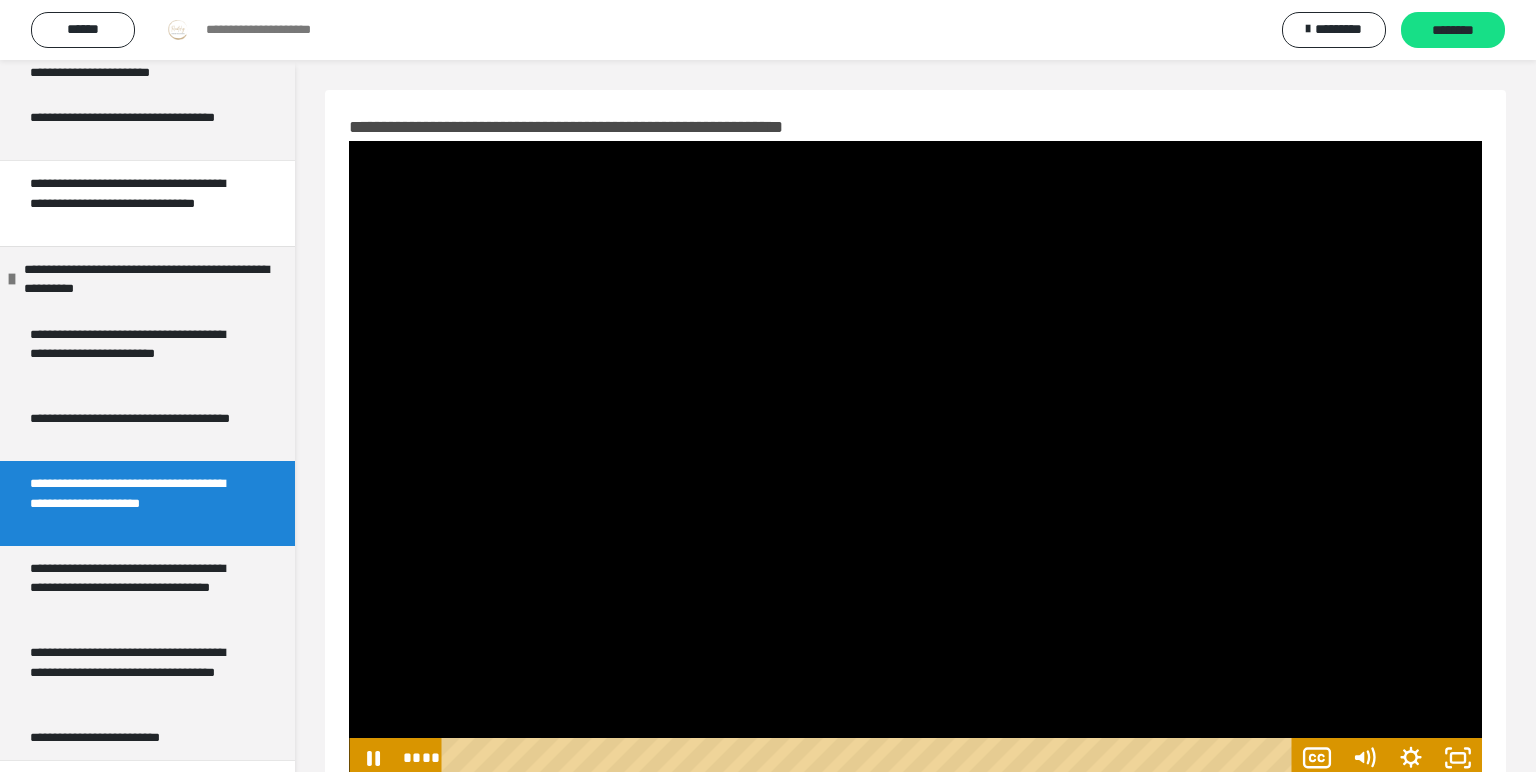 click at bounding box center [915, 459] 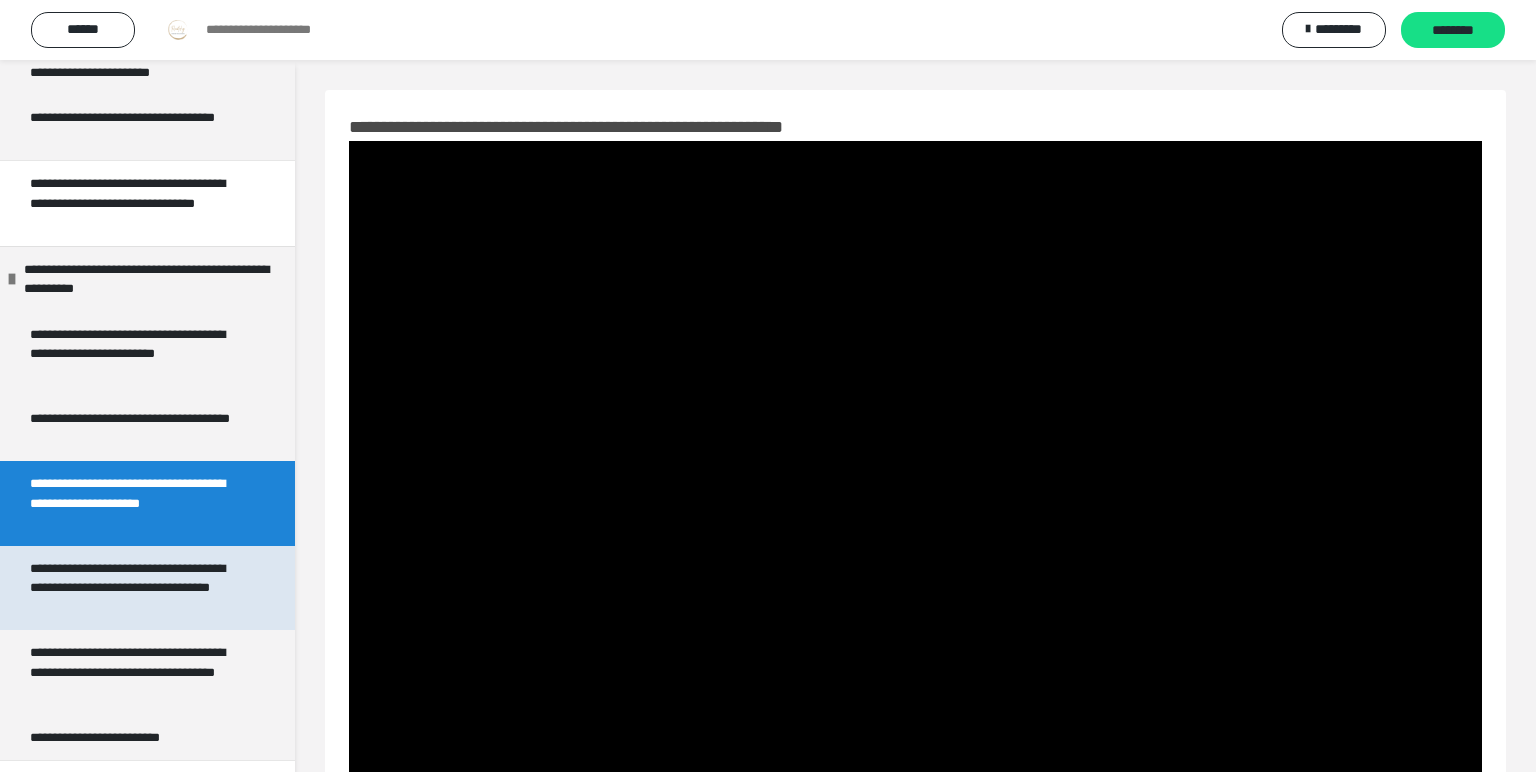 click on "**********" at bounding box center [139, 588] 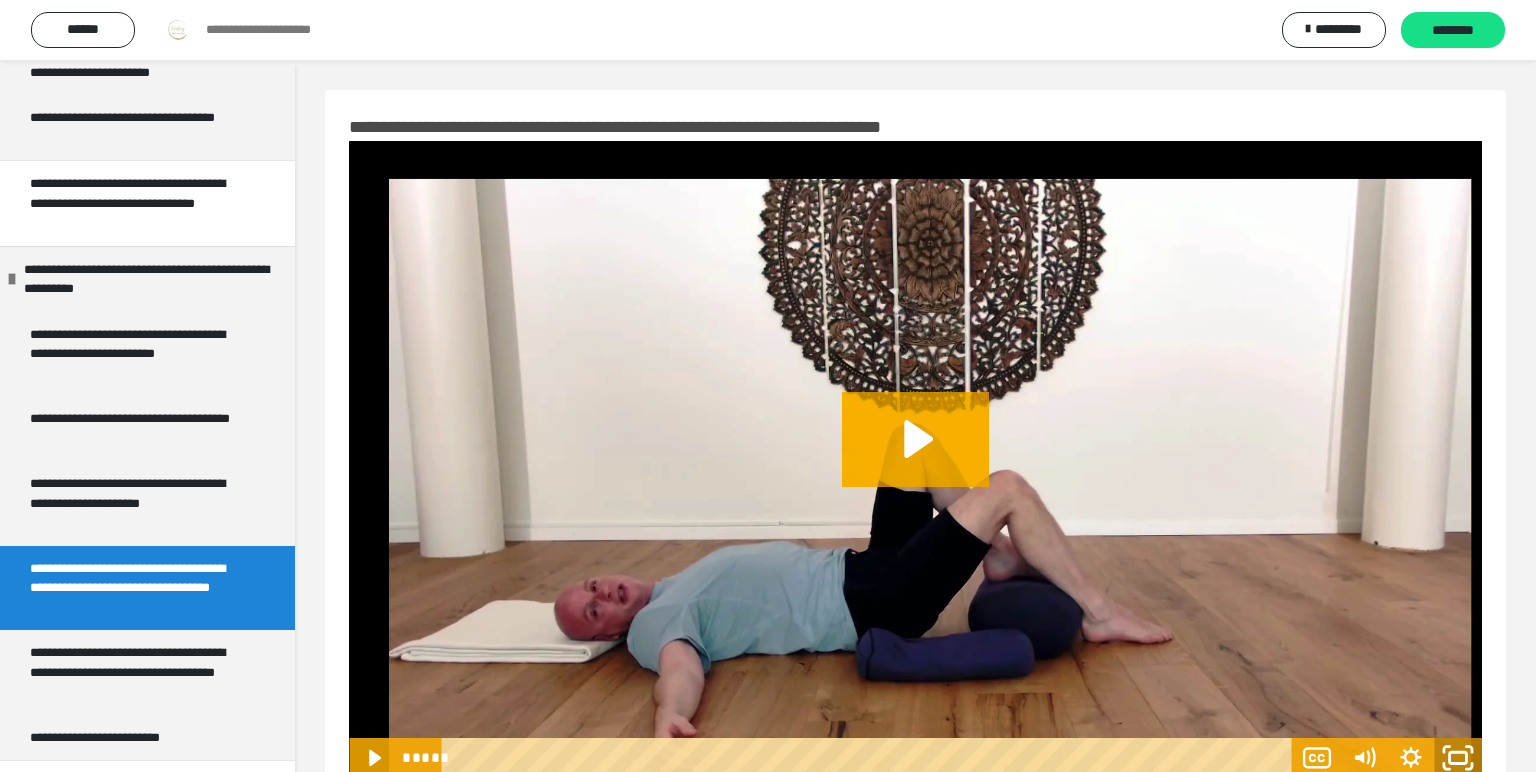 click 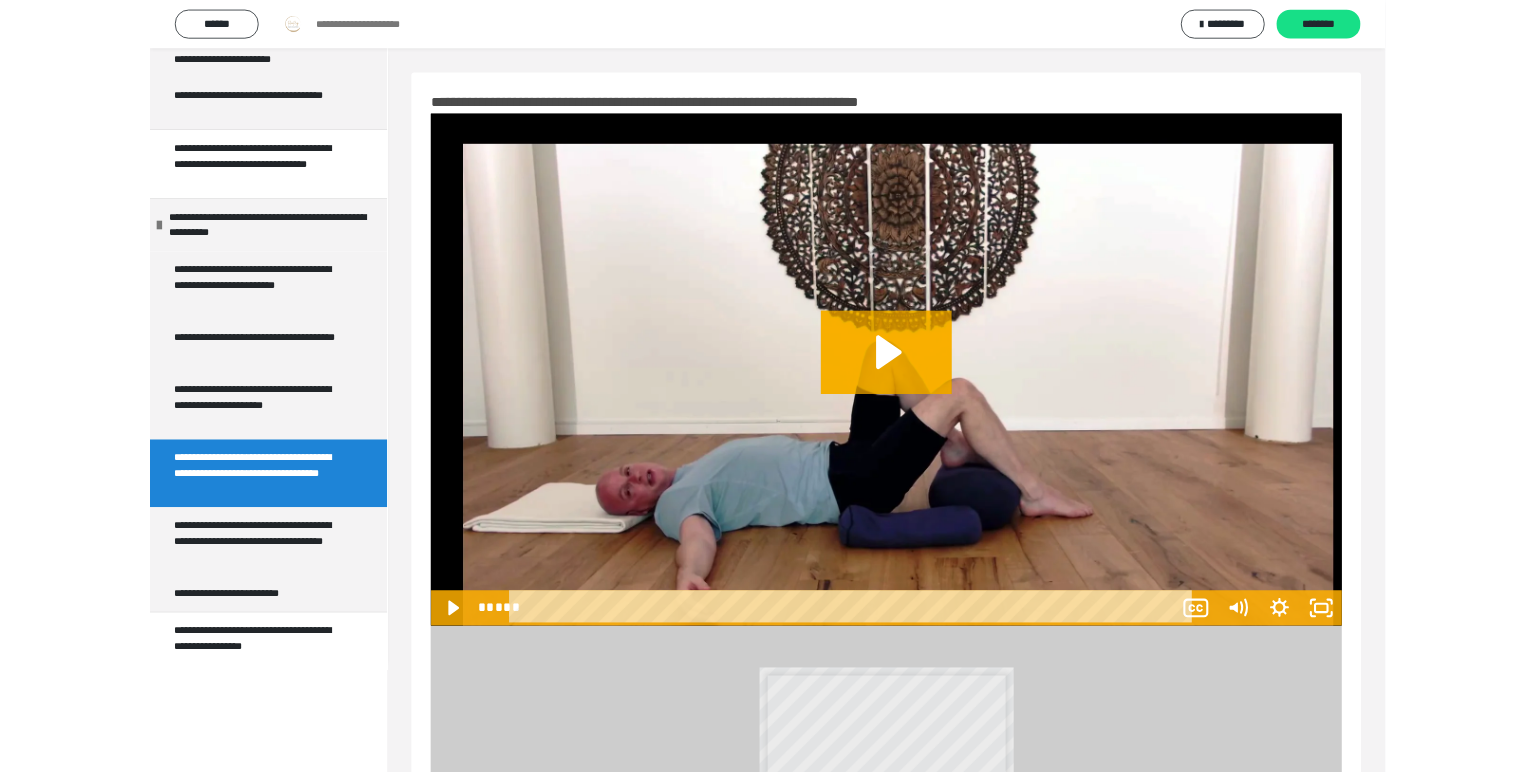 scroll, scrollTop: 895, scrollLeft: 0, axis: vertical 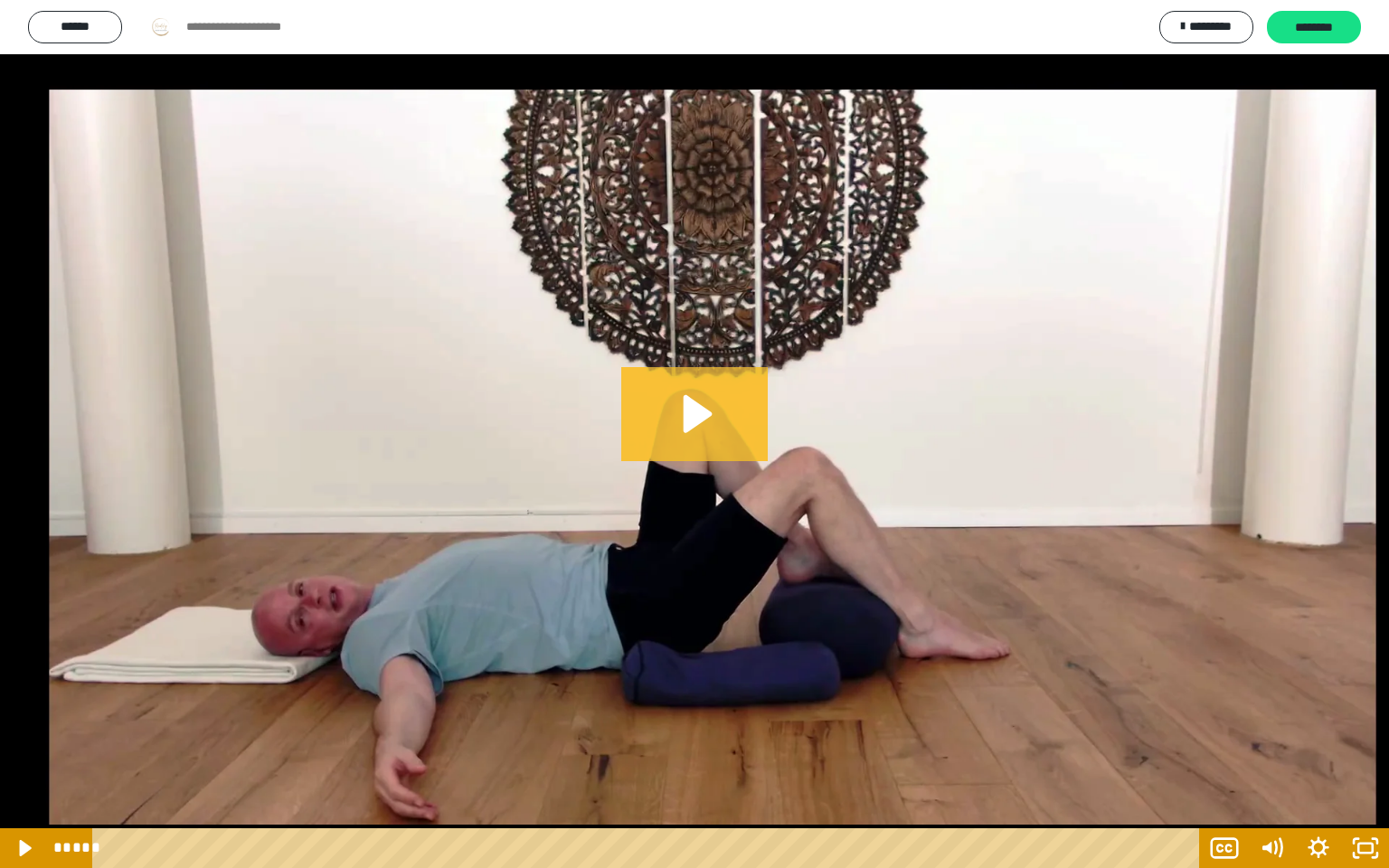 click 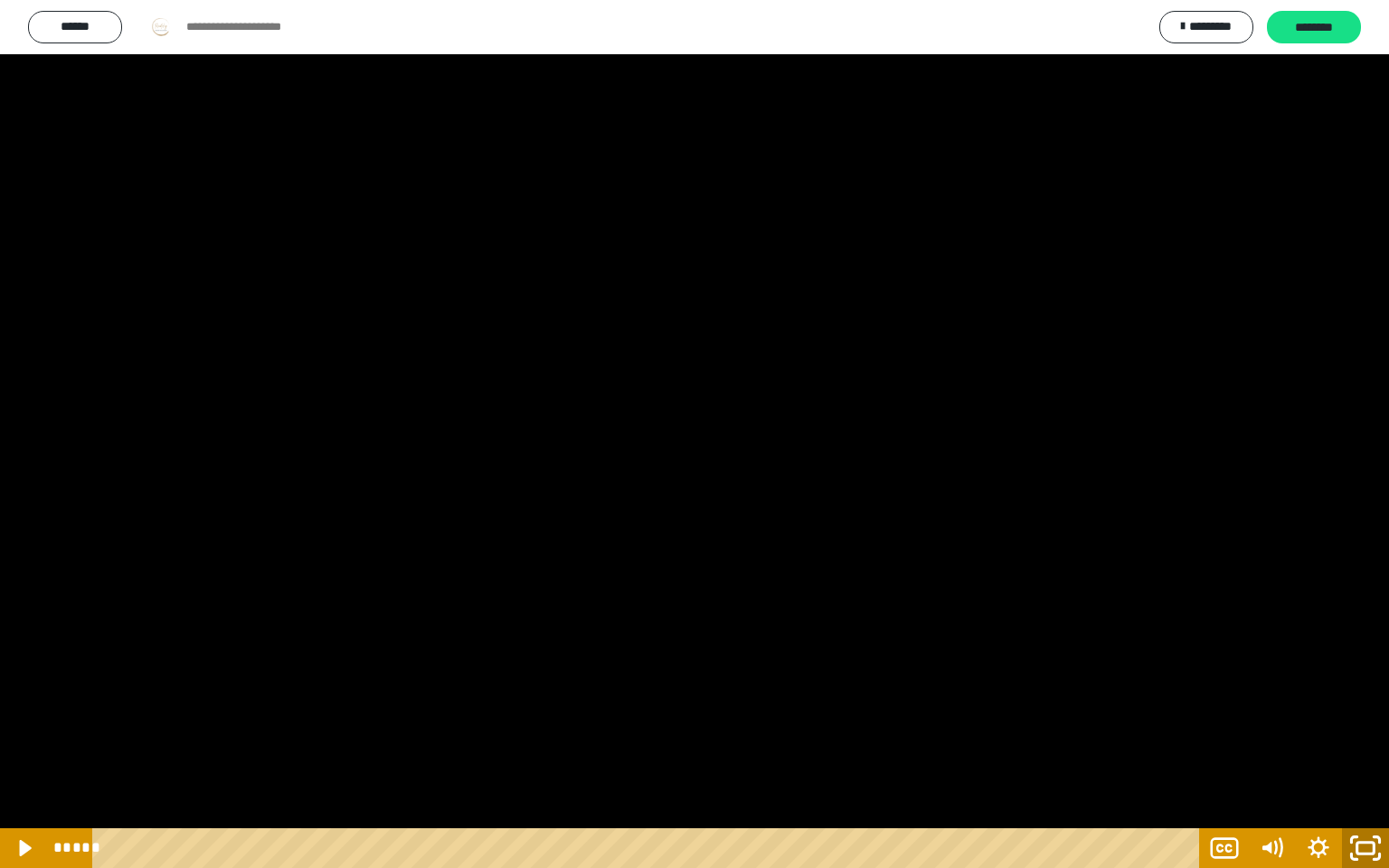 click 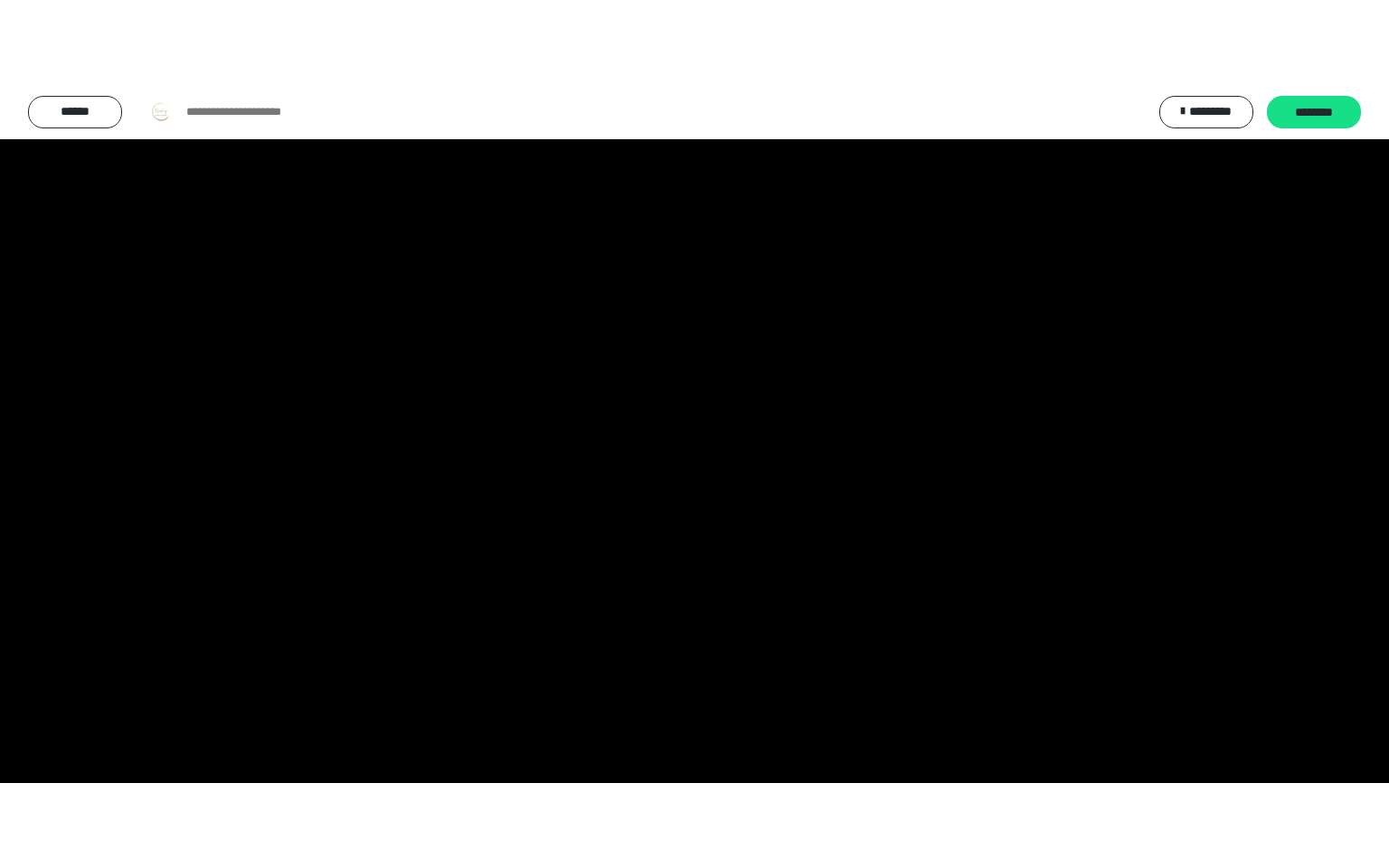 scroll, scrollTop: 979, scrollLeft: 0, axis: vertical 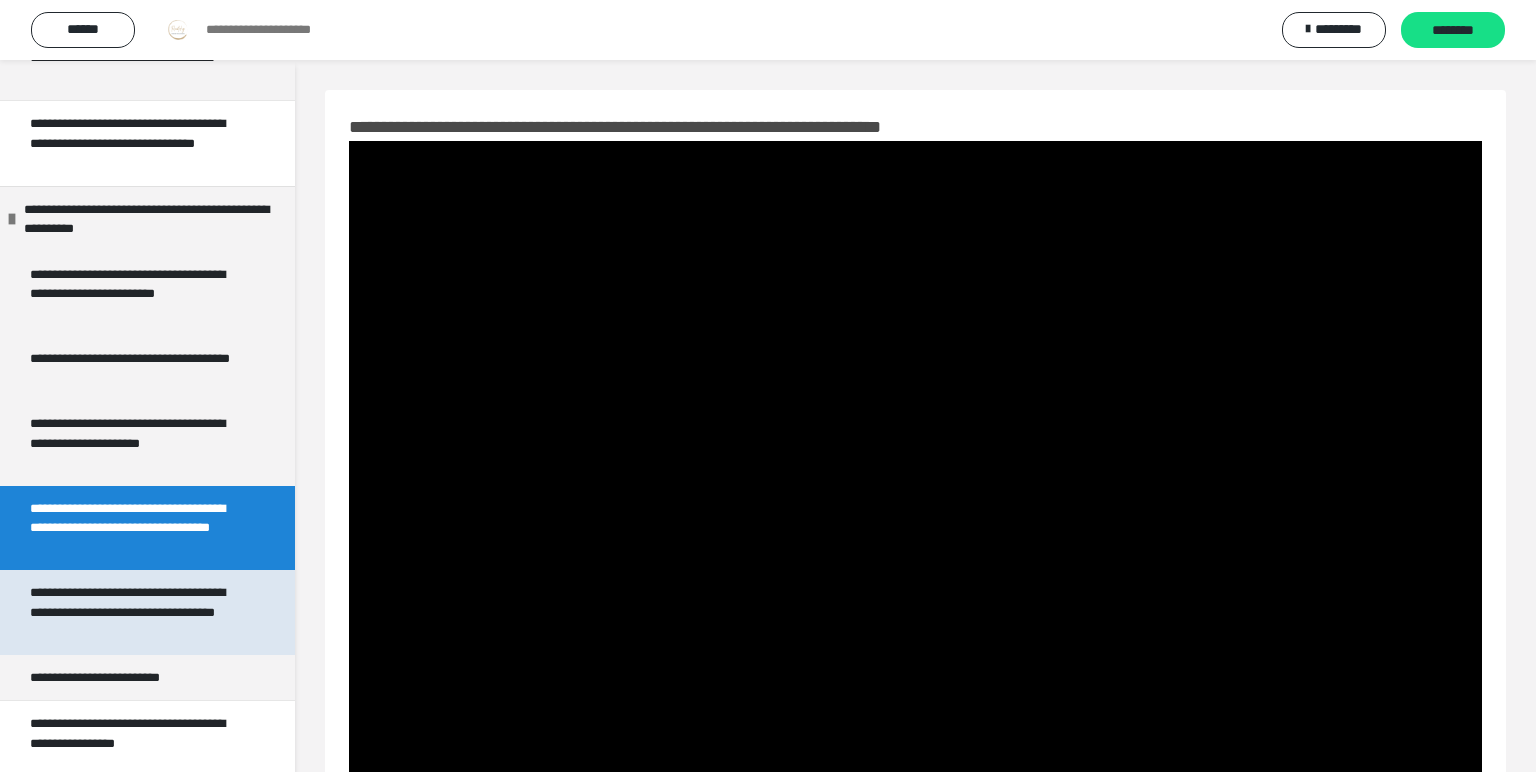 click on "**********" at bounding box center [139, 612] 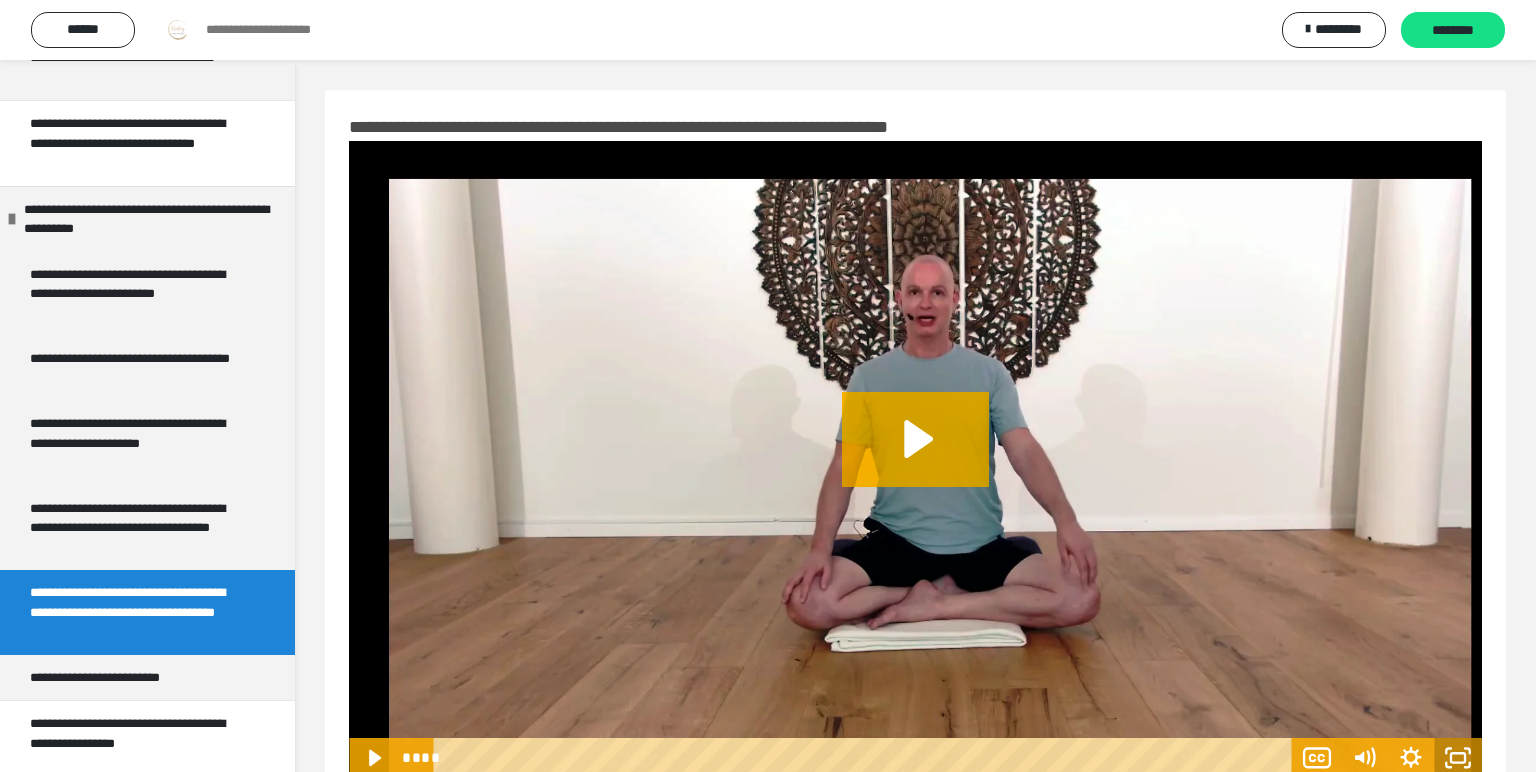 click 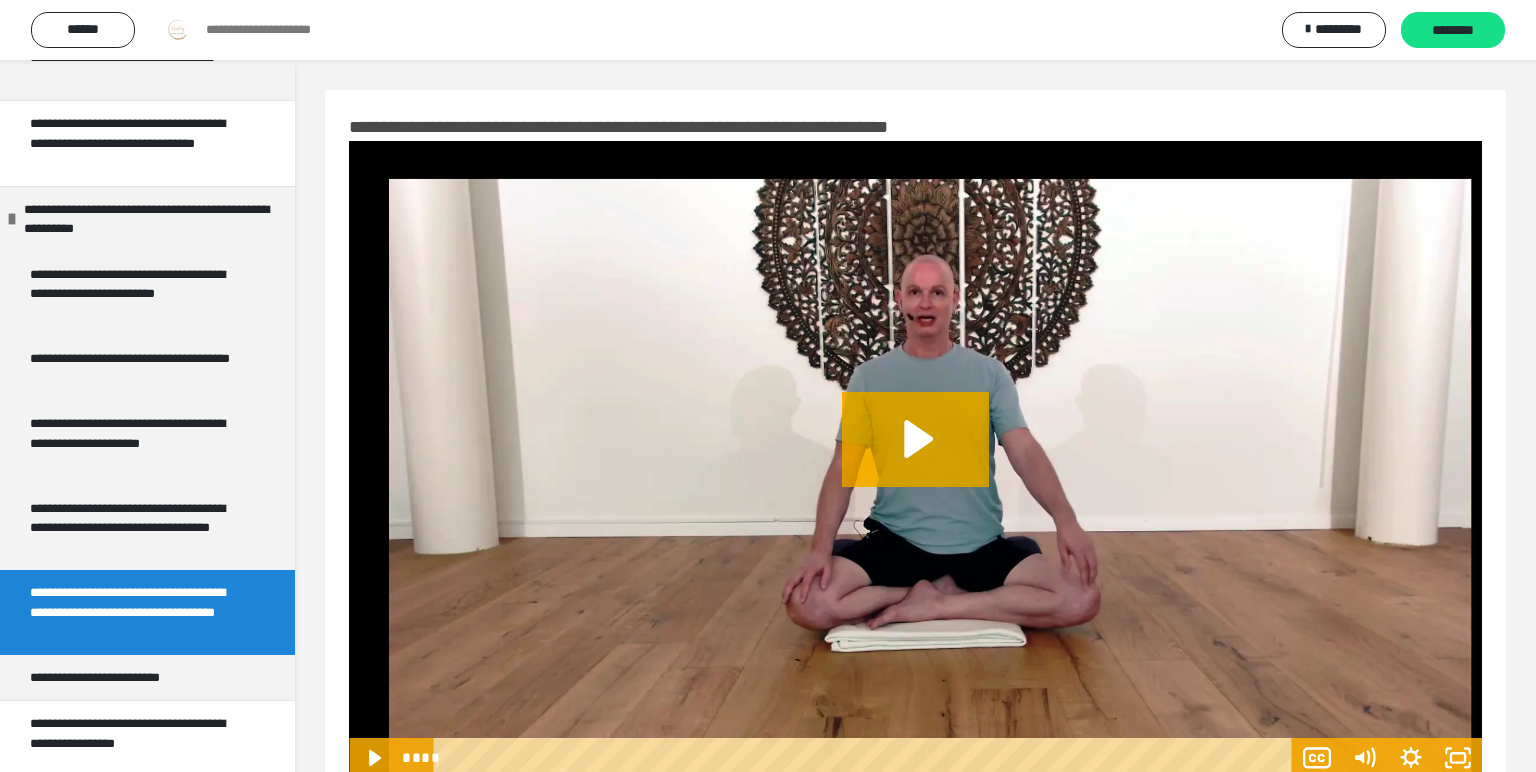 scroll, scrollTop: 895, scrollLeft: 0, axis: vertical 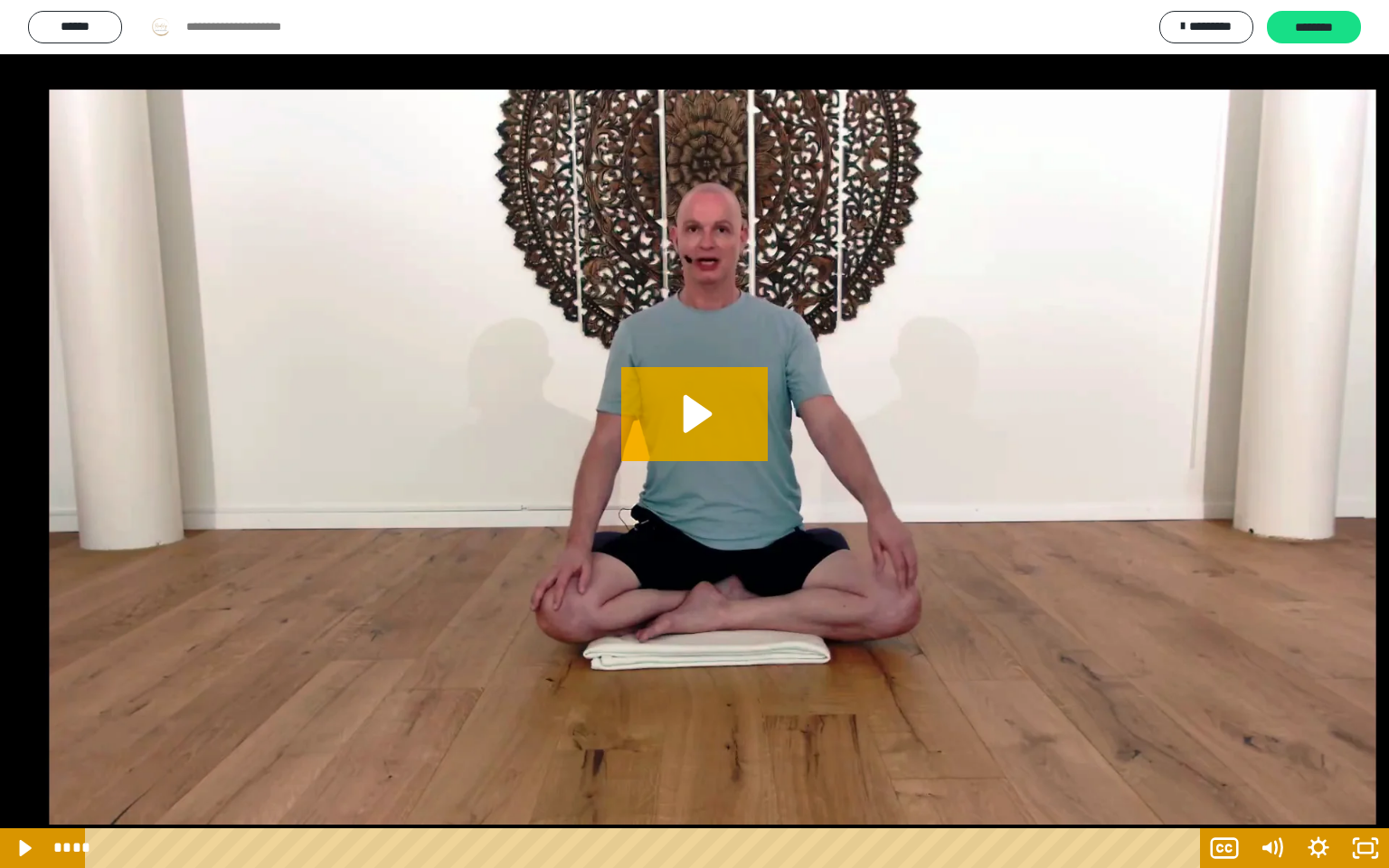 click at bounding box center [694, 434] 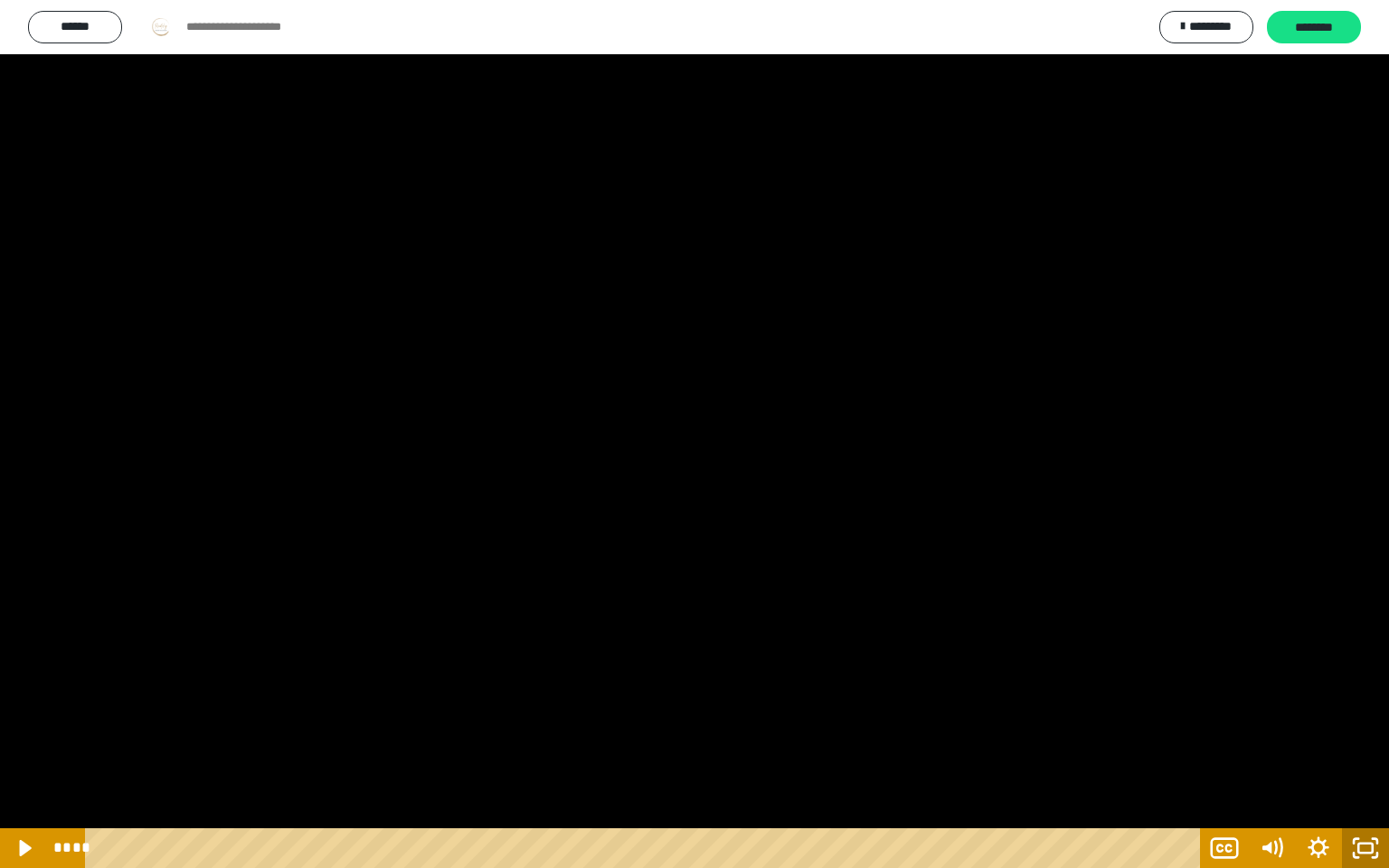click 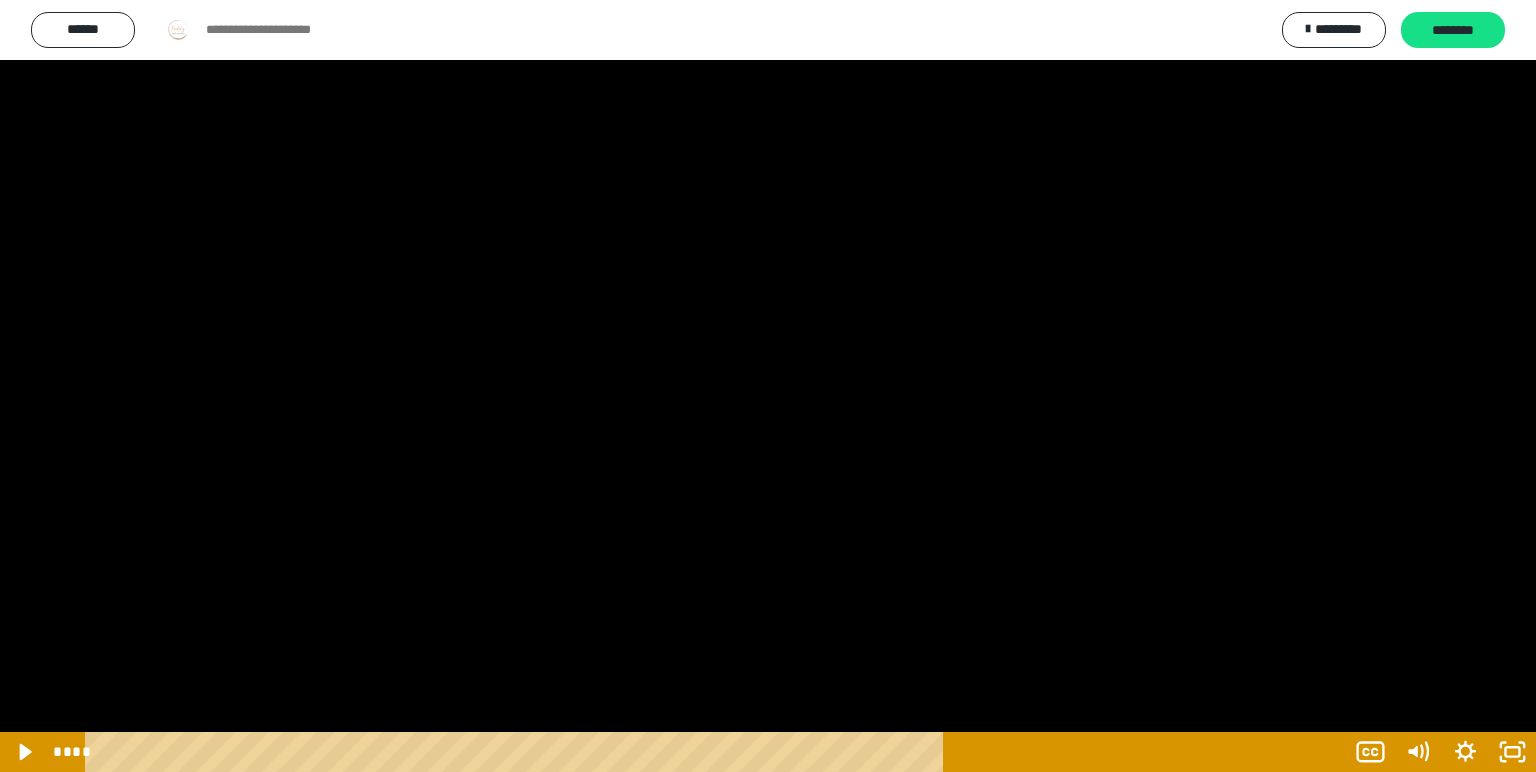 scroll, scrollTop: 216, scrollLeft: 0, axis: vertical 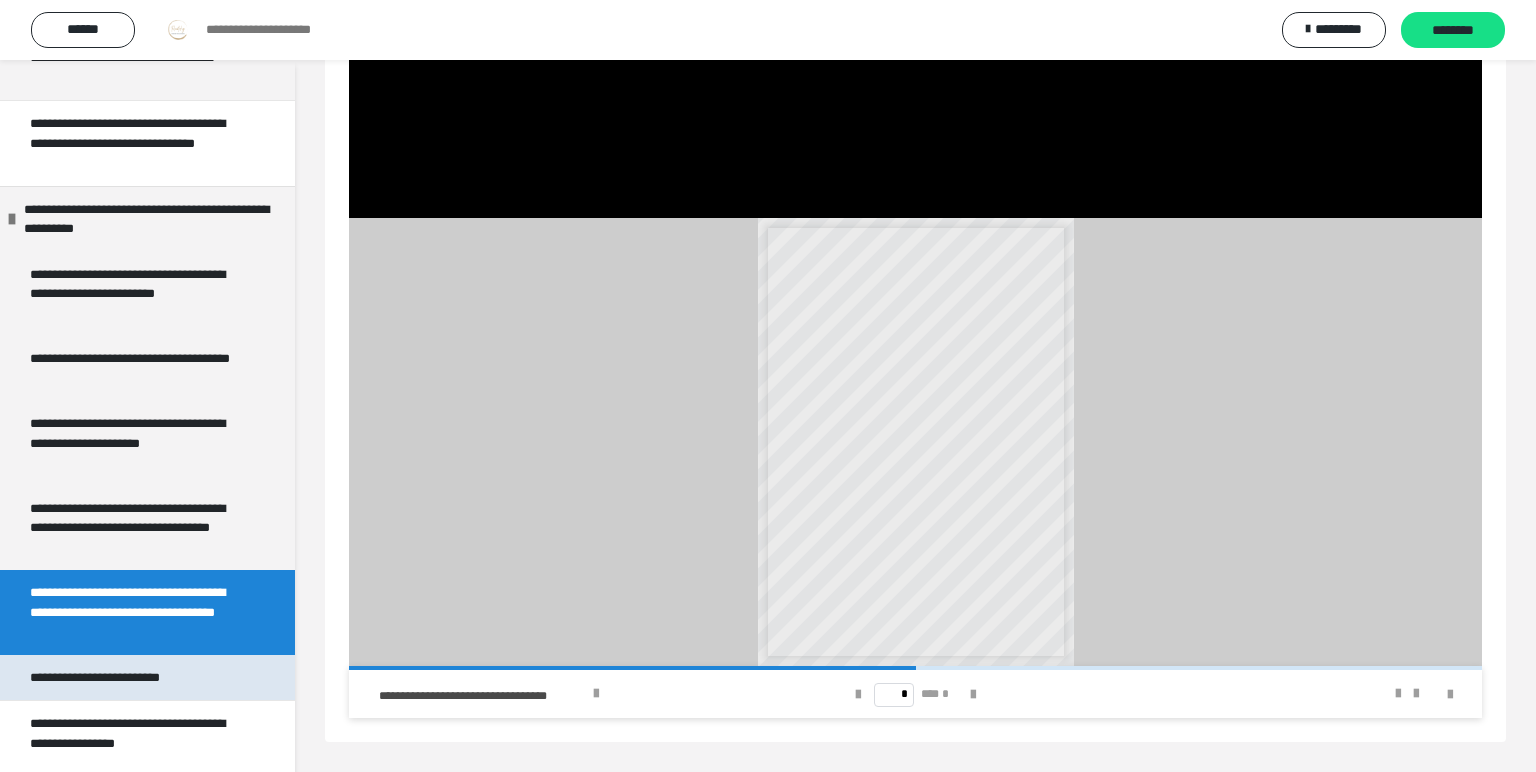 click on "**********" at bounding box center (124, 678) 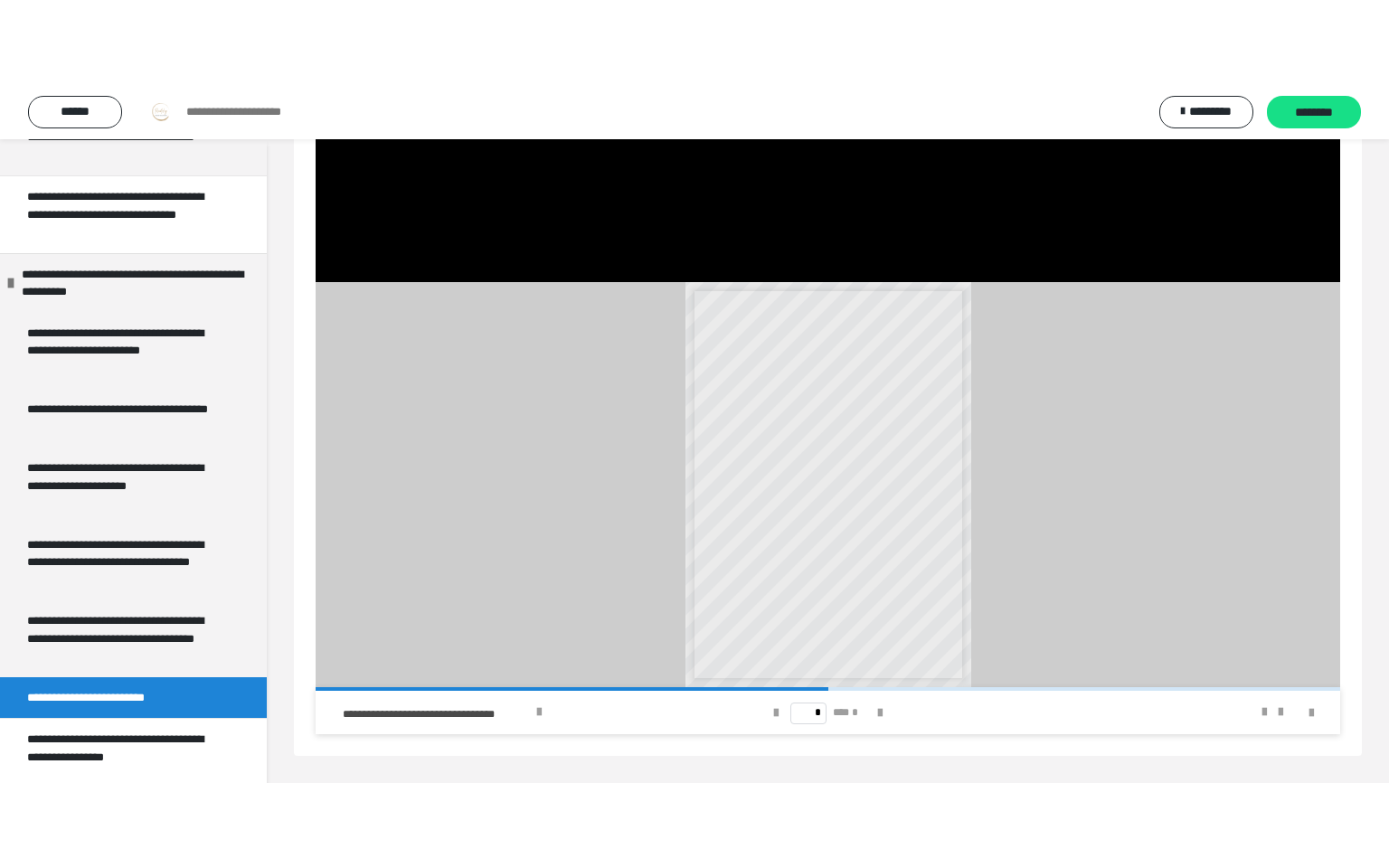 scroll, scrollTop: 54, scrollLeft: 0, axis: vertical 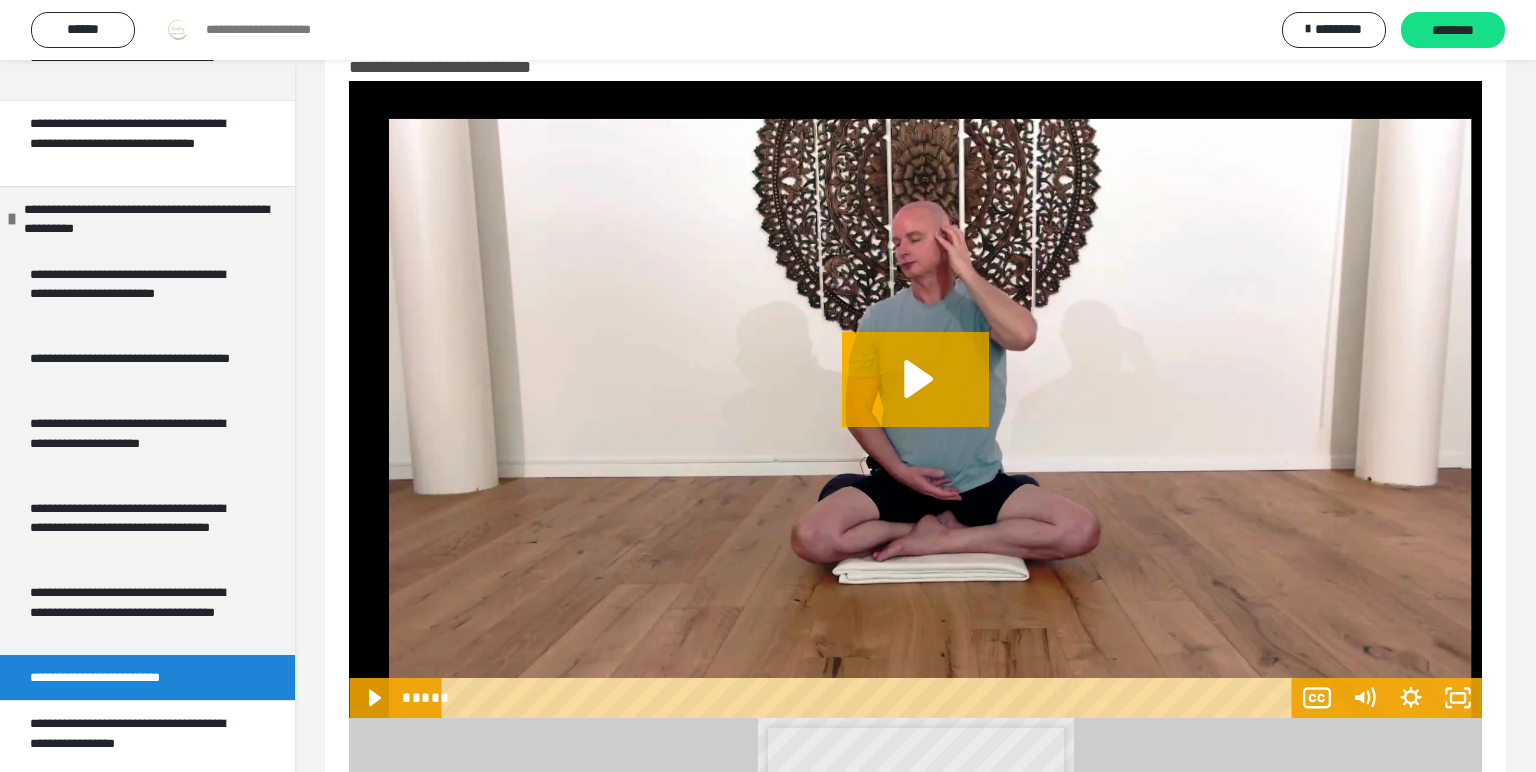 click at bounding box center [915, 399] 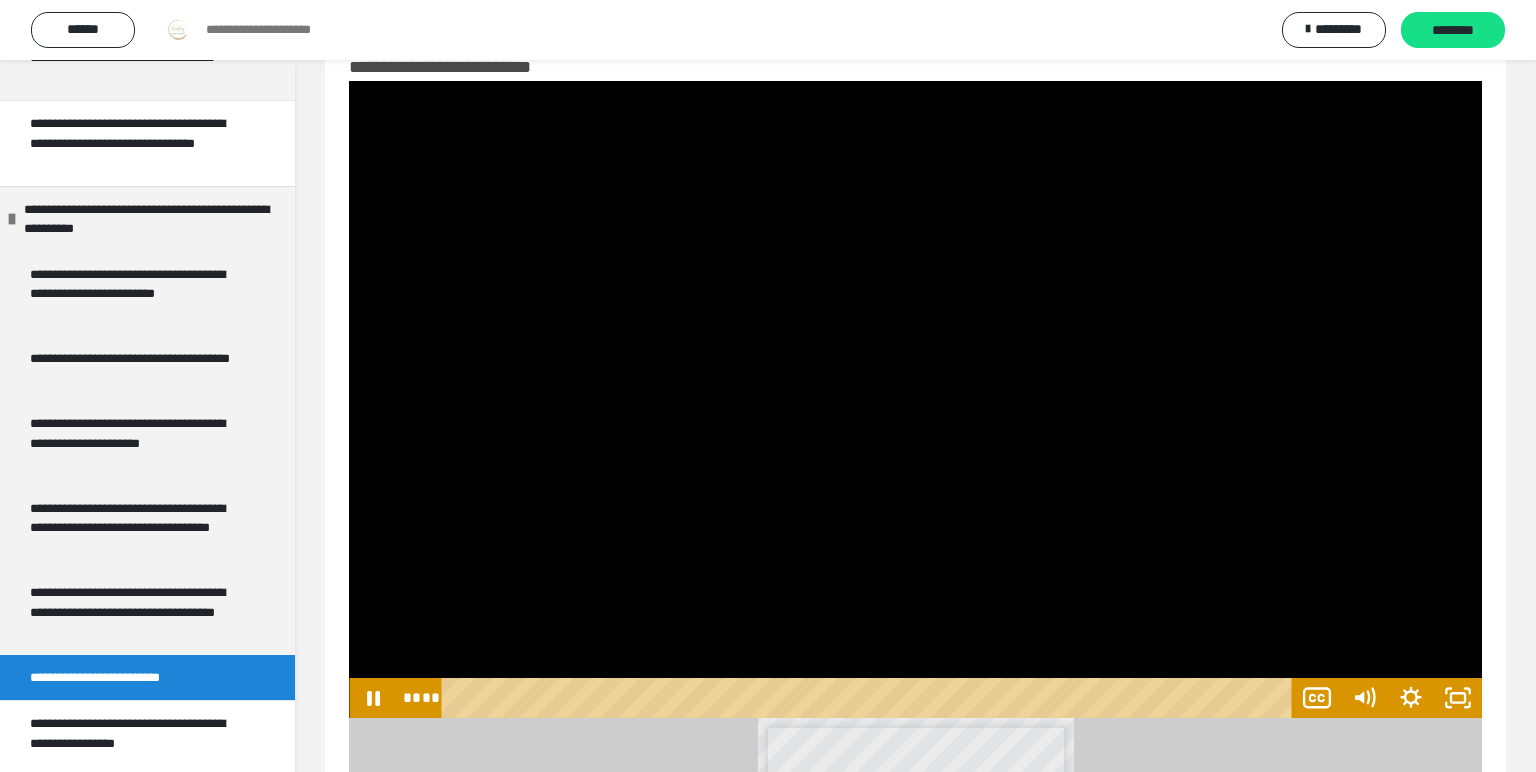click at bounding box center [915, 399] 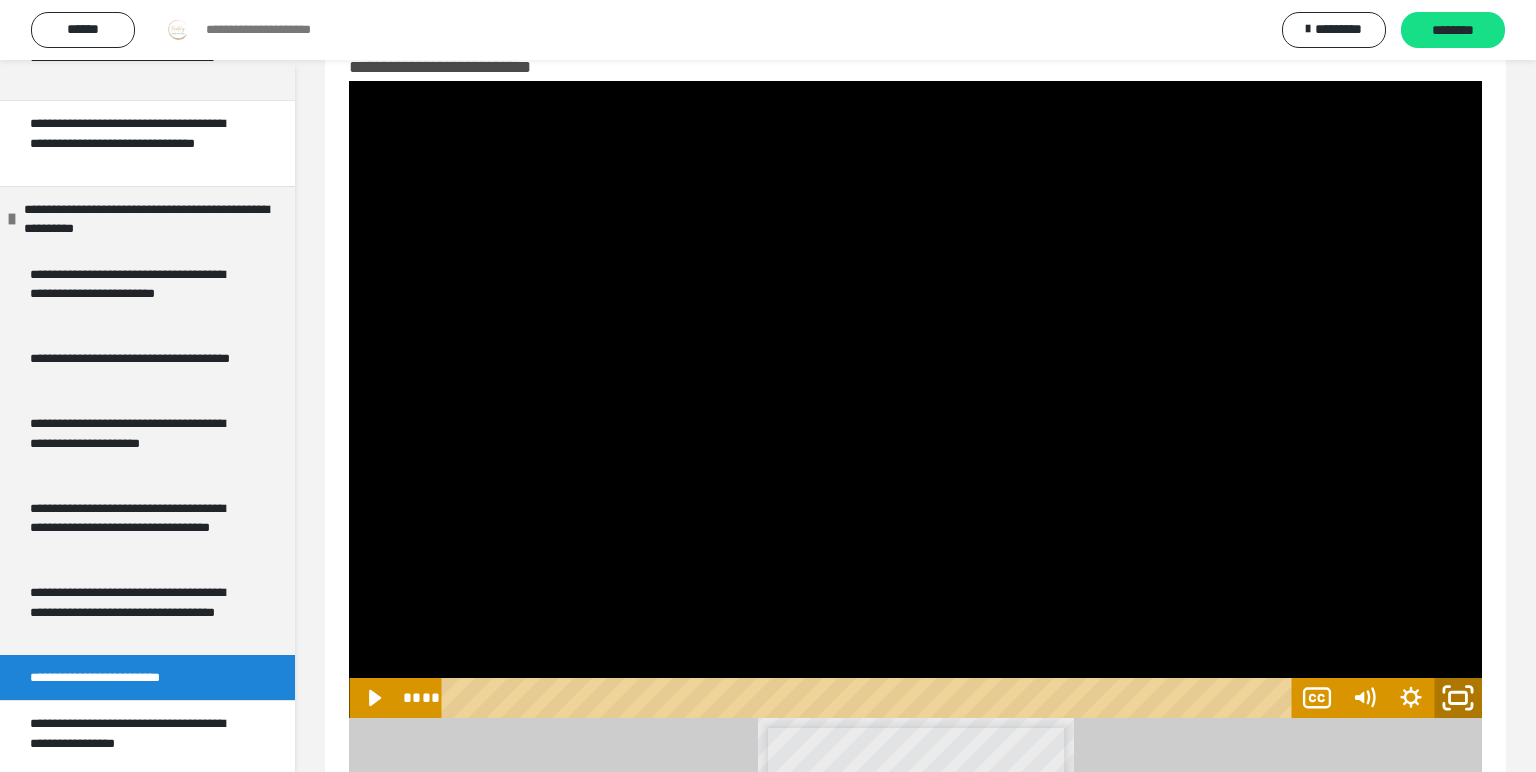click 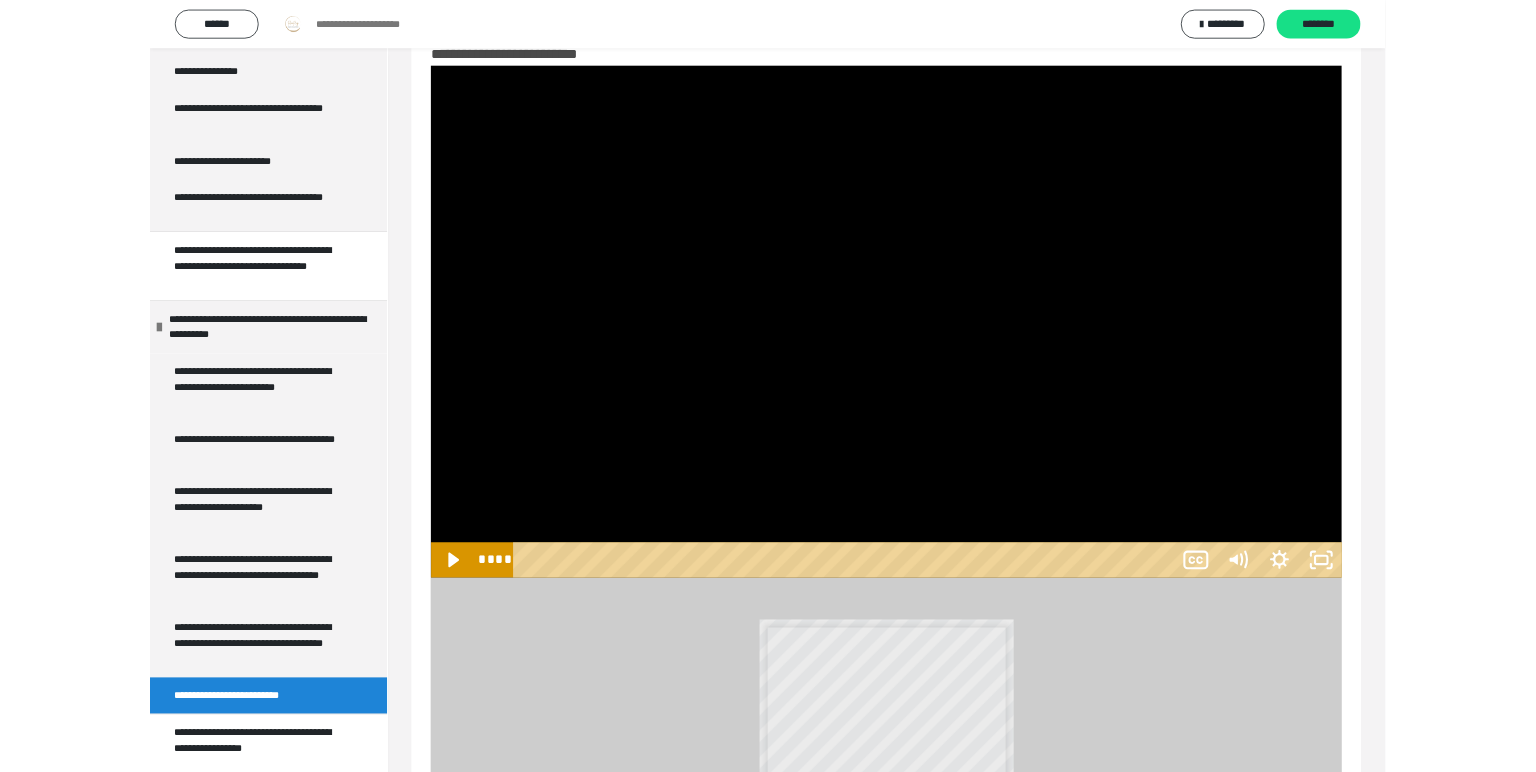 scroll, scrollTop: 895, scrollLeft: 0, axis: vertical 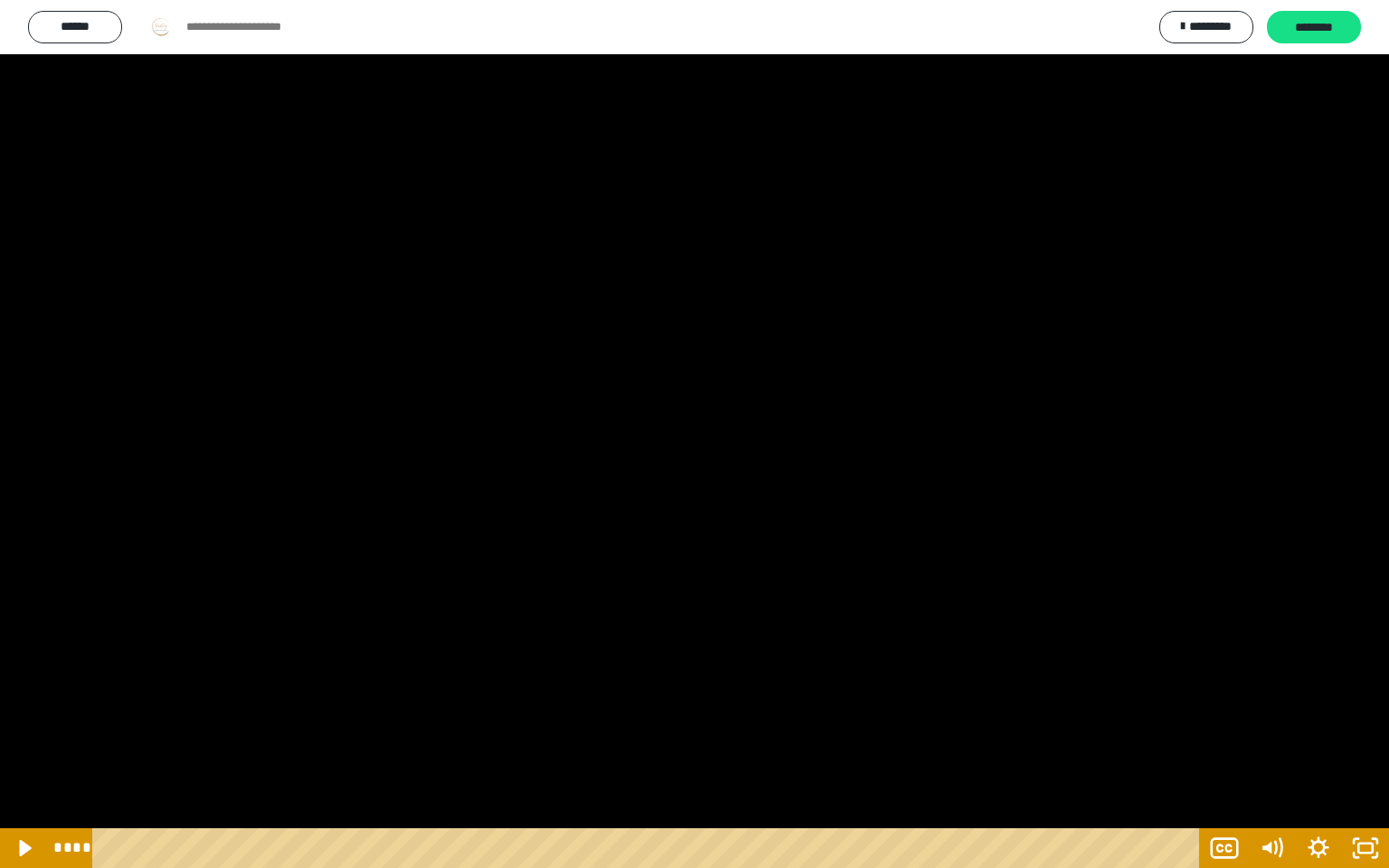 click at bounding box center [694, 434] 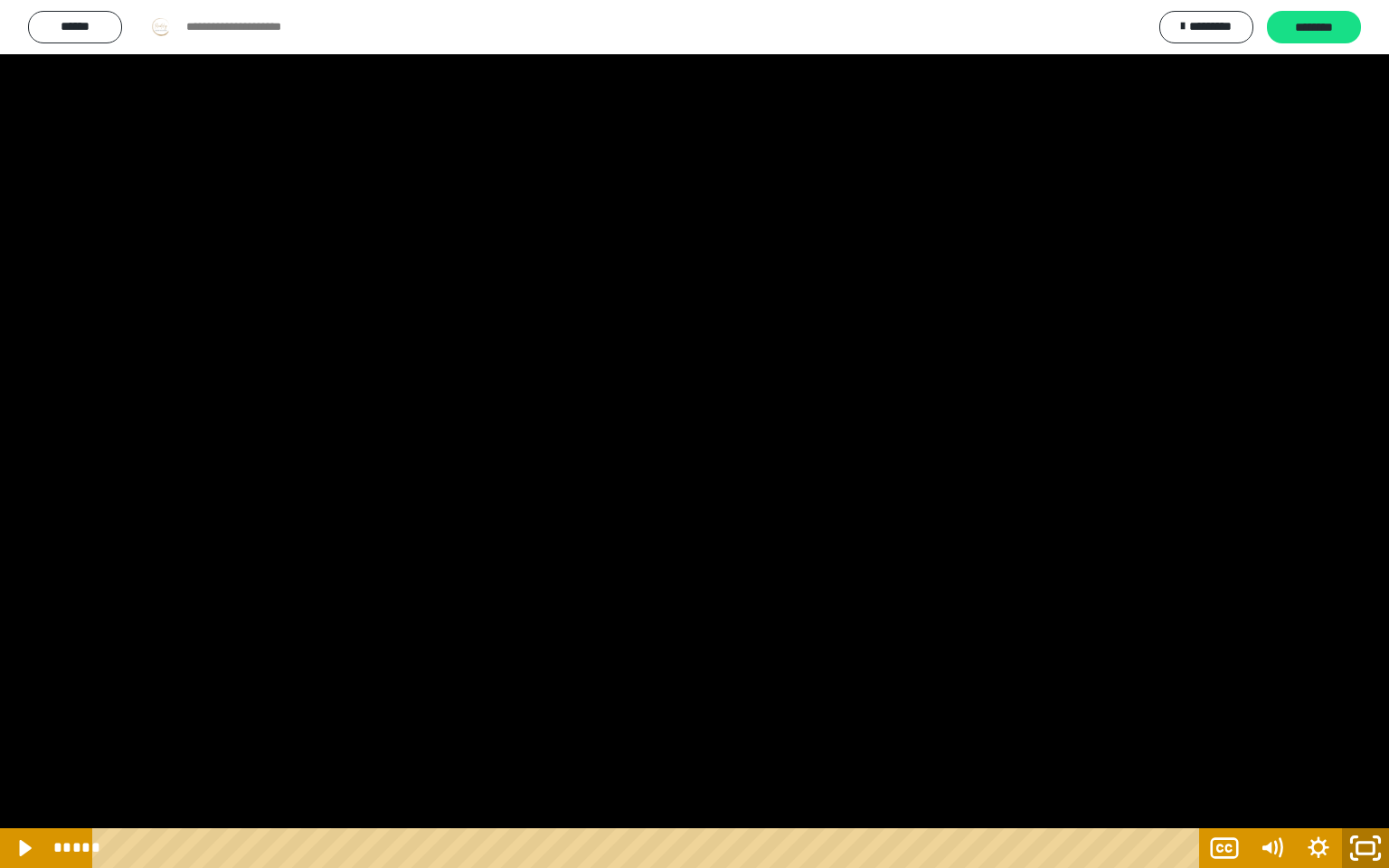 click 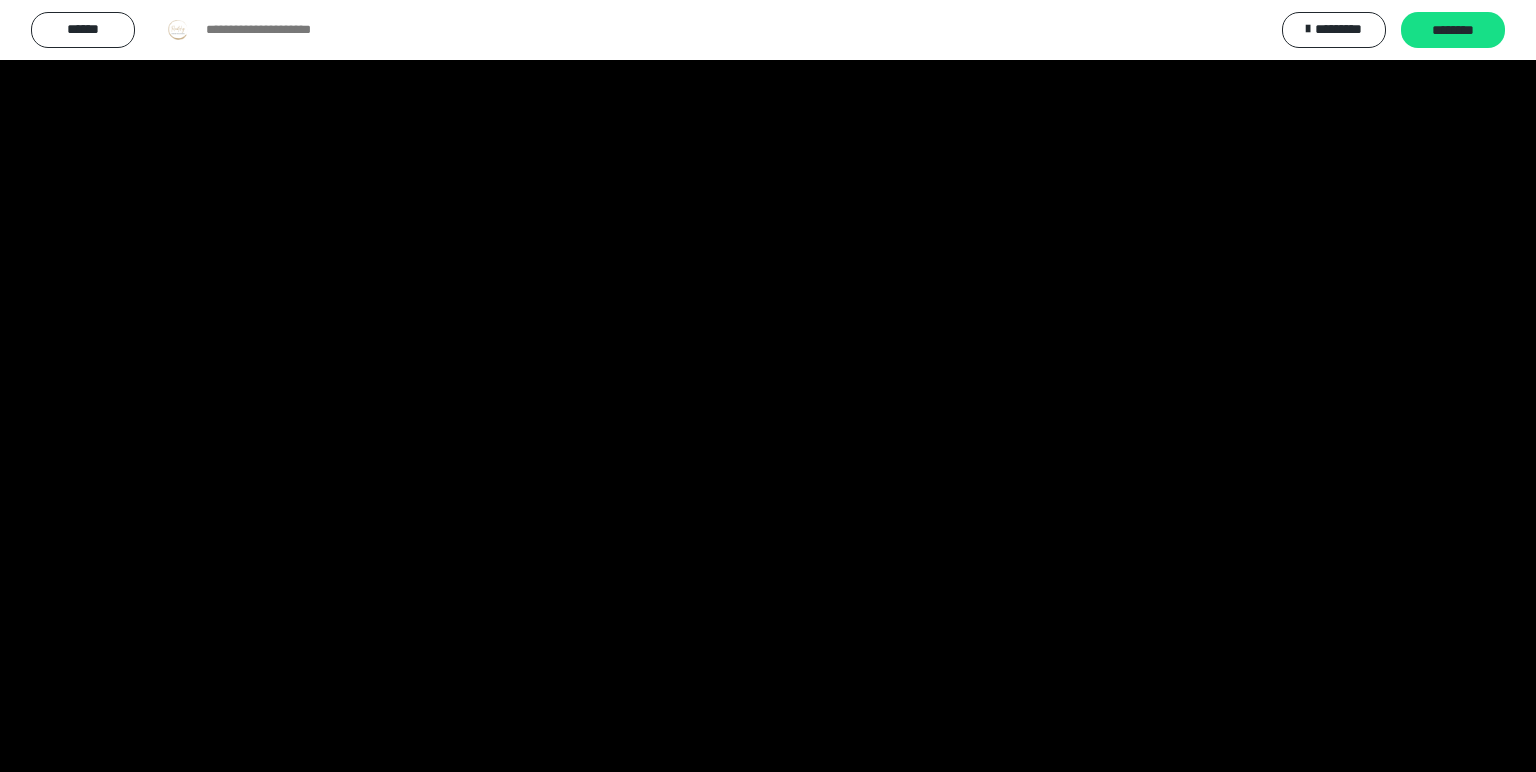 scroll, scrollTop: 1081, scrollLeft: 0, axis: vertical 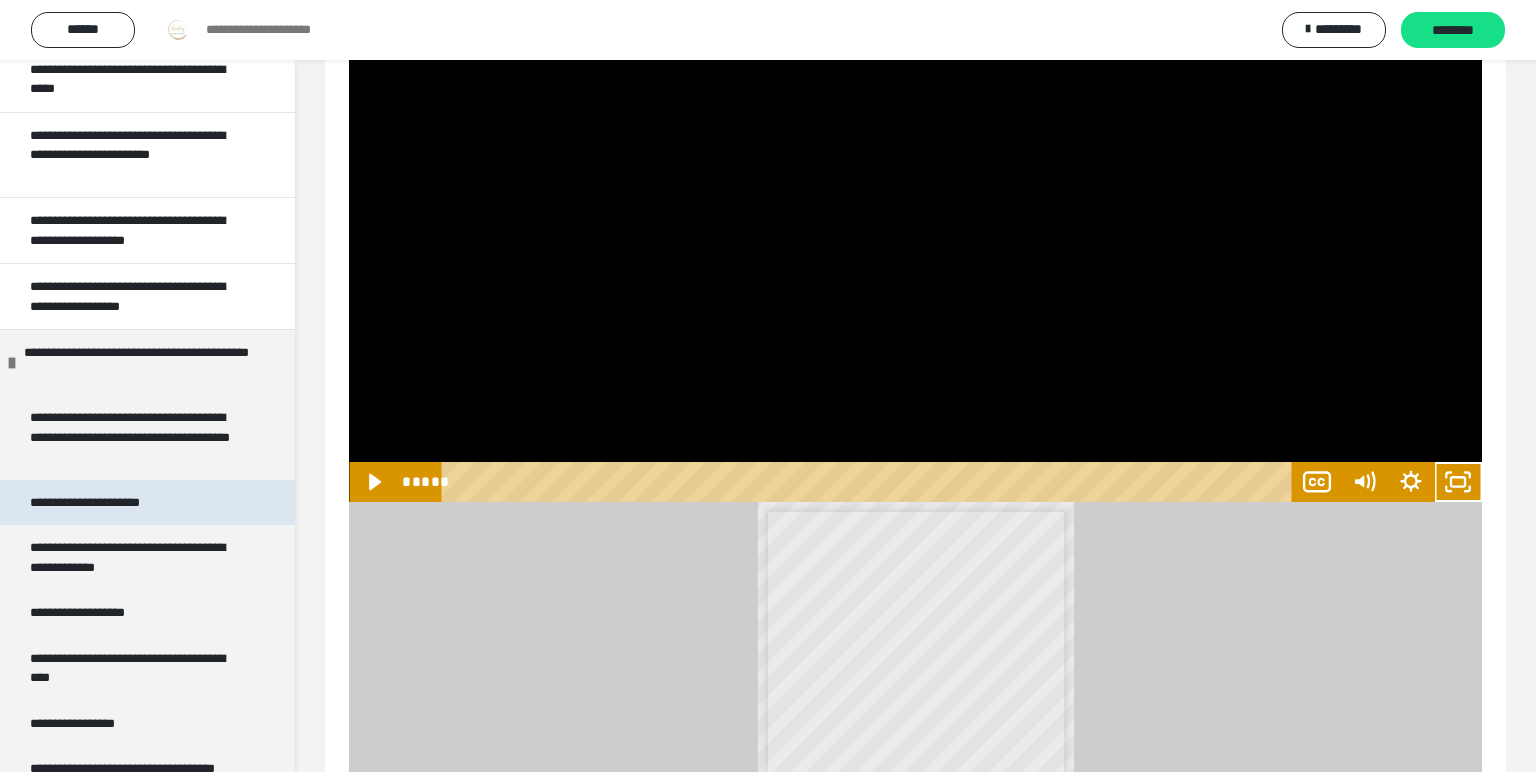 click on "**********" at bounding box center (108, 503) 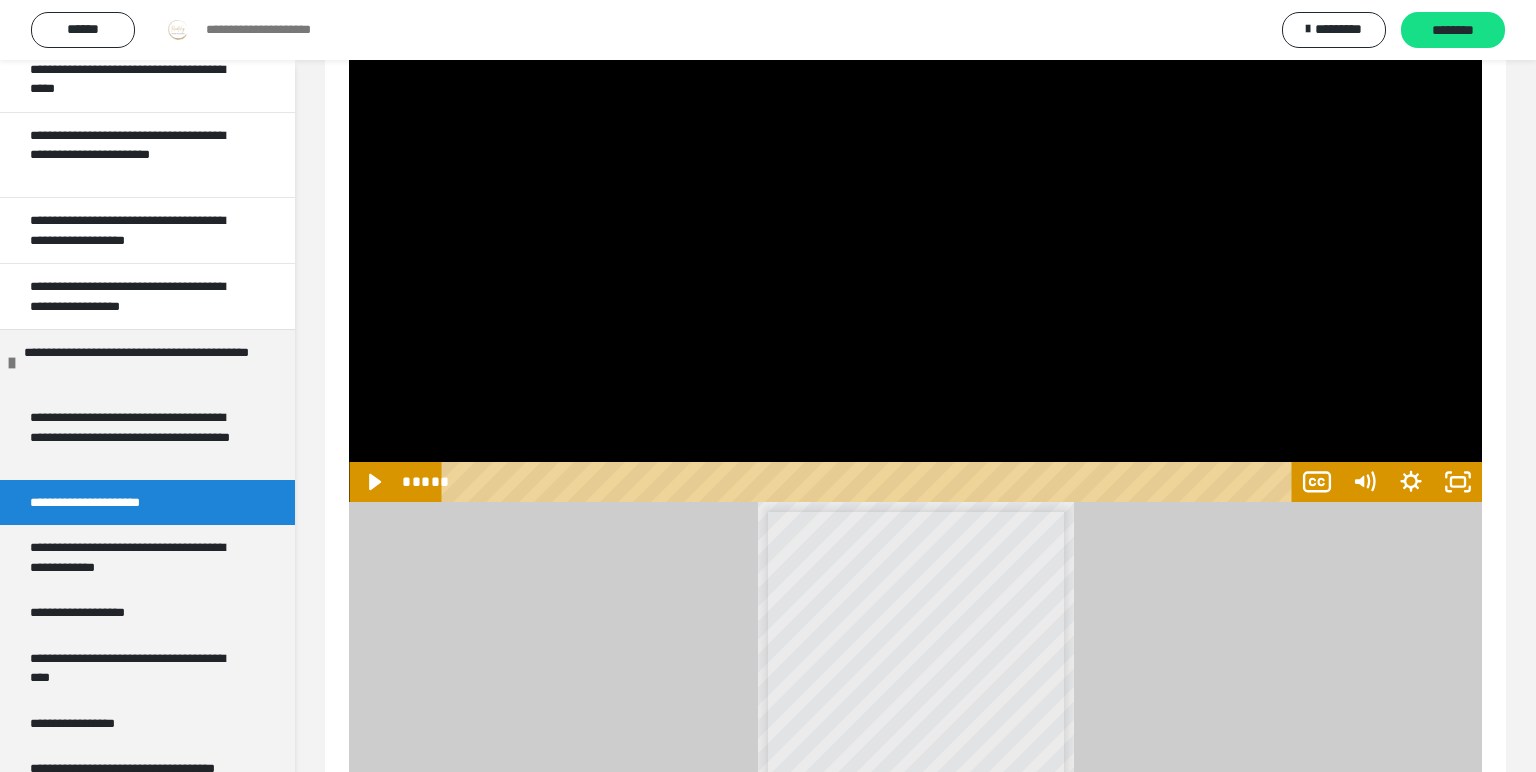 scroll, scrollTop: 60, scrollLeft: 0, axis: vertical 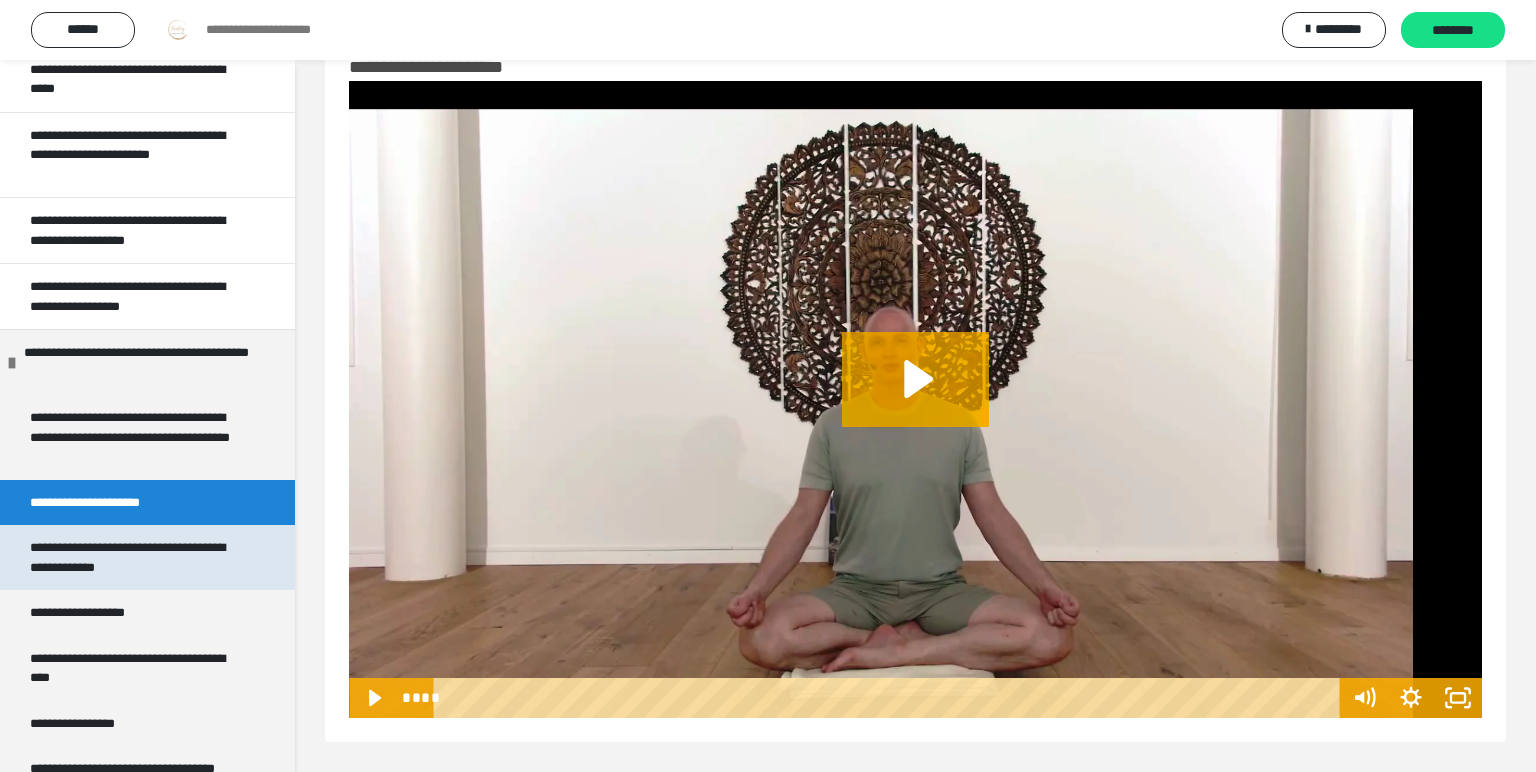 click on "**********" at bounding box center (139, 557) 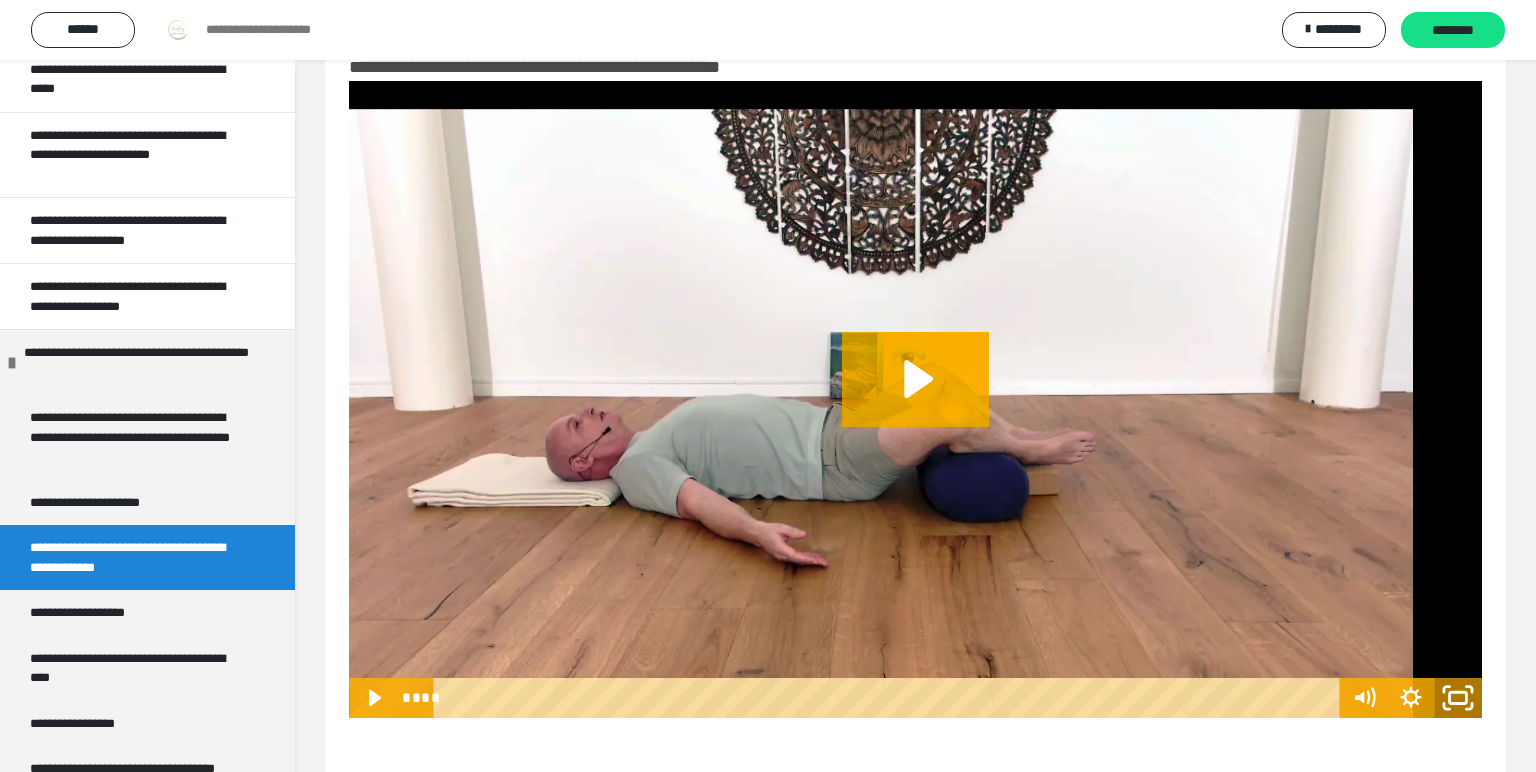 click 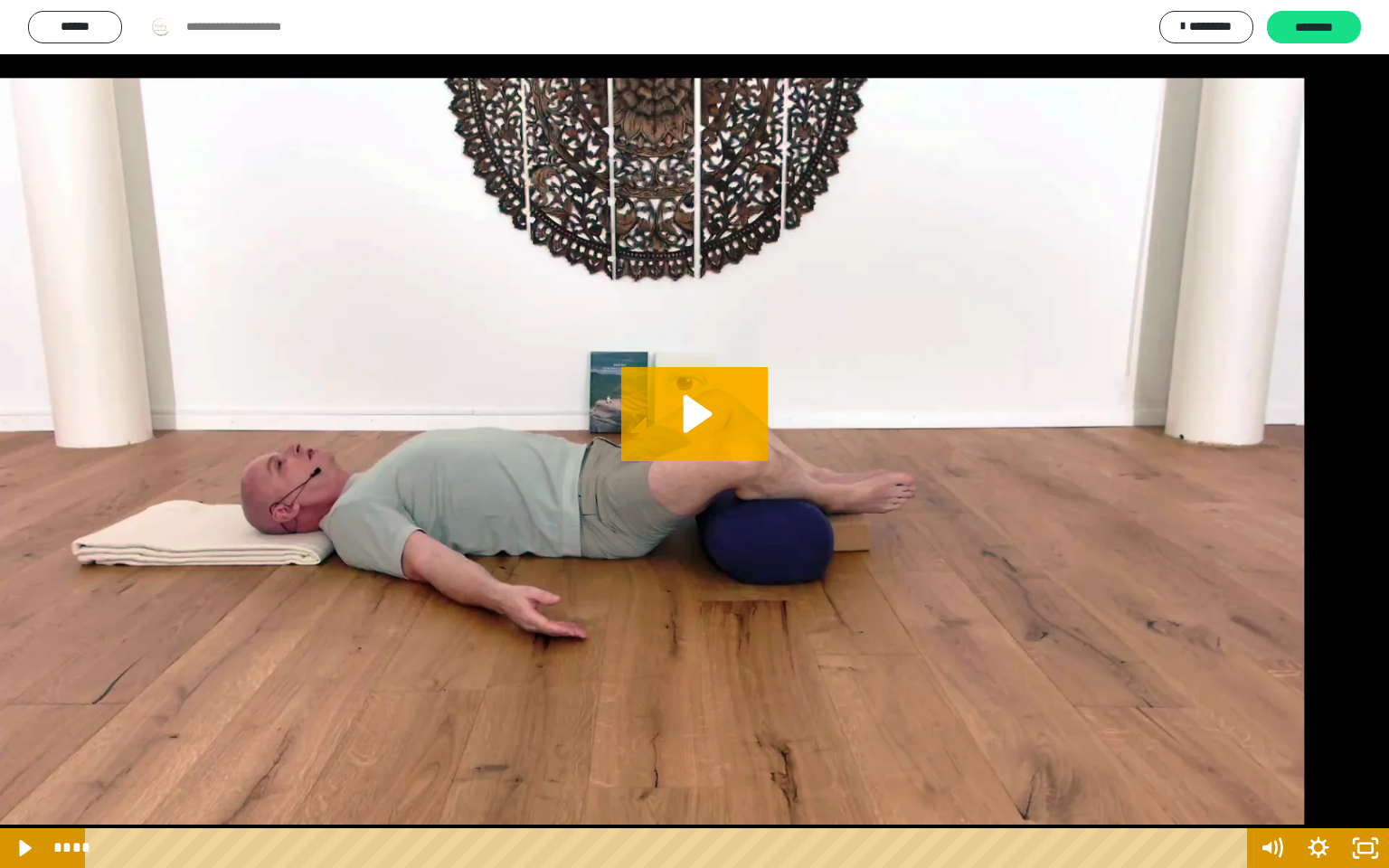 click at bounding box center [694, 434] 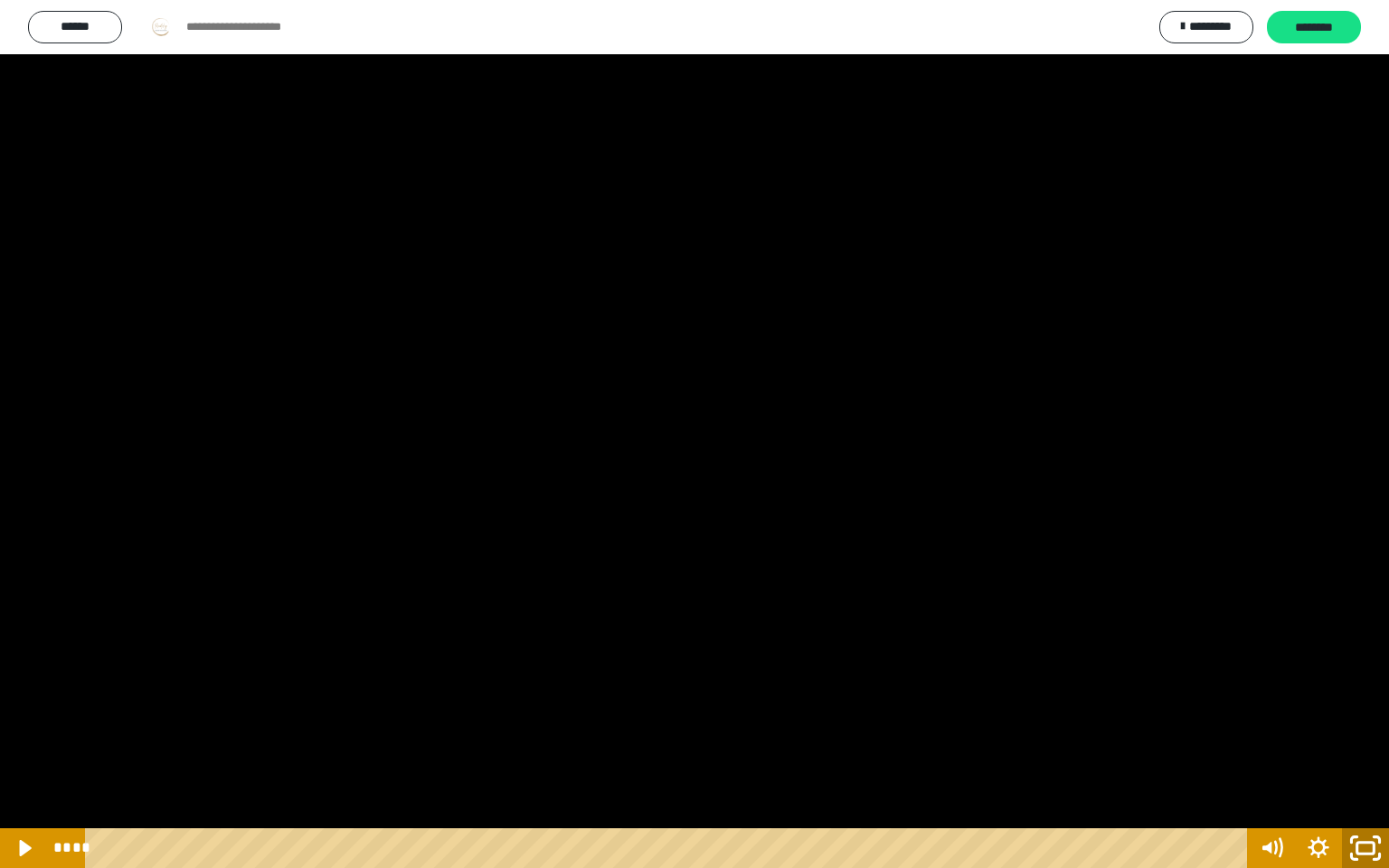 click 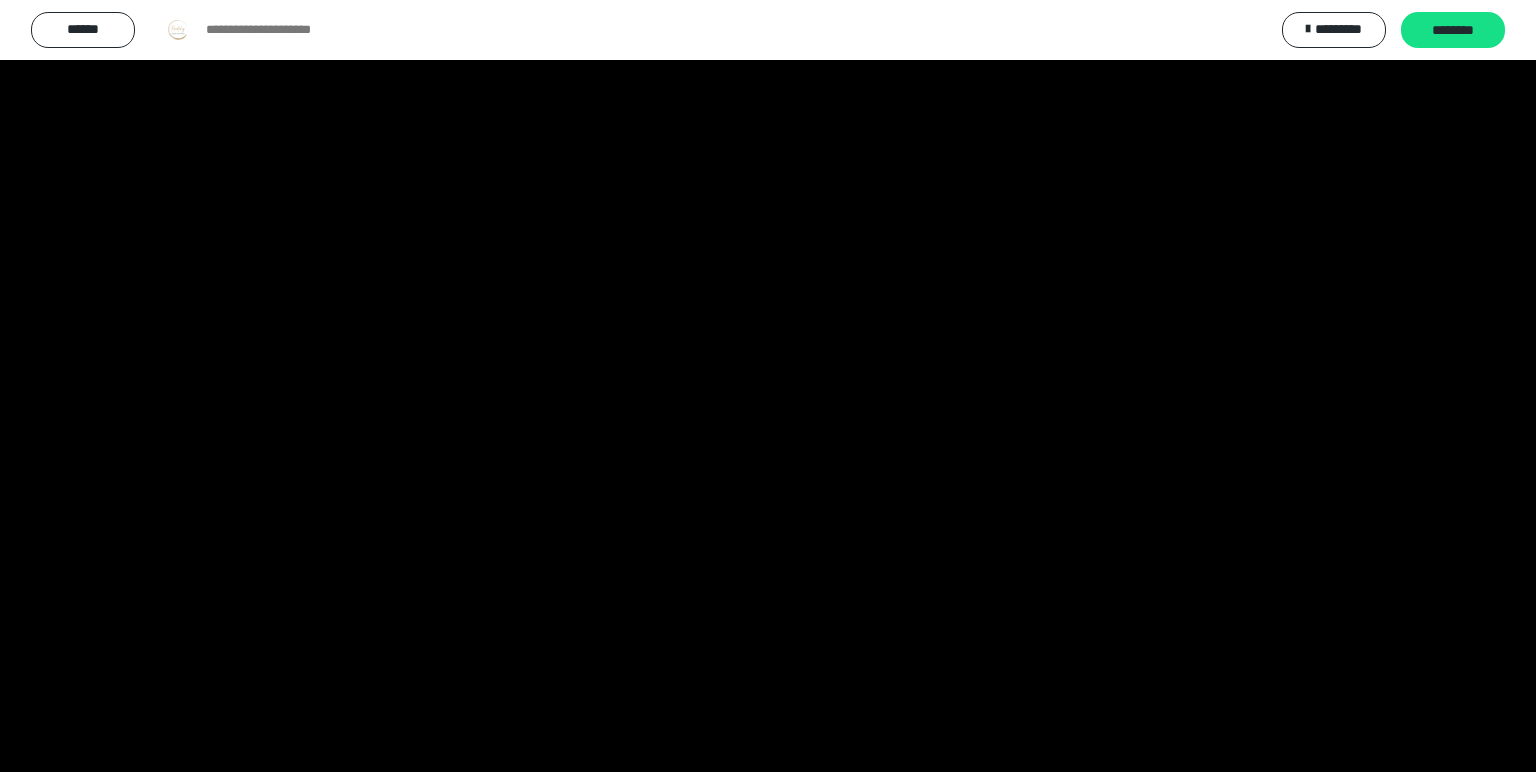 scroll, scrollTop: 1083, scrollLeft: 0, axis: vertical 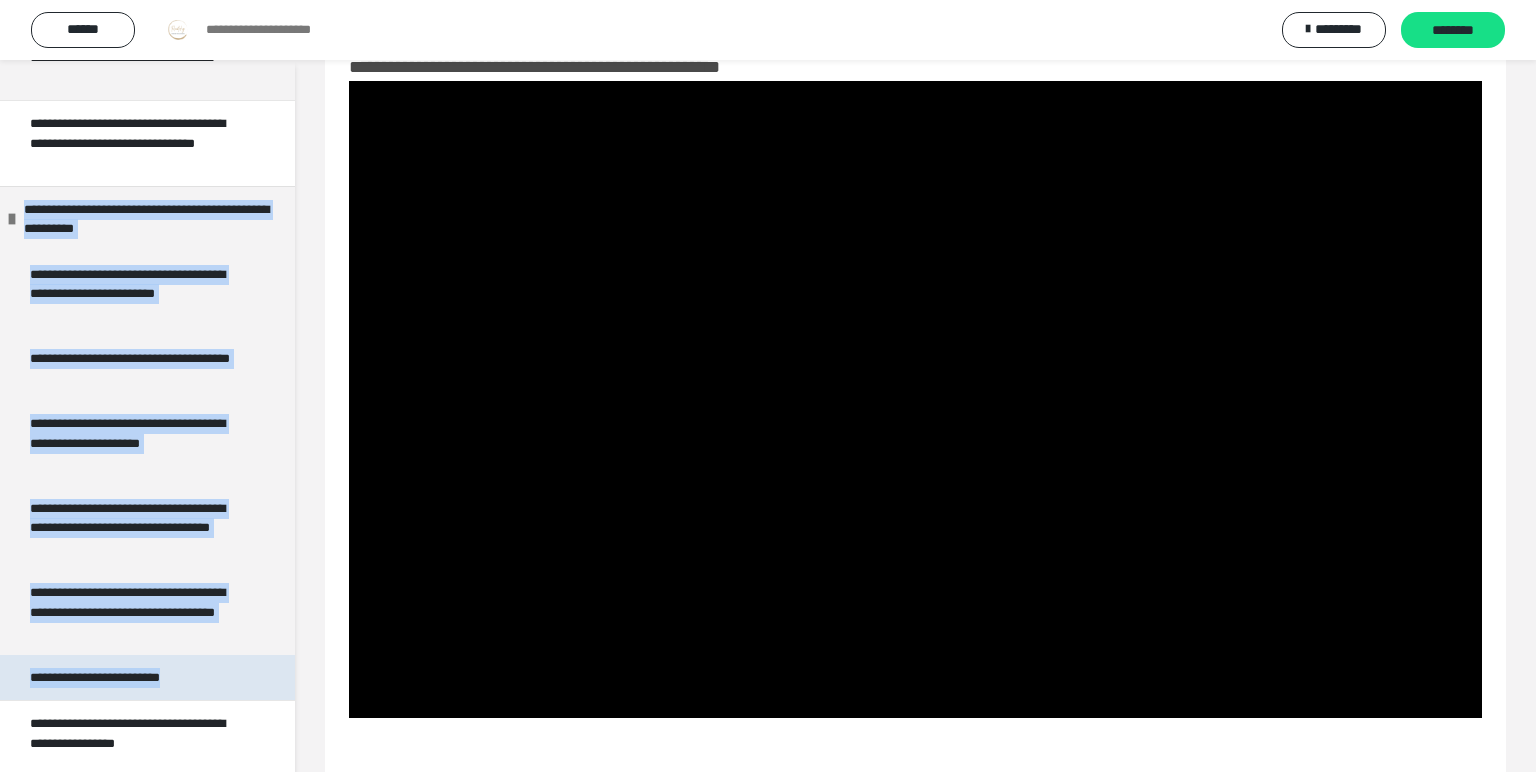 drag, startPoint x: 20, startPoint y: 196, endPoint x: 248, endPoint y: 670, distance: 525.9848 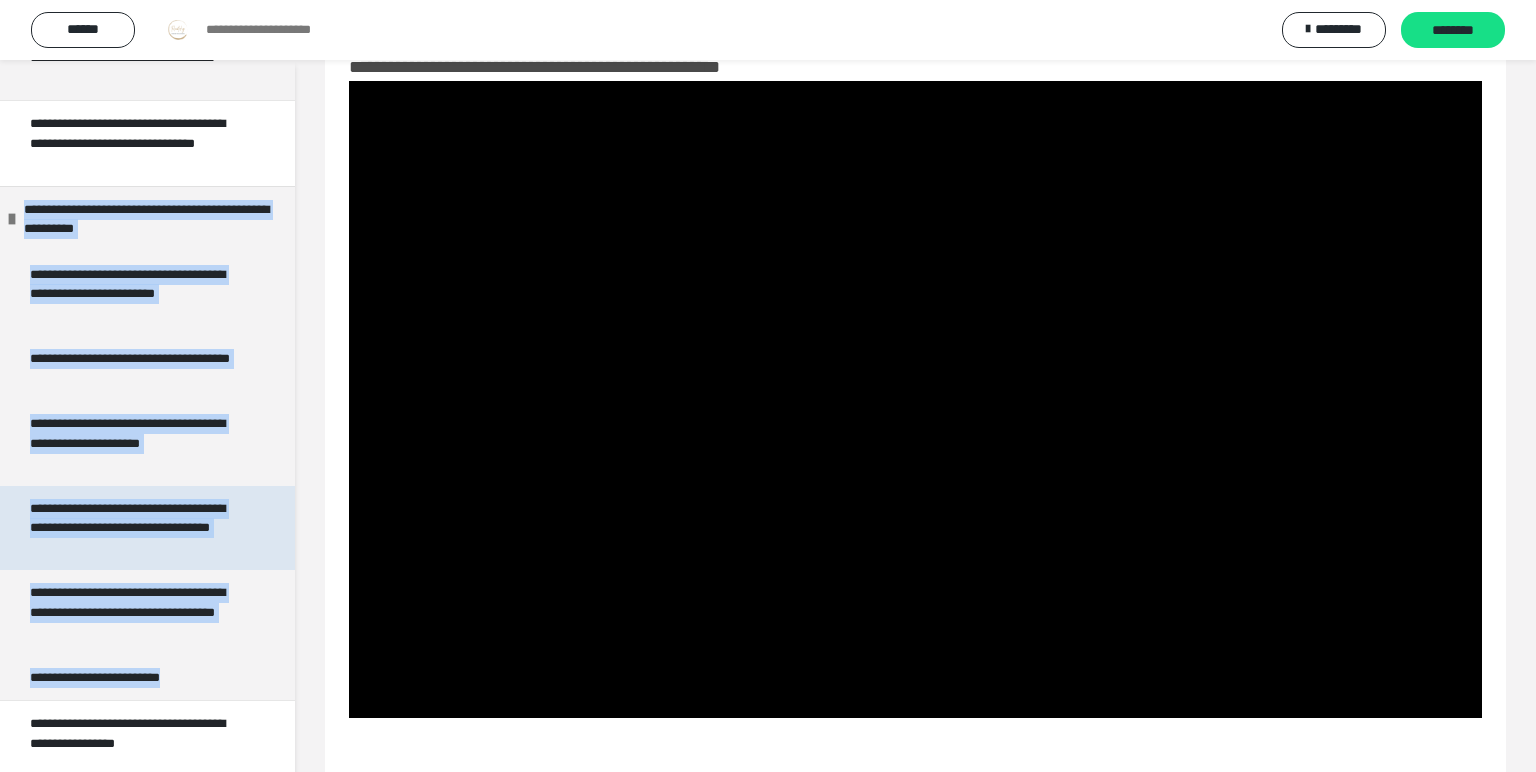 copy on "**********" 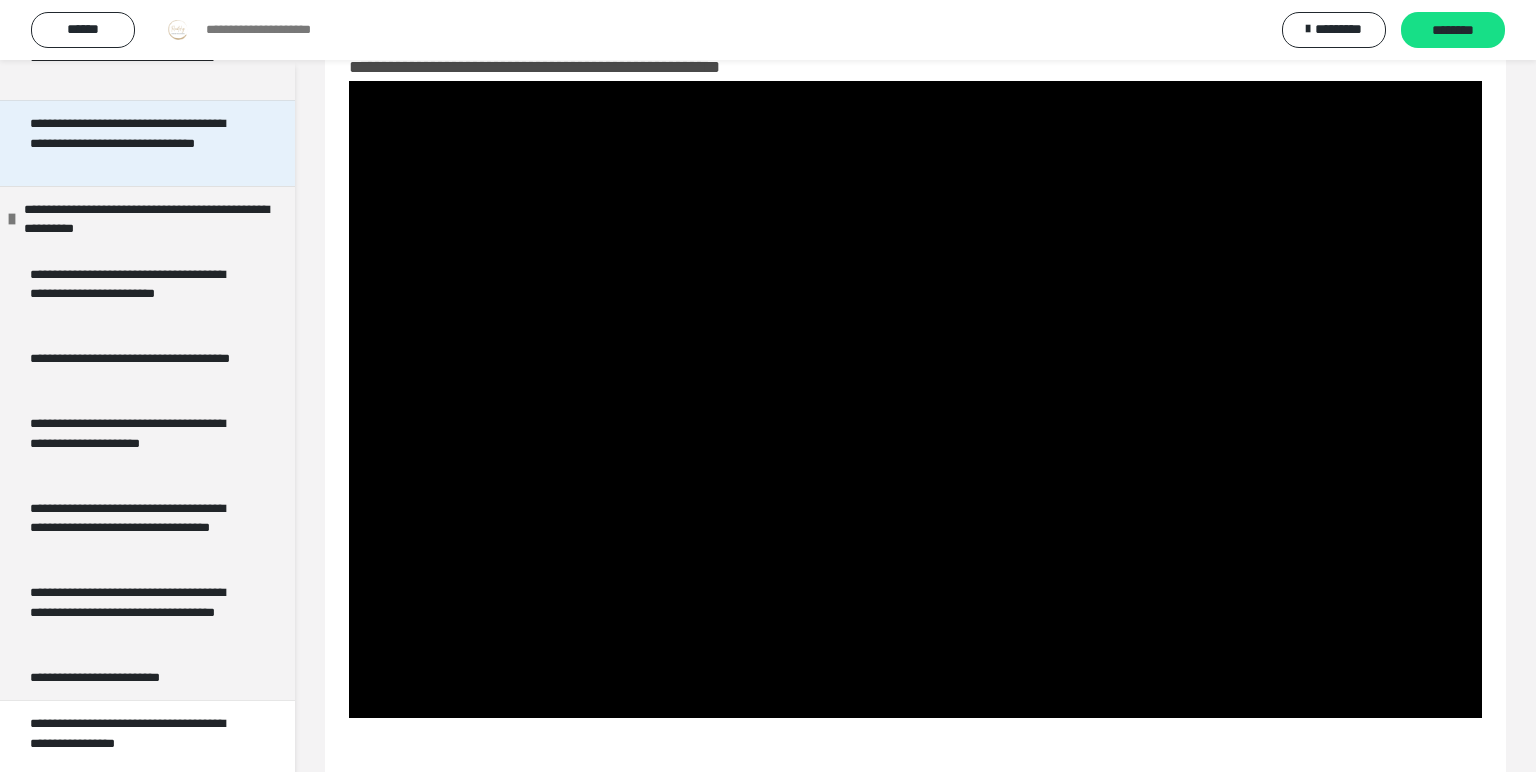 click on "**********" at bounding box center [139, 143] 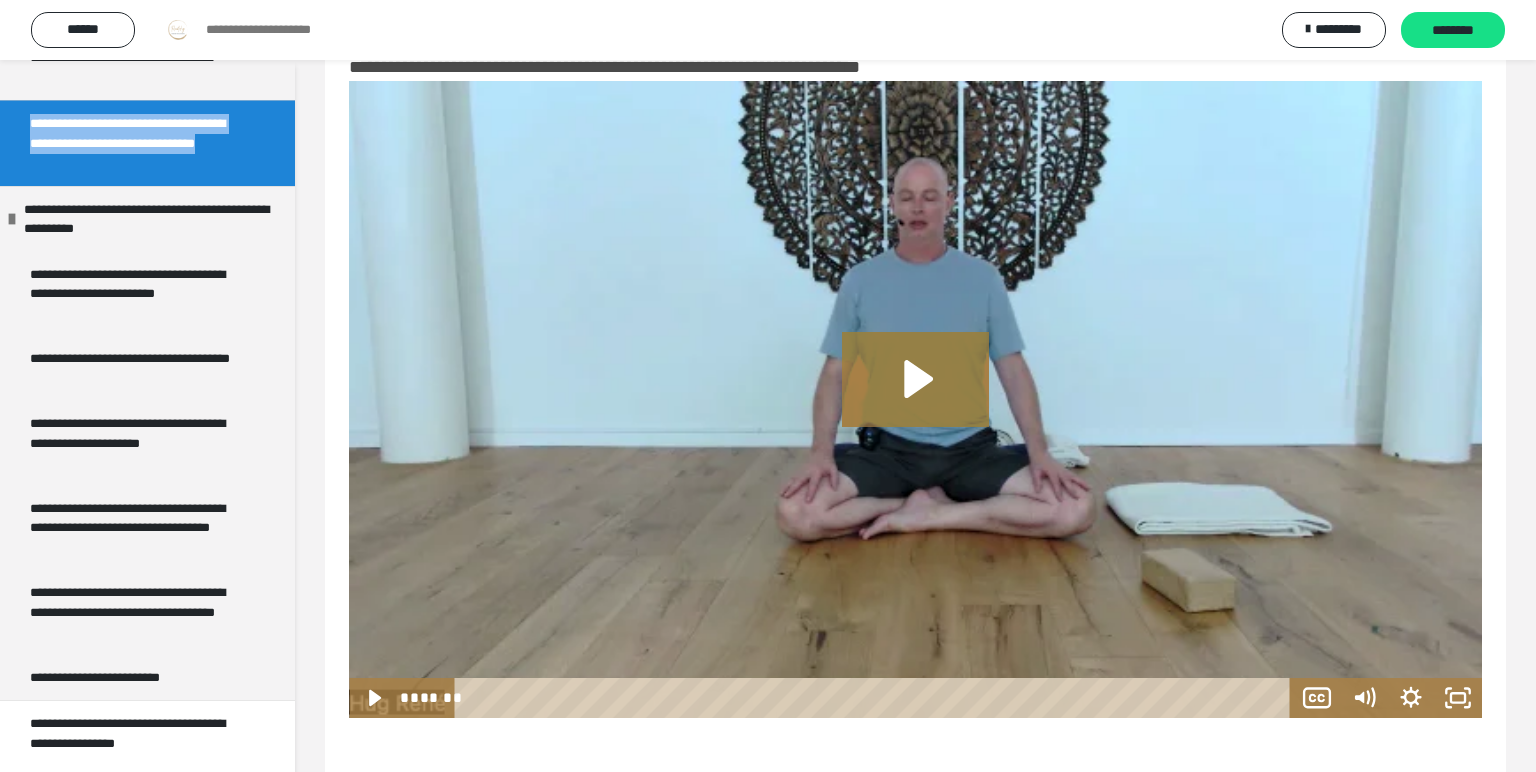 drag, startPoint x: 28, startPoint y: 118, endPoint x: 147, endPoint y: 165, distance: 127.9453 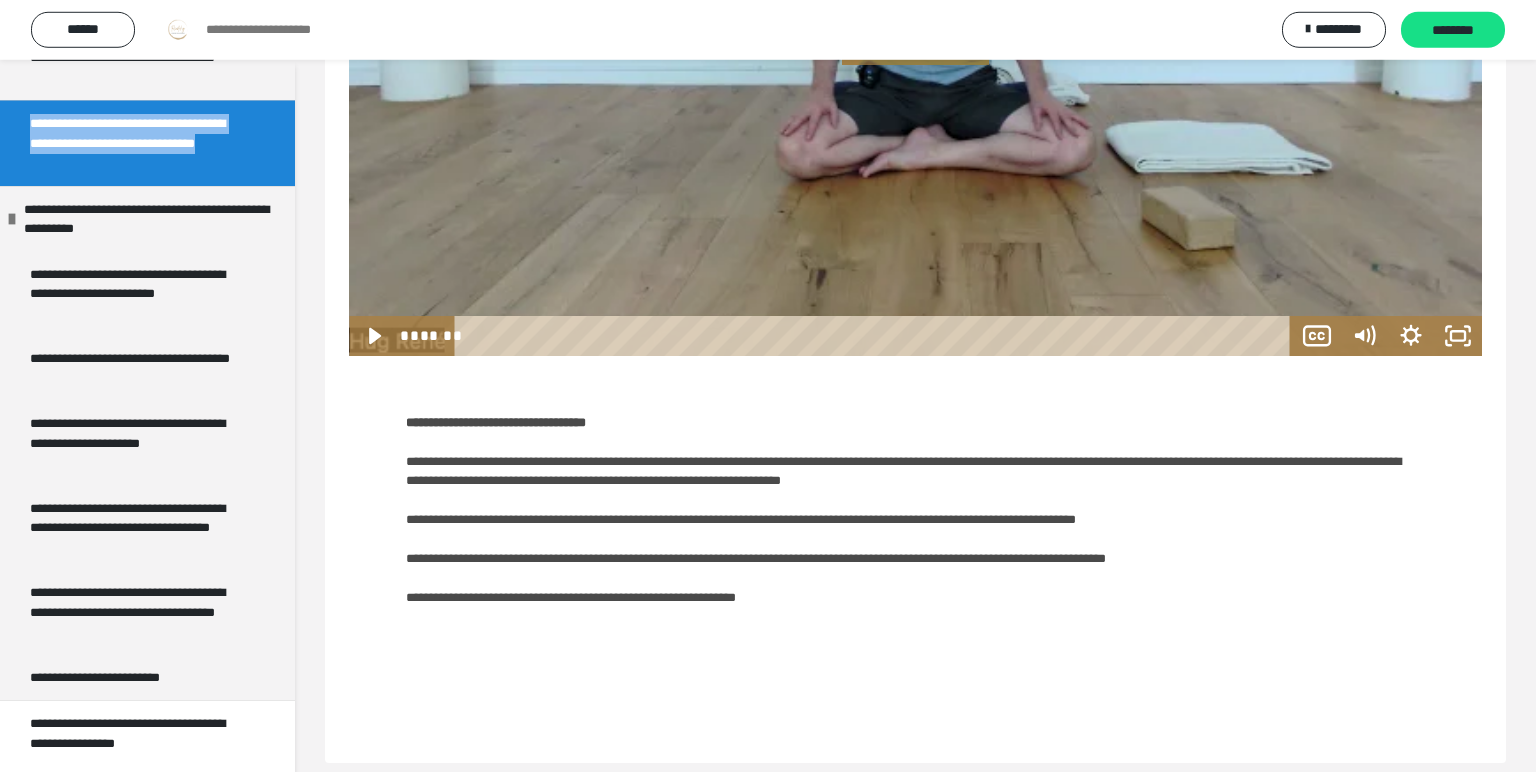 scroll, scrollTop: 443, scrollLeft: 0, axis: vertical 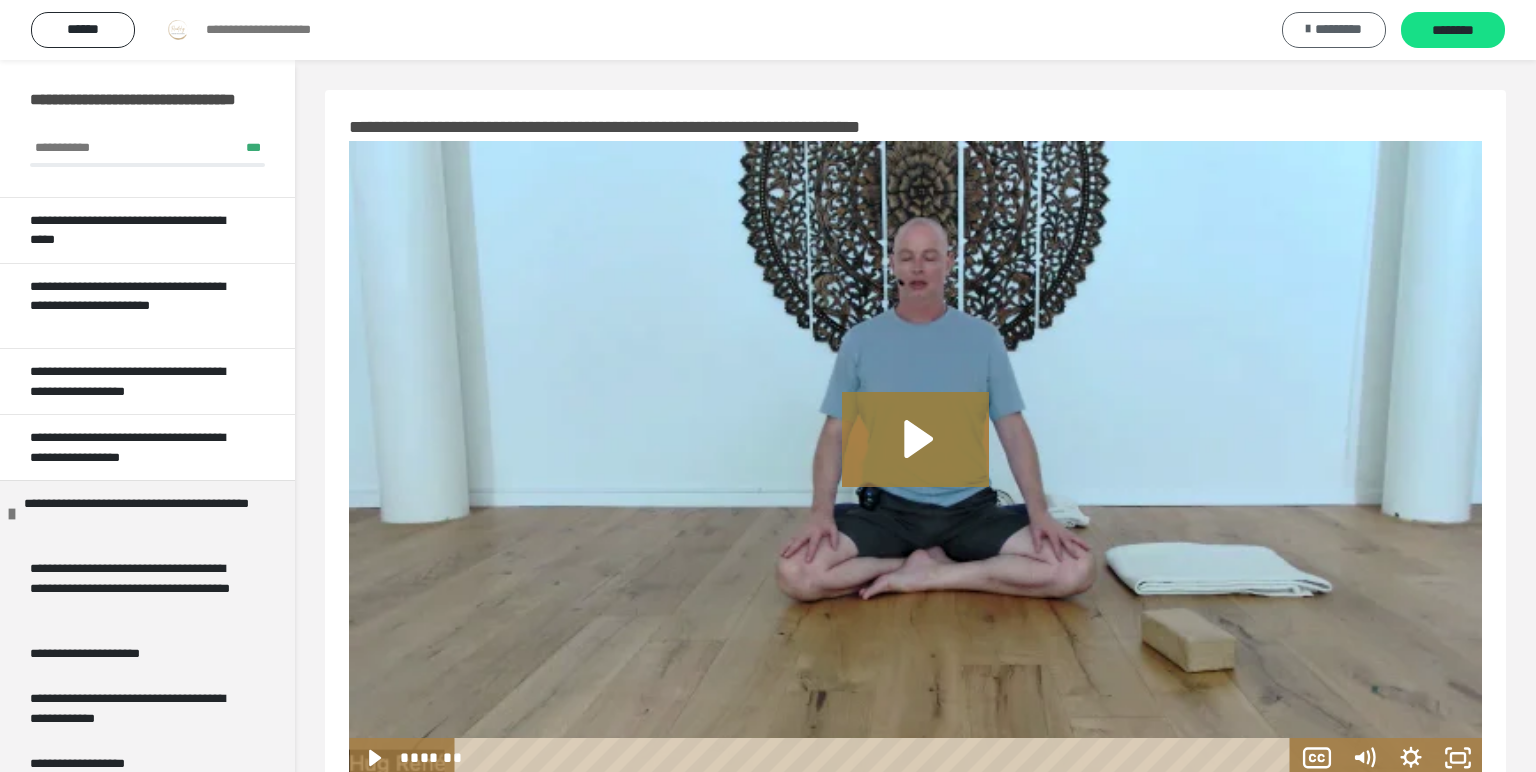 click on "*********" at bounding box center [1338, 29] 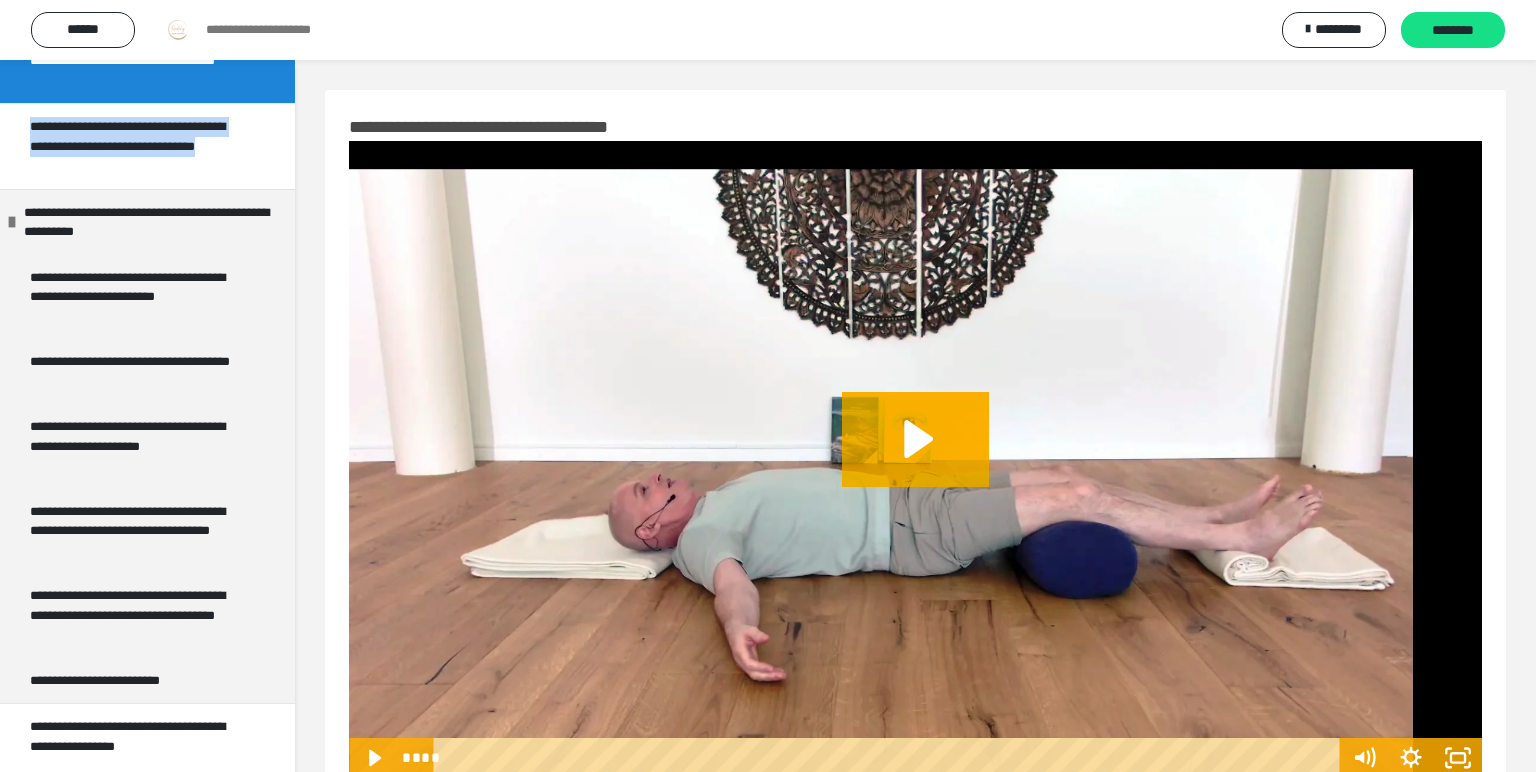 scroll, scrollTop: 1083, scrollLeft: 0, axis: vertical 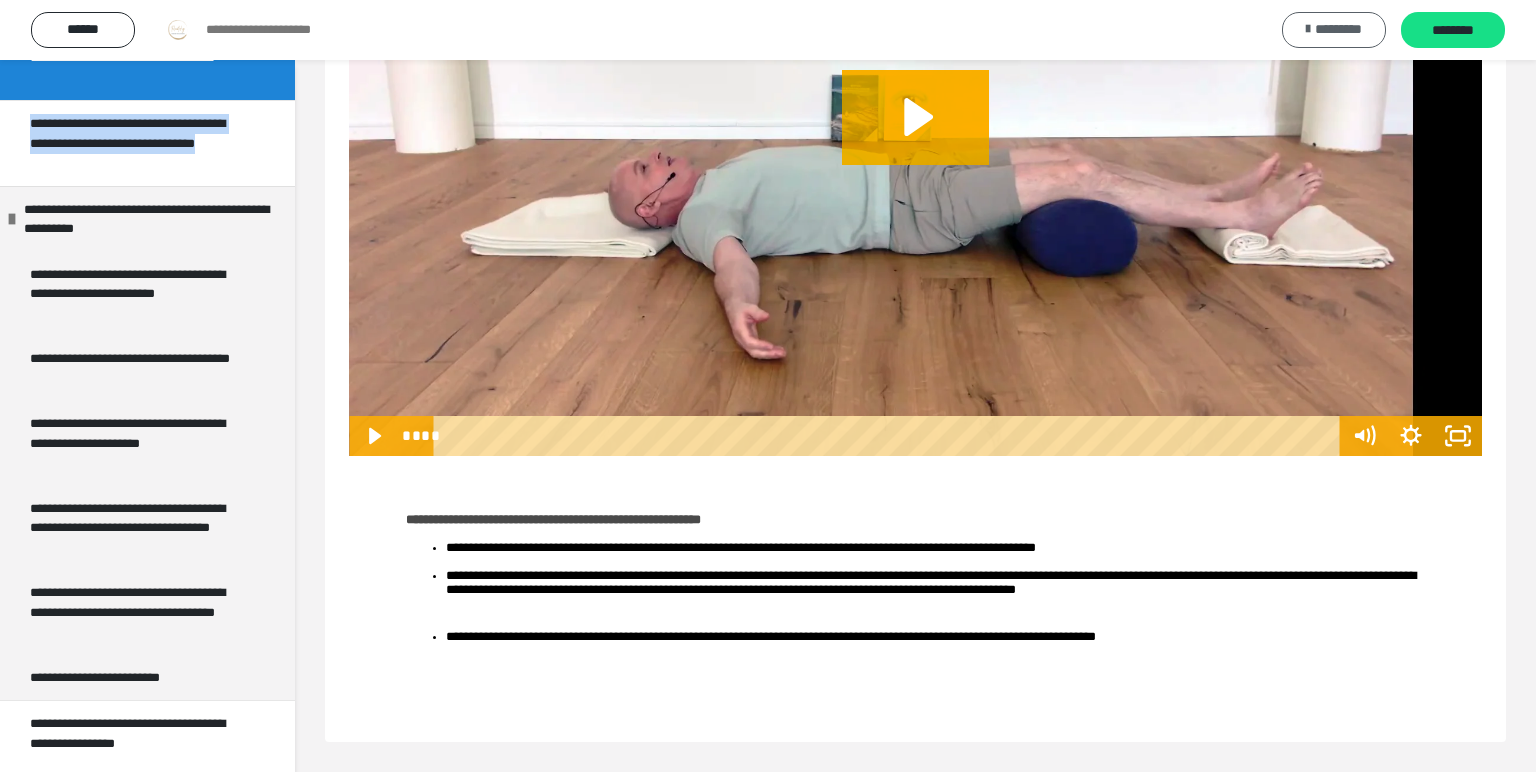 click on "*********" at bounding box center [1334, 30] 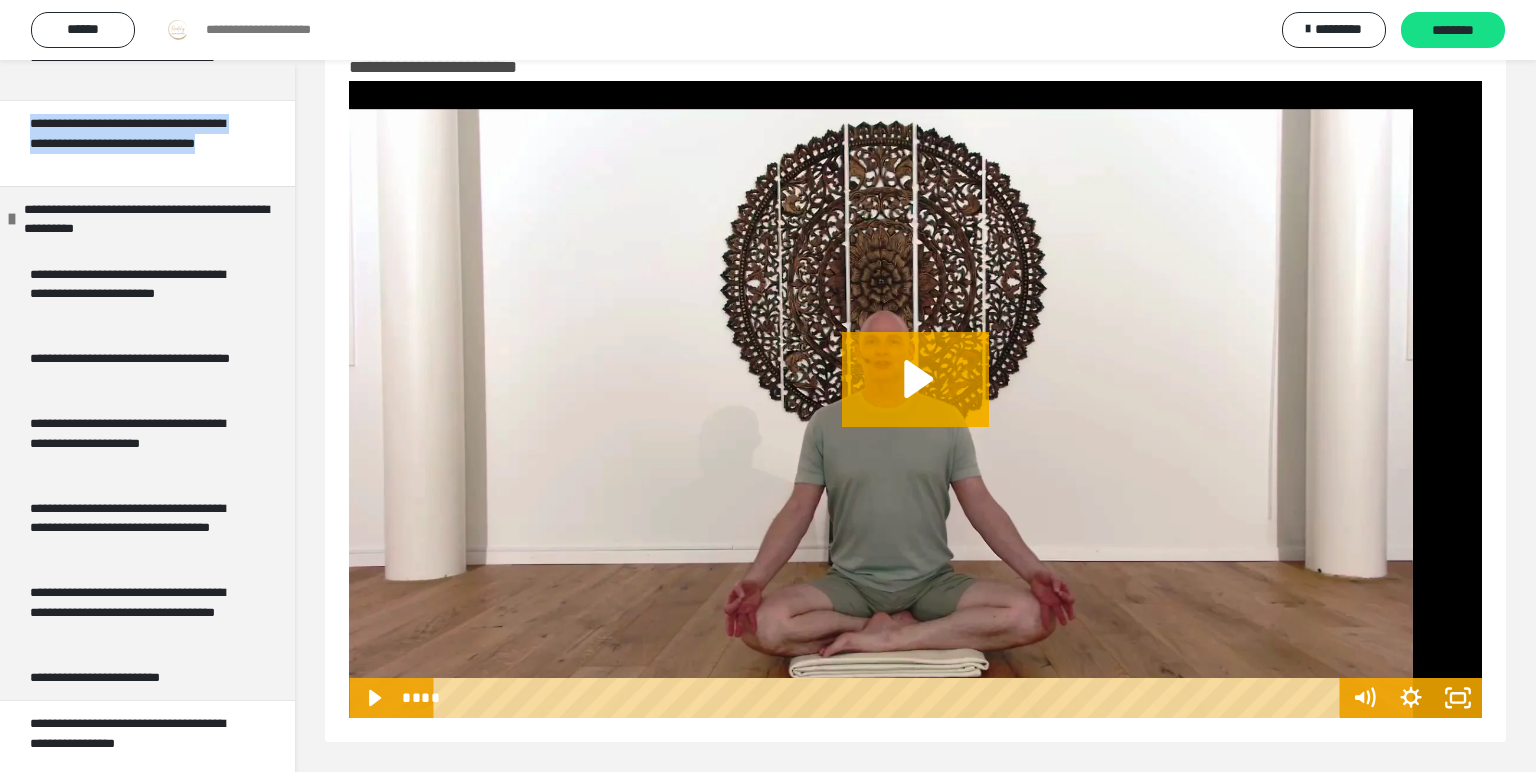 scroll, scrollTop: 61, scrollLeft: 0, axis: vertical 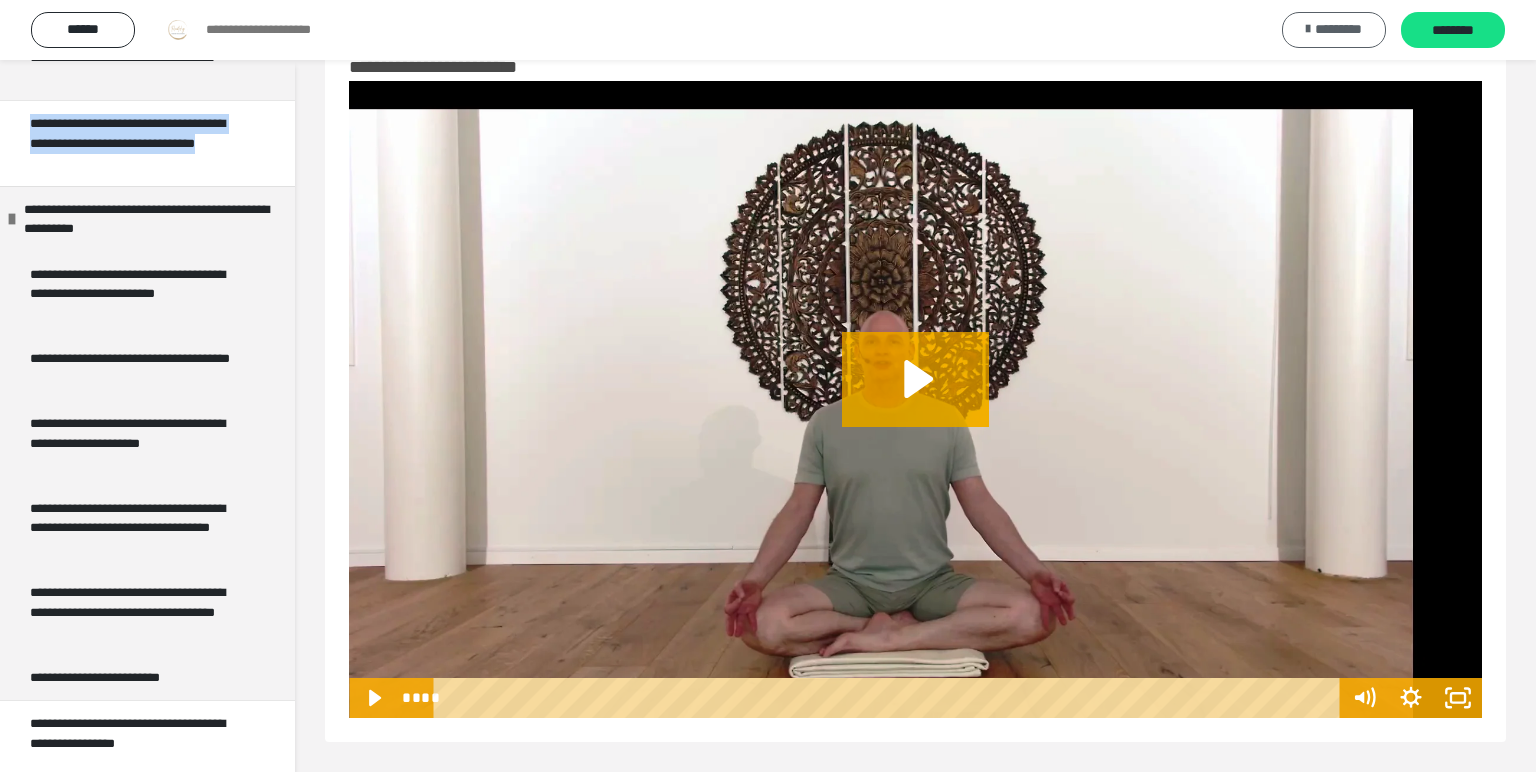 click on "*********" at bounding box center [1338, 29] 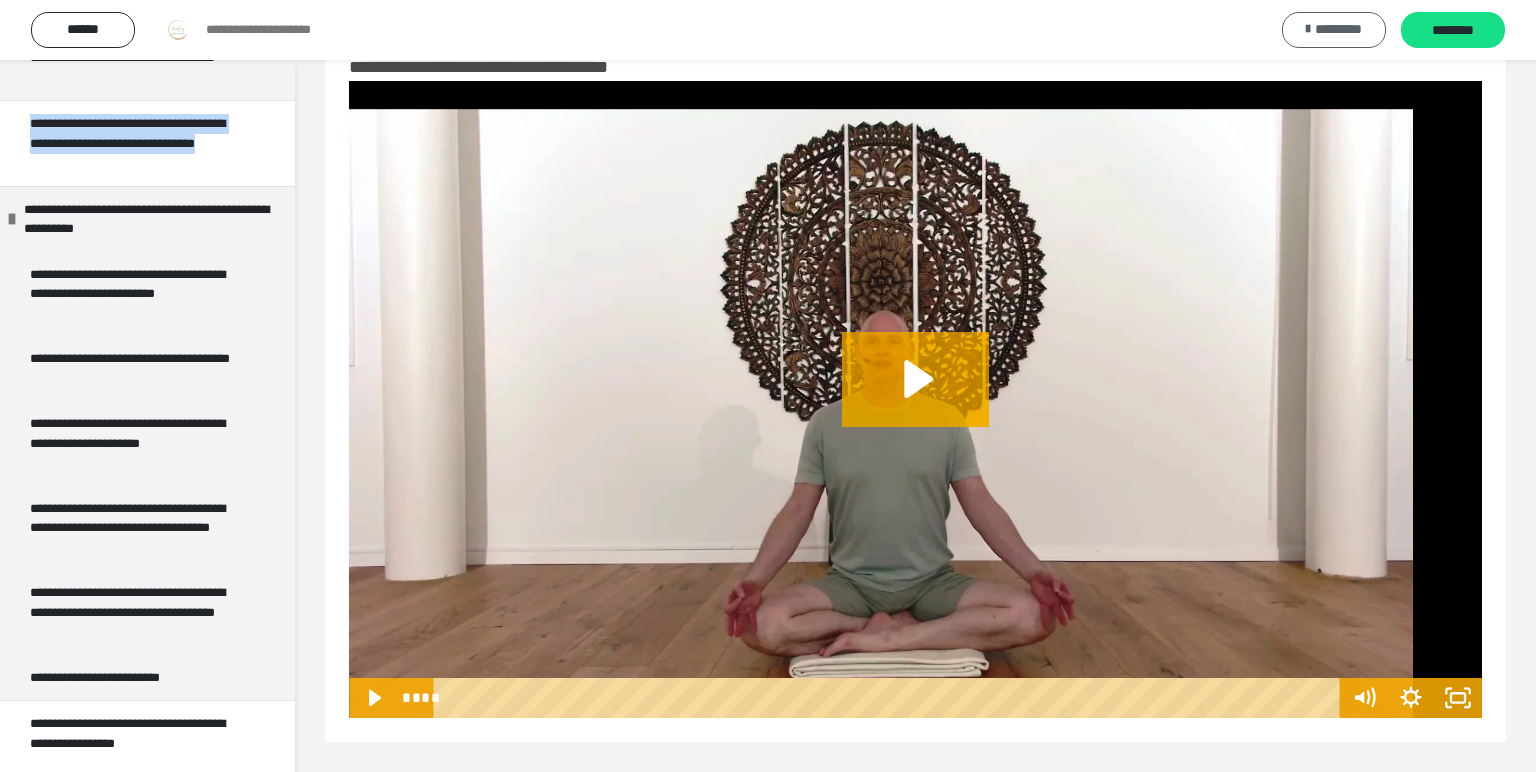 scroll, scrollTop: 60, scrollLeft: 0, axis: vertical 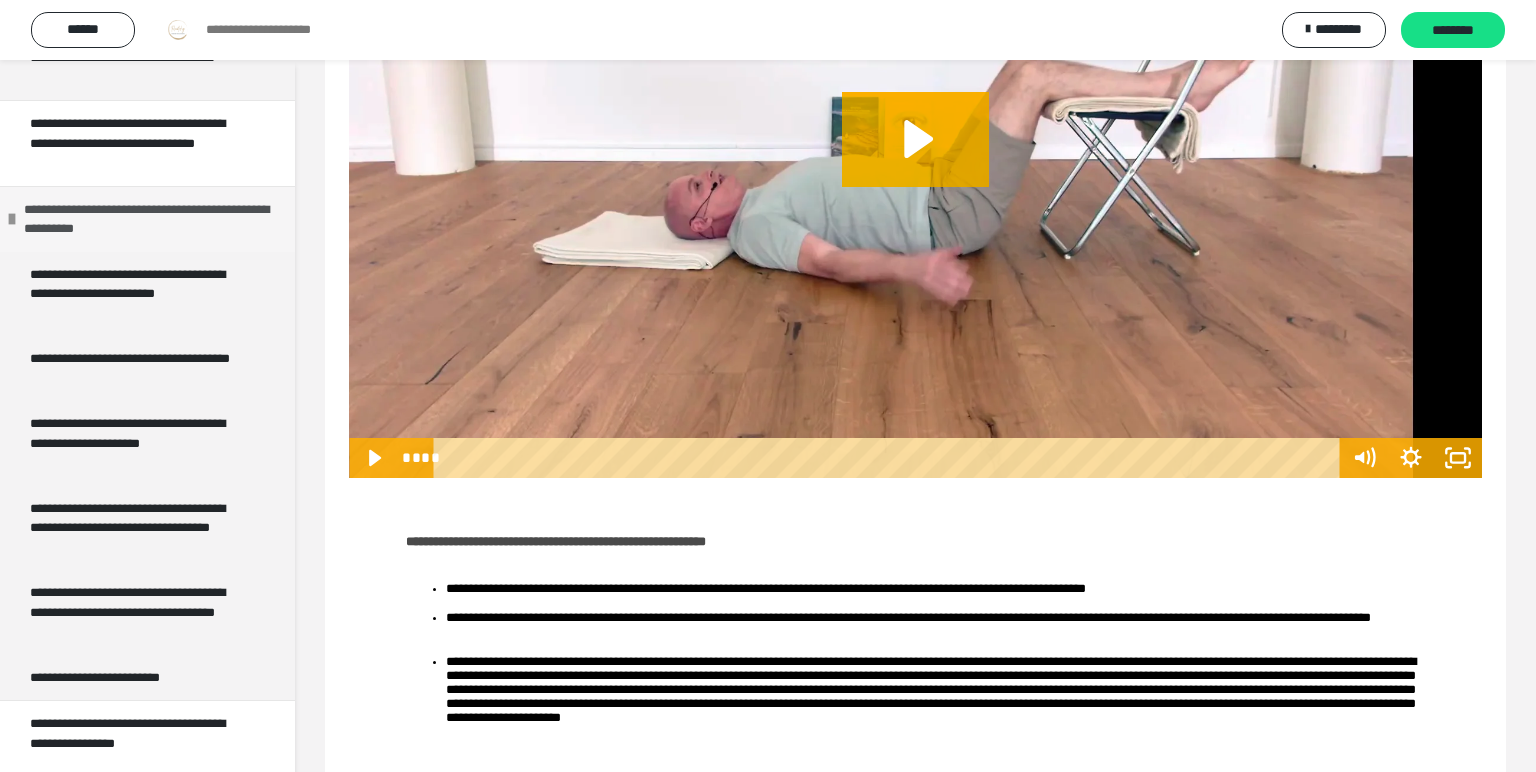 click on "**********" at bounding box center [152, 219] 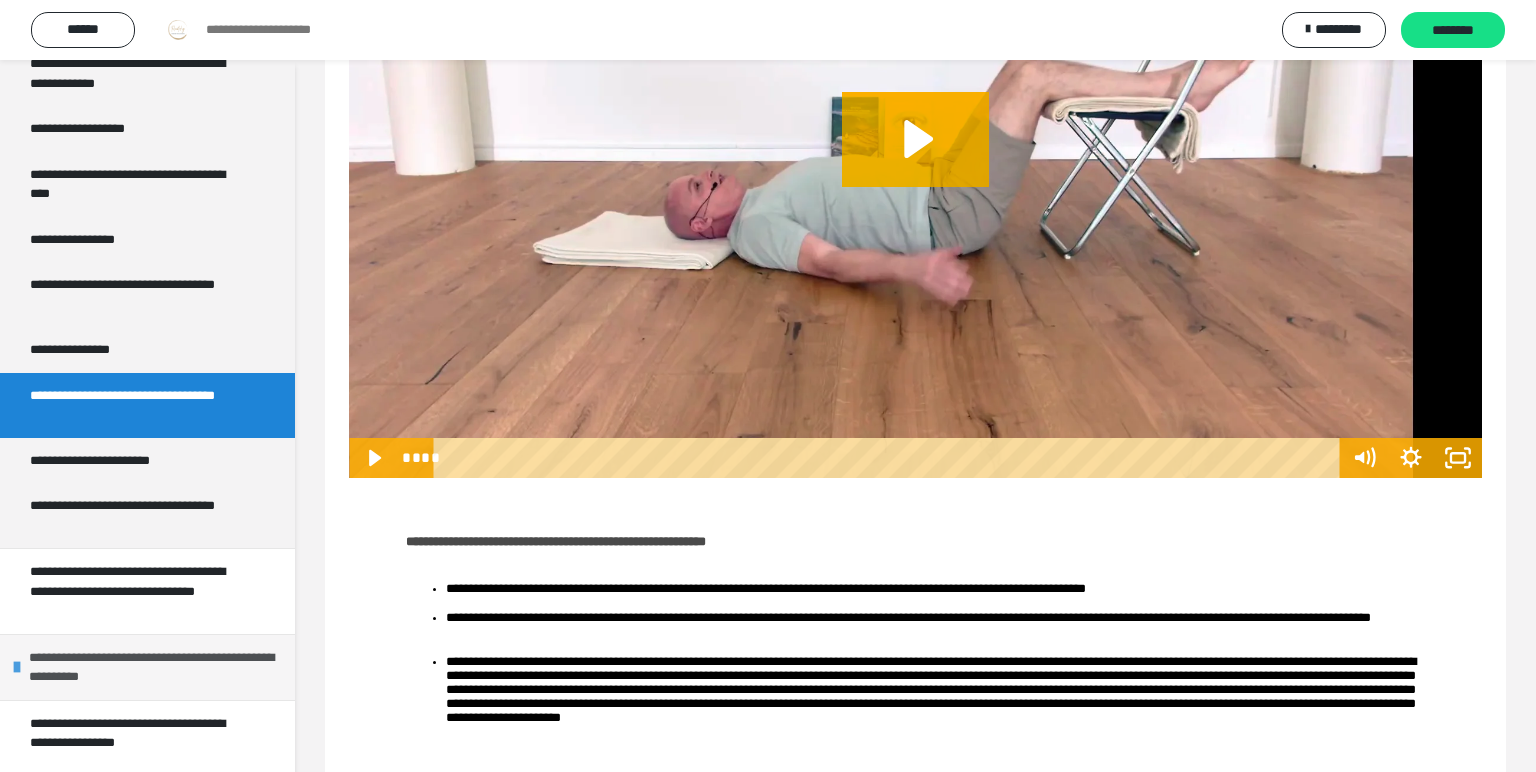 scroll, scrollTop: 635, scrollLeft: 0, axis: vertical 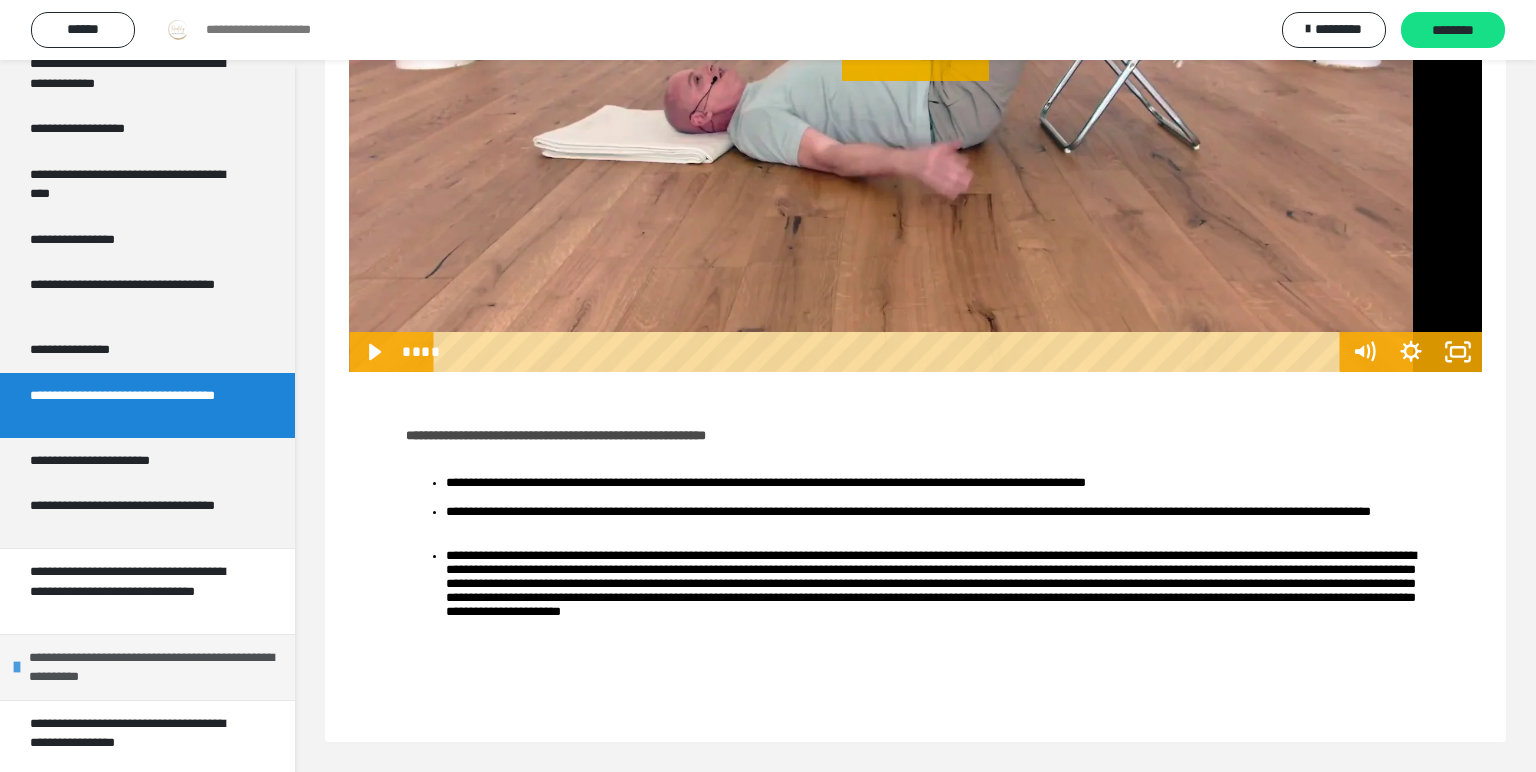 click on "**********" at bounding box center (157, 667) 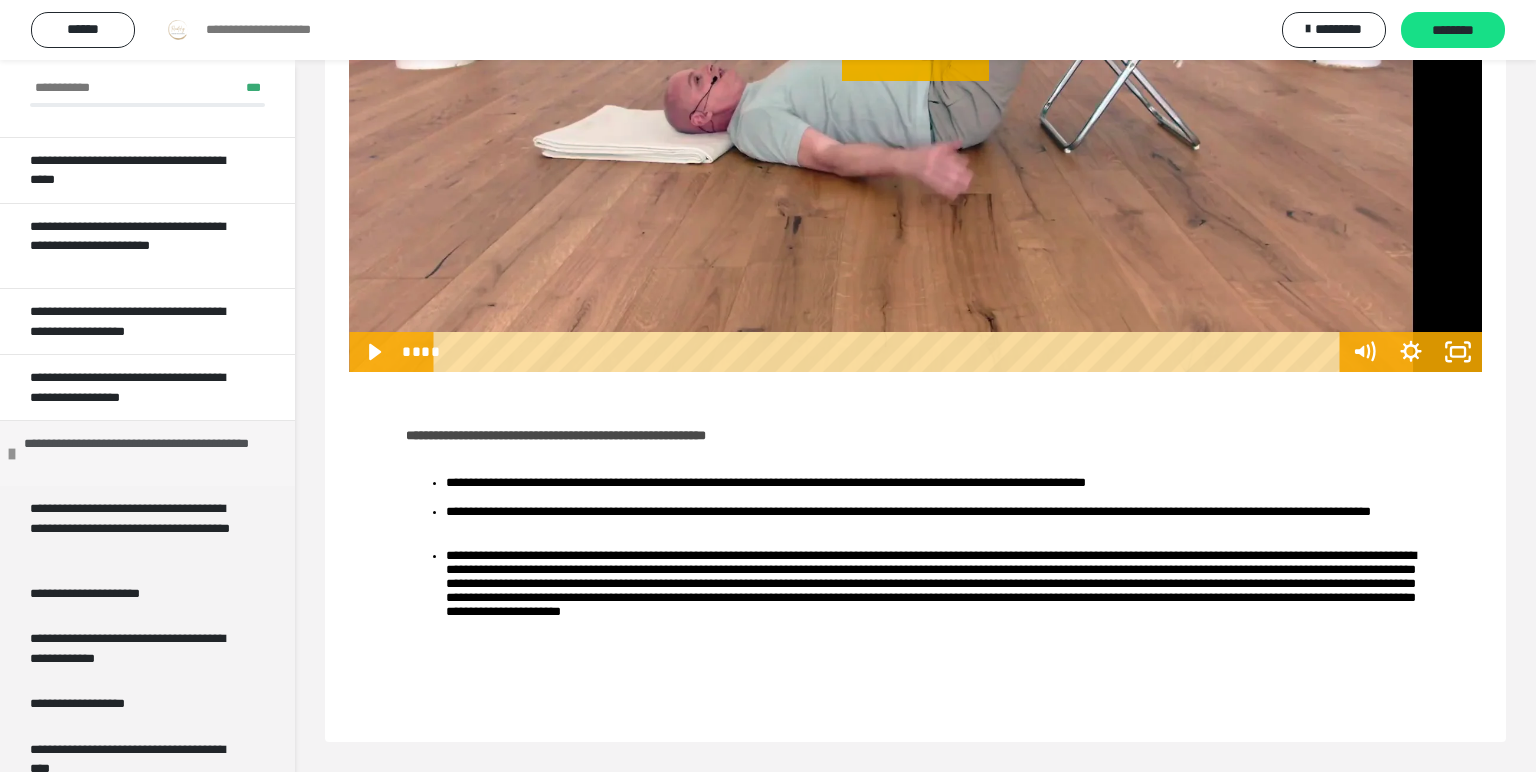 scroll, scrollTop: 0, scrollLeft: 0, axis: both 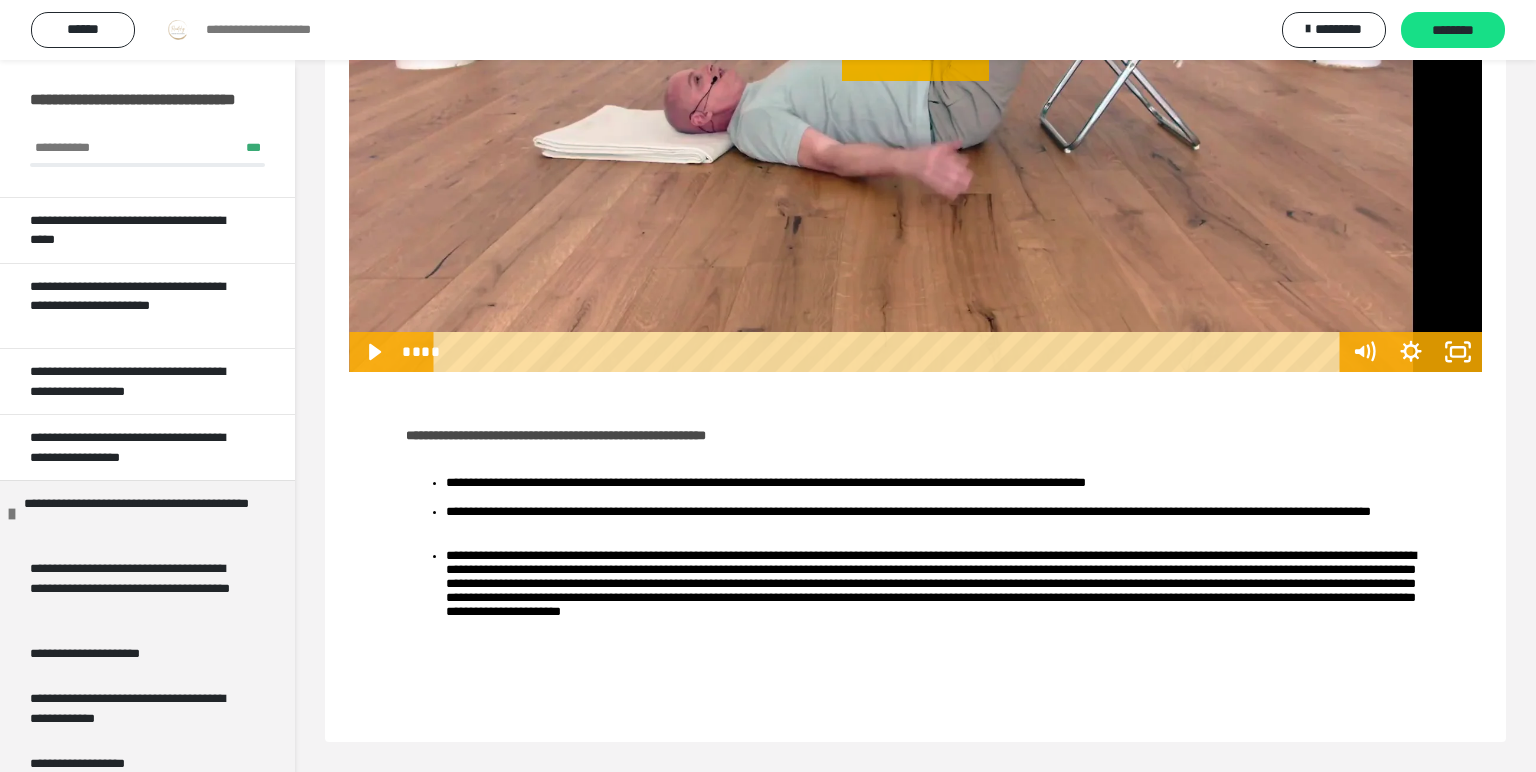 click on "**********" at bounding box center [768, 30] 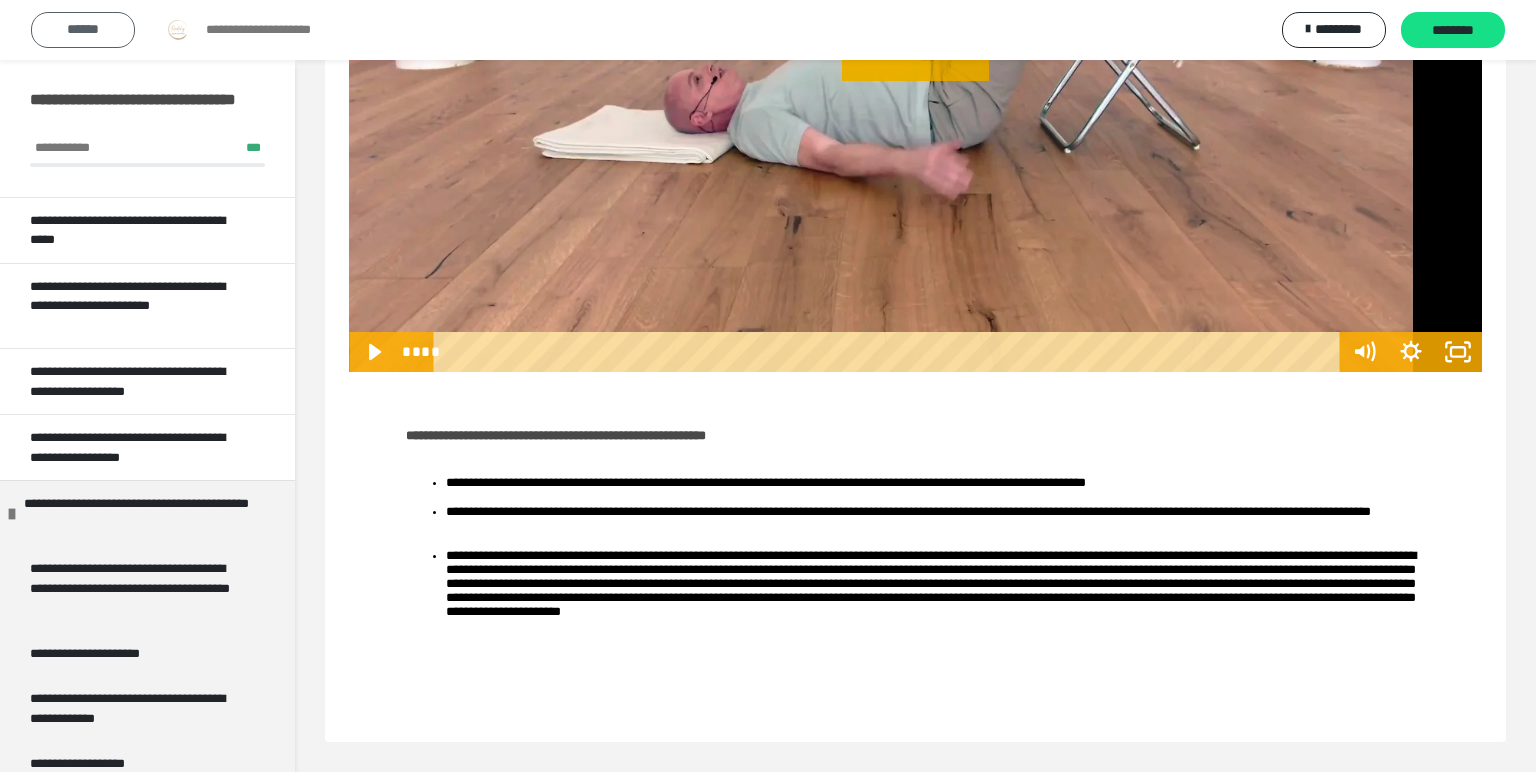 click on "******" at bounding box center [83, 30] 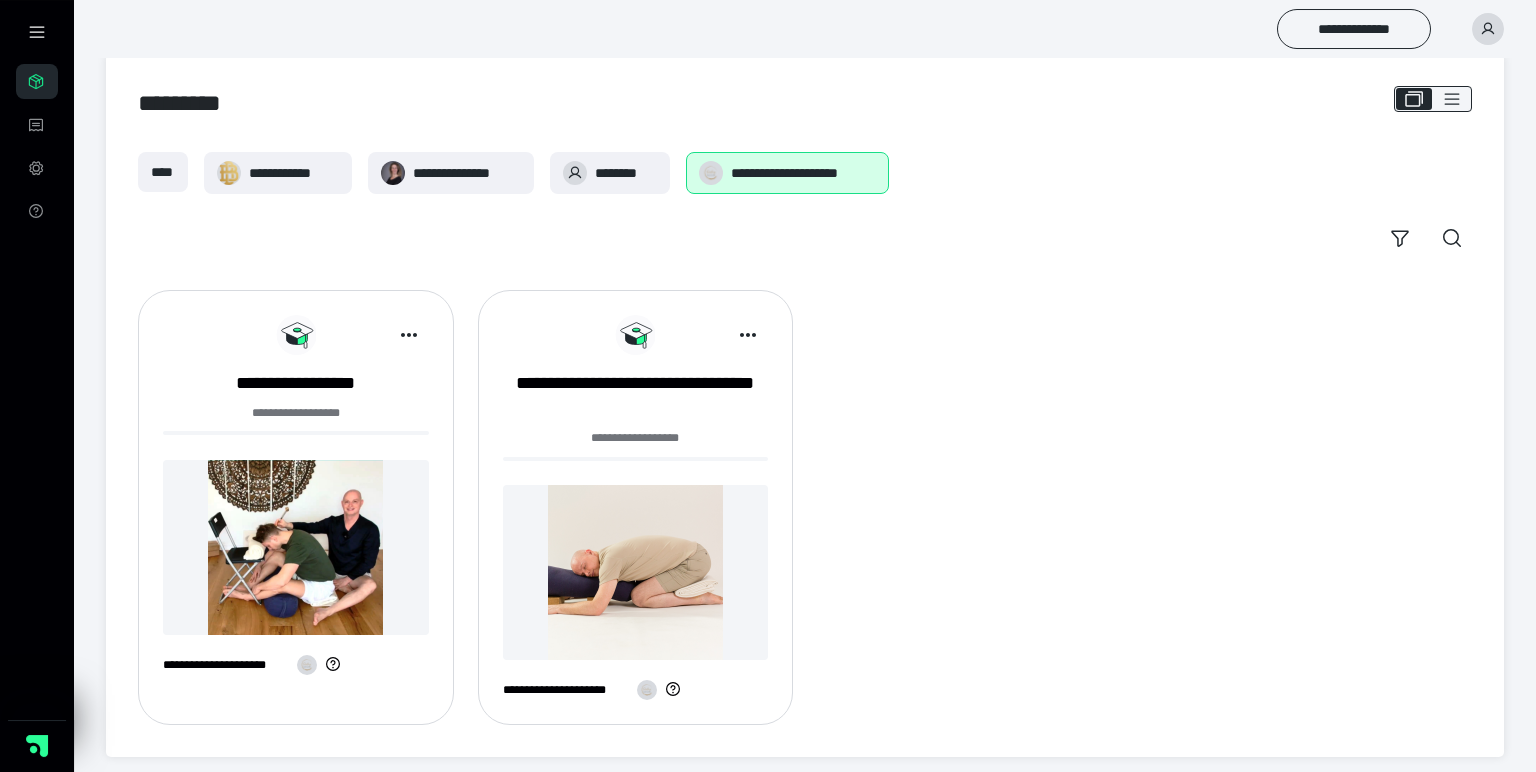 scroll, scrollTop: 36, scrollLeft: 0, axis: vertical 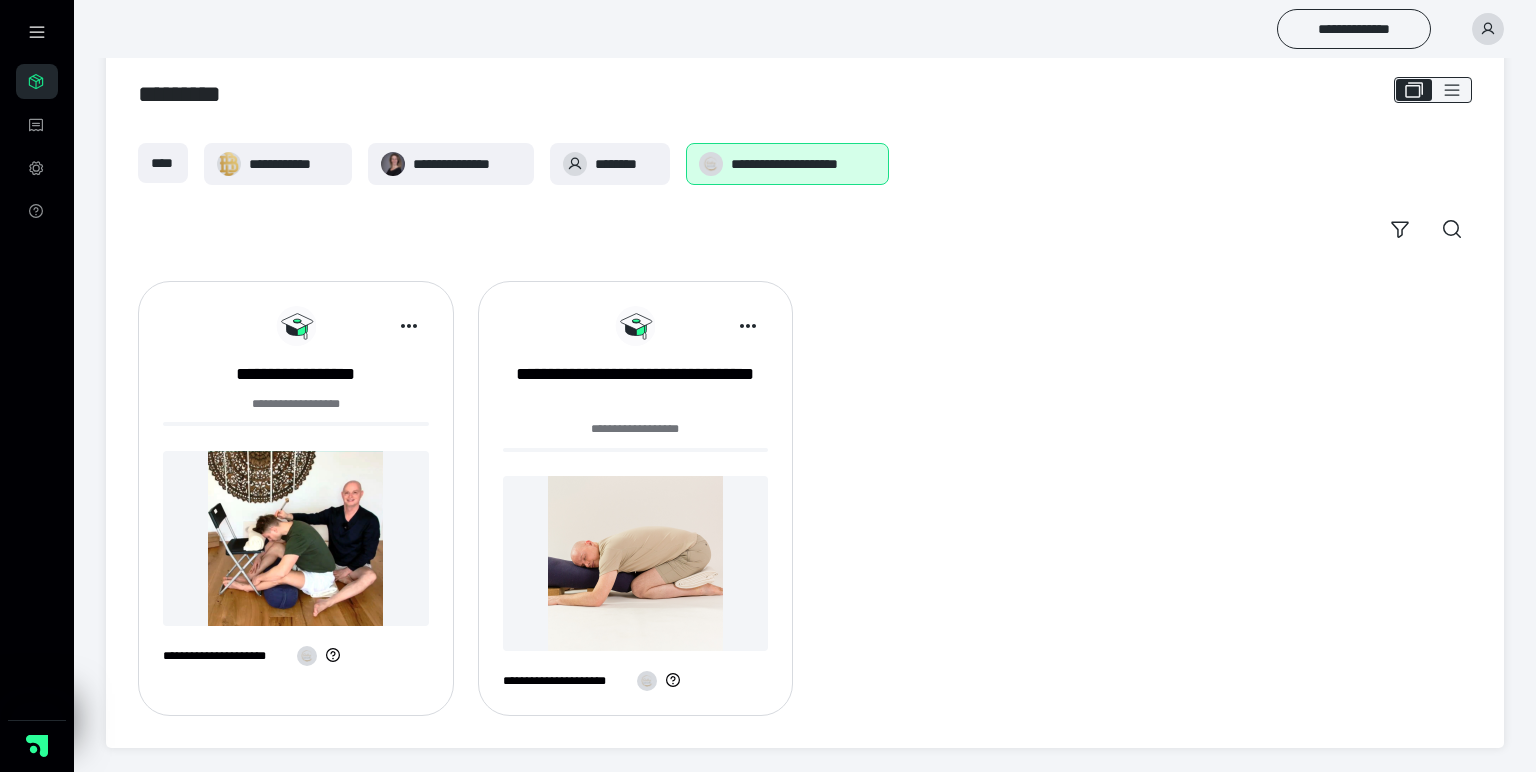 click at bounding box center (296, 538) 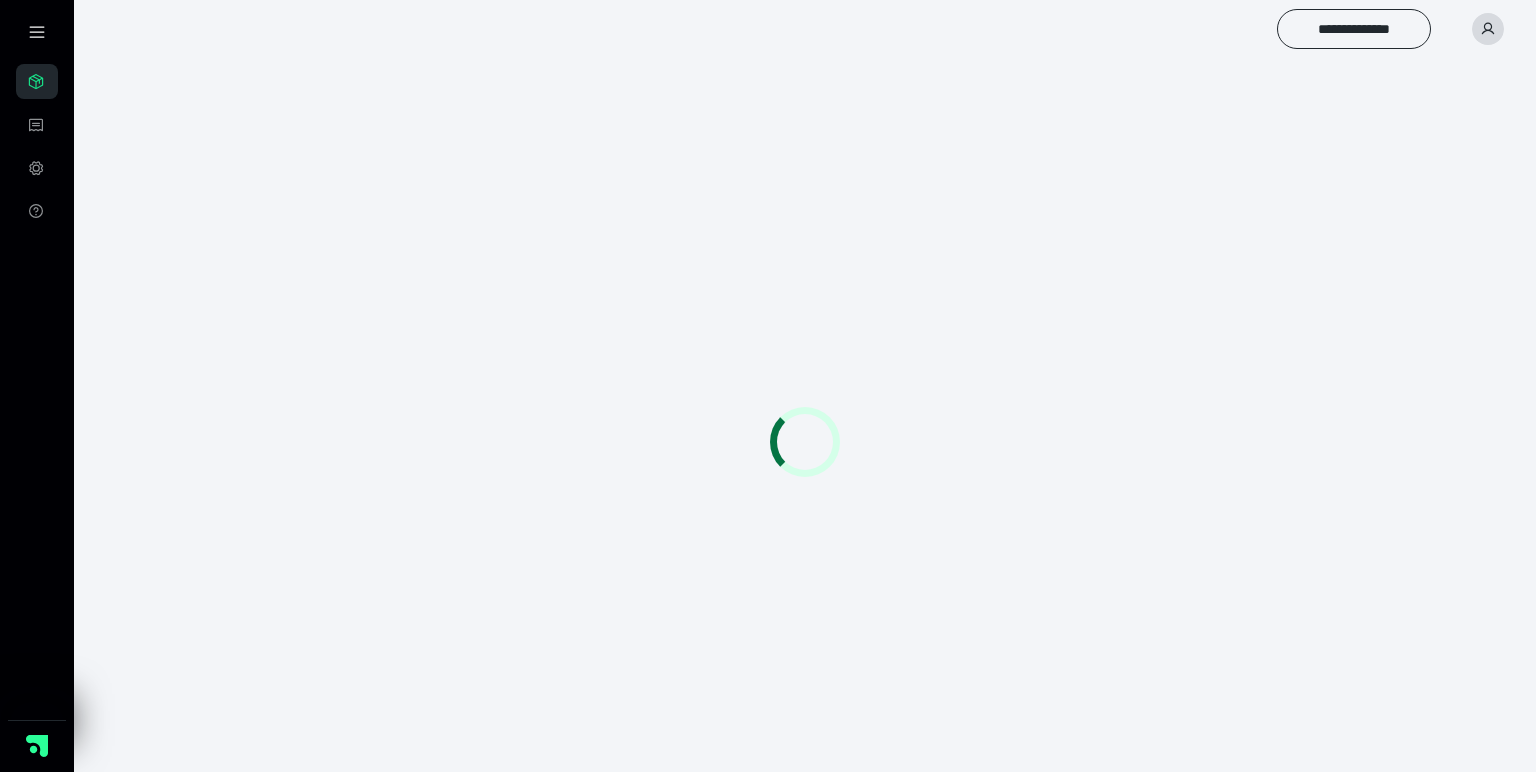 scroll, scrollTop: 0, scrollLeft: 0, axis: both 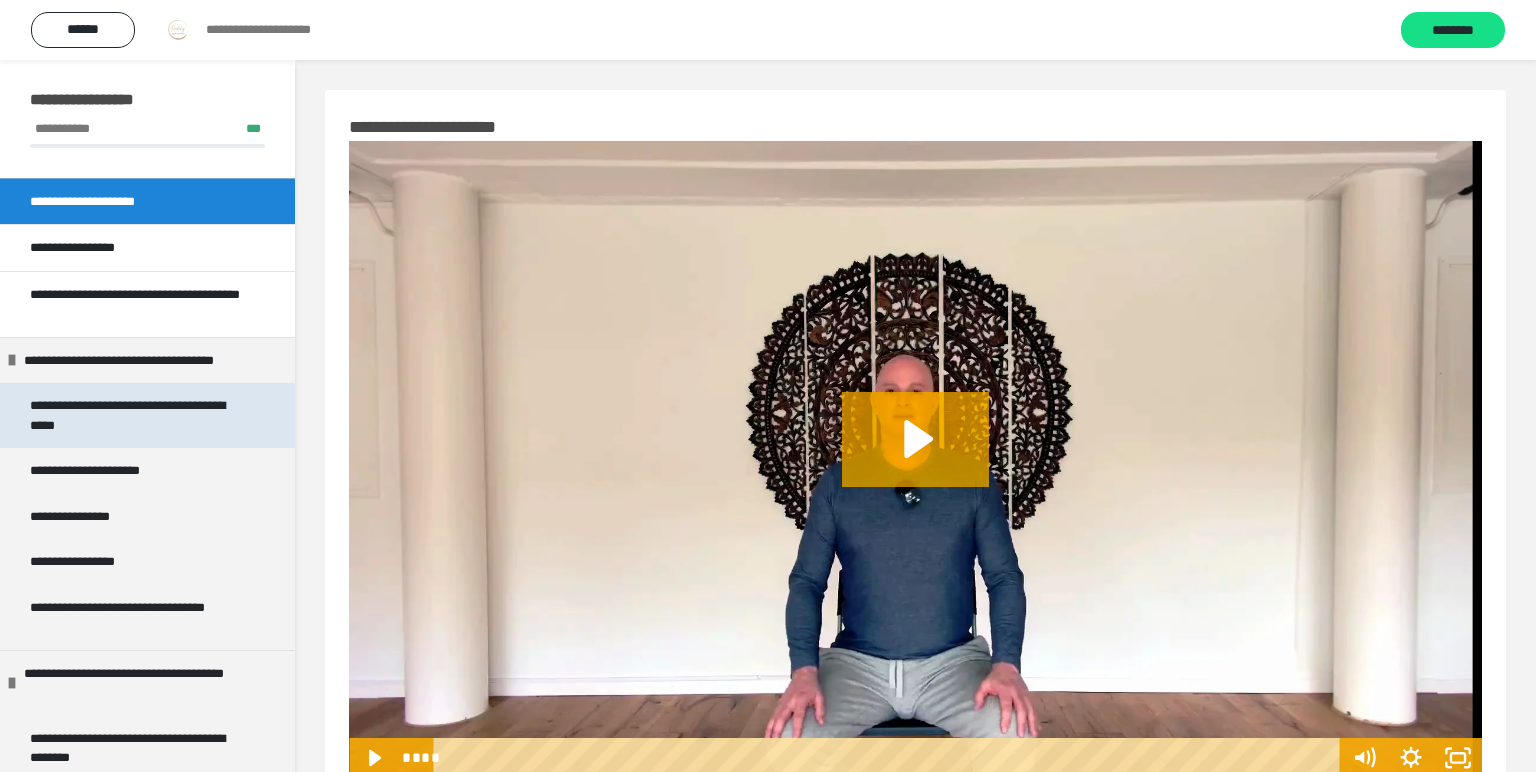 click on "**********" at bounding box center [139, 415] 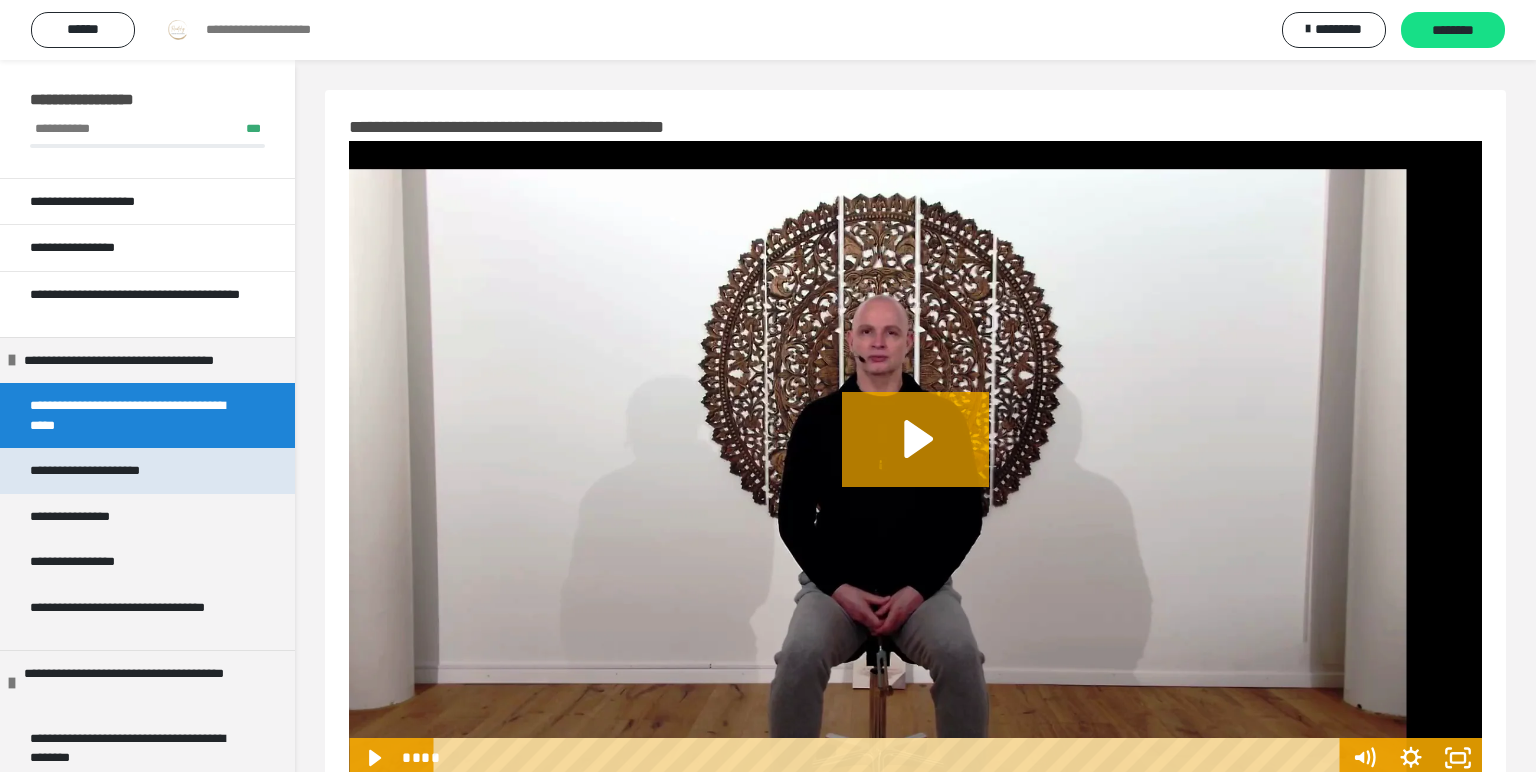 click on "**********" at bounding box center (111, 471) 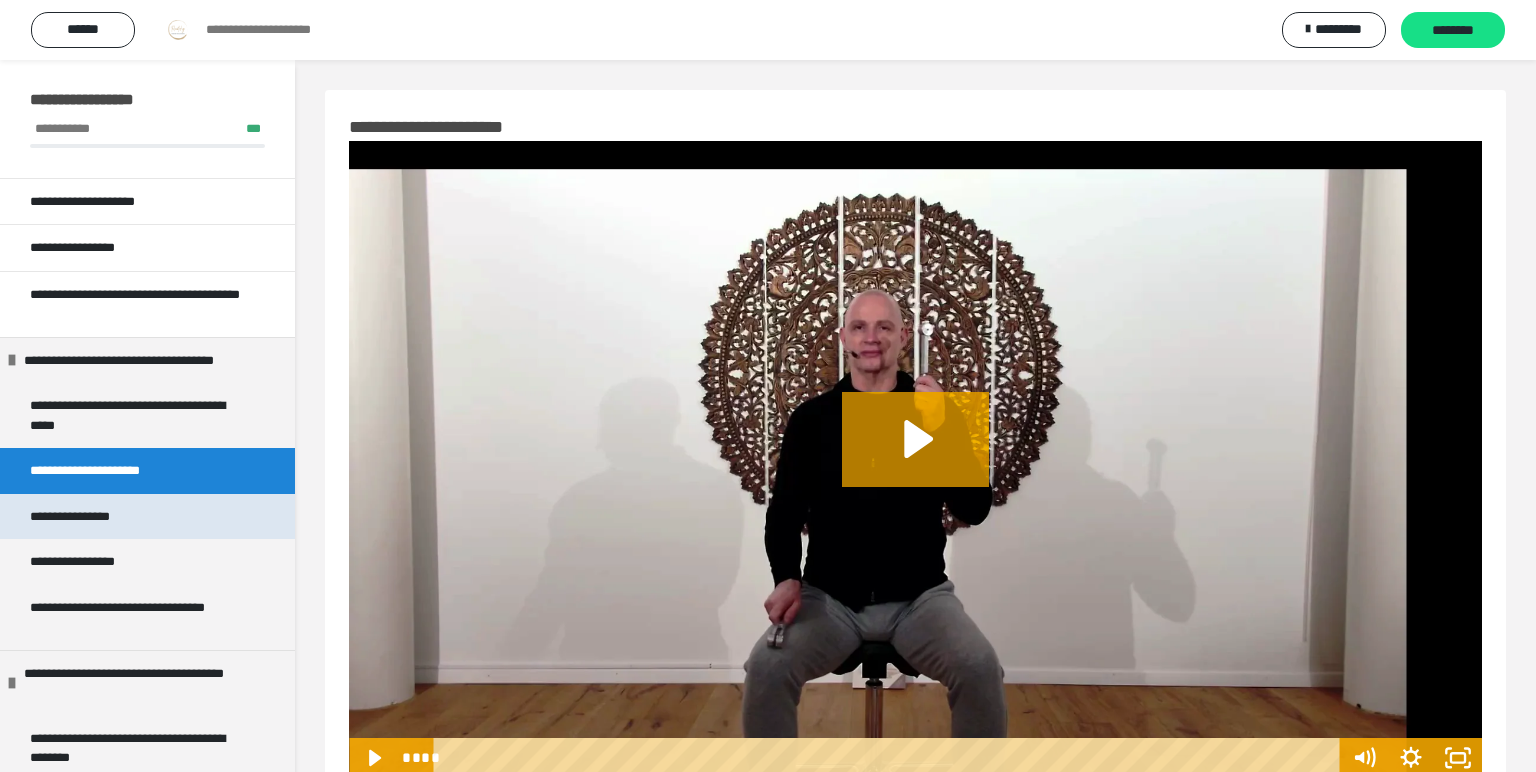 drag, startPoint x: 131, startPoint y: 523, endPoint x: 136, endPoint y: 533, distance: 11.18034 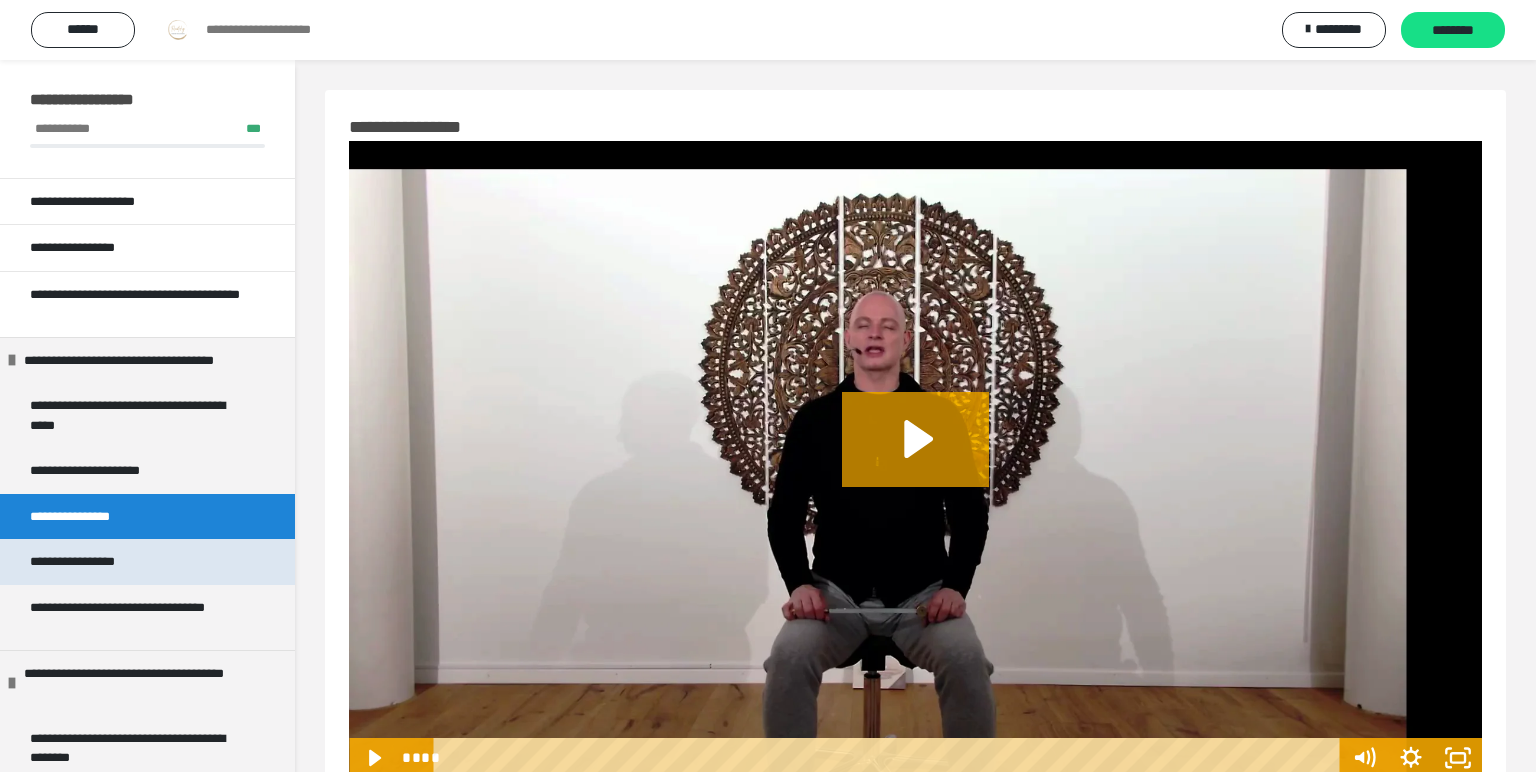 click on "**********" at bounding box center (92, 562) 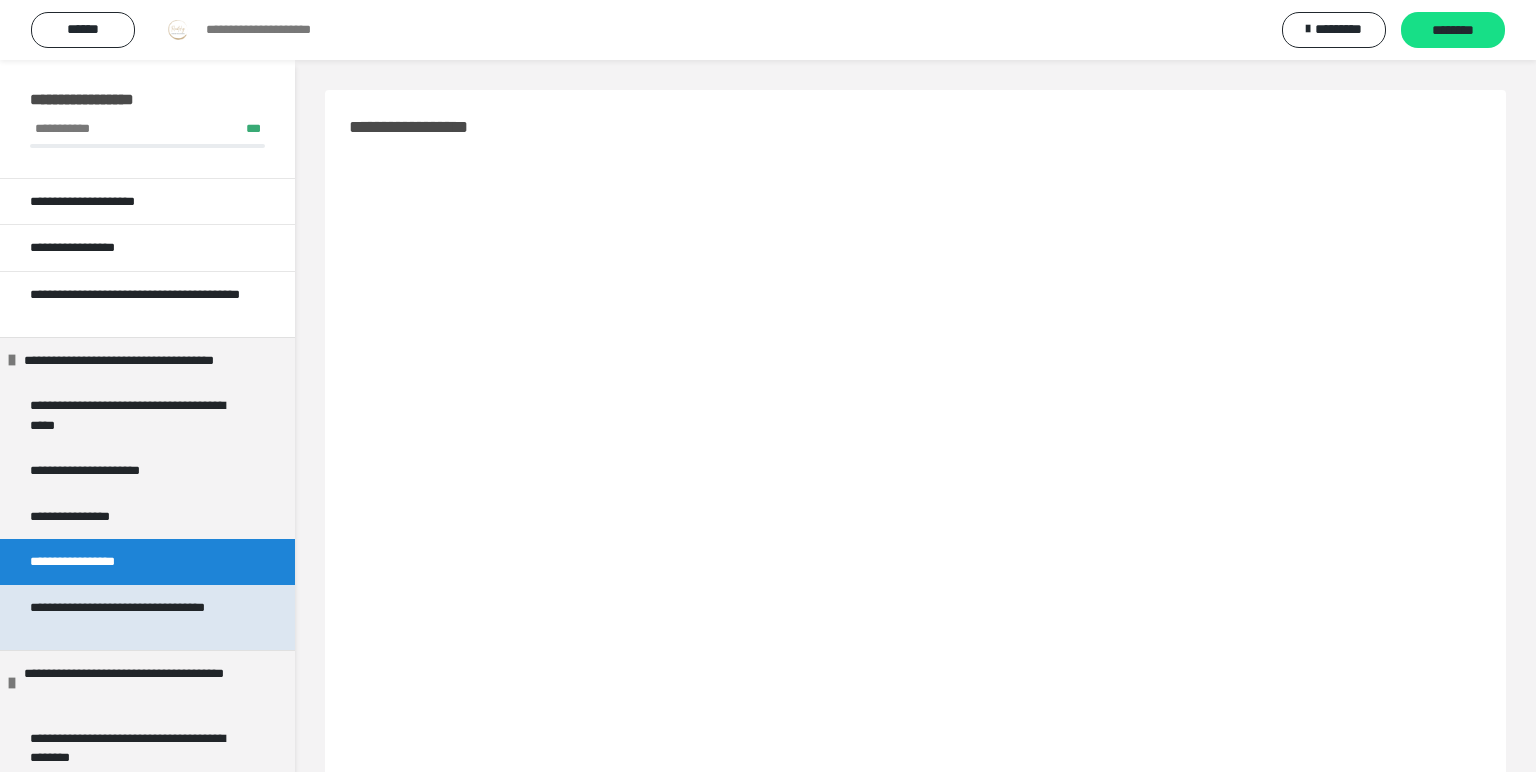 click on "**********" at bounding box center (139, 617) 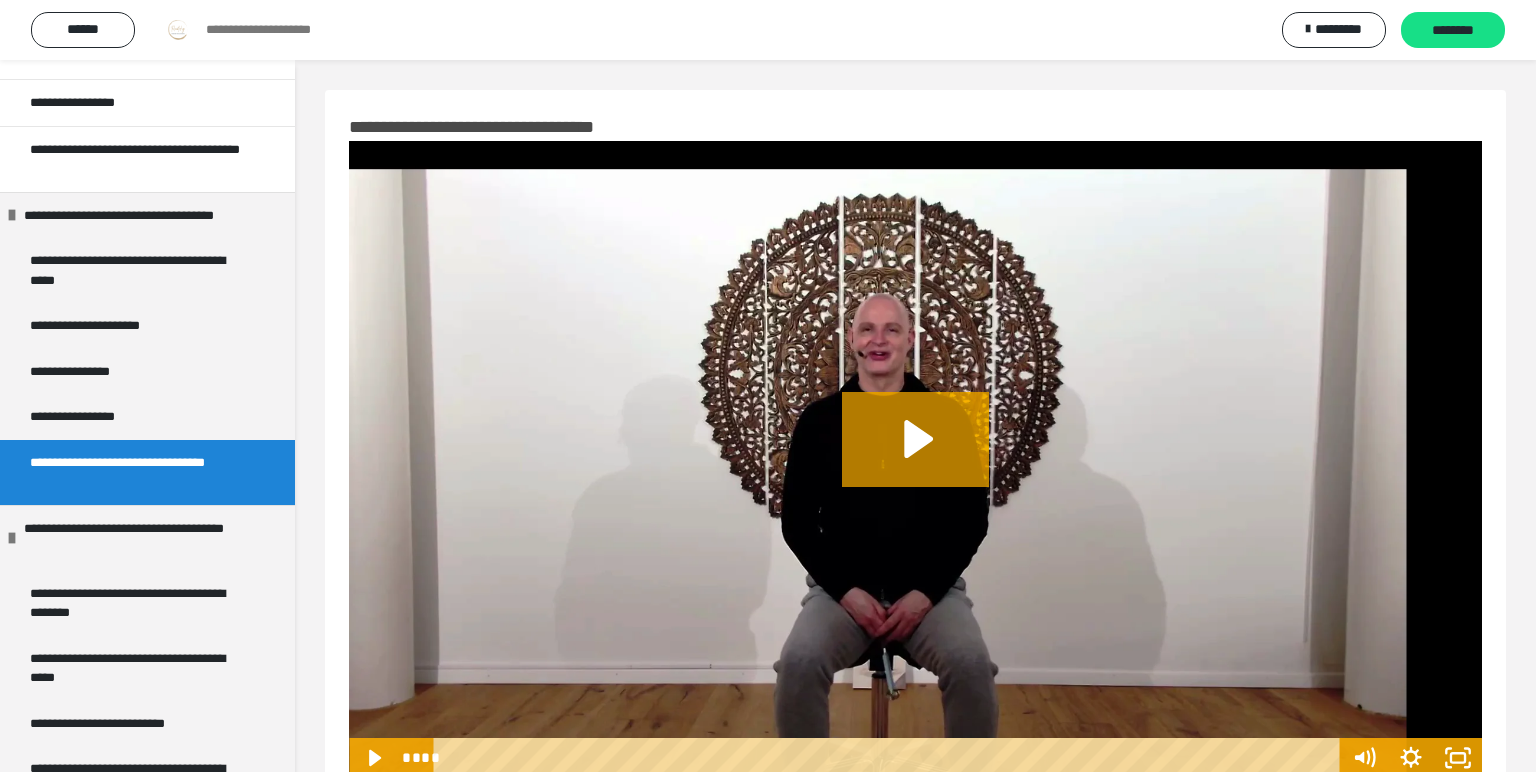 scroll, scrollTop: 279, scrollLeft: 0, axis: vertical 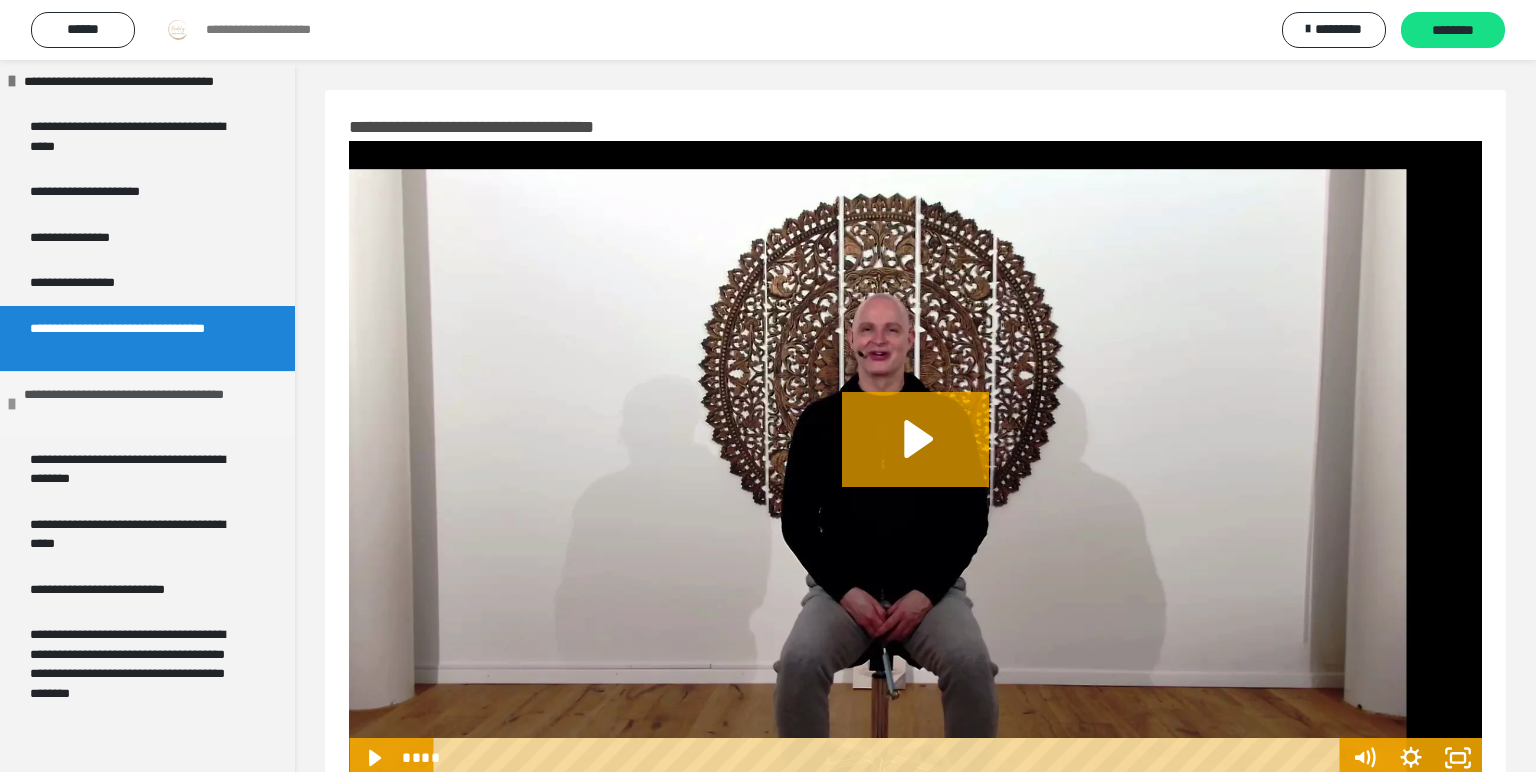 click on "**********" at bounding box center [152, 404] 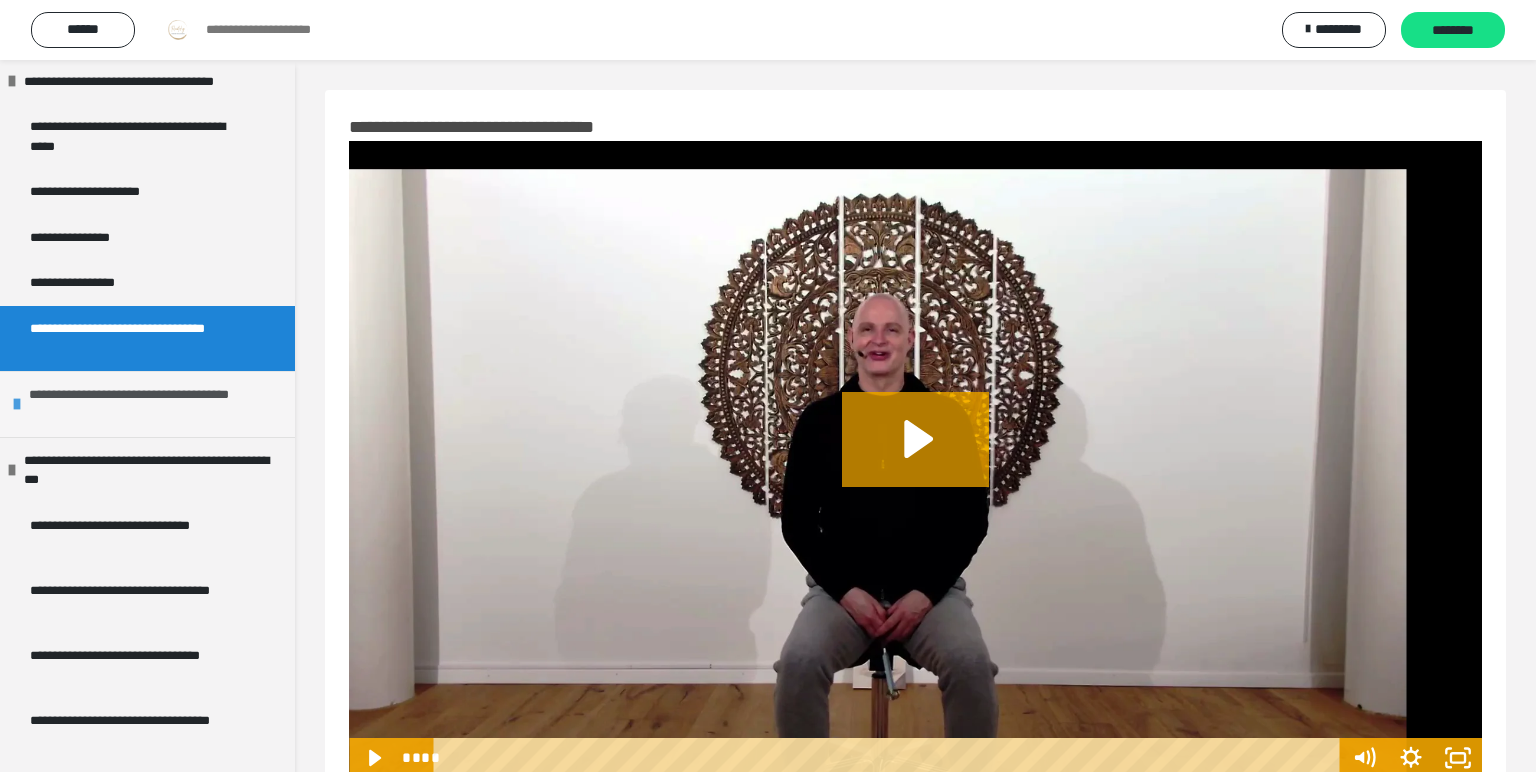 click on "**********" at bounding box center (157, 404) 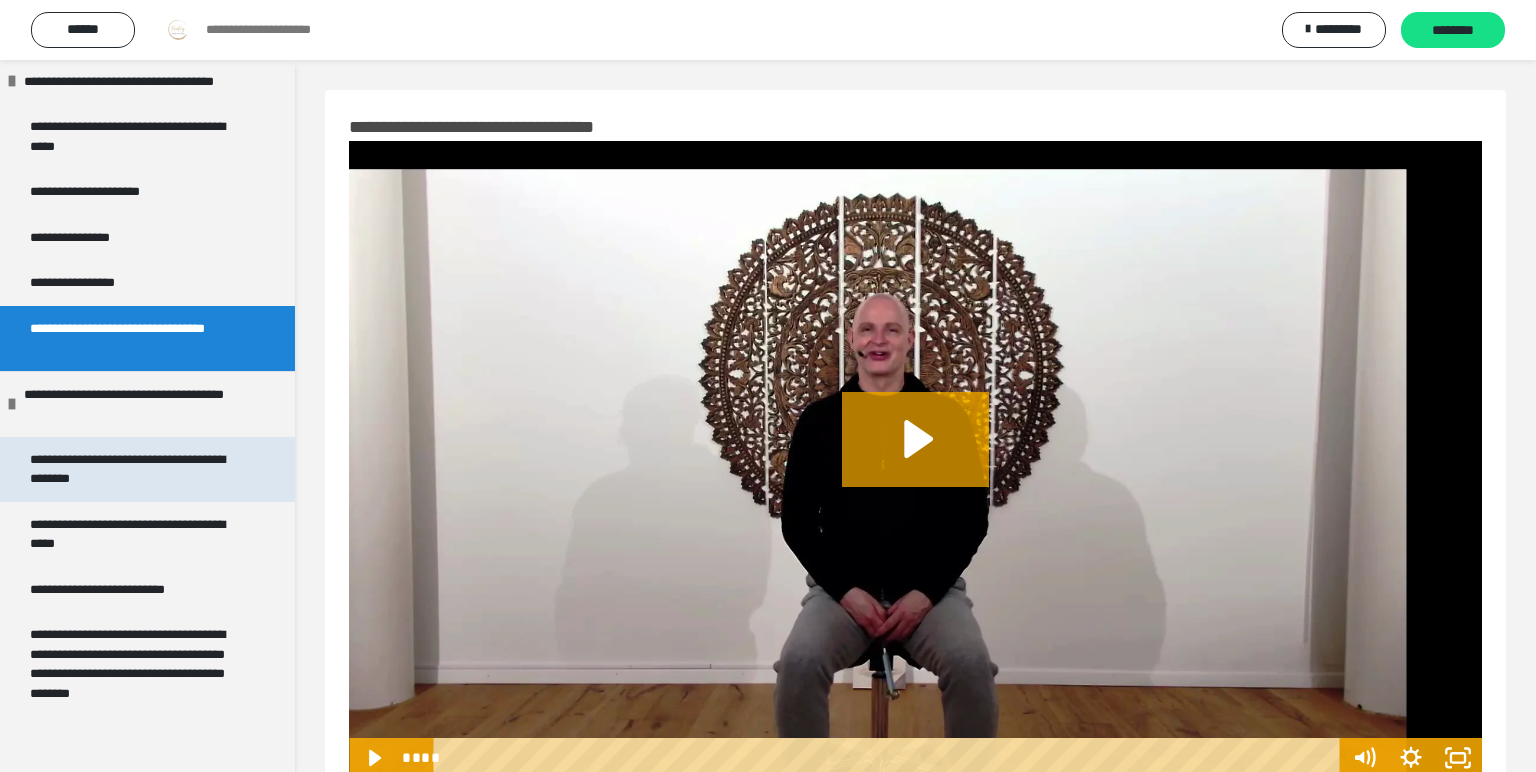 click on "**********" at bounding box center [139, 469] 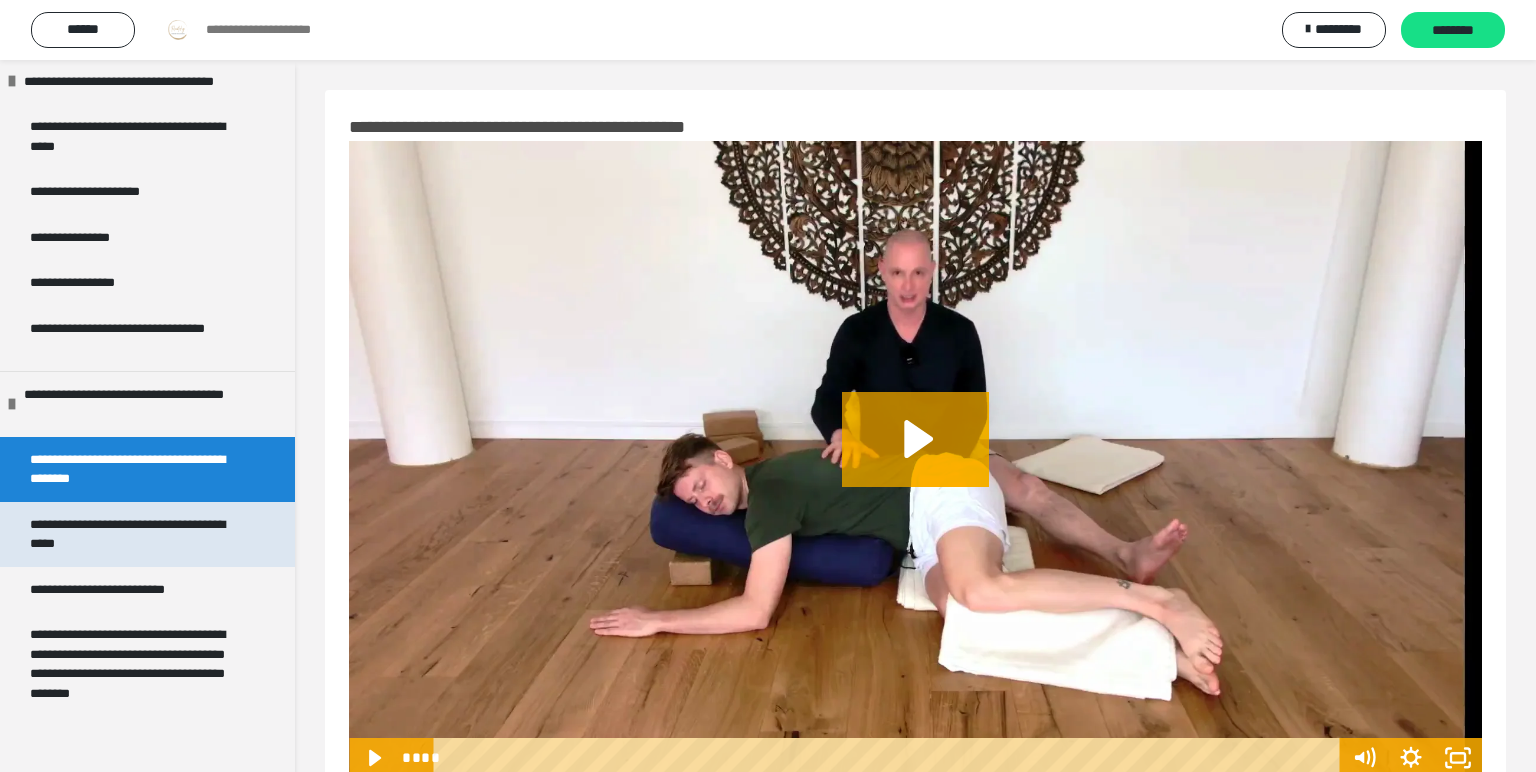 click on "**********" at bounding box center [139, 534] 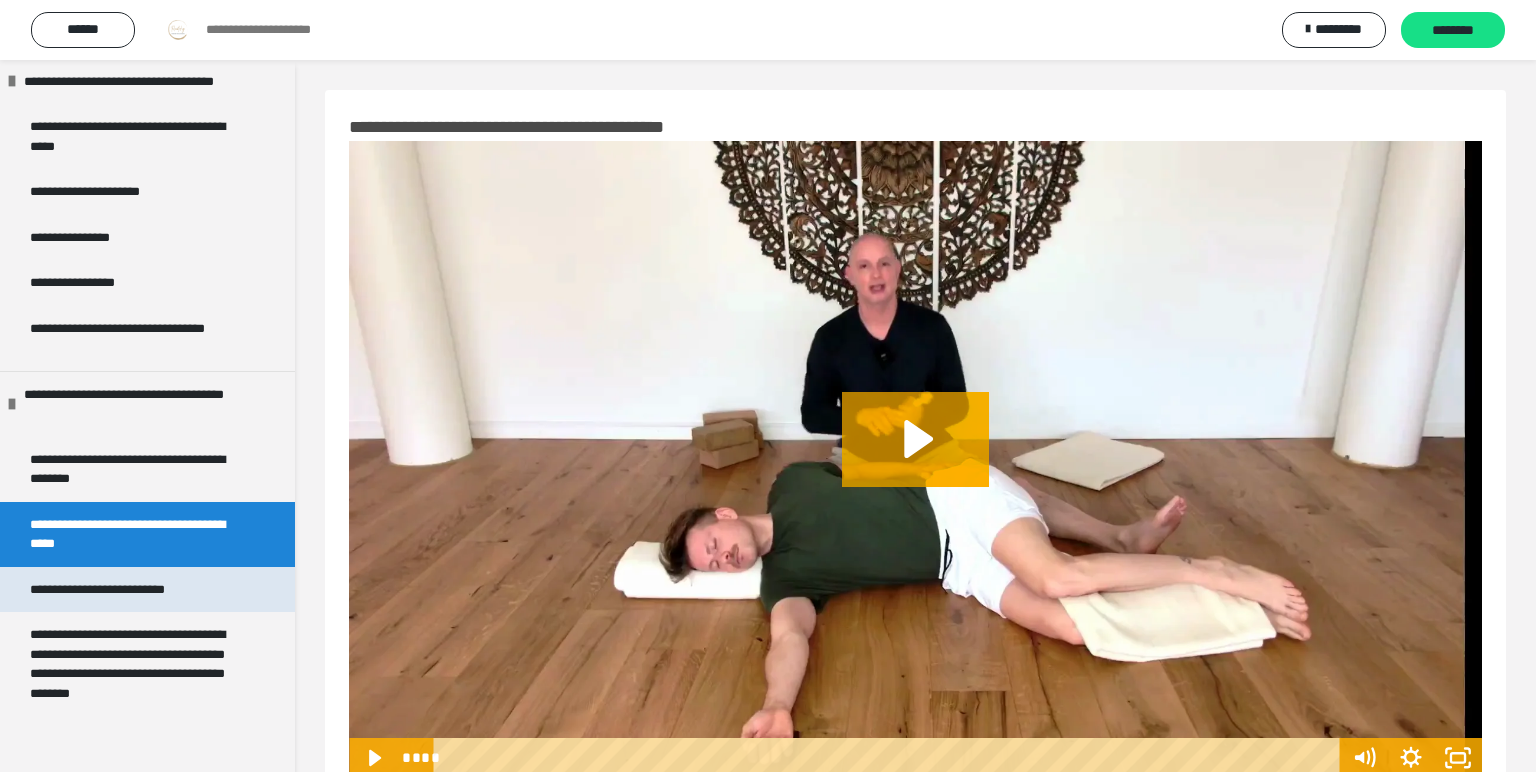 click on "**********" at bounding box center [125, 590] 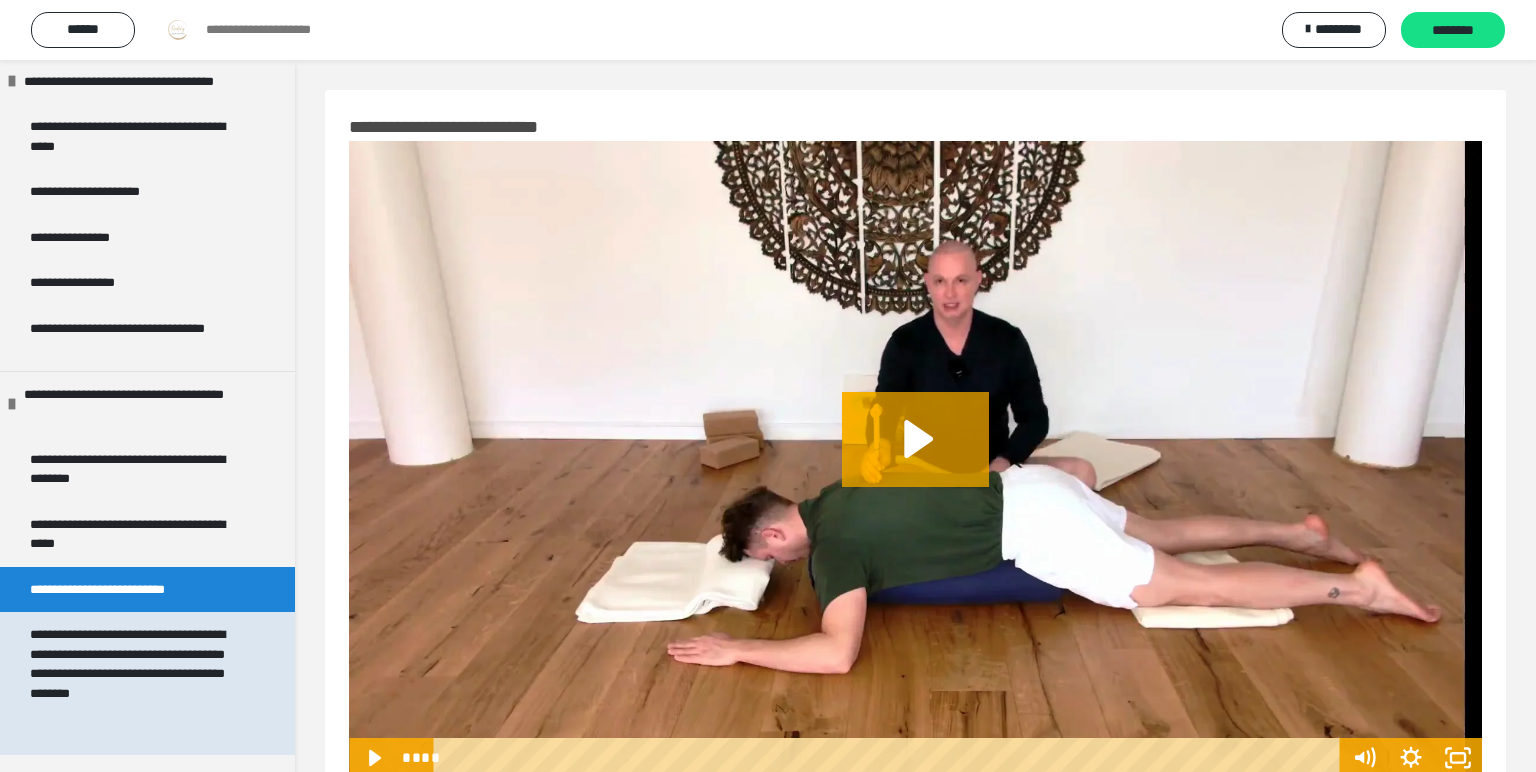 click on "**********" at bounding box center (139, 683) 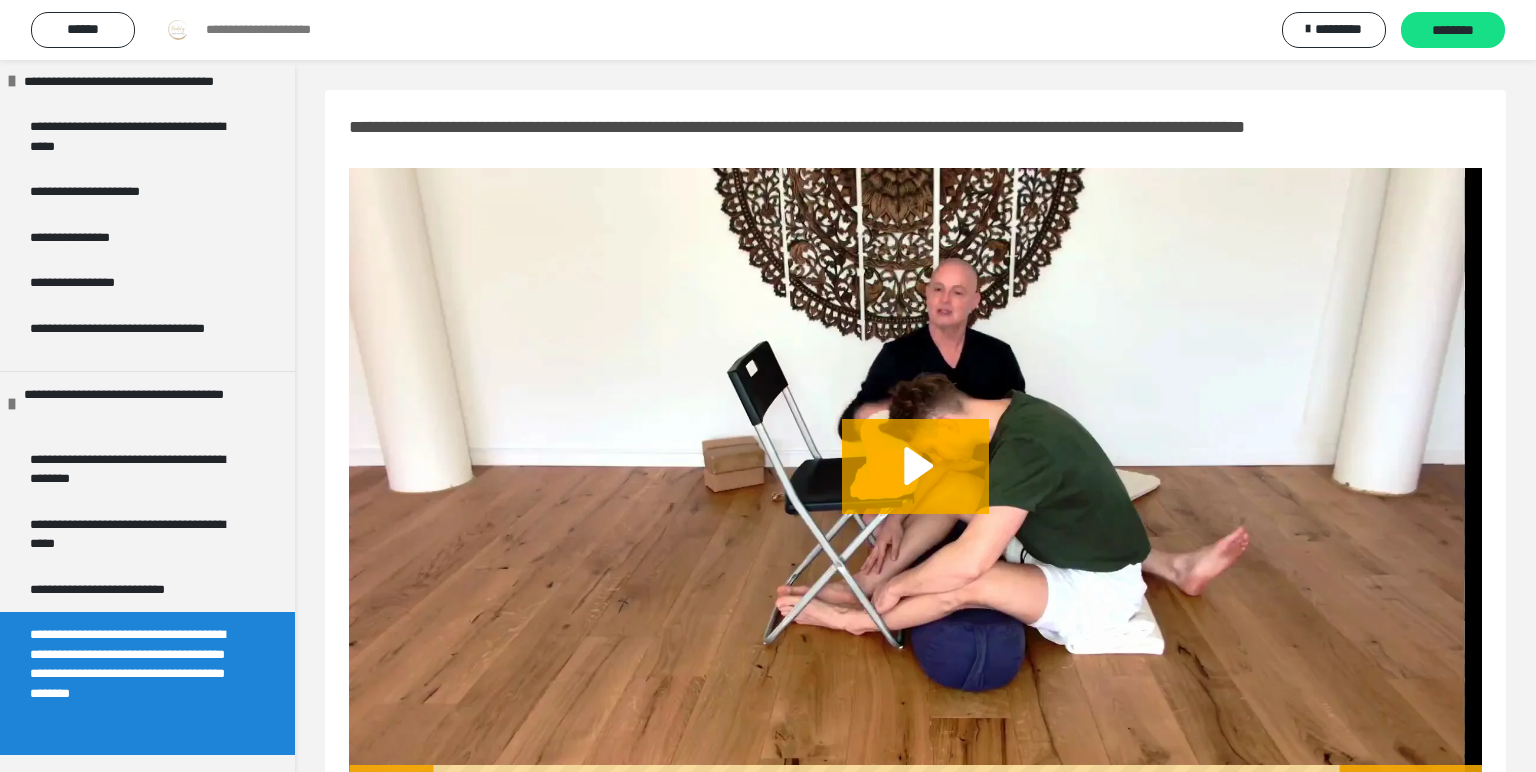 scroll, scrollTop: 651, scrollLeft: 0, axis: vertical 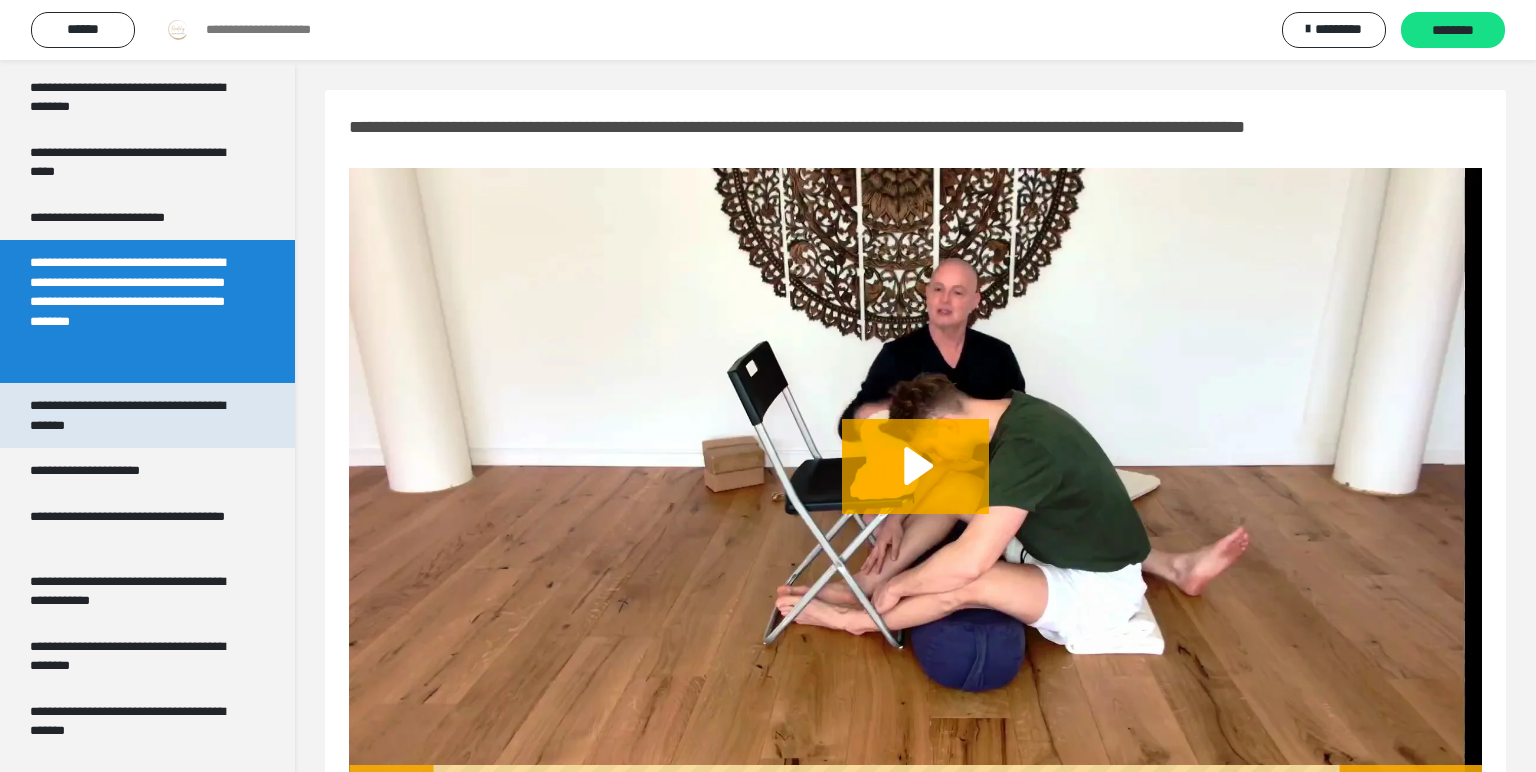 click on "**********" at bounding box center [139, 415] 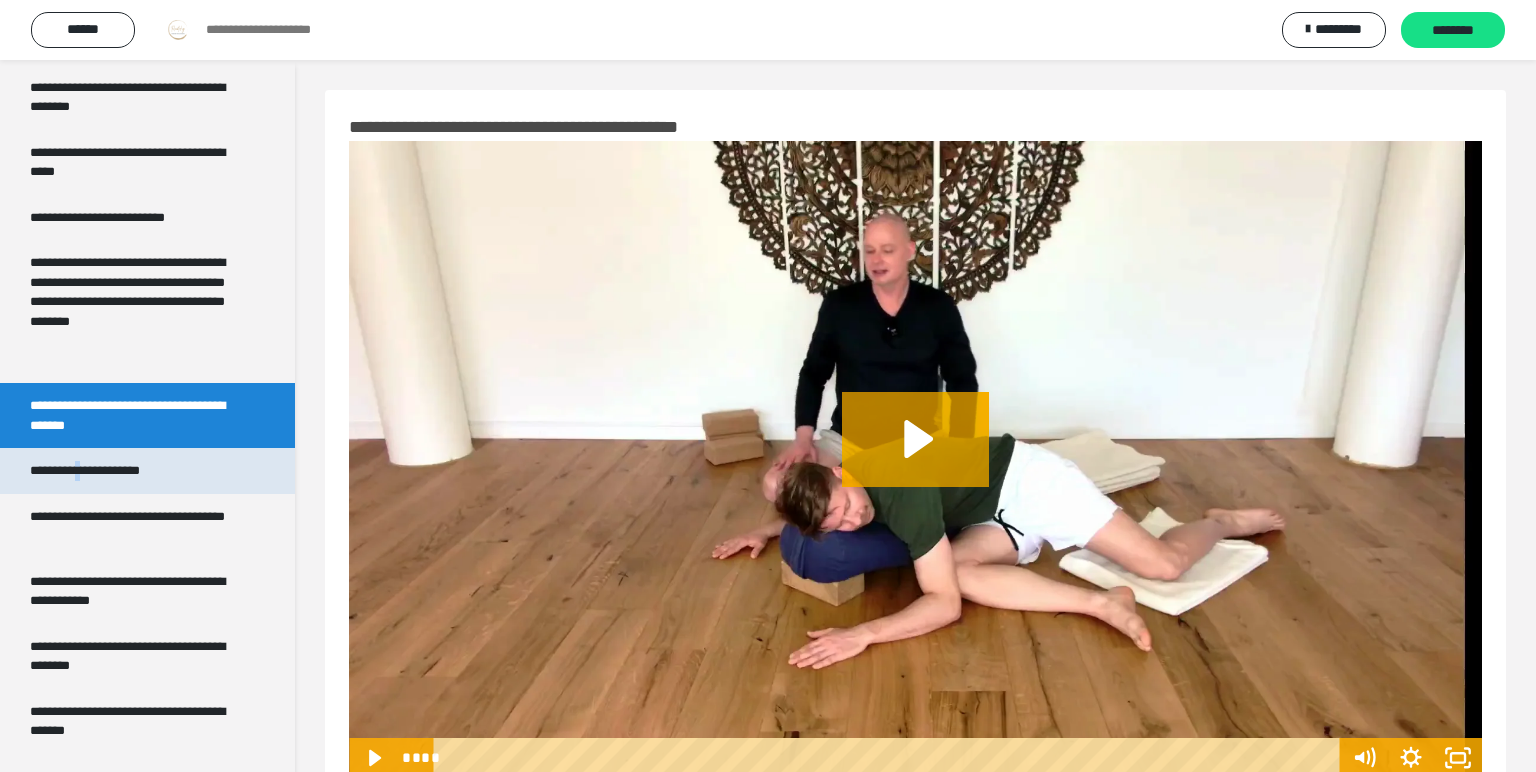 click on "**********" at bounding box center [101, 471] 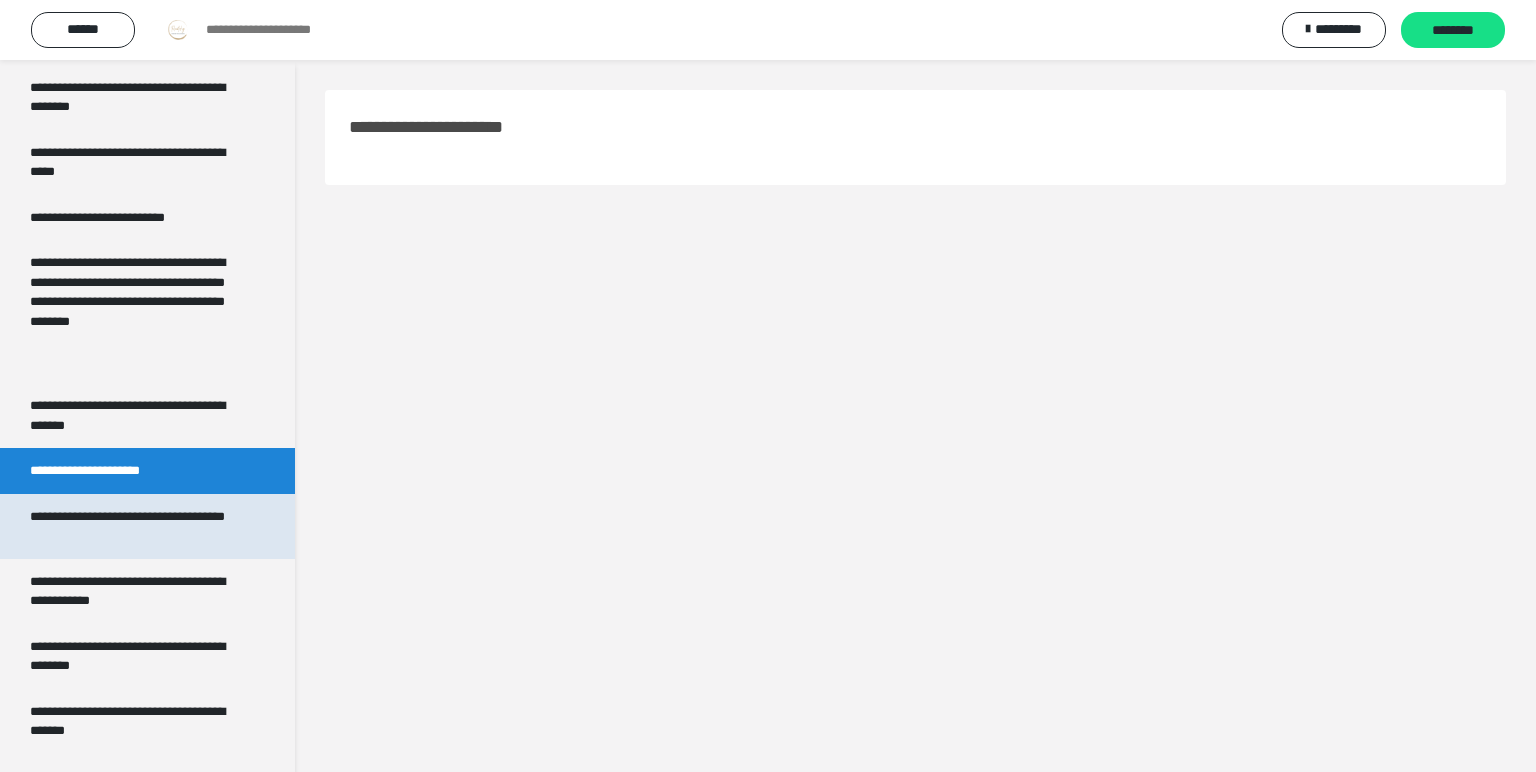 click on "**********" at bounding box center (139, 526) 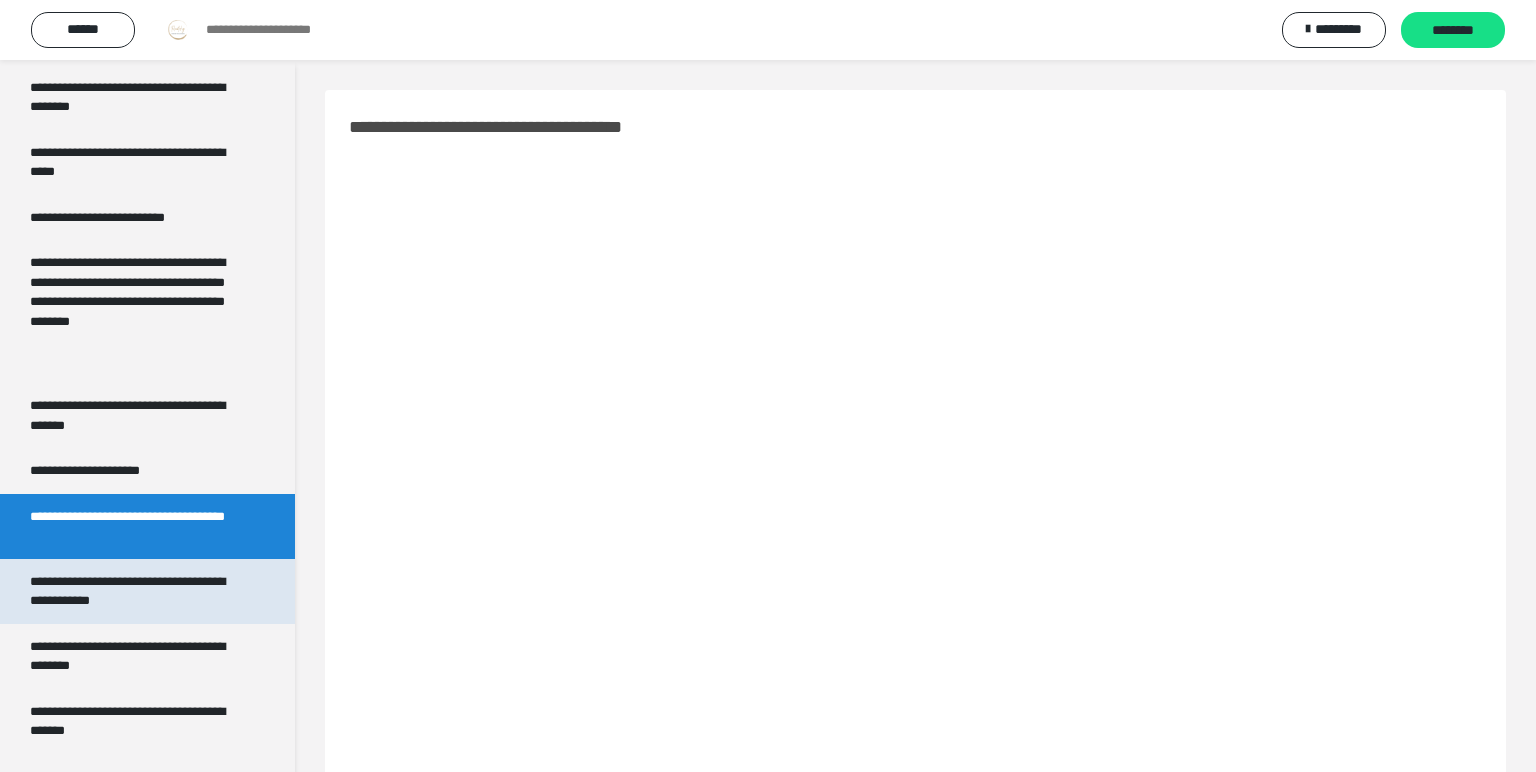 click on "**********" at bounding box center (139, 591) 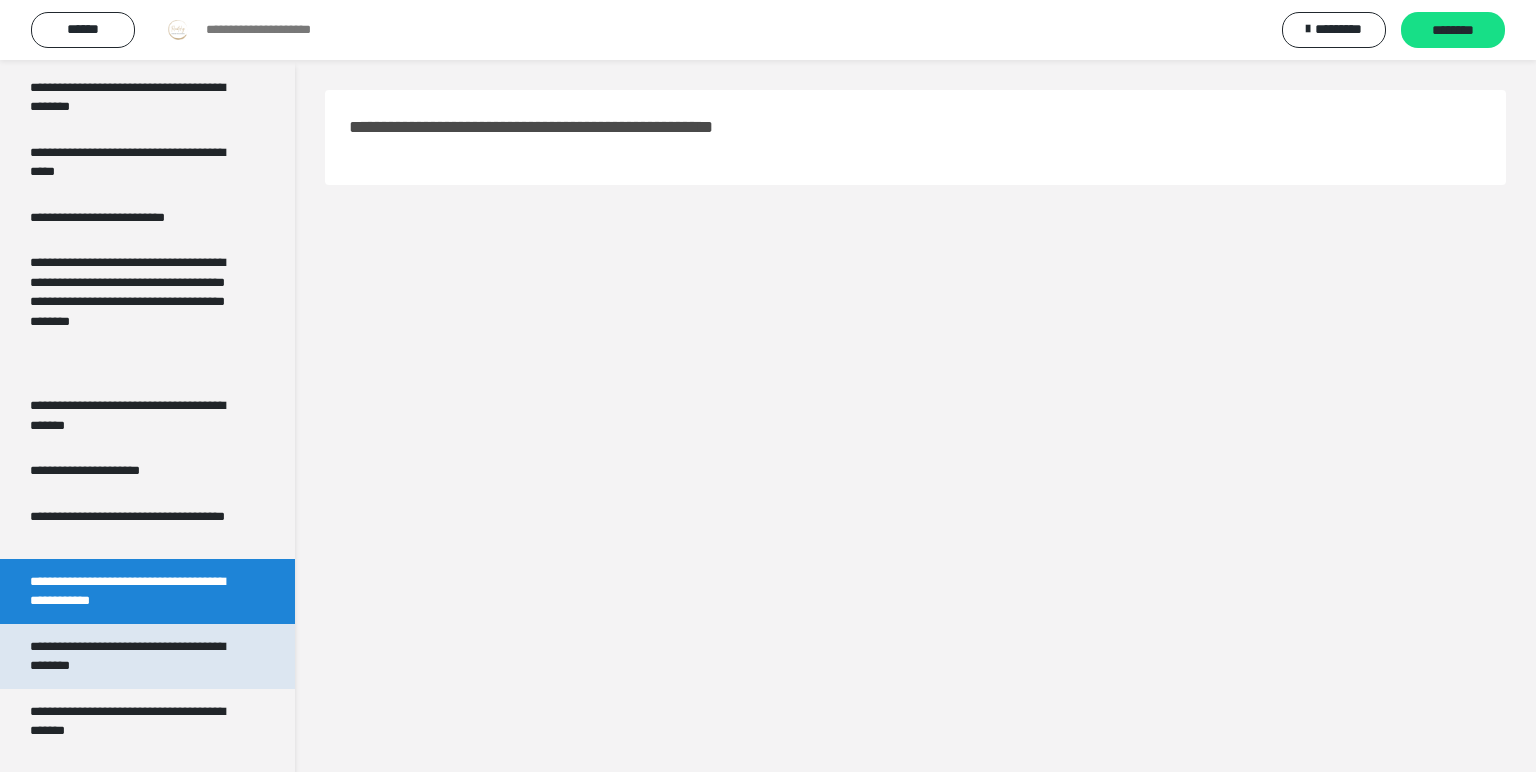 click on "**********" at bounding box center (139, 656) 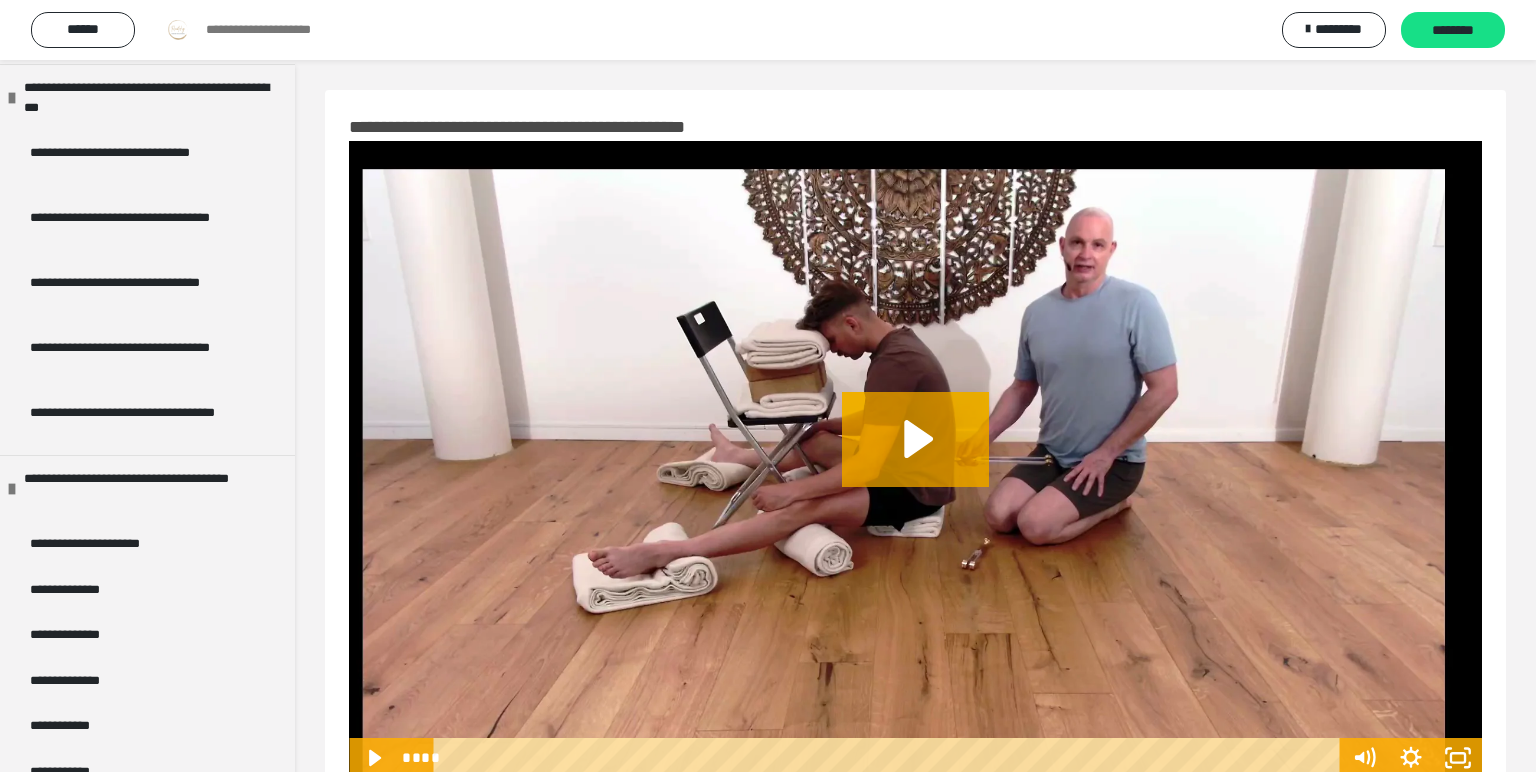 scroll, scrollTop: 1953, scrollLeft: 0, axis: vertical 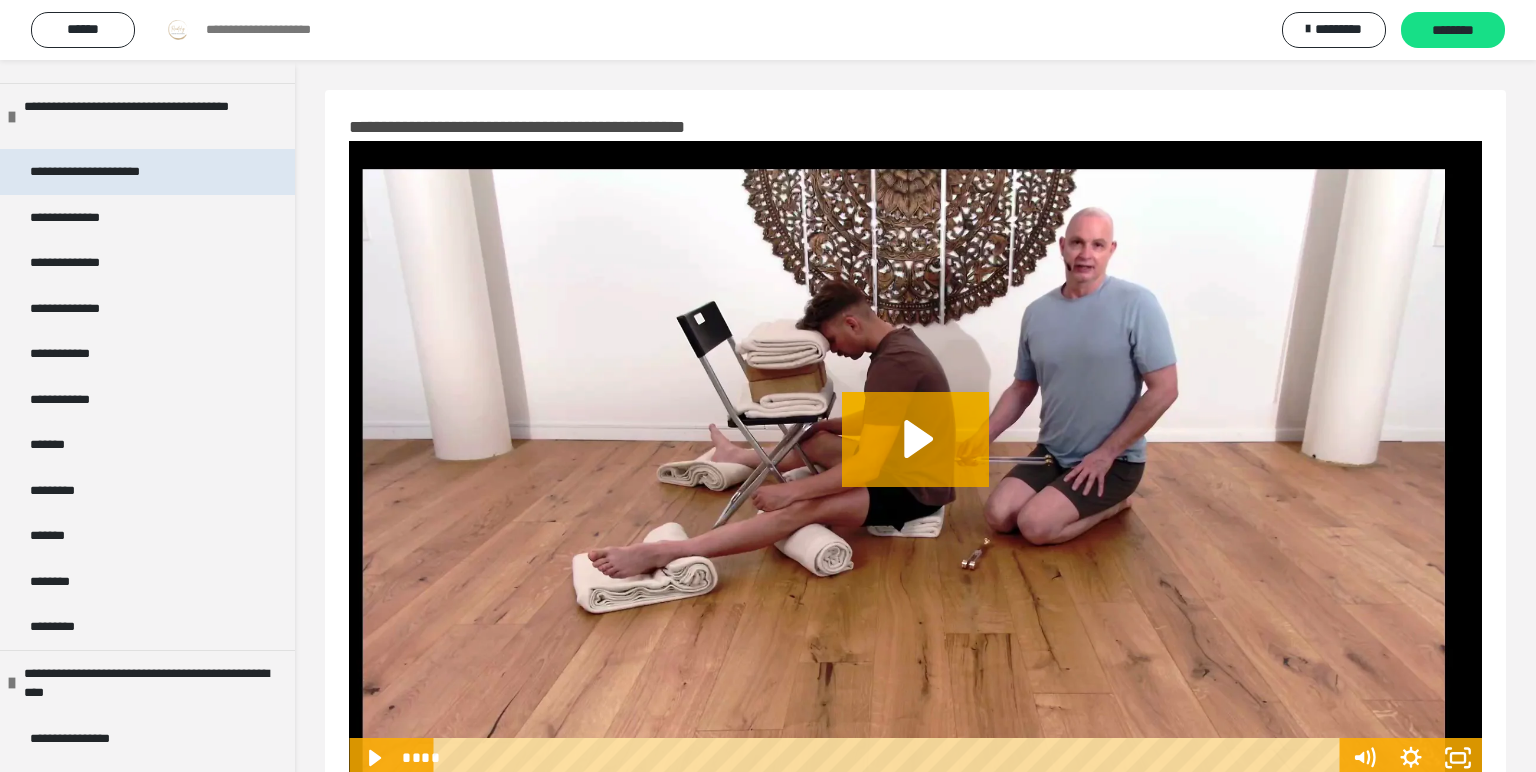 click on "**********" at bounding box center [104, 172] 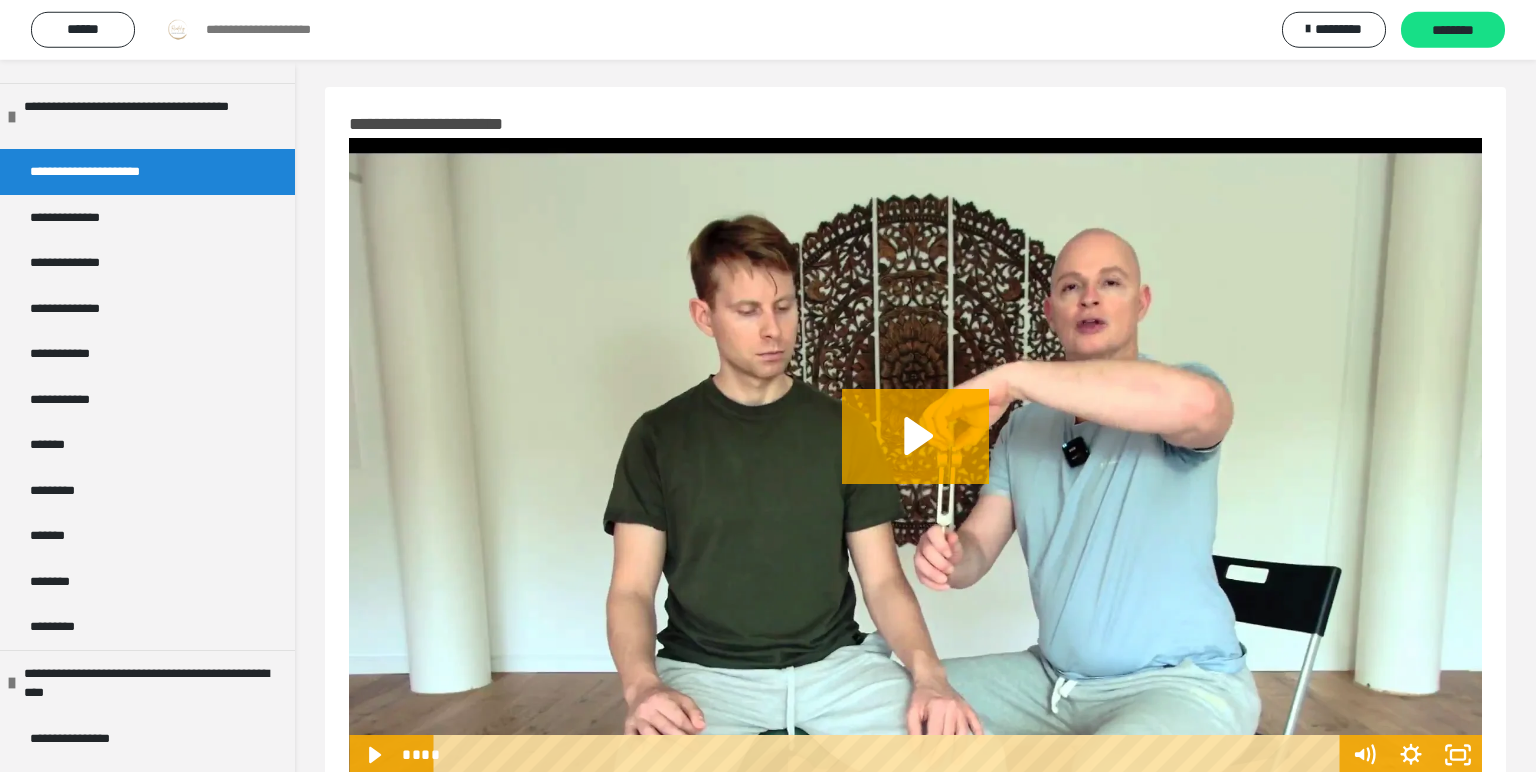 scroll, scrollTop: 0, scrollLeft: 0, axis: both 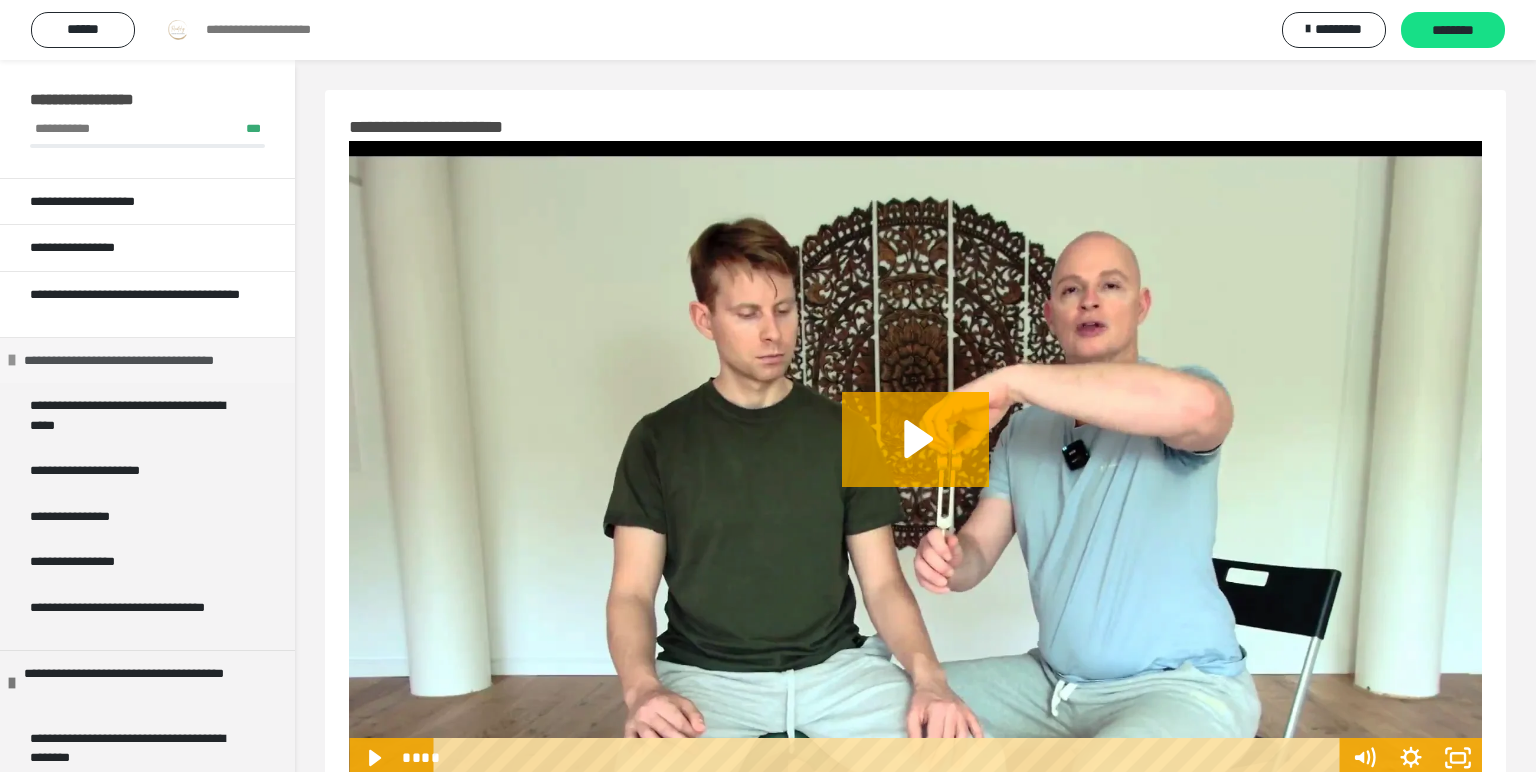 click on "**********" at bounding box center [150, 361] 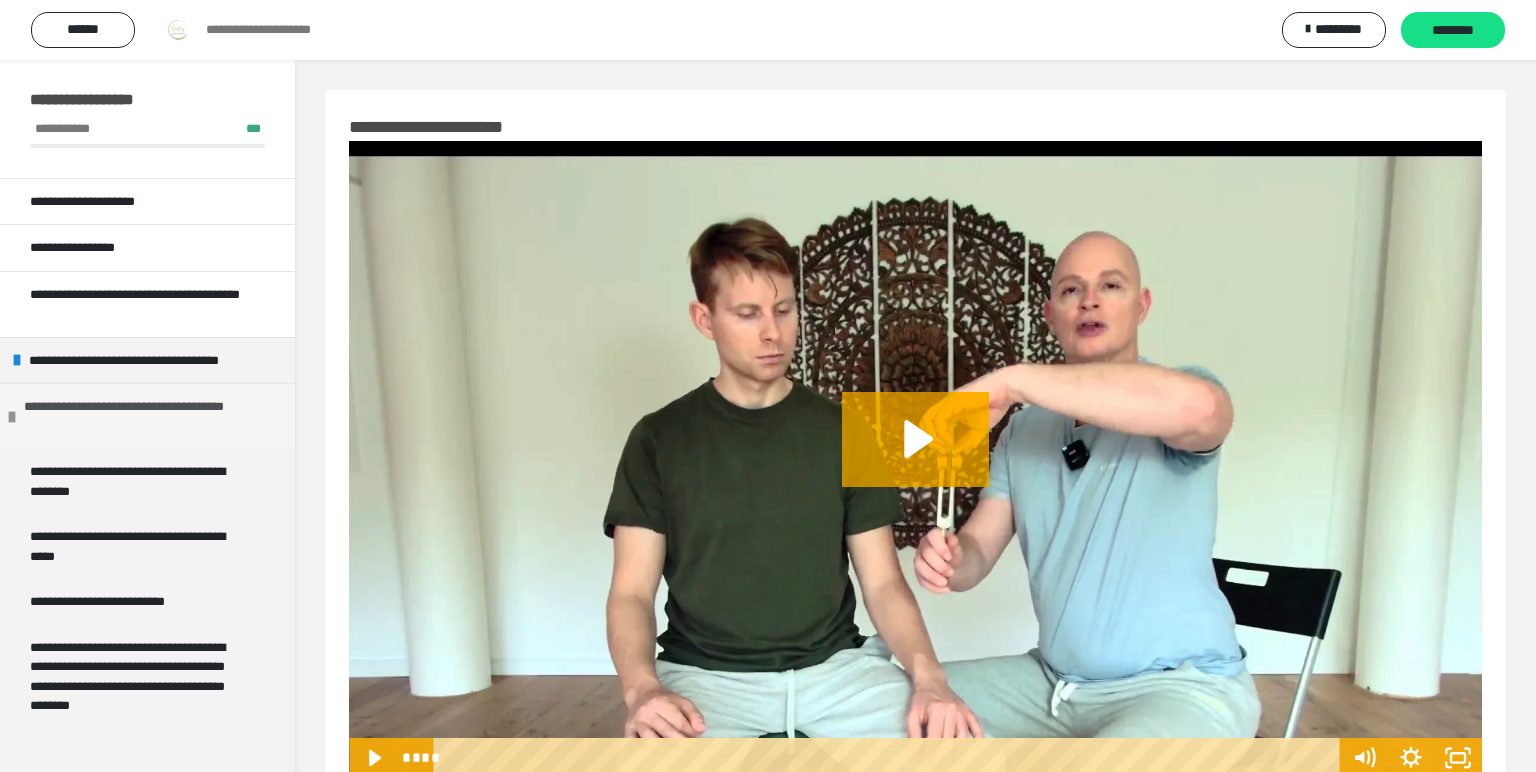 click on "**********" at bounding box center [152, 416] 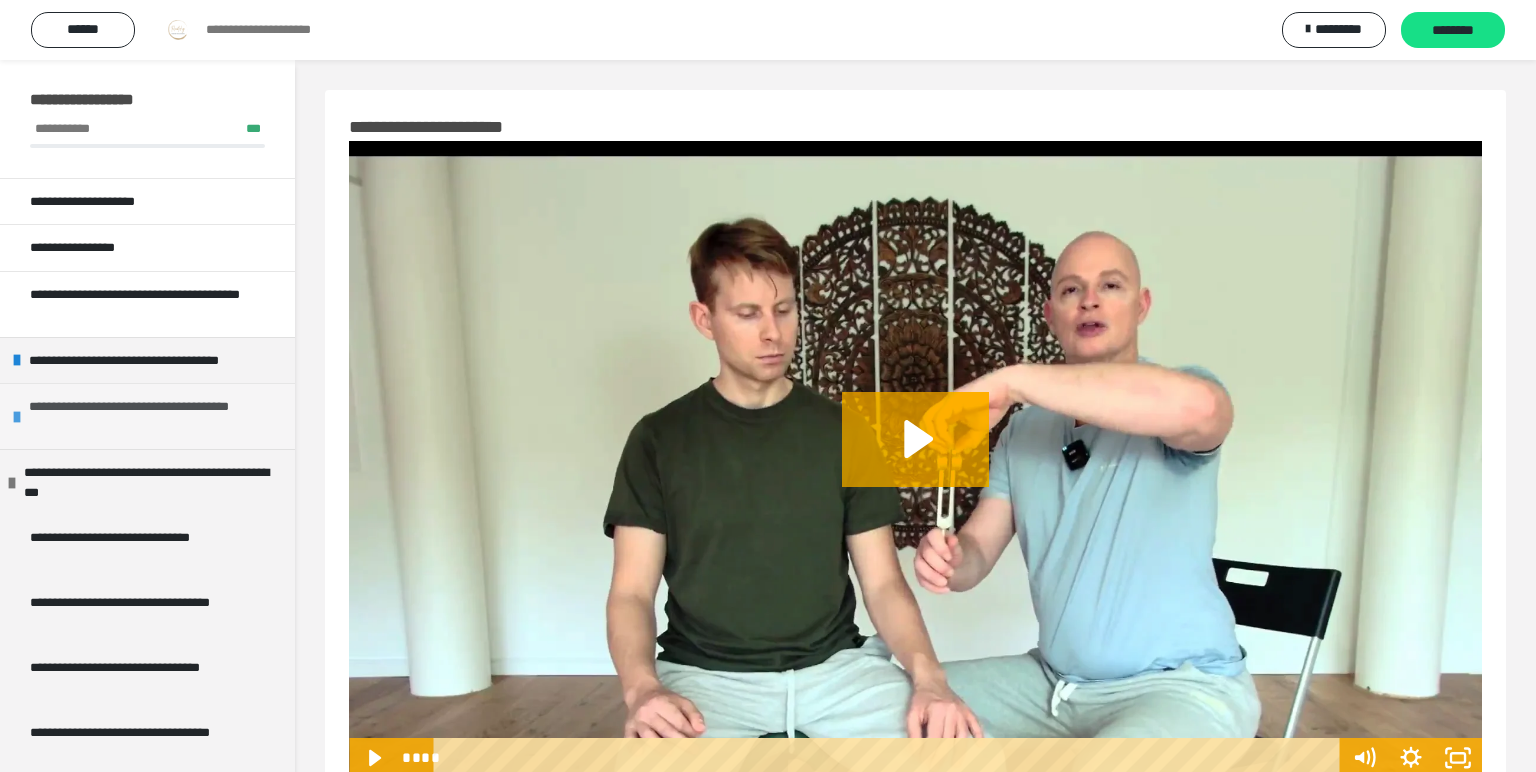 click at bounding box center [17, 417] 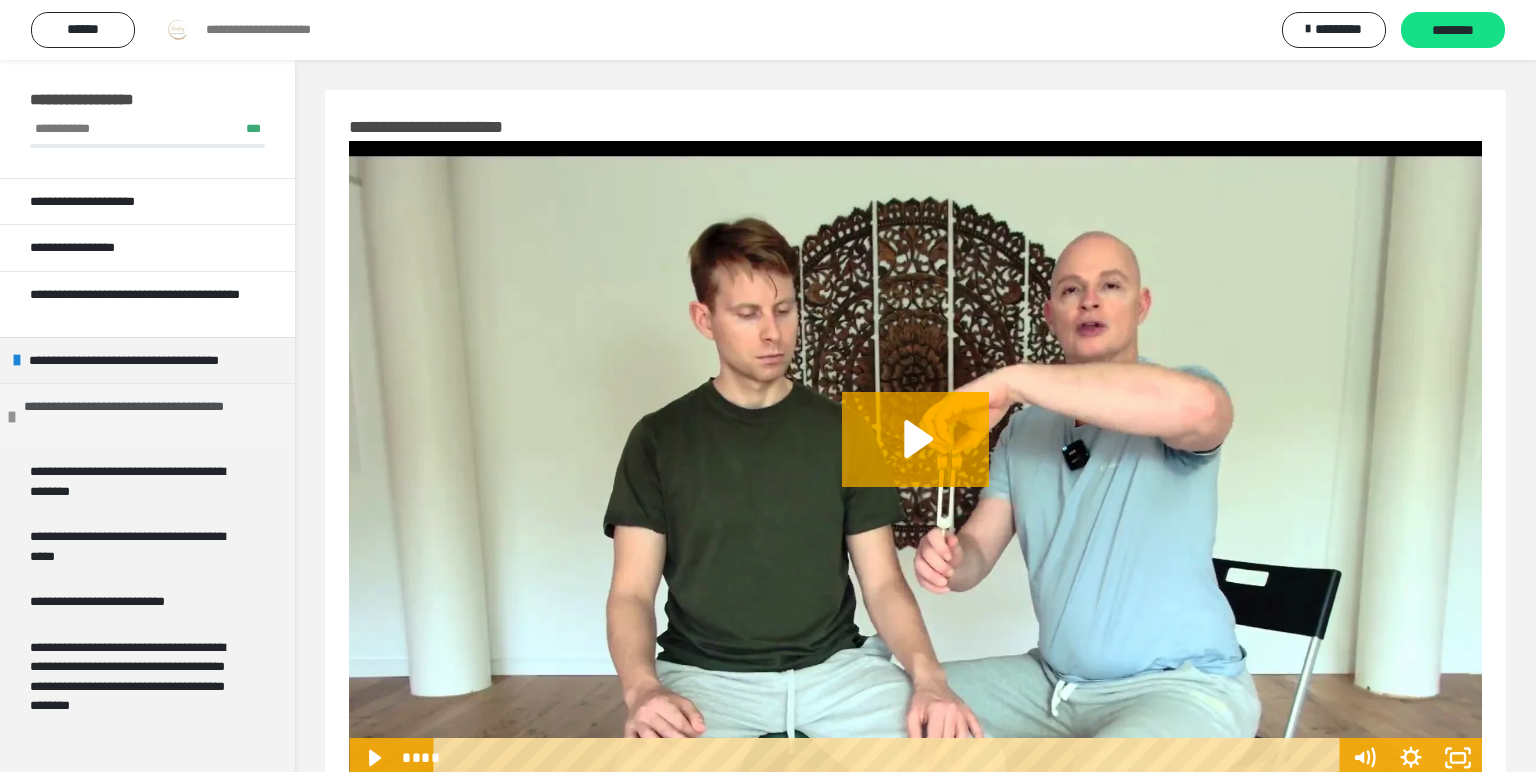click on "**********" at bounding box center (152, 416) 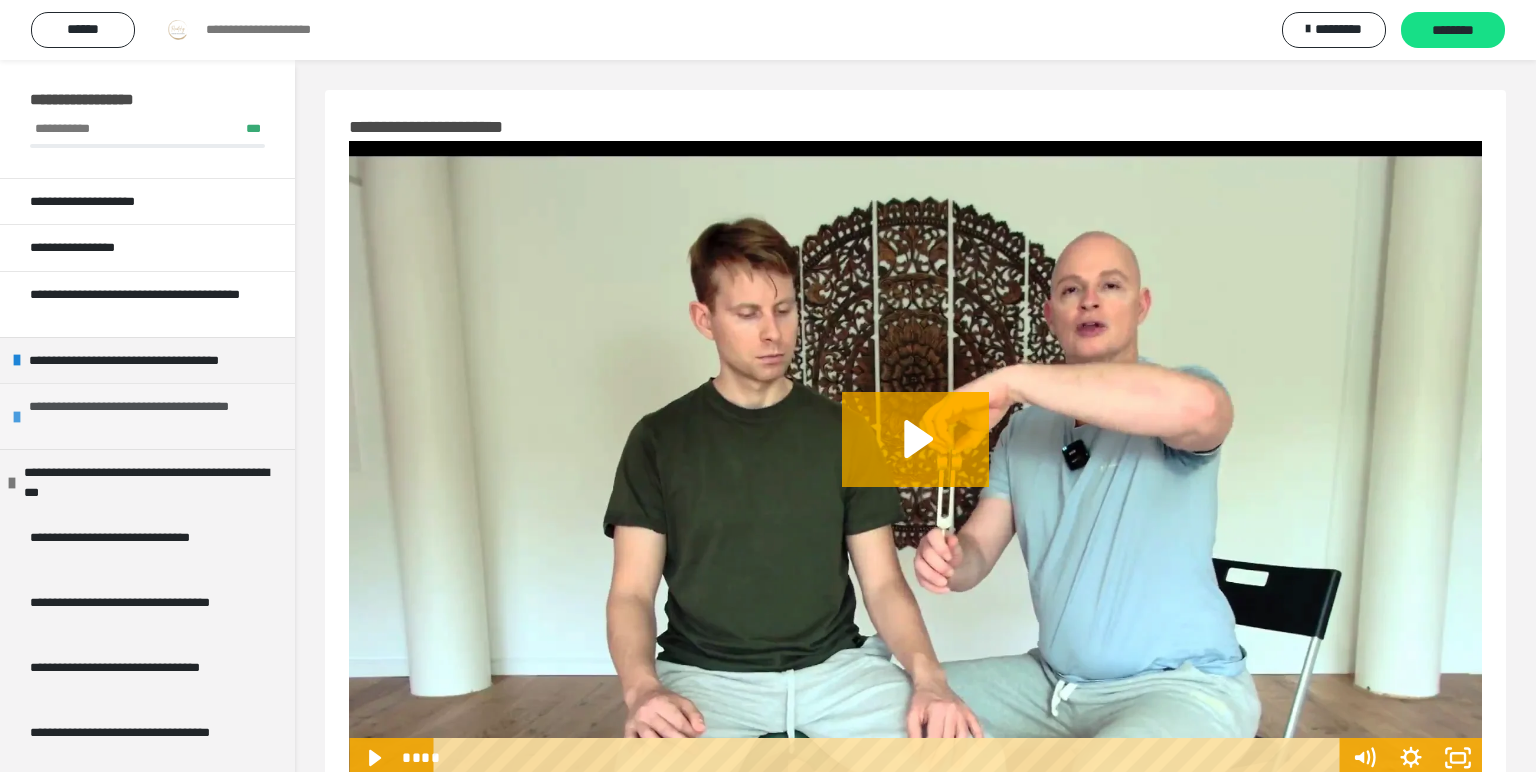 click on "**********" at bounding box center [157, 416] 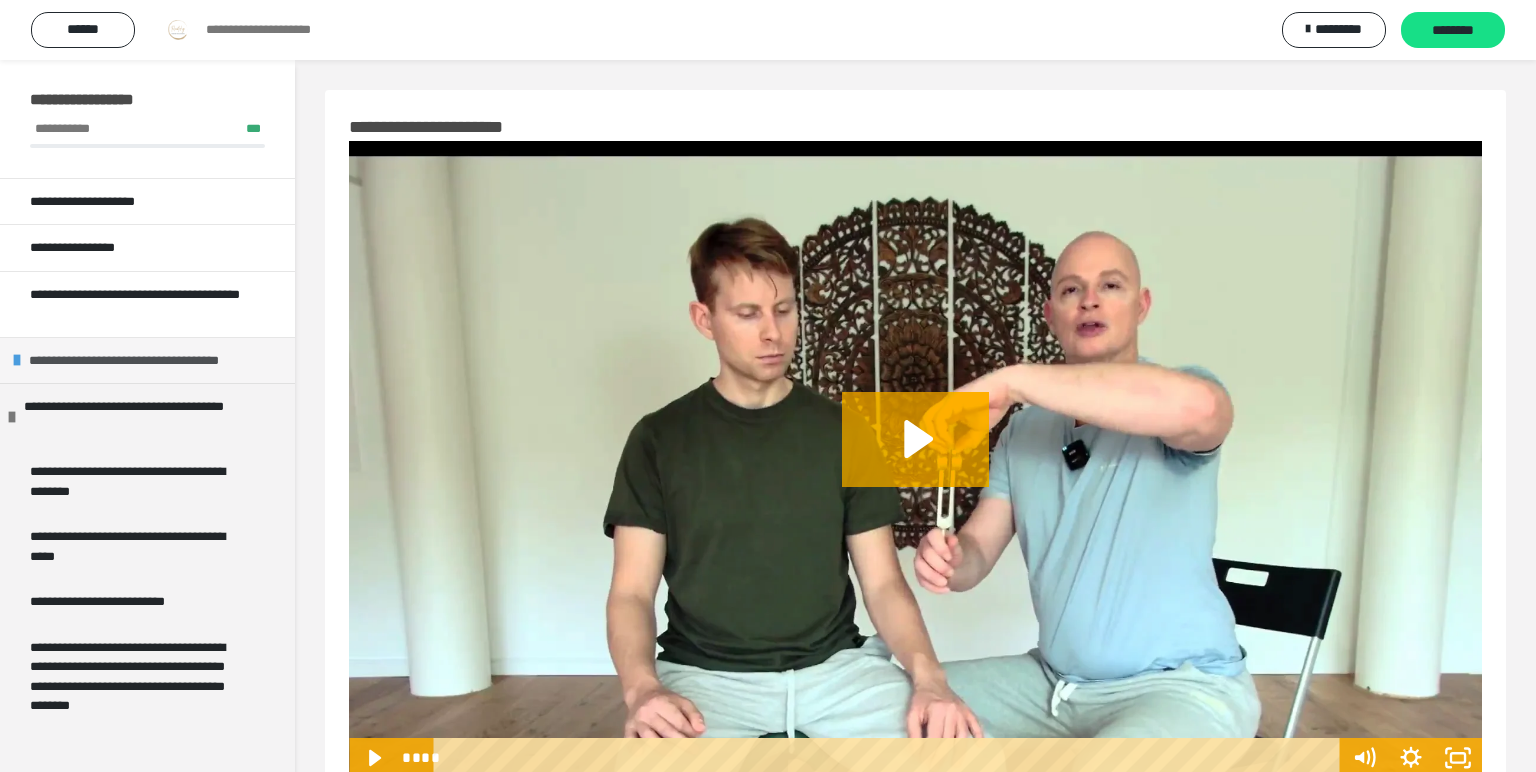 click on "**********" at bounding box center (155, 361) 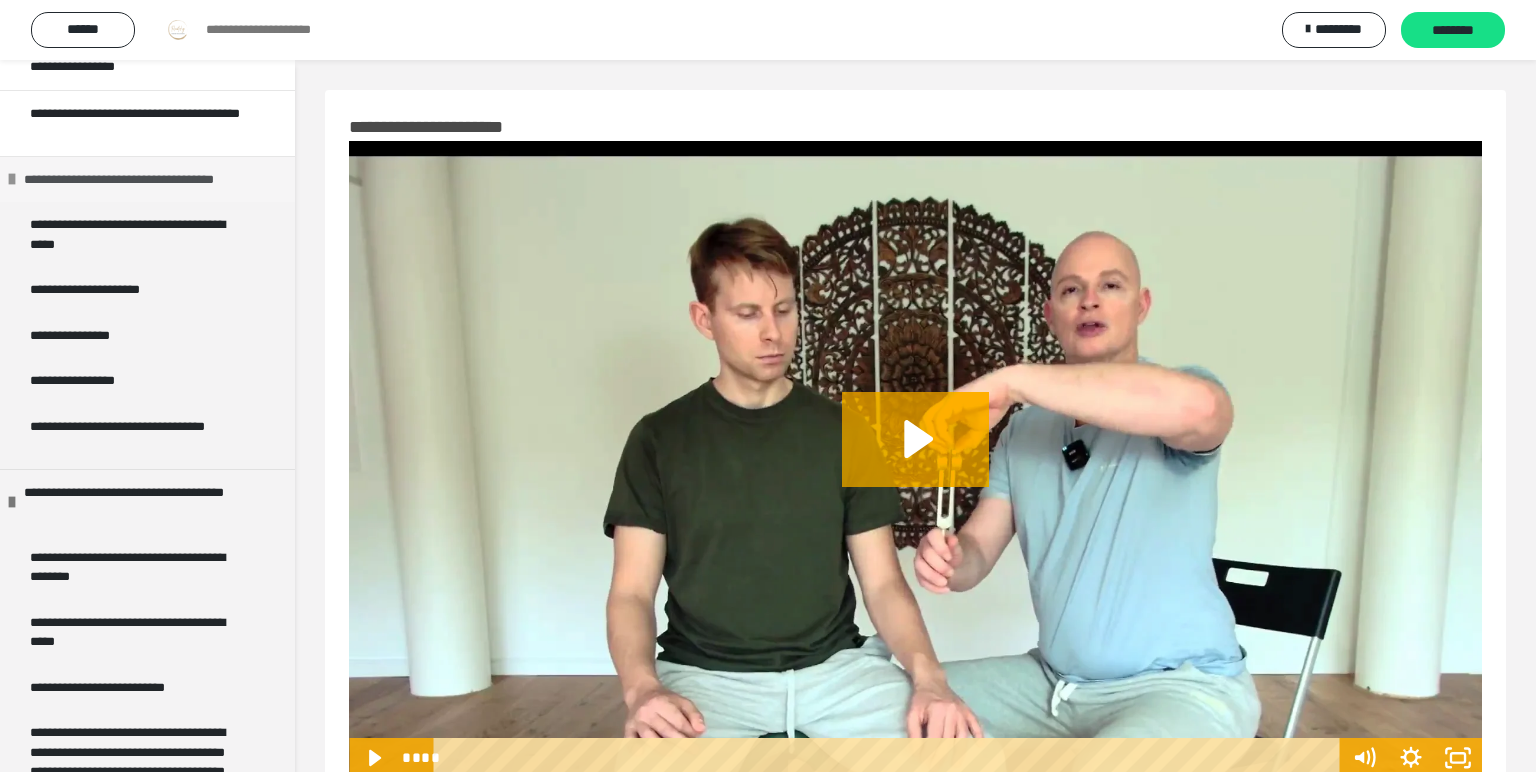 scroll, scrollTop: 186, scrollLeft: 0, axis: vertical 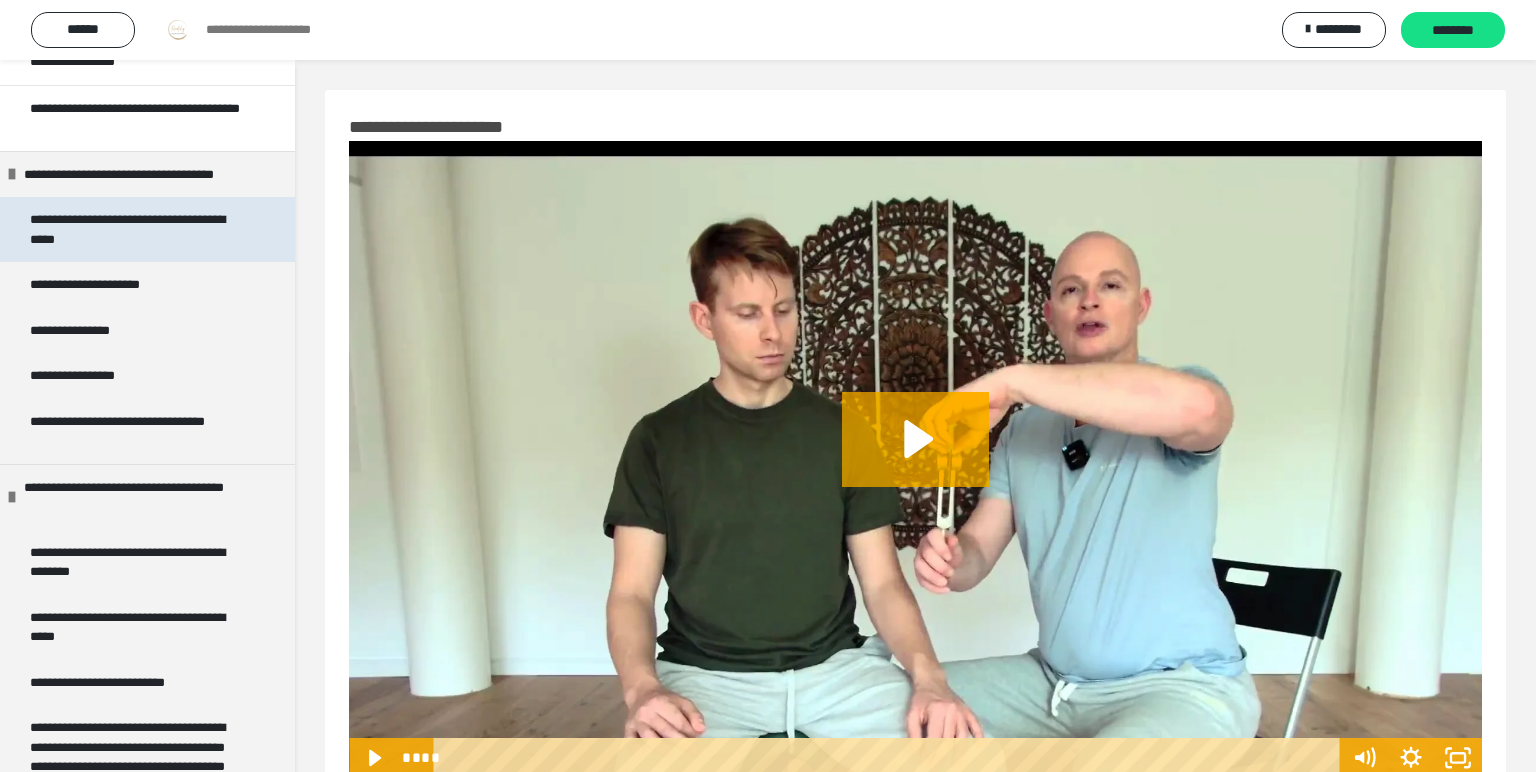 click on "**********" at bounding box center (139, 229) 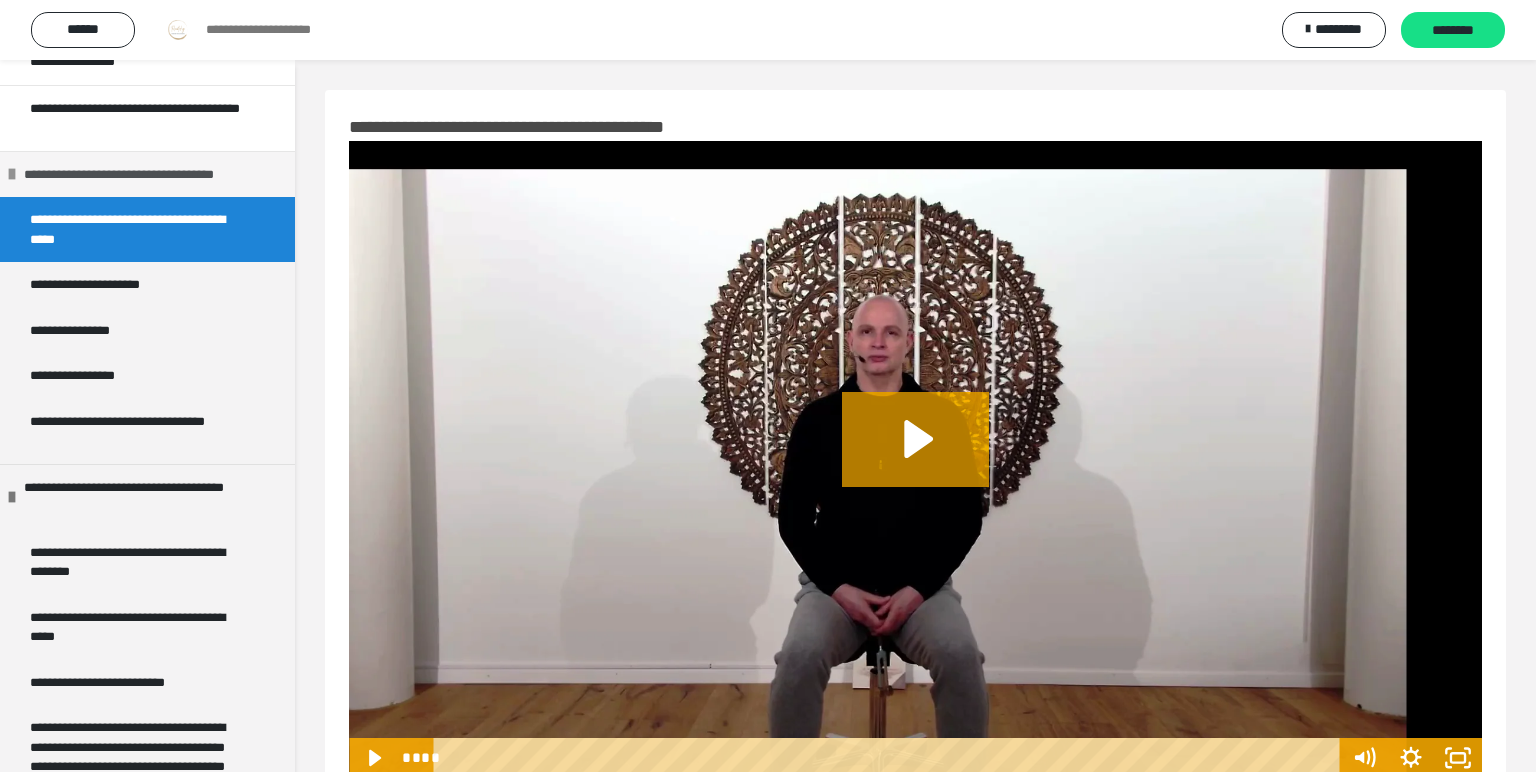 click on "**********" at bounding box center (150, 175) 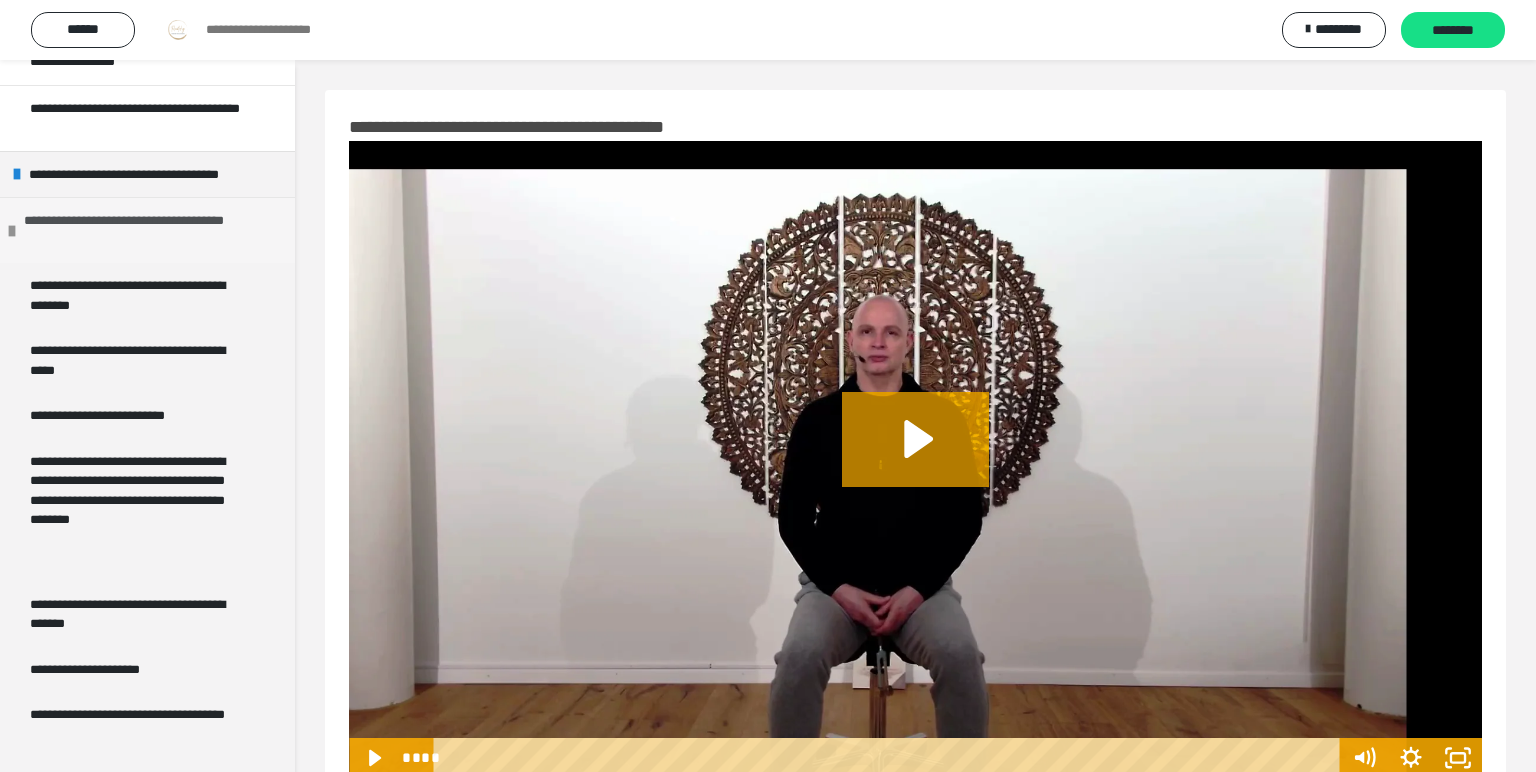 click at bounding box center [12, 231] 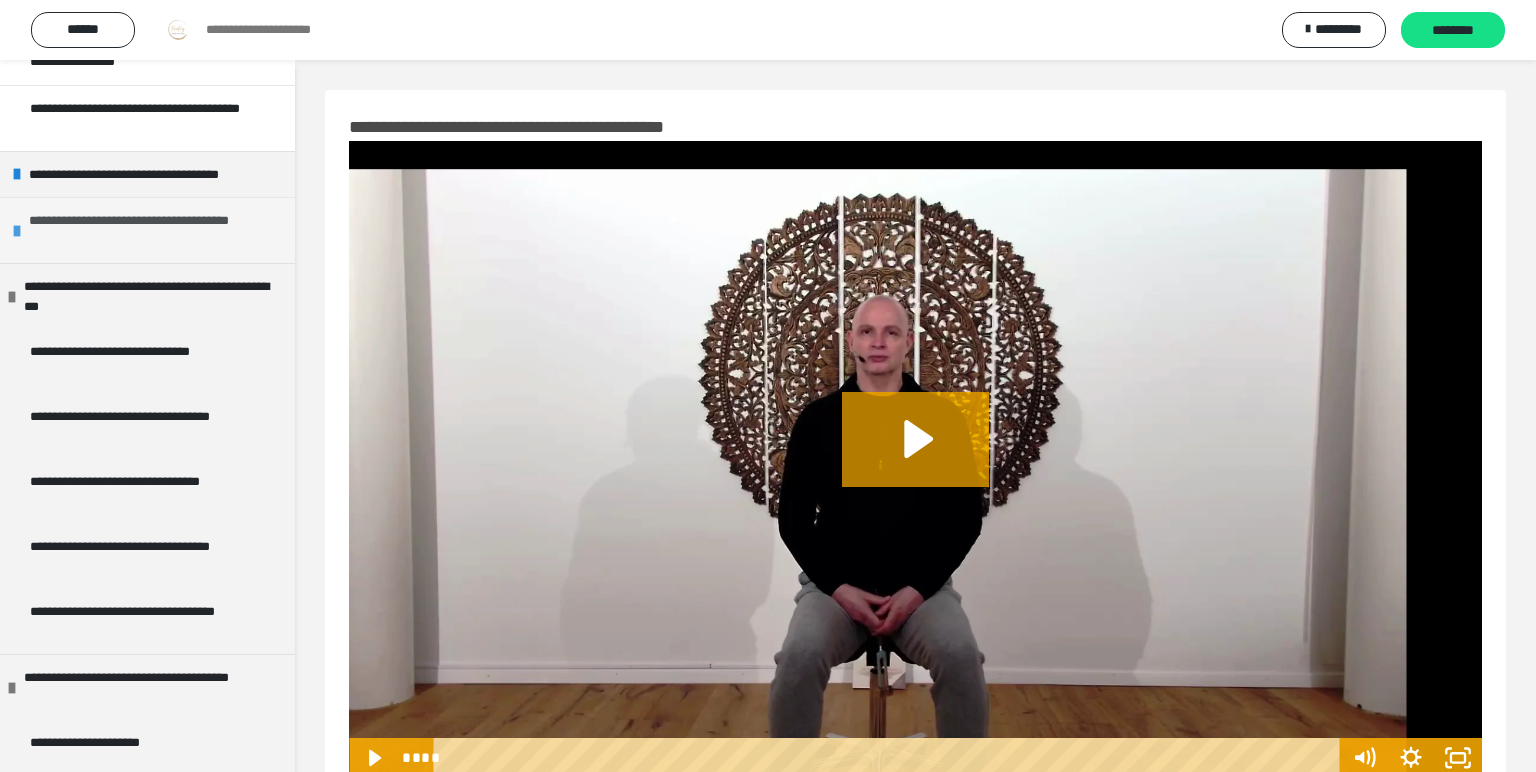 click at bounding box center [17, 231] 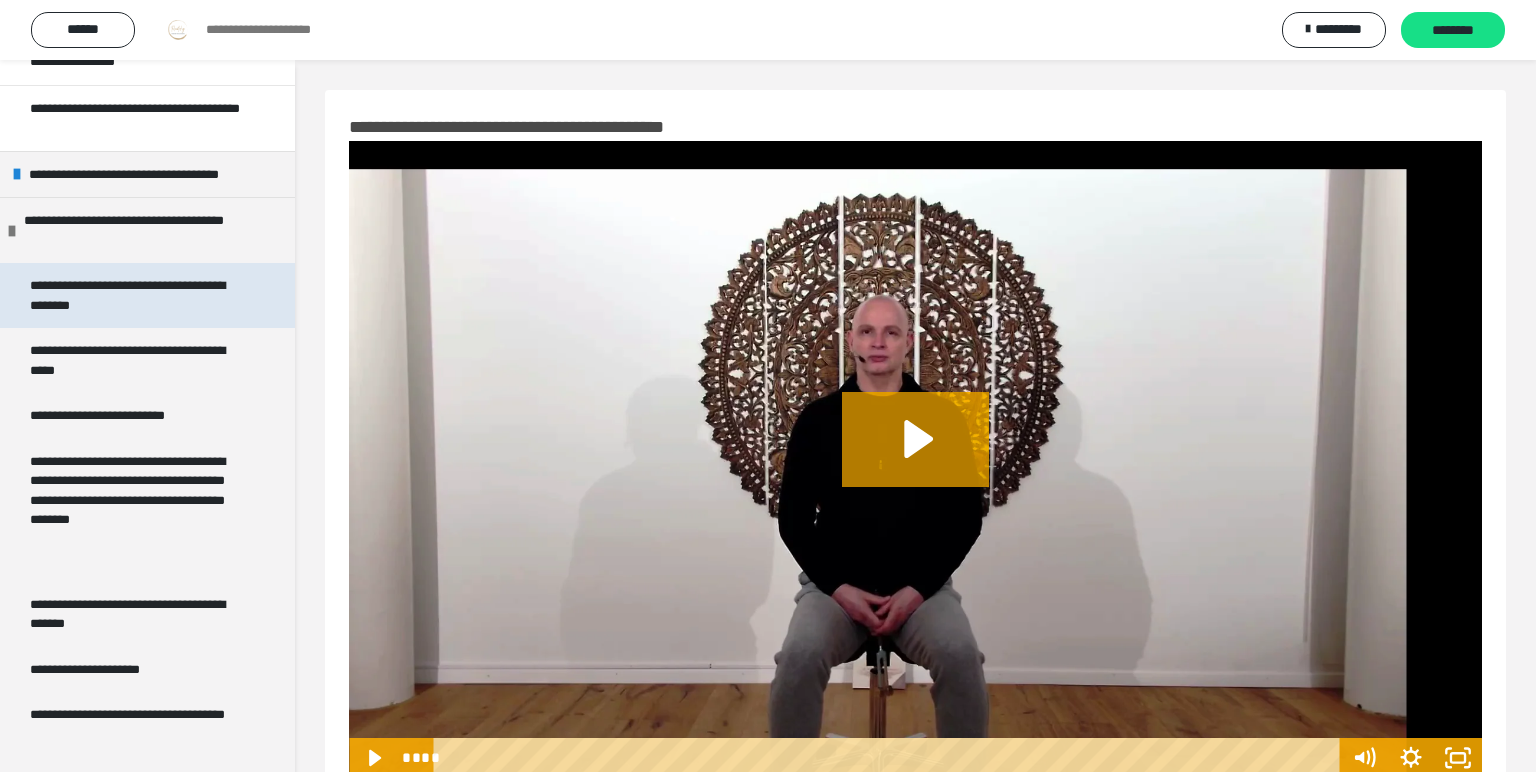 click on "**********" at bounding box center [139, 295] 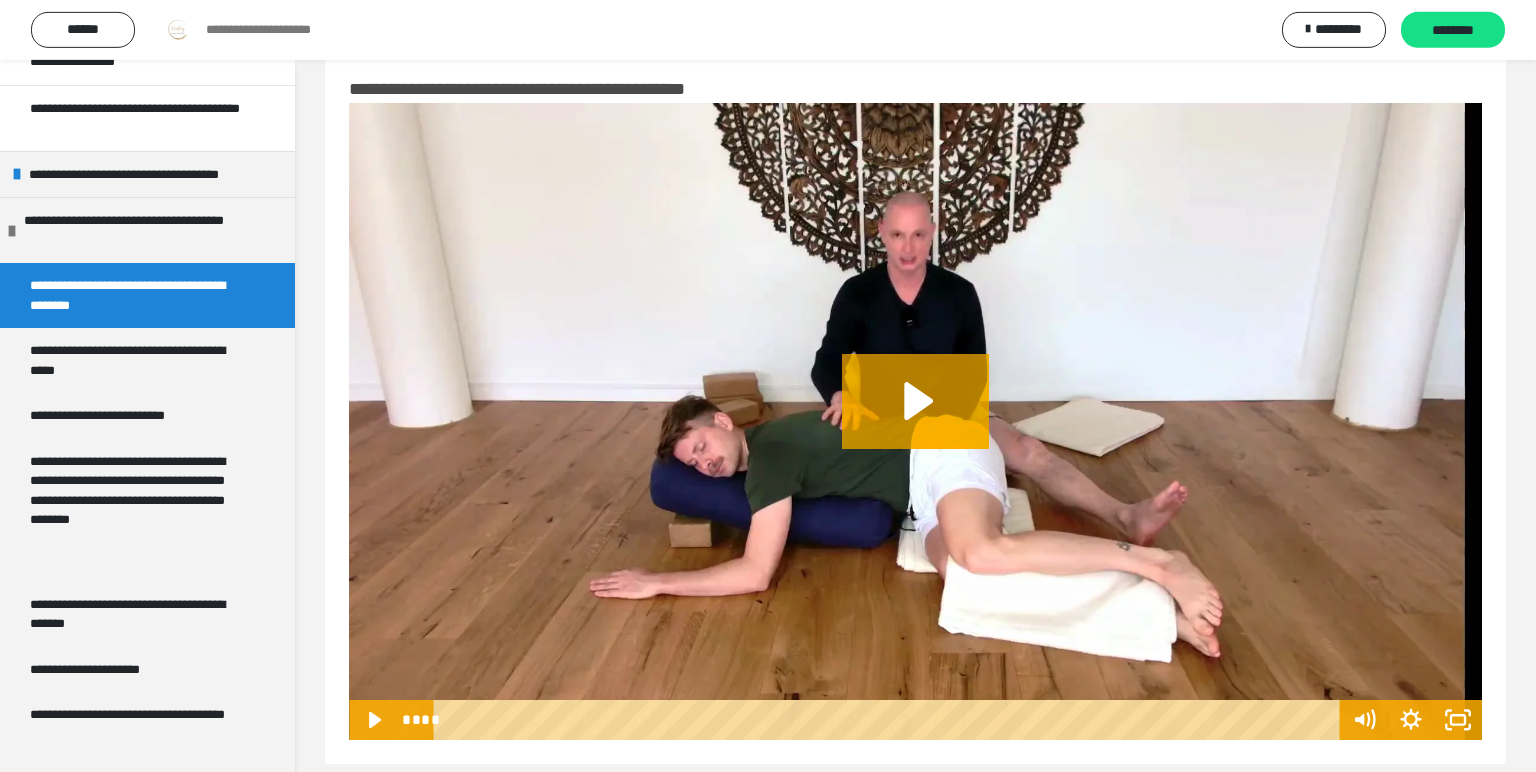scroll, scrollTop: 61, scrollLeft: 0, axis: vertical 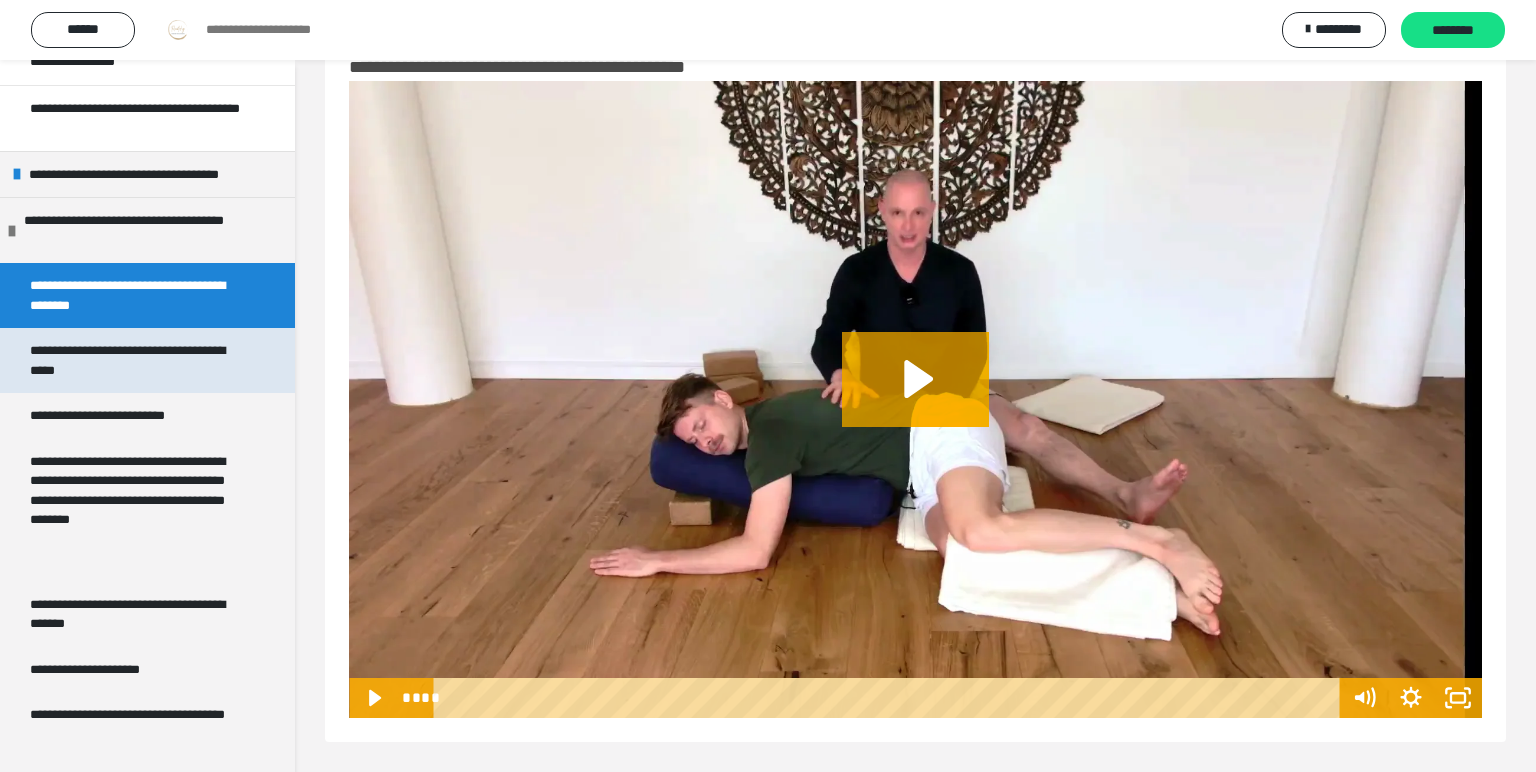 click on "**********" at bounding box center [139, 360] 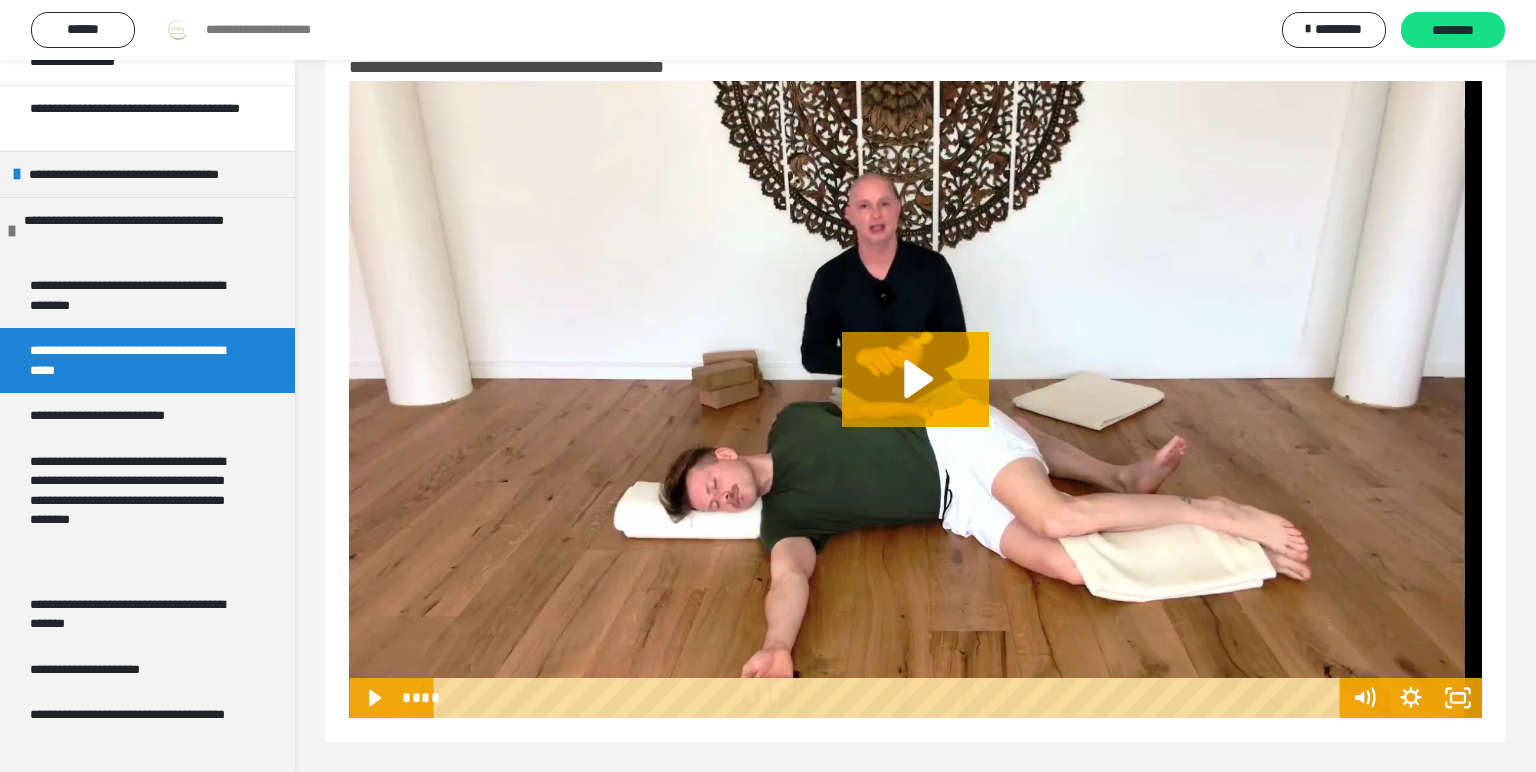 scroll, scrollTop: 61, scrollLeft: 0, axis: vertical 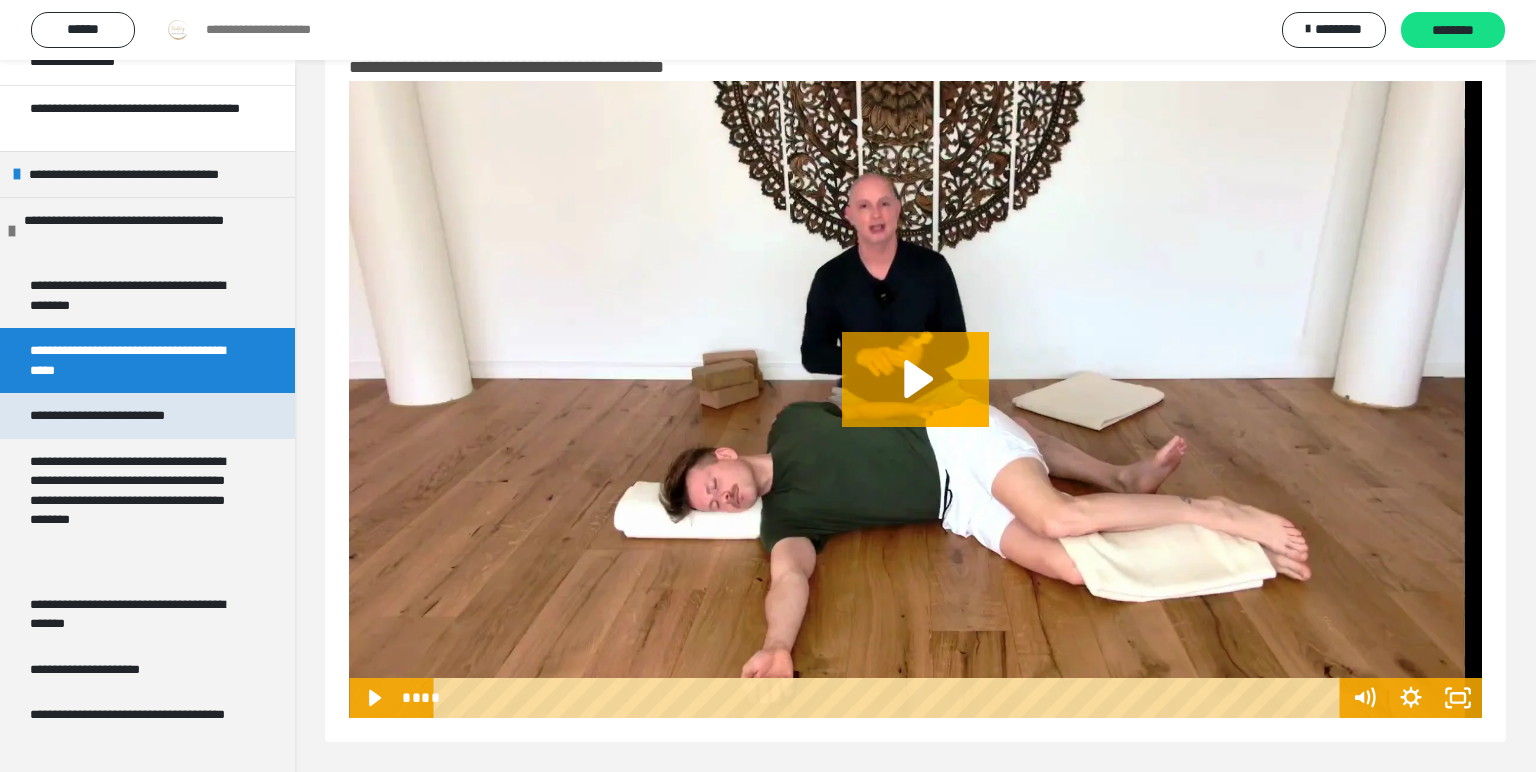 click on "**********" at bounding box center [125, 416] 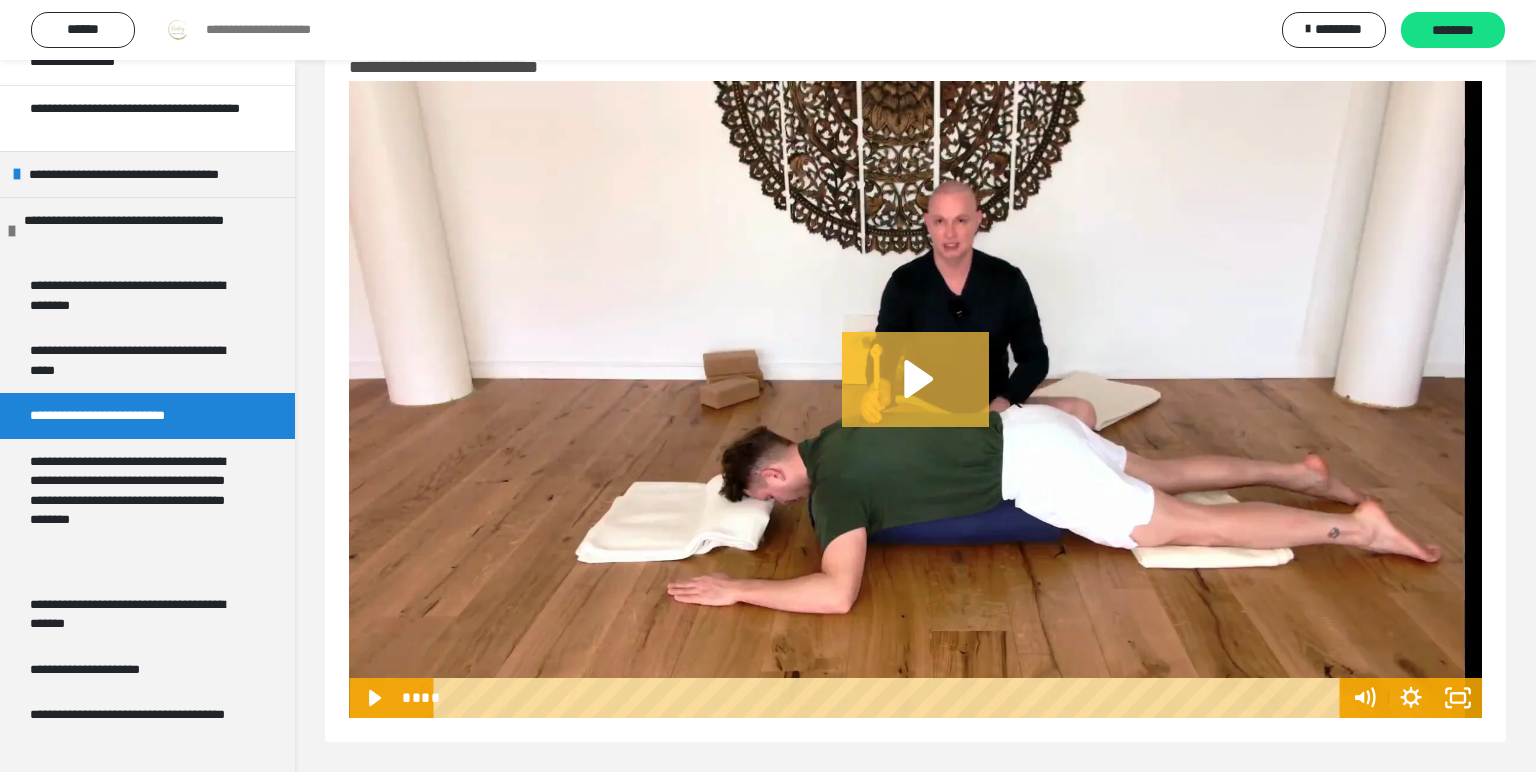 scroll, scrollTop: 61, scrollLeft: 0, axis: vertical 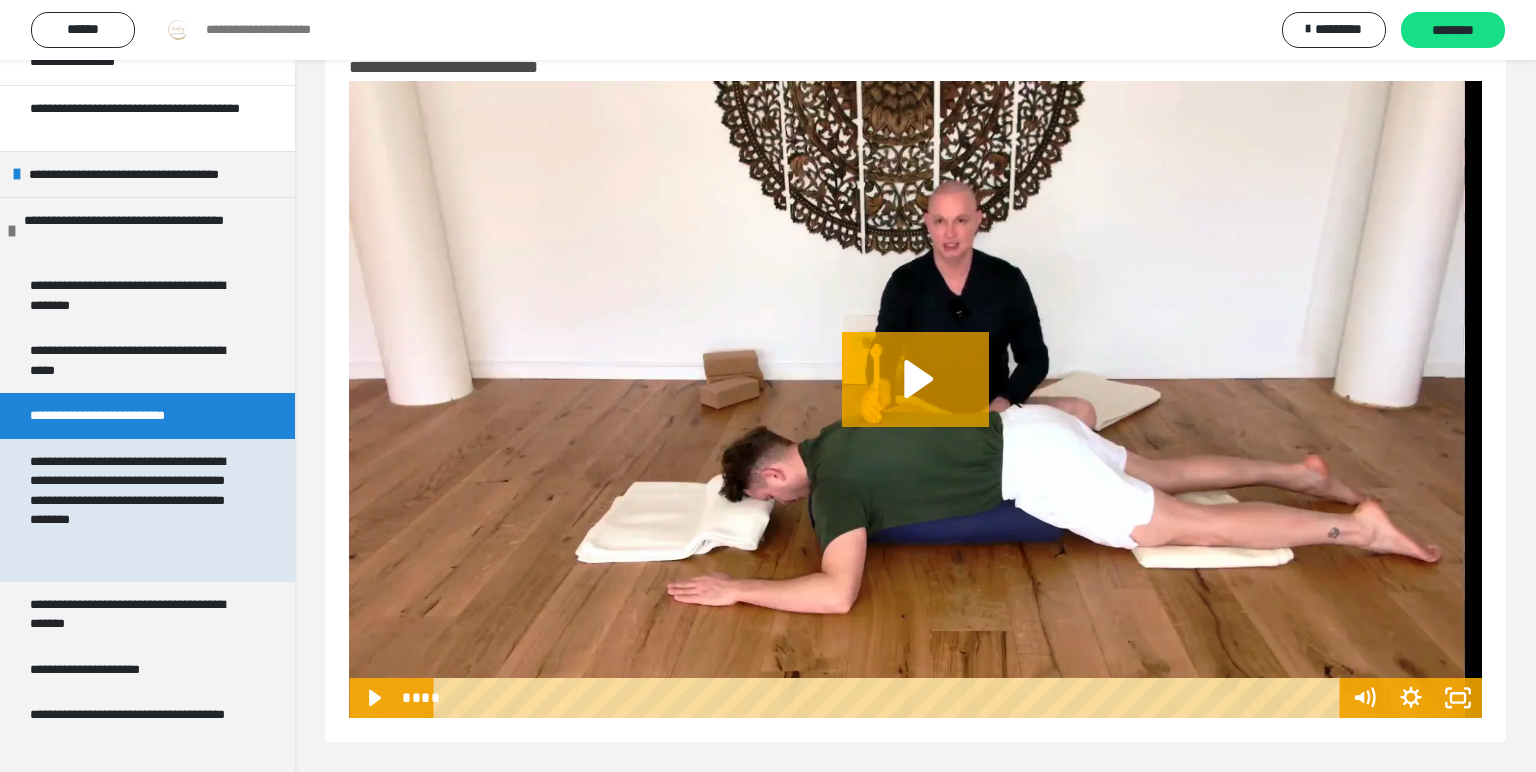 click on "**********" at bounding box center (139, 510) 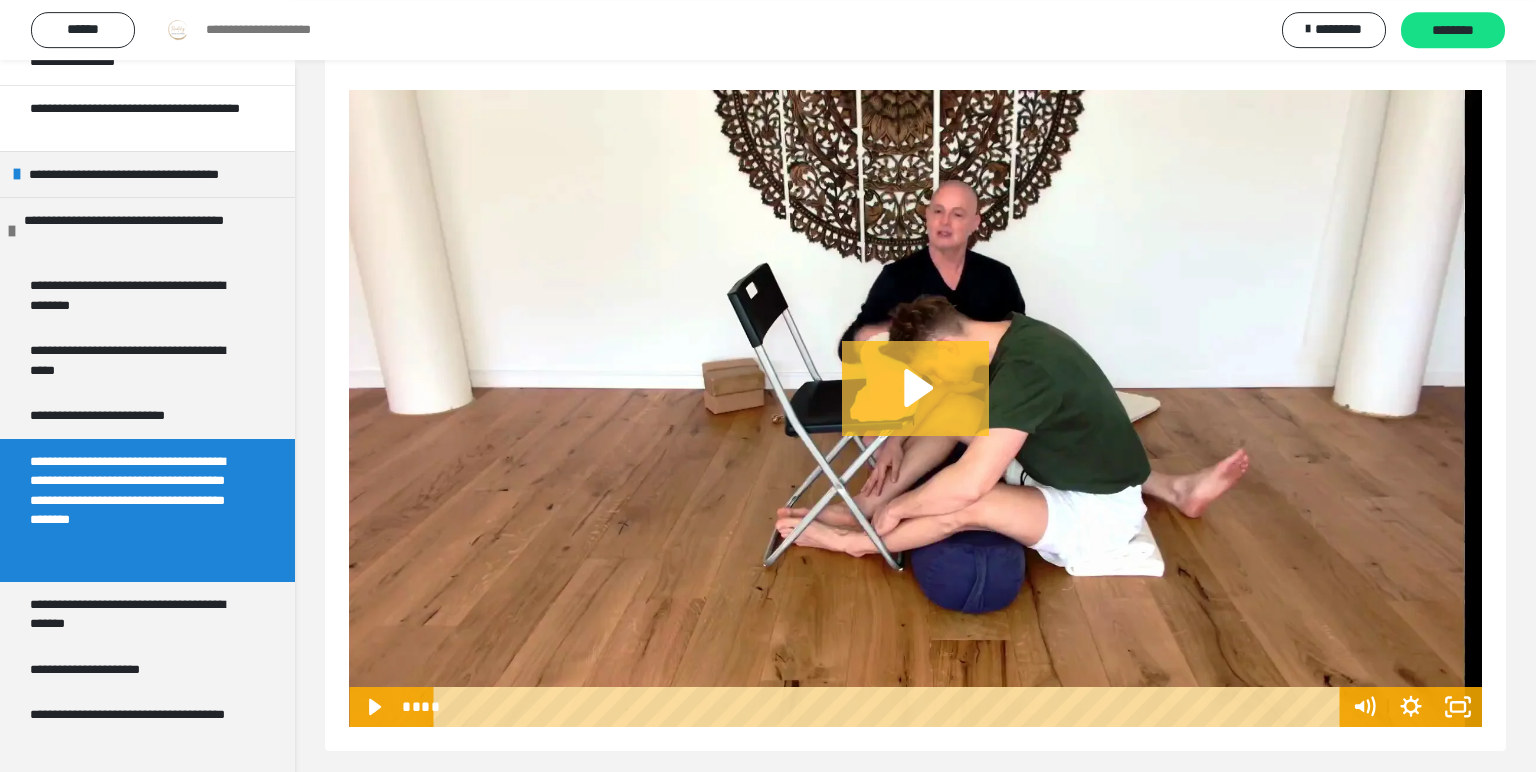 scroll, scrollTop: 88, scrollLeft: 0, axis: vertical 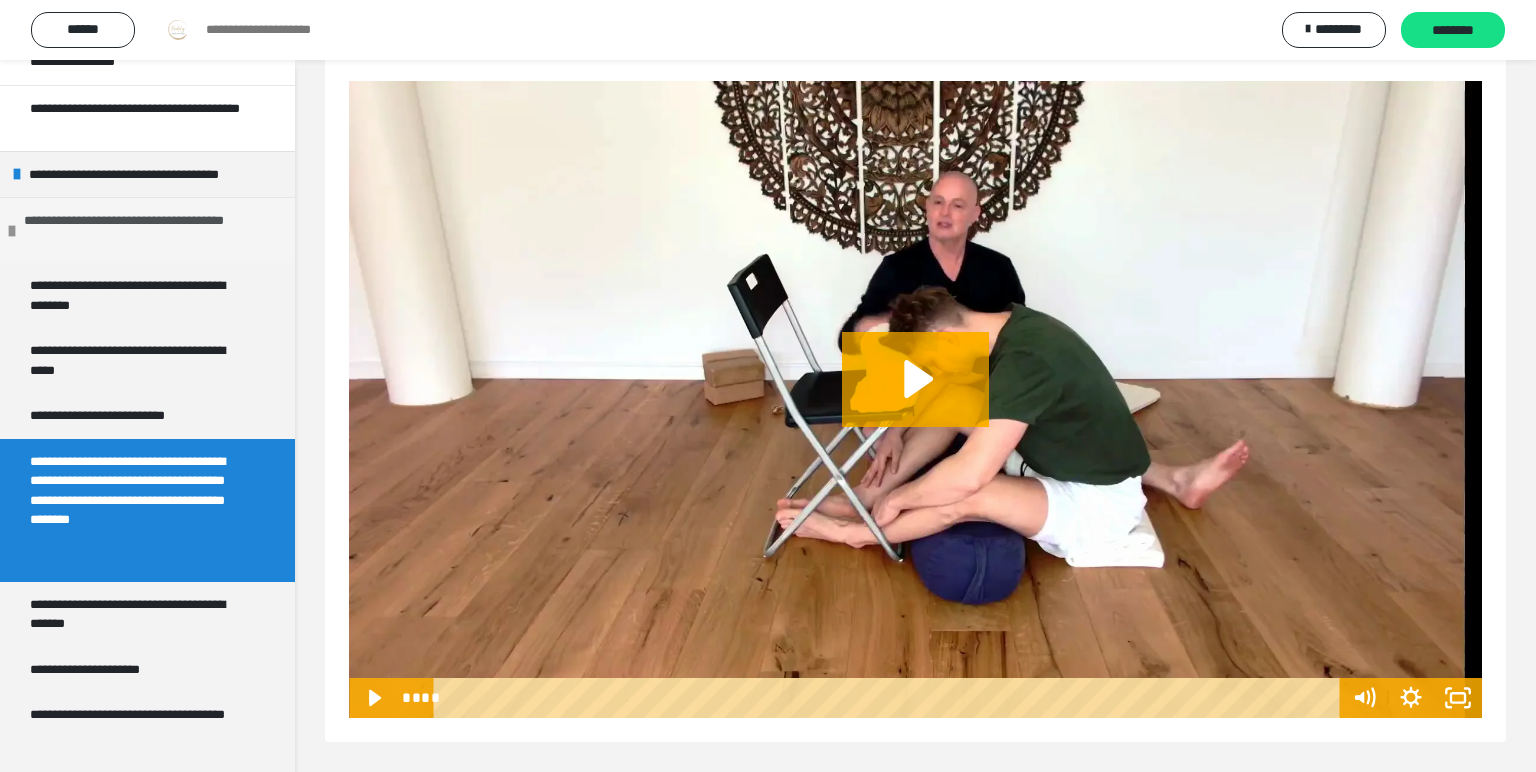 click on "**********" at bounding box center (152, 230) 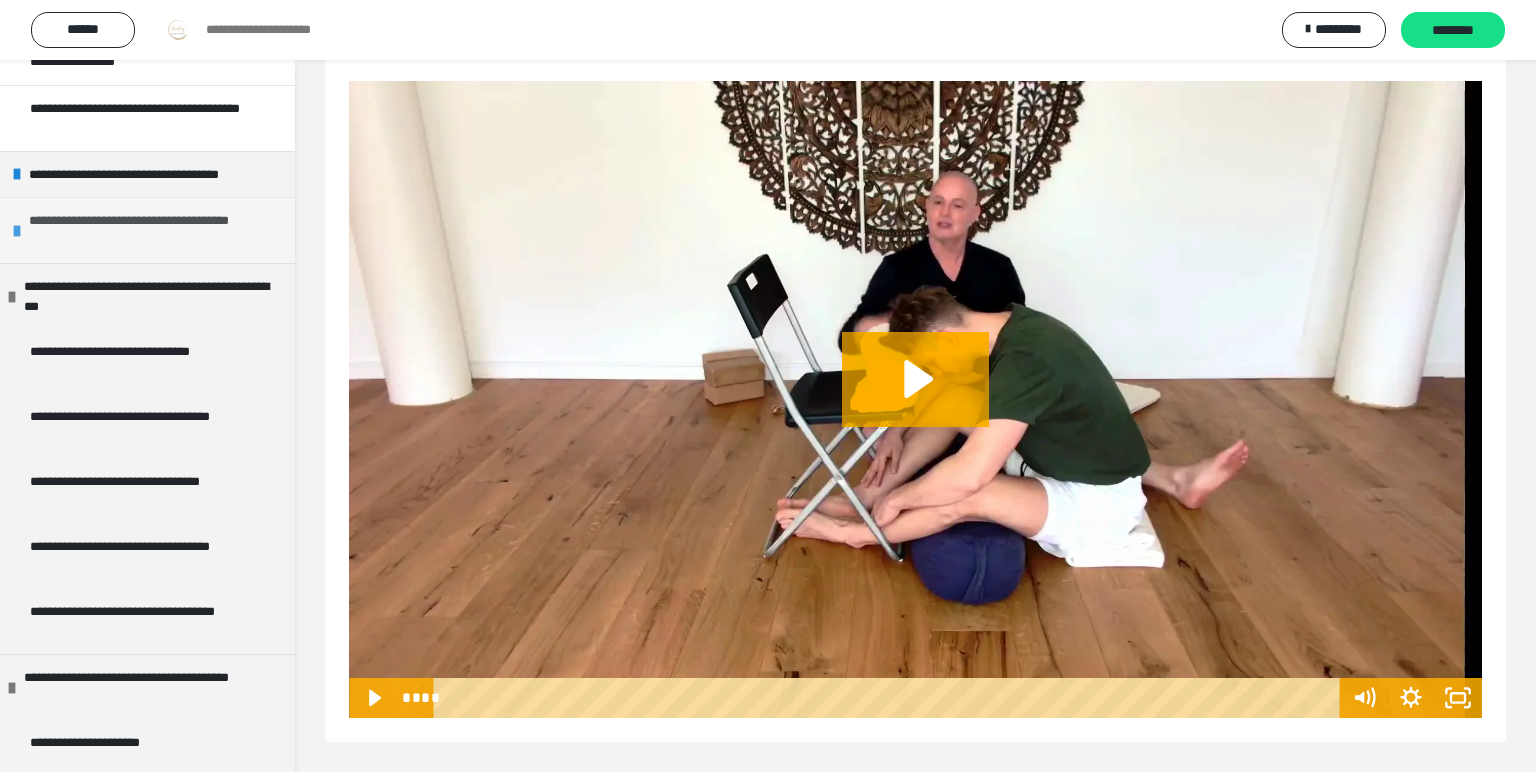 scroll, scrollTop: 93, scrollLeft: 0, axis: vertical 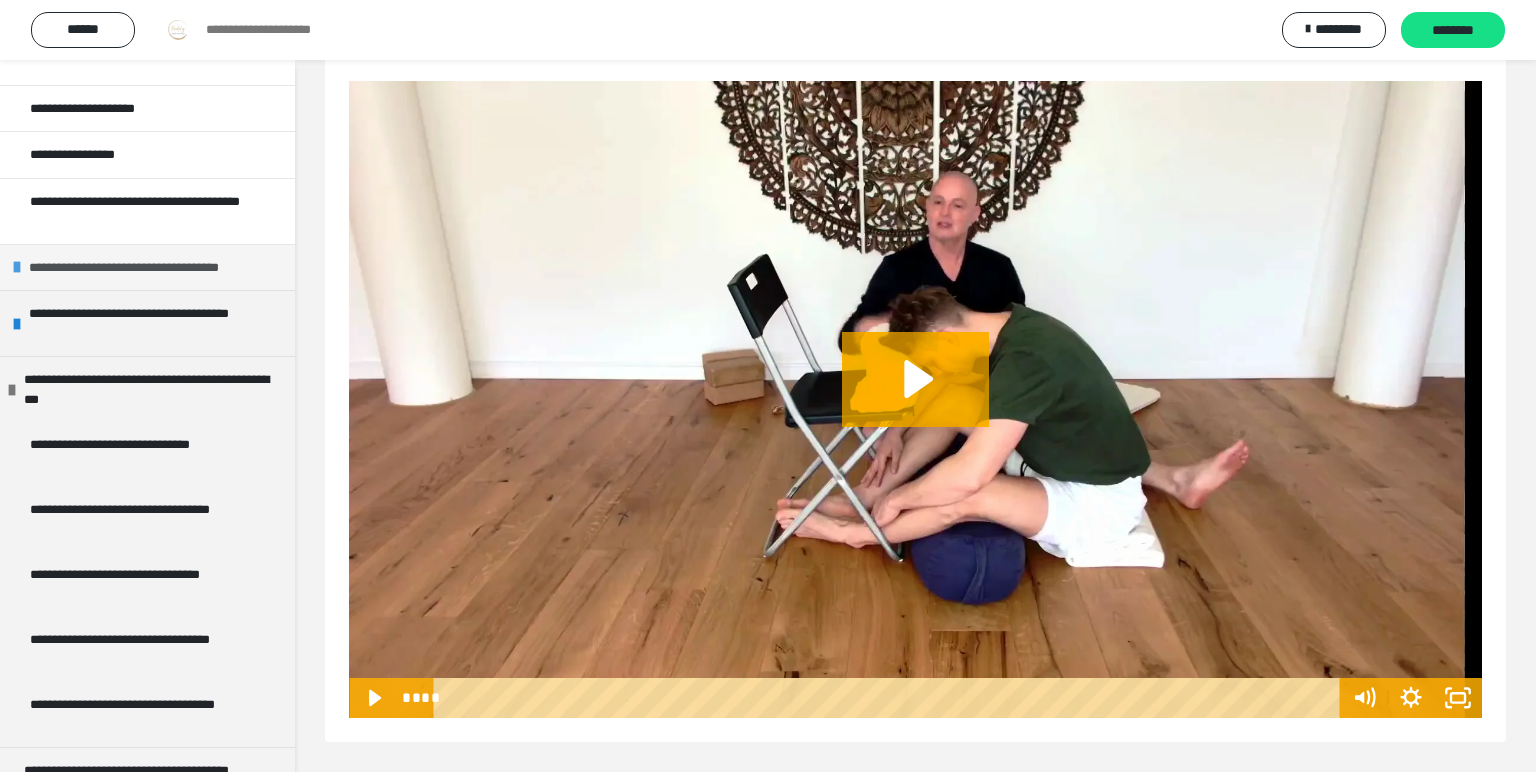 click on "**********" at bounding box center (155, 268) 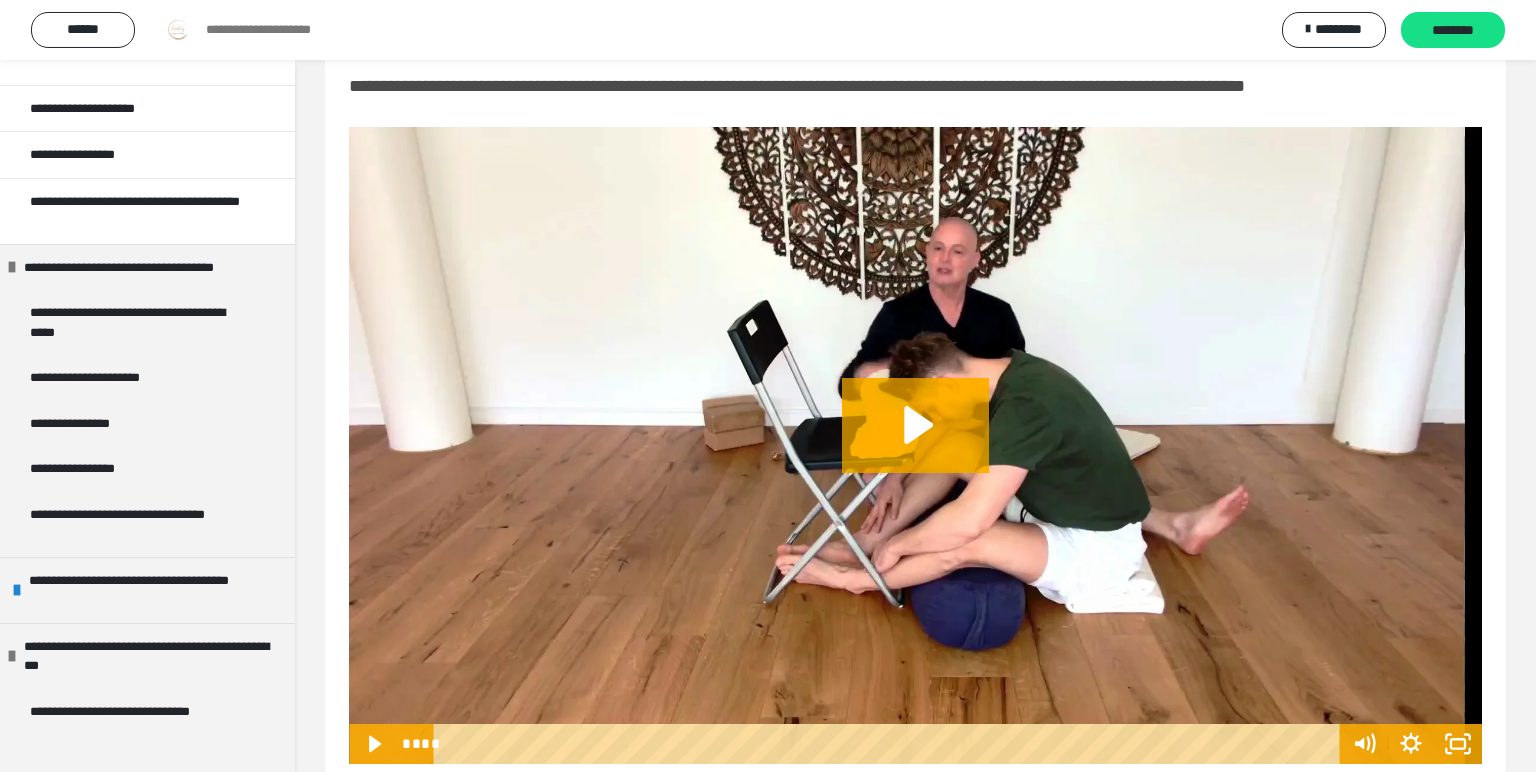 scroll, scrollTop: 0, scrollLeft: 0, axis: both 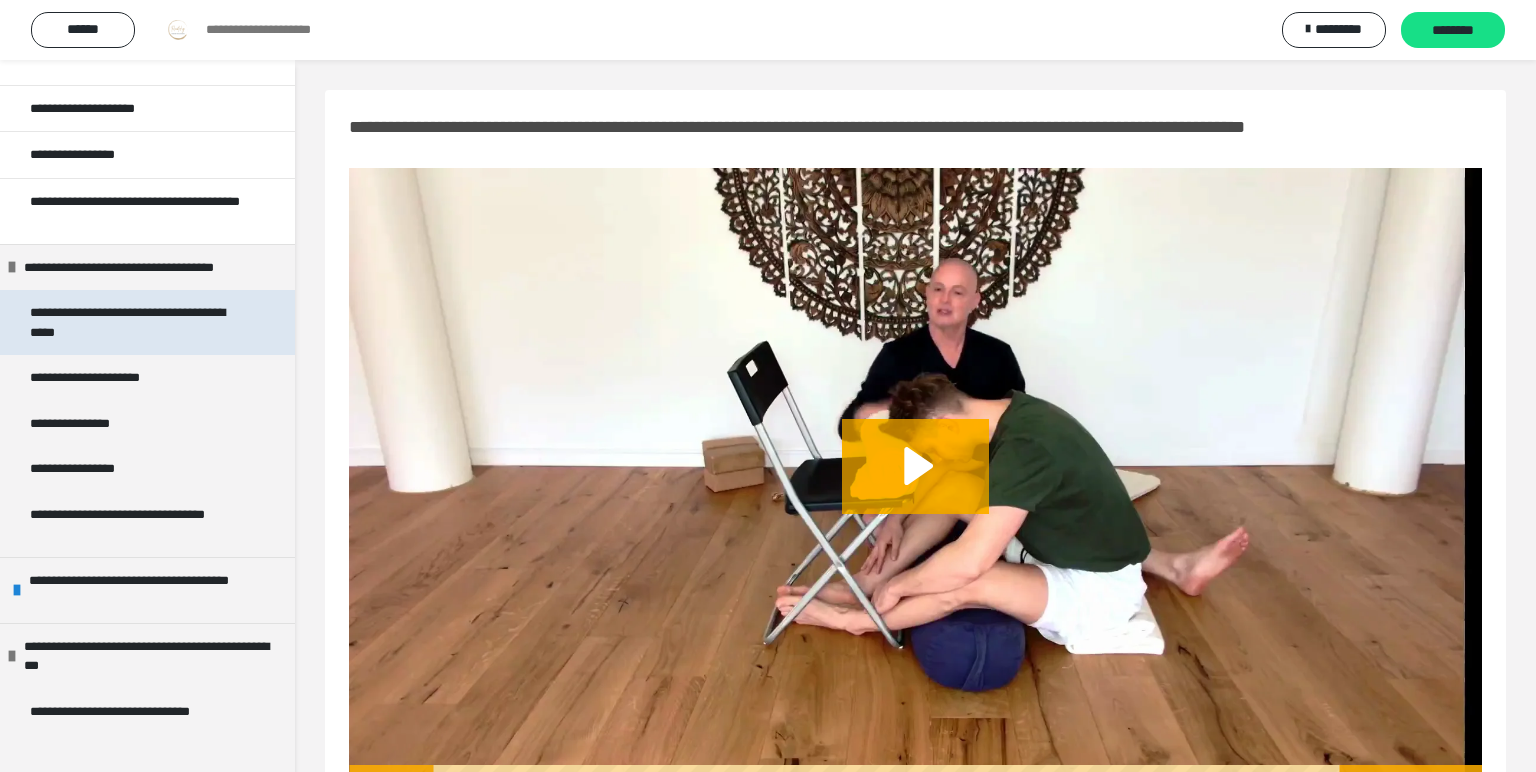 click on "**********" at bounding box center (139, 322) 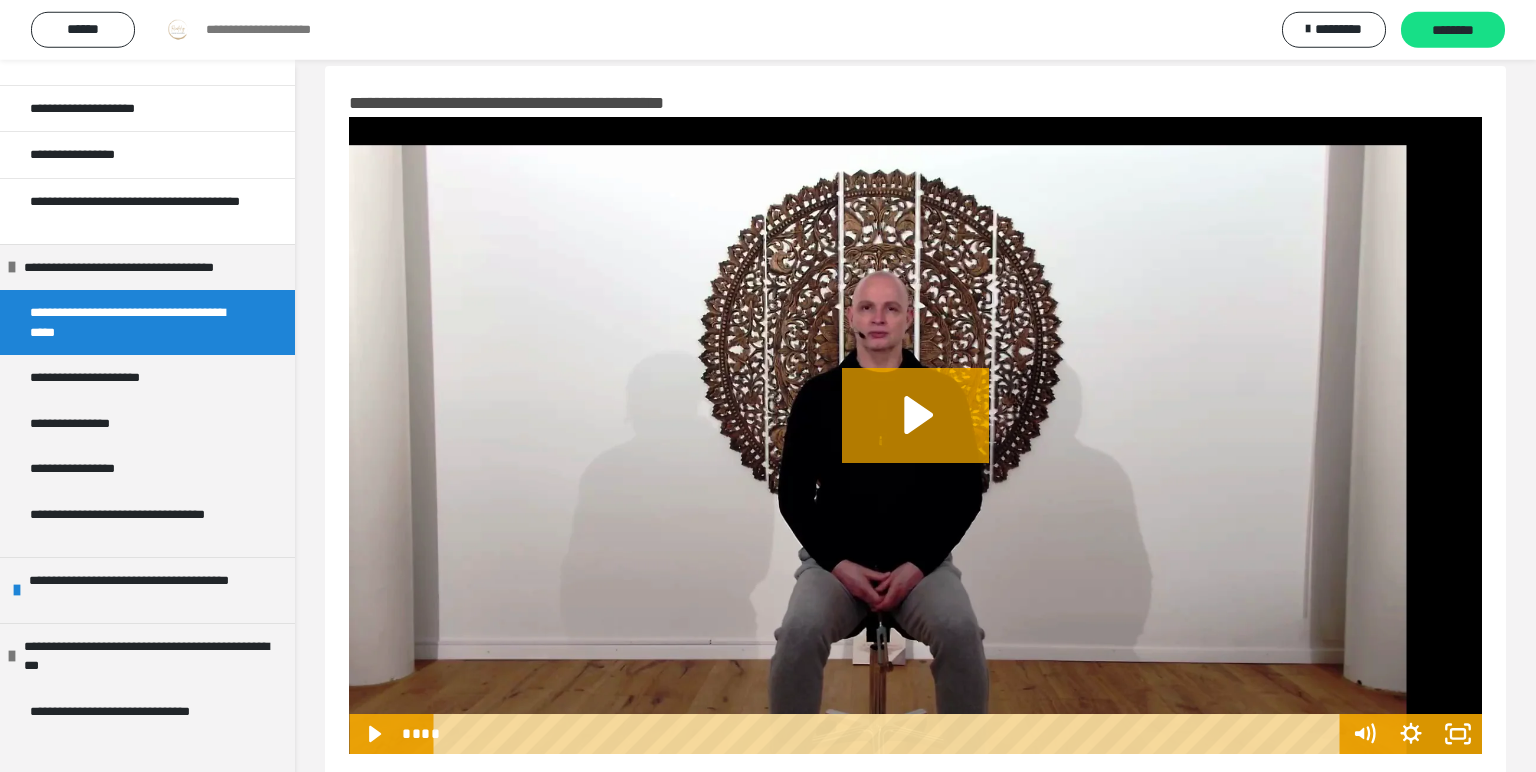 scroll, scrollTop: 0, scrollLeft: 0, axis: both 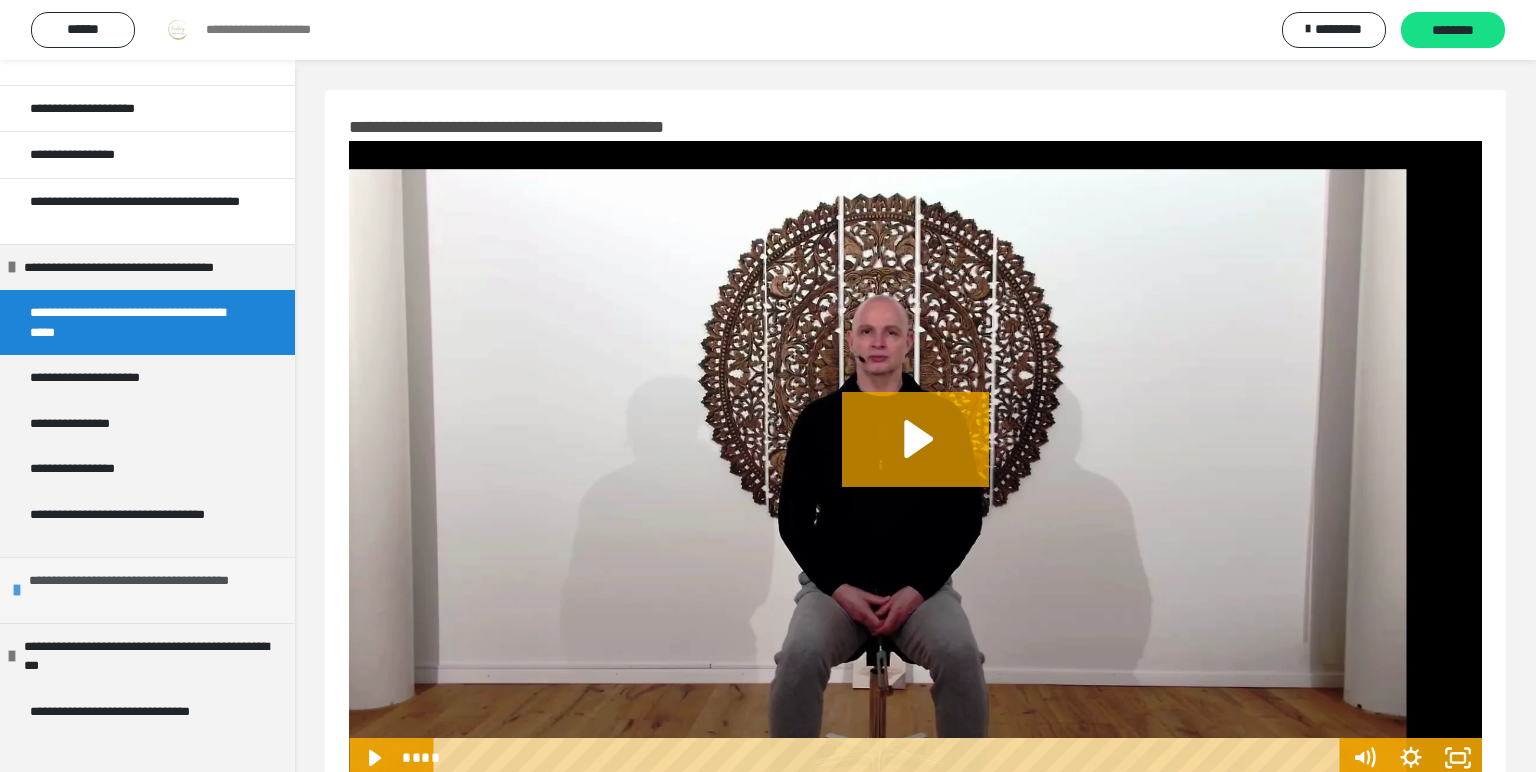 click on "**********" at bounding box center (147, 590) 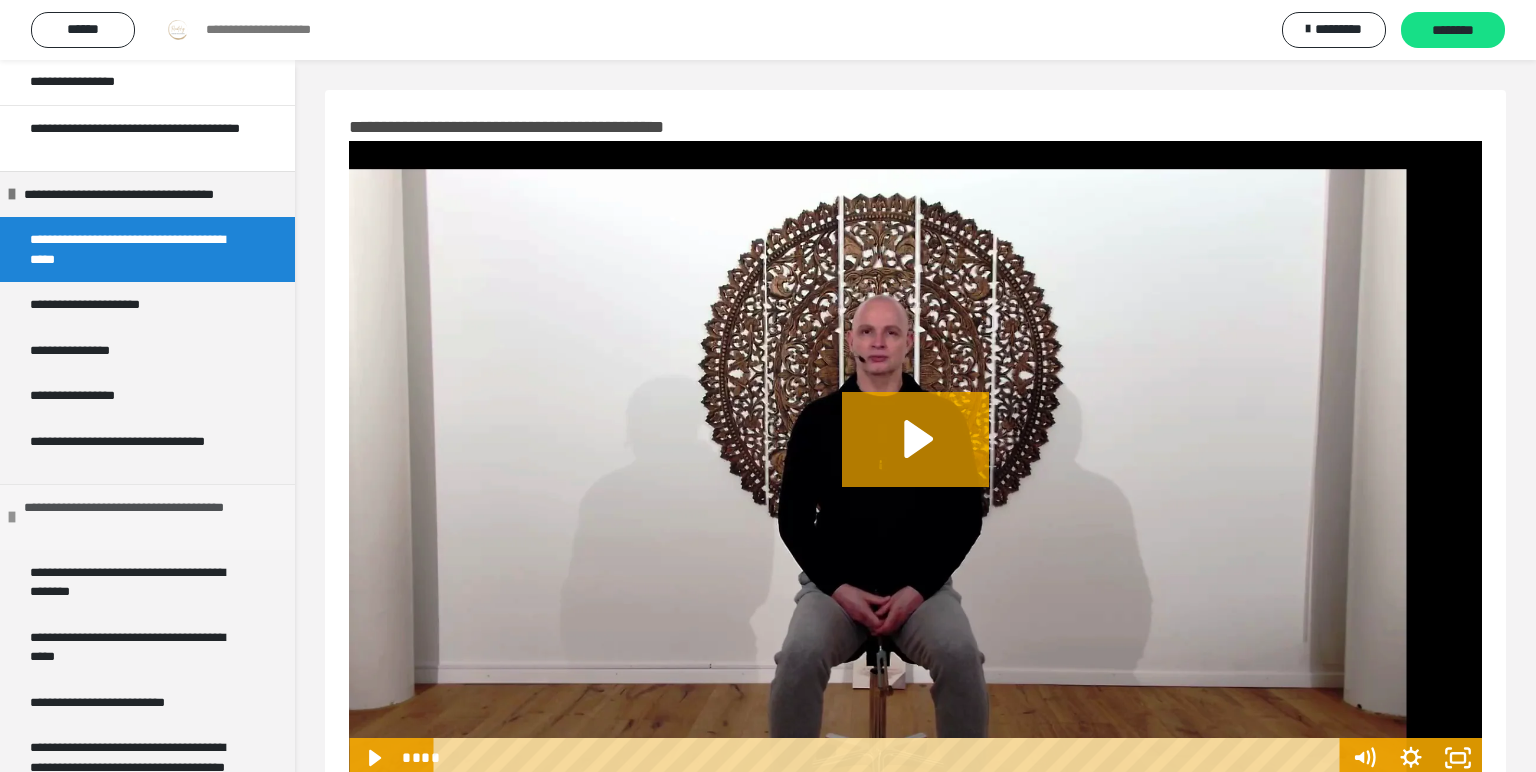 scroll, scrollTop: 279, scrollLeft: 0, axis: vertical 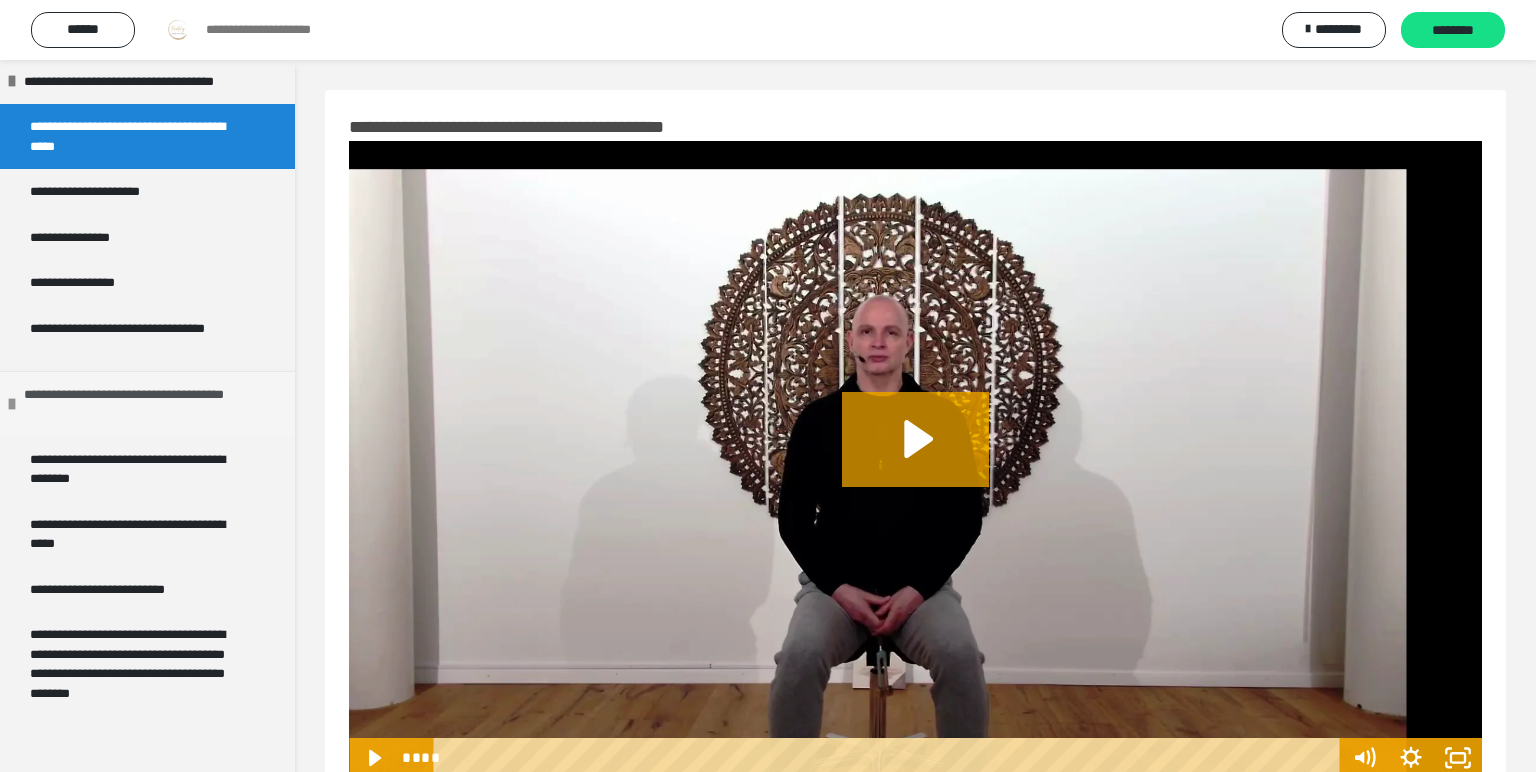 click on "**********" at bounding box center [152, 404] 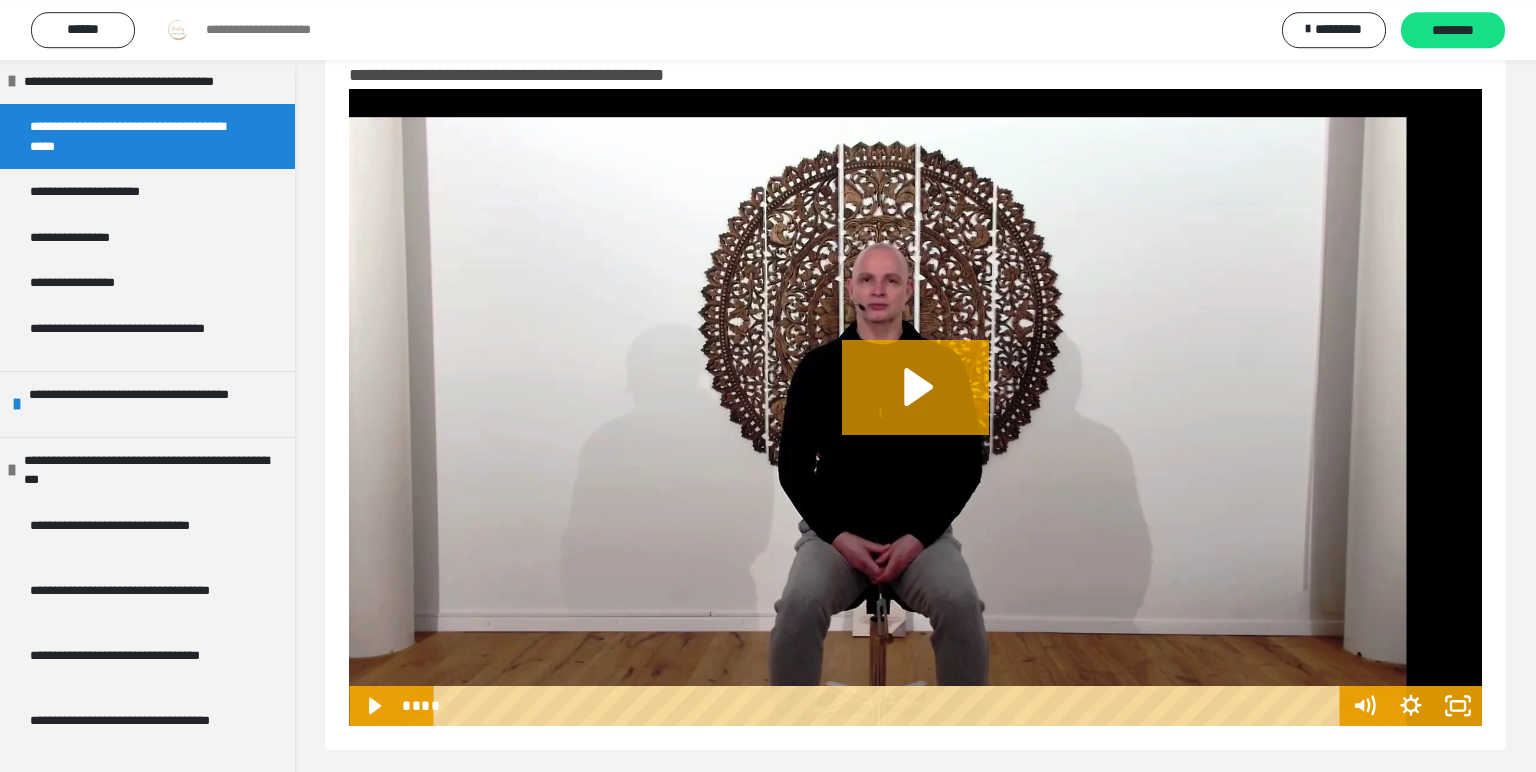 scroll, scrollTop: 61, scrollLeft: 0, axis: vertical 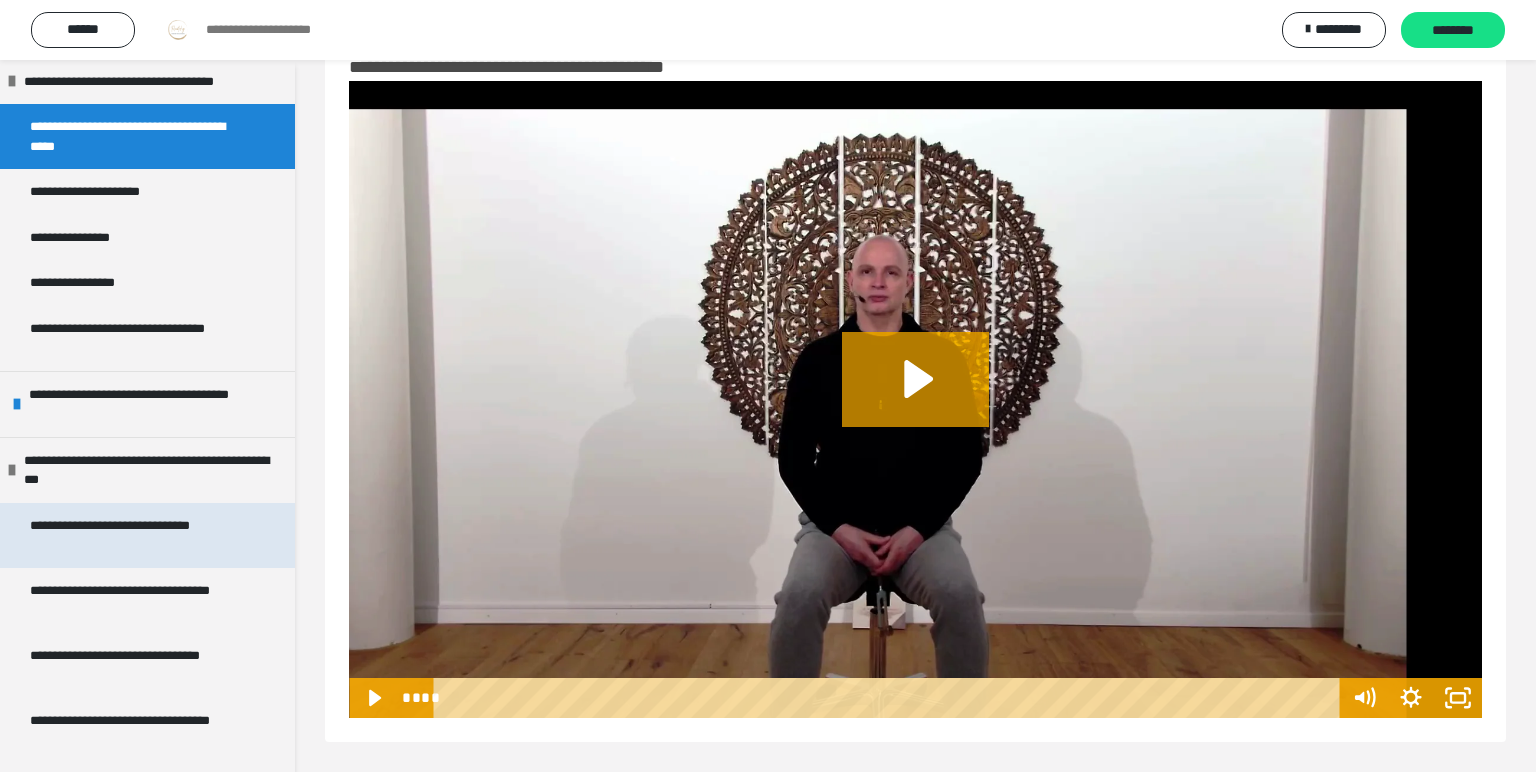 click on "**********" at bounding box center [139, 535] 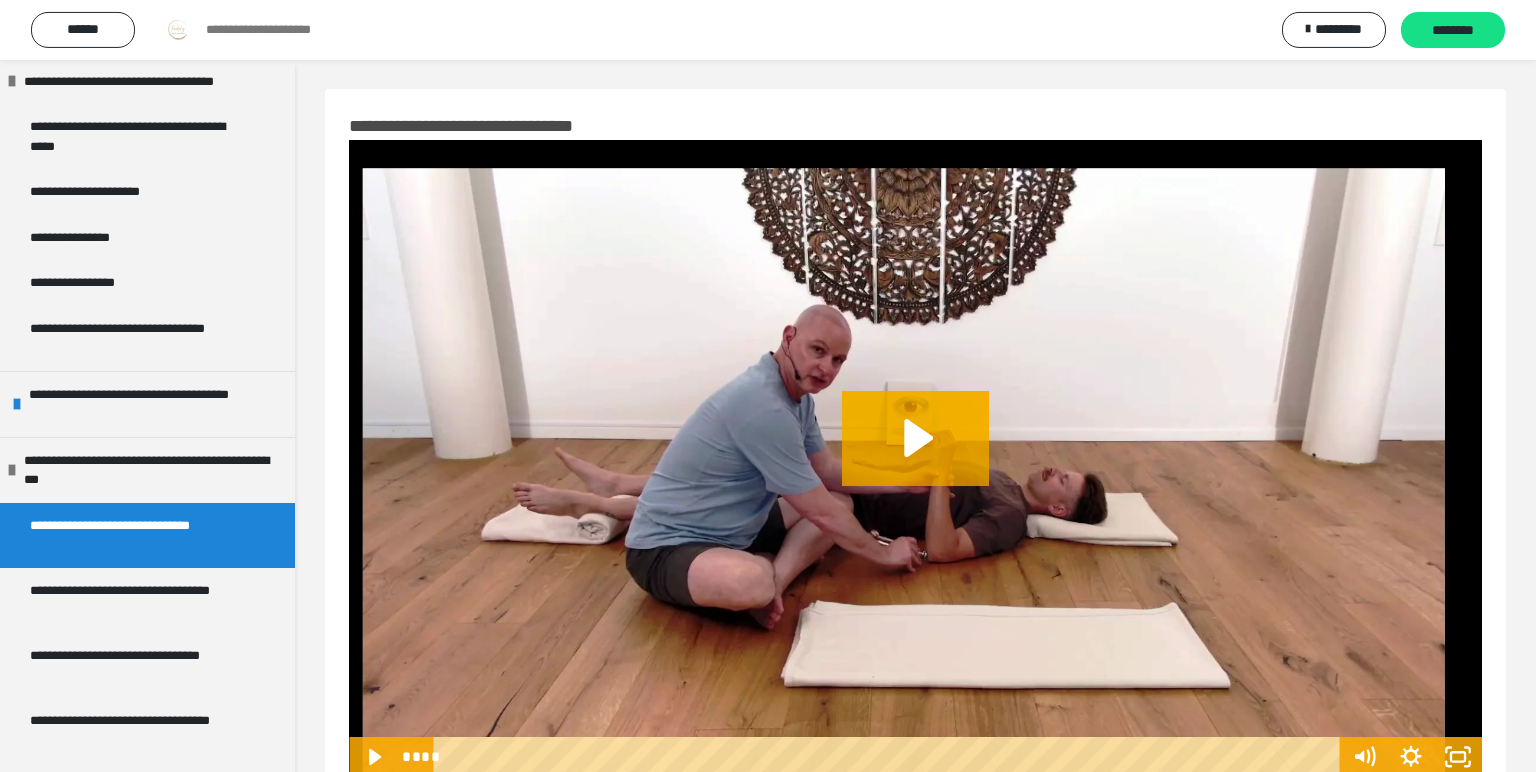 scroll, scrollTop: 0, scrollLeft: 0, axis: both 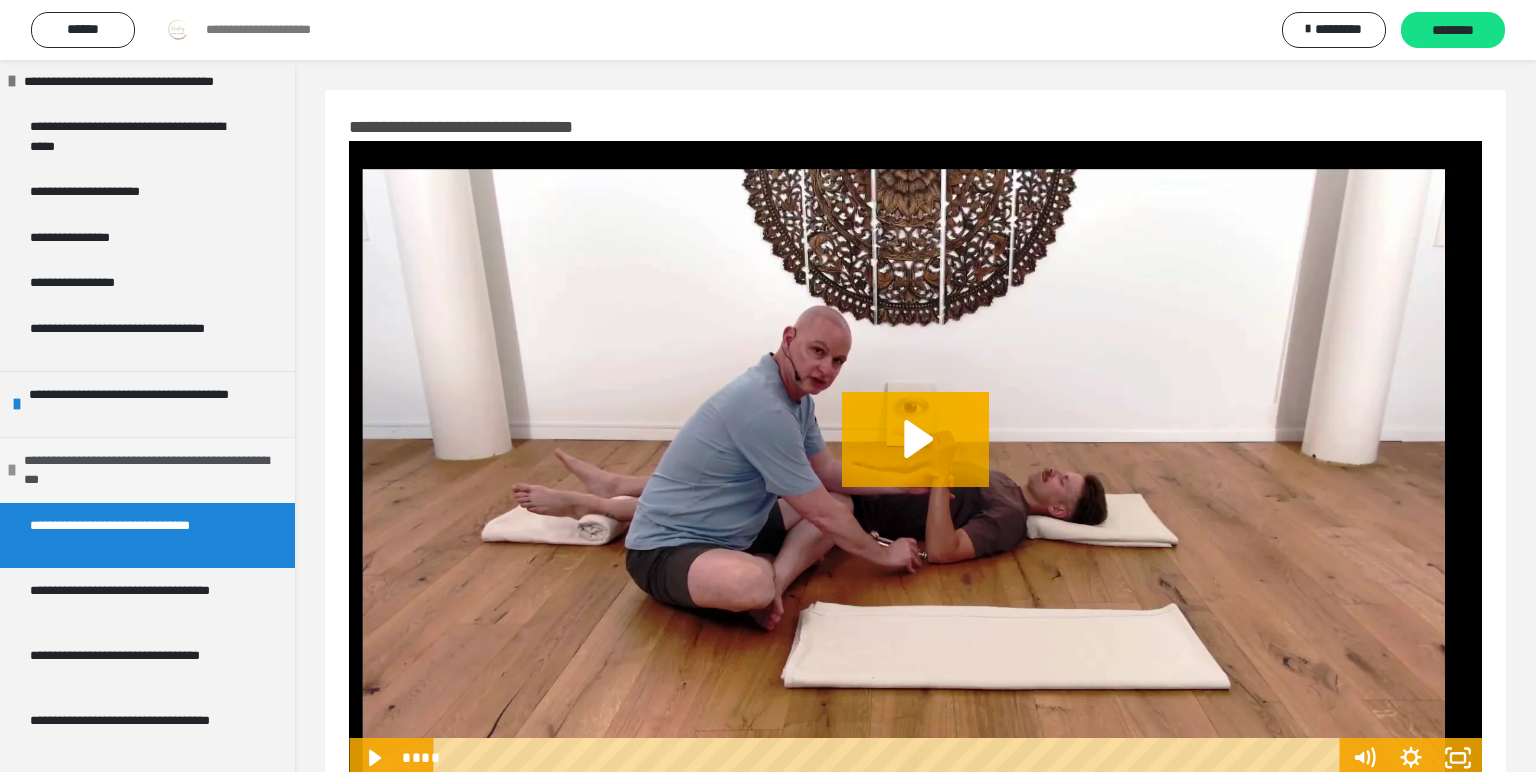 click on "**********" at bounding box center [152, 470] 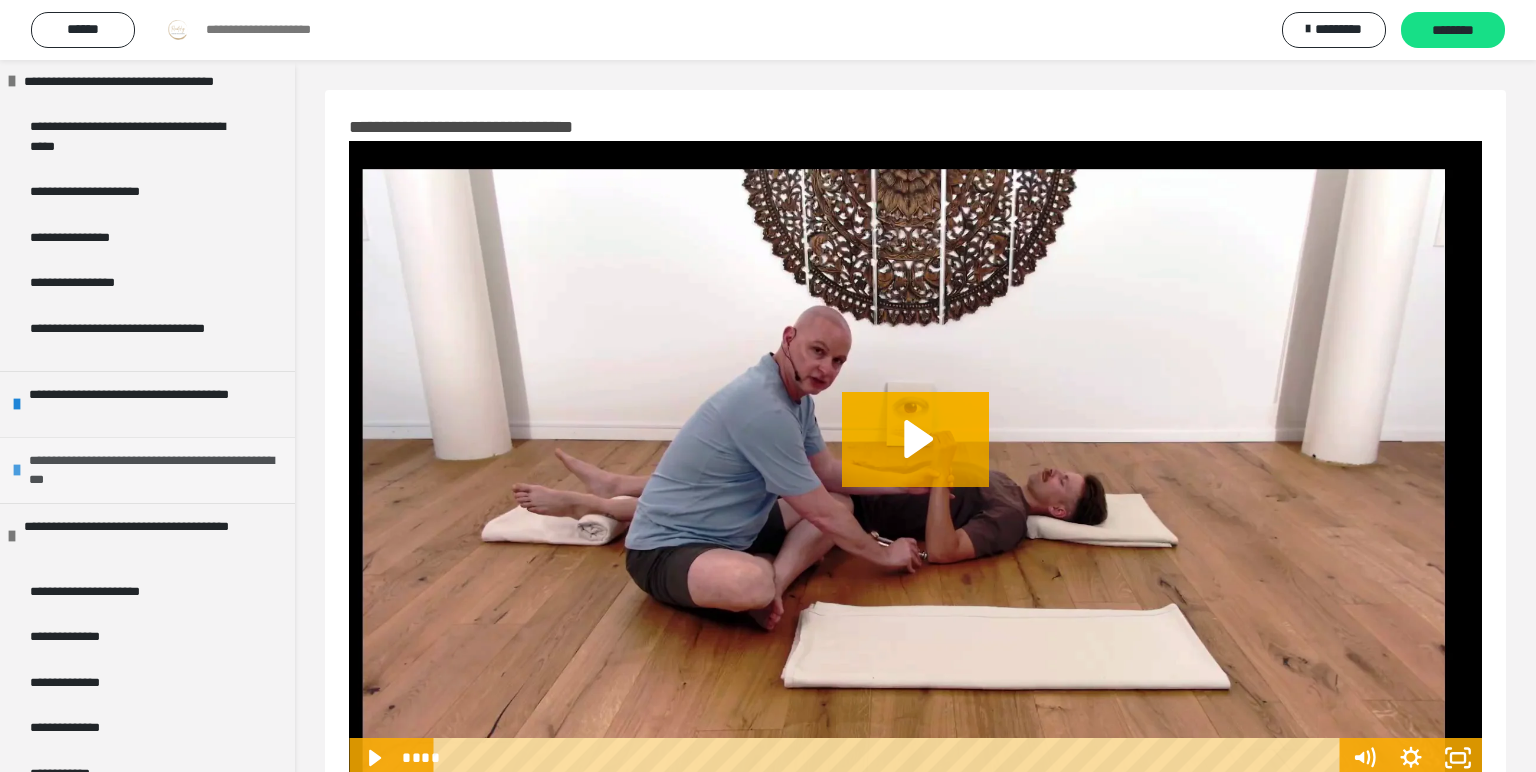 click at bounding box center (17, 470) 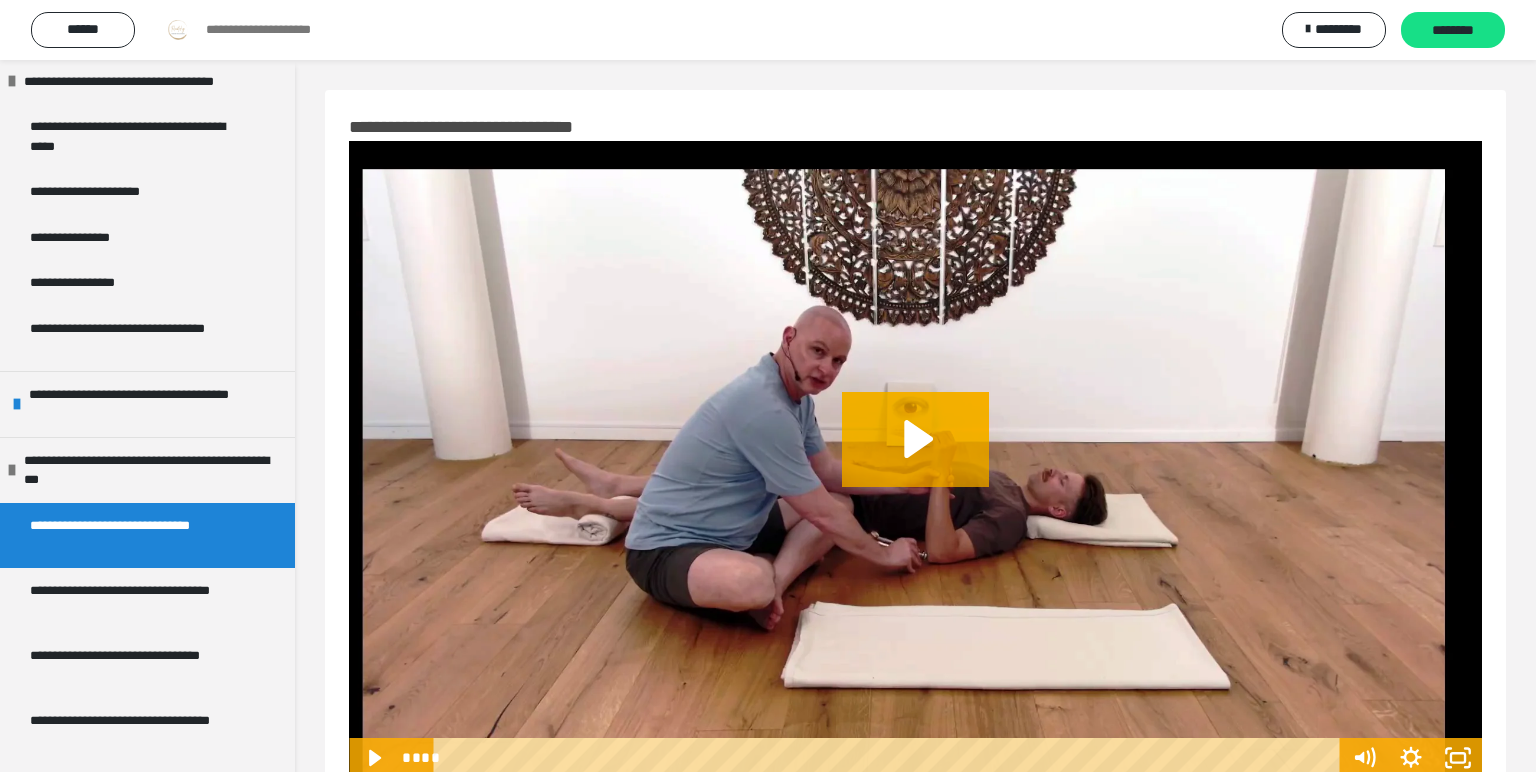 click on "**********" at bounding box center (139, 535) 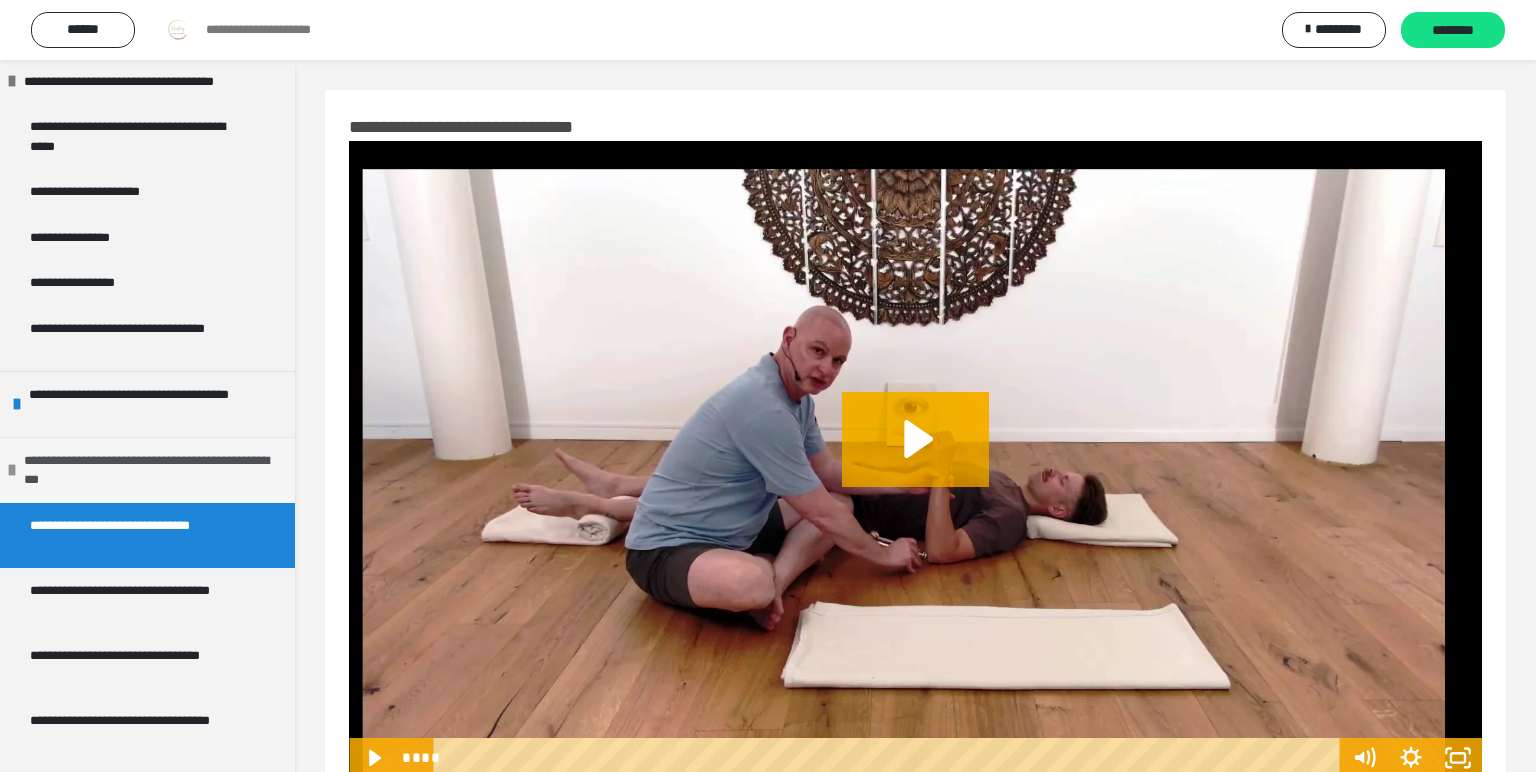 click on "**********" at bounding box center [152, 470] 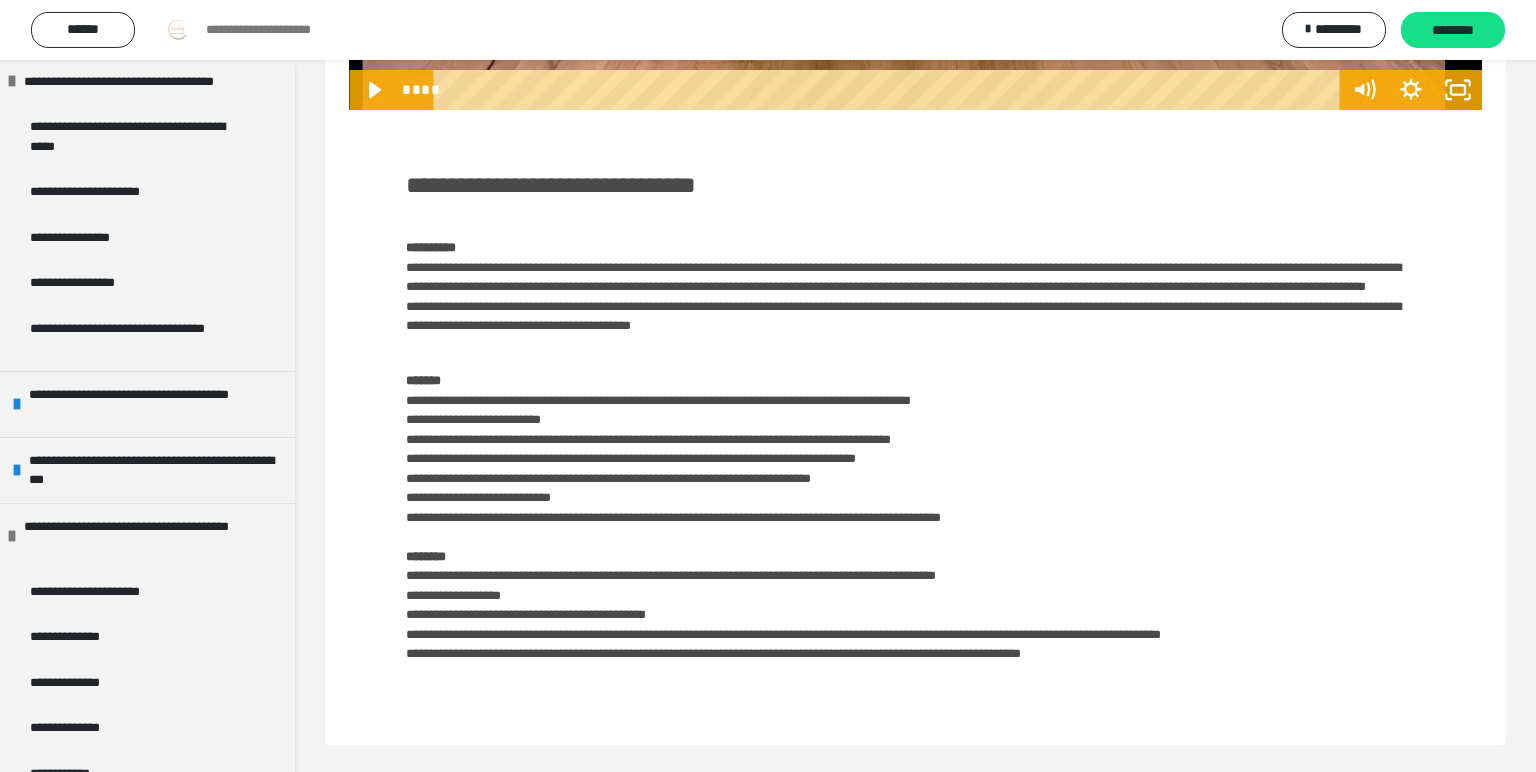 scroll, scrollTop: 671, scrollLeft: 0, axis: vertical 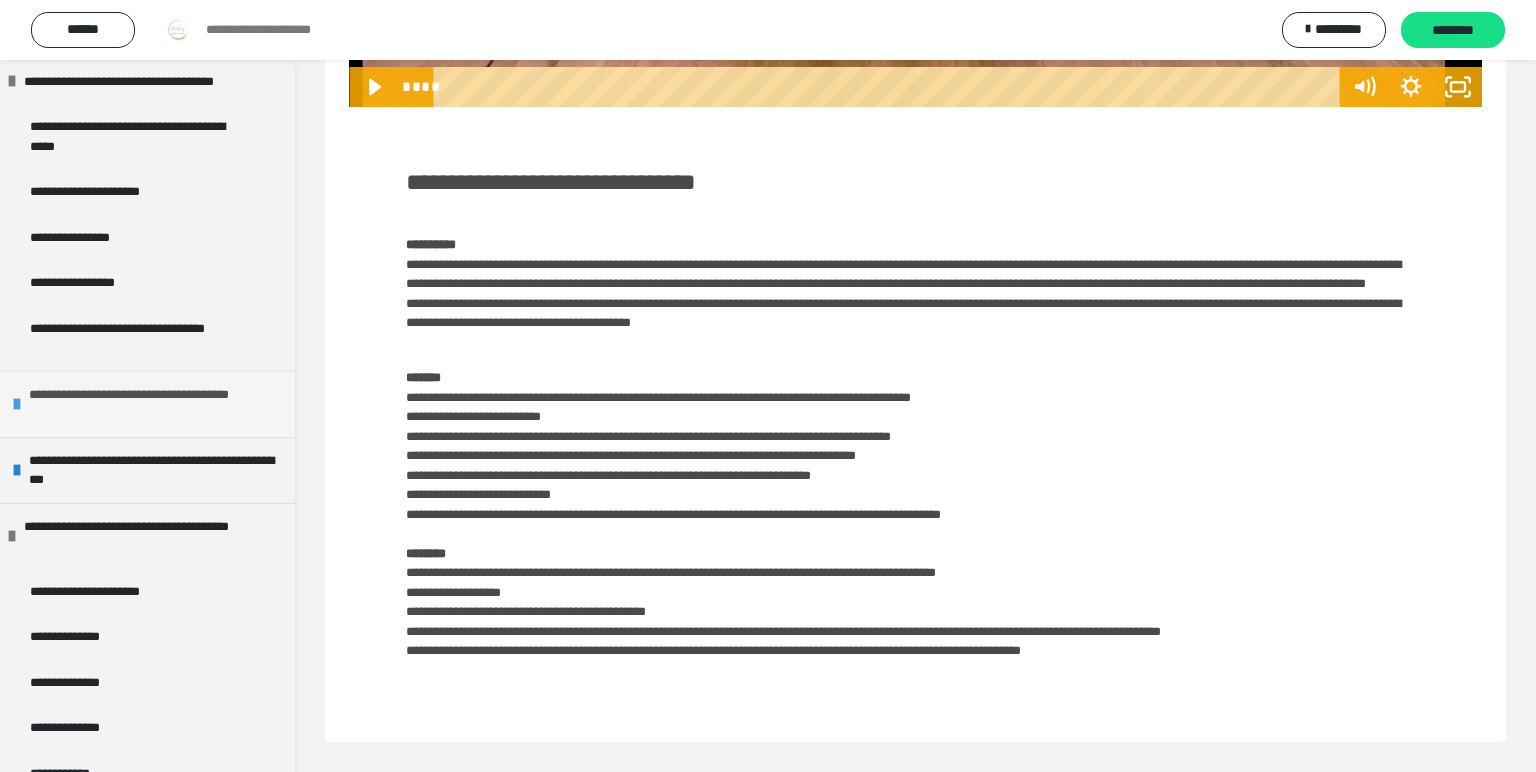 click on "**********" at bounding box center (147, 404) 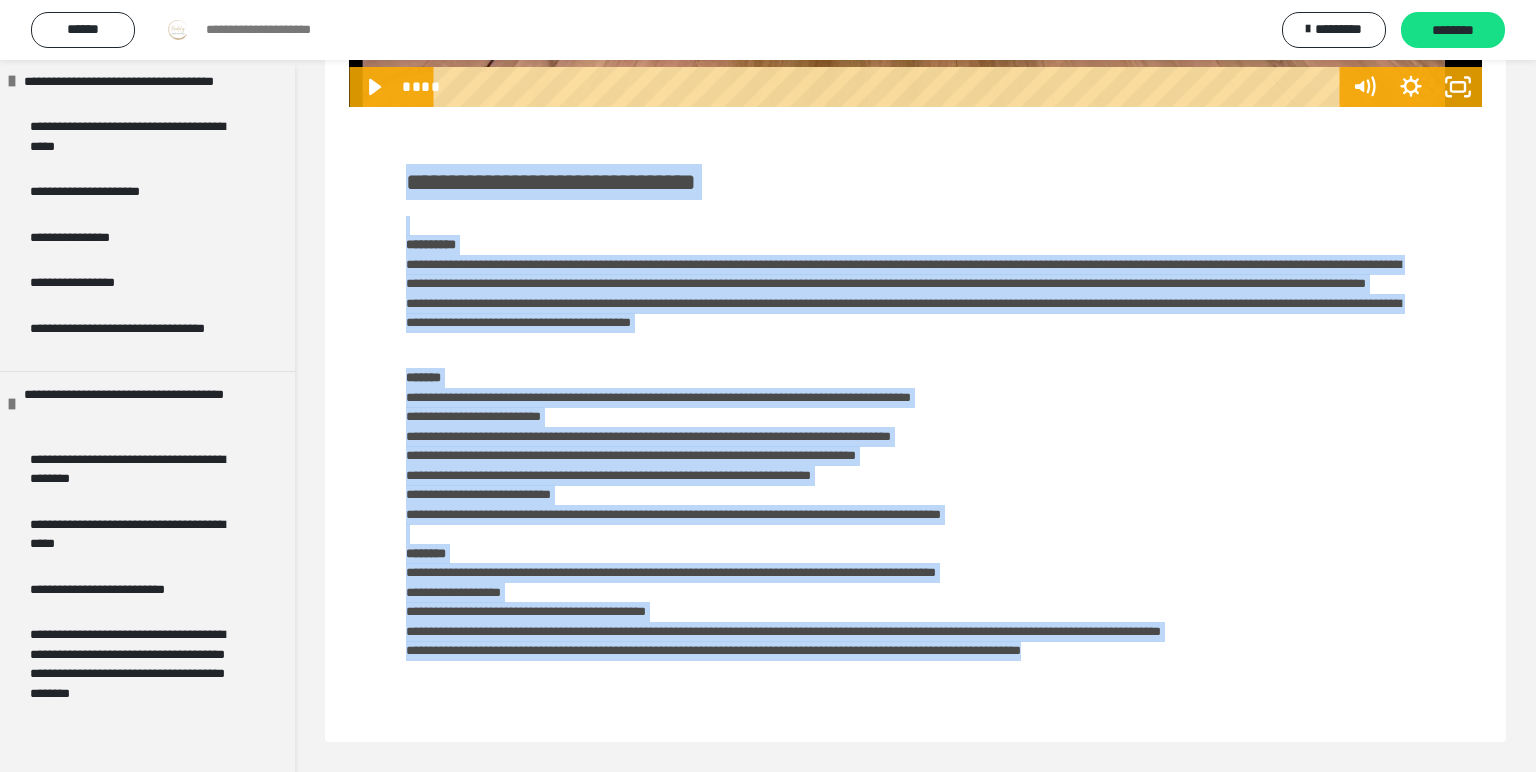 drag, startPoint x: 404, startPoint y: 179, endPoint x: 1227, endPoint y: 660, distance: 953.2523 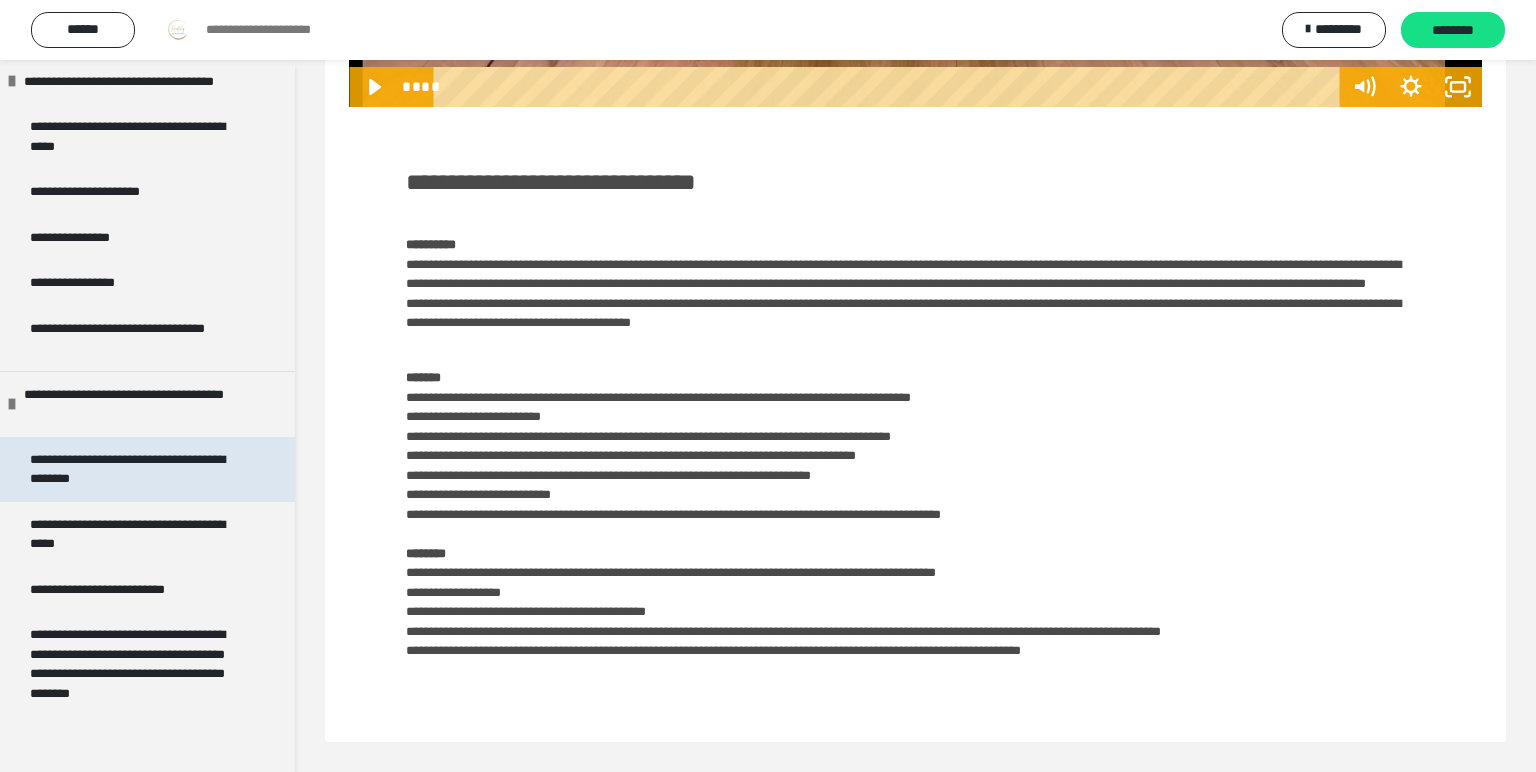click on "**********" at bounding box center (139, 469) 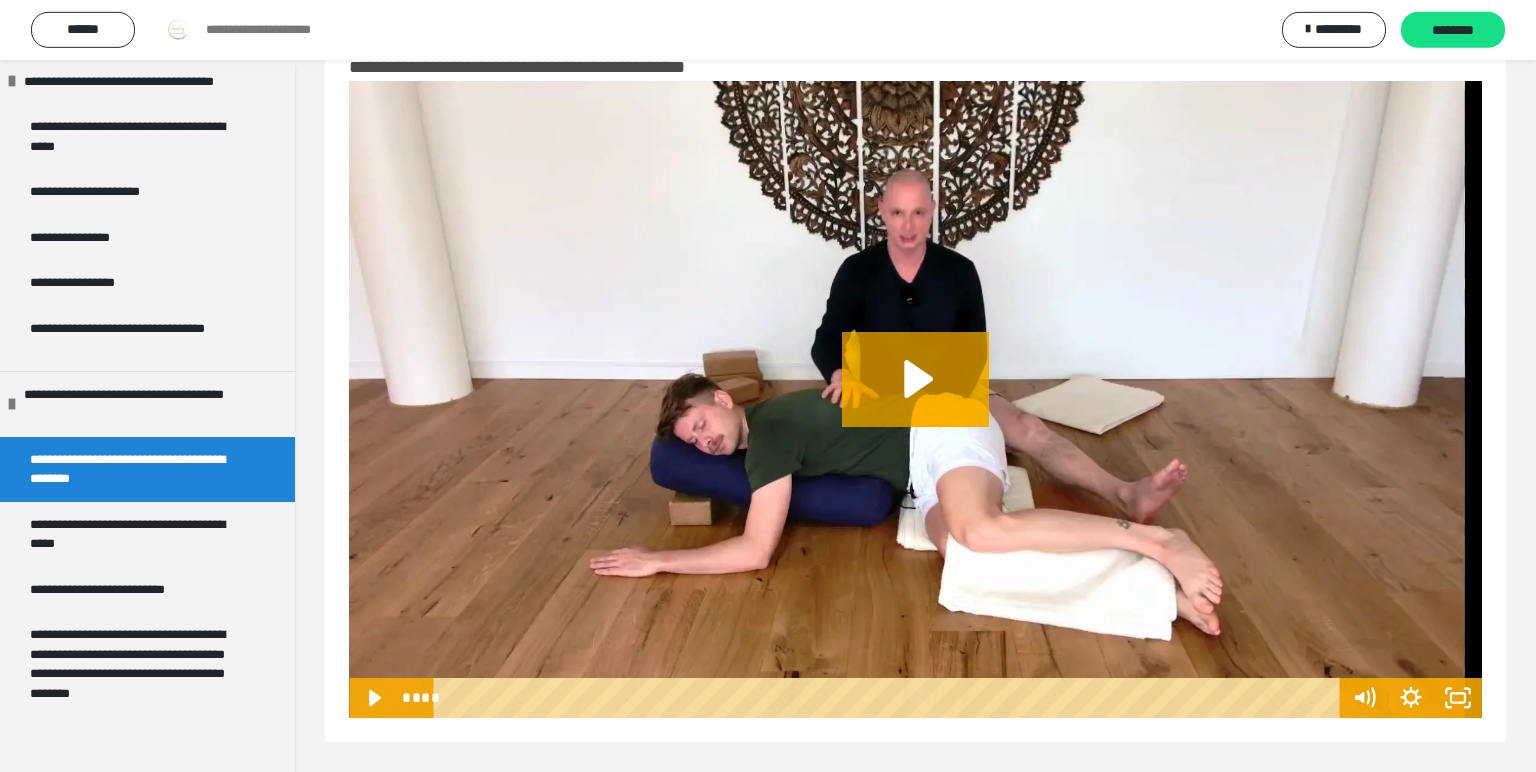 scroll, scrollTop: 61, scrollLeft: 0, axis: vertical 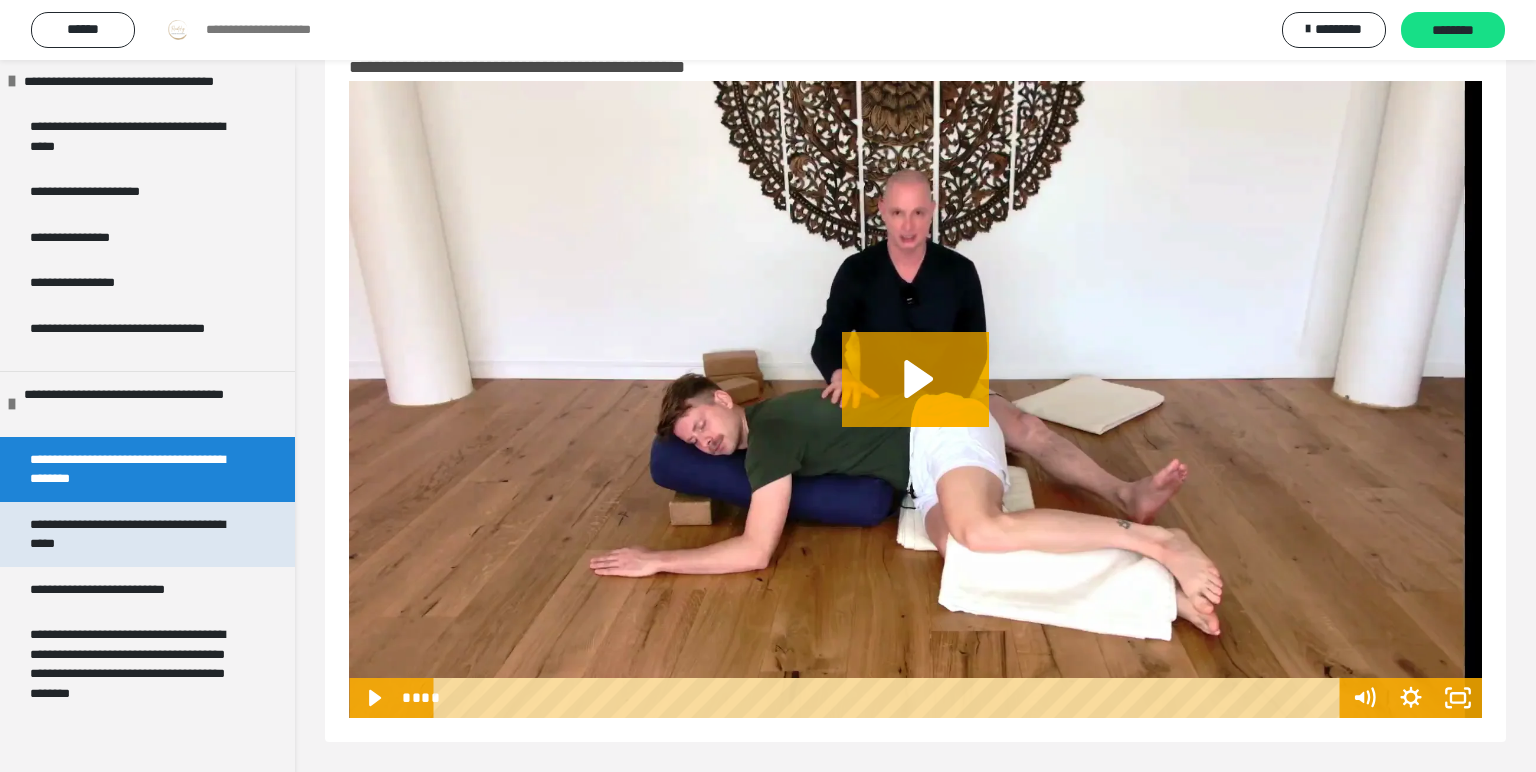 click on "**********" at bounding box center [139, 534] 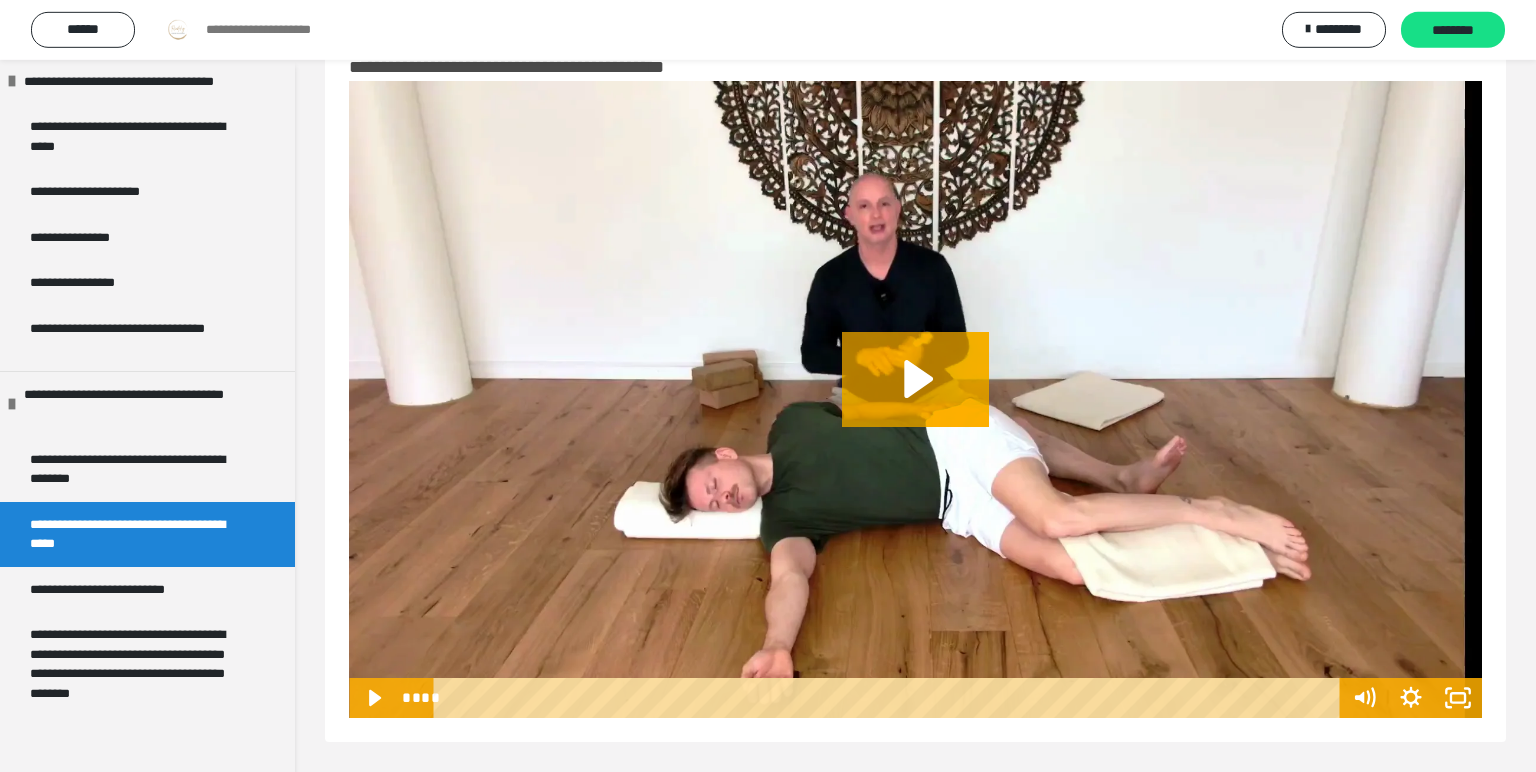 scroll, scrollTop: 61, scrollLeft: 0, axis: vertical 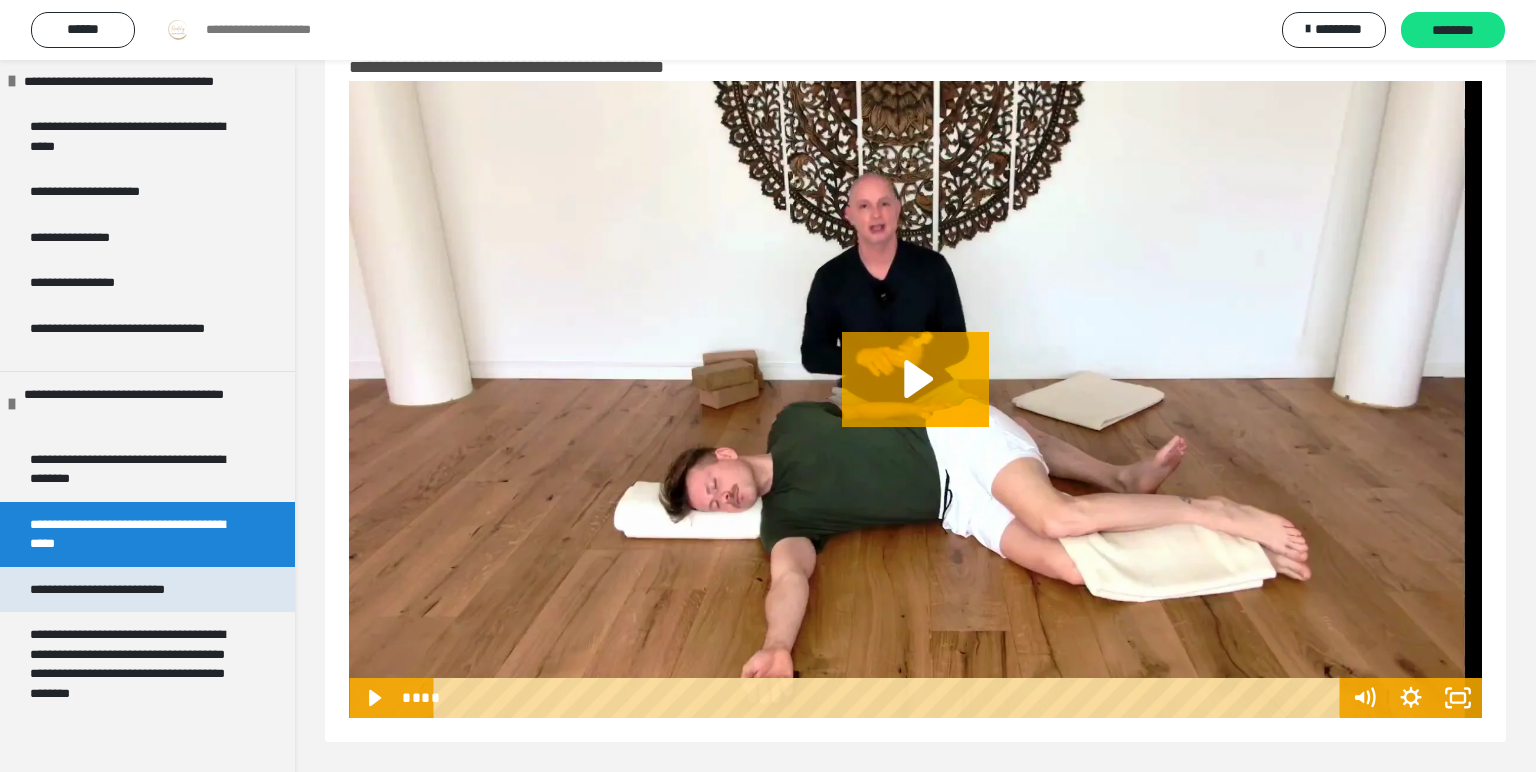 click on "**********" at bounding box center [125, 590] 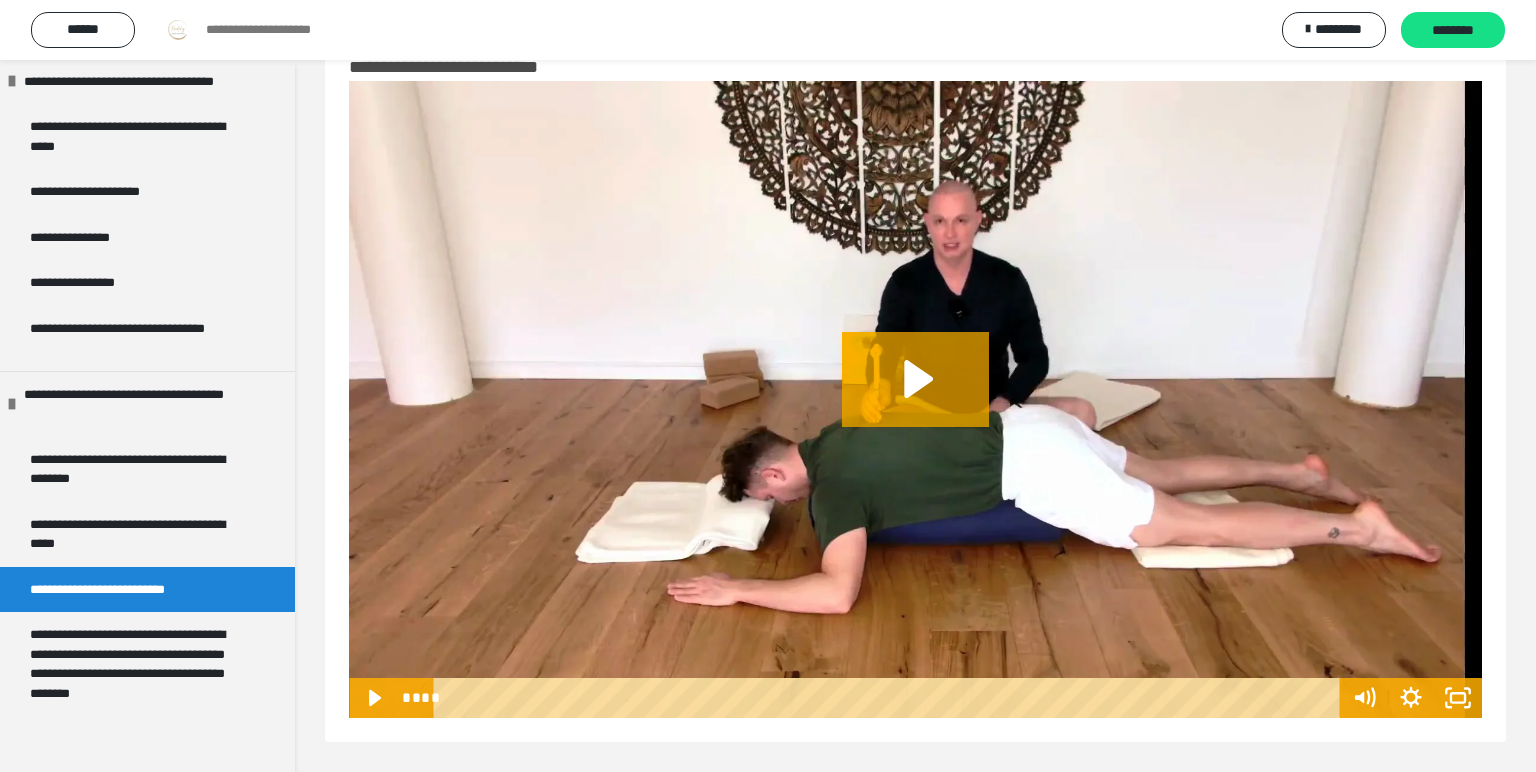 scroll, scrollTop: 61, scrollLeft: 0, axis: vertical 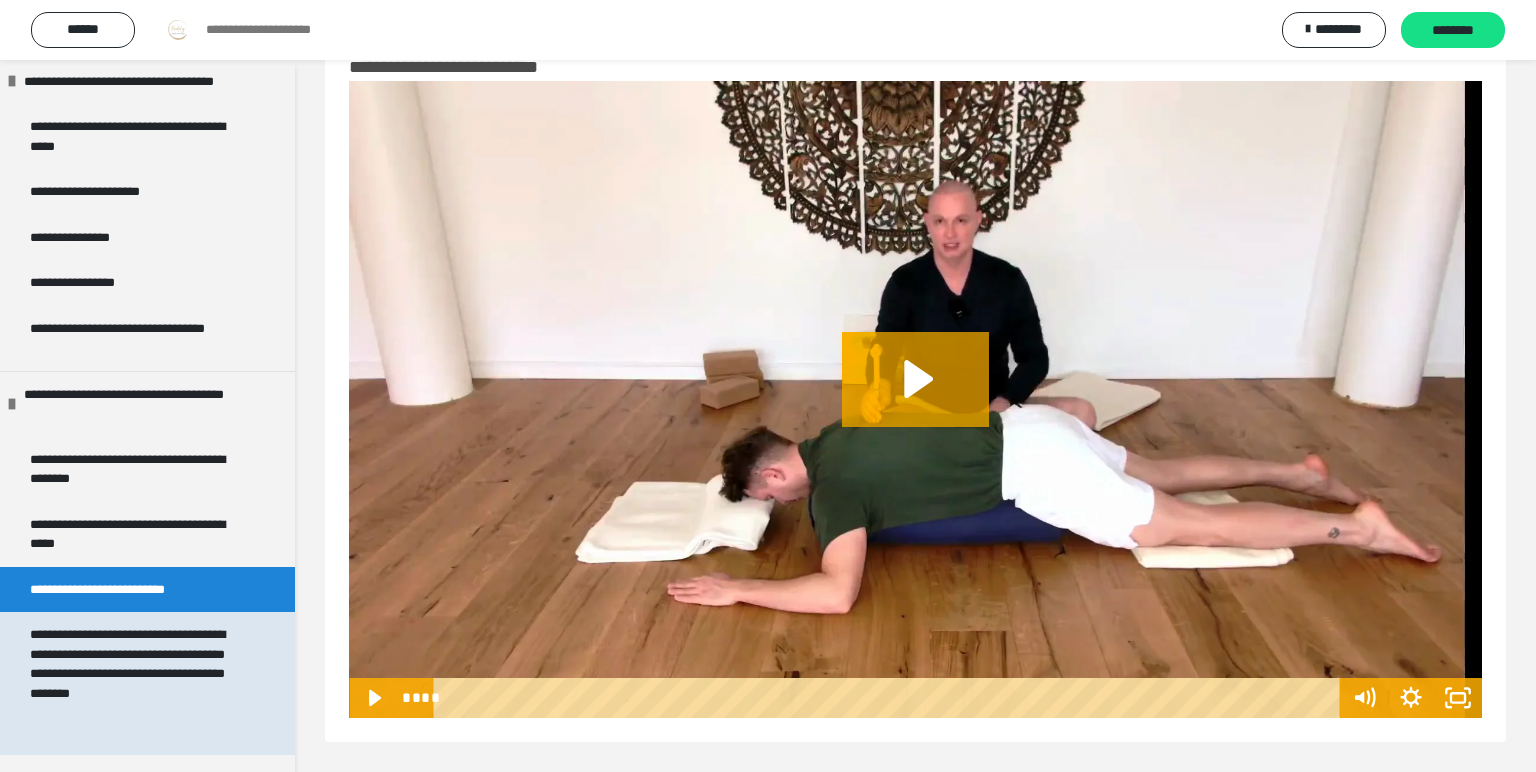 click on "**********" at bounding box center [139, 683] 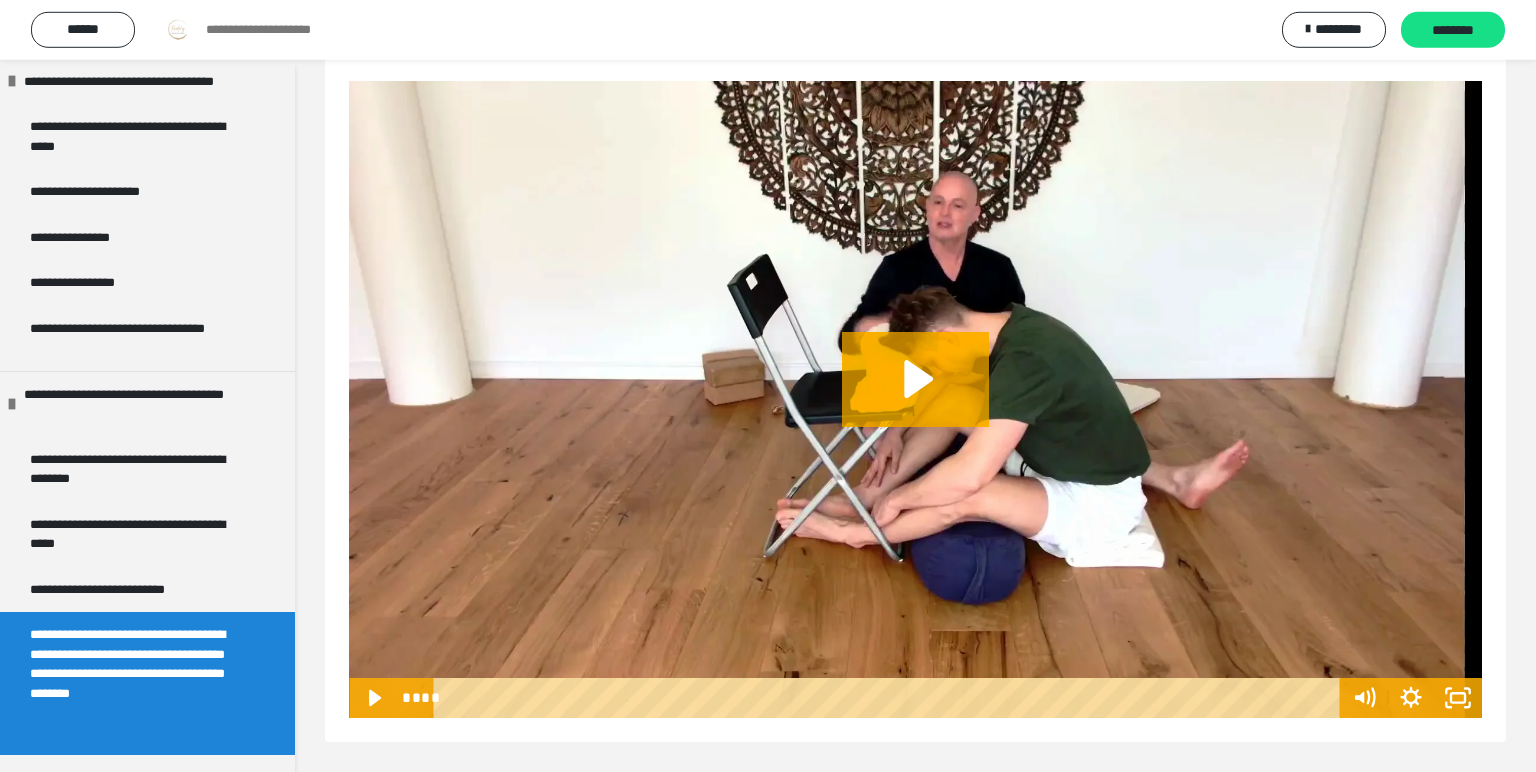 scroll, scrollTop: 88, scrollLeft: 0, axis: vertical 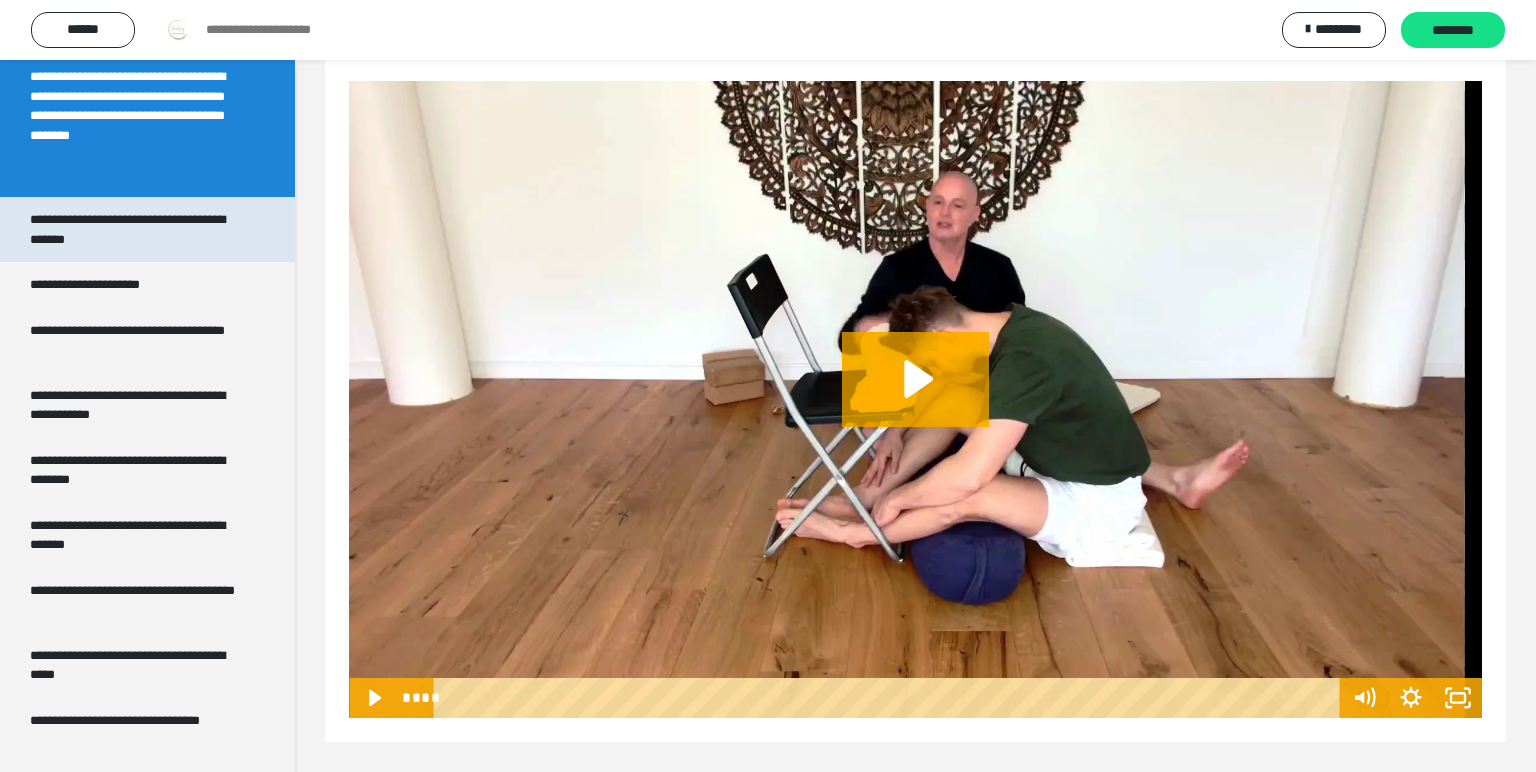 click on "**********" at bounding box center [139, 229] 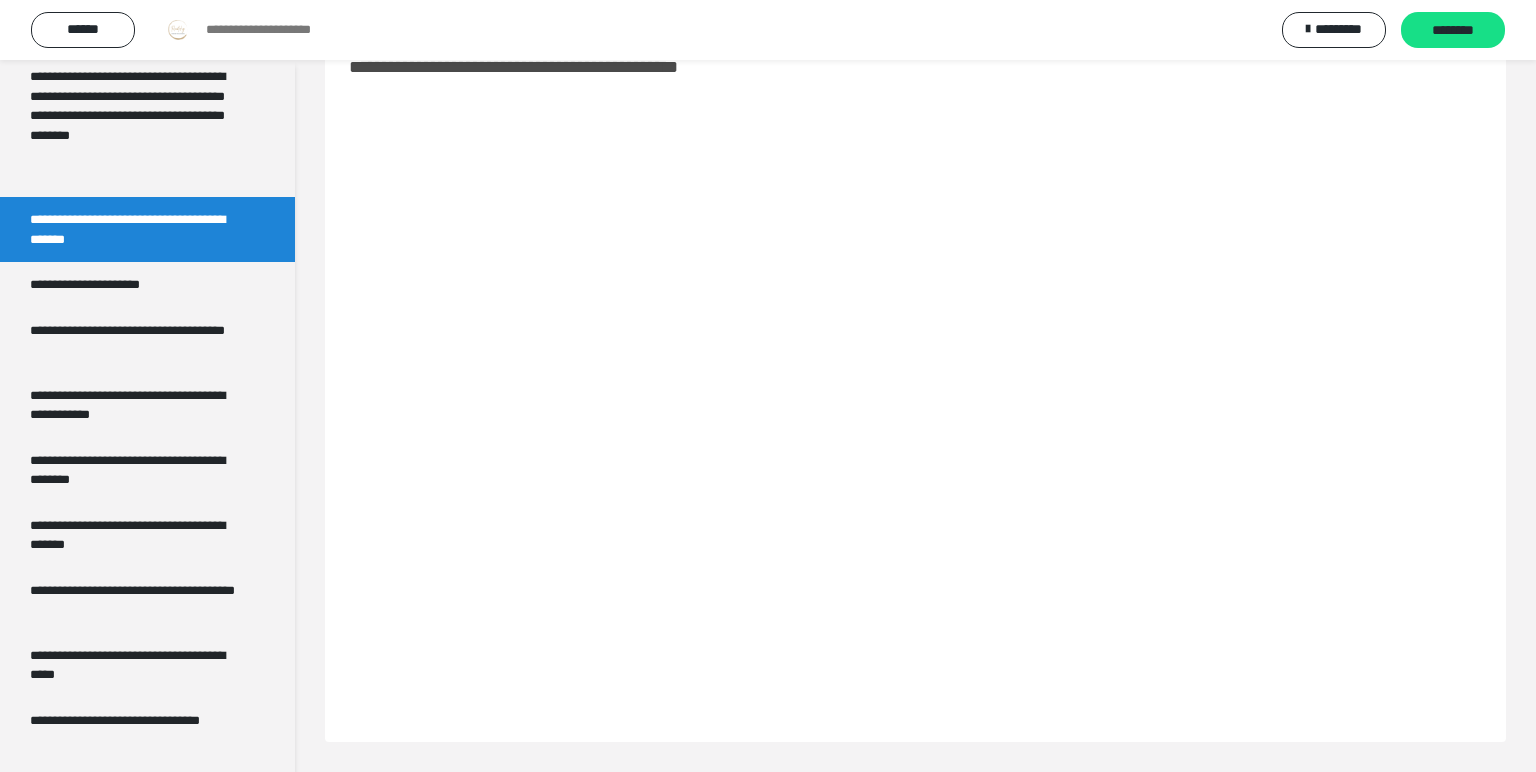scroll, scrollTop: 60, scrollLeft: 0, axis: vertical 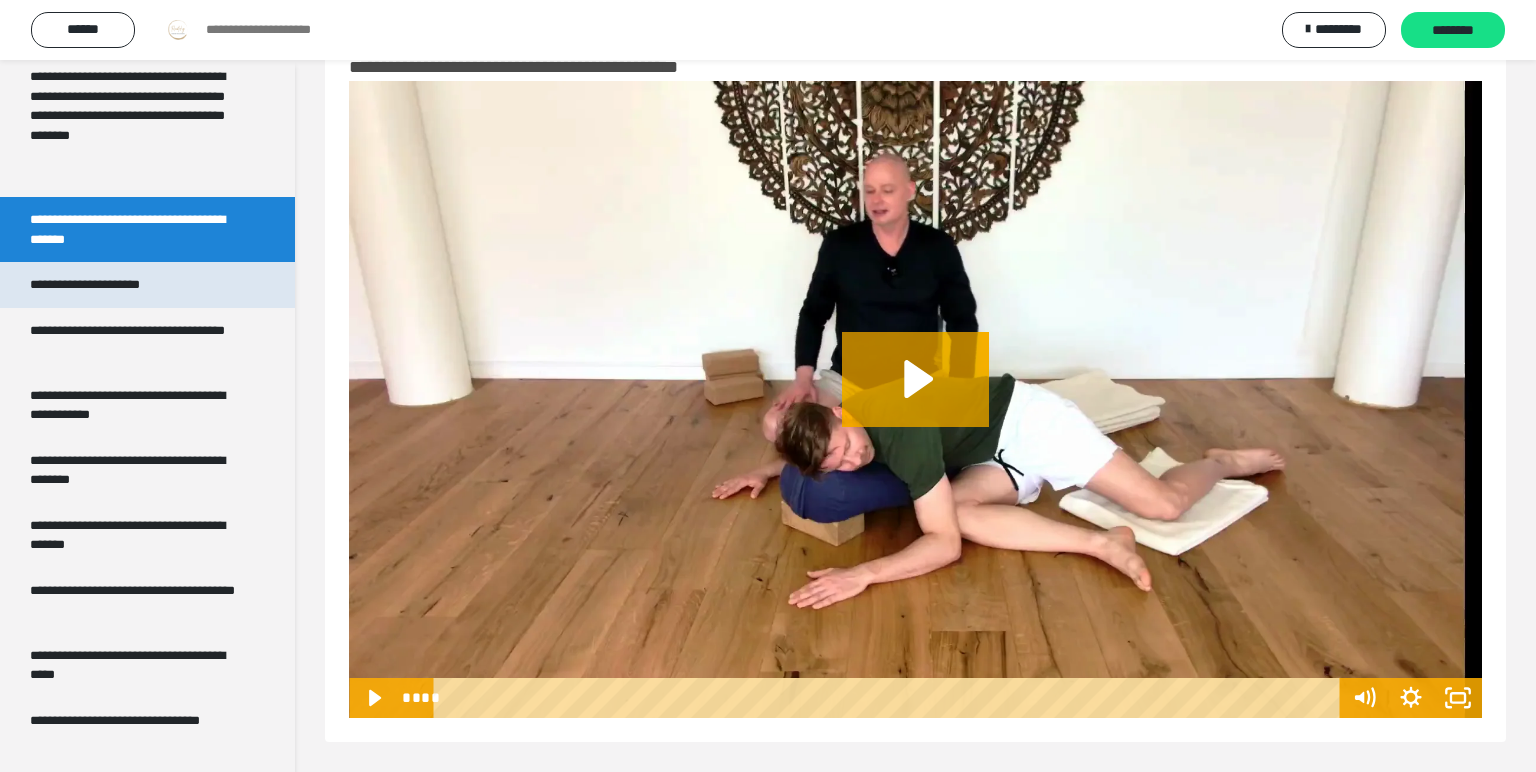 click on "**********" at bounding box center (101, 285) 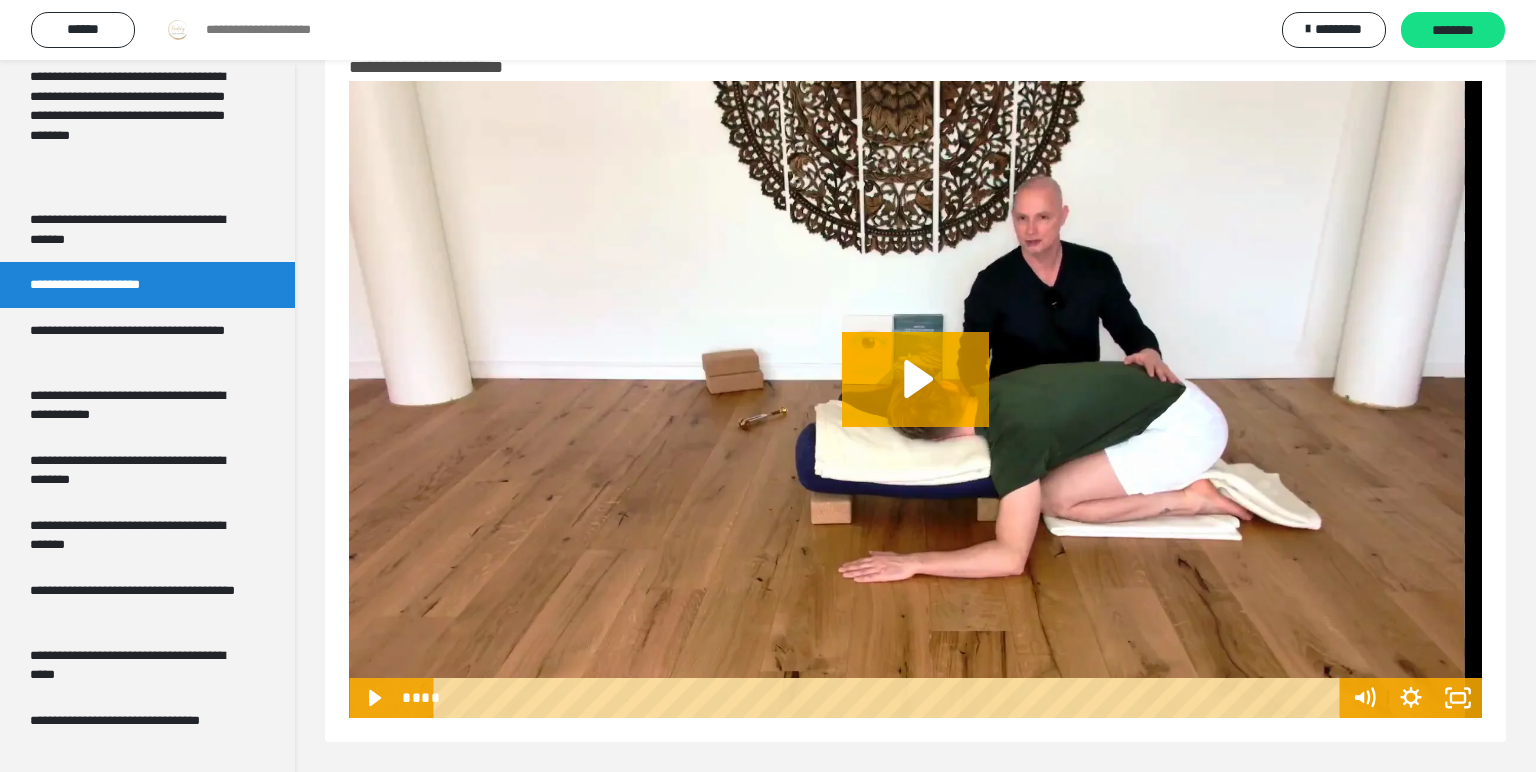 scroll, scrollTop: 61, scrollLeft: 0, axis: vertical 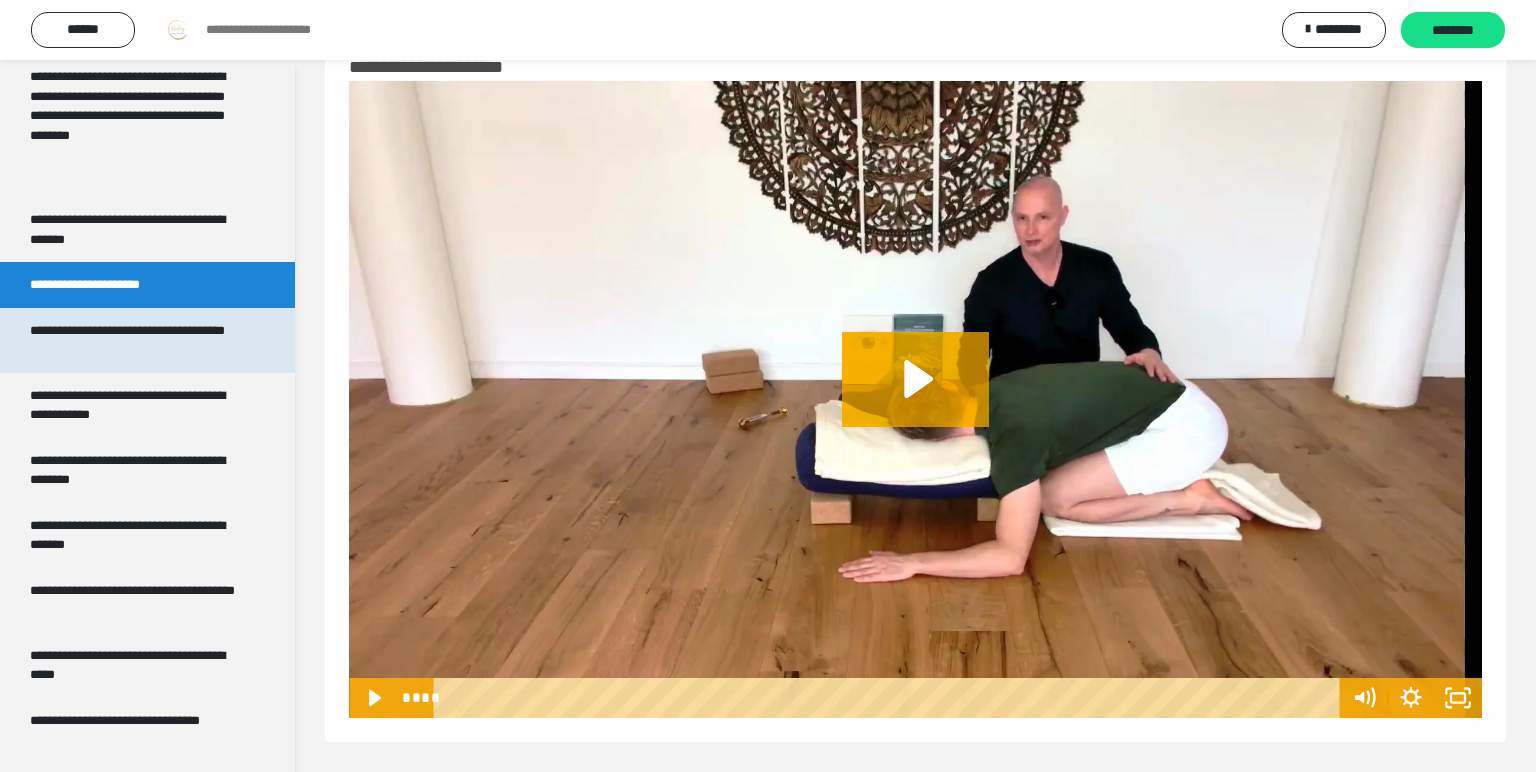 click on "**********" at bounding box center [139, 340] 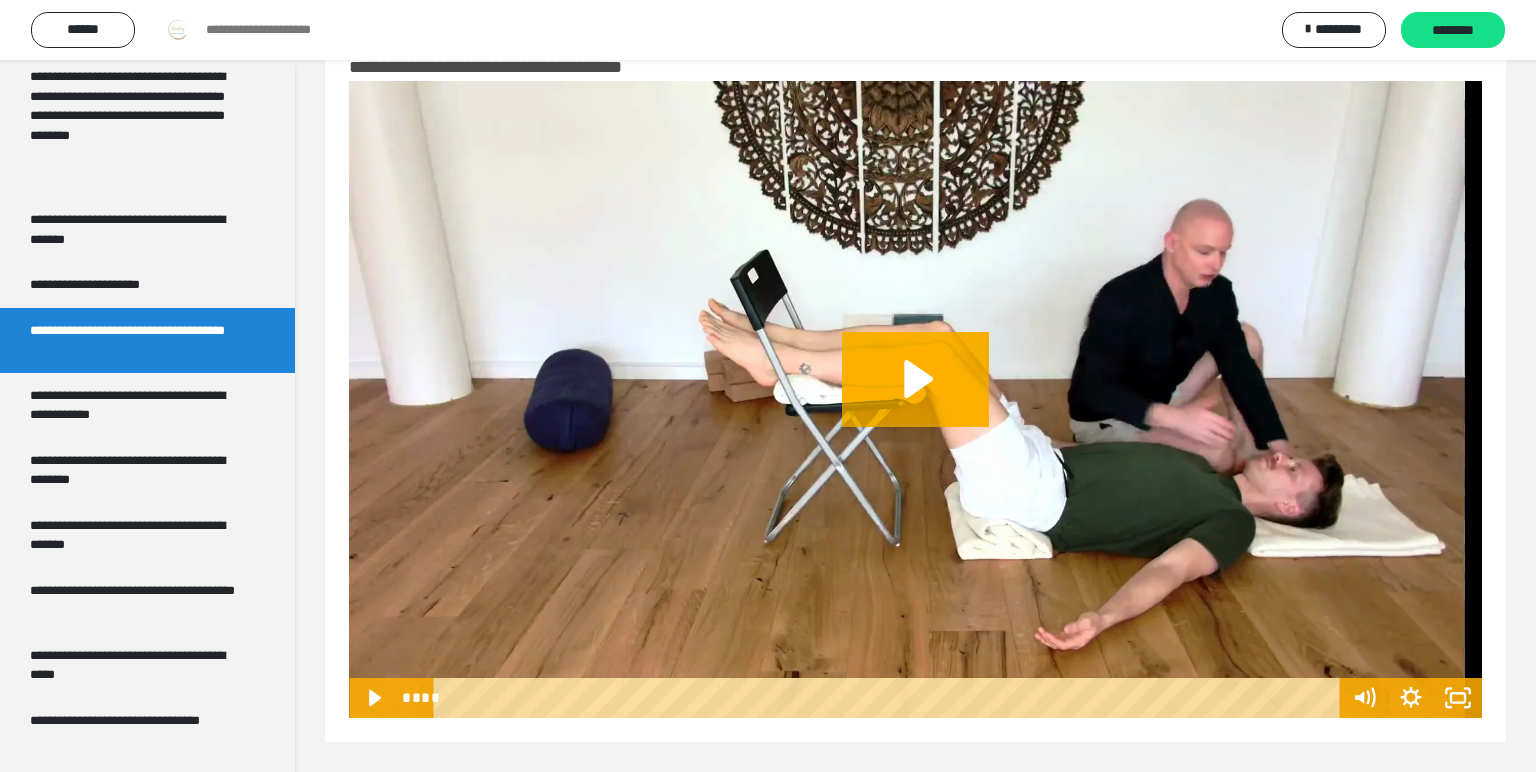 scroll, scrollTop: 61, scrollLeft: 0, axis: vertical 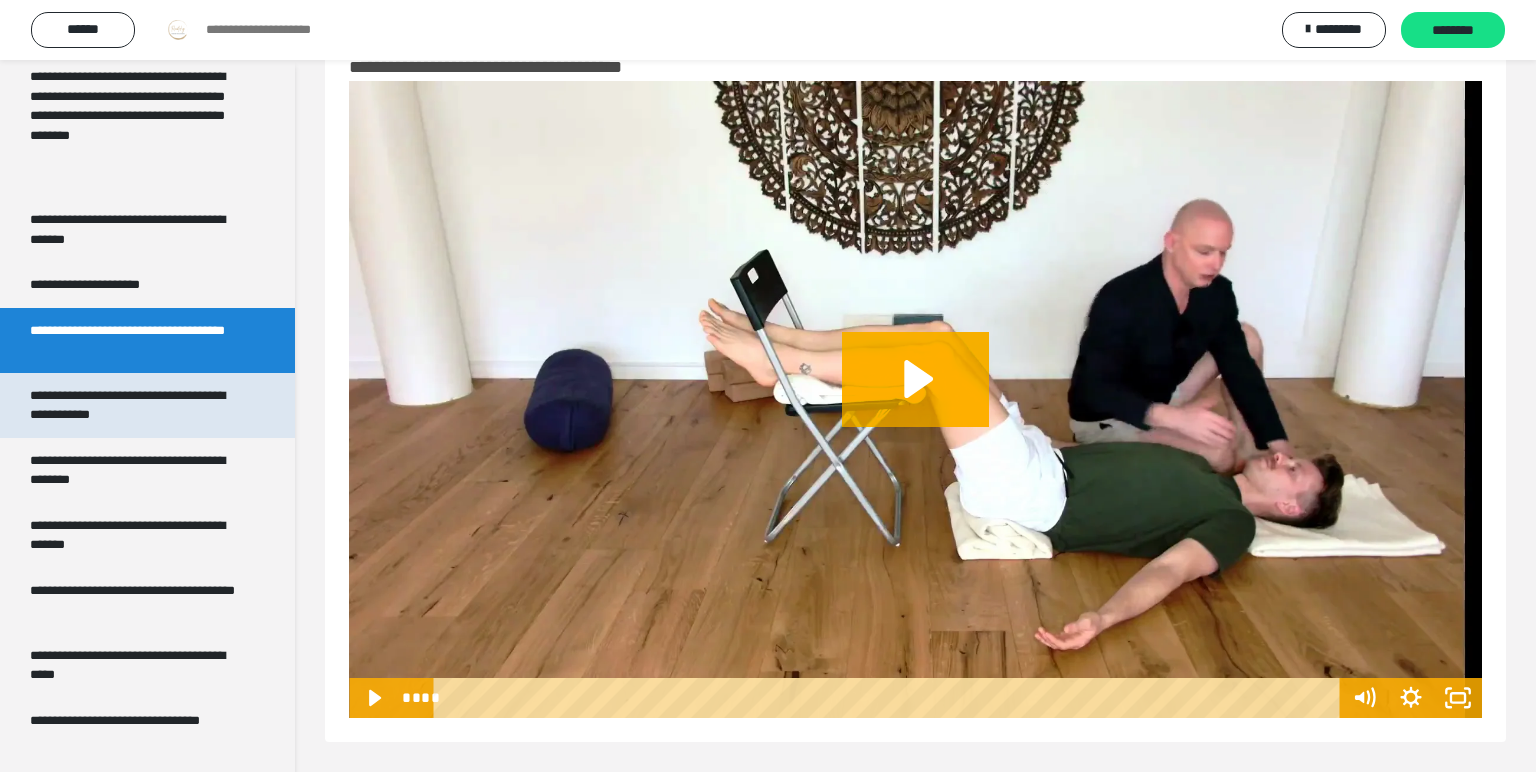 click on "**********" at bounding box center [139, 405] 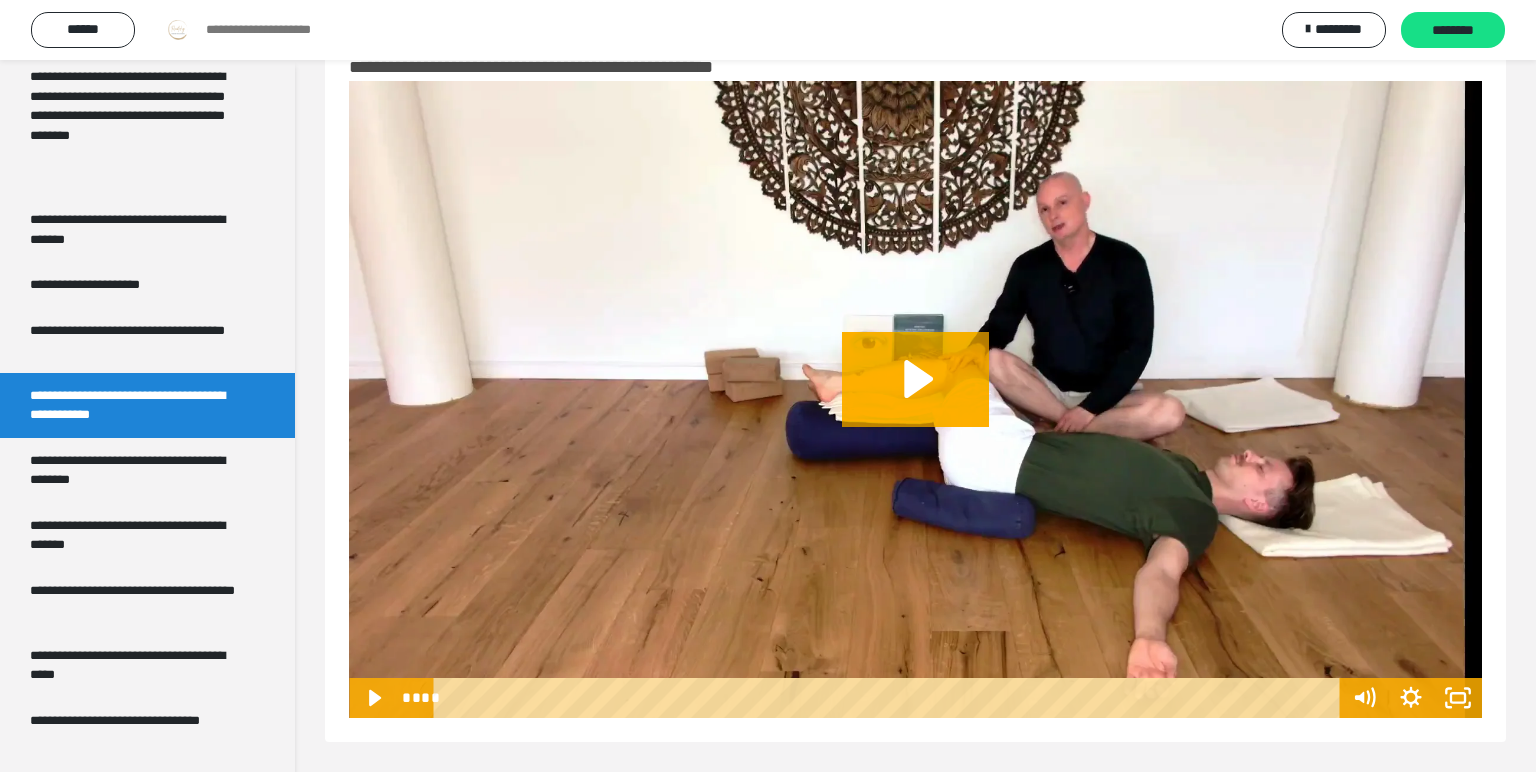 scroll, scrollTop: 61, scrollLeft: 0, axis: vertical 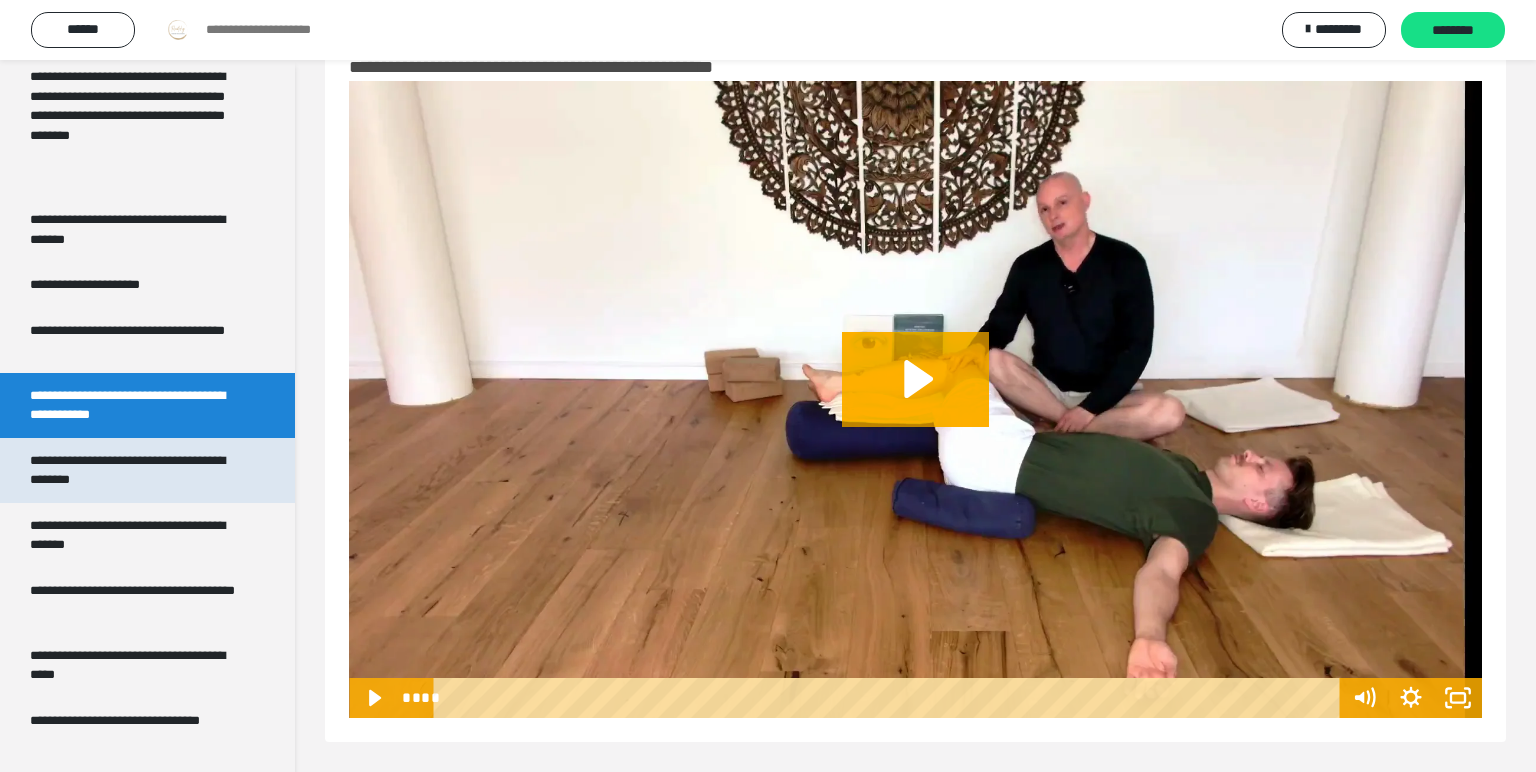 click on "**********" at bounding box center (139, 470) 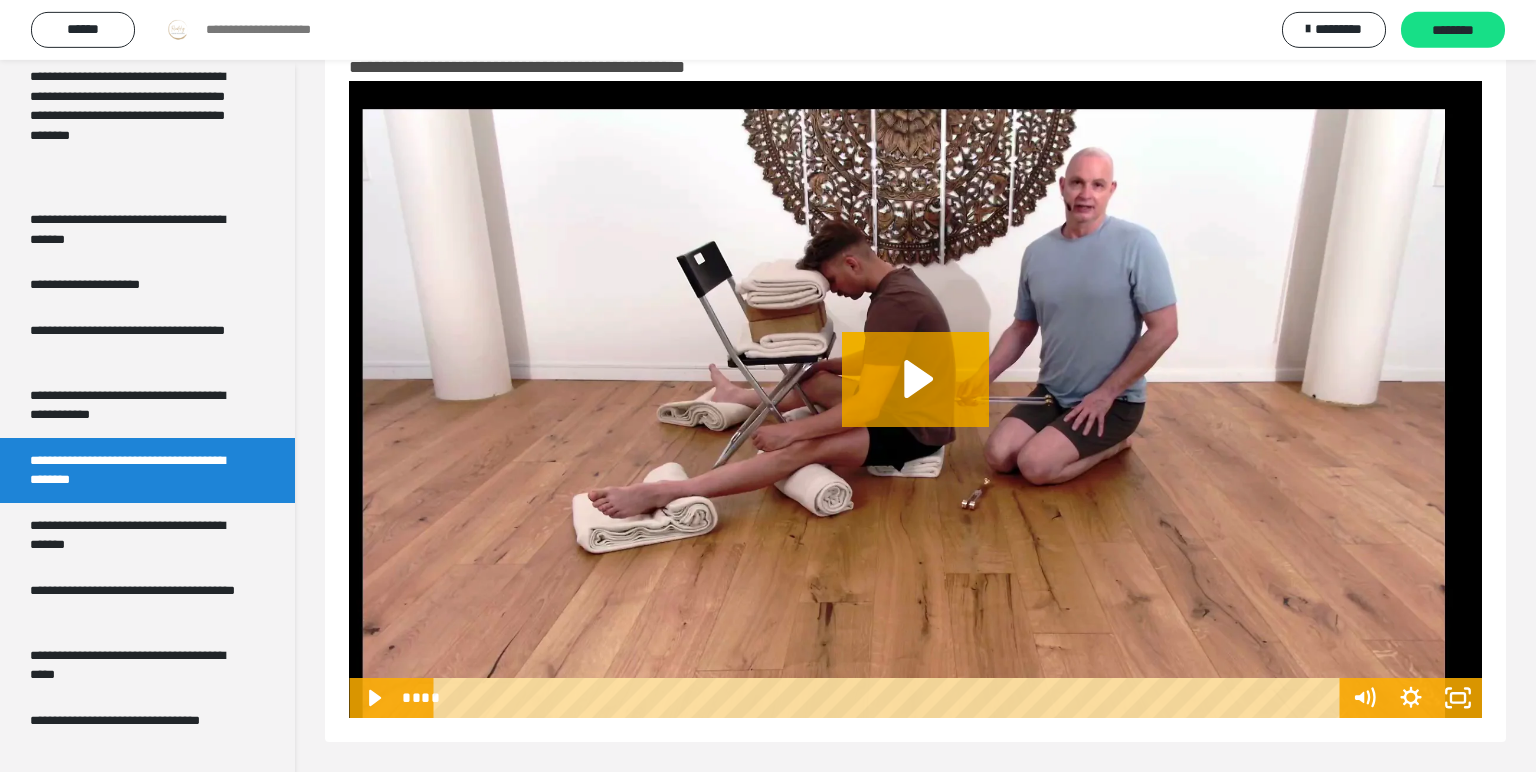 scroll, scrollTop: 61, scrollLeft: 0, axis: vertical 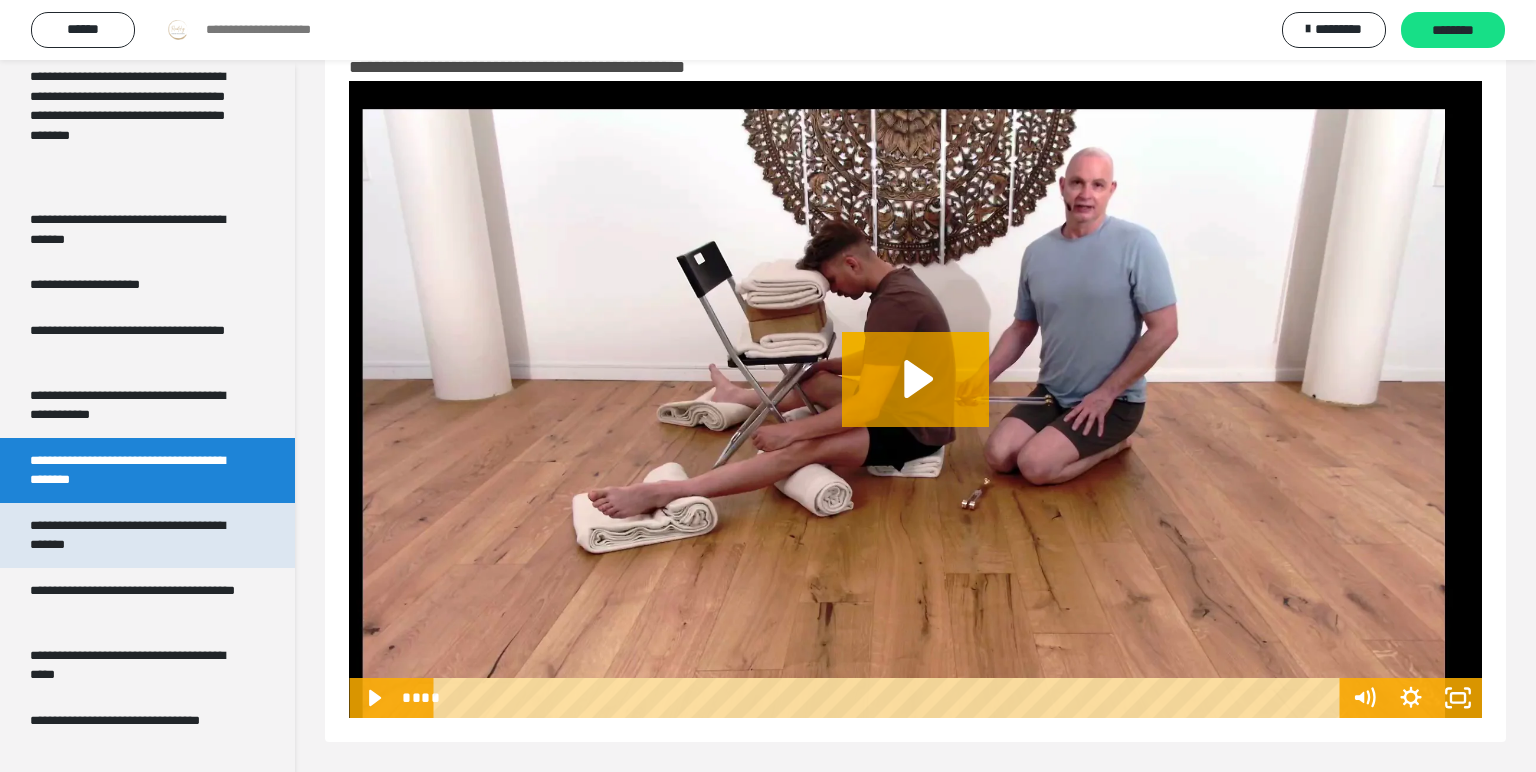 click on "**********" at bounding box center [139, 535] 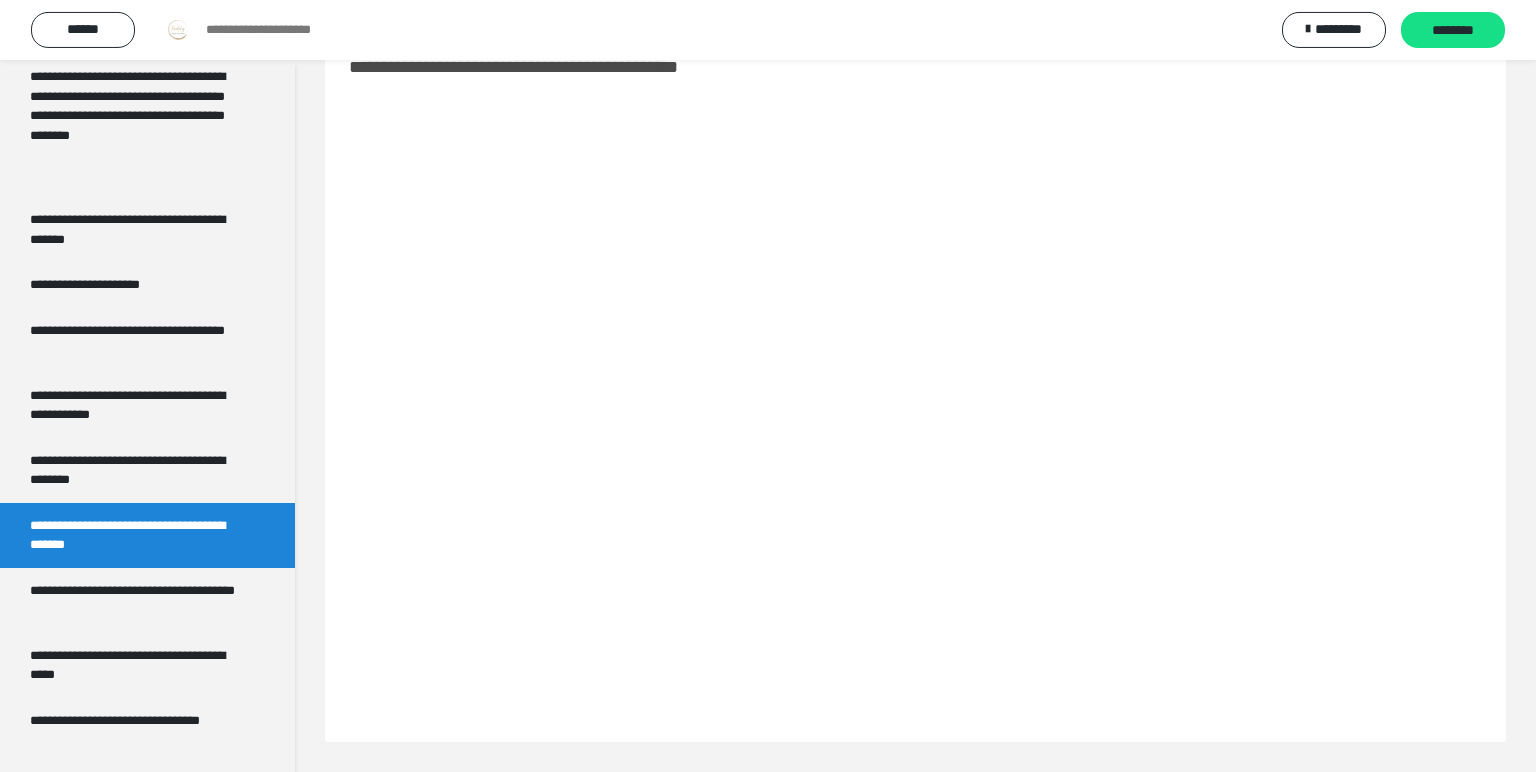 scroll, scrollTop: 61, scrollLeft: 0, axis: vertical 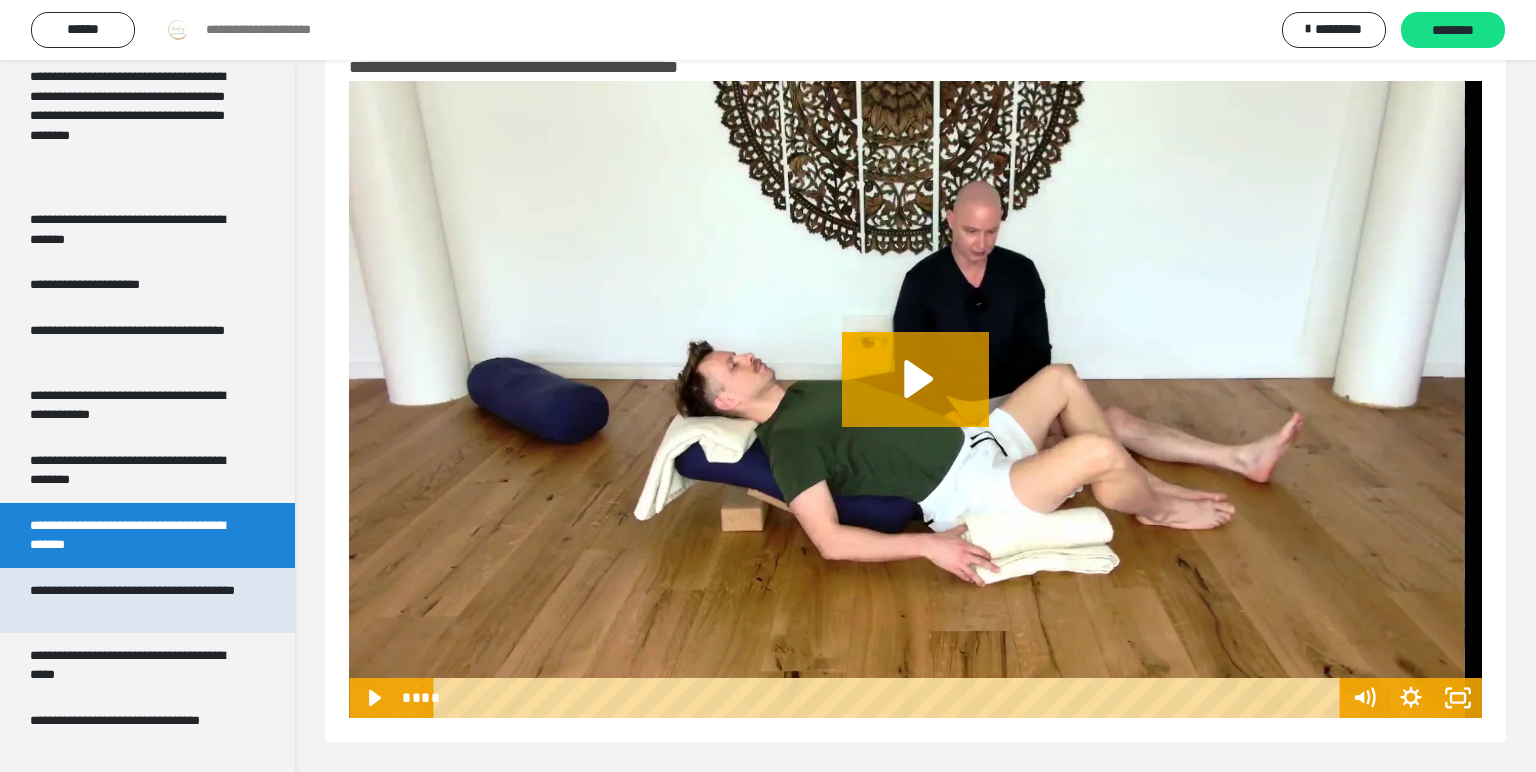 click on "**********" at bounding box center (139, 600) 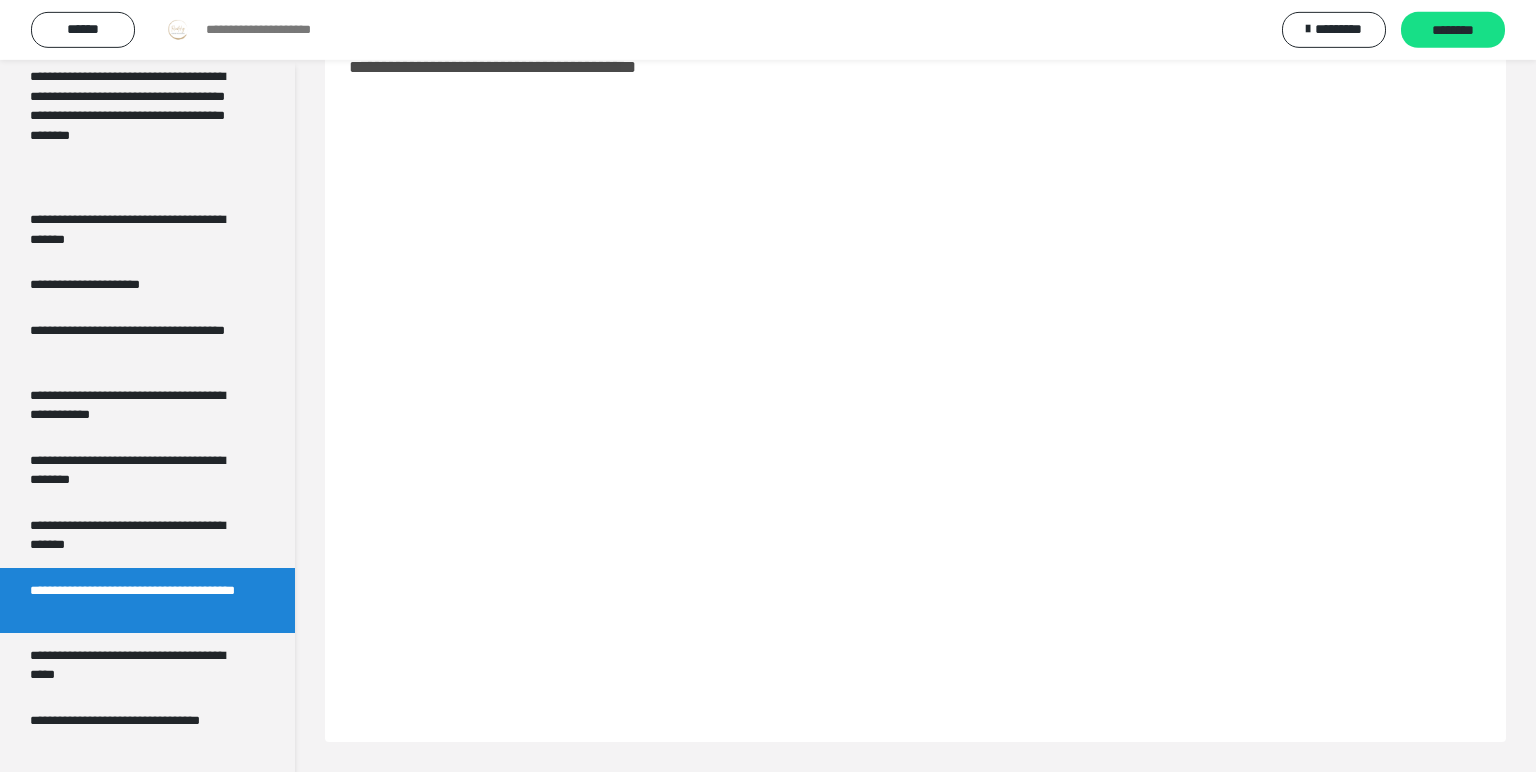 scroll, scrollTop: 61, scrollLeft: 0, axis: vertical 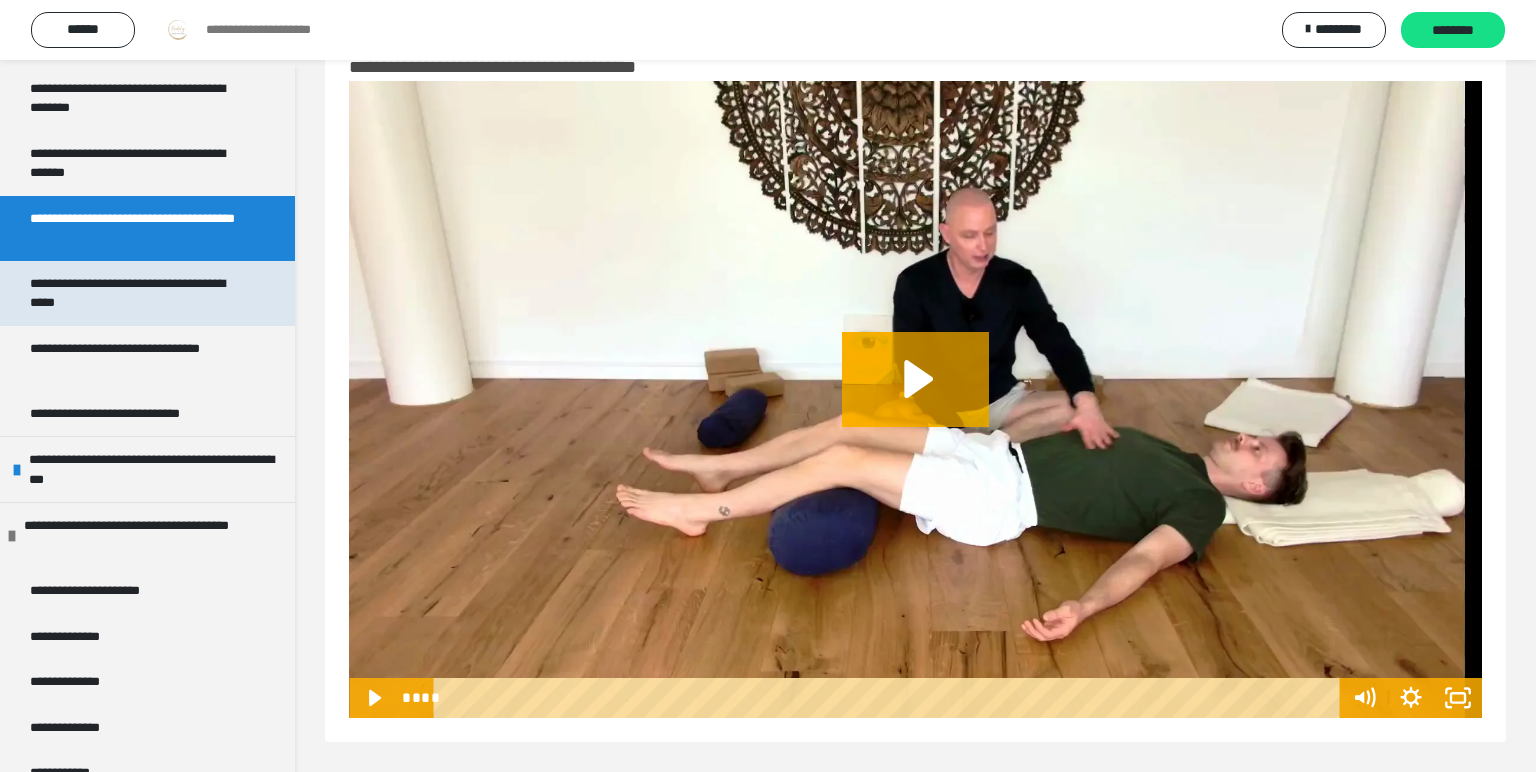 click on "**********" at bounding box center (139, 293) 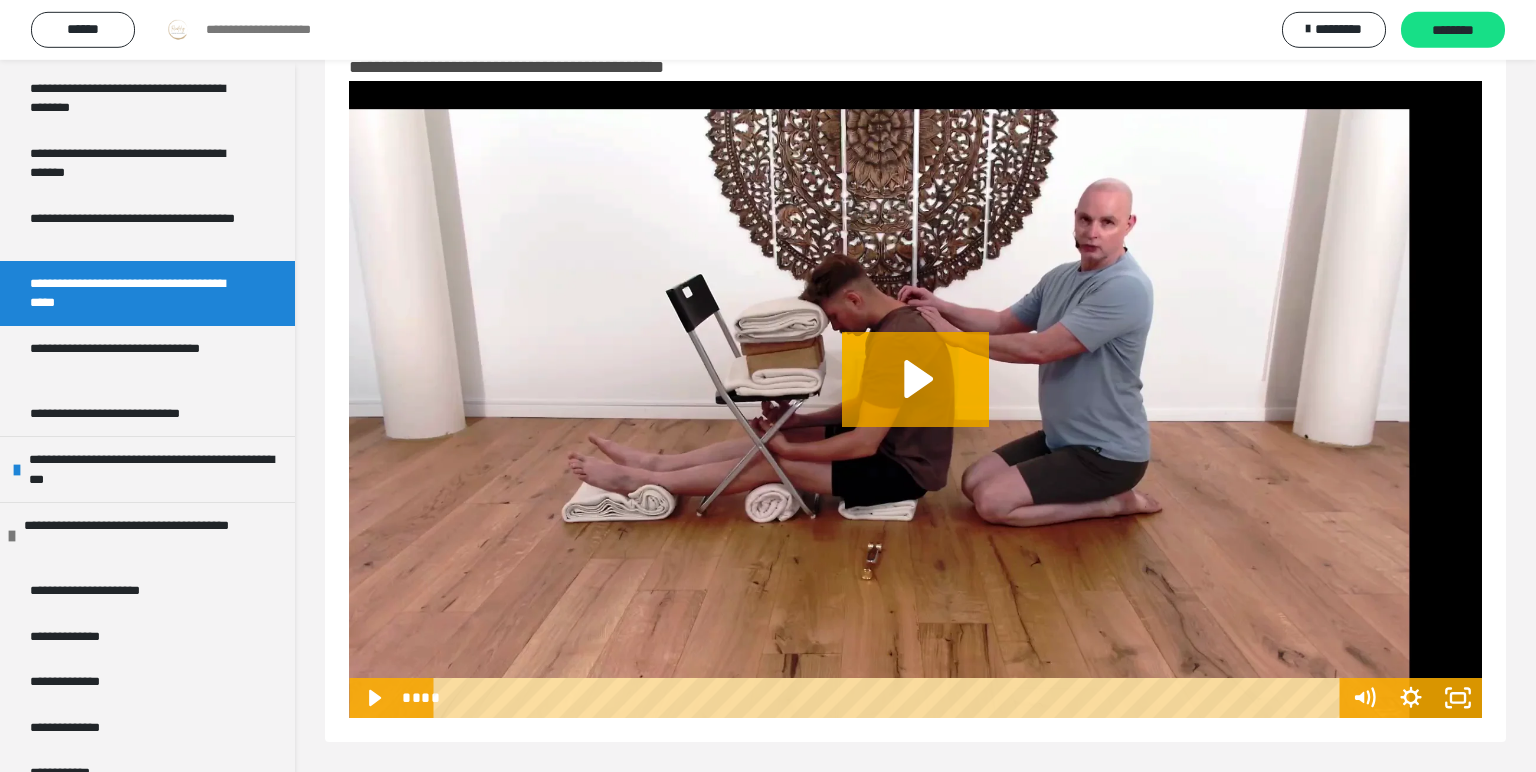 scroll, scrollTop: 61, scrollLeft: 0, axis: vertical 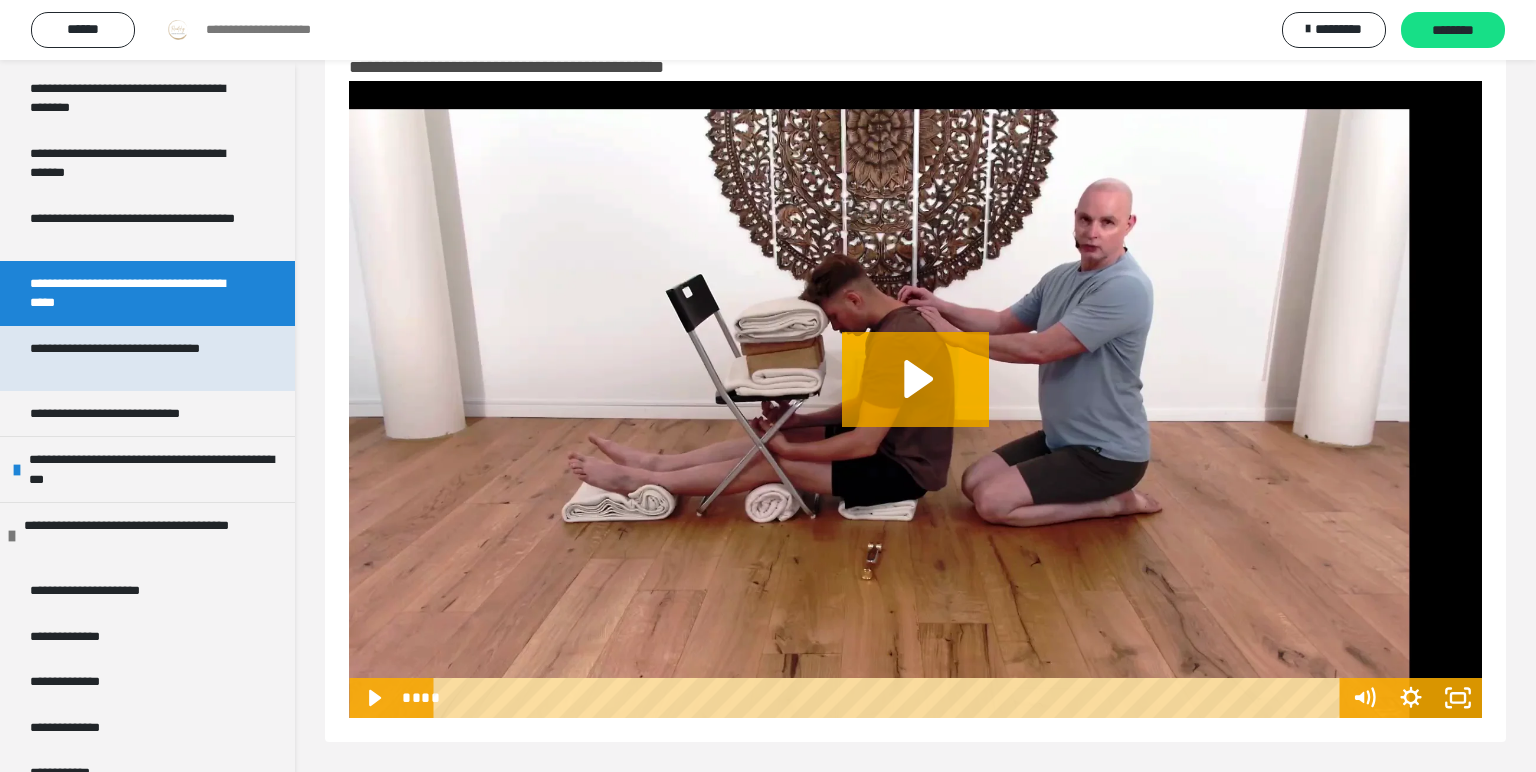 click on "**********" at bounding box center (139, 358) 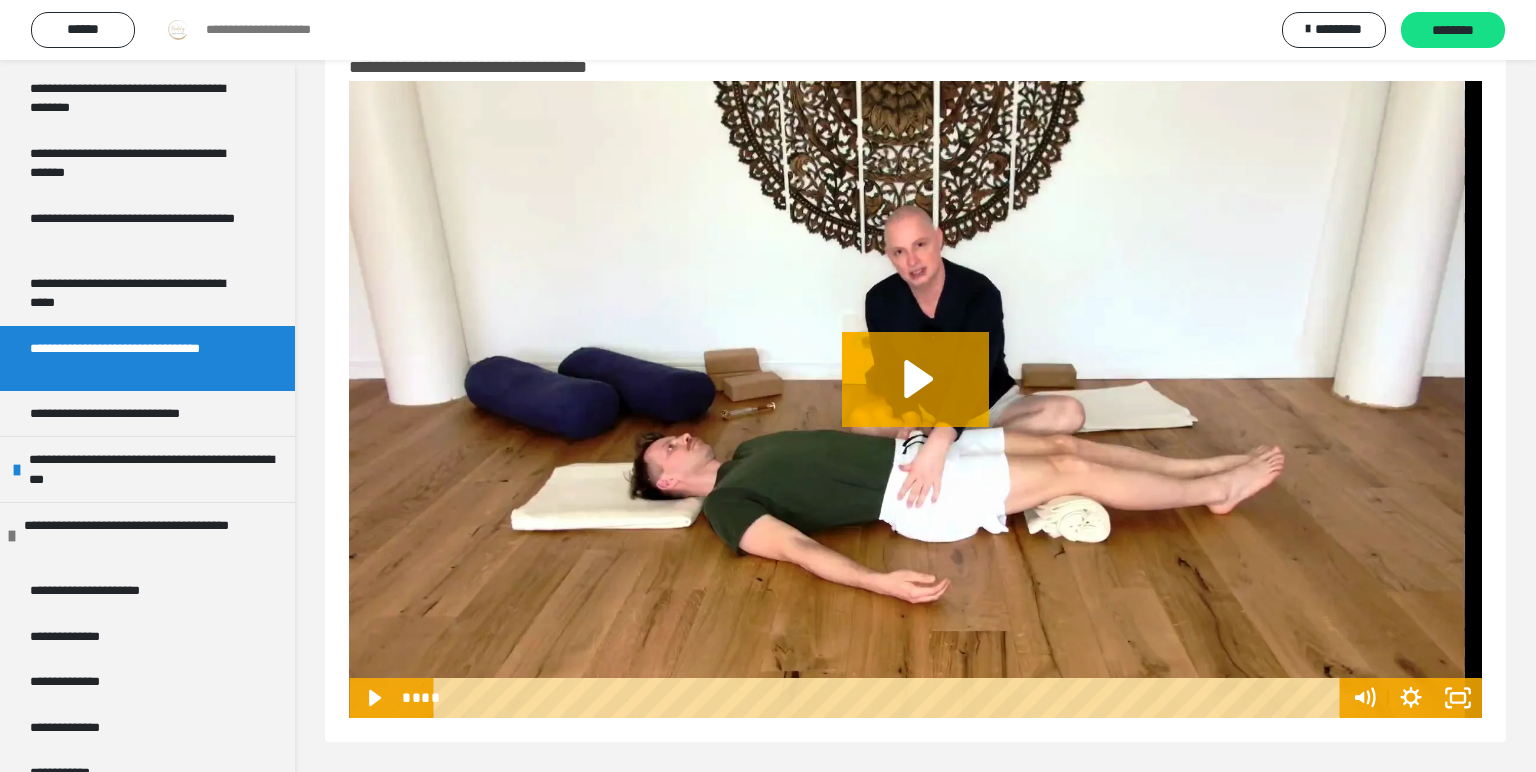 scroll, scrollTop: 61, scrollLeft: 0, axis: vertical 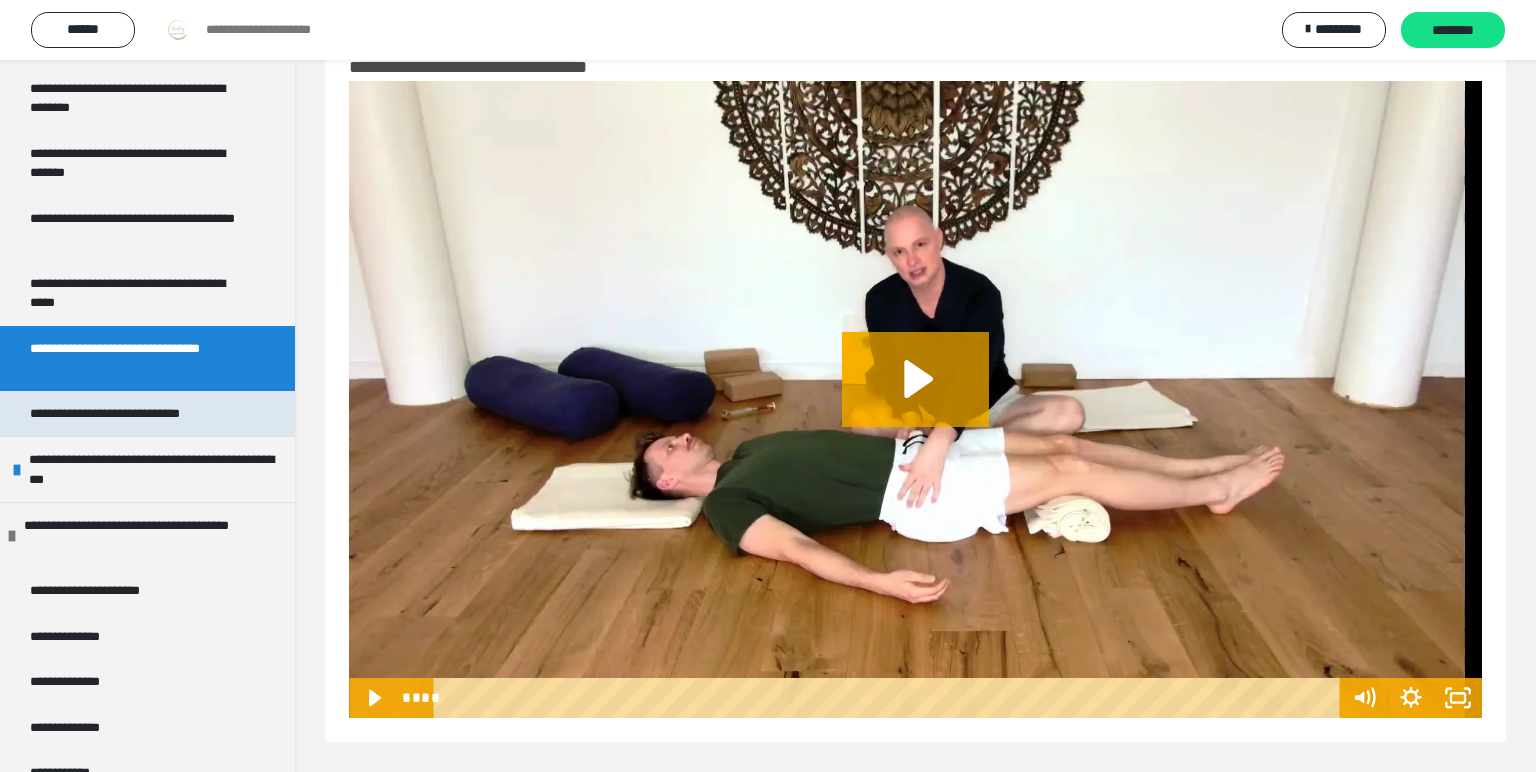 click on "**********" at bounding box center (133, 414) 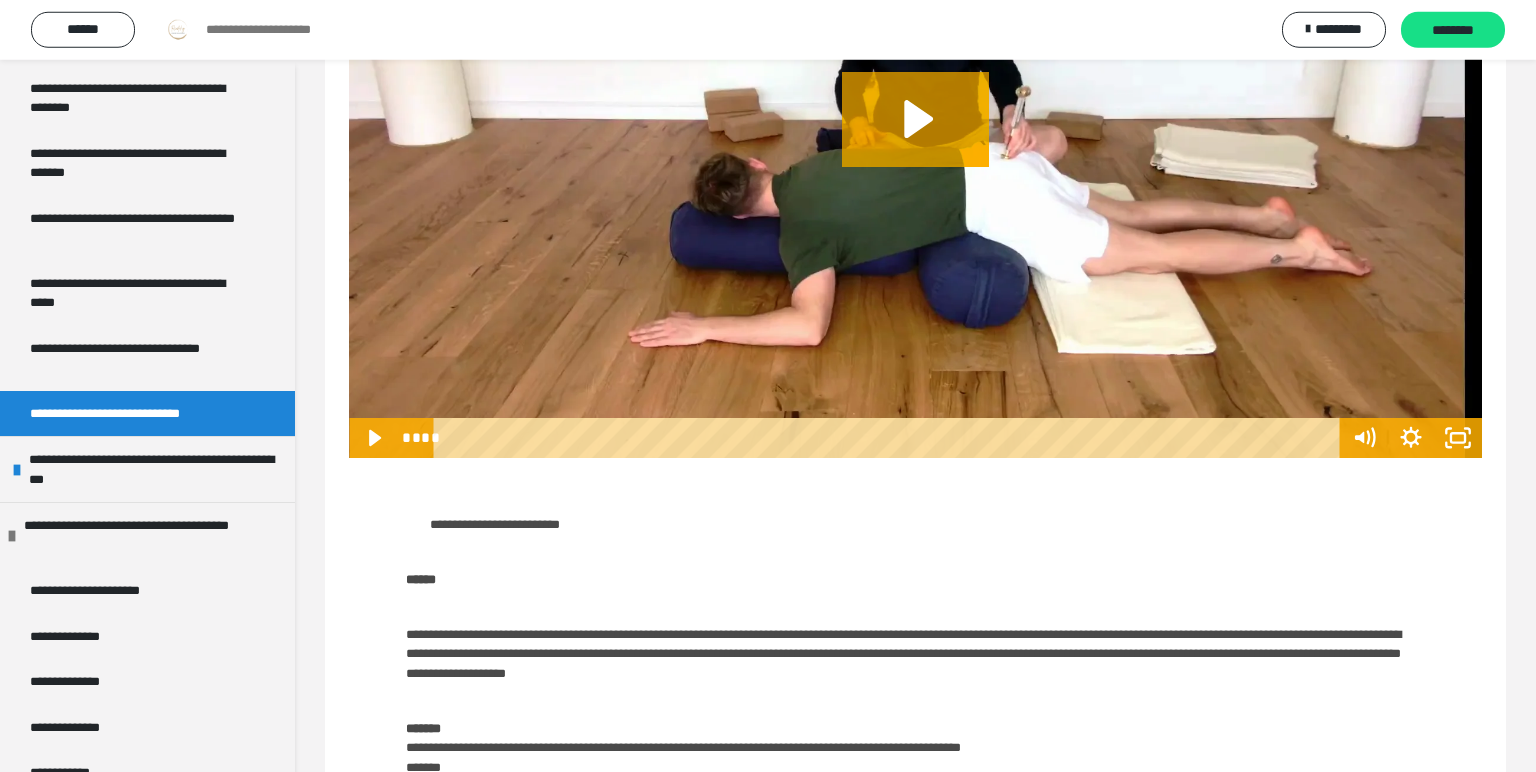 scroll, scrollTop: 277, scrollLeft: 0, axis: vertical 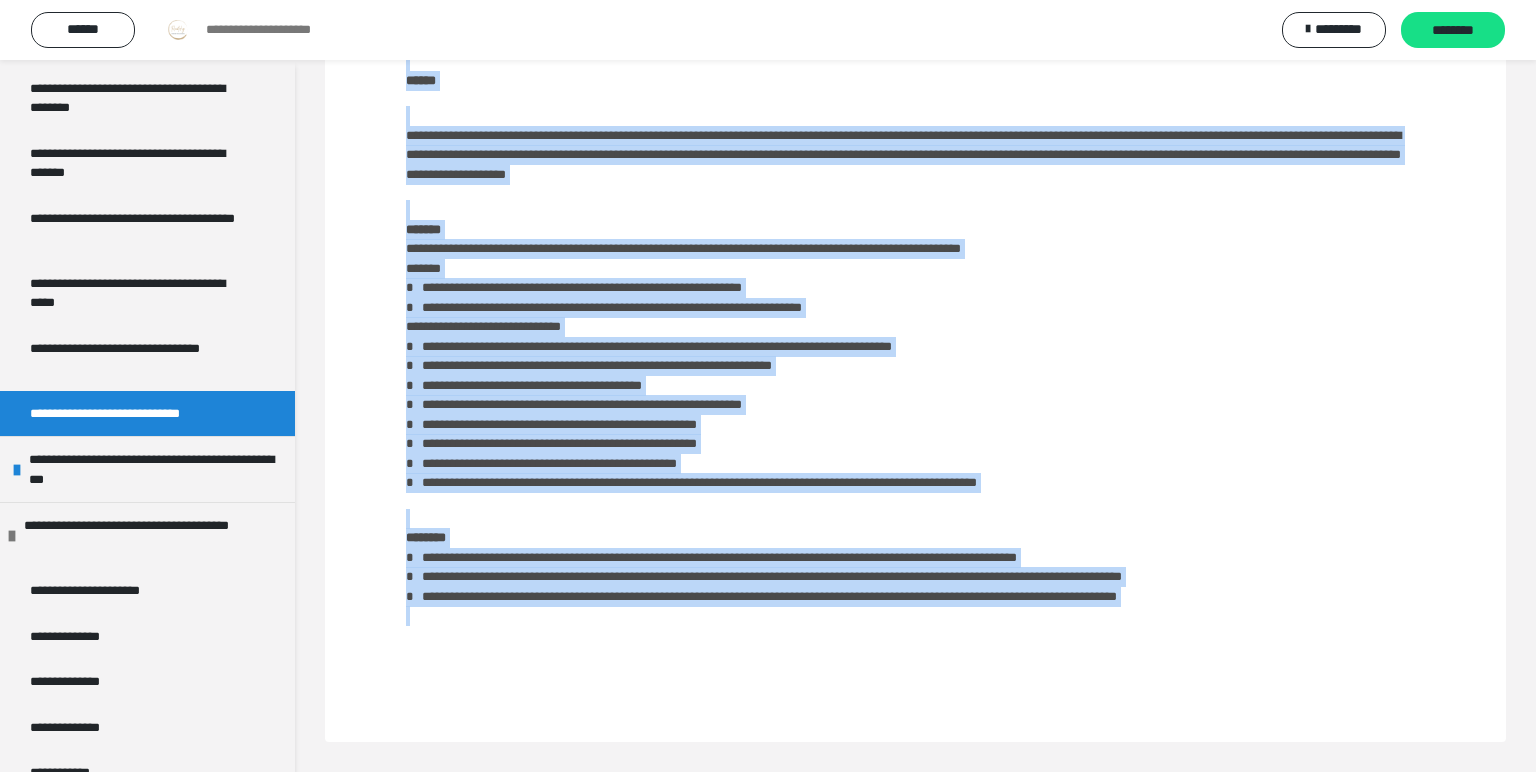 drag, startPoint x: 420, startPoint y: 545, endPoint x: 806, endPoint y: 812, distance: 469.34528 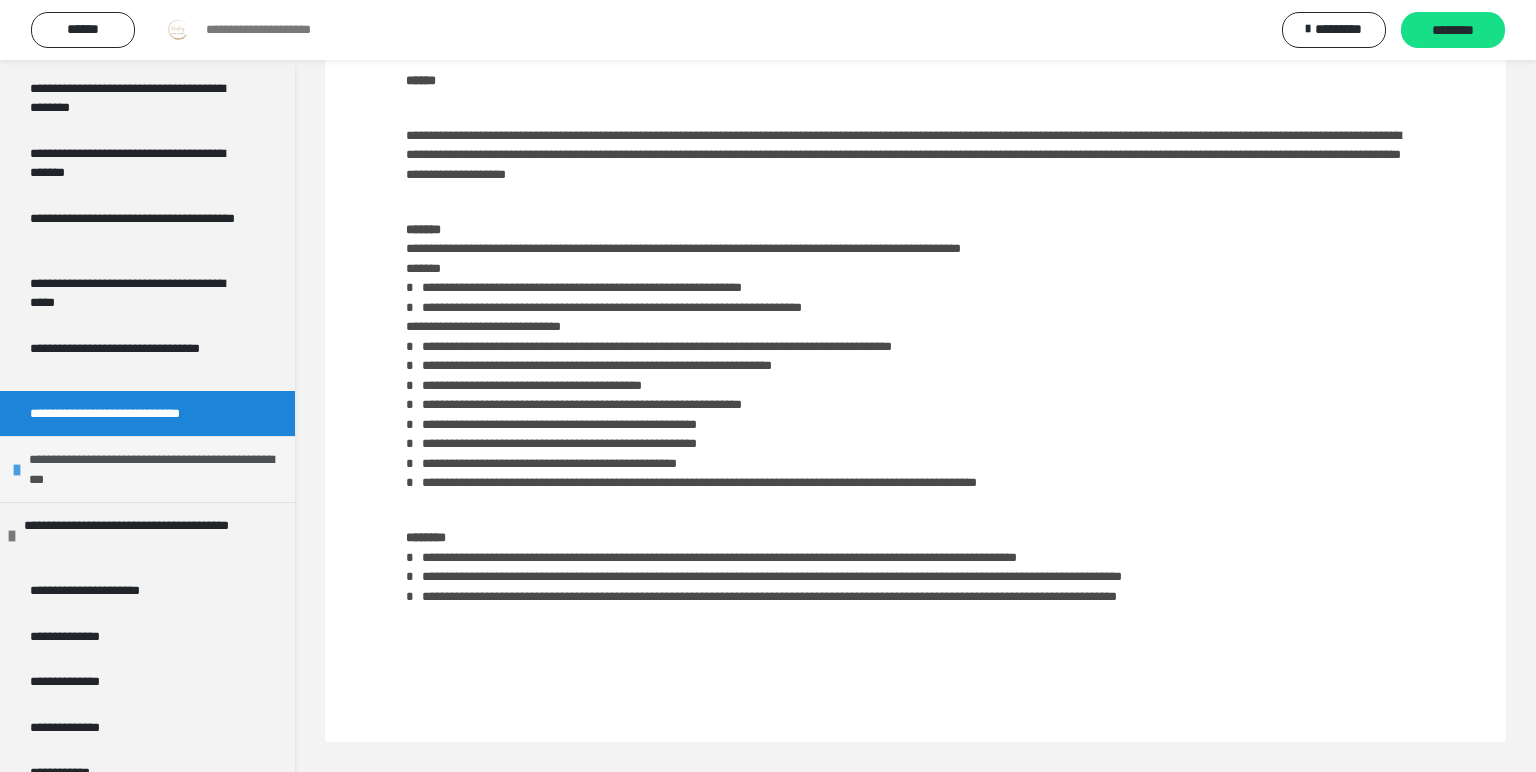 click on "**********" at bounding box center [157, 469] 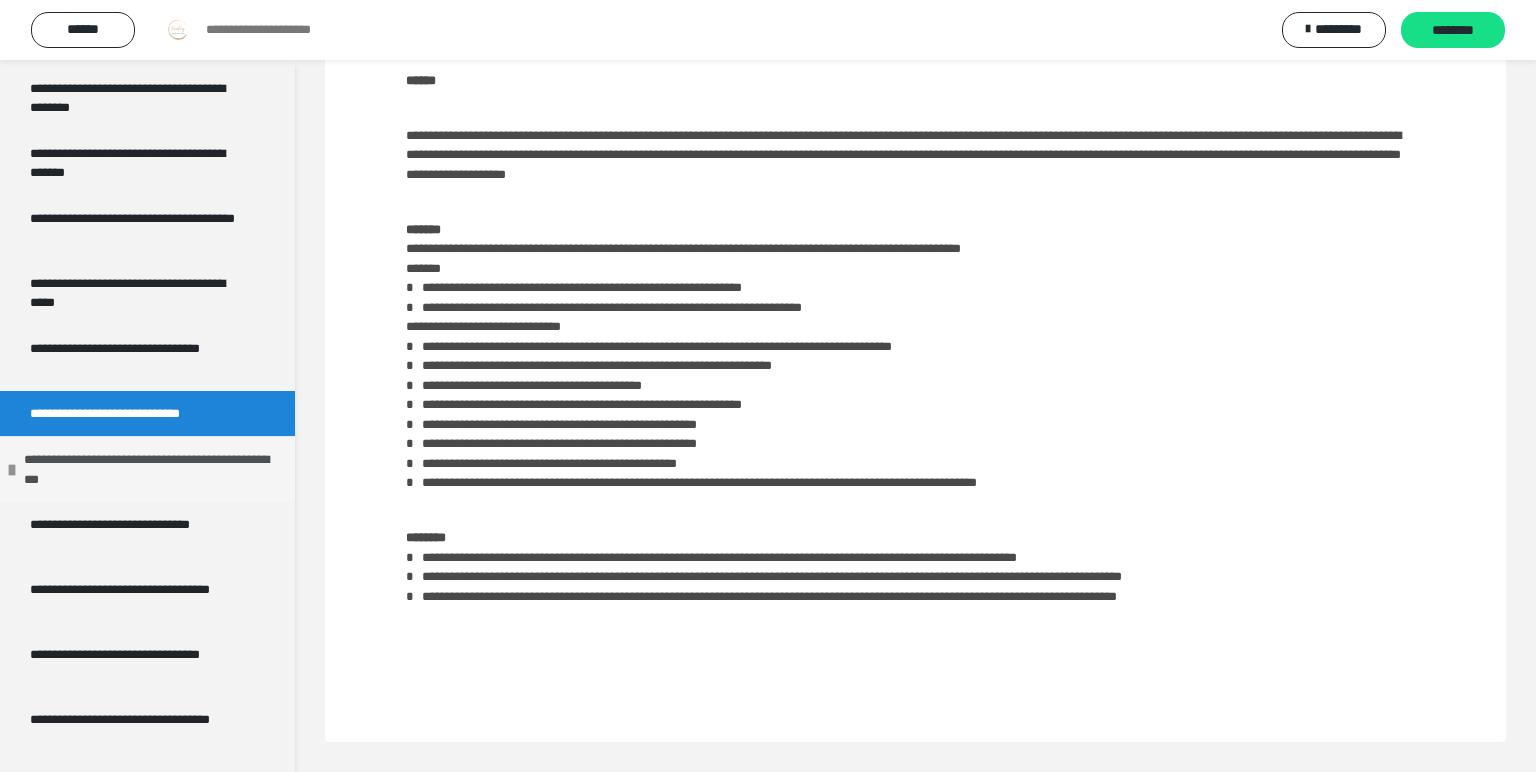 click on "**********" at bounding box center [152, 469] 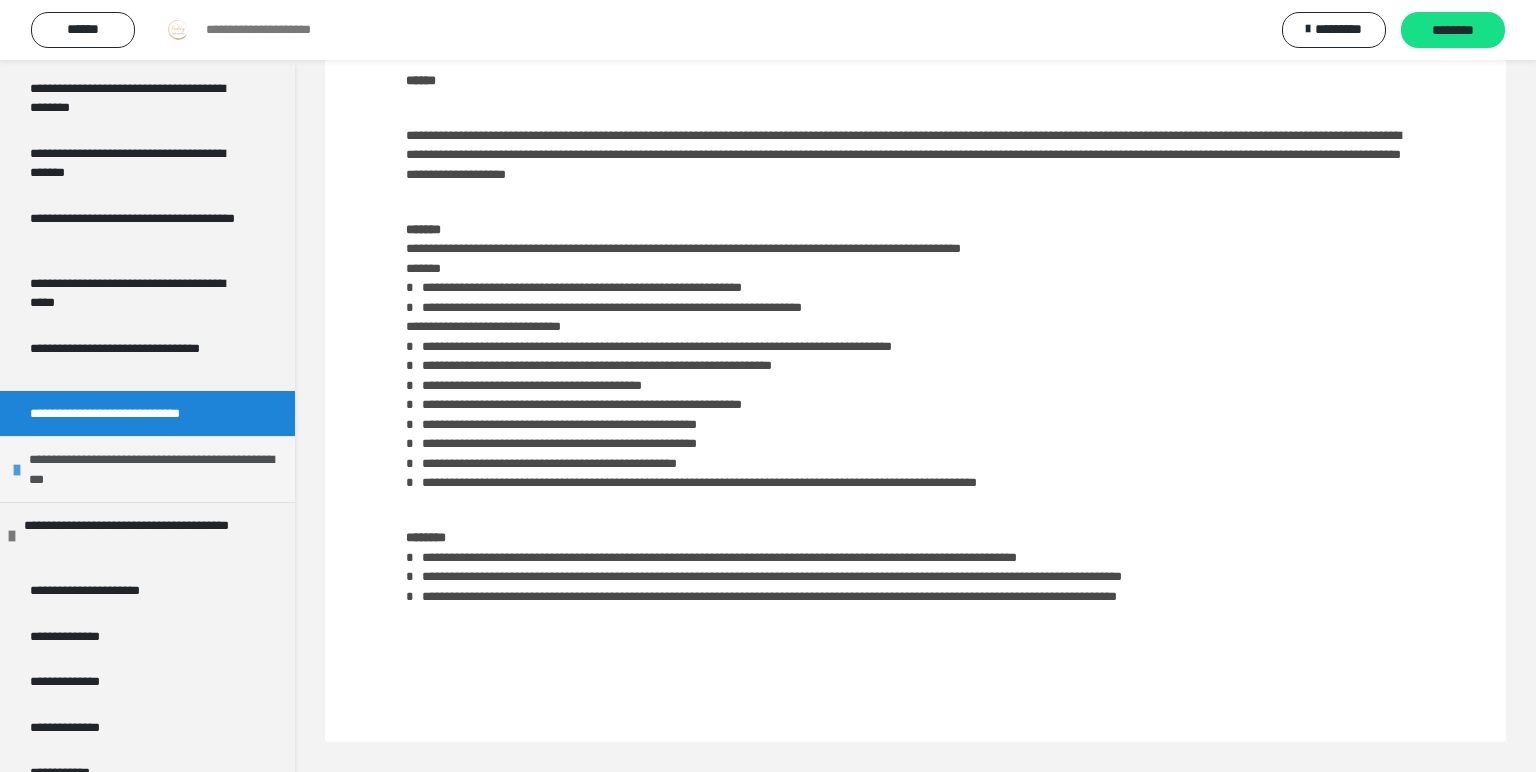 click at bounding box center (17, 470) 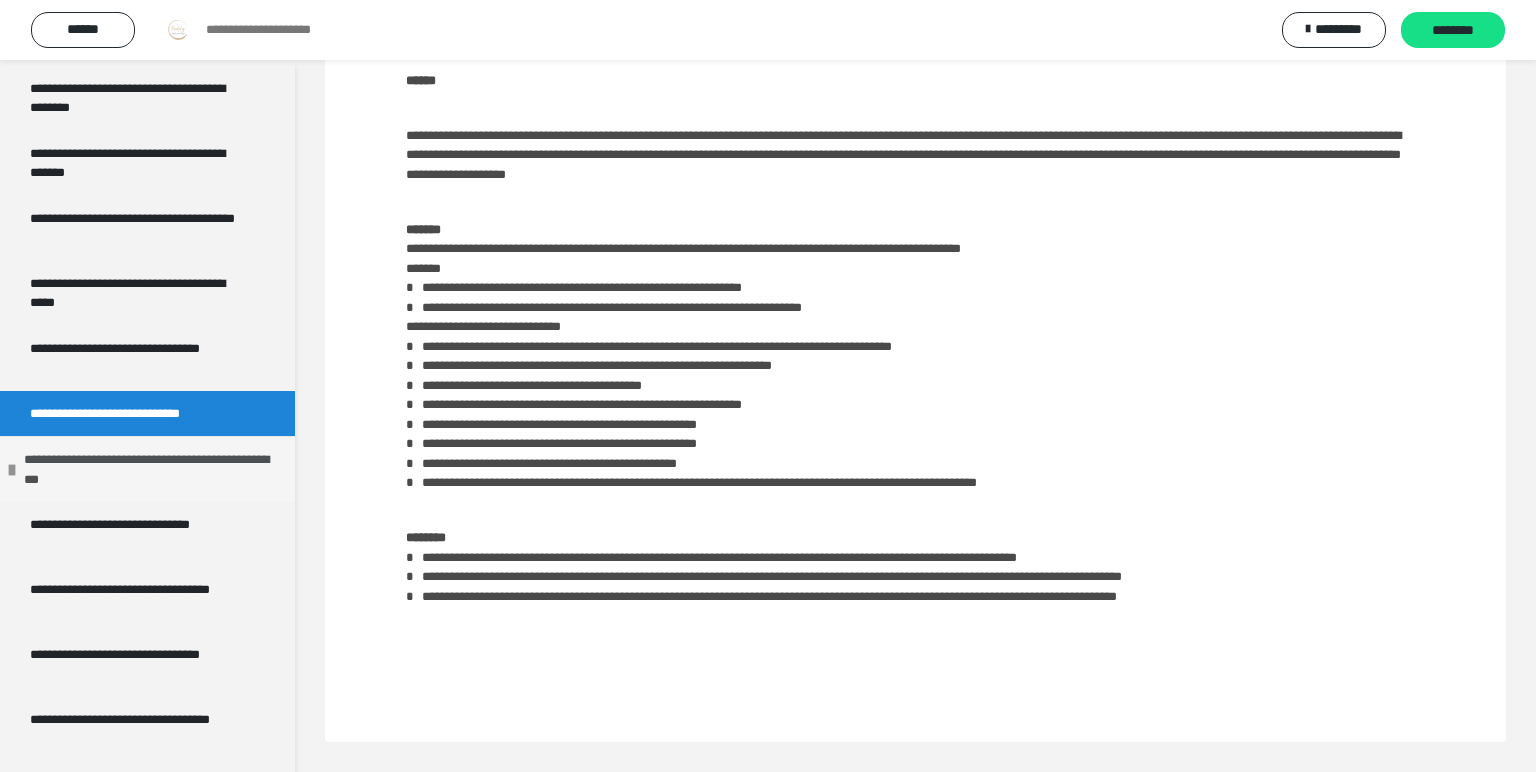 click on "**********" at bounding box center (152, 469) 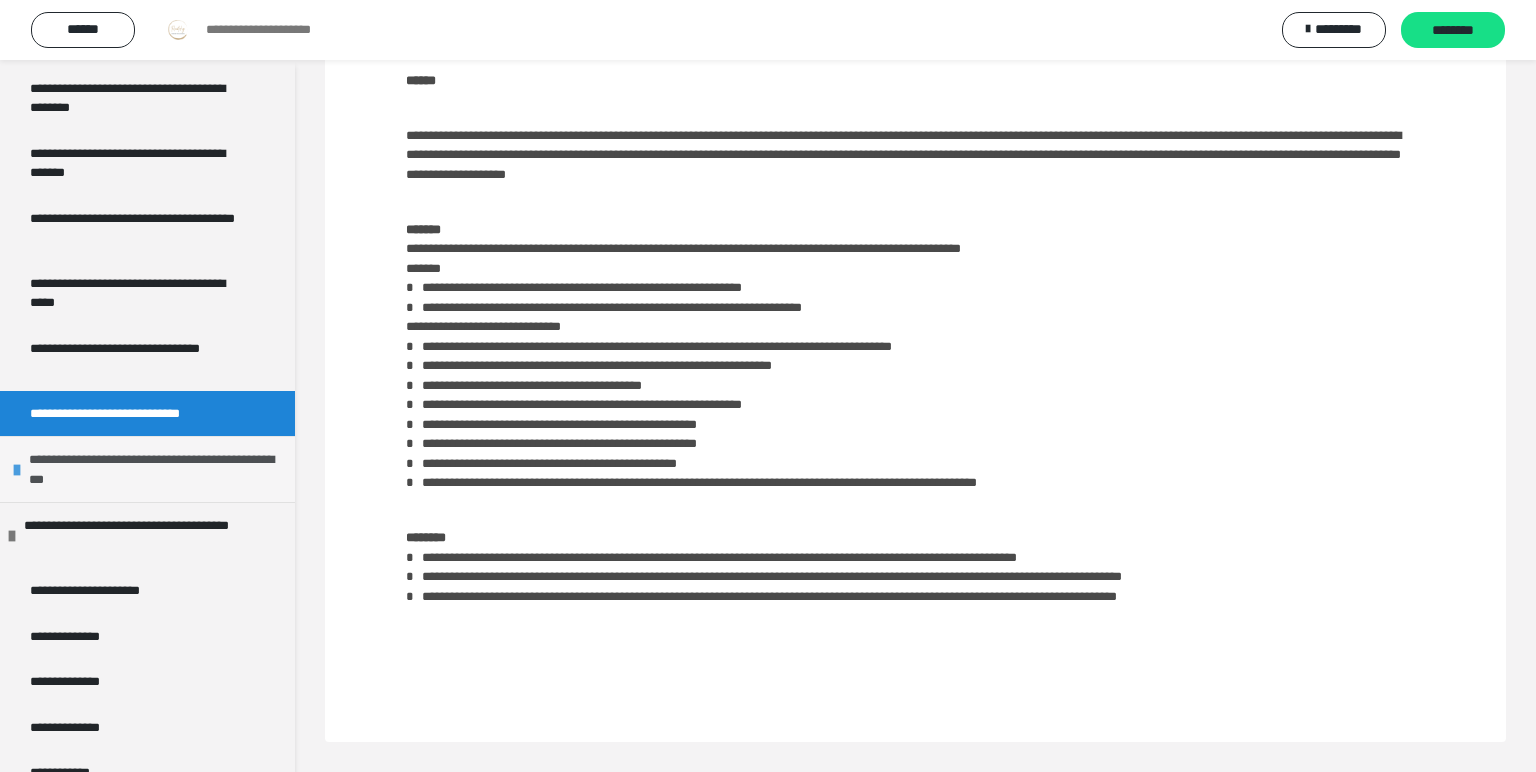 click on "**********" at bounding box center [157, 469] 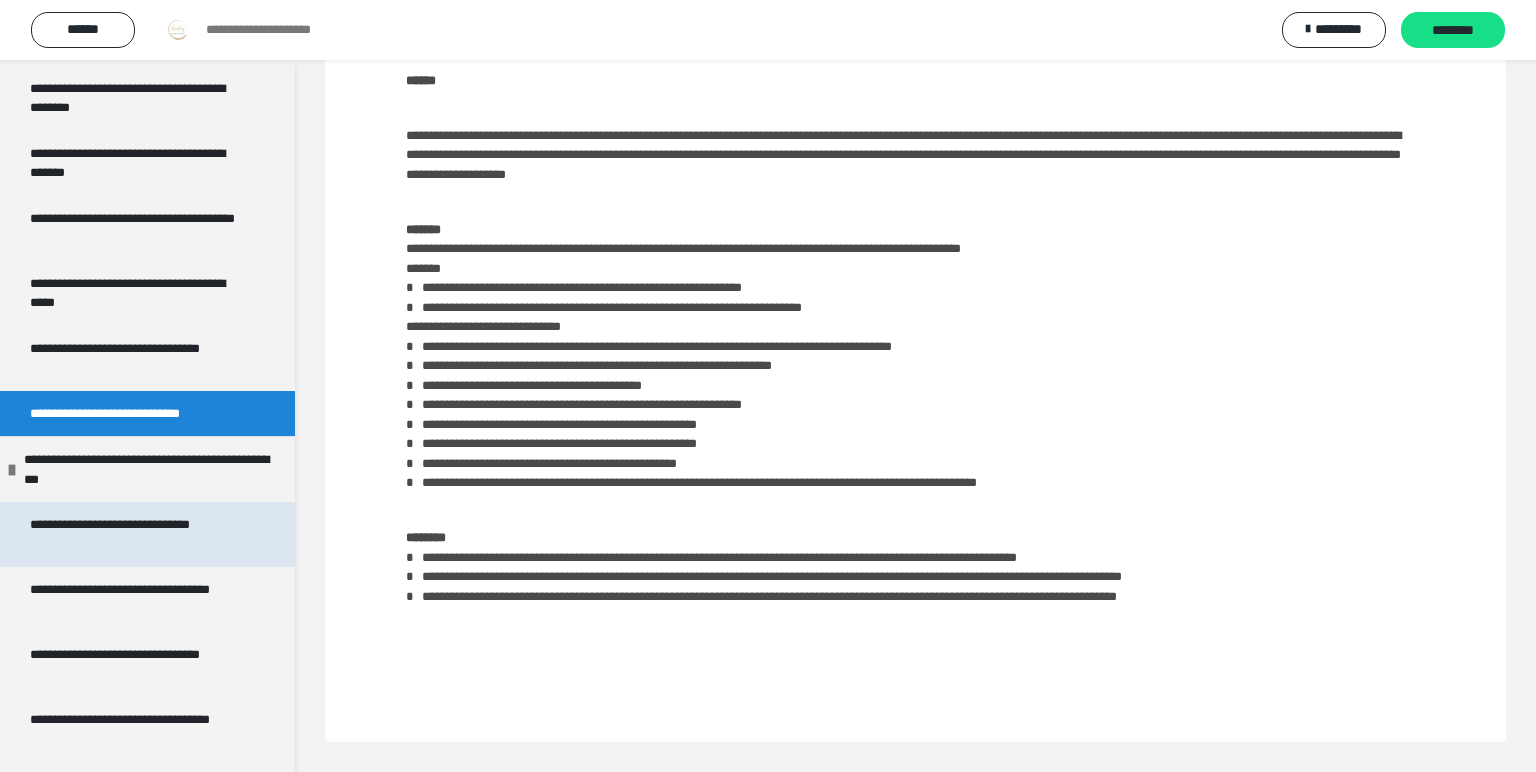 click on "**********" at bounding box center [139, 534] 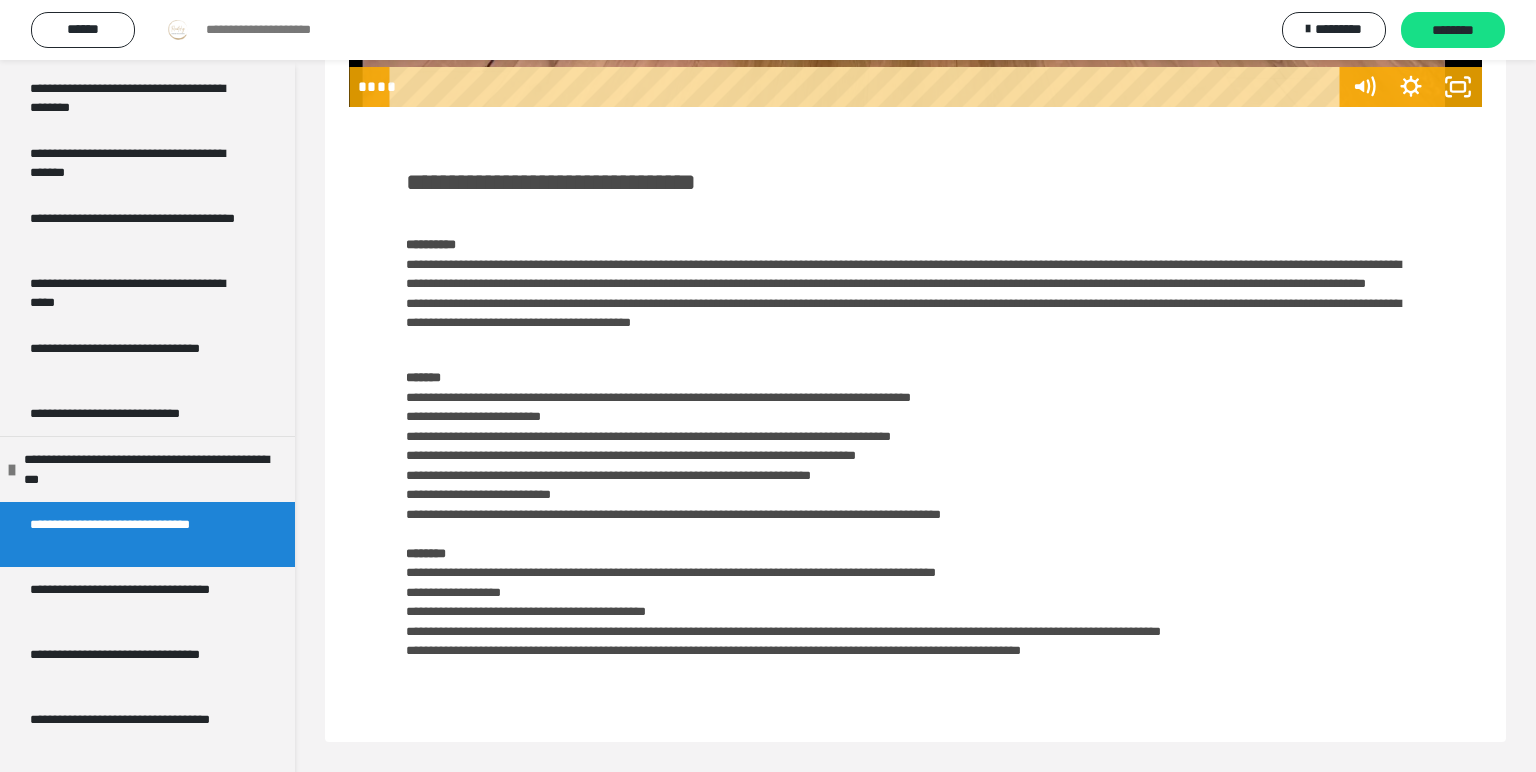 scroll, scrollTop: 60, scrollLeft: 0, axis: vertical 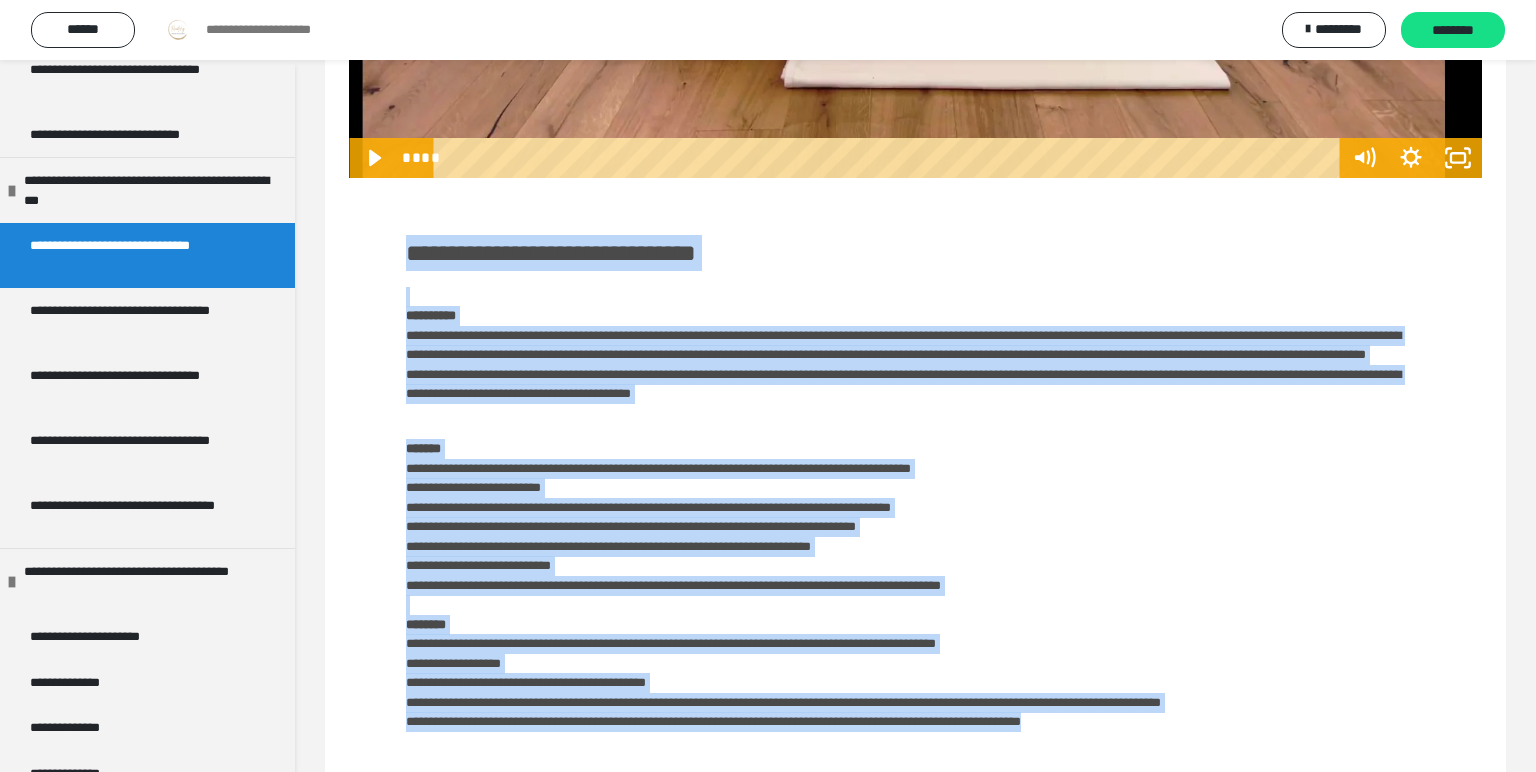drag, startPoint x: 407, startPoint y: 250, endPoint x: 1257, endPoint y: 720, distance: 971.2878 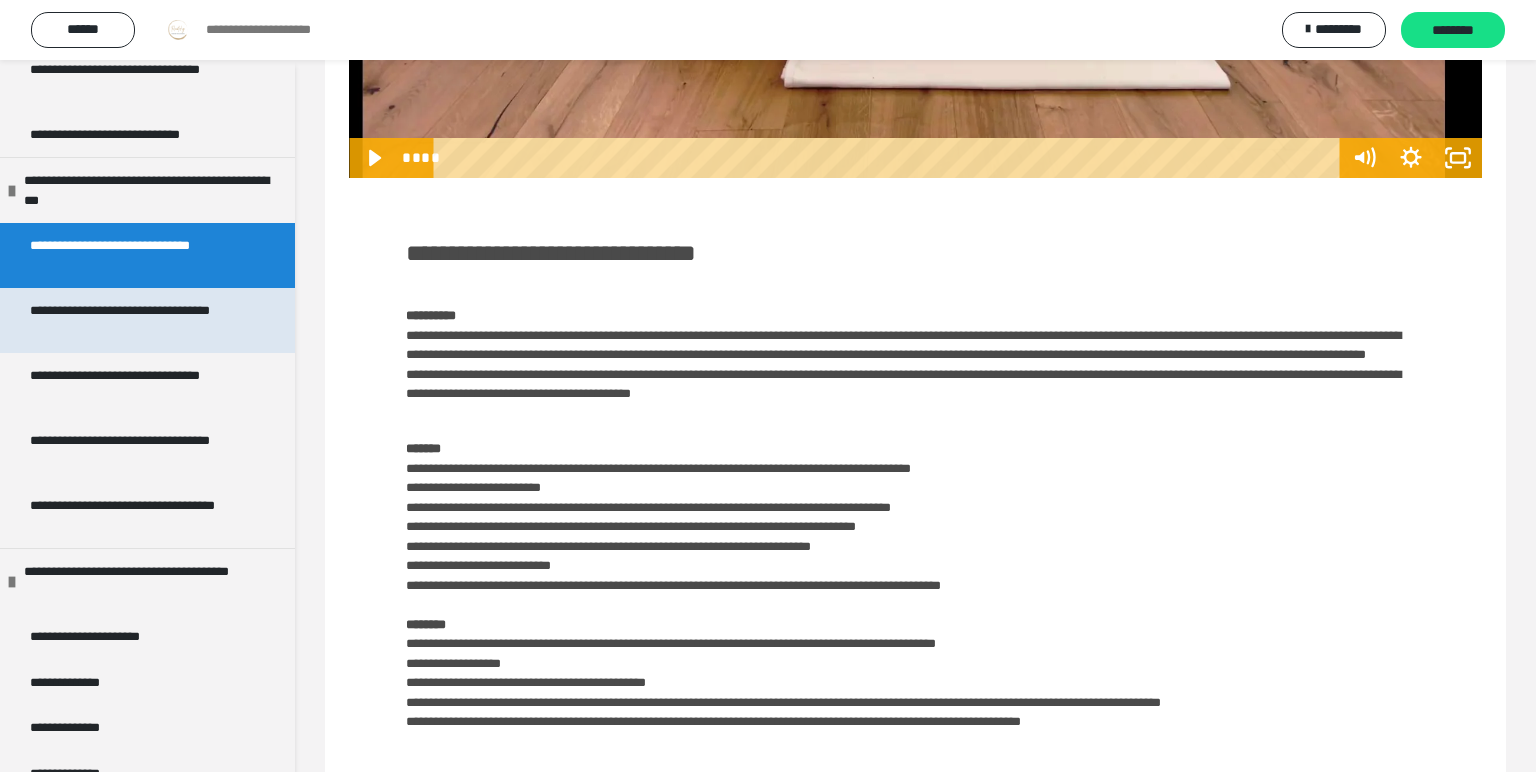 click on "**********" at bounding box center [139, 320] 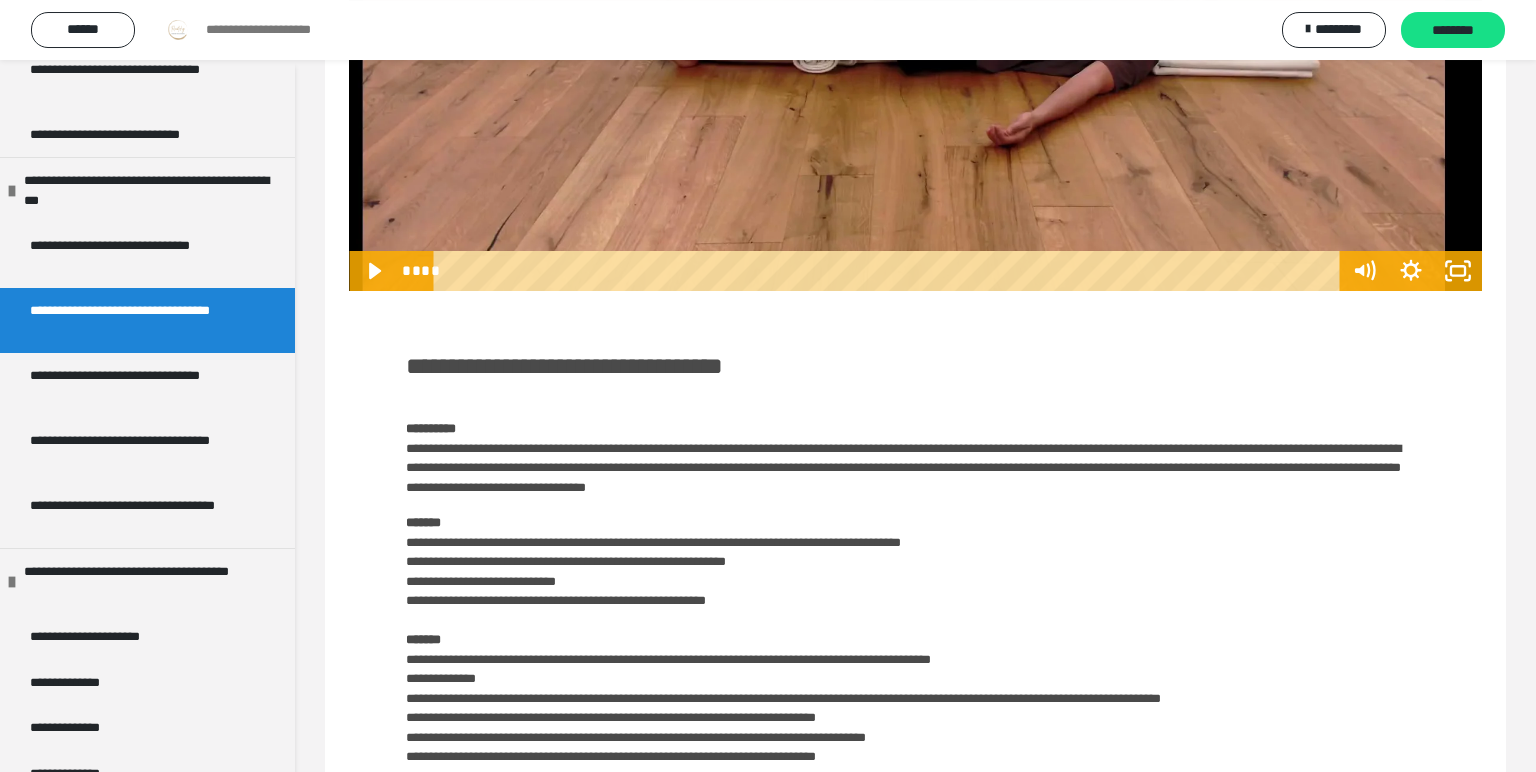 scroll, scrollTop: 492, scrollLeft: 0, axis: vertical 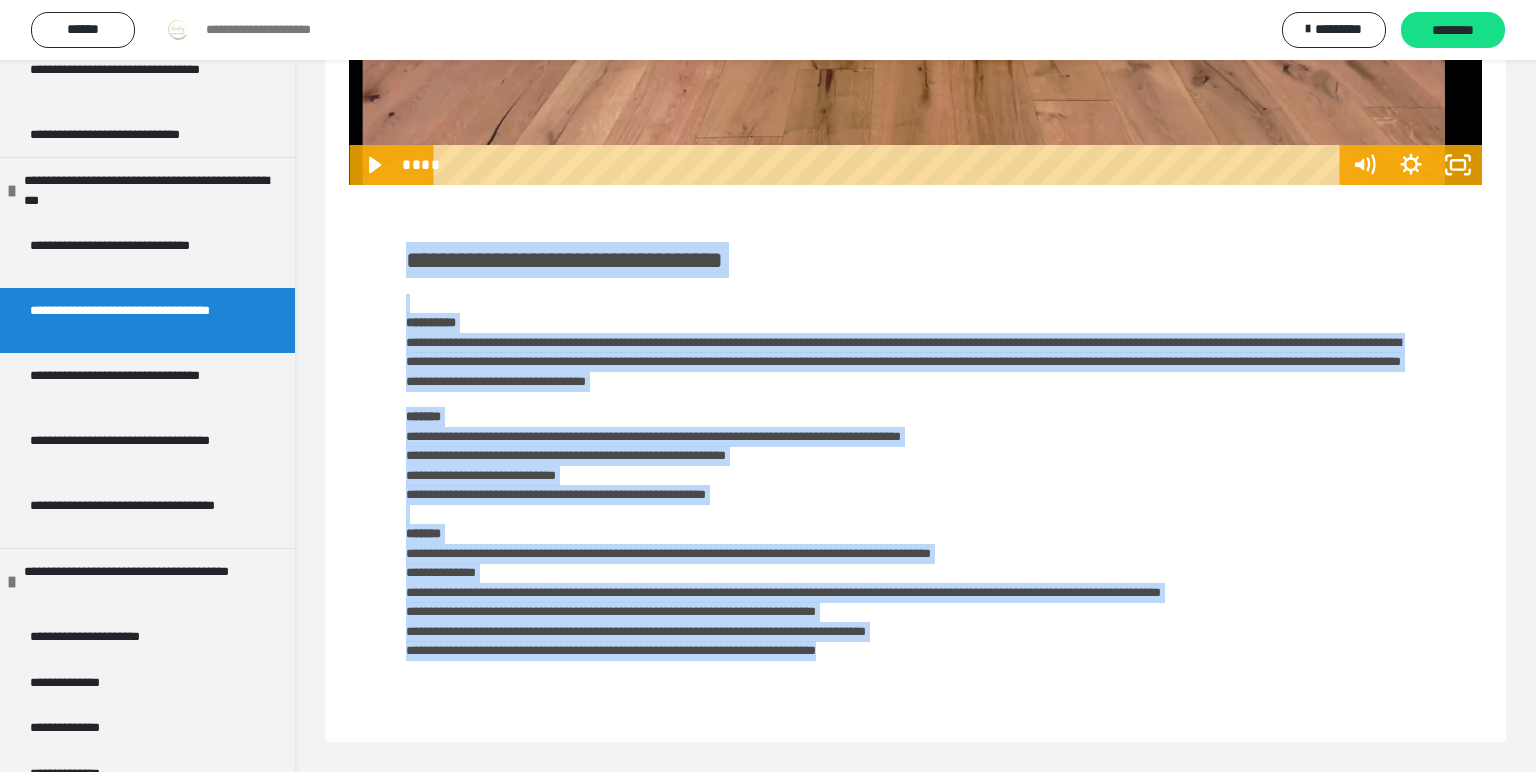 drag, startPoint x: 405, startPoint y: 362, endPoint x: 1023, endPoint y: 798, distance: 756.32007 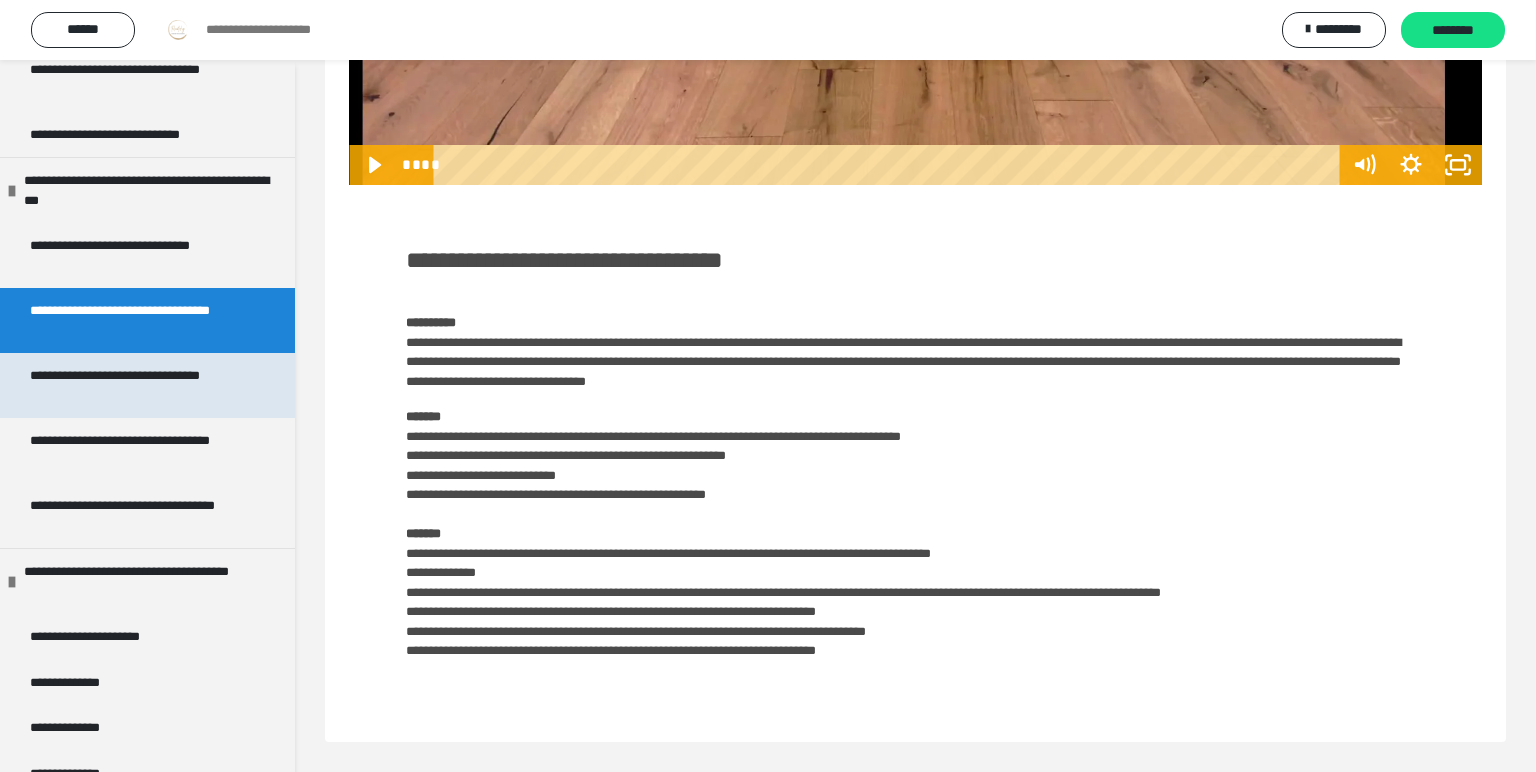 click on "**********" at bounding box center [139, 385] 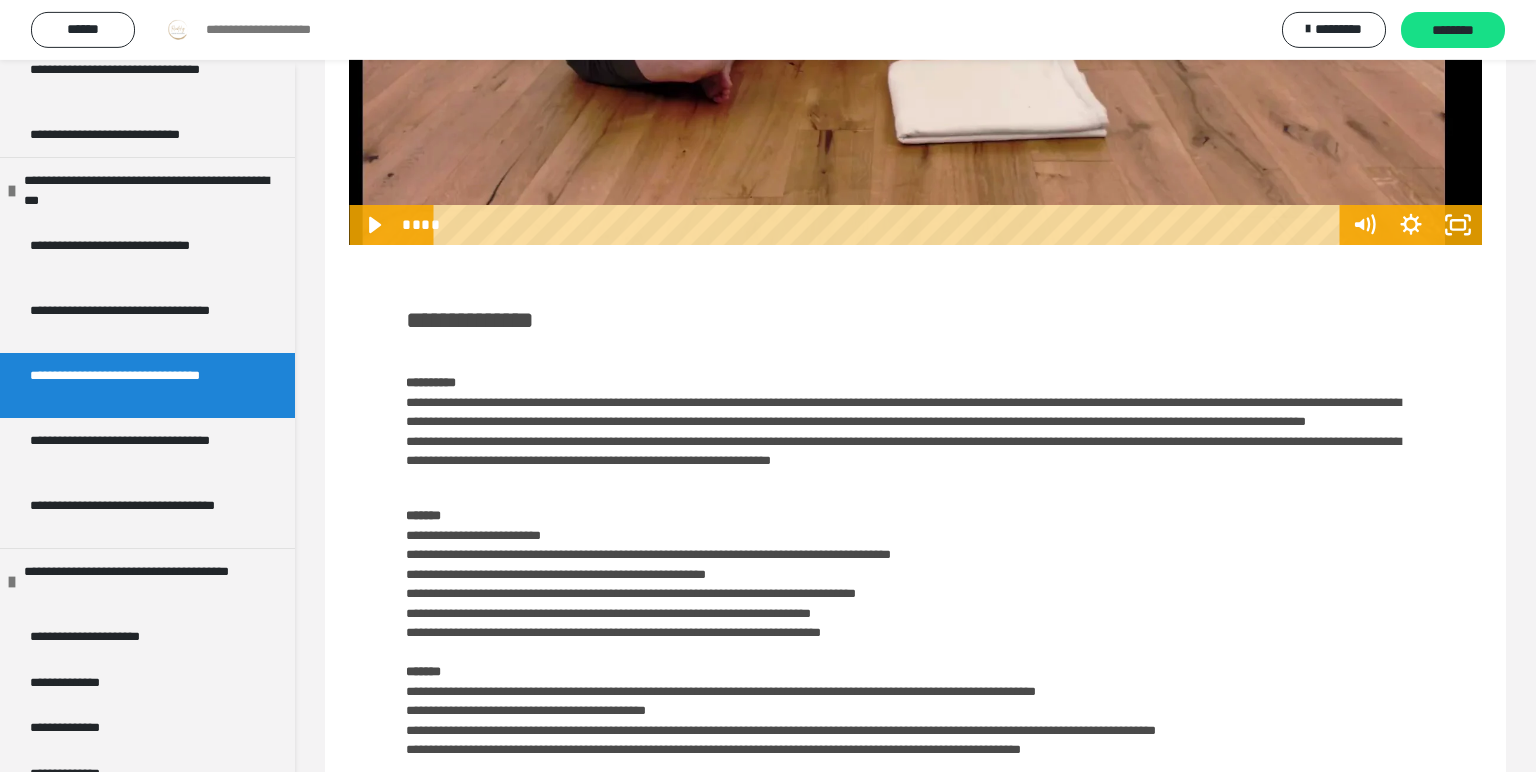 scroll, scrollTop: 600, scrollLeft: 0, axis: vertical 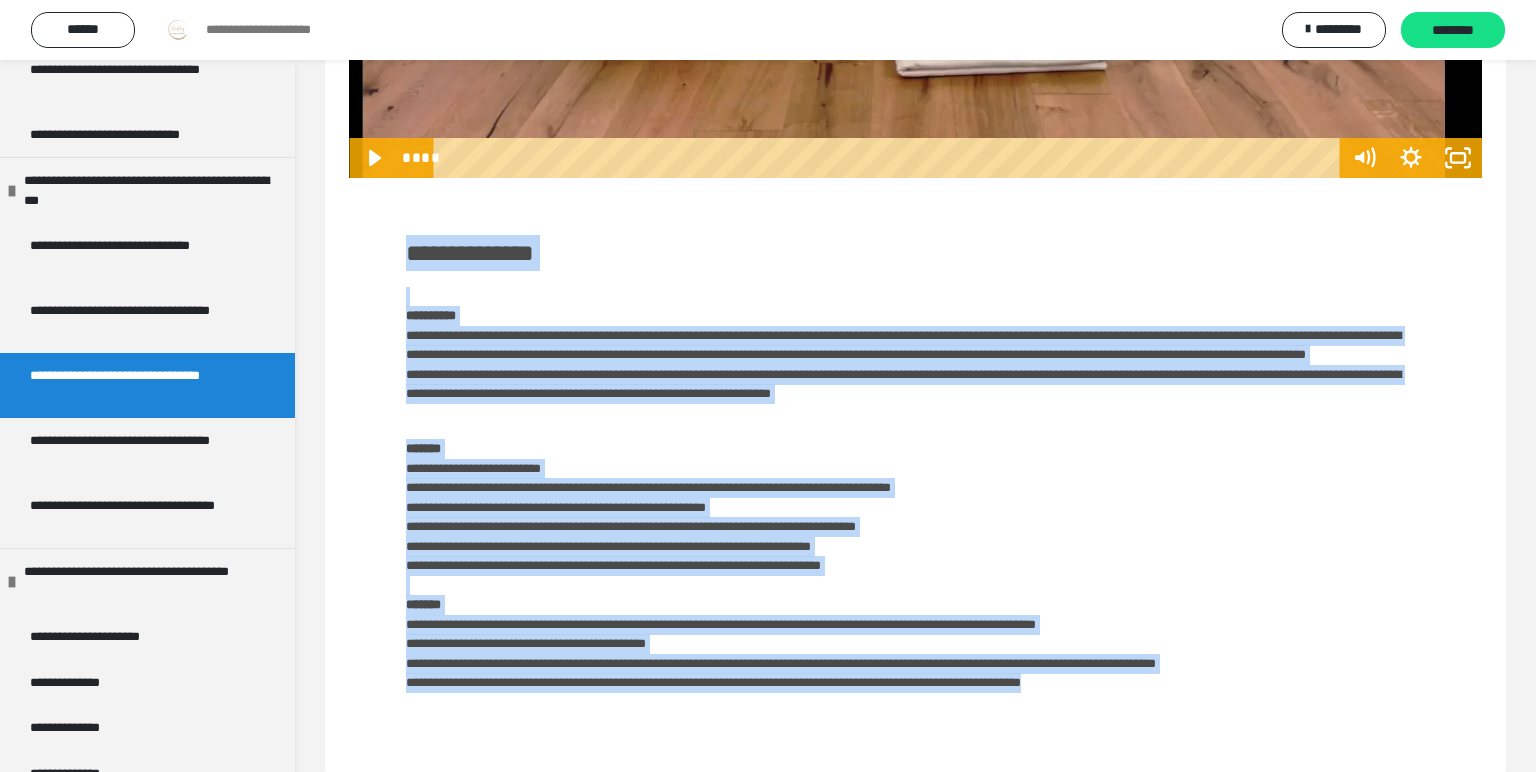 drag, startPoint x: 406, startPoint y: 254, endPoint x: 1320, endPoint y: 711, distance: 1021.88306 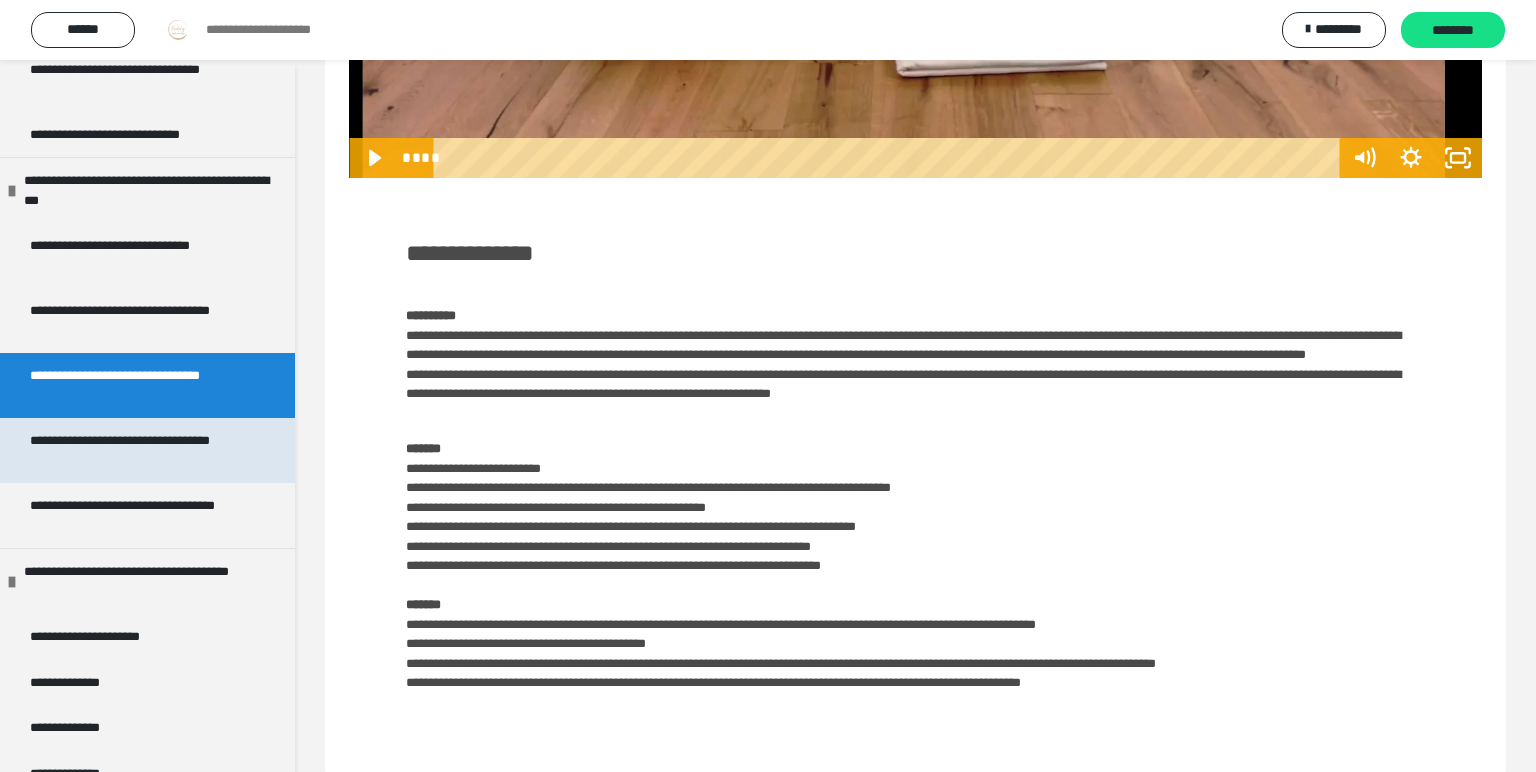 click on "**********" at bounding box center [139, 450] 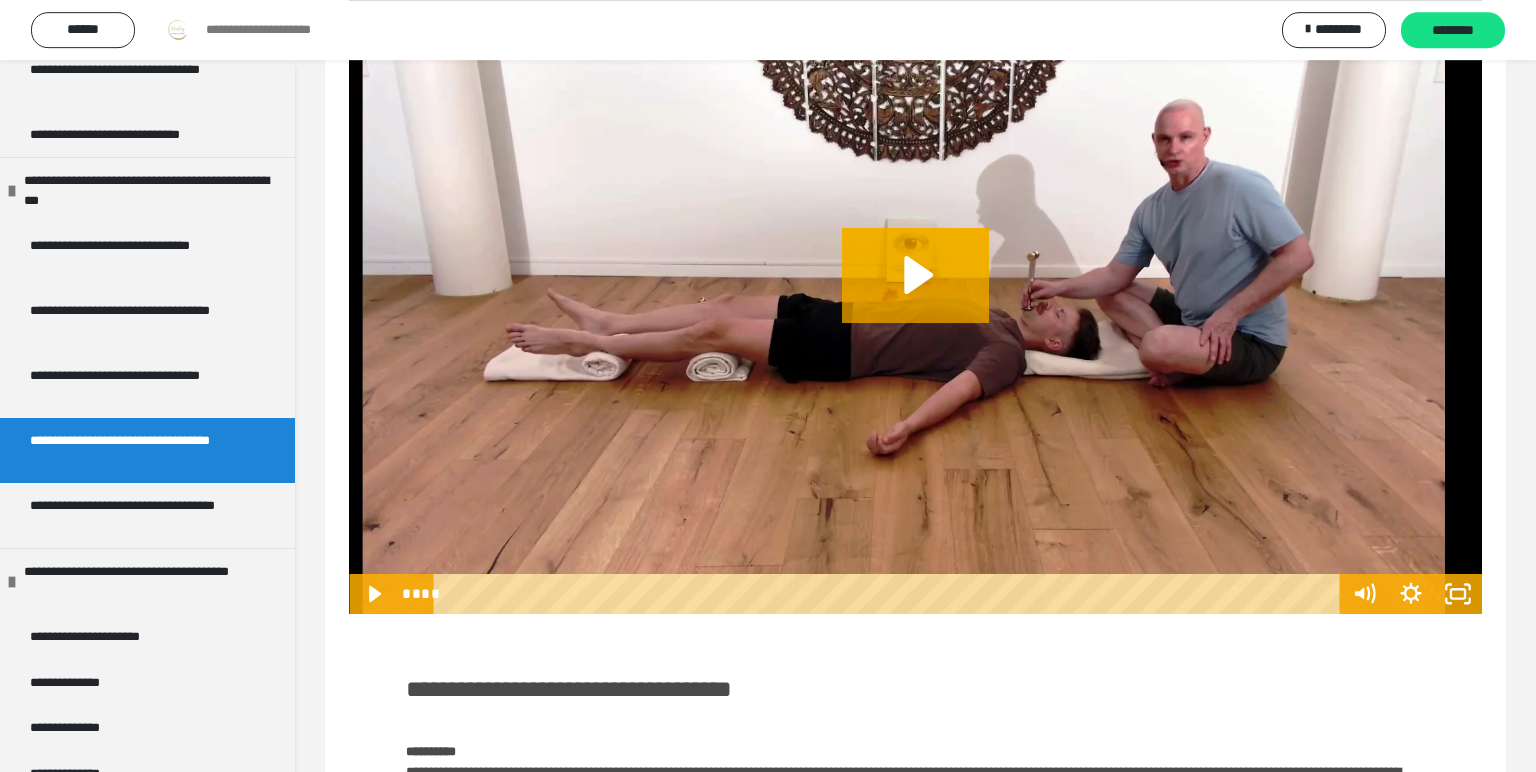 scroll, scrollTop: 600, scrollLeft: 0, axis: vertical 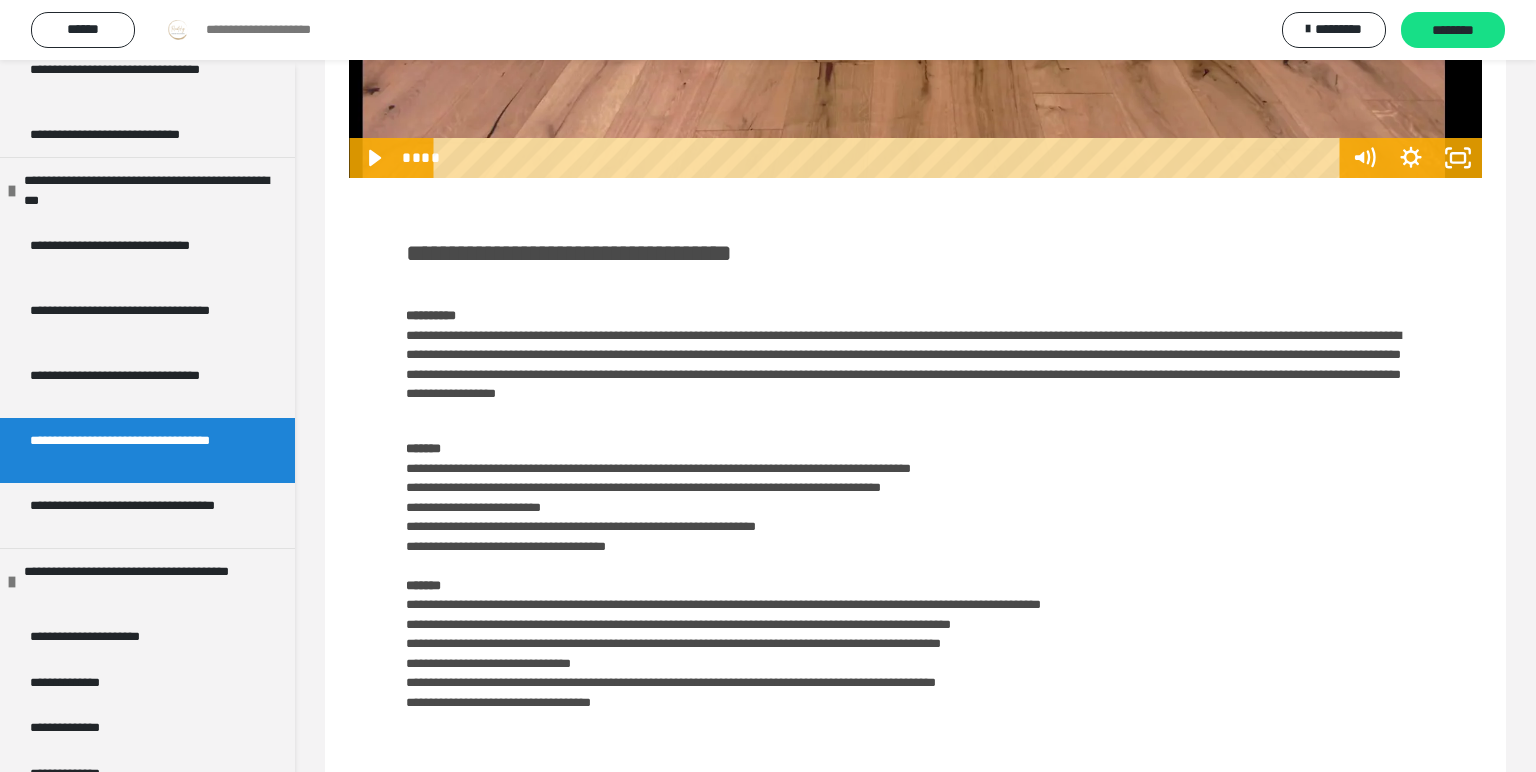 click on "**********" at bounding box center (915, 473) 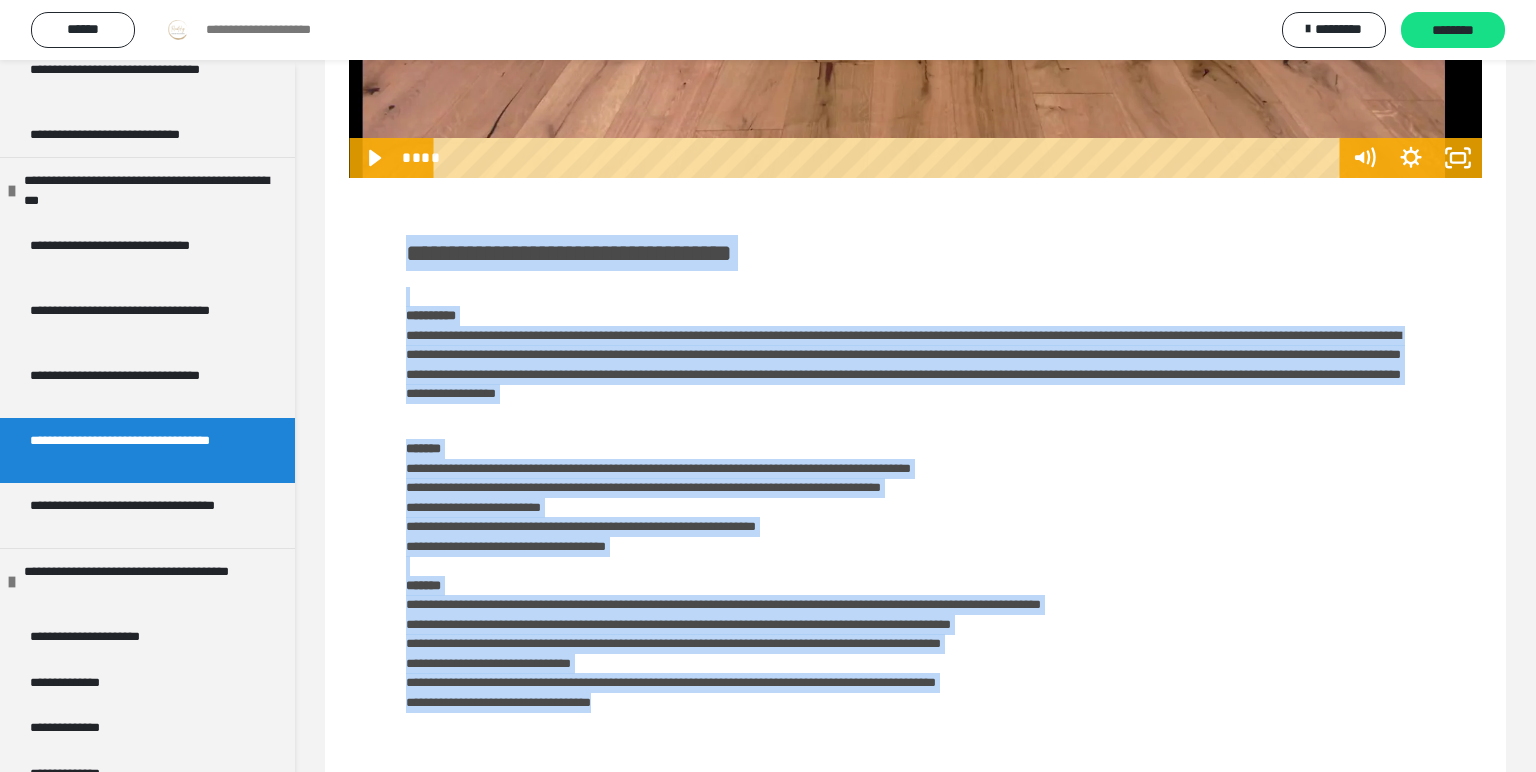 drag, startPoint x: 409, startPoint y: 251, endPoint x: 1036, endPoint y: 716, distance: 780.6113 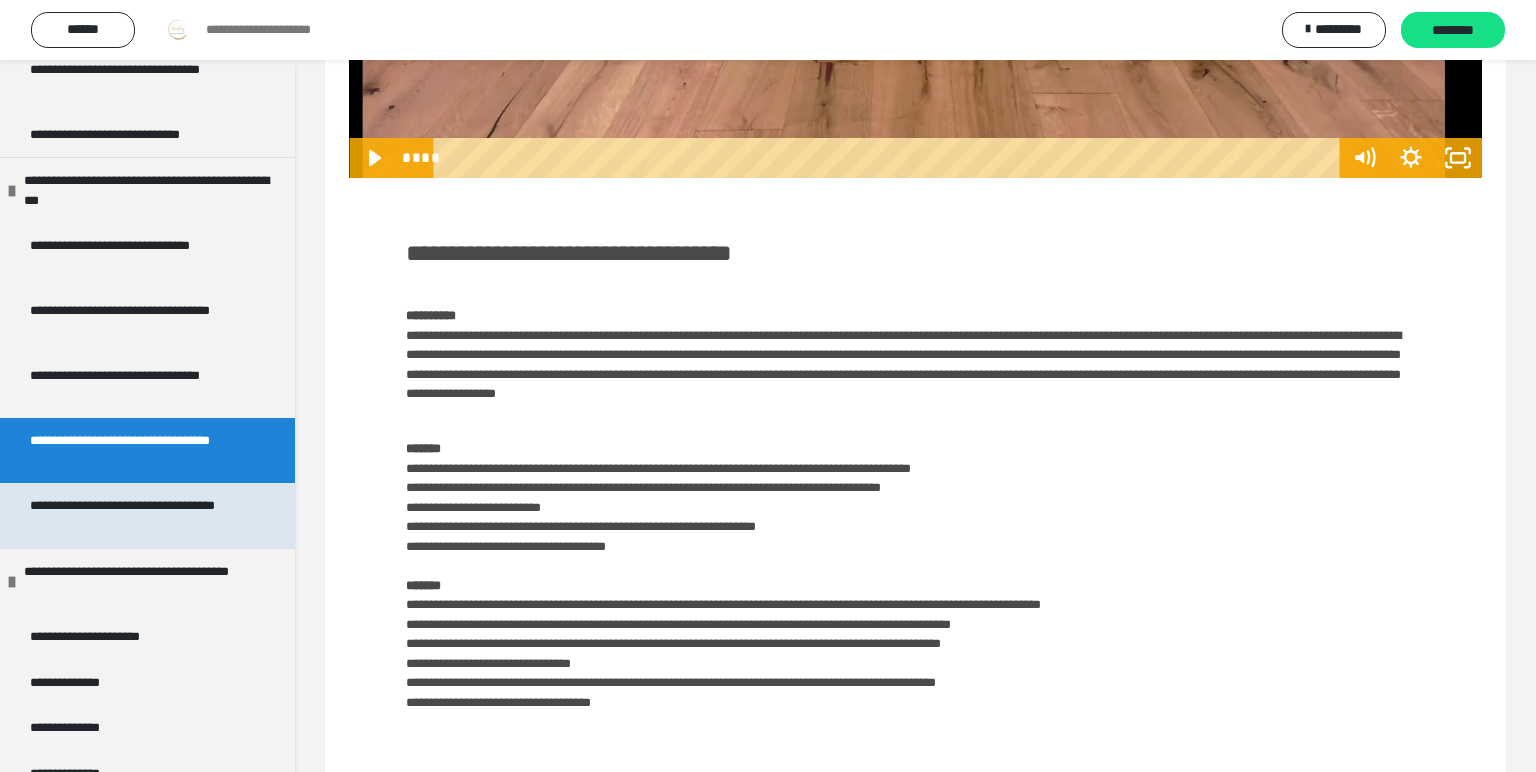 click on "**********" at bounding box center (139, 515) 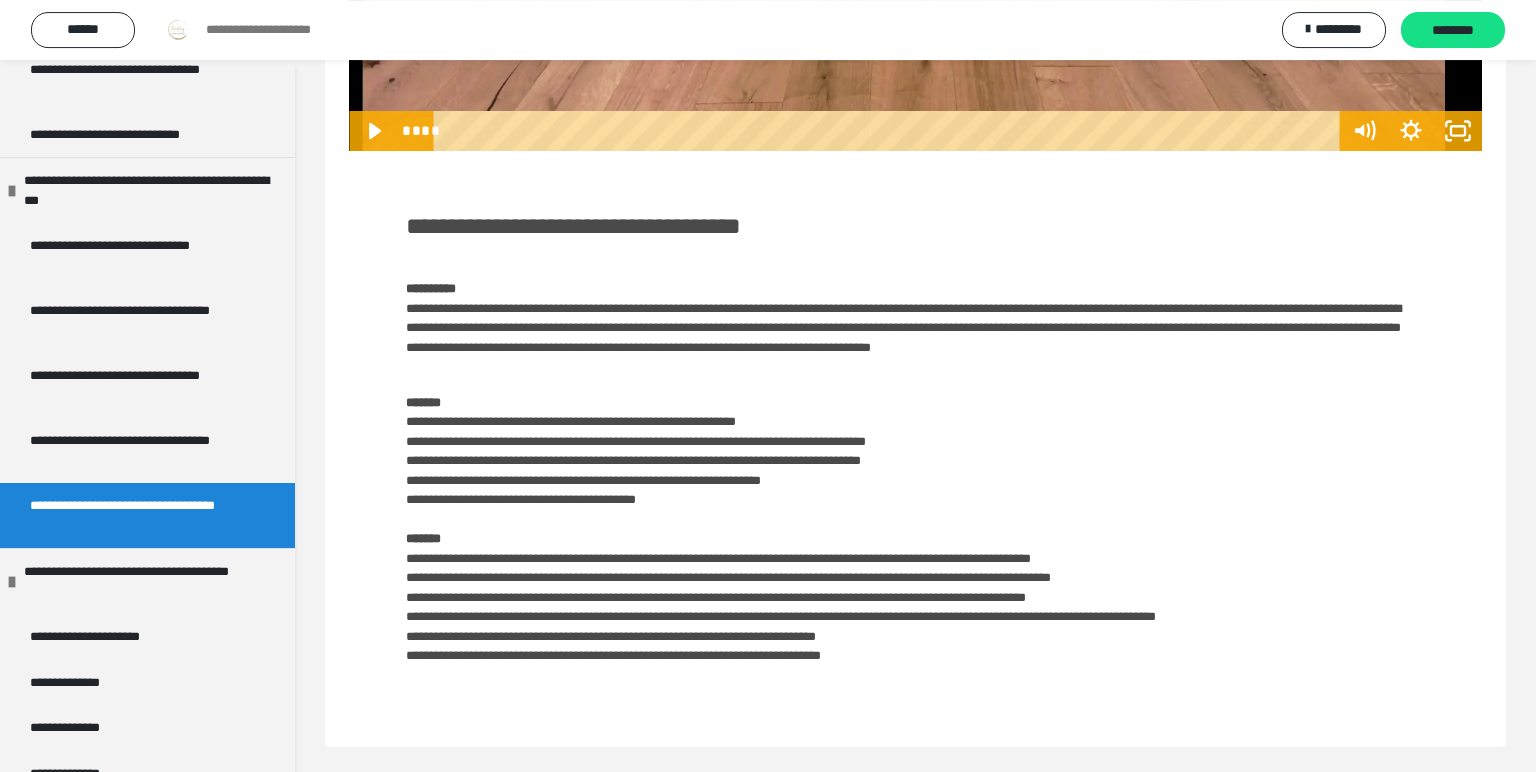scroll, scrollTop: 632, scrollLeft: 0, axis: vertical 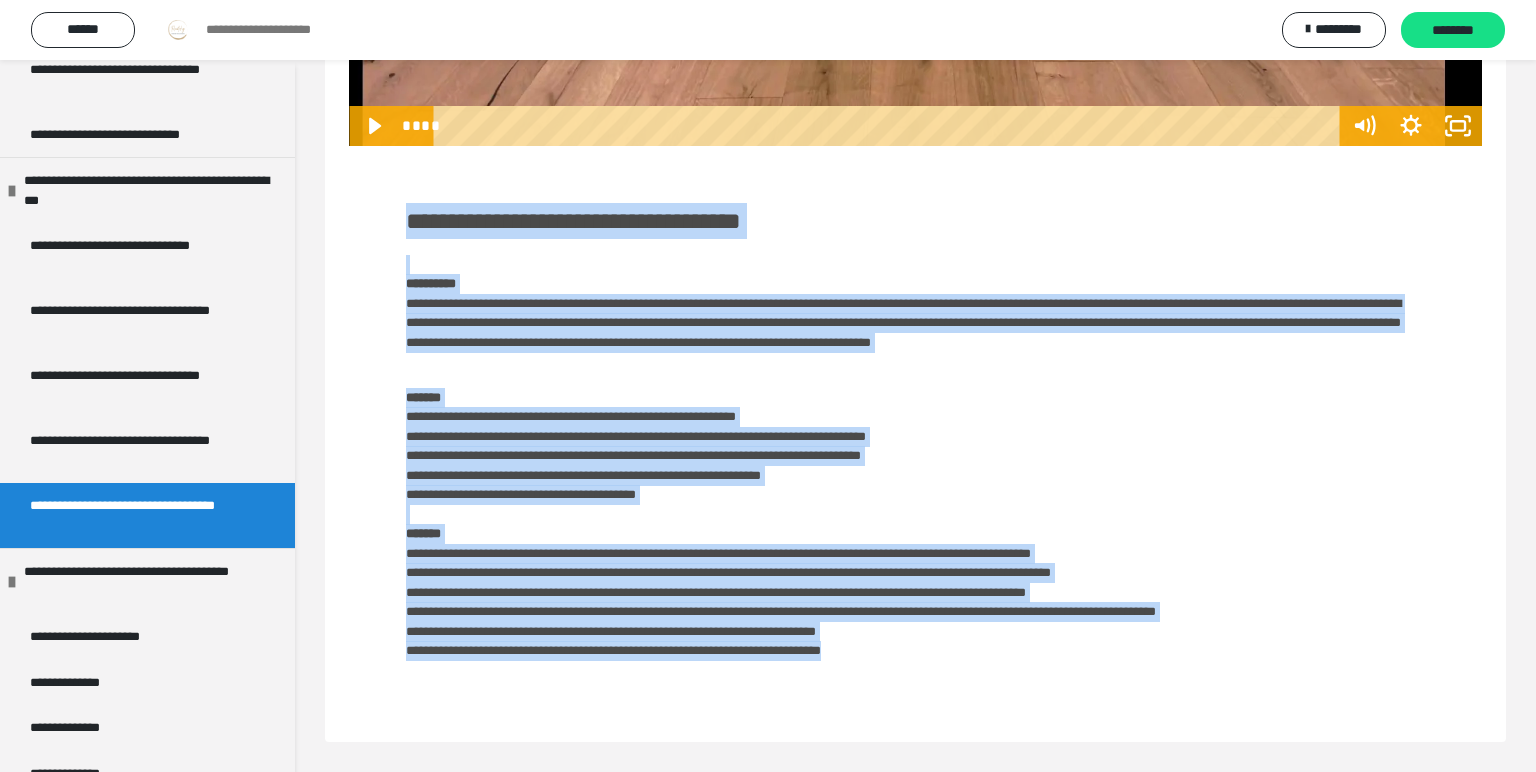 drag, startPoint x: 408, startPoint y: 222, endPoint x: 1021, endPoint y: 656, distance: 751.0826 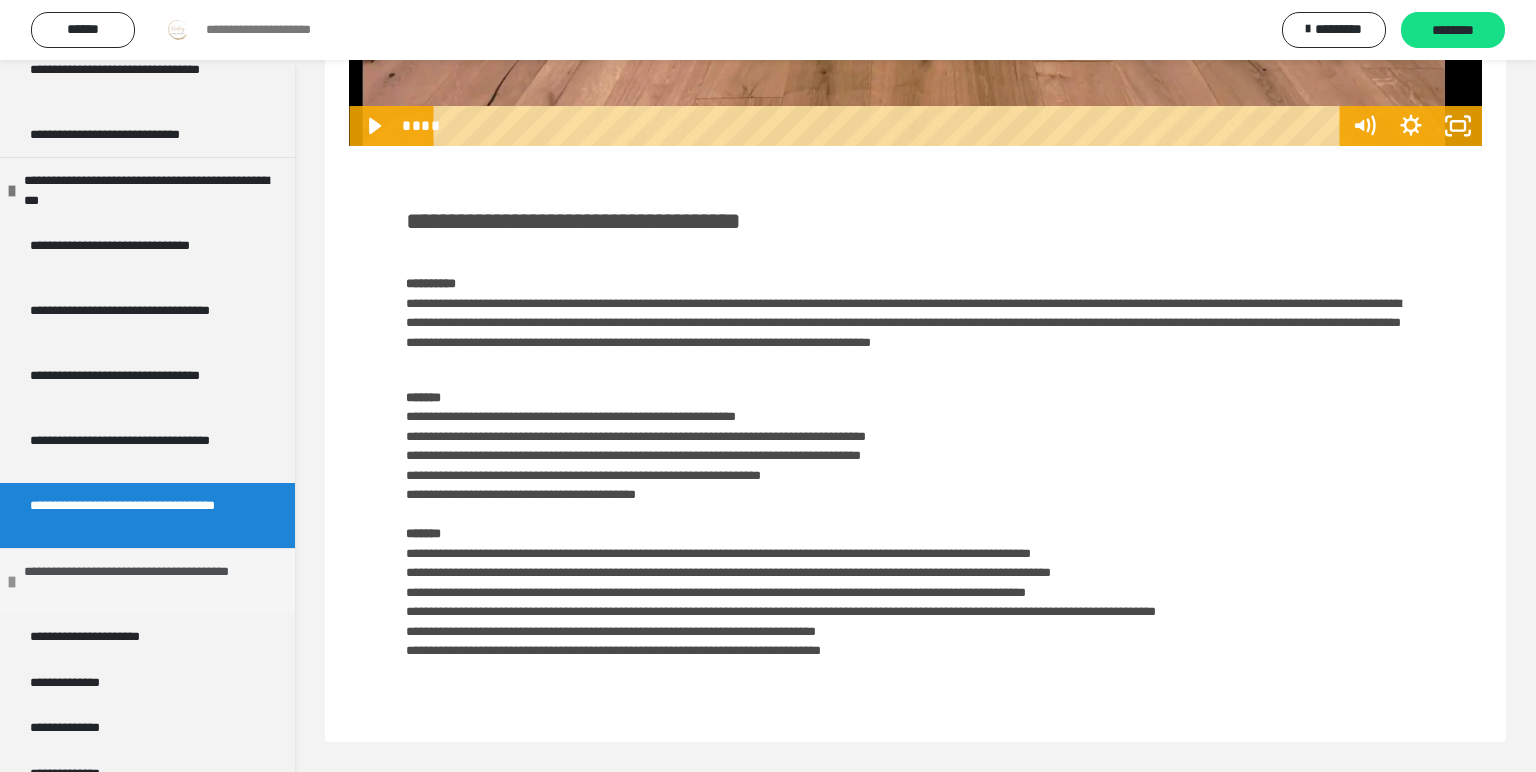 click on "**********" at bounding box center (152, 581) 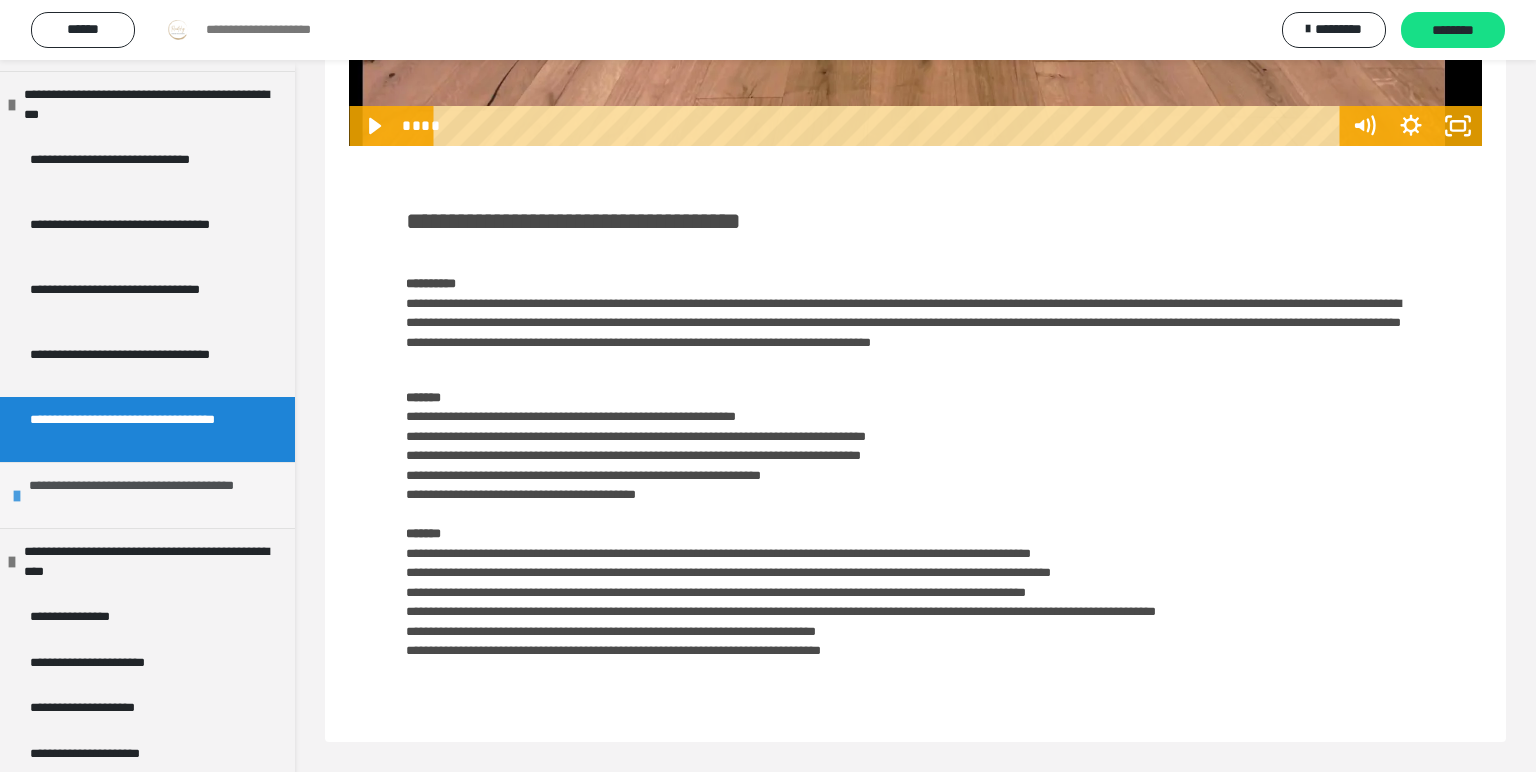 scroll, scrollTop: 1674, scrollLeft: 0, axis: vertical 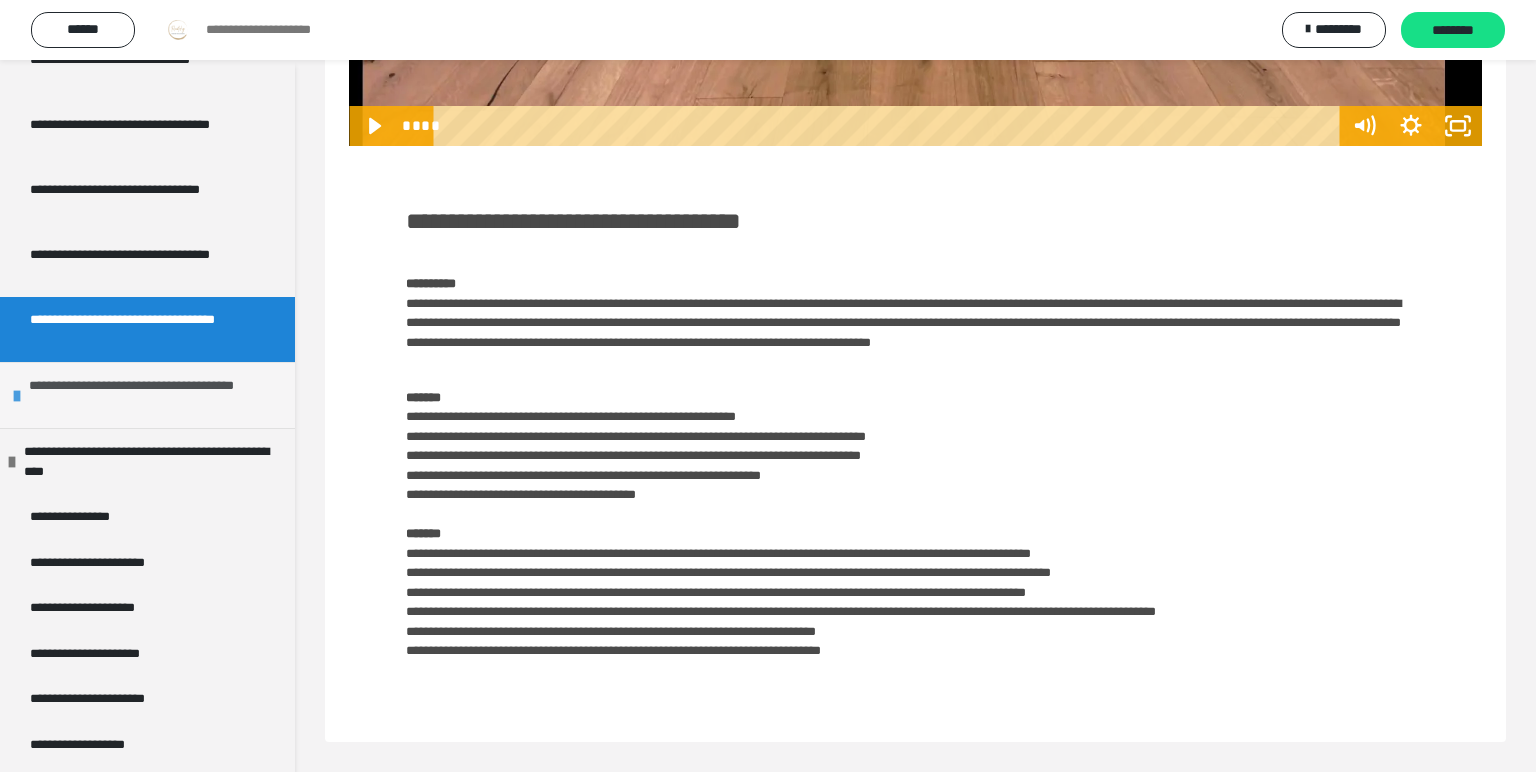 click at bounding box center (17, 396) 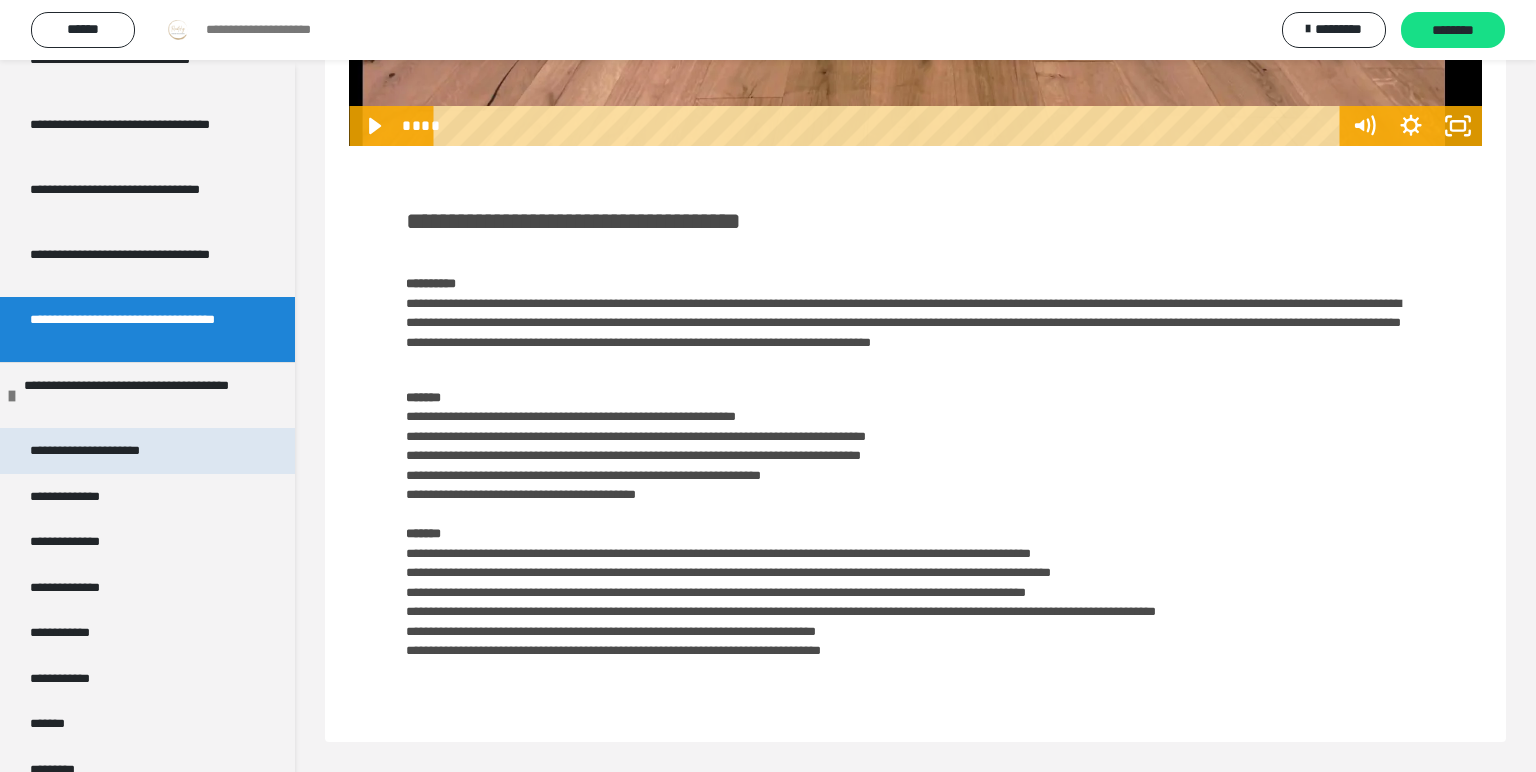 click on "**********" at bounding box center (104, 451) 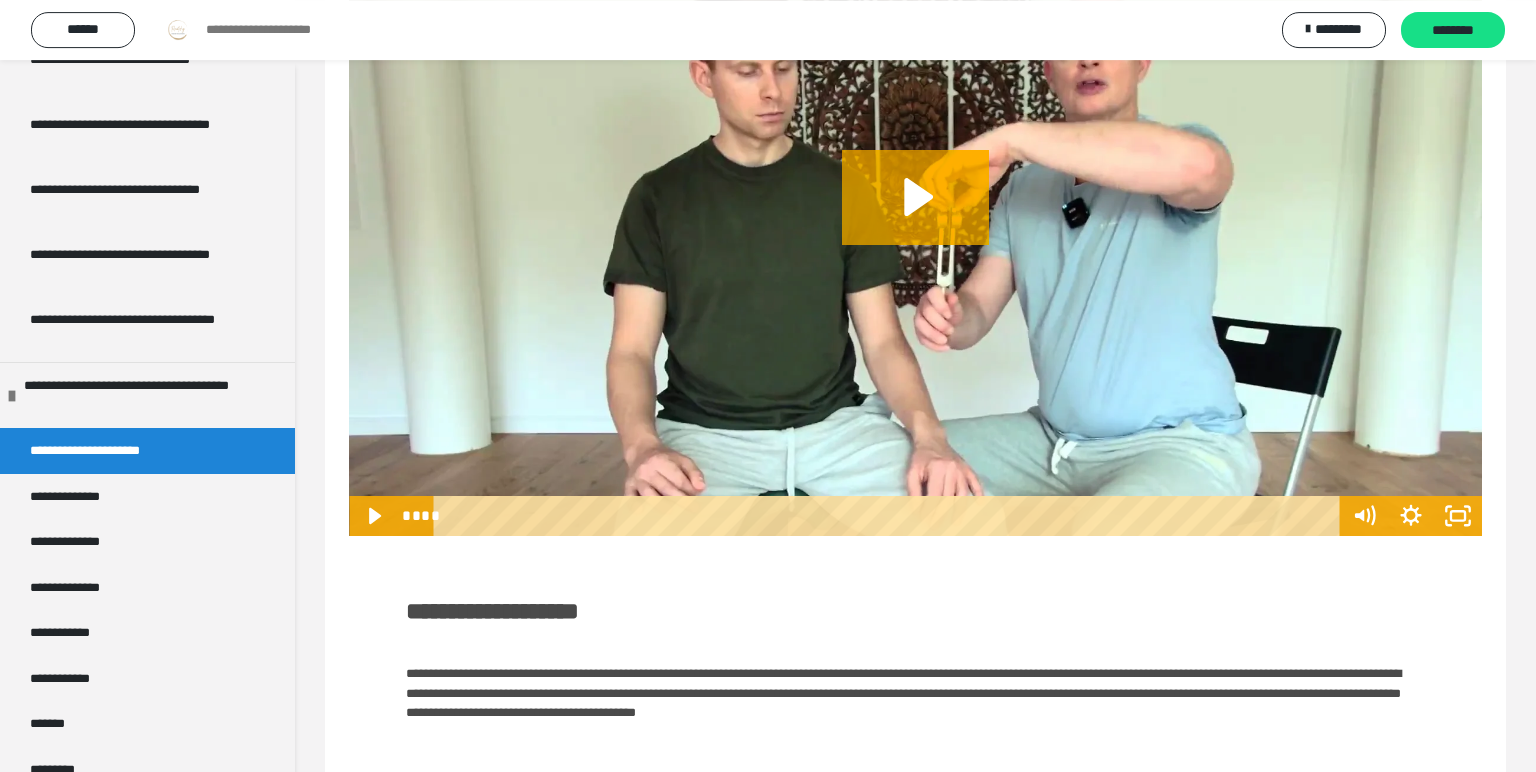scroll, scrollTop: 320, scrollLeft: 0, axis: vertical 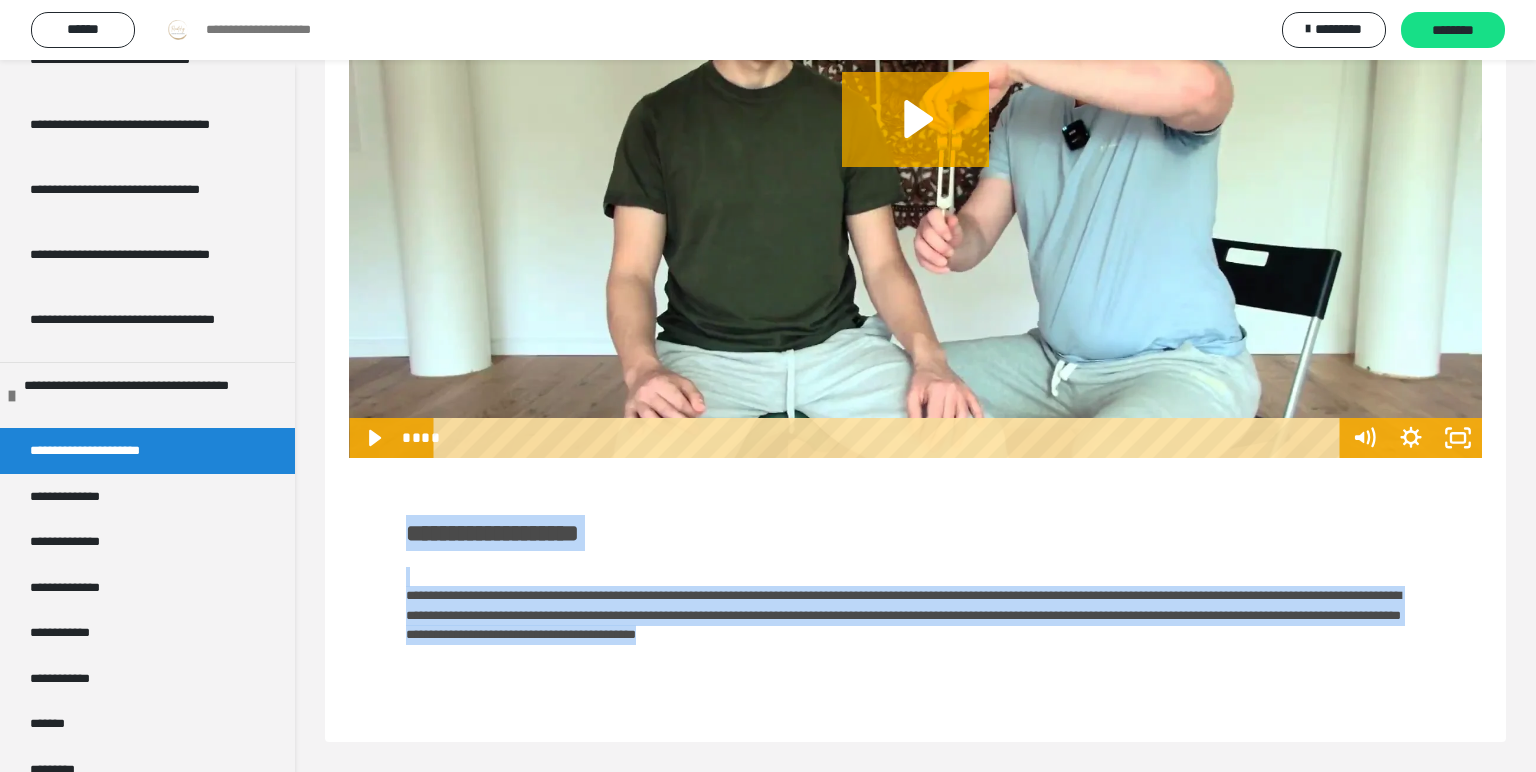drag, startPoint x: 412, startPoint y: 533, endPoint x: 1365, endPoint y: 650, distance: 960.1552 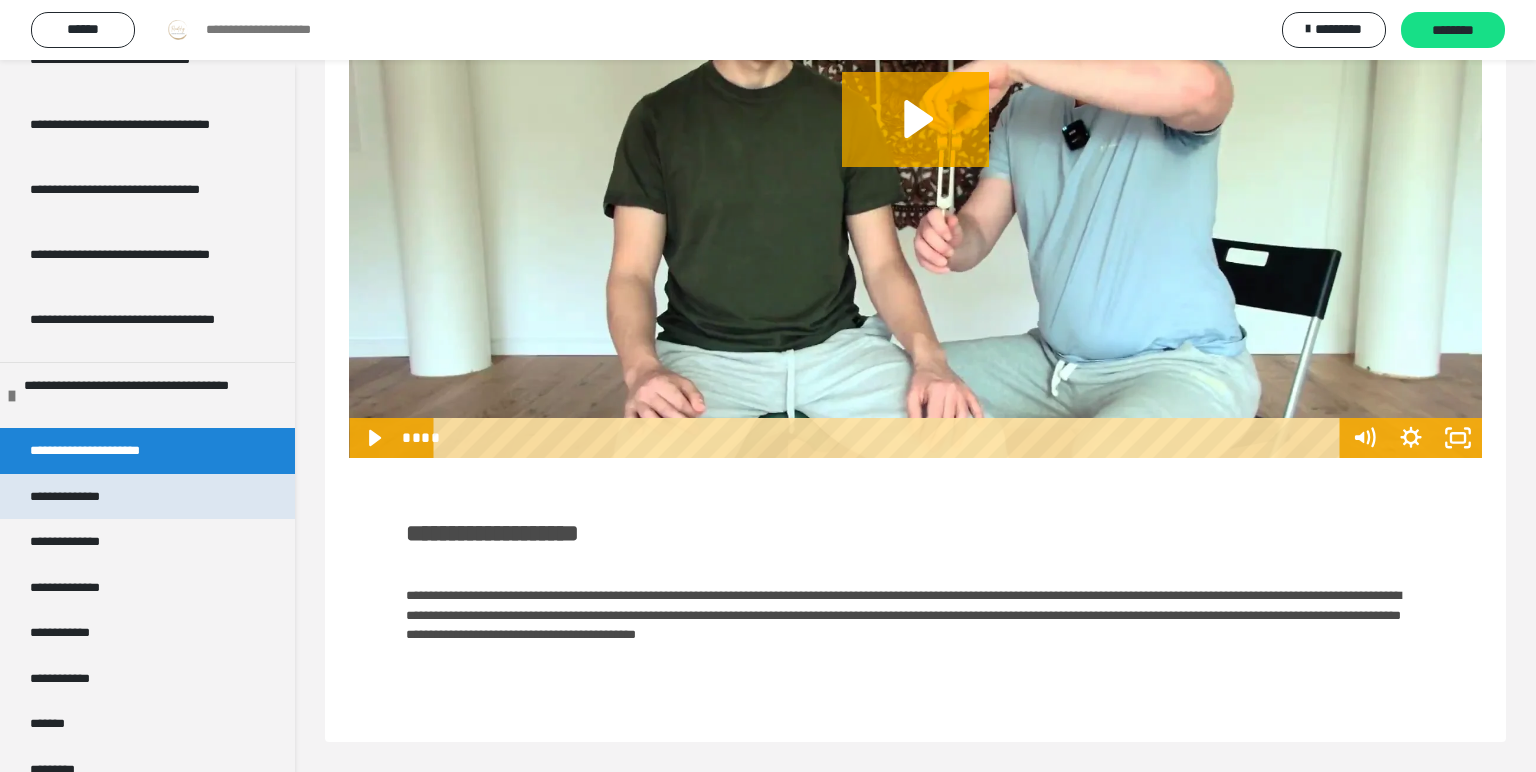 click on "**********" at bounding box center (81, 497) 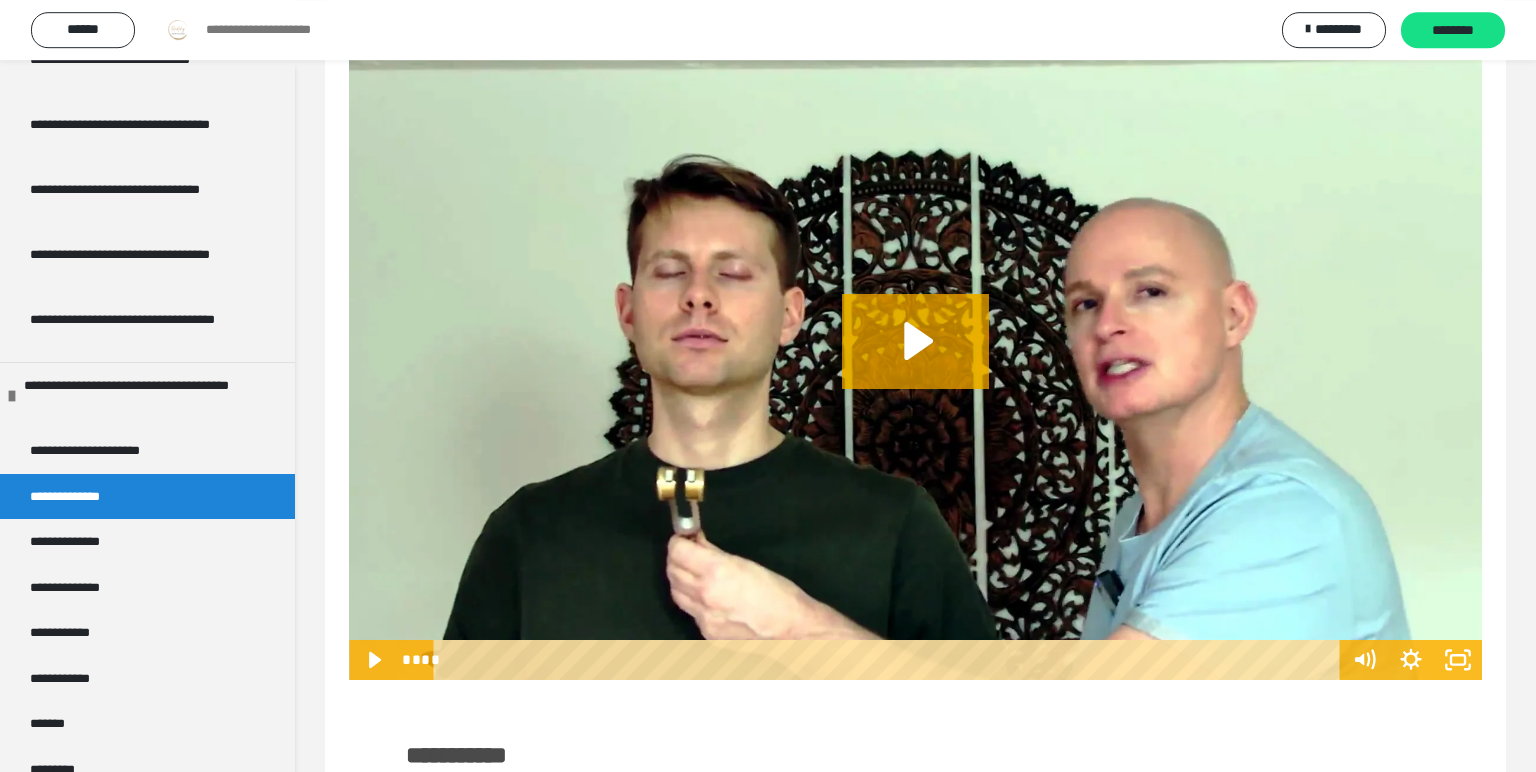 scroll, scrollTop: 304, scrollLeft: 0, axis: vertical 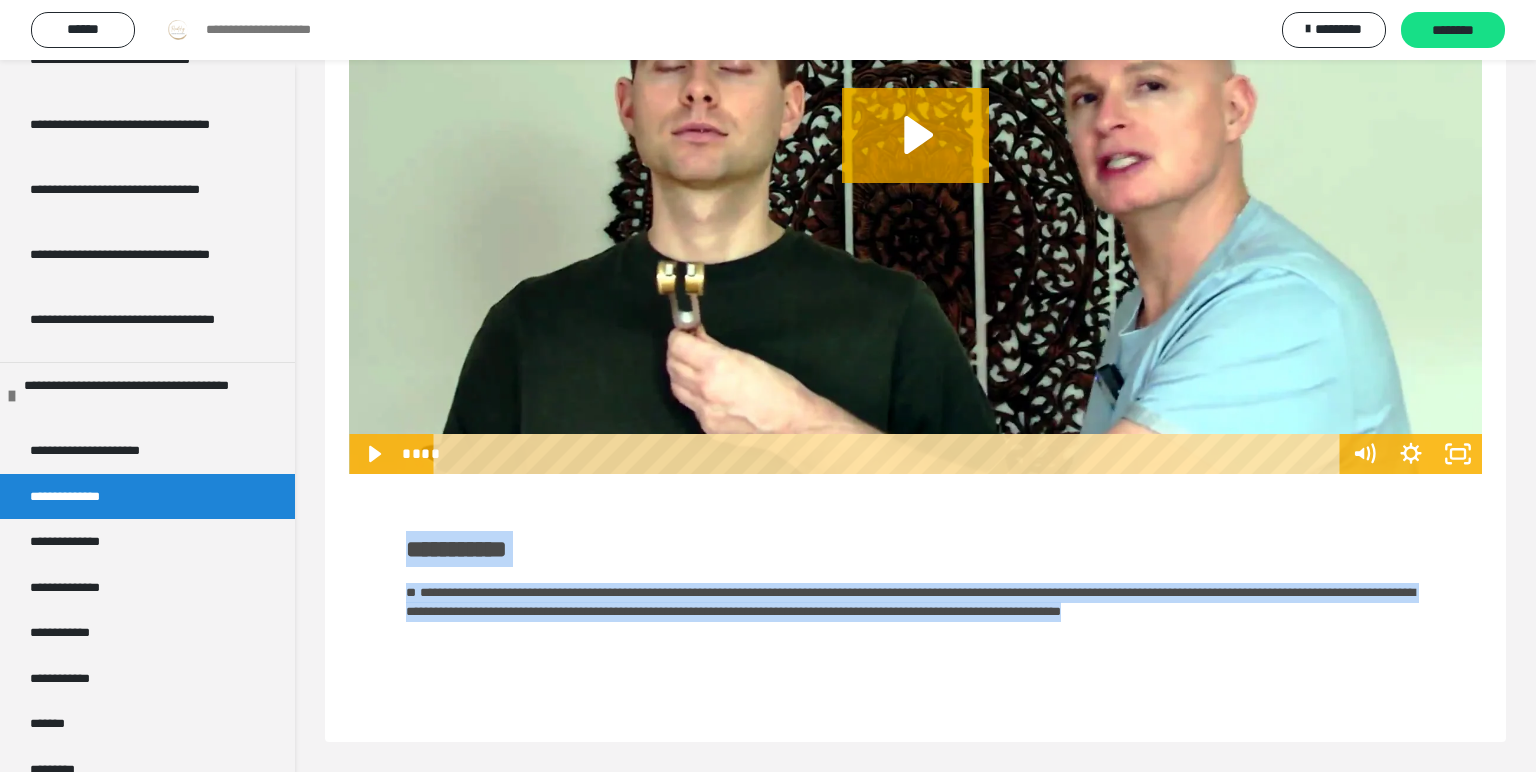 drag, startPoint x: 409, startPoint y: 548, endPoint x: 722, endPoint y: 640, distance: 326.24072 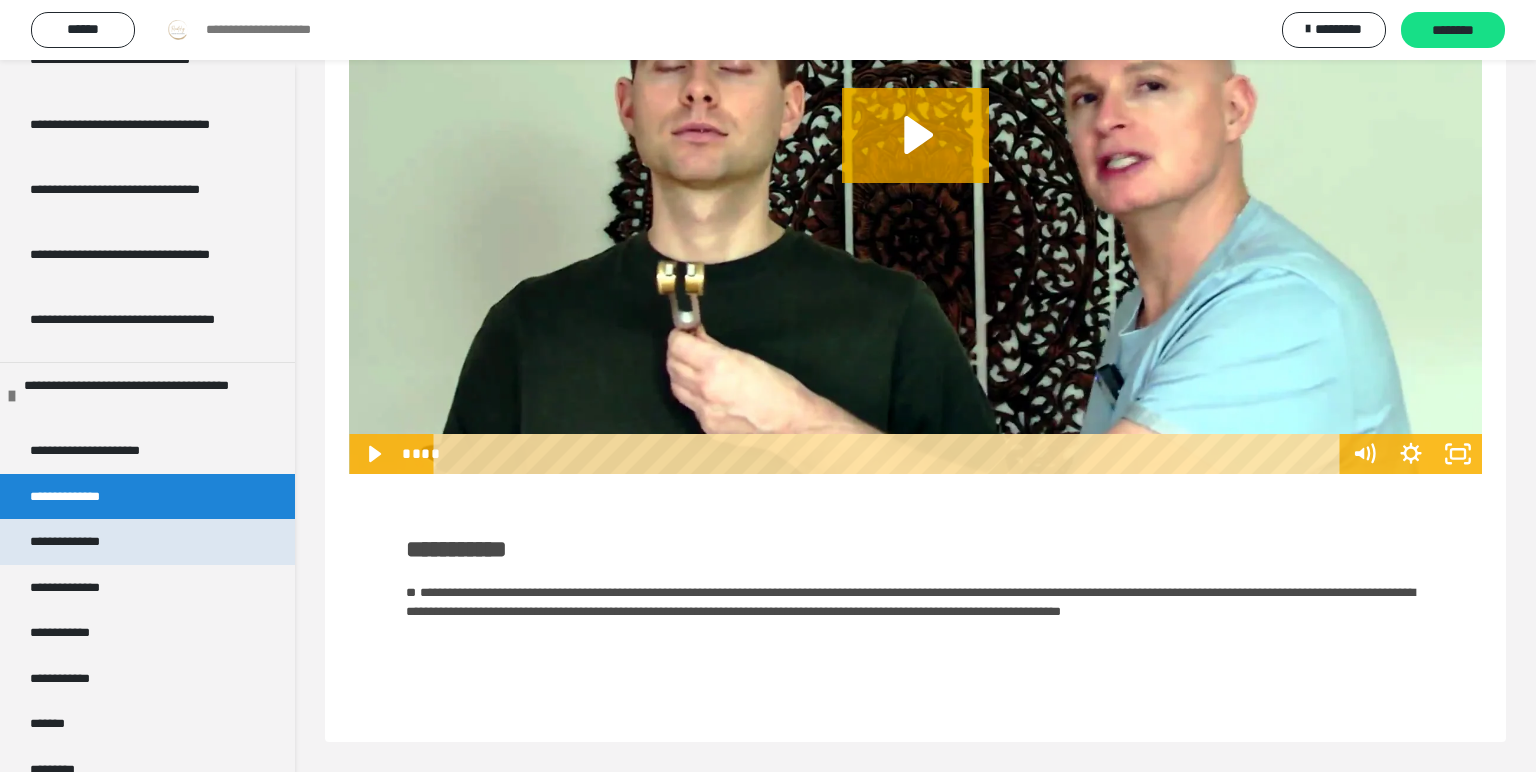 click on "**********" at bounding box center [75, 542] 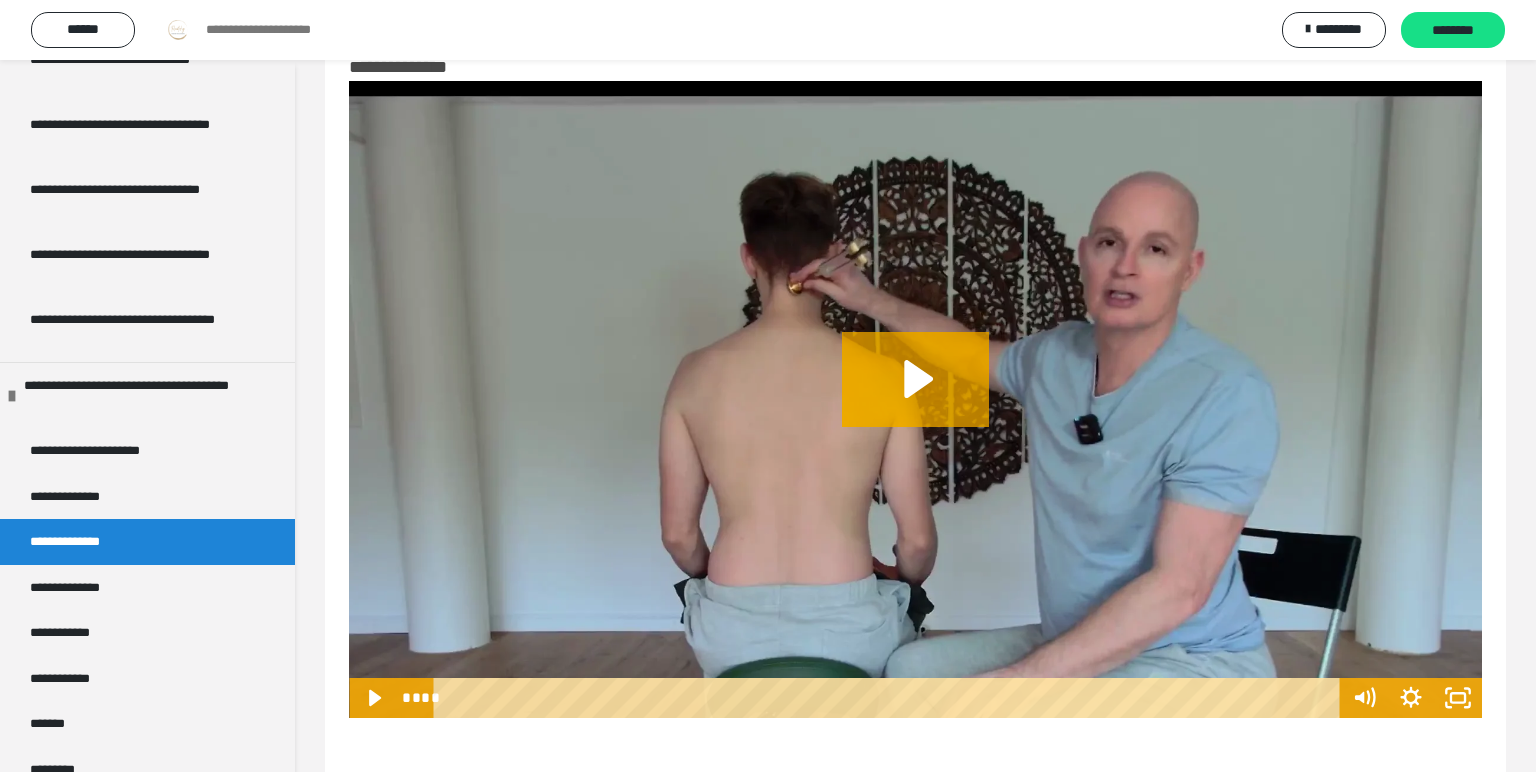 scroll, scrollTop: 304, scrollLeft: 0, axis: vertical 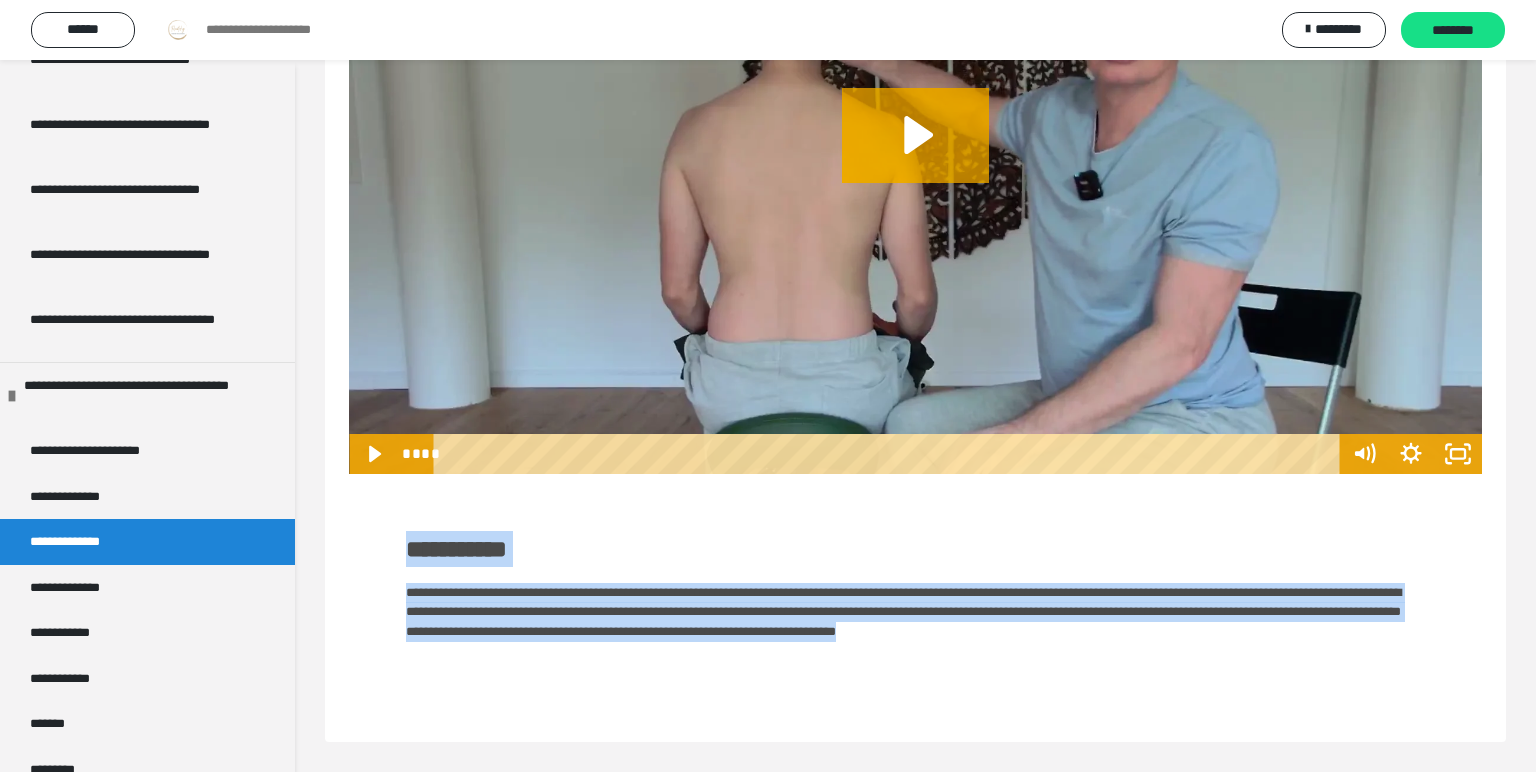 drag, startPoint x: 407, startPoint y: 544, endPoint x: 942, endPoint y: 660, distance: 547.4313 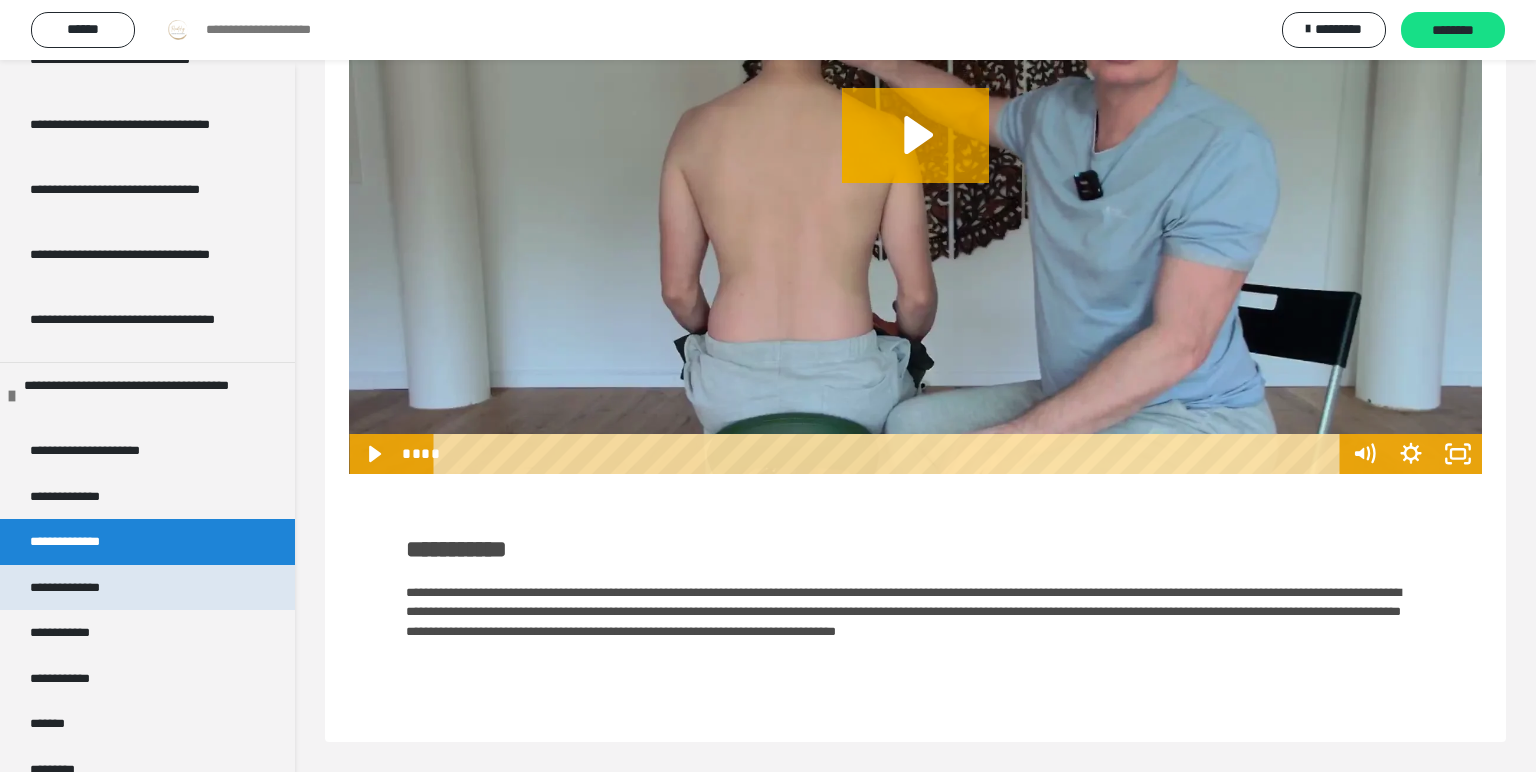 click on "**********" at bounding box center (74, 588) 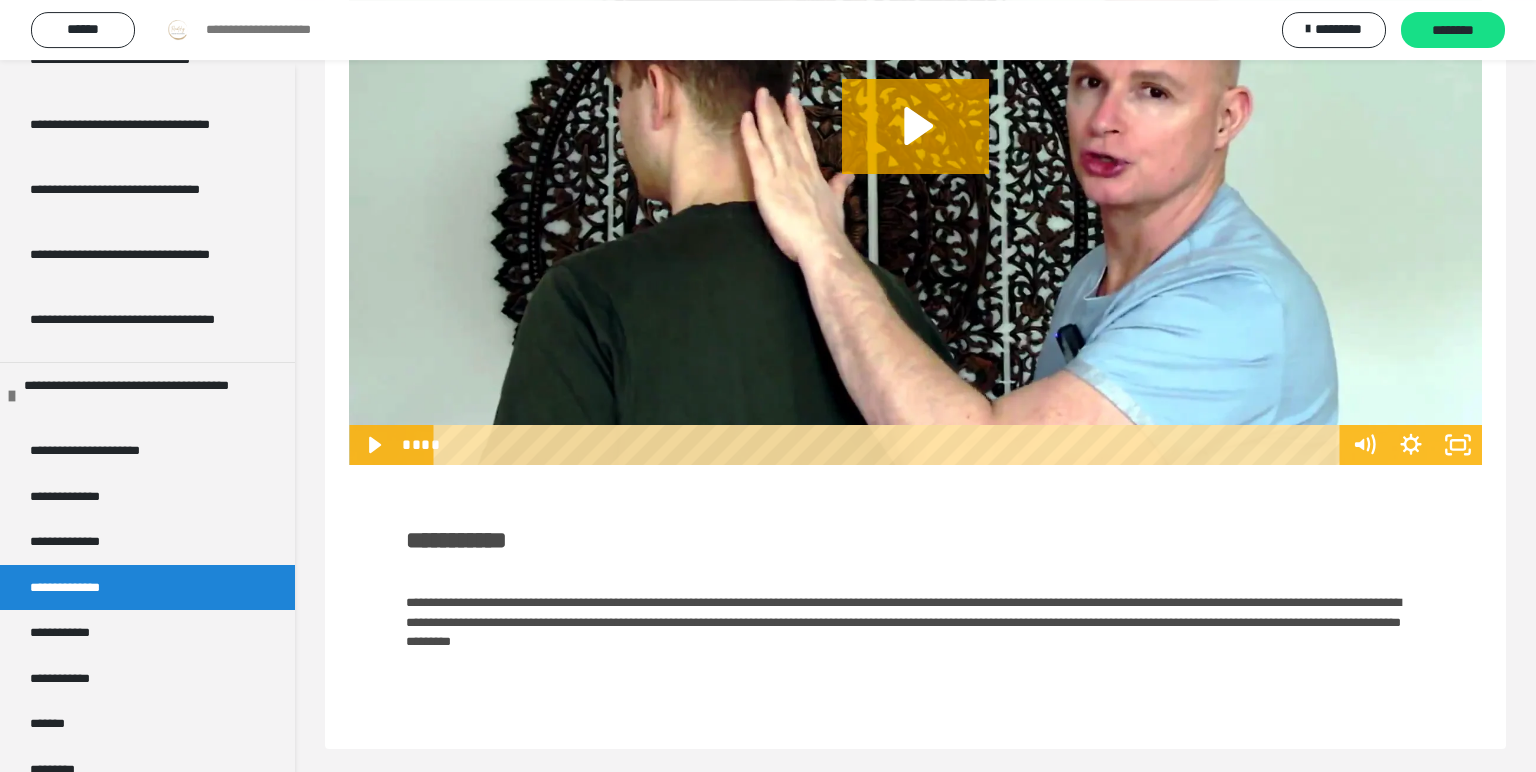 scroll, scrollTop: 320, scrollLeft: 0, axis: vertical 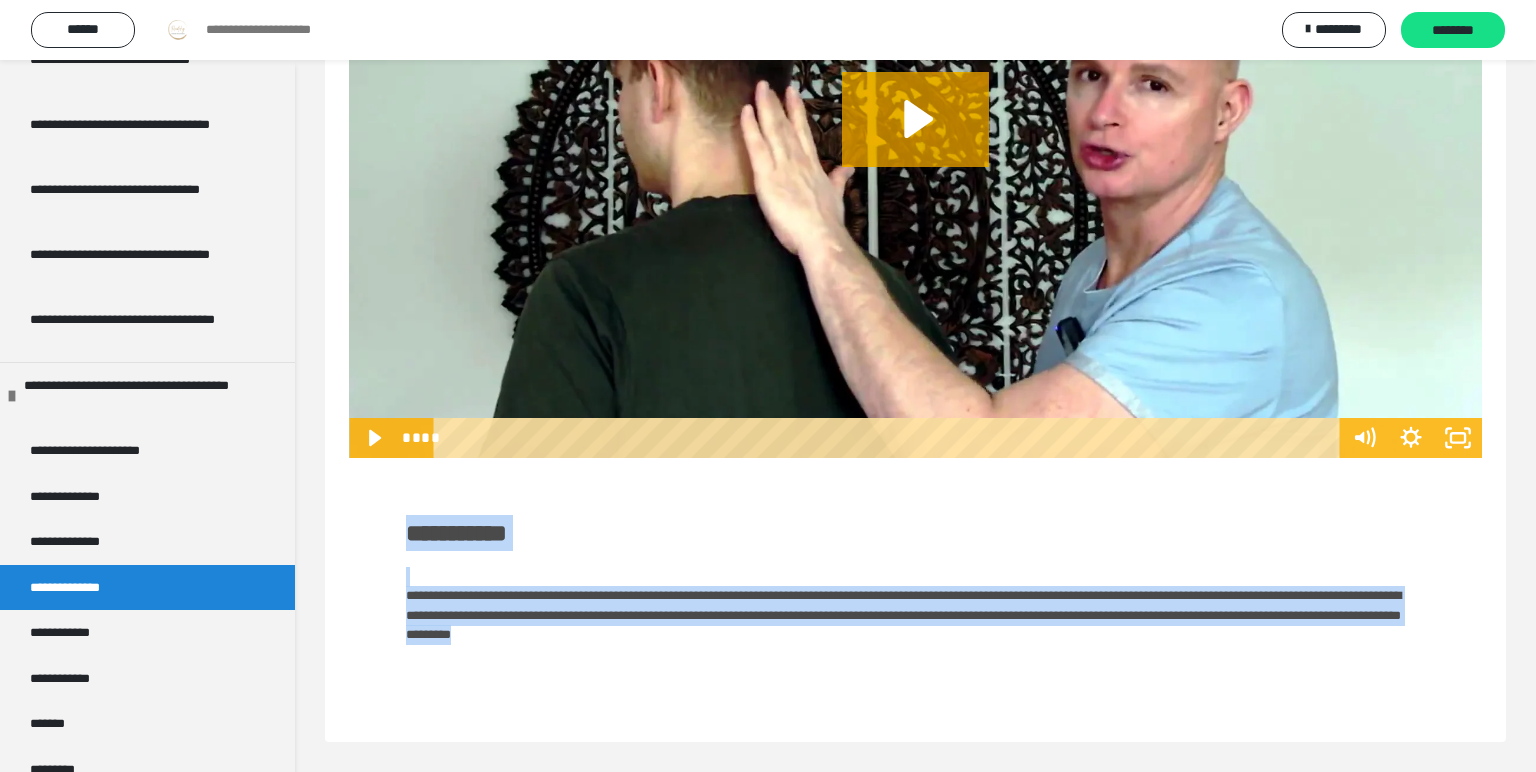 drag, startPoint x: 409, startPoint y: 537, endPoint x: 1134, endPoint y: 655, distance: 734.54 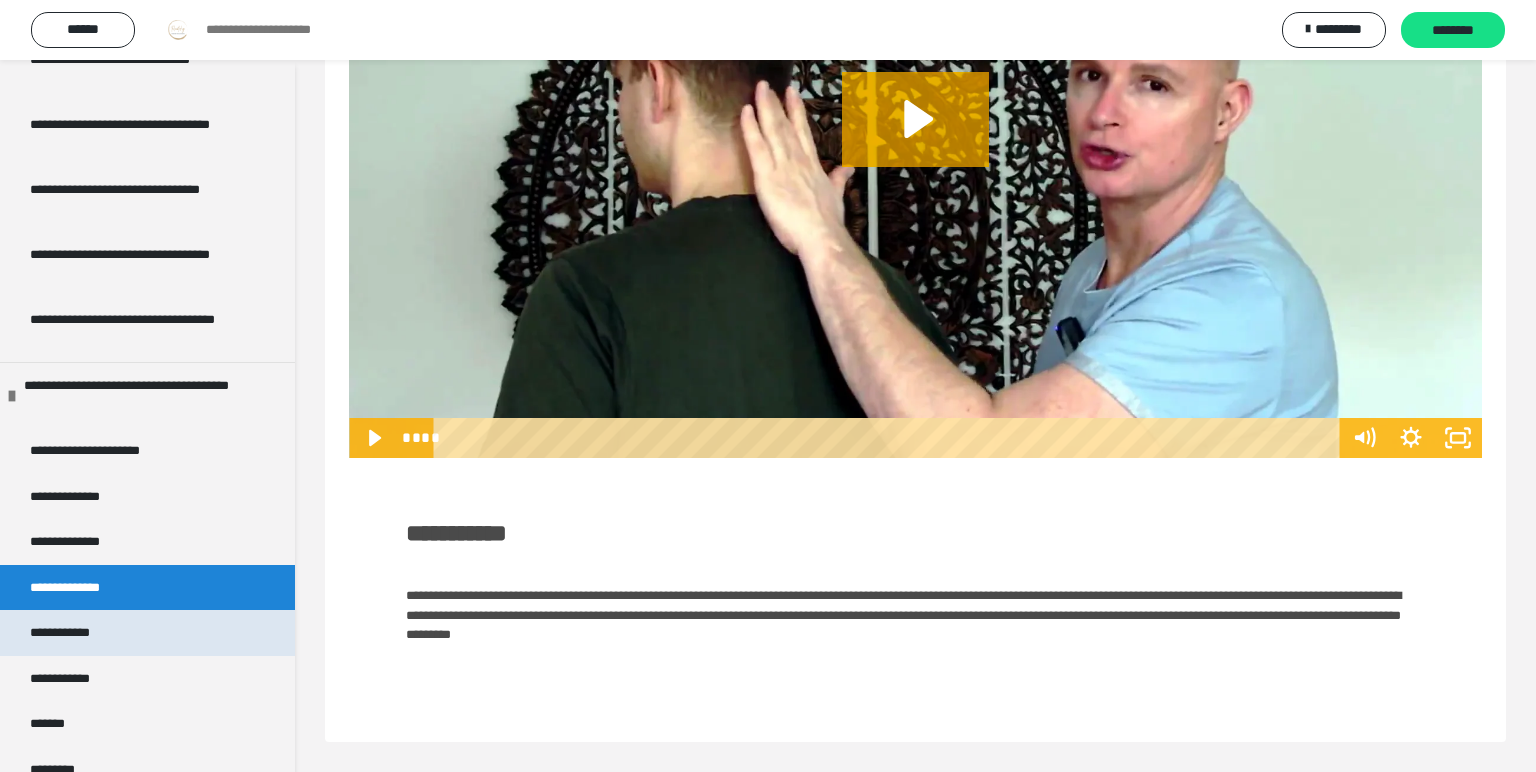 click on "**********" at bounding box center (70, 633) 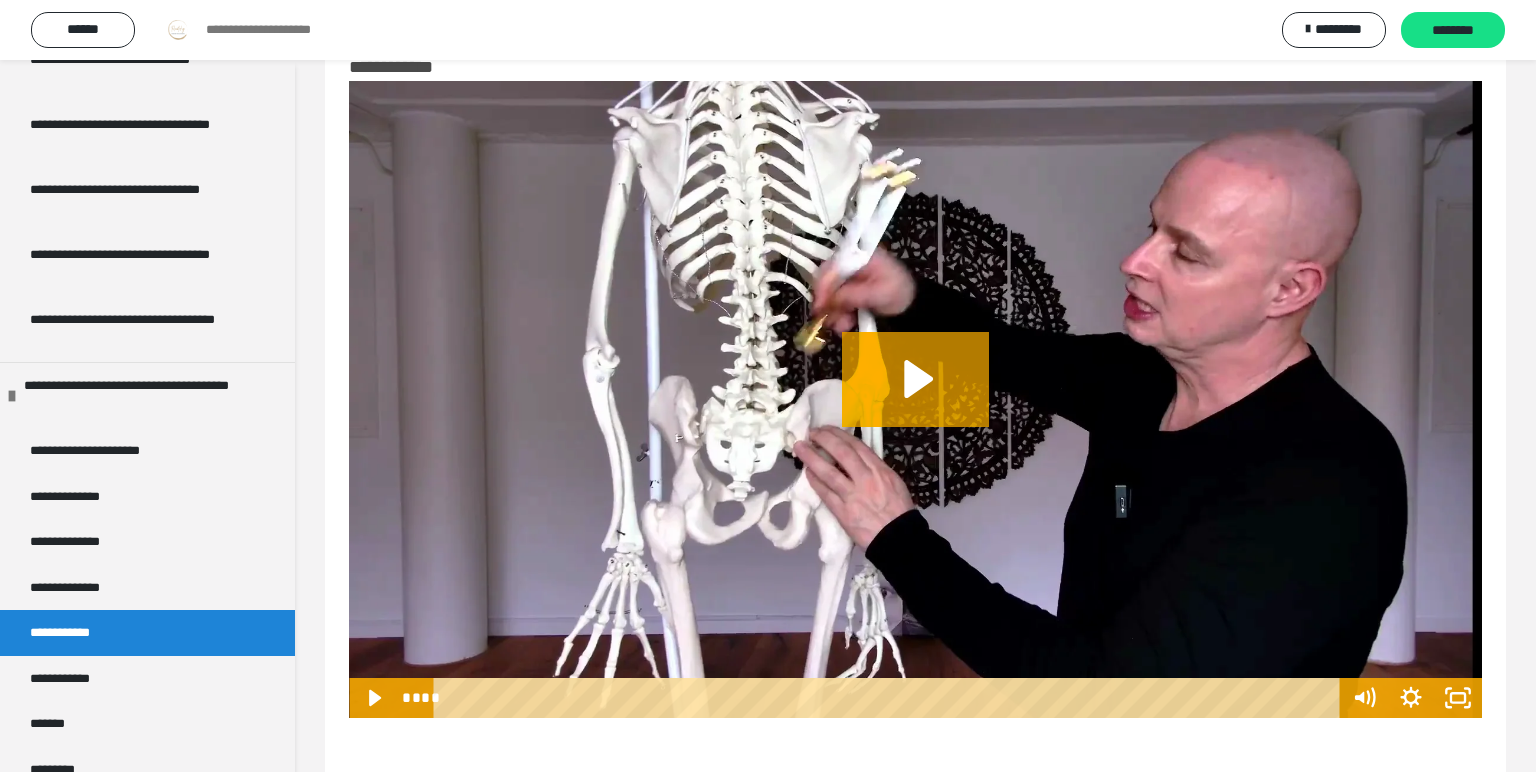 scroll, scrollTop: 300, scrollLeft: 0, axis: vertical 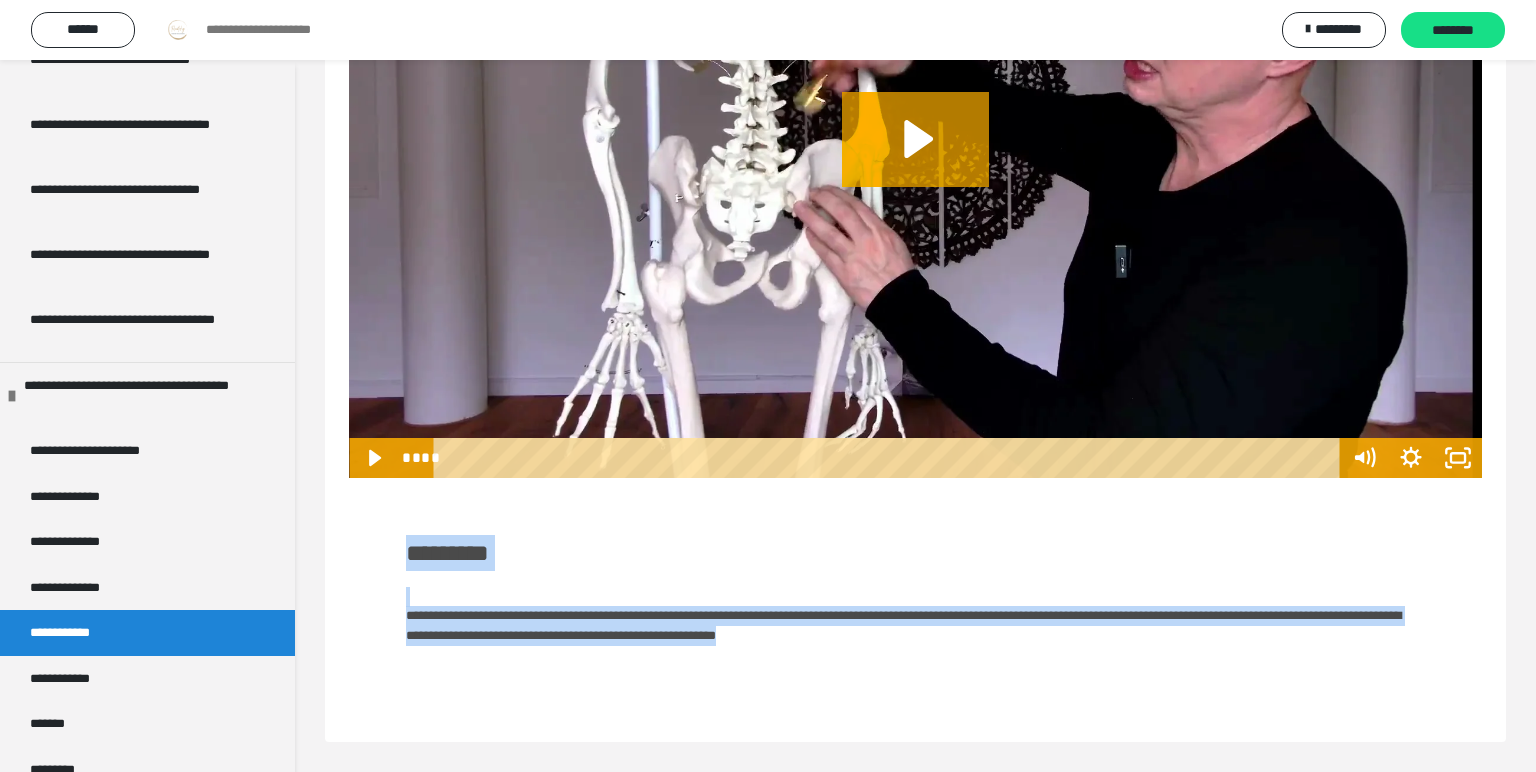 drag, startPoint x: 408, startPoint y: 549, endPoint x: 1292, endPoint y: 644, distance: 889.08997 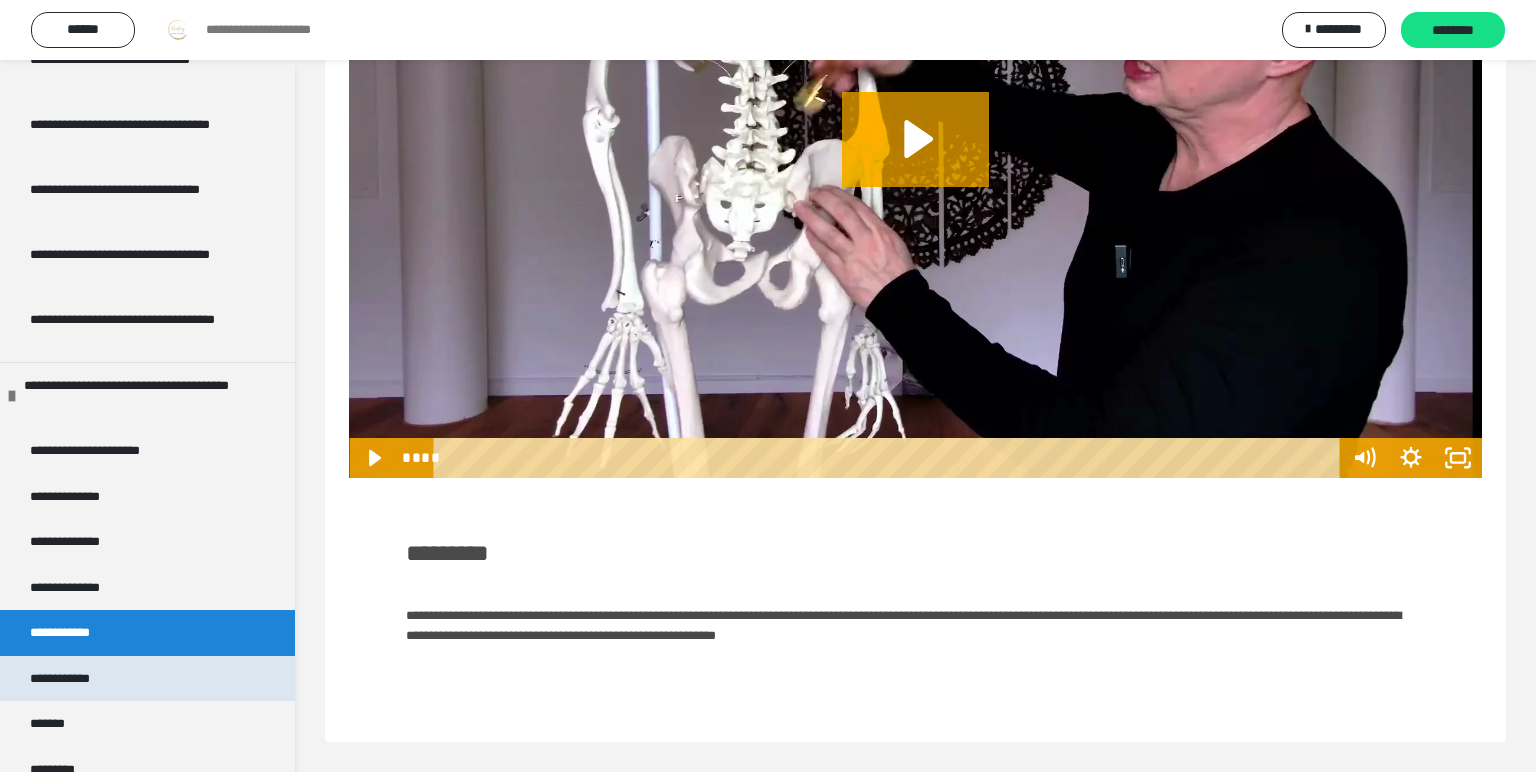click on "**********" at bounding box center (71, 679) 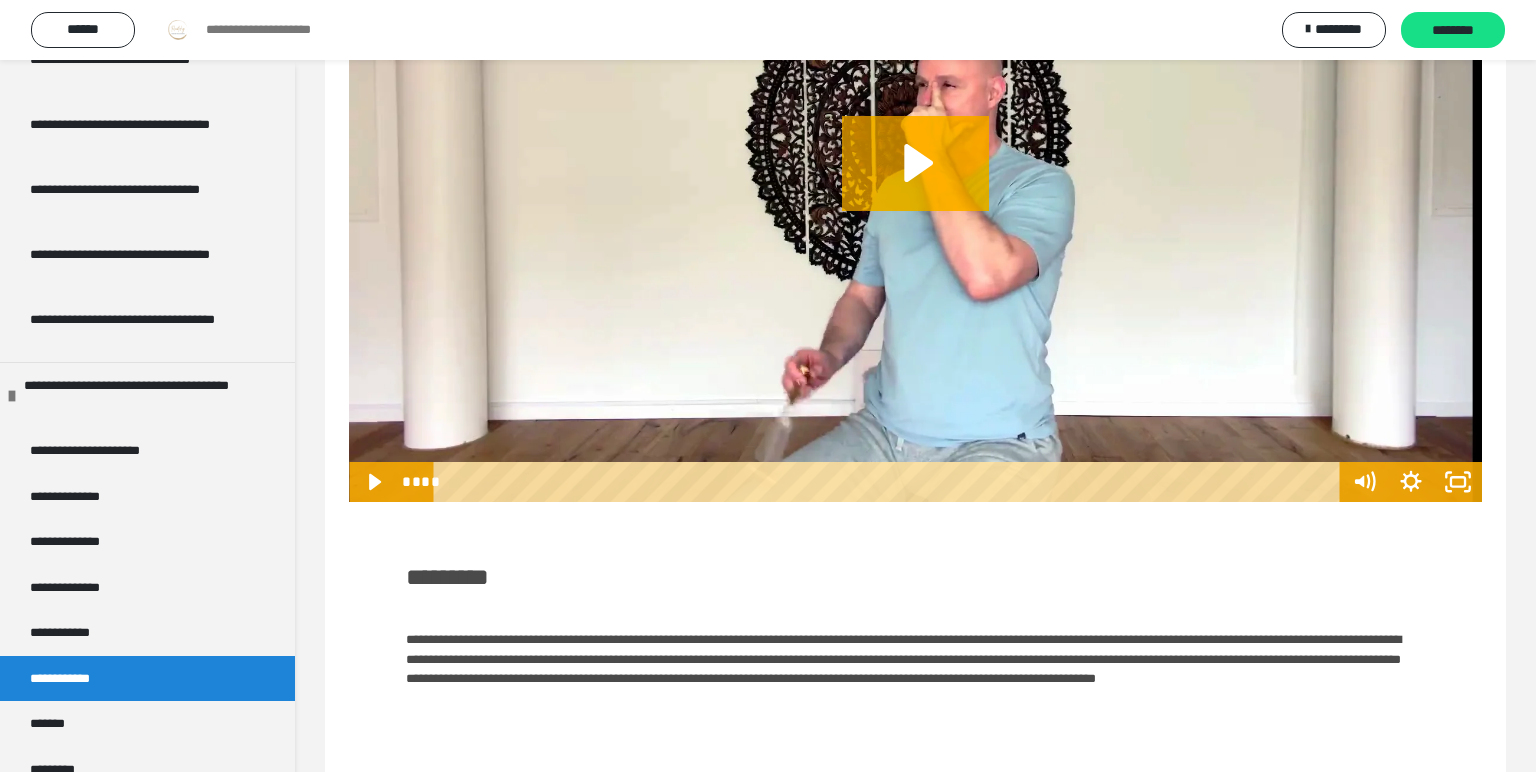 scroll, scrollTop: 339, scrollLeft: 0, axis: vertical 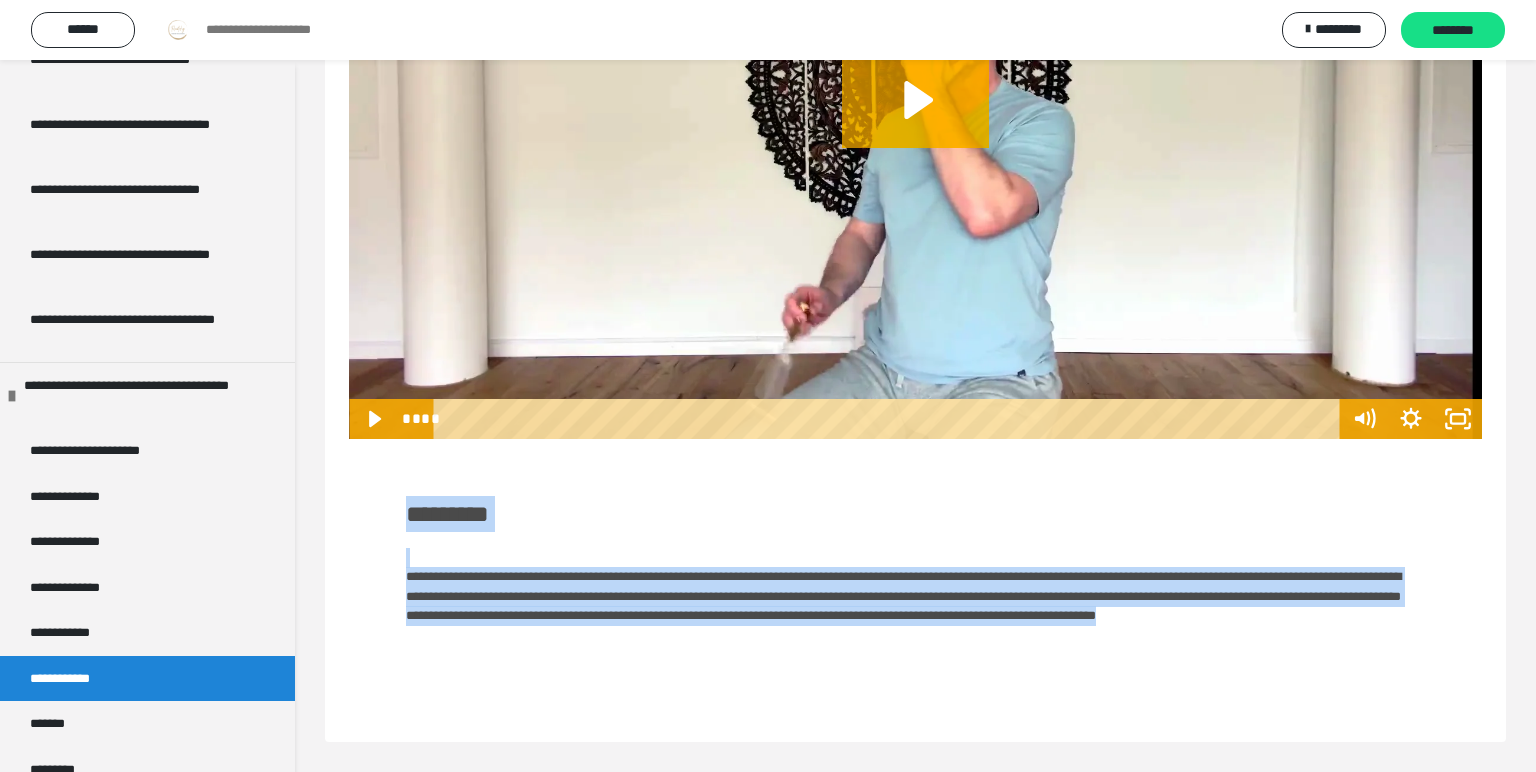 drag, startPoint x: 402, startPoint y: 509, endPoint x: 1053, endPoint y: 650, distance: 666.0946 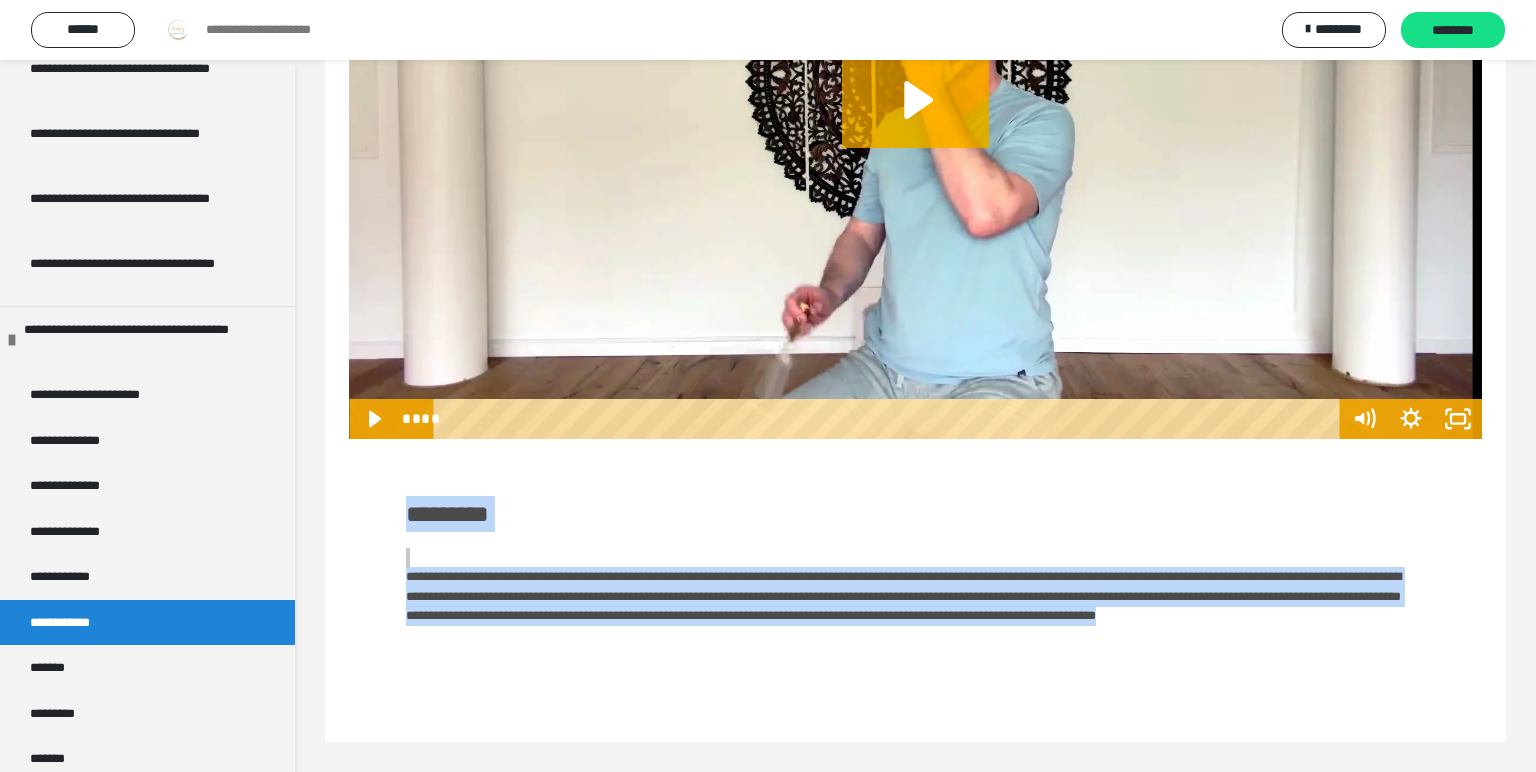scroll, scrollTop: 1953, scrollLeft: 0, axis: vertical 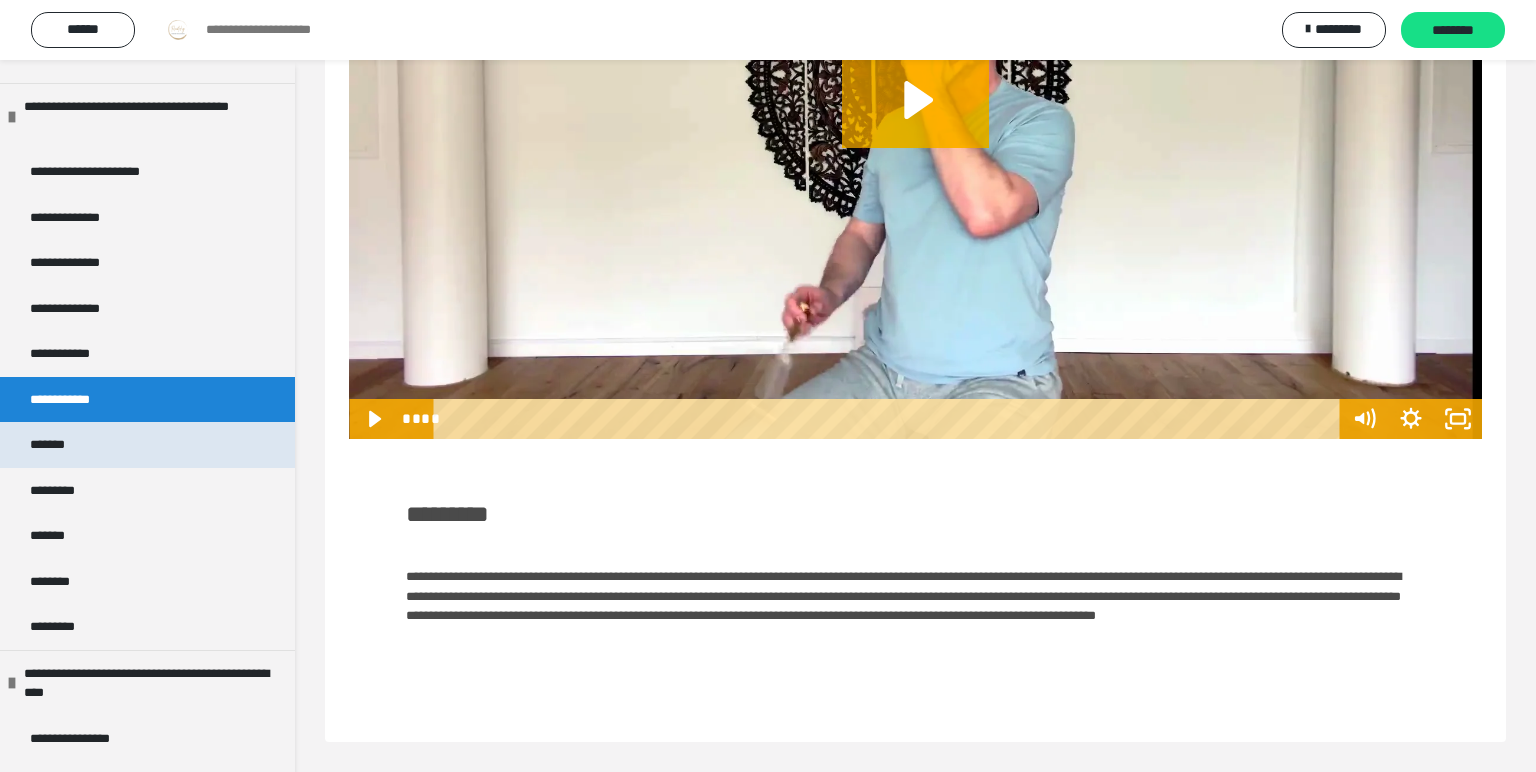 click on "*******" at bounding box center [54, 445] 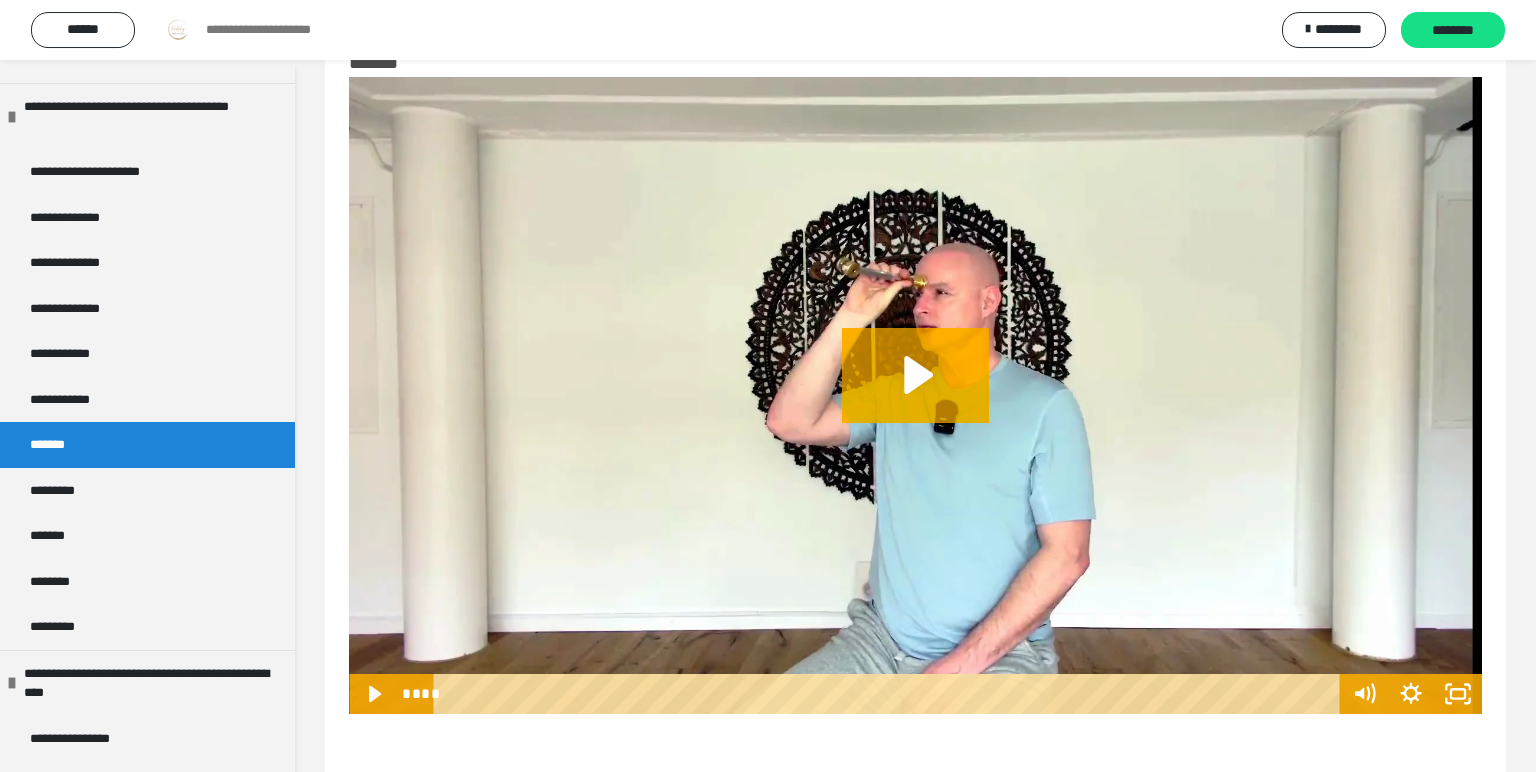 scroll, scrollTop: 320, scrollLeft: 0, axis: vertical 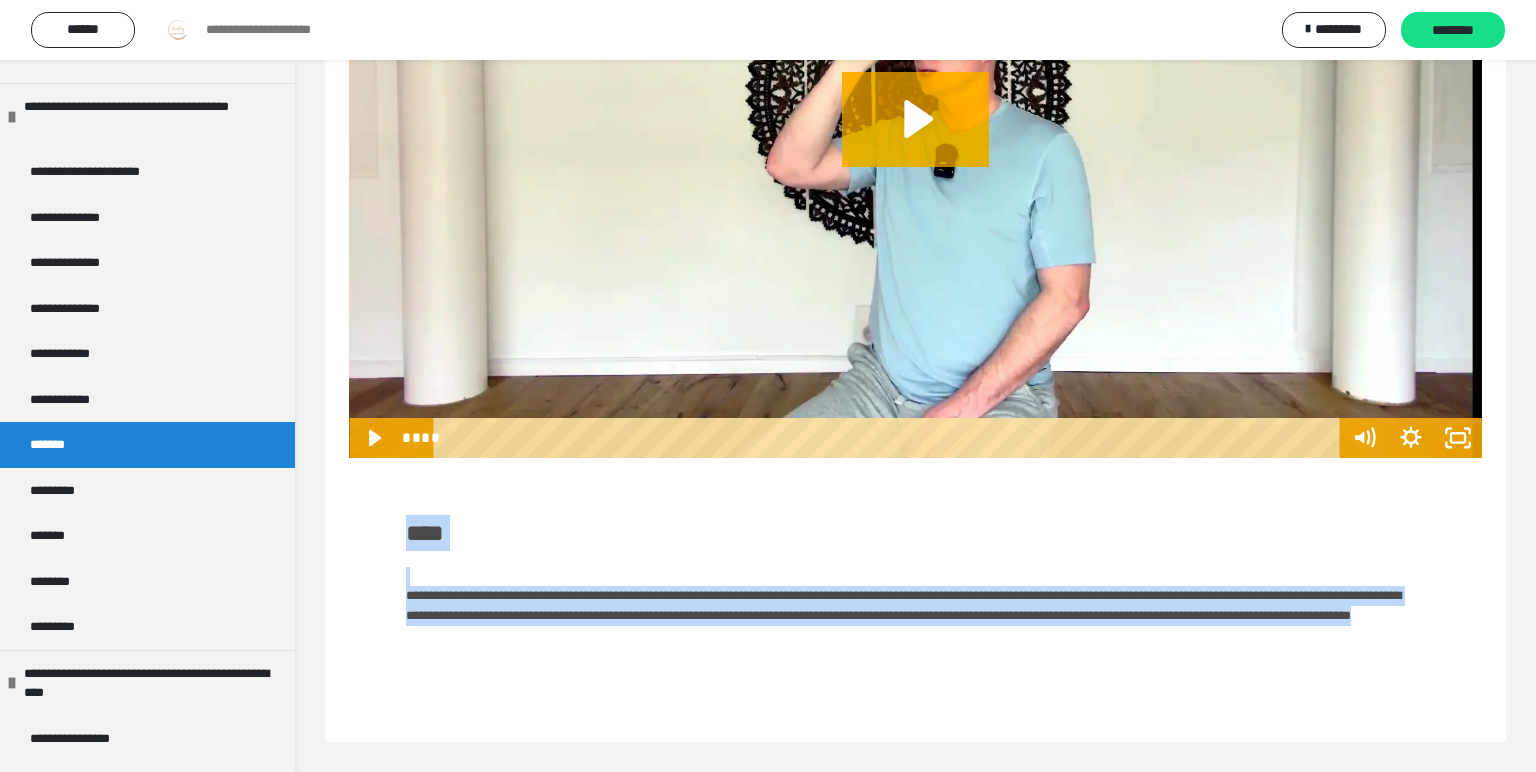 drag, startPoint x: 408, startPoint y: 533, endPoint x: 1082, endPoint y: 667, distance: 687.1914 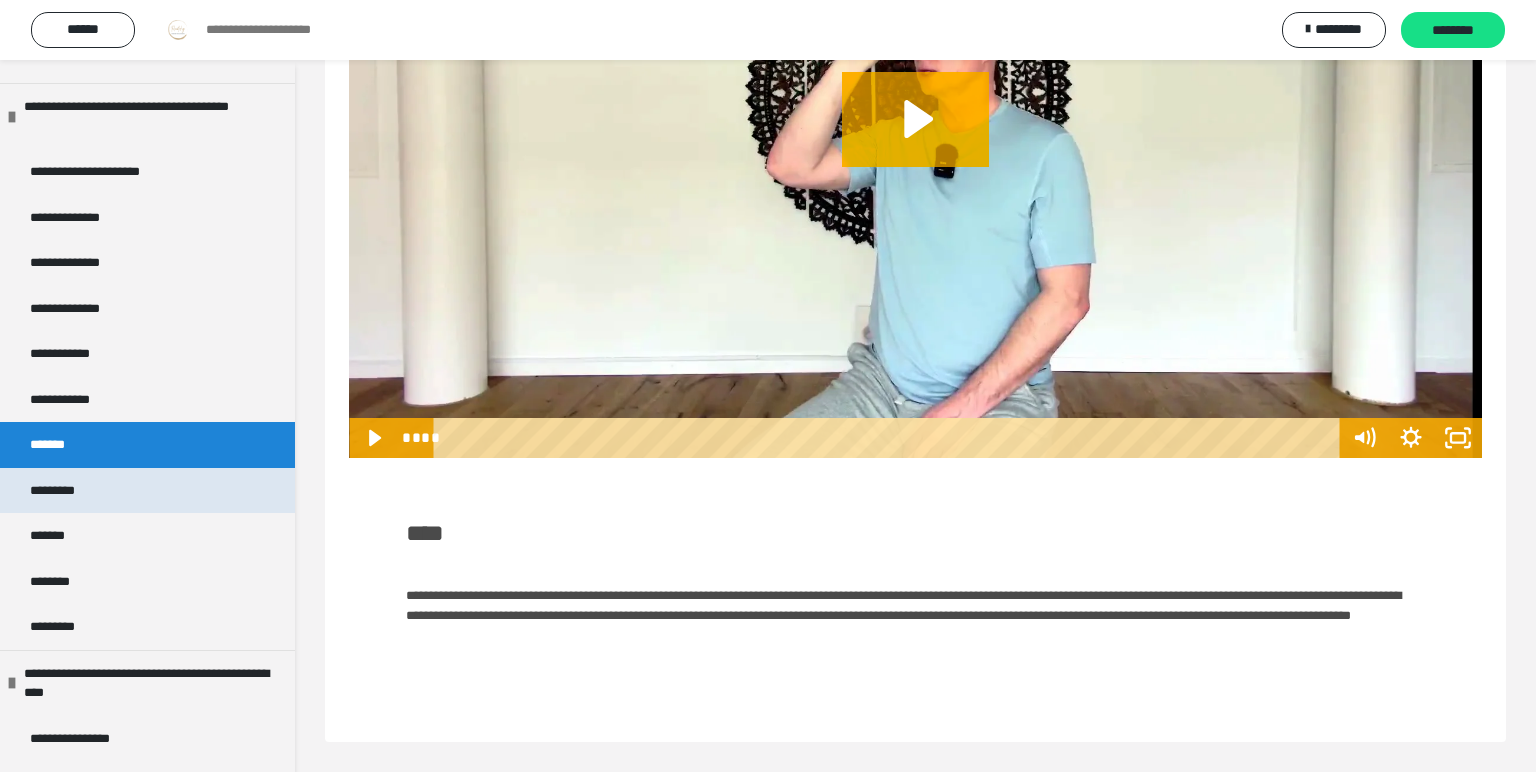 click on "*********" at bounding box center [56, 491] 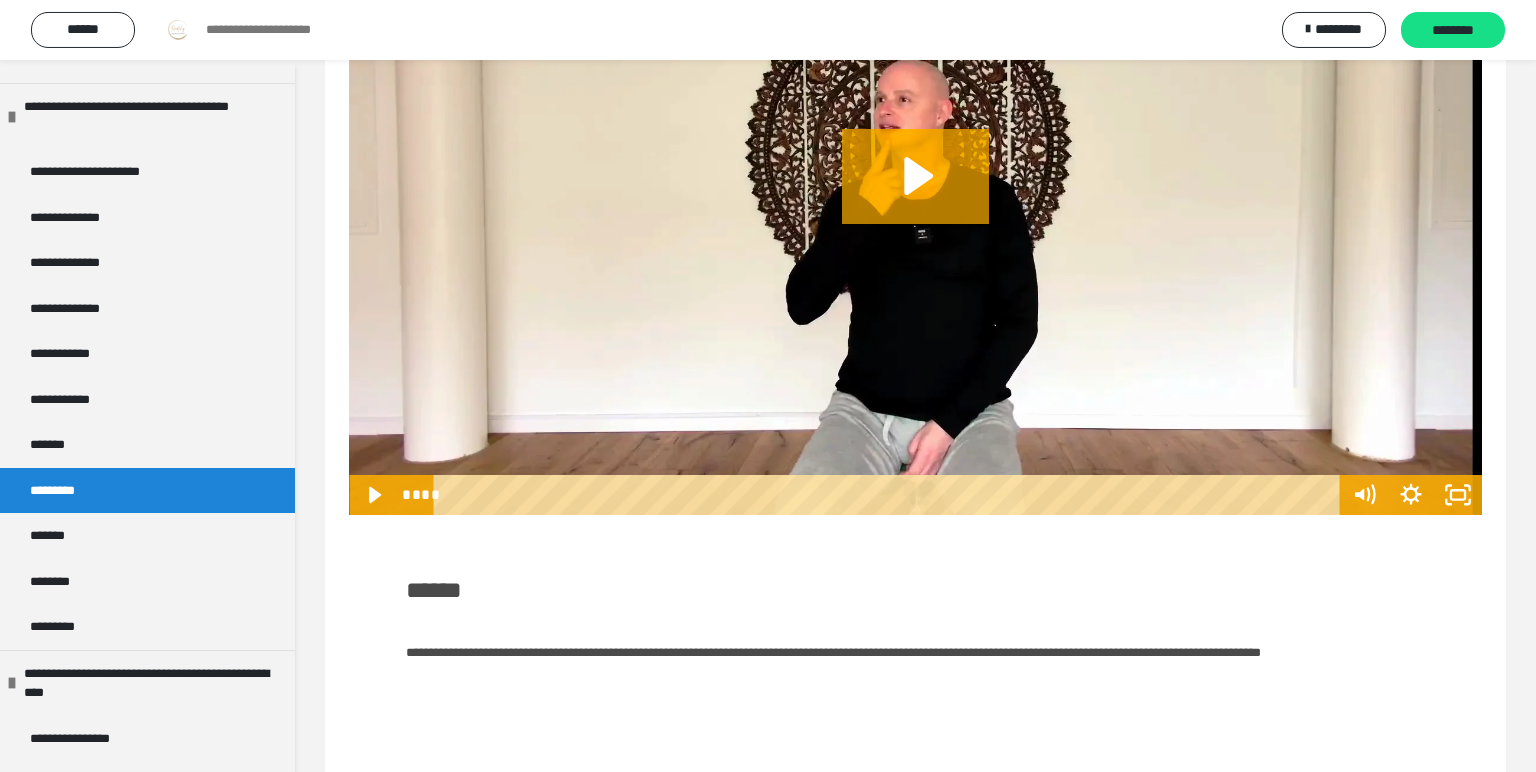 scroll, scrollTop: 300, scrollLeft: 0, axis: vertical 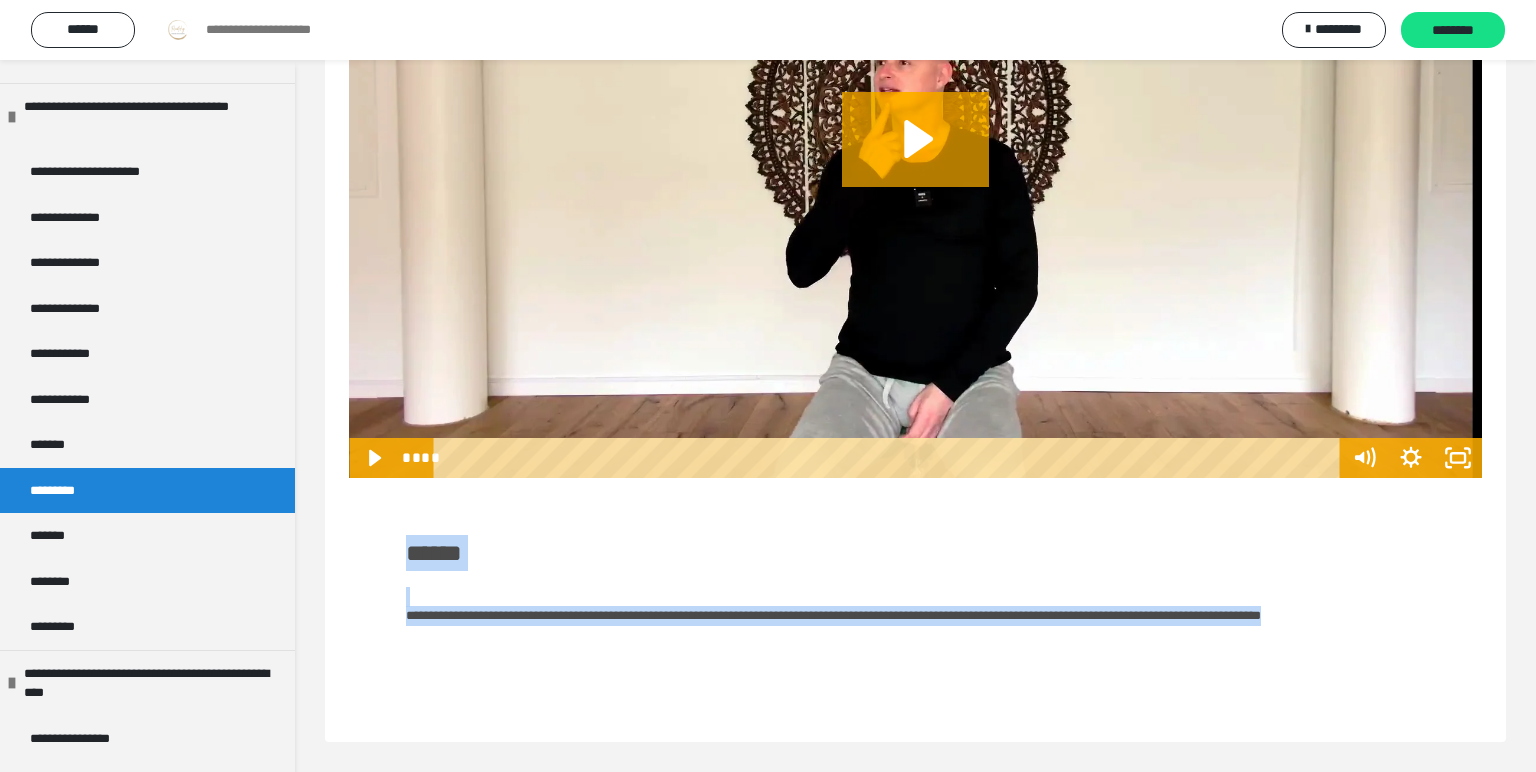 drag, startPoint x: 410, startPoint y: 554, endPoint x: 751, endPoint y: 643, distance: 352.42303 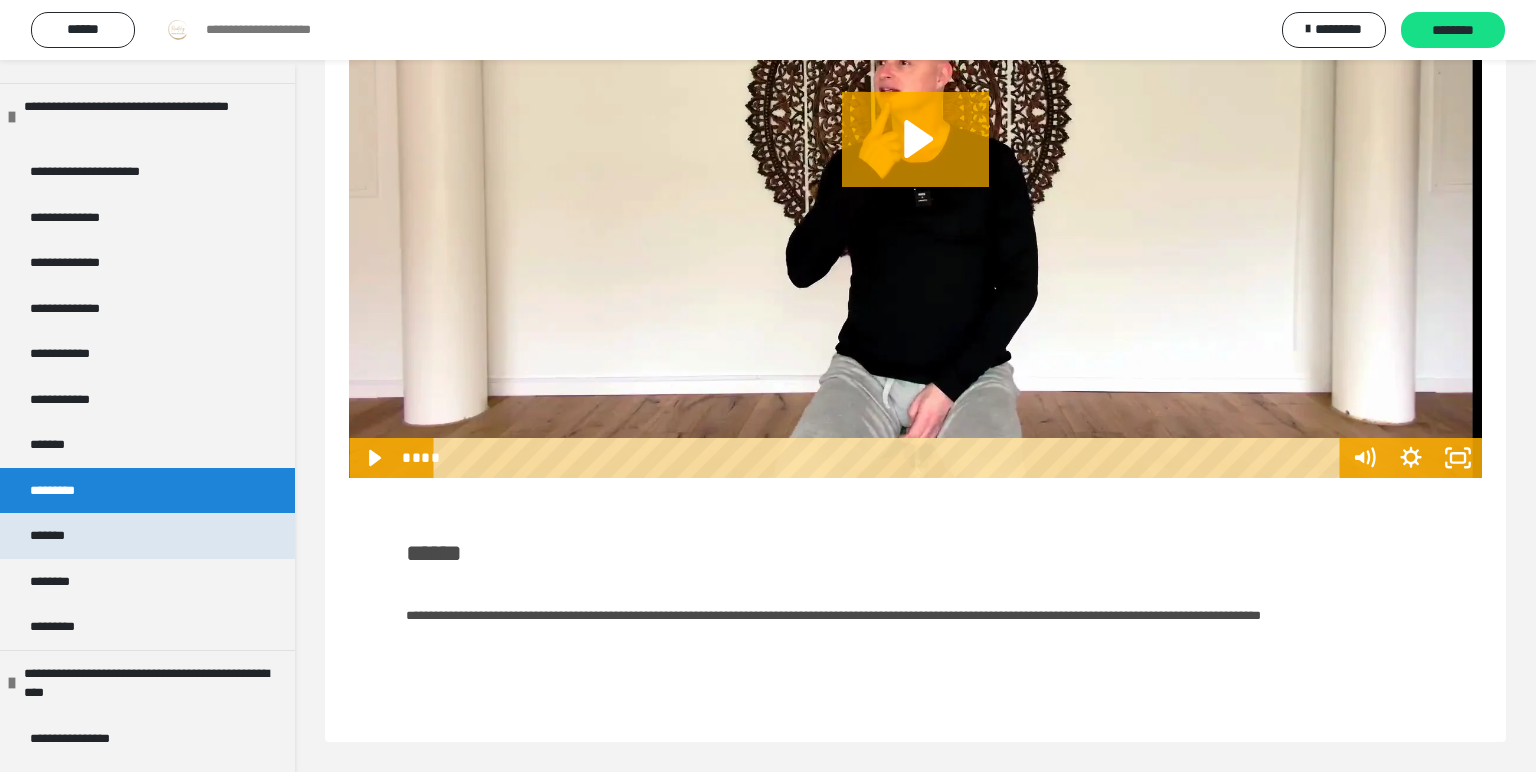 click on "*******" at bounding box center (52, 536) 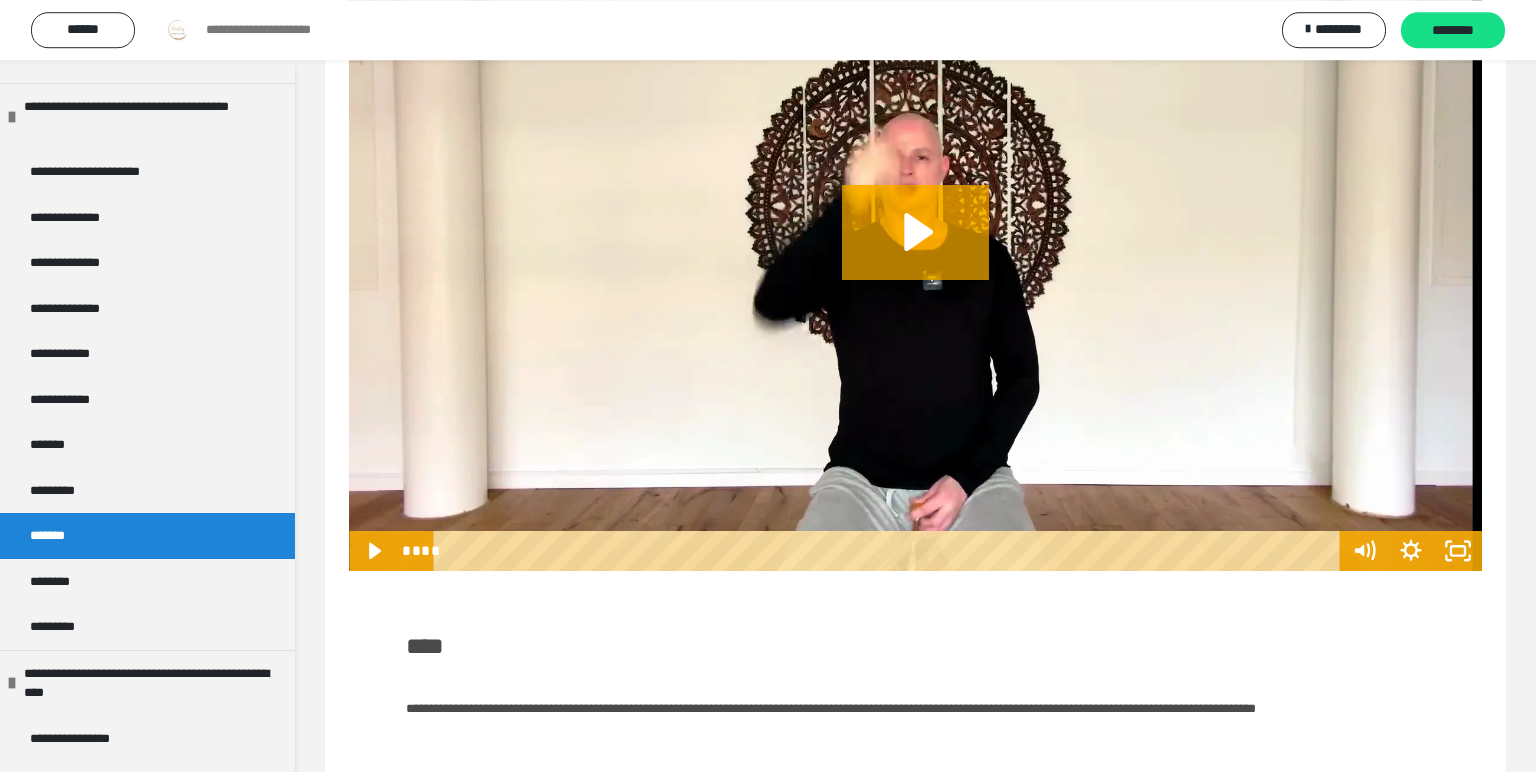 scroll, scrollTop: 300, scrollLeft: 0, axis: vertical 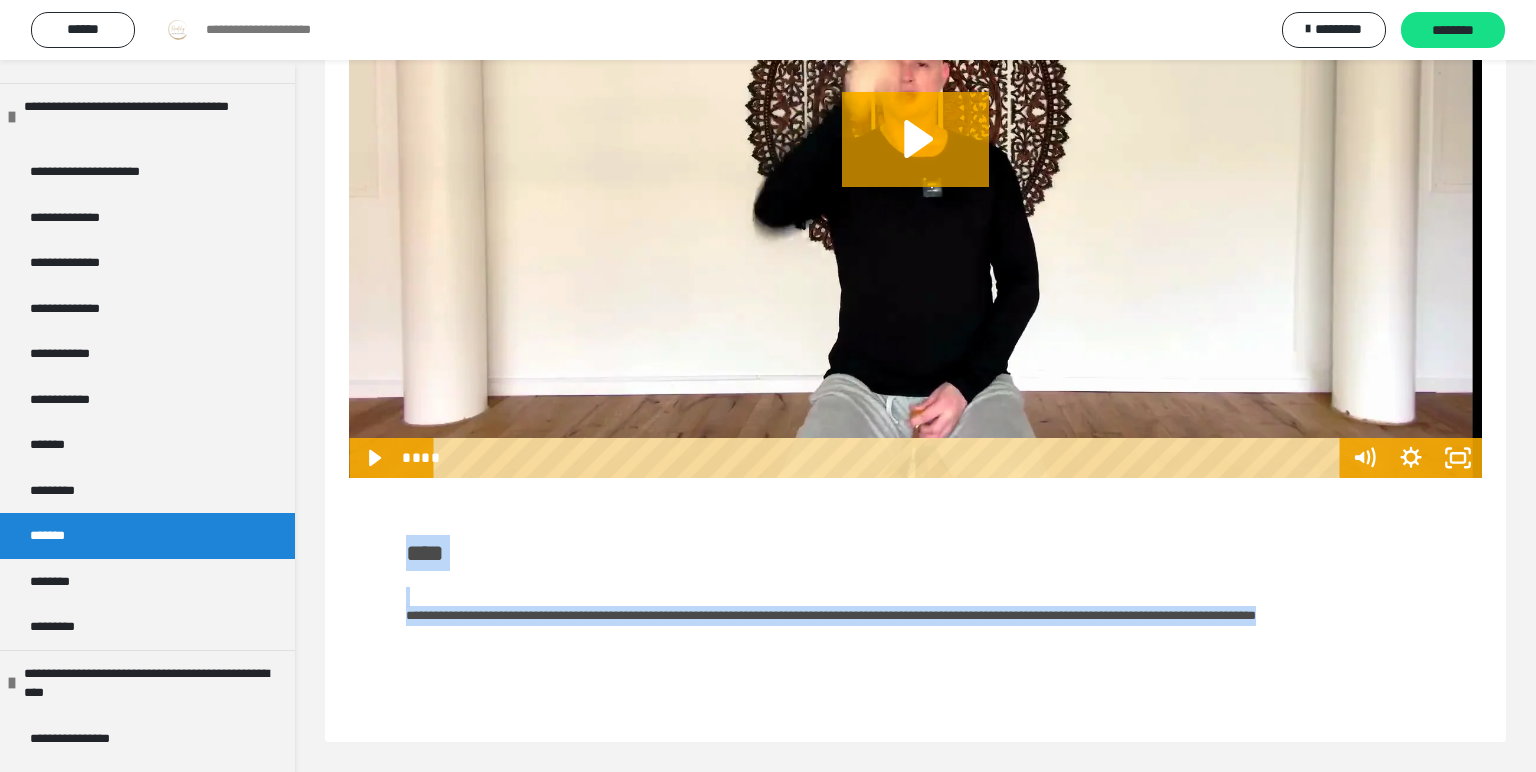 drag, startPoint x: 409, startPoint y: 549, endPoint x: 575, endPoint y: 648, distance: 193.27959 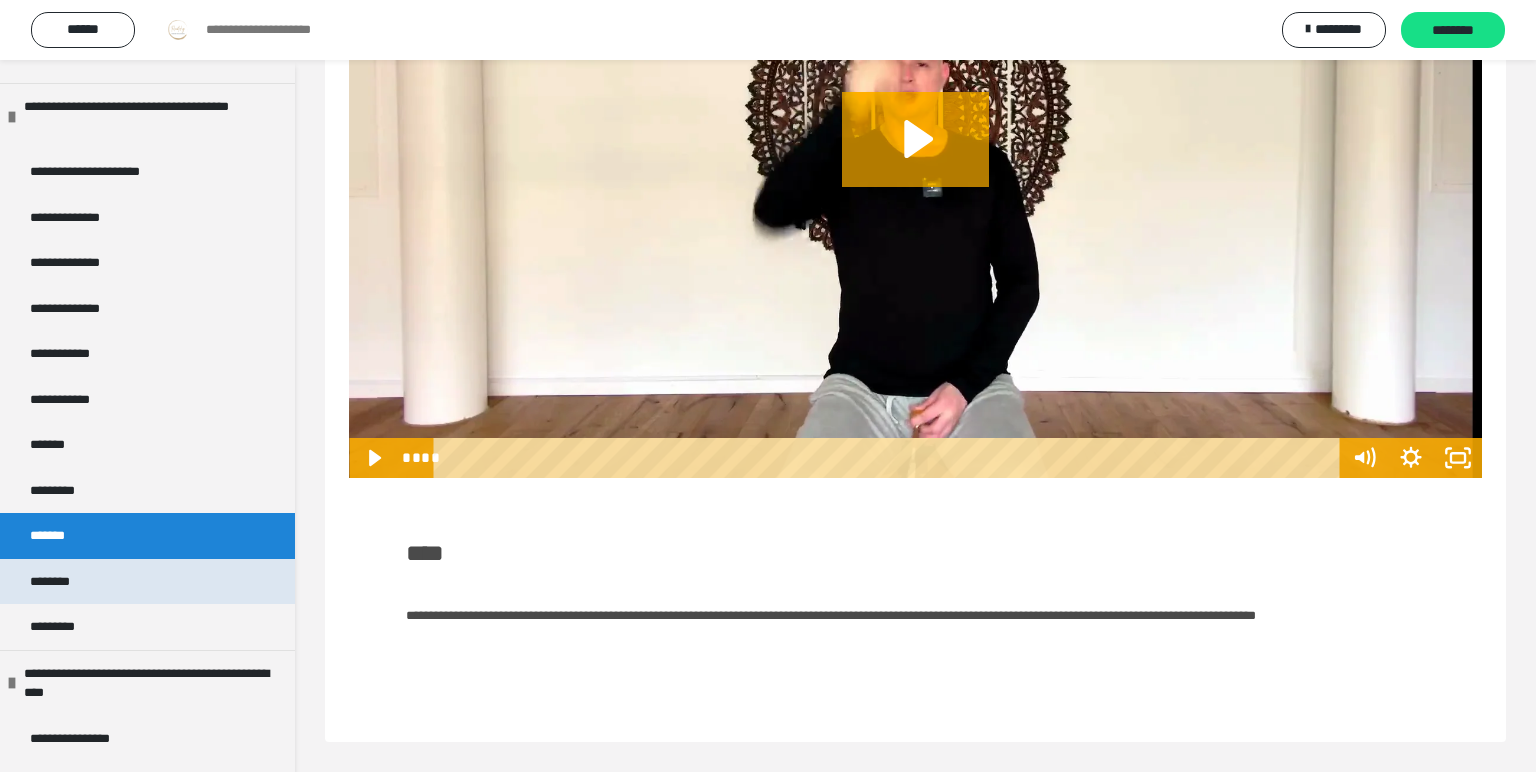 click on "********" at bounding box center (56, 582) 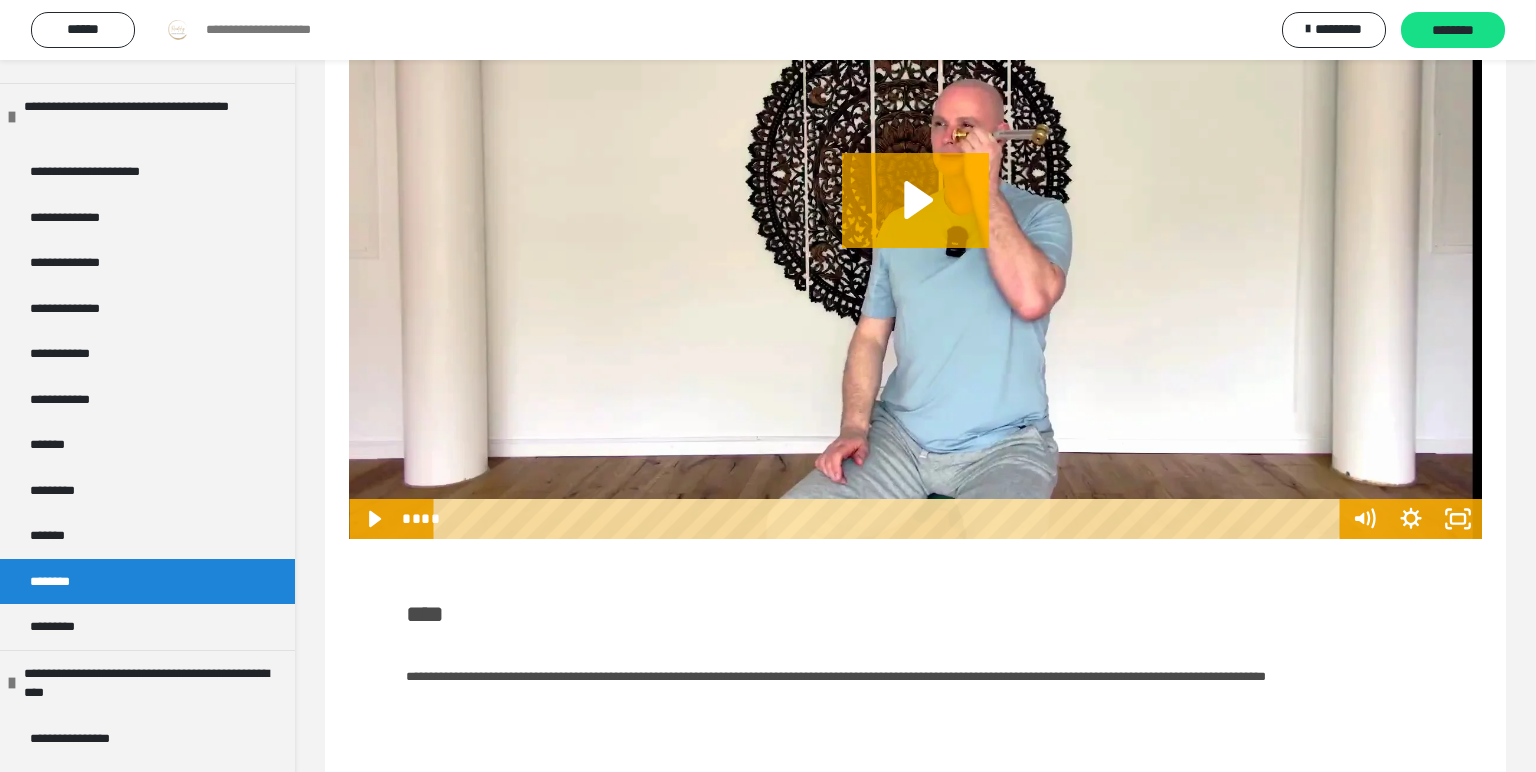 scroll, scrollTop: 300, scrollLeft: 0, axis: vertical 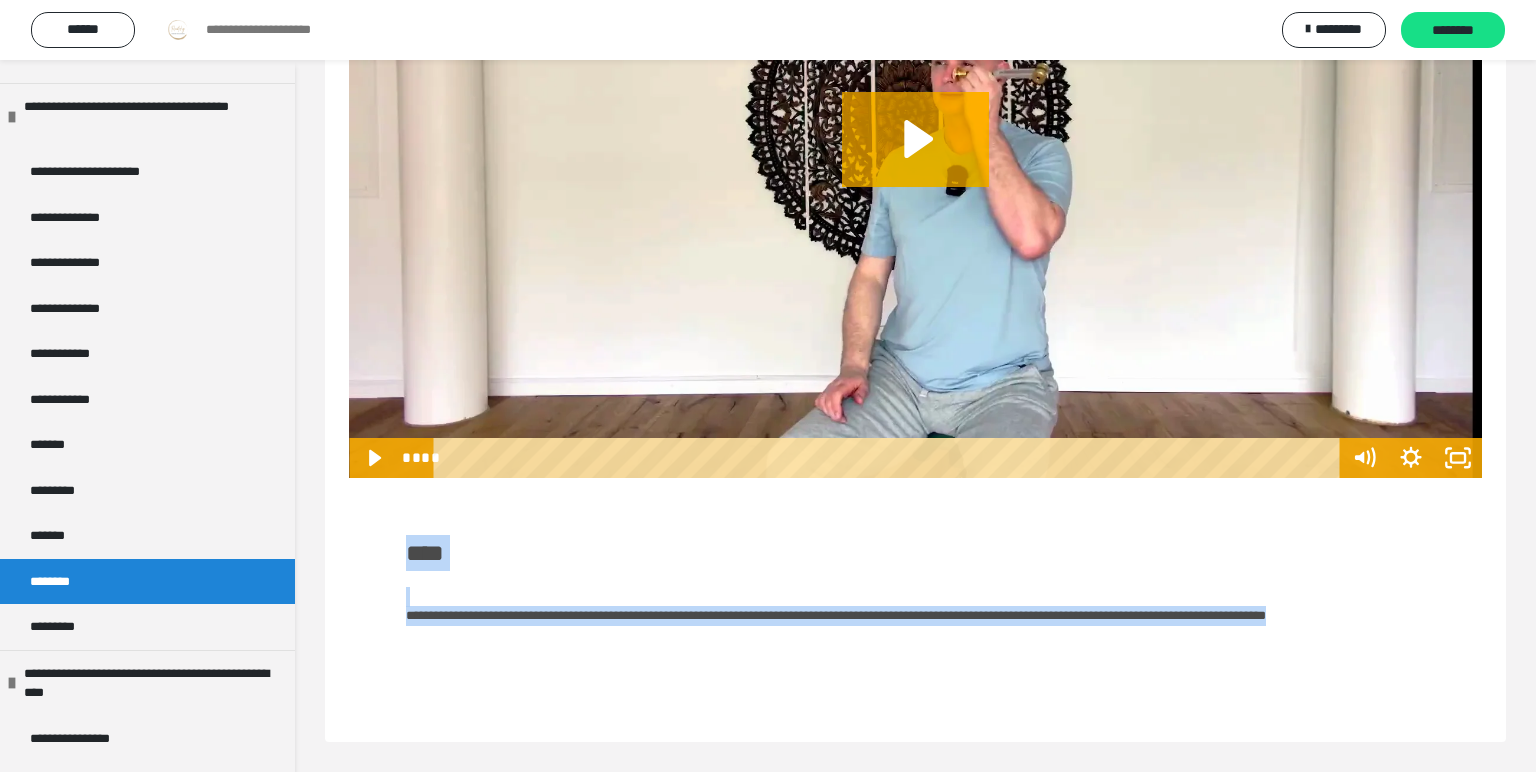 drag, startPoint x: 406, startPoint y: 550, endPoint x: 689, endPoint y: 655, distance: 301.85095 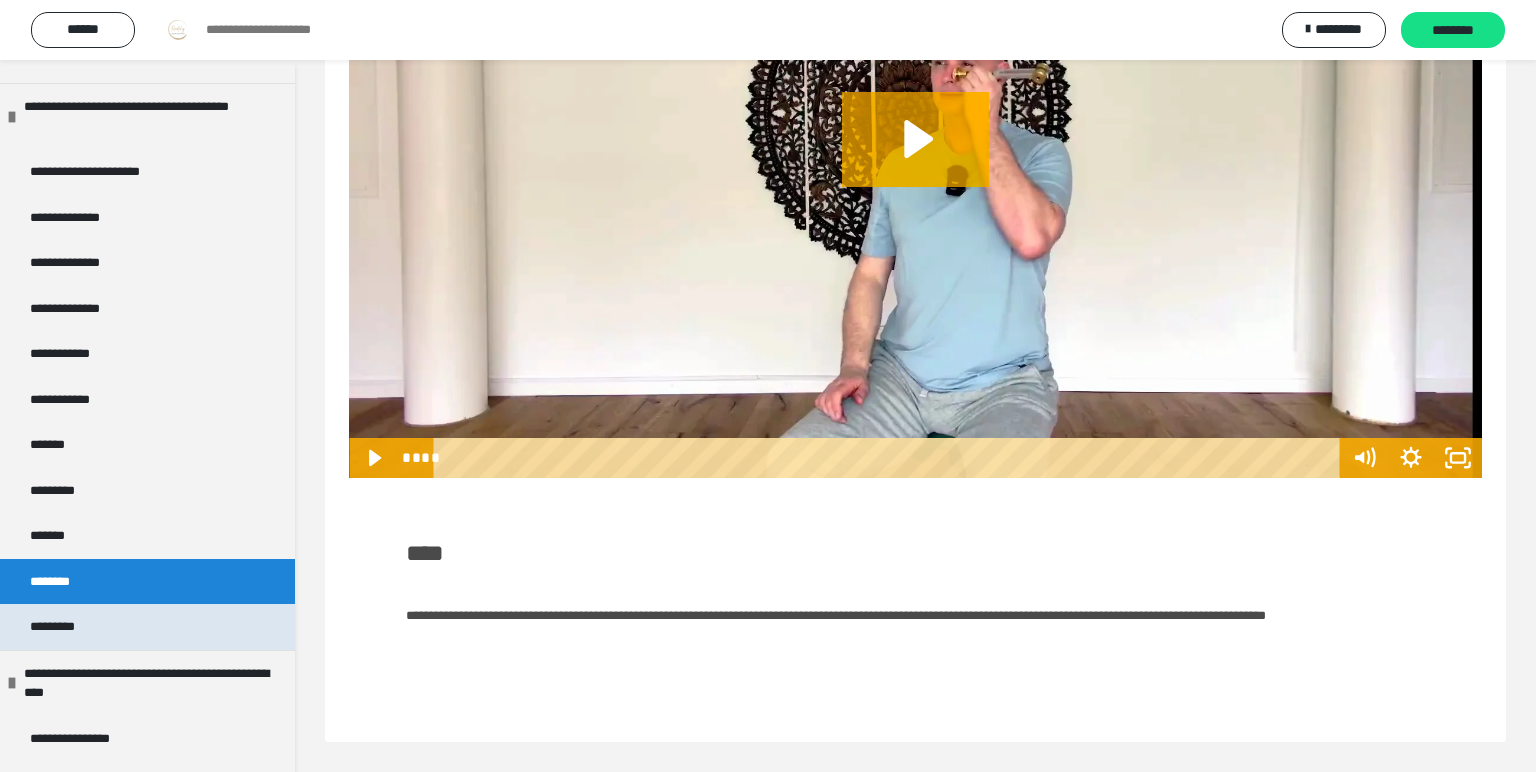 click on "*********" at bounding box center [58, 627] 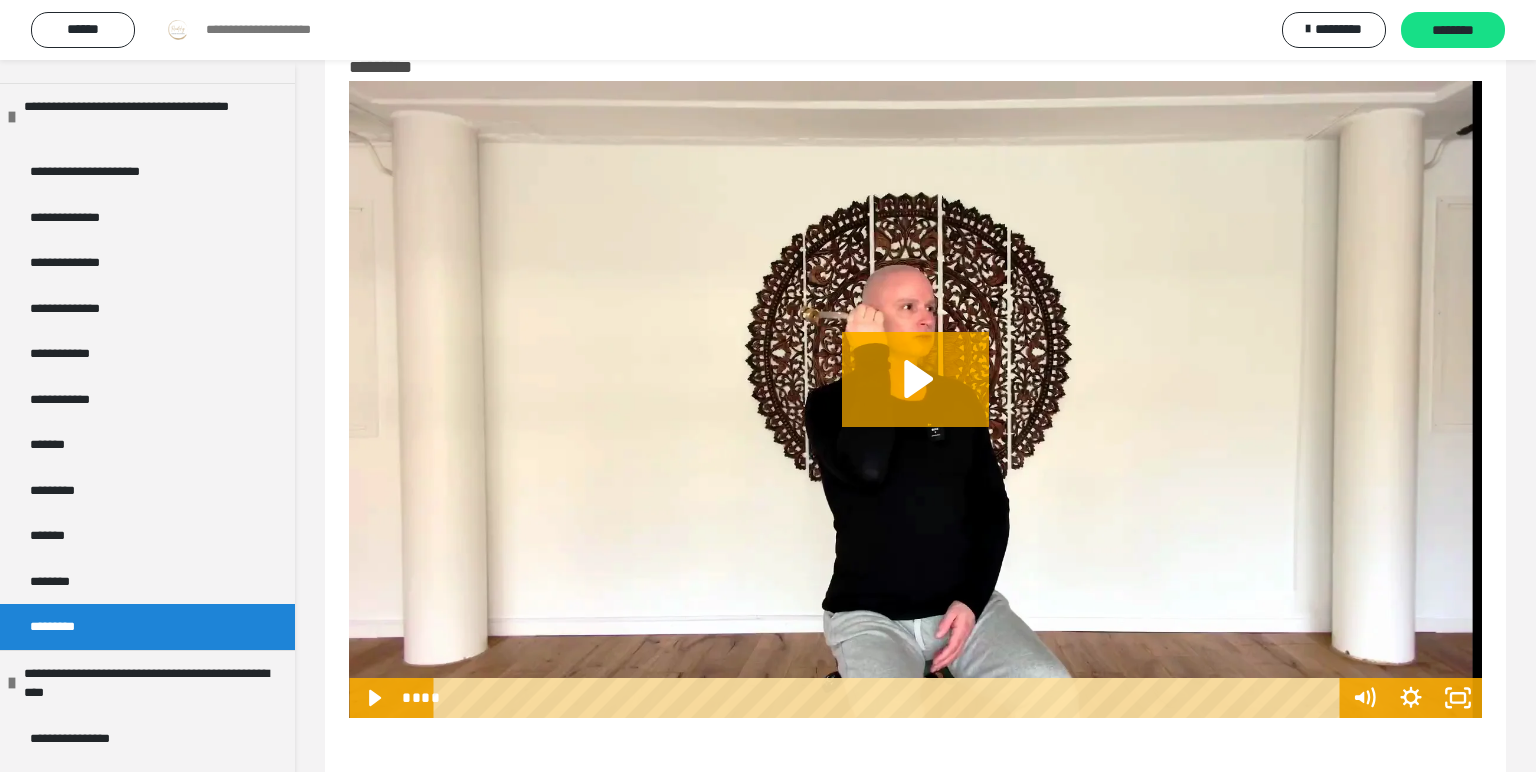 scroll, scrollTop: 300, scrollLeft: 0, axis: vertical 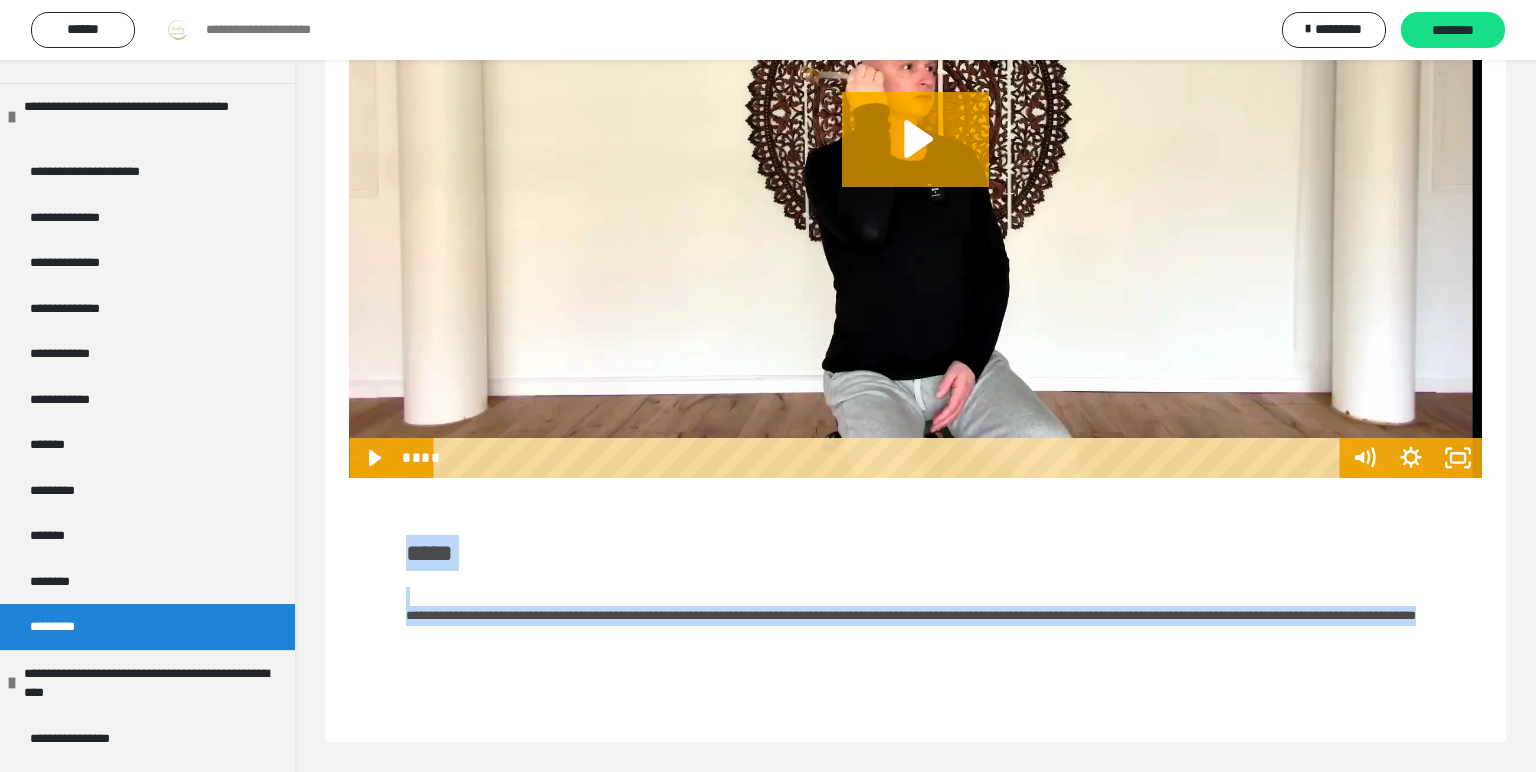 drag, startPoint x: 406, startPoint y: 543, endPoint x: 858, endPoint y: 636, distance: 461.46832 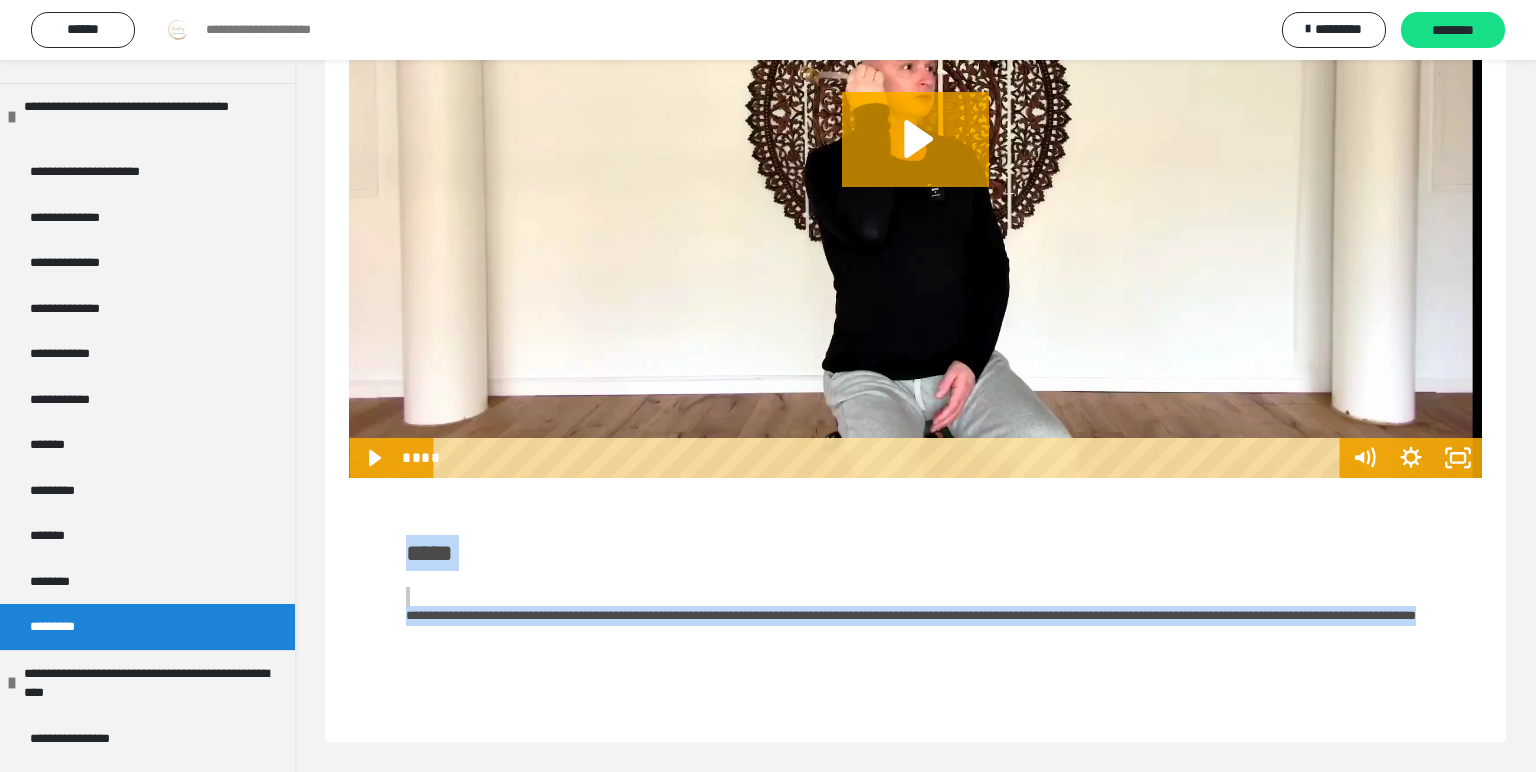 scroll, scrollTop: 2232, scrollLeft: 0, axis: vertical 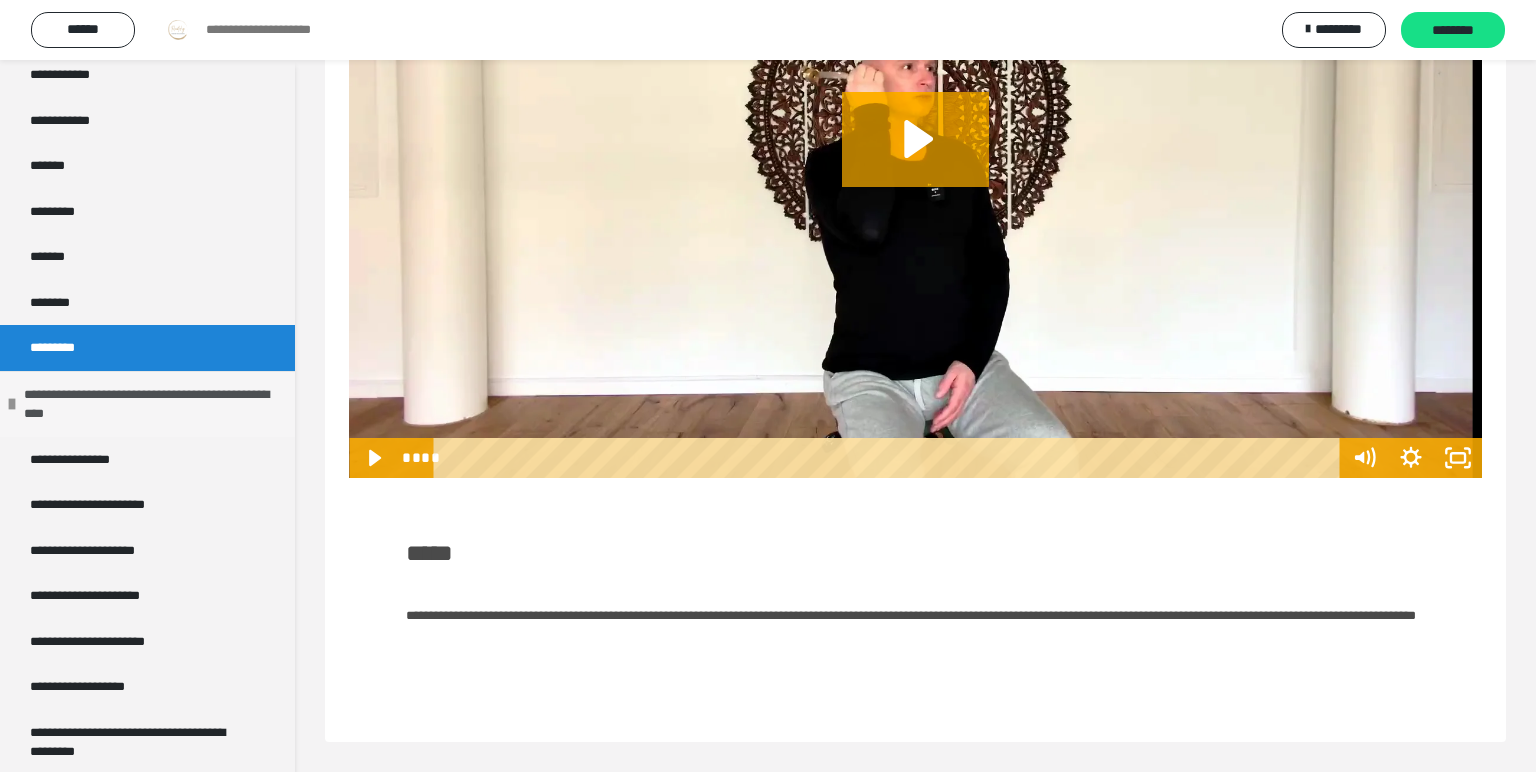 click on "**********" at bounding box center (152, 404) 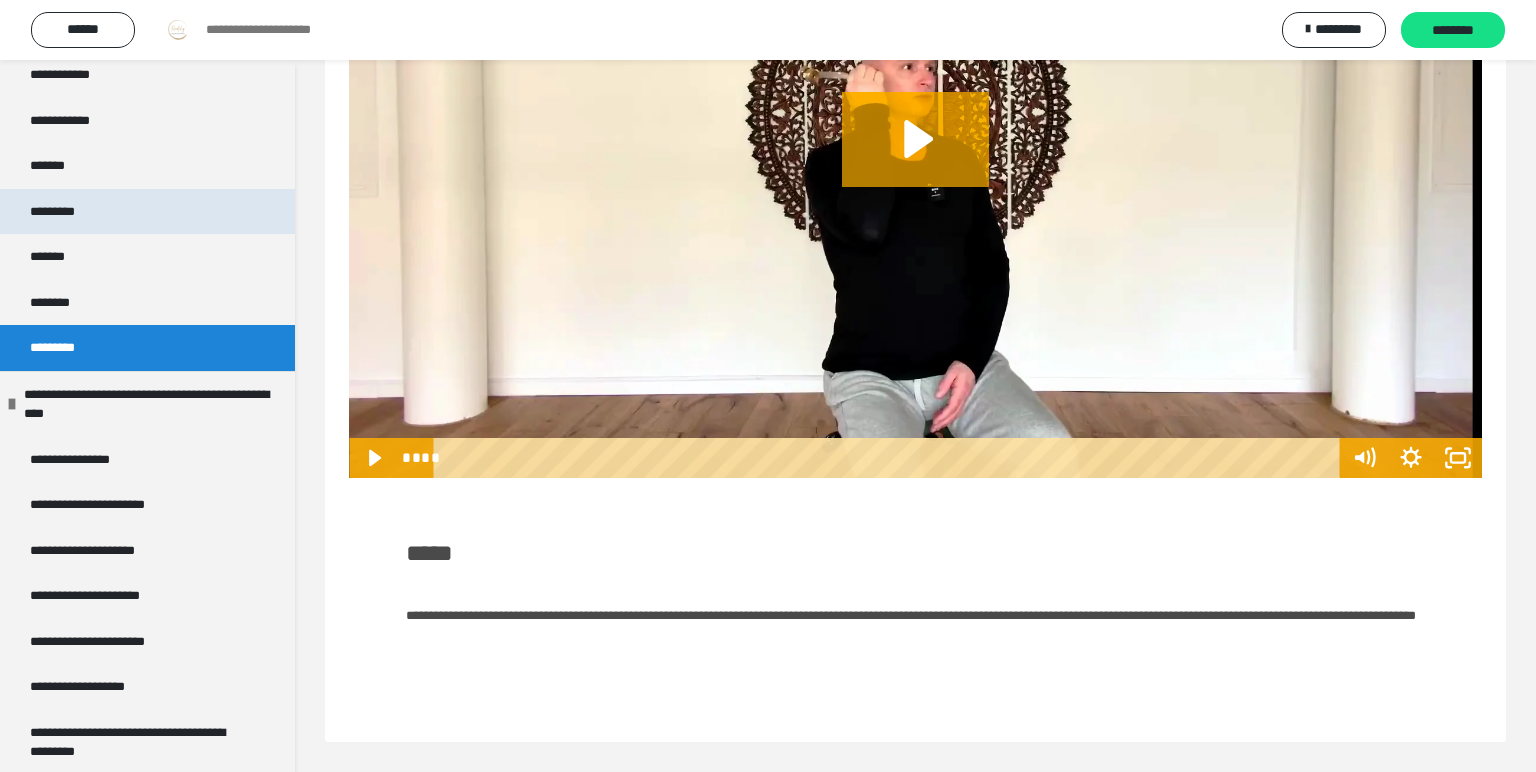 scroll, scrollTop: 2054, scrollLeft: 0, axis: vertical 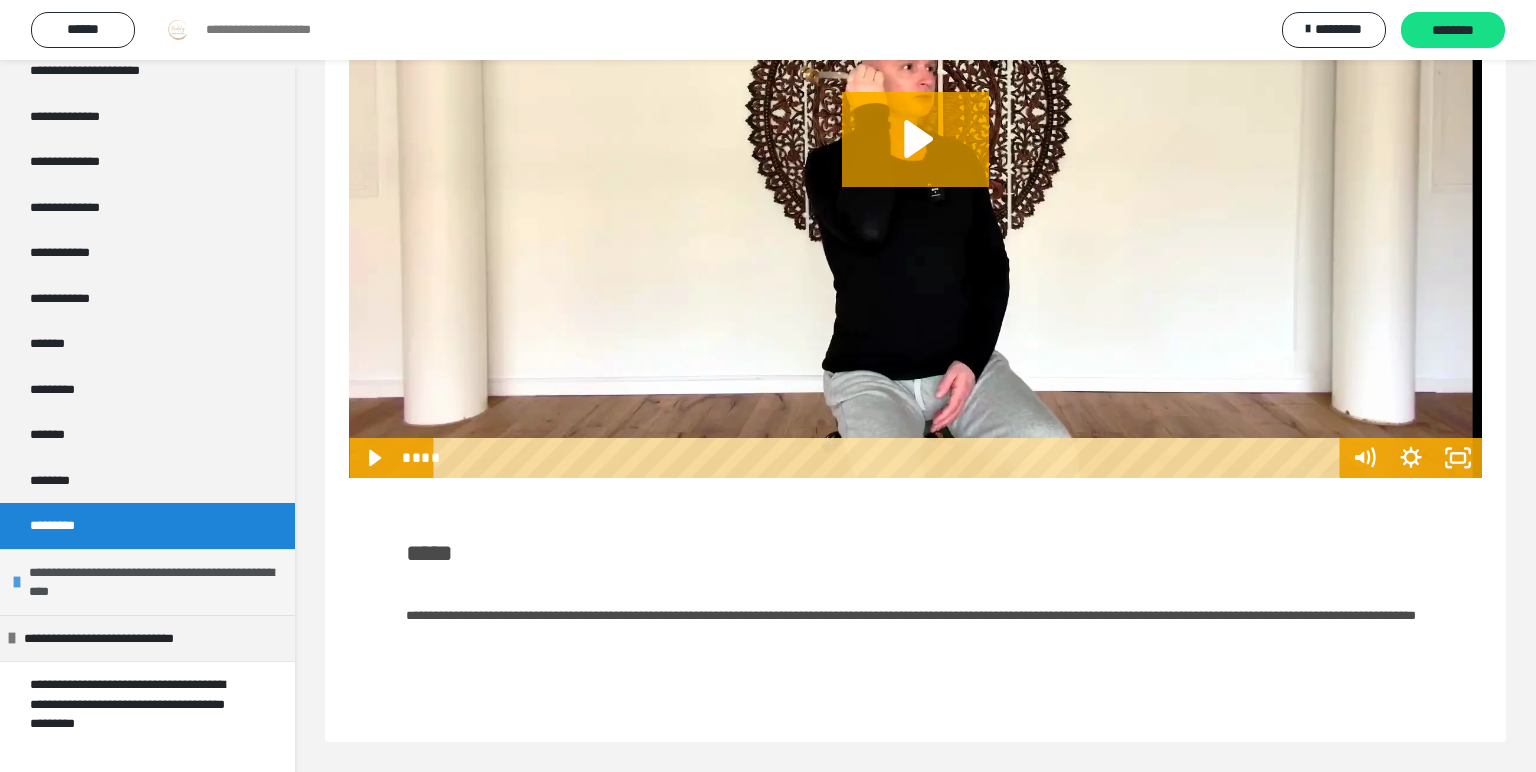 click on "**********" at bounding box center [157, 582] 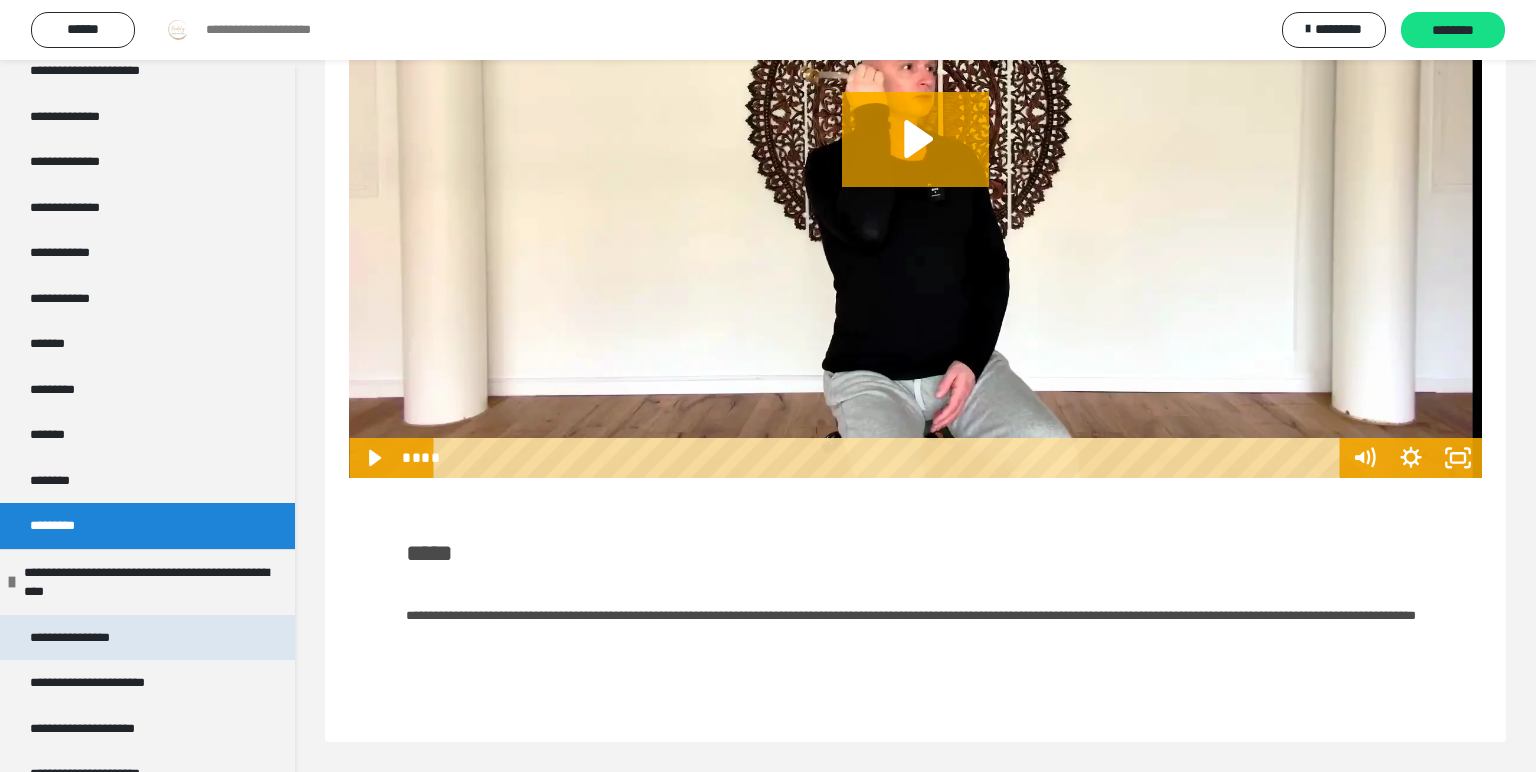 click on "**********" at bounding box center [94, 638] 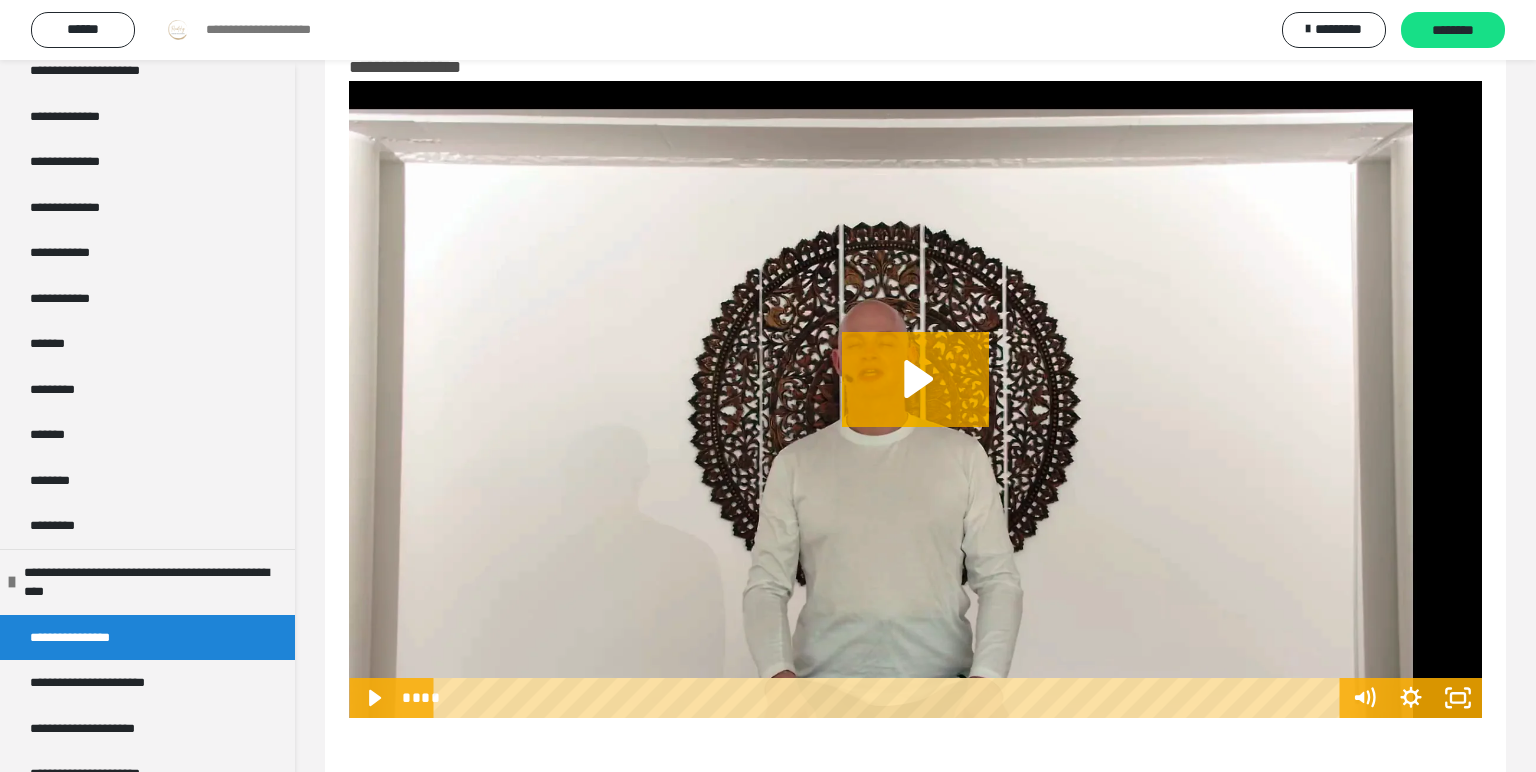scroll, scrollTop: 300, scrollLeft: 0, axis: vertical 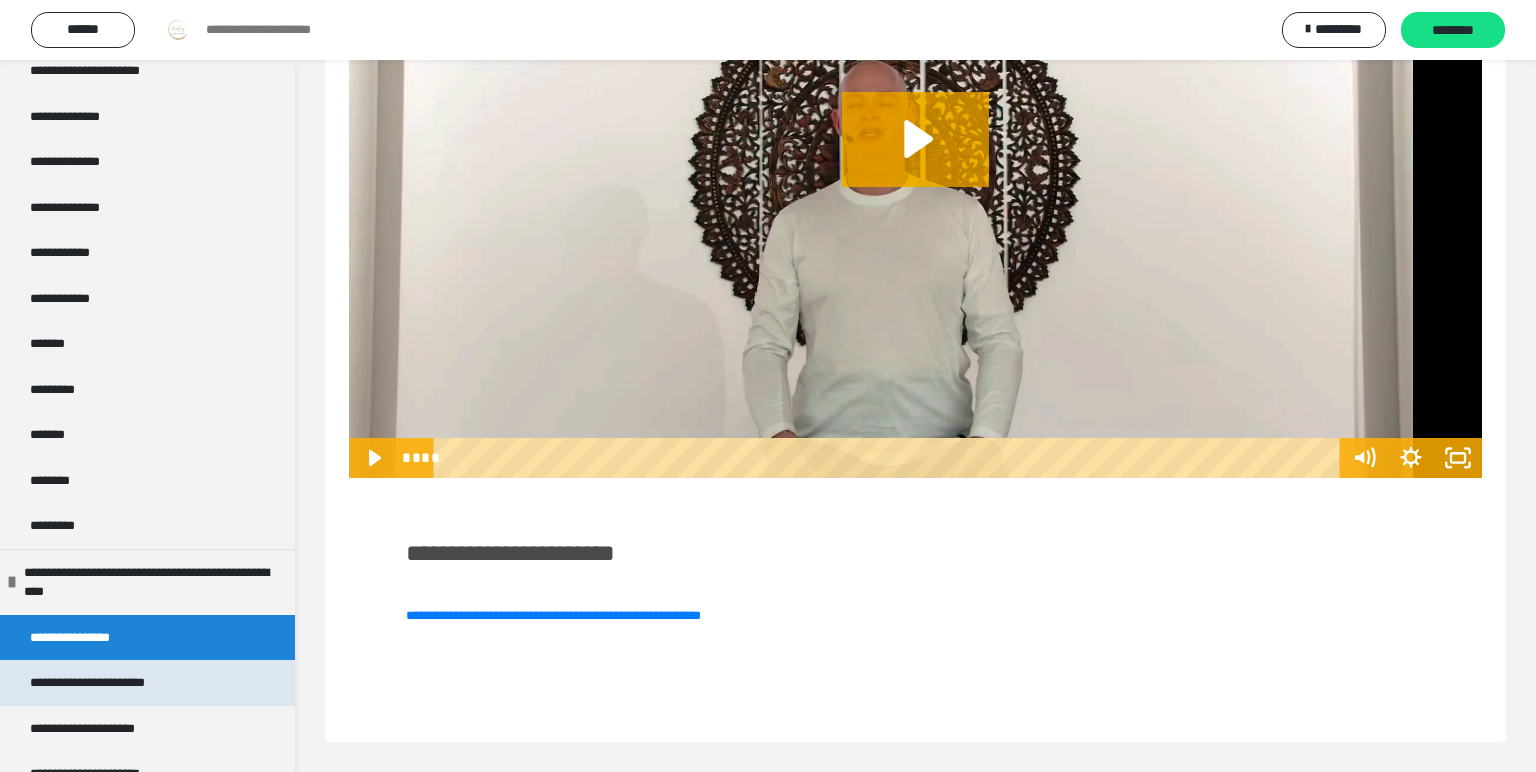click on "**********" at bounding box center (107, 683) 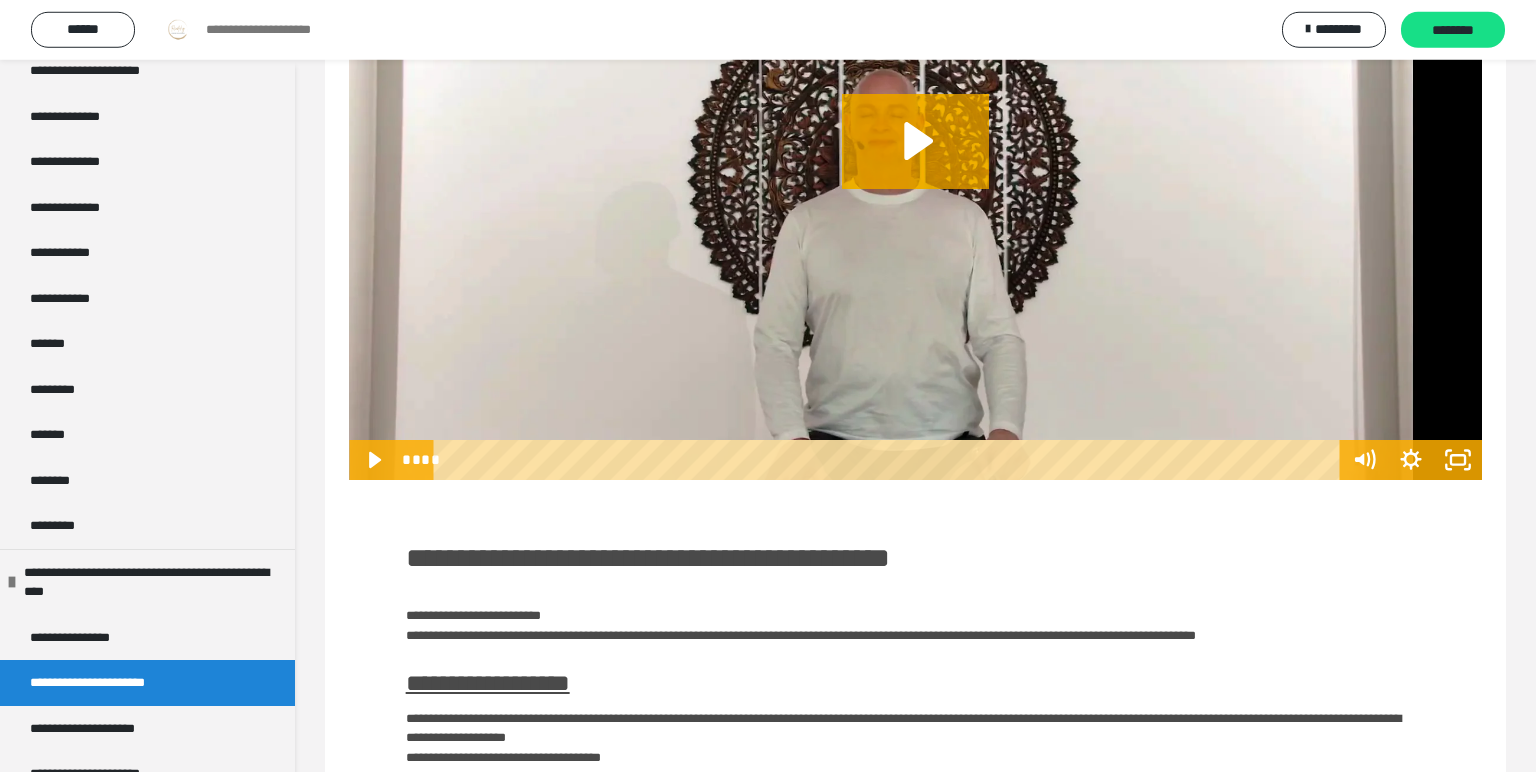 scroll, scrollTop: 424, scrollLeft: 0, axis: vertical 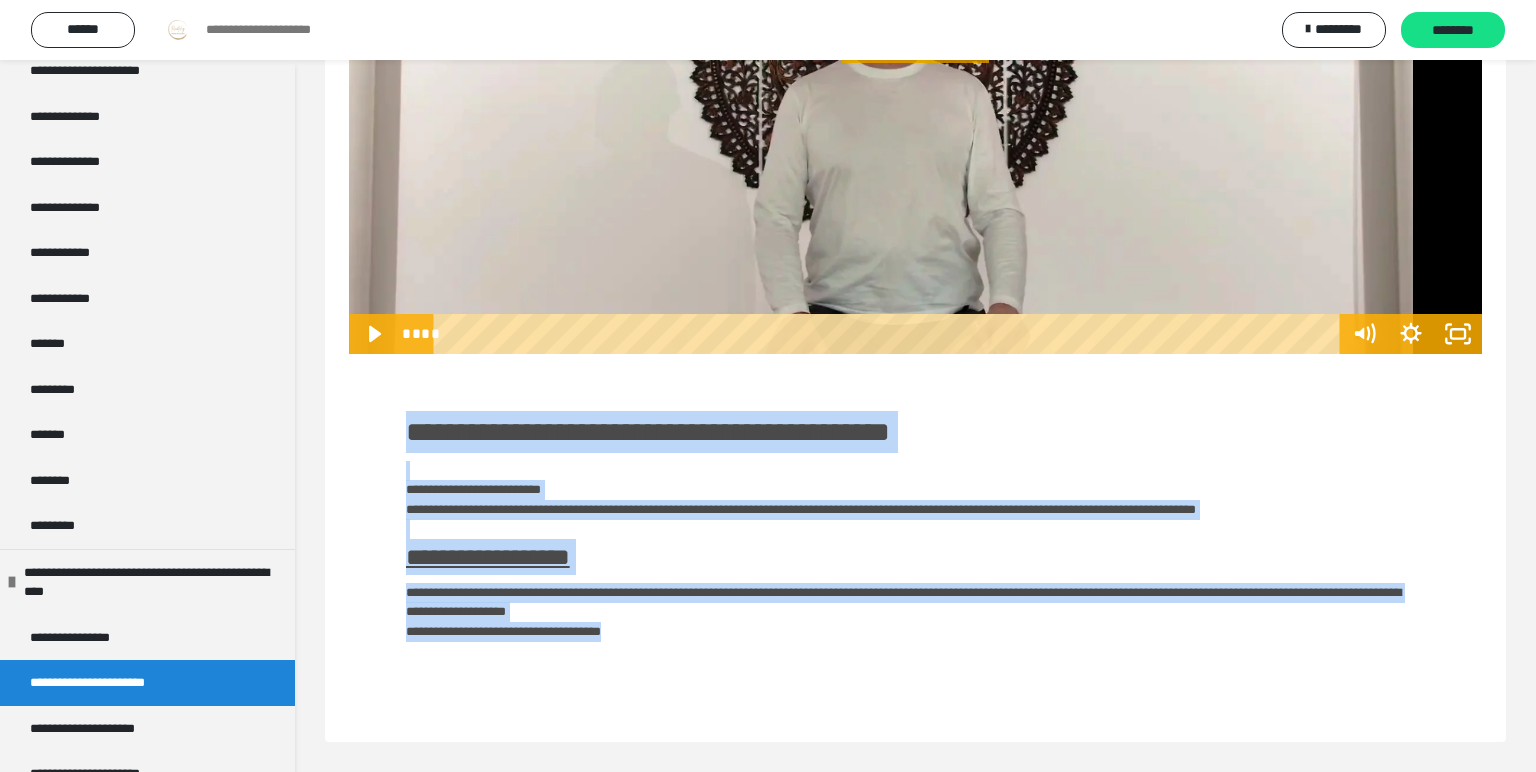 drag, startPoint x: 408, startPoint y: 430, endPoint x: 832, endPoint y: 657, distance: 480.94177 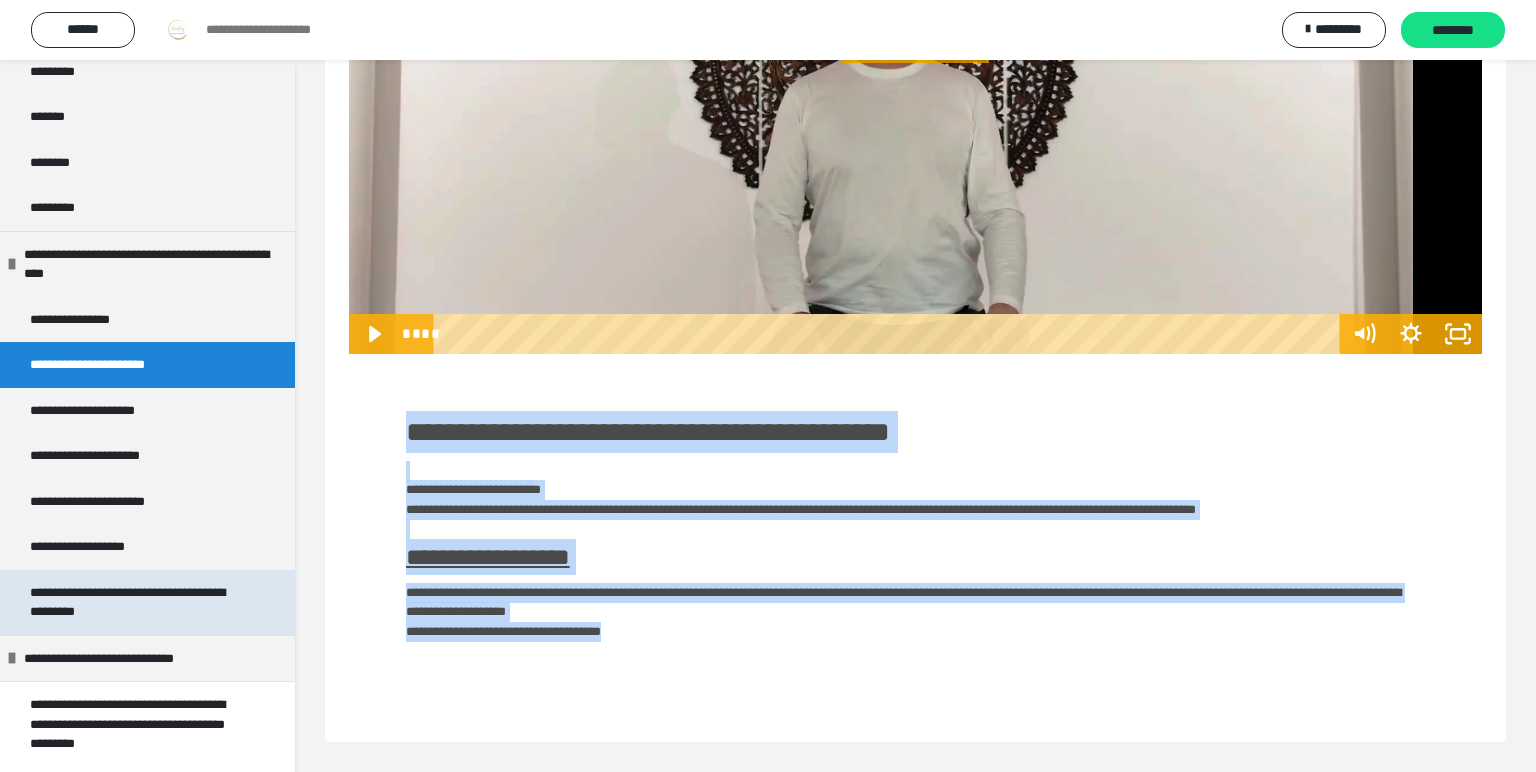 scroll, scrollTop: 2392, scrollLeft: 0, axis: vertical 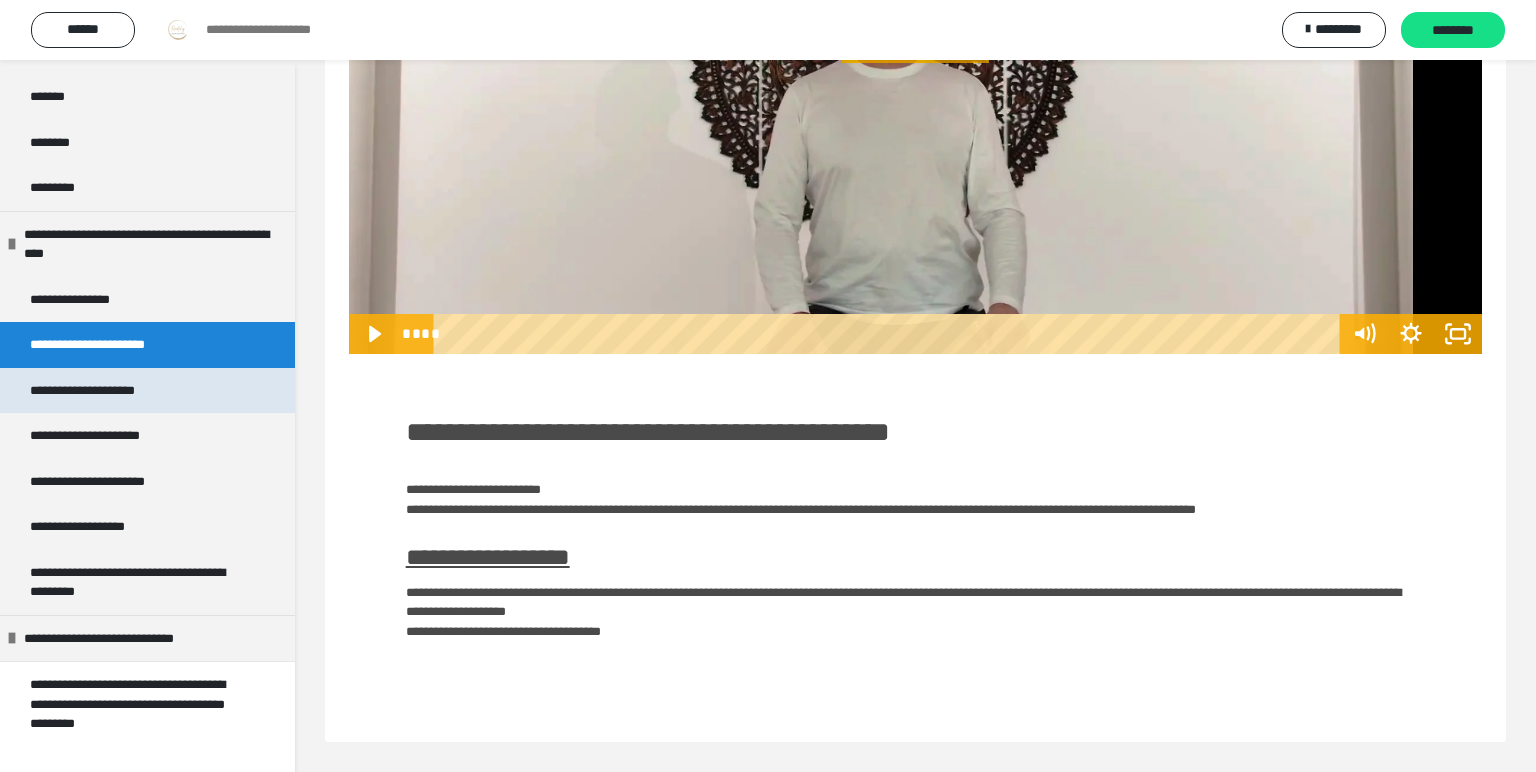 click on "**********" at bounding box center [101, 391] 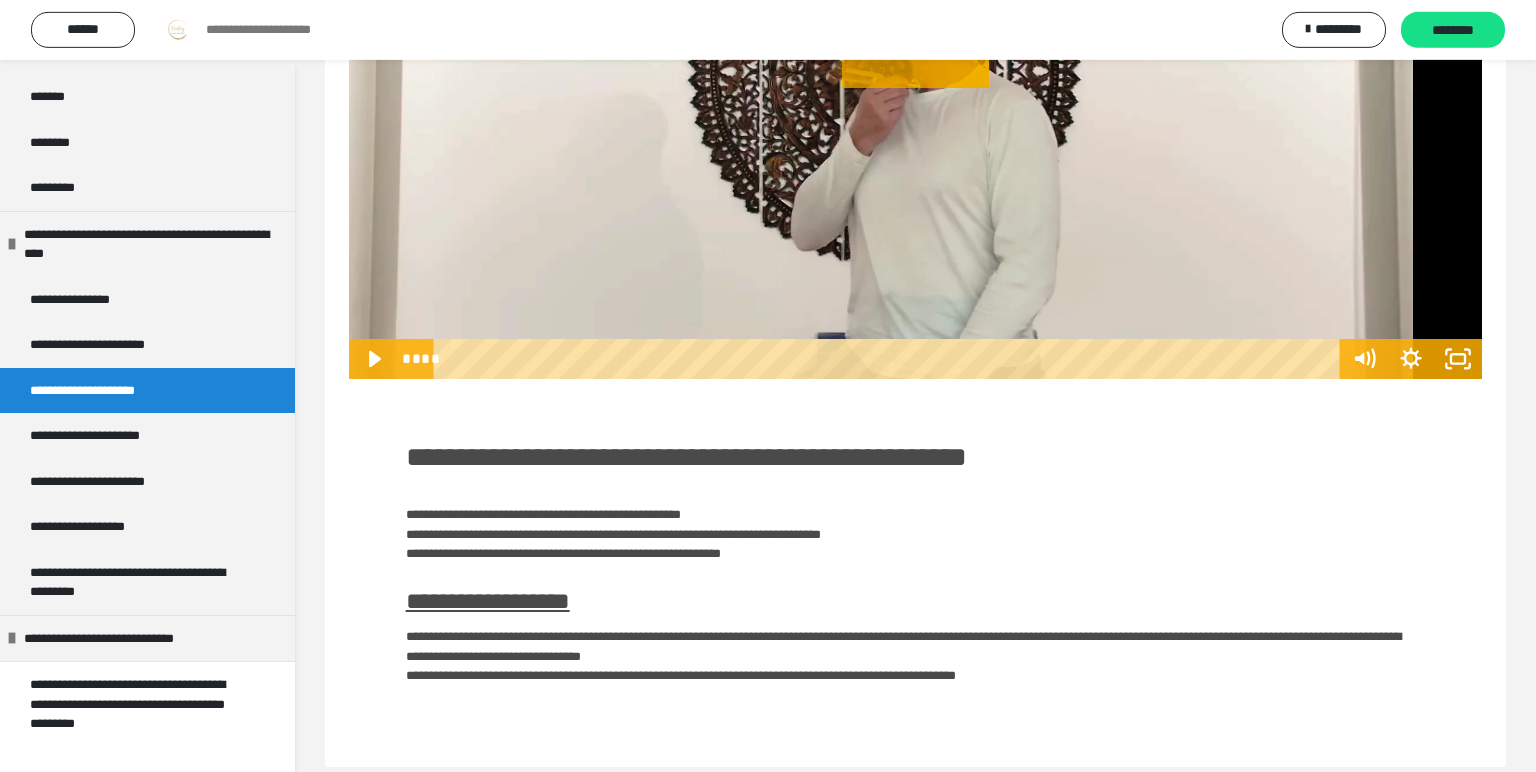 scroll, scrollTop: 424, scrollLeft: 0, axis: vertical 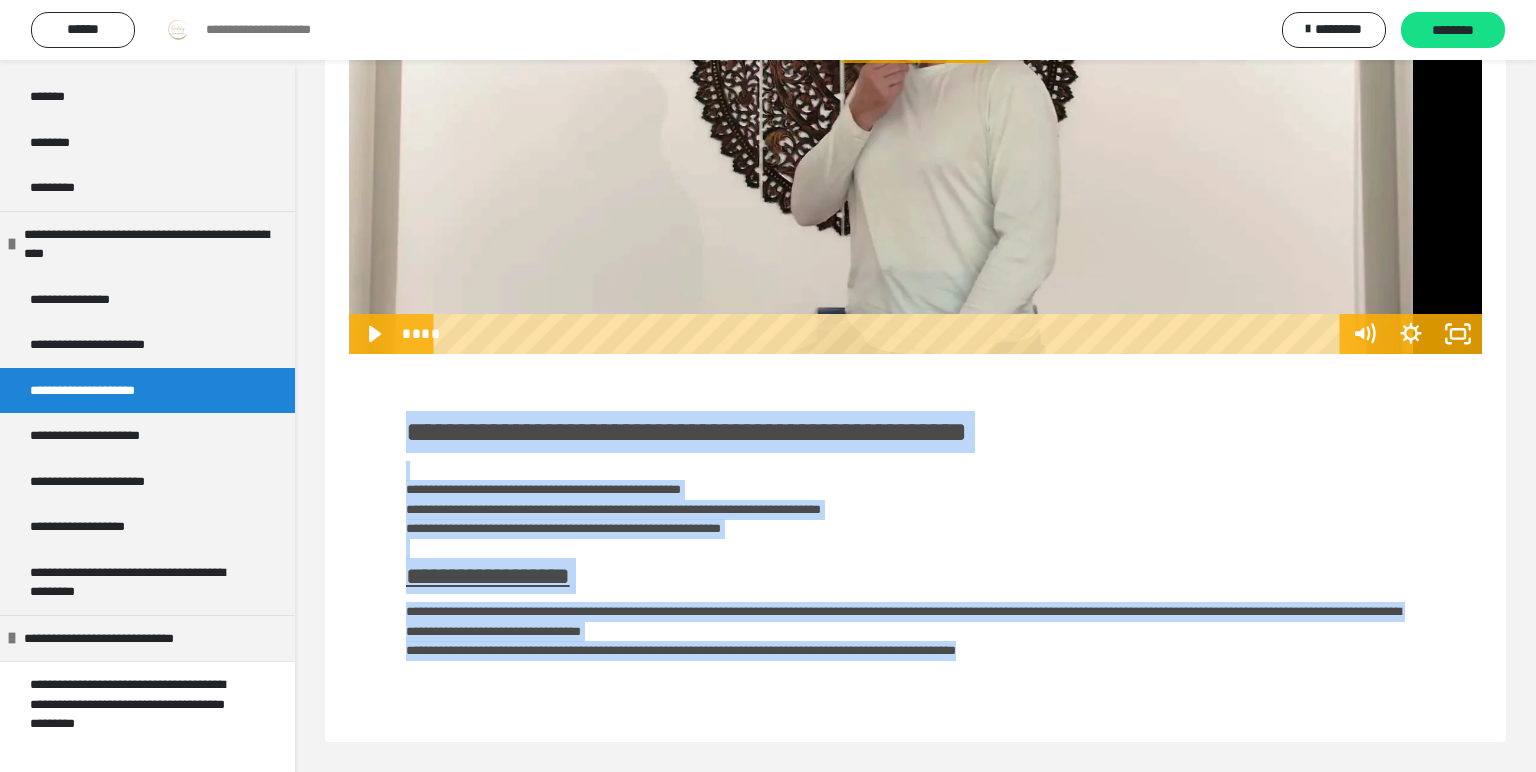 drag, startPoint x: 409, startPoint y: 429, endPoint x: 1182, endPoint y: 676, distance: 811.50354 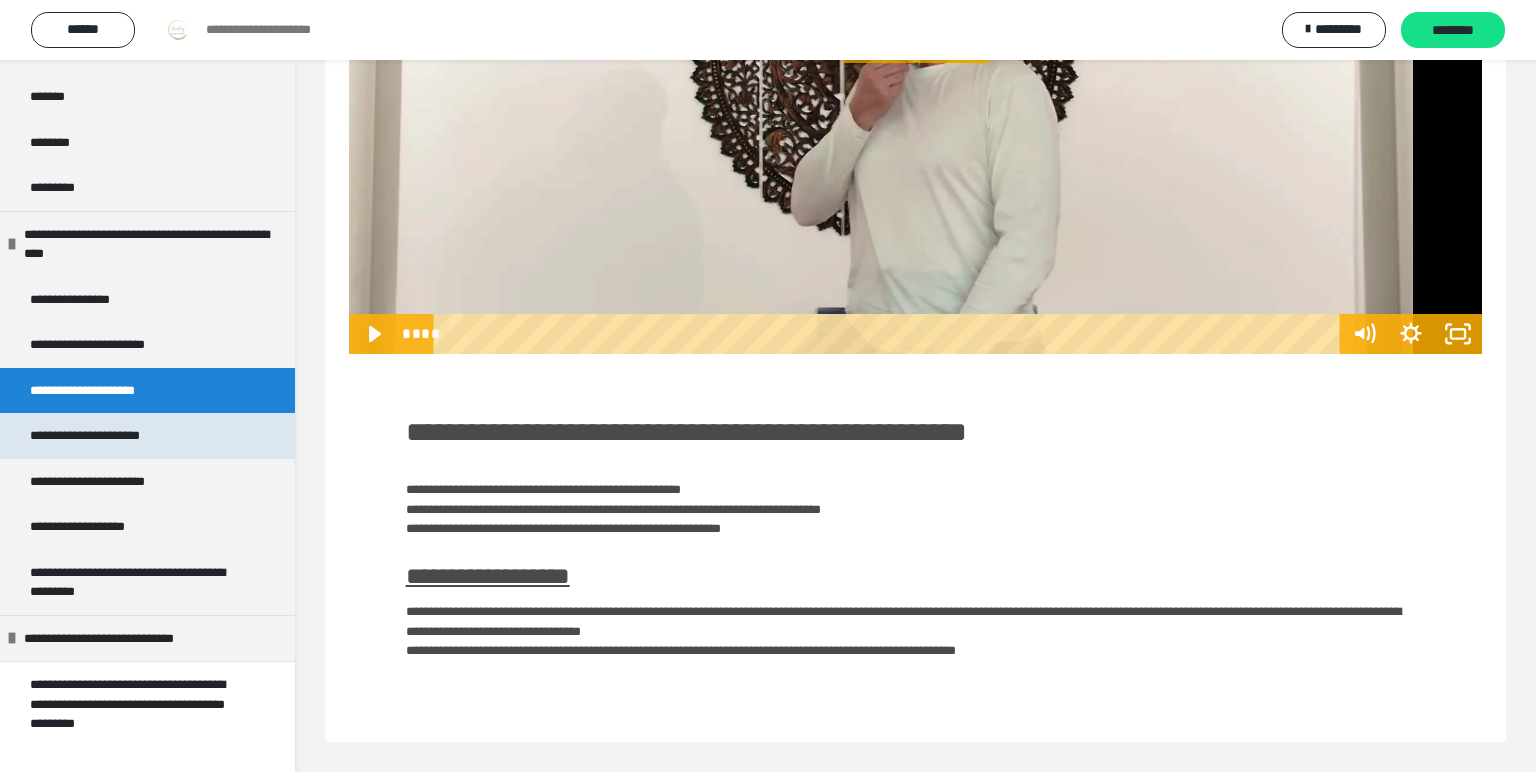 click on "**********" at bounding box center (104, 436) 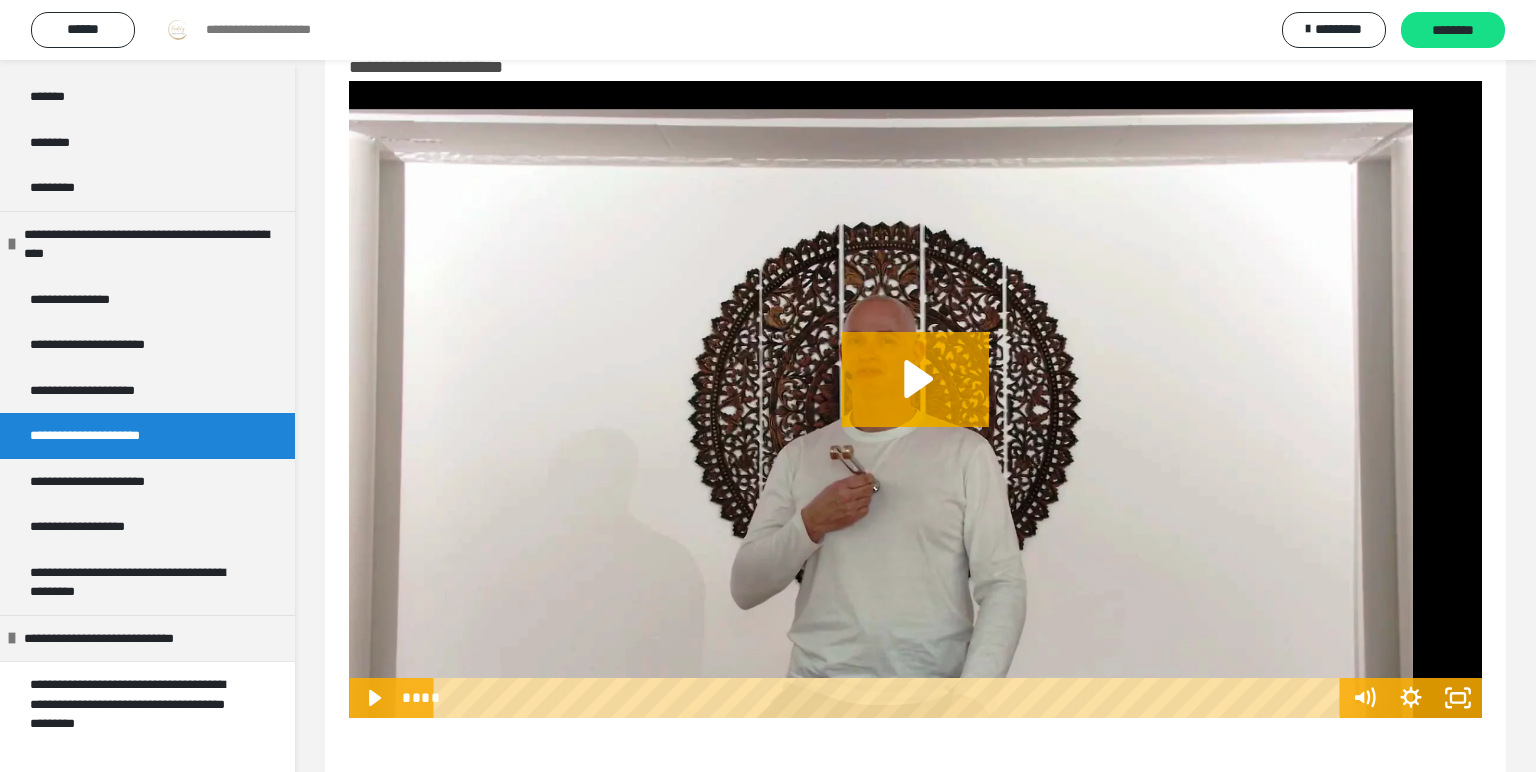 scroll, scrollTop: 424, scrollLeft: 0, axis: vertical 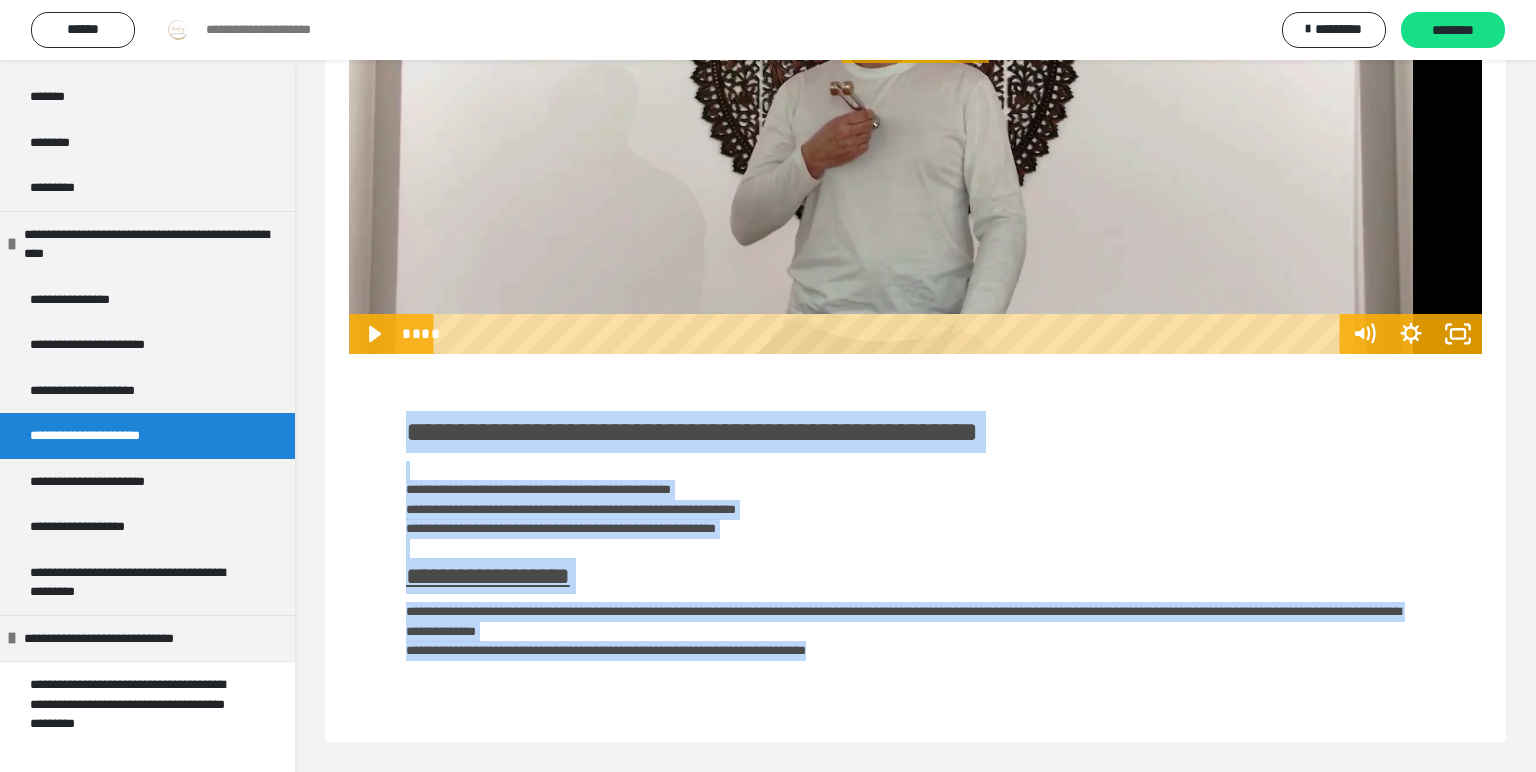 drag, startPoint x: 413, startPoint y: 432, endPoint x: 938, endPoint y: 658, distance: 571.57764 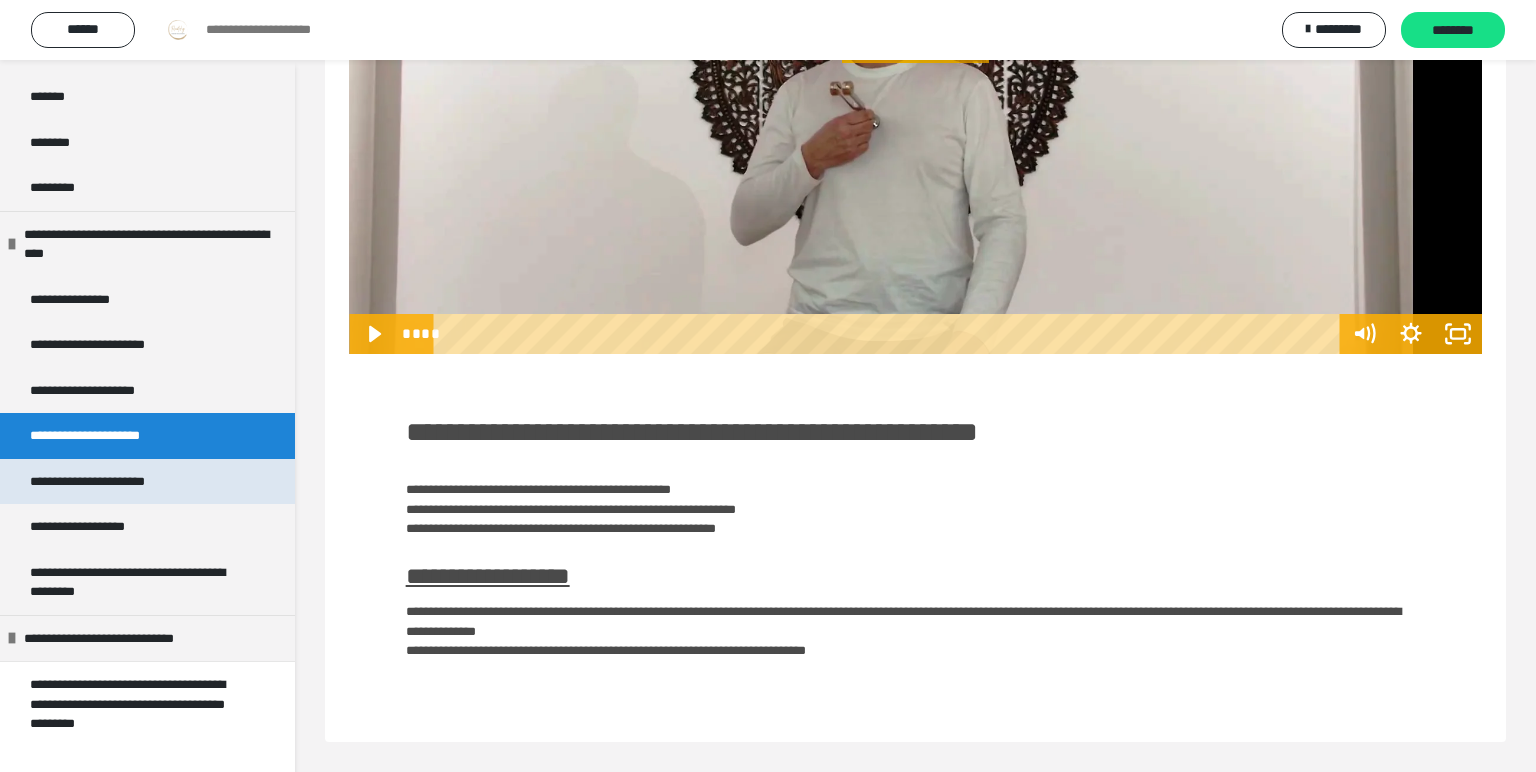 click on "**********" at bounding box center (106, 482) 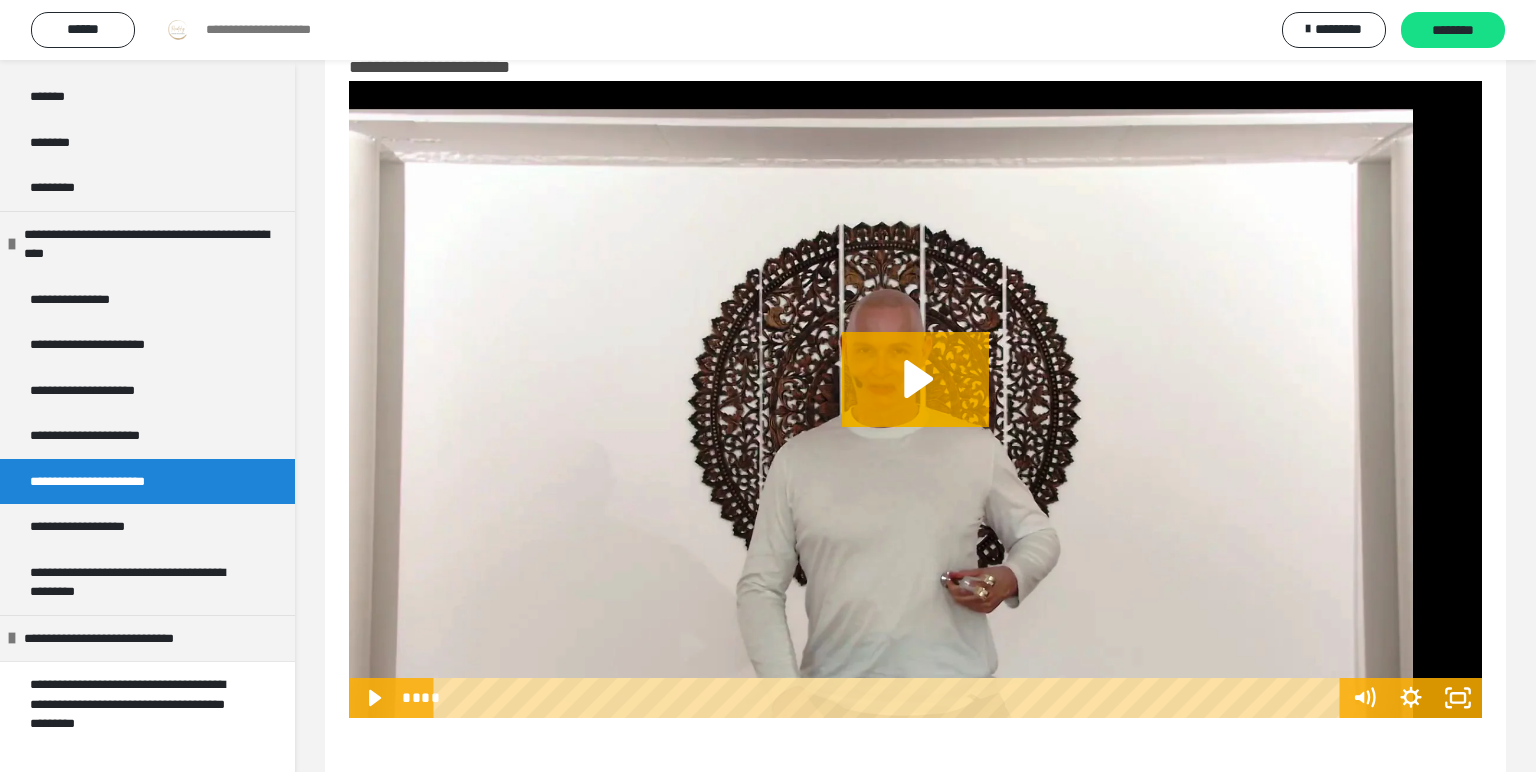 scroll, scrollTop: 424, scrollLeft: 0, axis: vertical 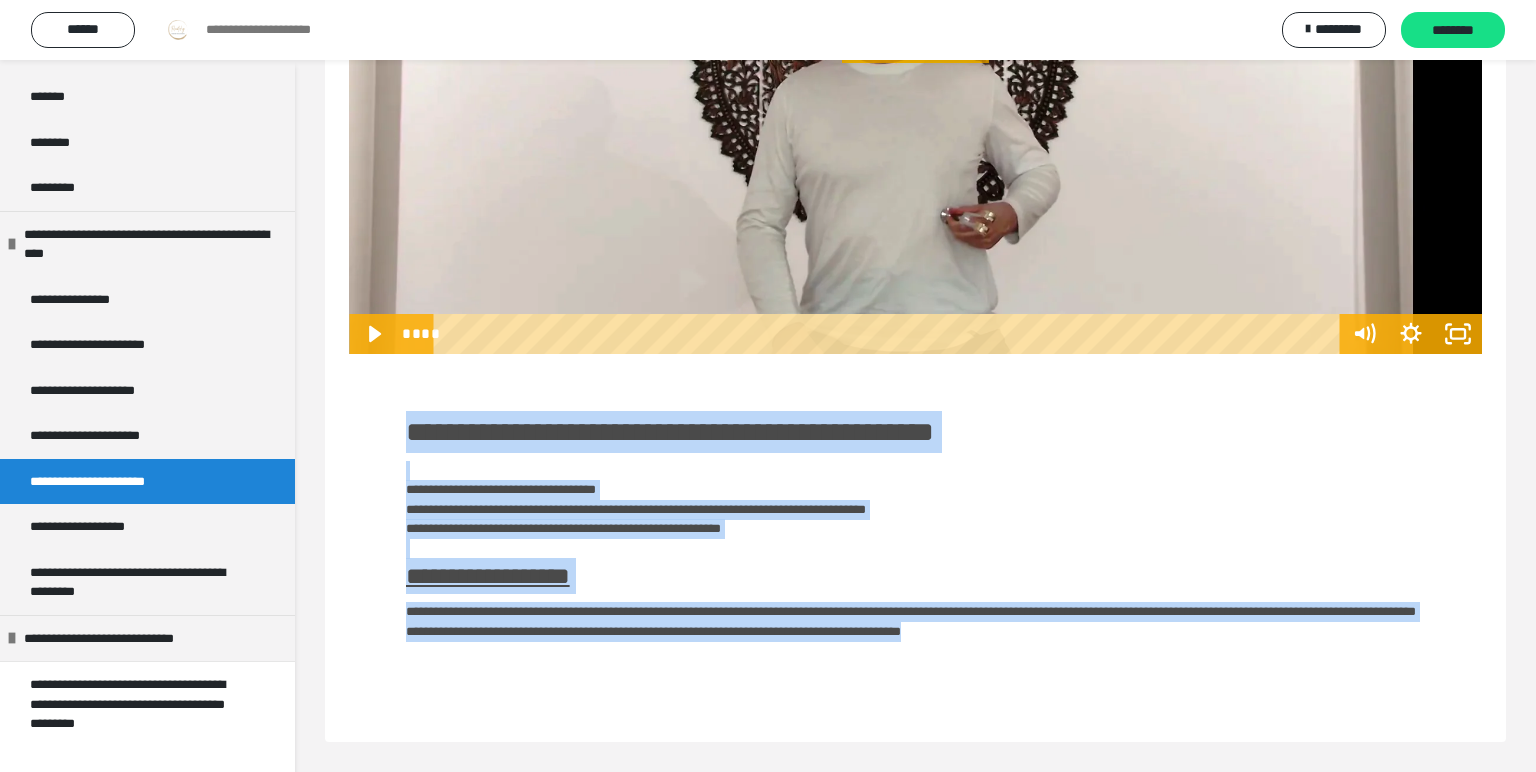 drag, startPoint x: 408, startPoint y: 434, endPoint x: 1057, endPoint y: 661, distance: 687.55365 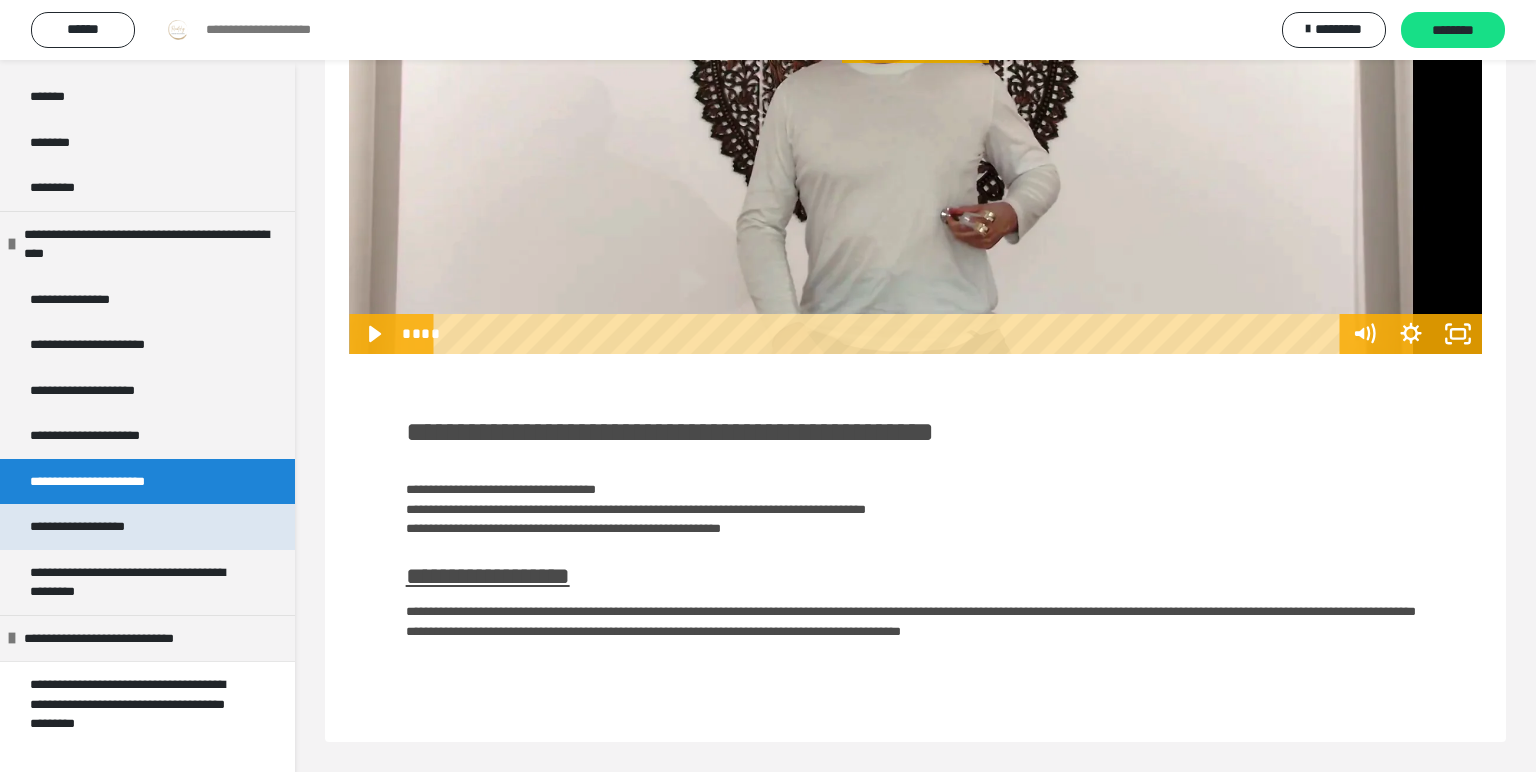 click on "**********" at bounding box center [96, 527] 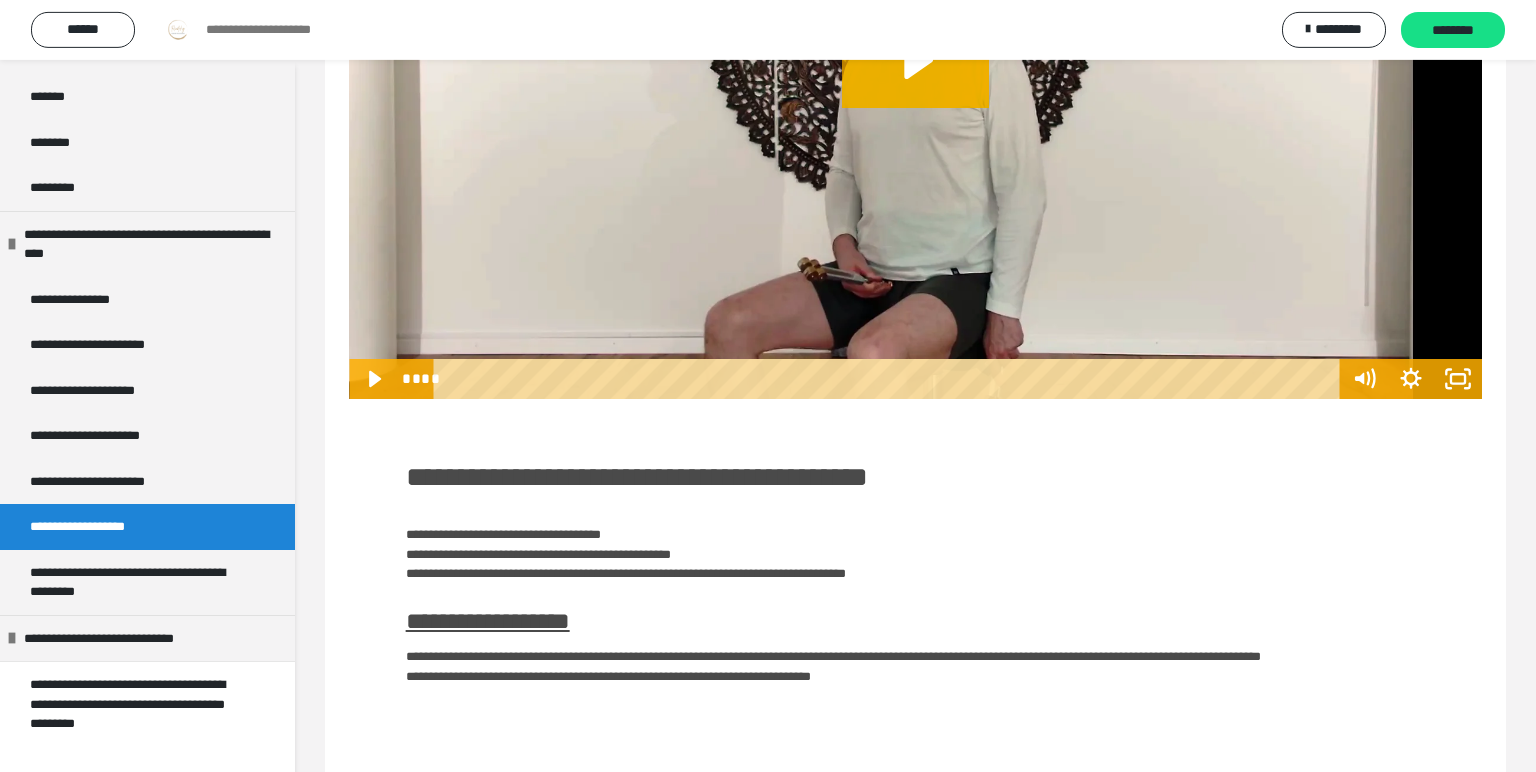 scroll, scrollTop: 384, scrollLeft: 0, axis: vertical 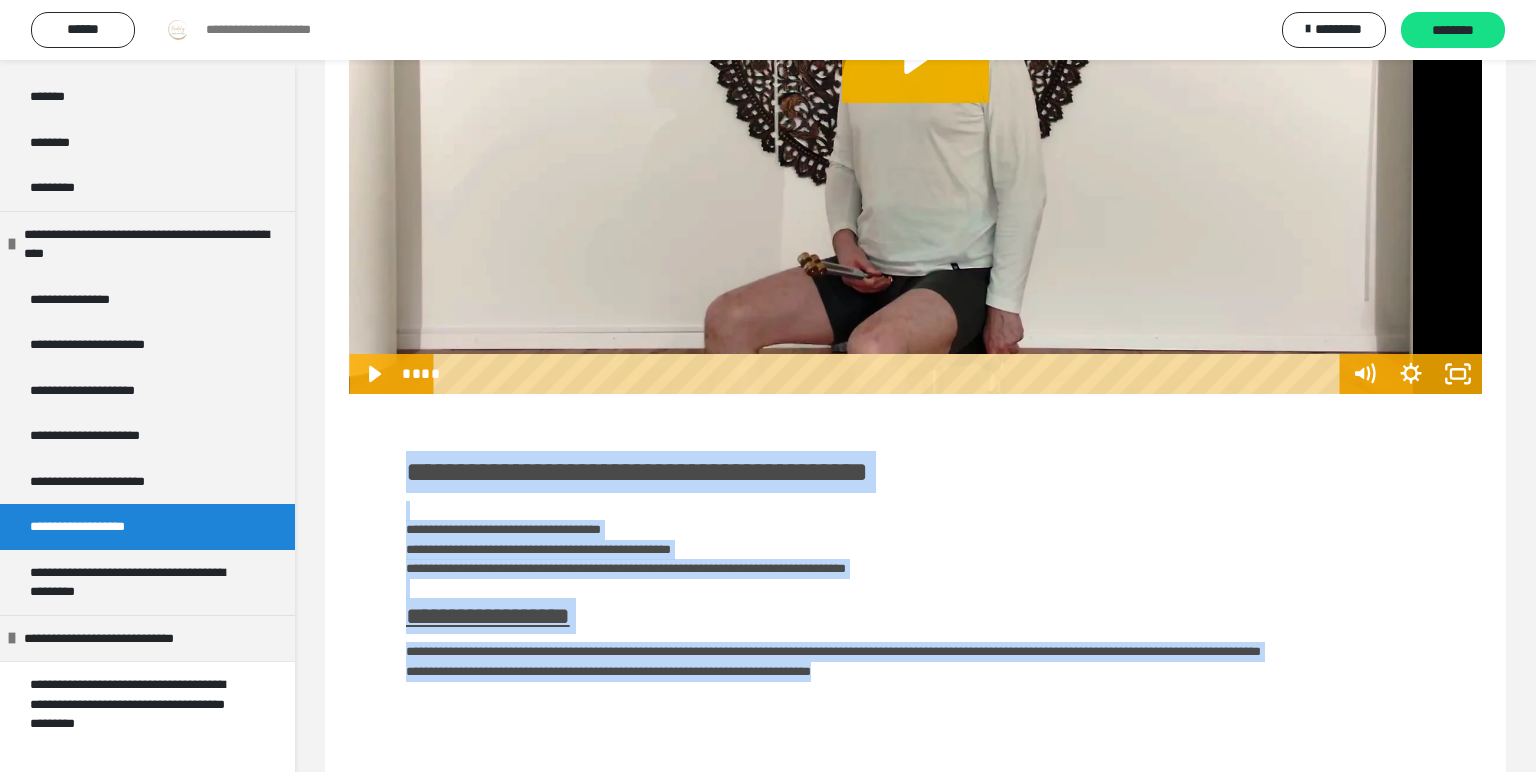 drag, startPoint x: 407, startPoint y: 468, endPoint x: 947, endPoint y: 693, distance: 585 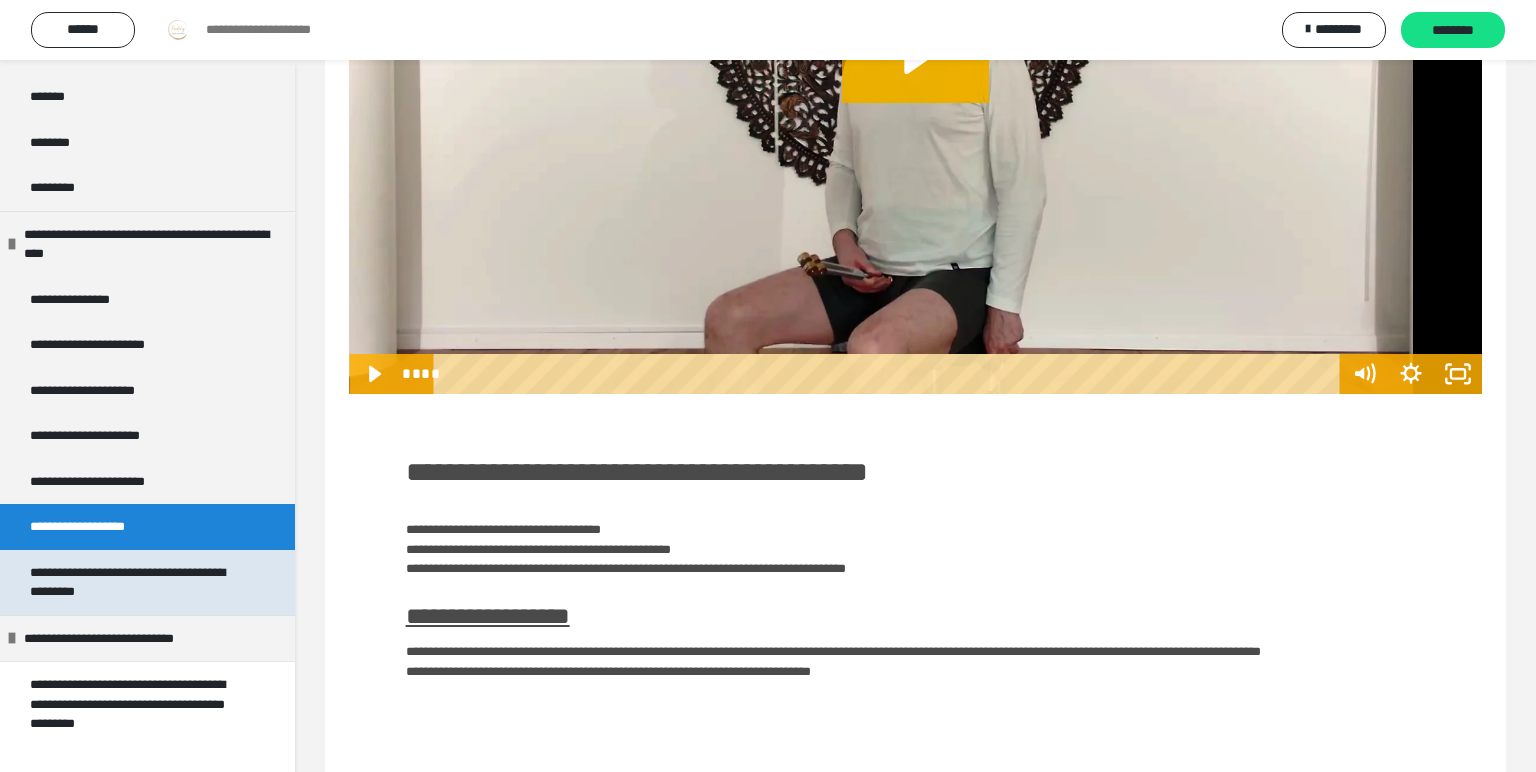 click on "**********" at bounding box center [139, 582] 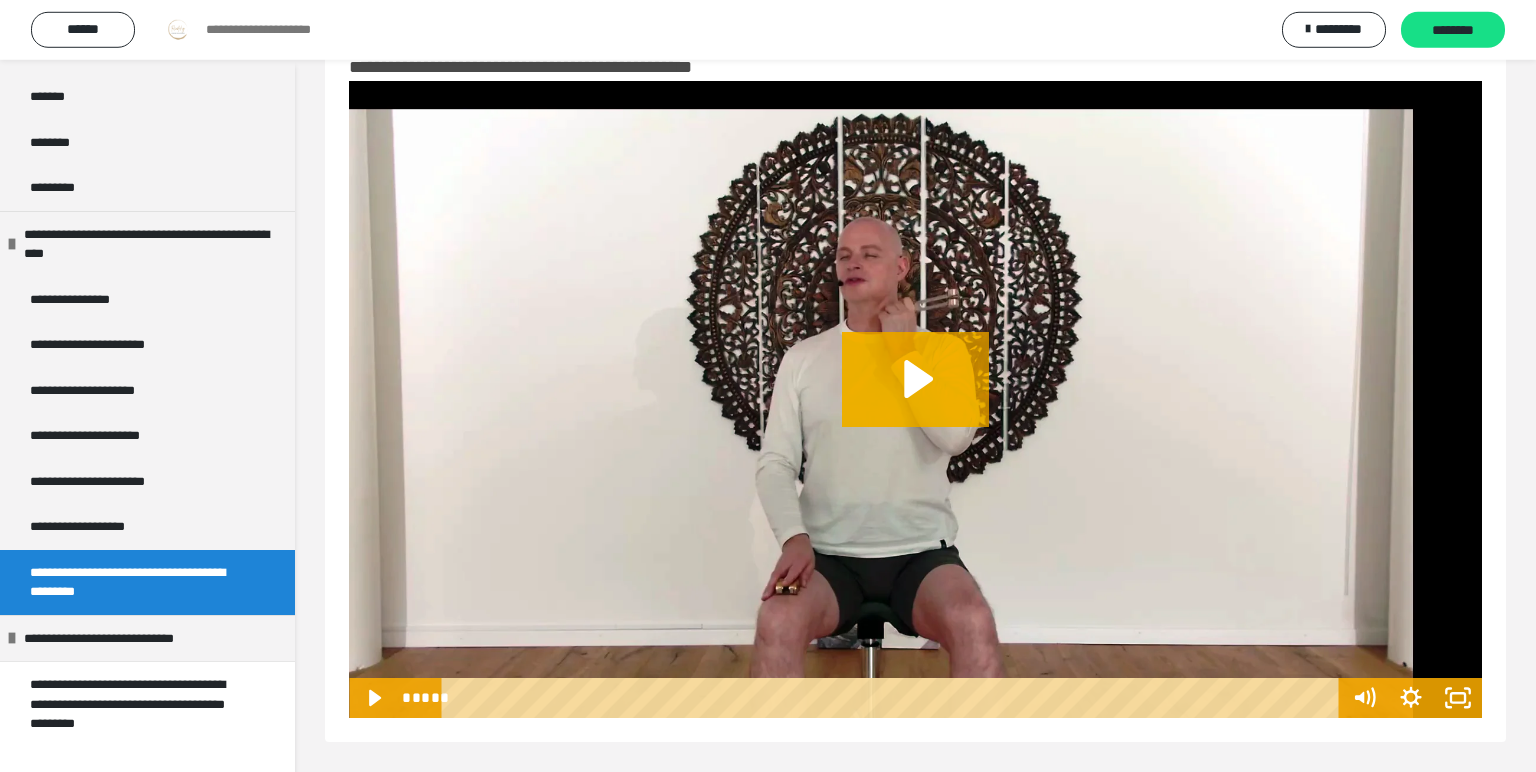 scroll, scrollTop: 61, scrollLeft: 0, axis: vertical 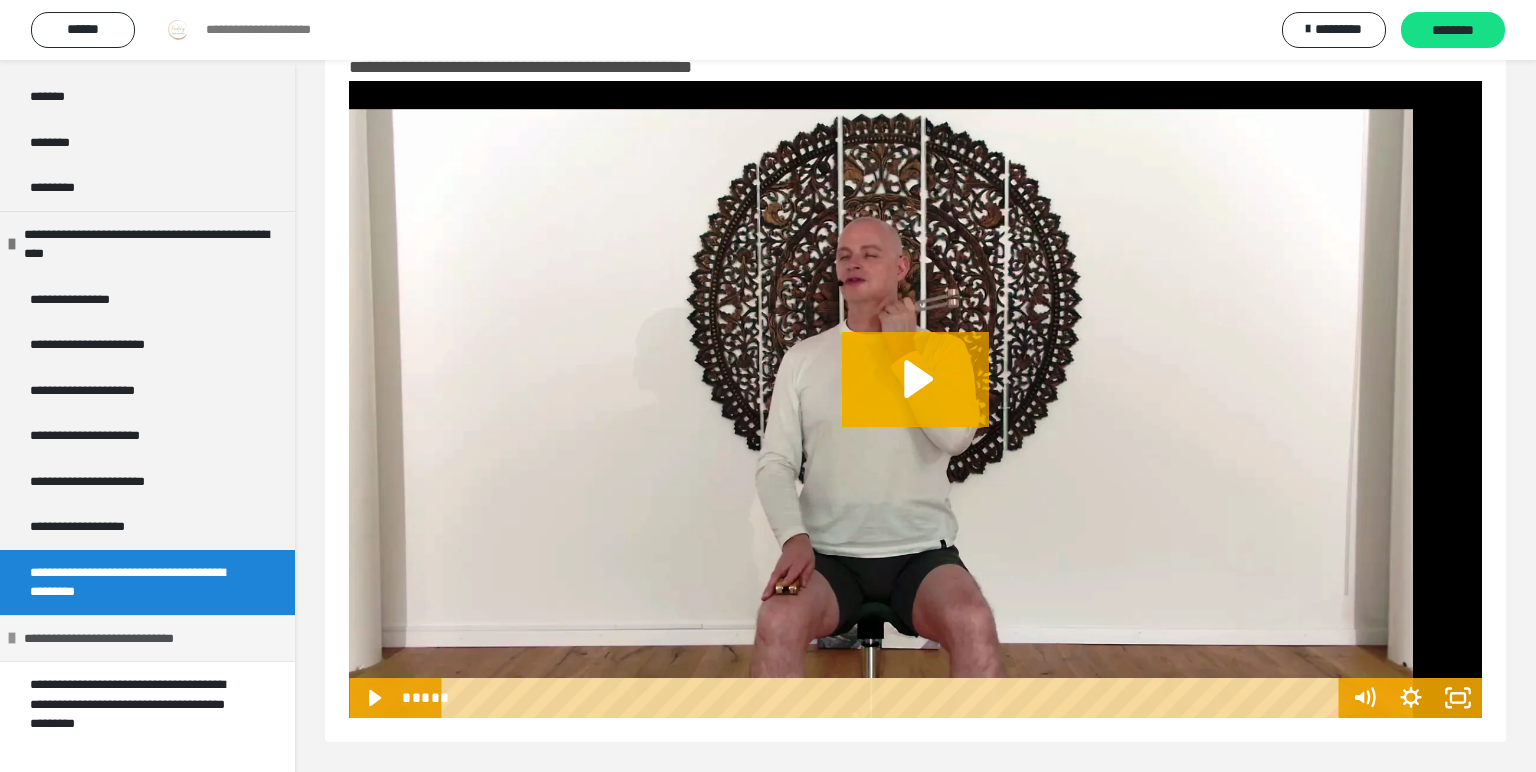 click on "**********" at bounding box center [124, 639] 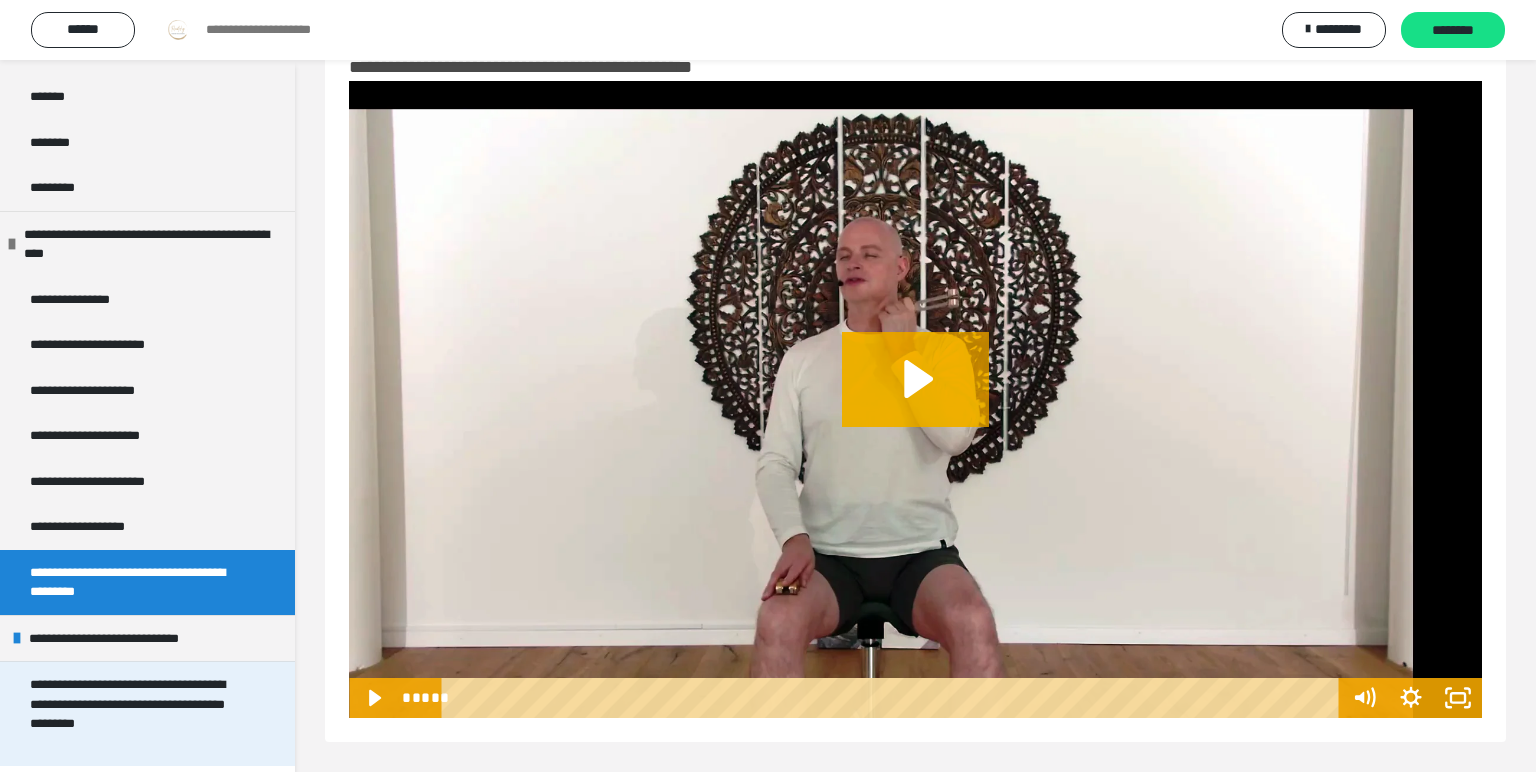 click on "**********" at bounding box center [139, 714] 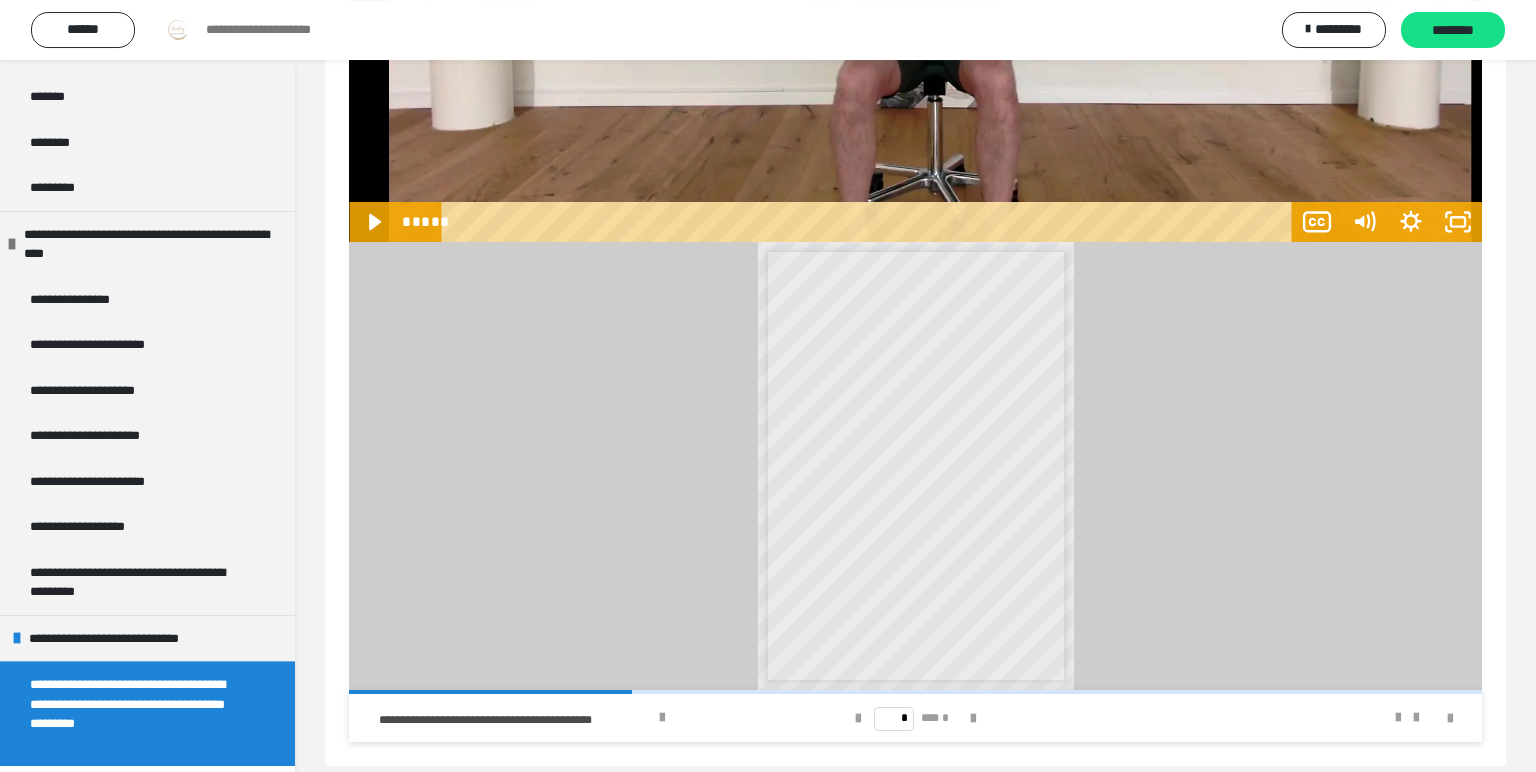 scroll, scrollTop: 561, scrollLeft: 0, axis: vertical 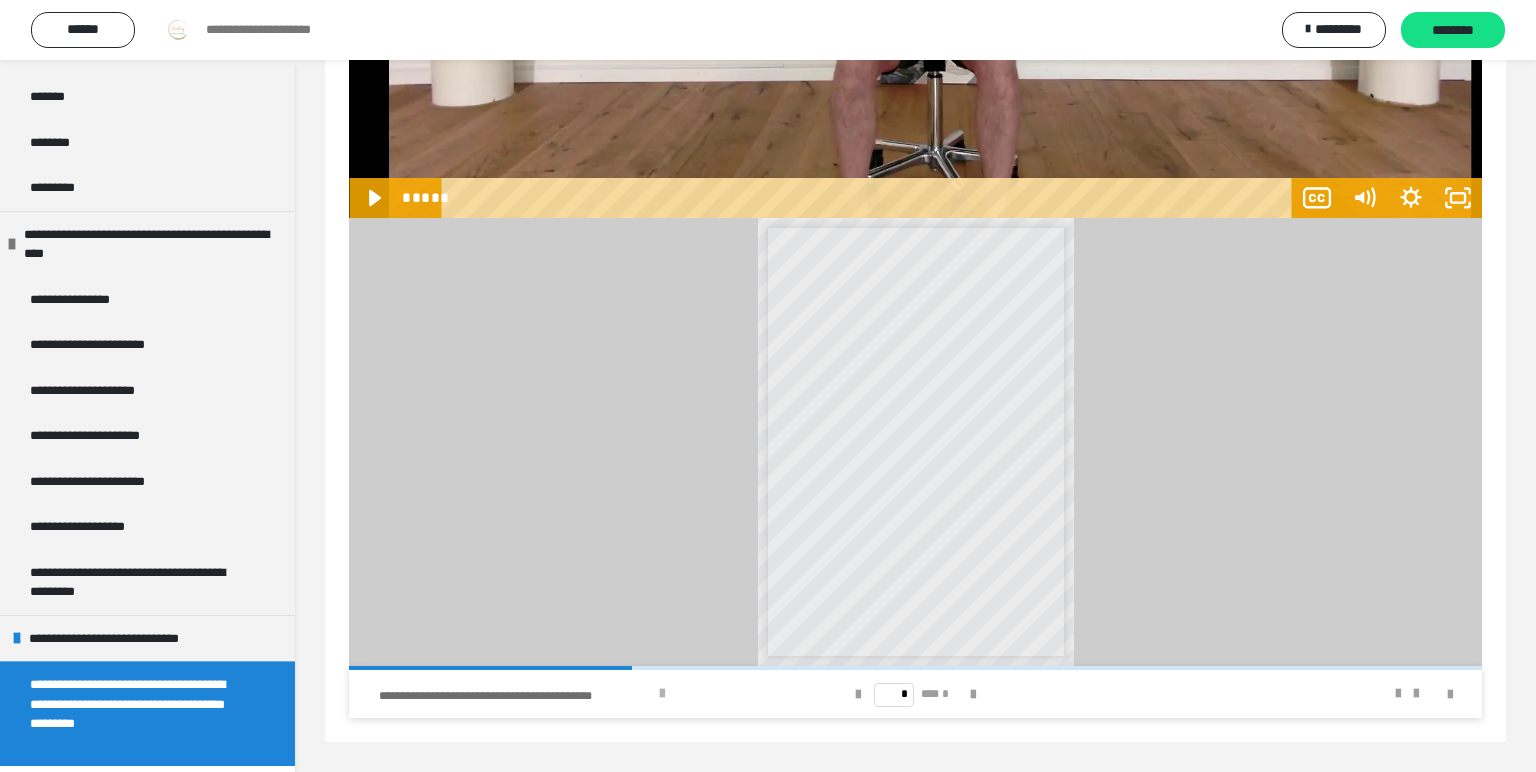 click at bounding box center [662, 694] 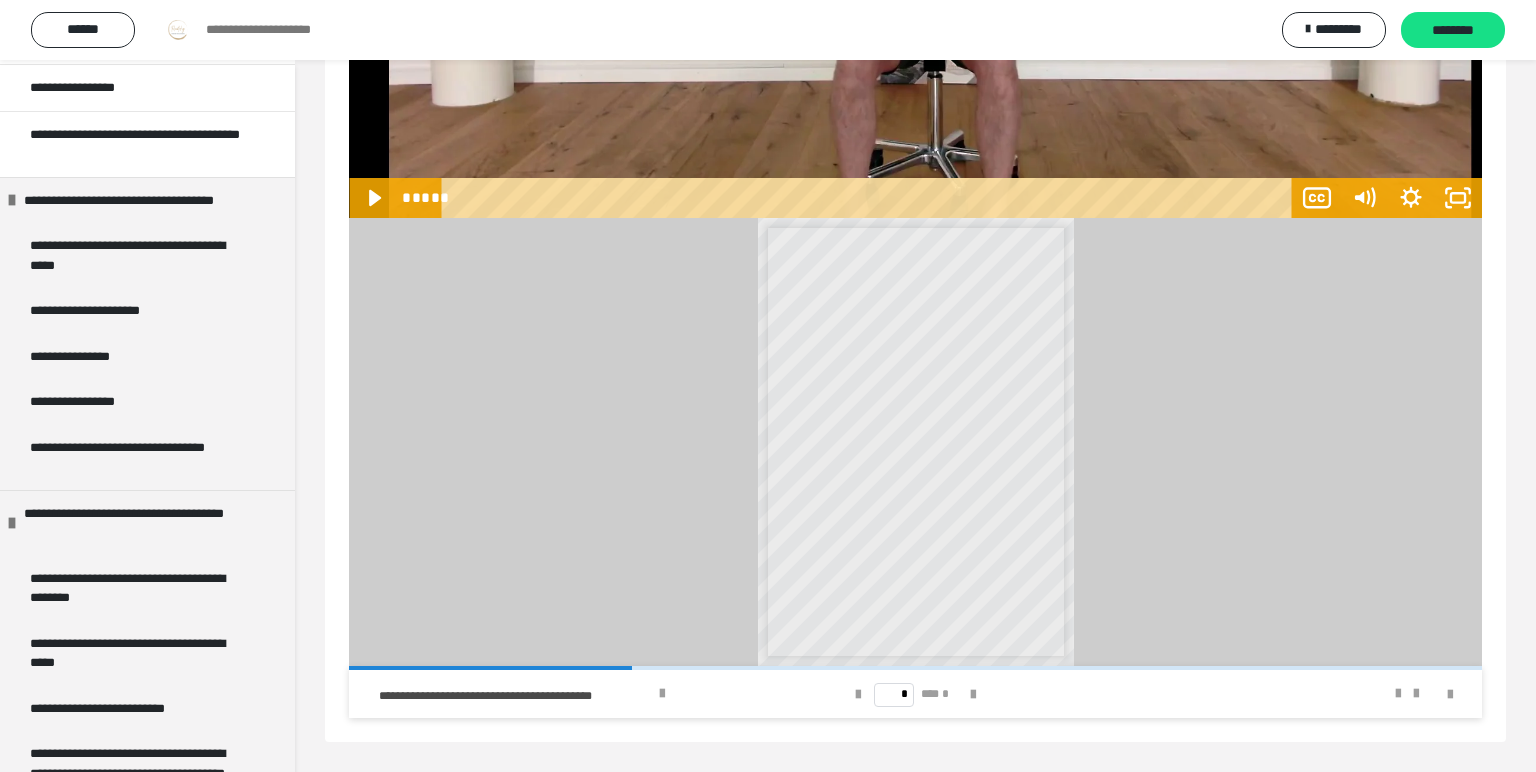 scroll, scrollTop: 0, scrollLeft: 0, axis: both 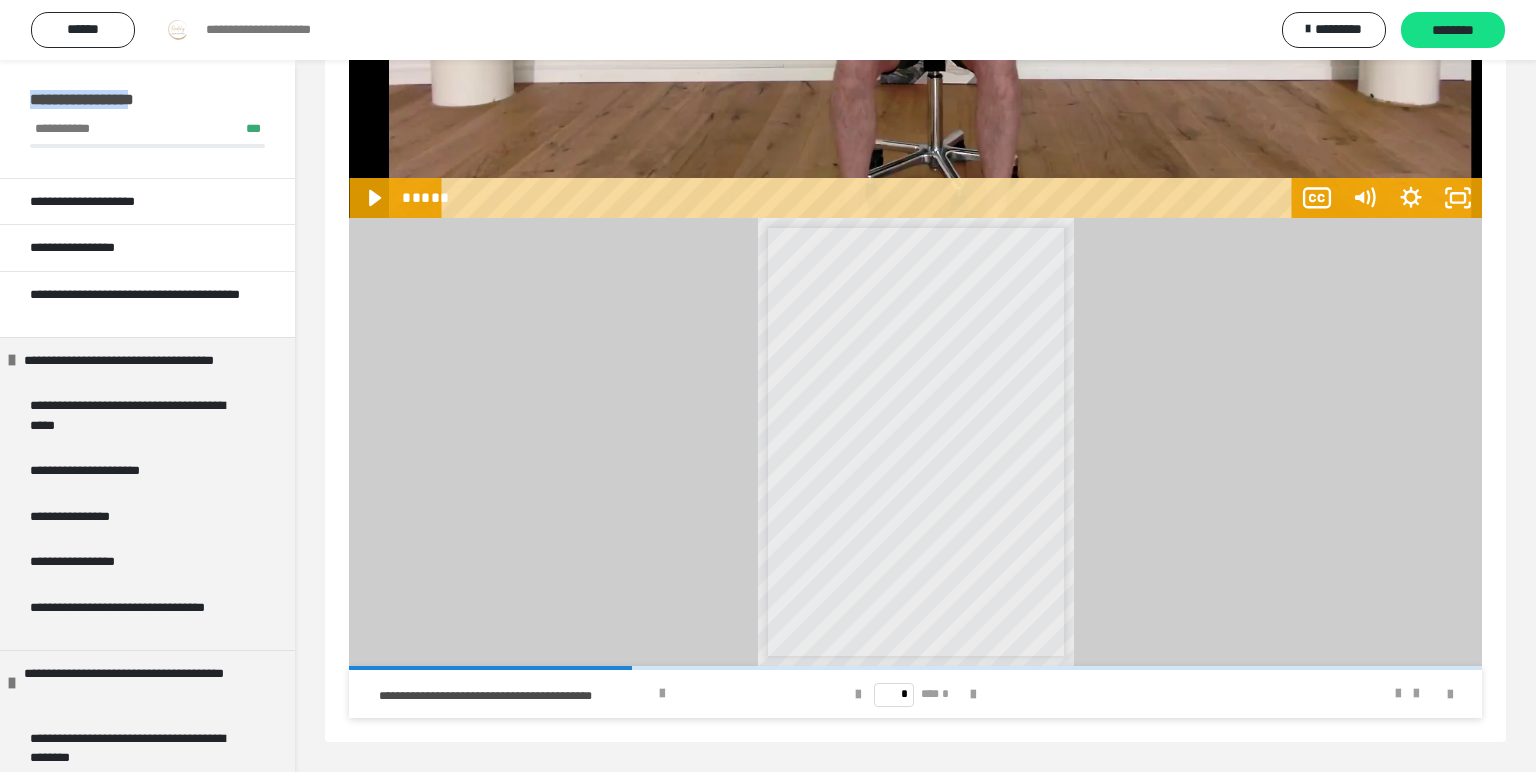 drag, startPoint x: 30, startPoint y: 97, endPoint x: 167, endPoint y: 101, distance: 137.05838 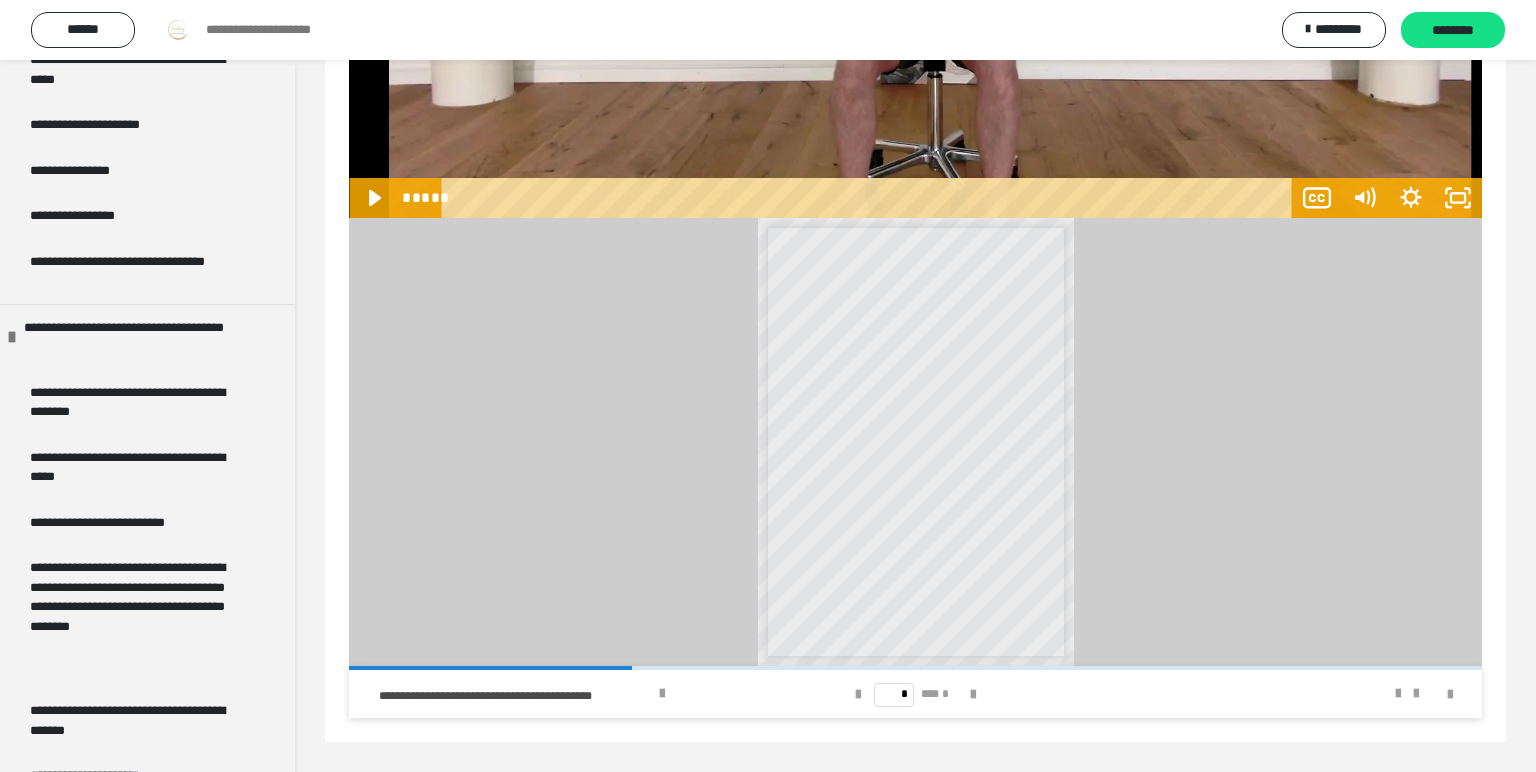 scroll, scrollTop: 0, scrollLeft: 0, axis: both 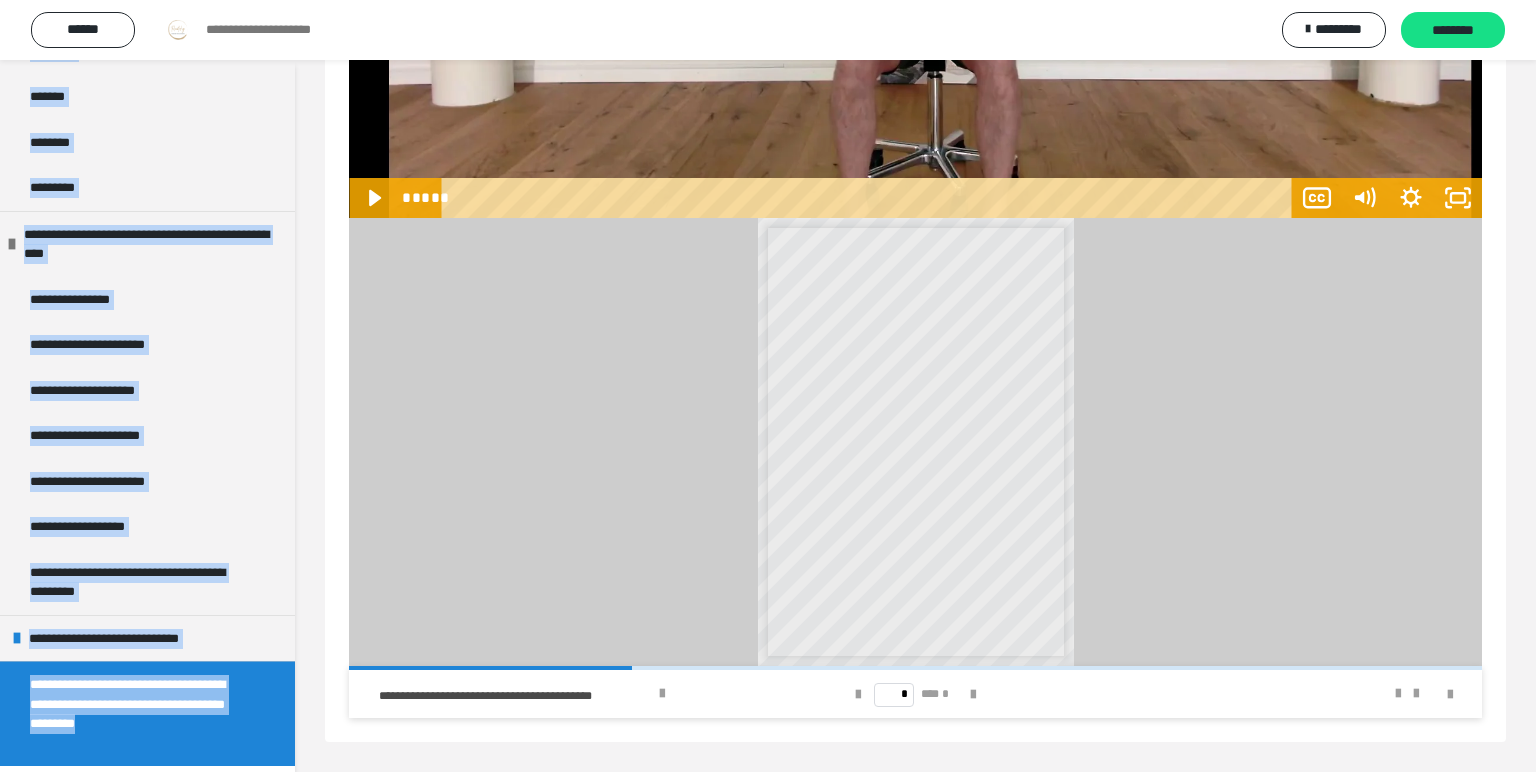 drag, startPoint x: 28, startPoint y: 356, endPoint x: 274, endPoint y: 753, distance: 467.03854 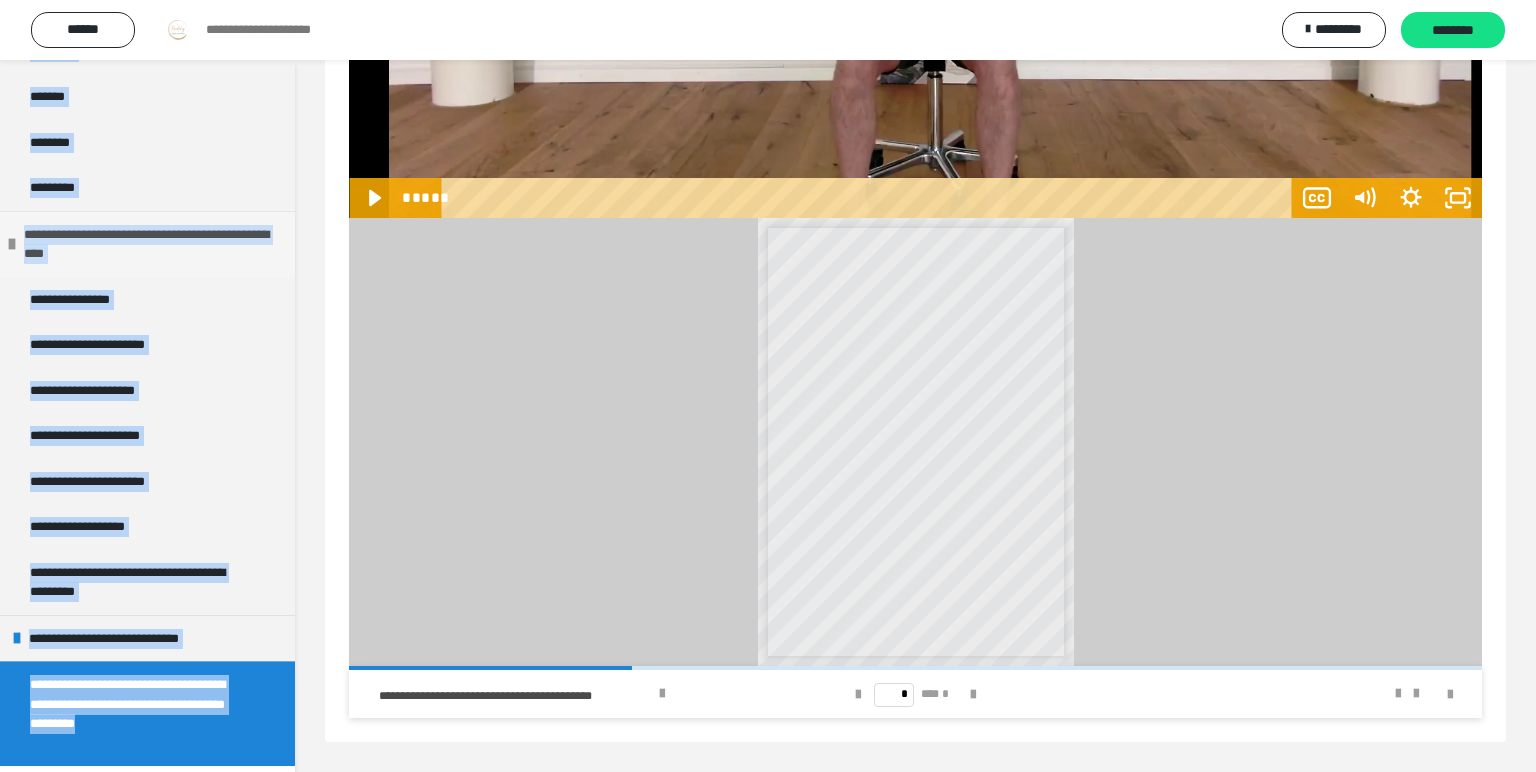click on "**********" at bounding box center (152, 244) 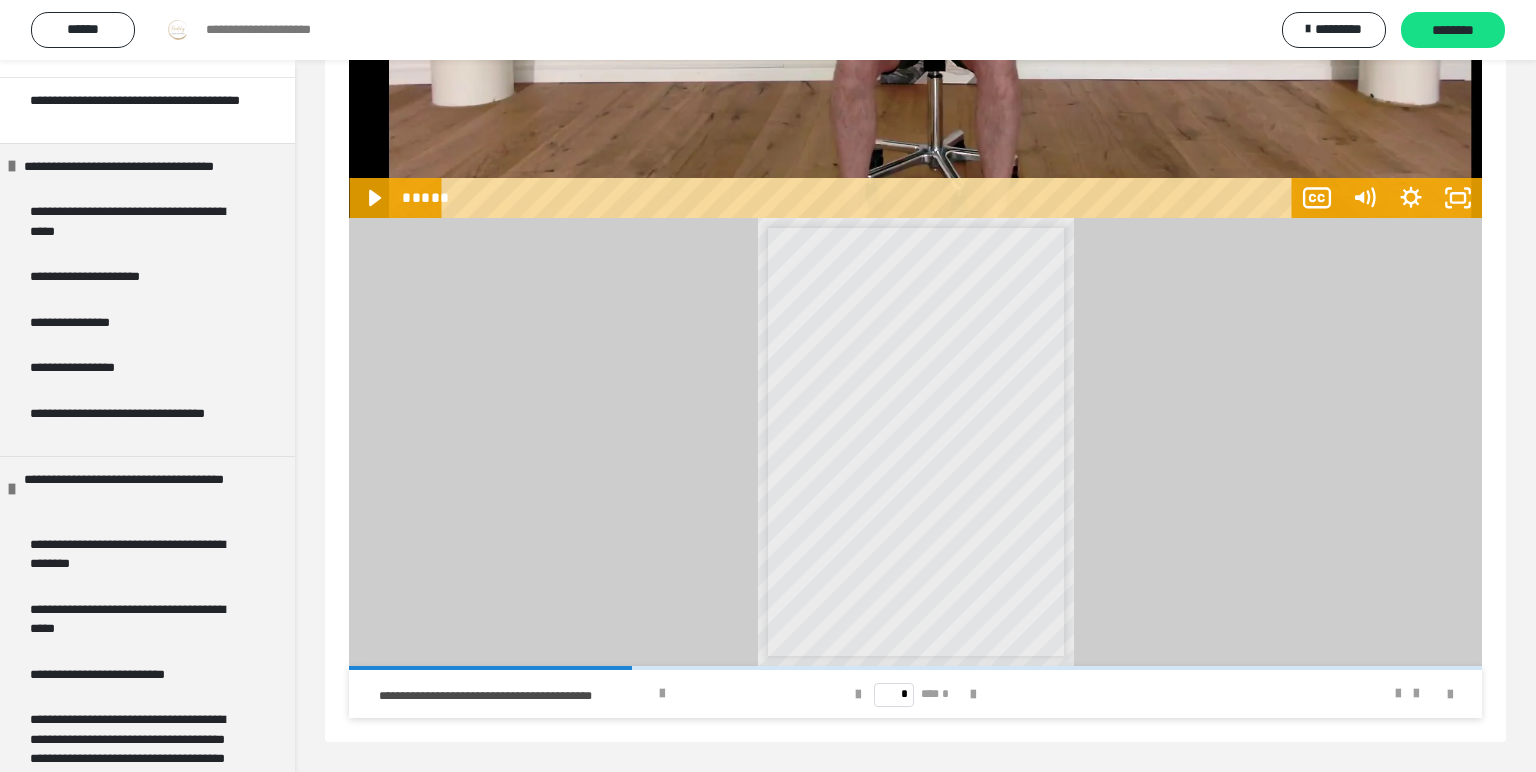 scroll, scrollTop: 101, scrollLeft: 0, axis: vertical 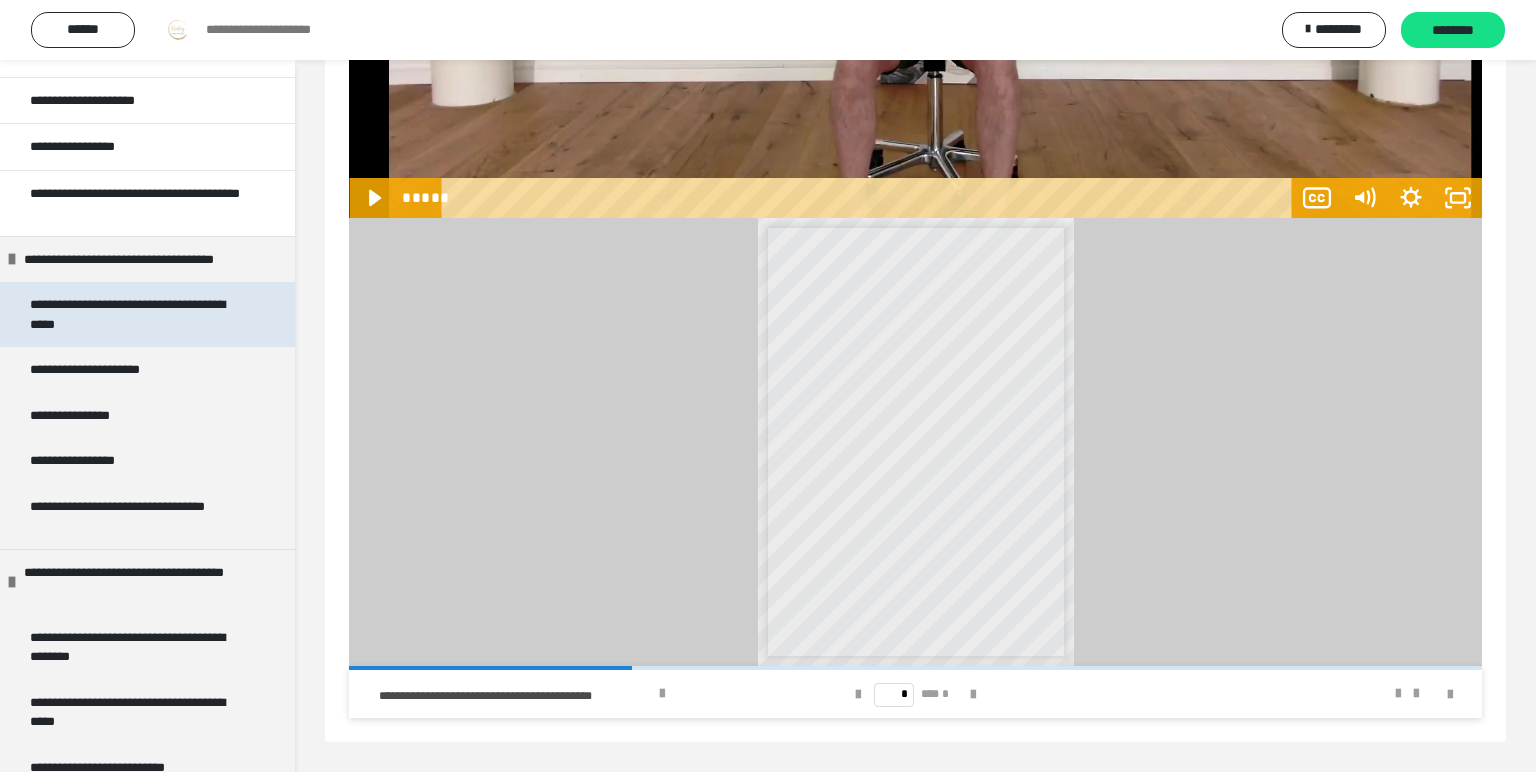 click on "**********" at bounding box center [139, 314] 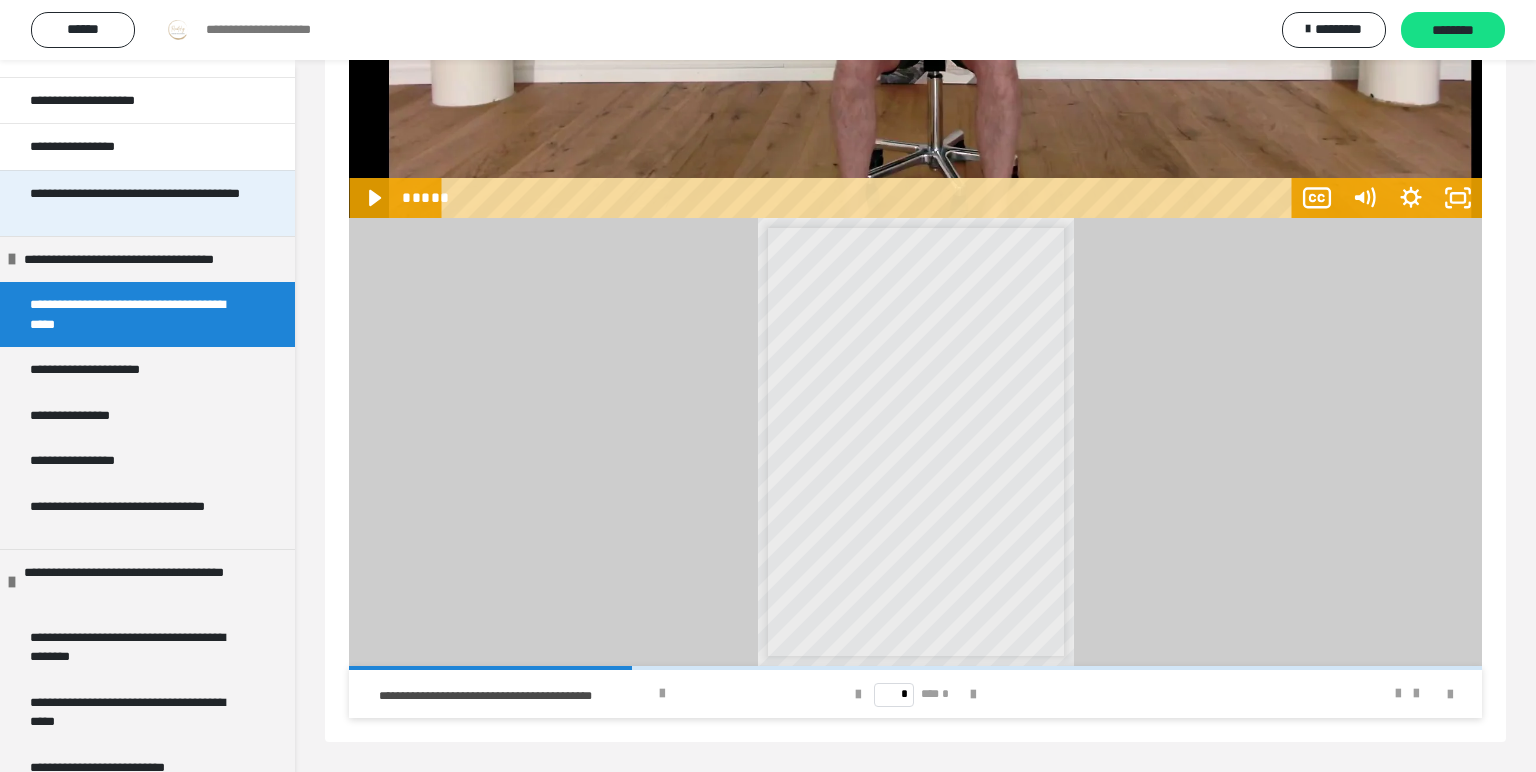 scroll, scrollTop: 60, scrollLeft: 0, axis: vertical 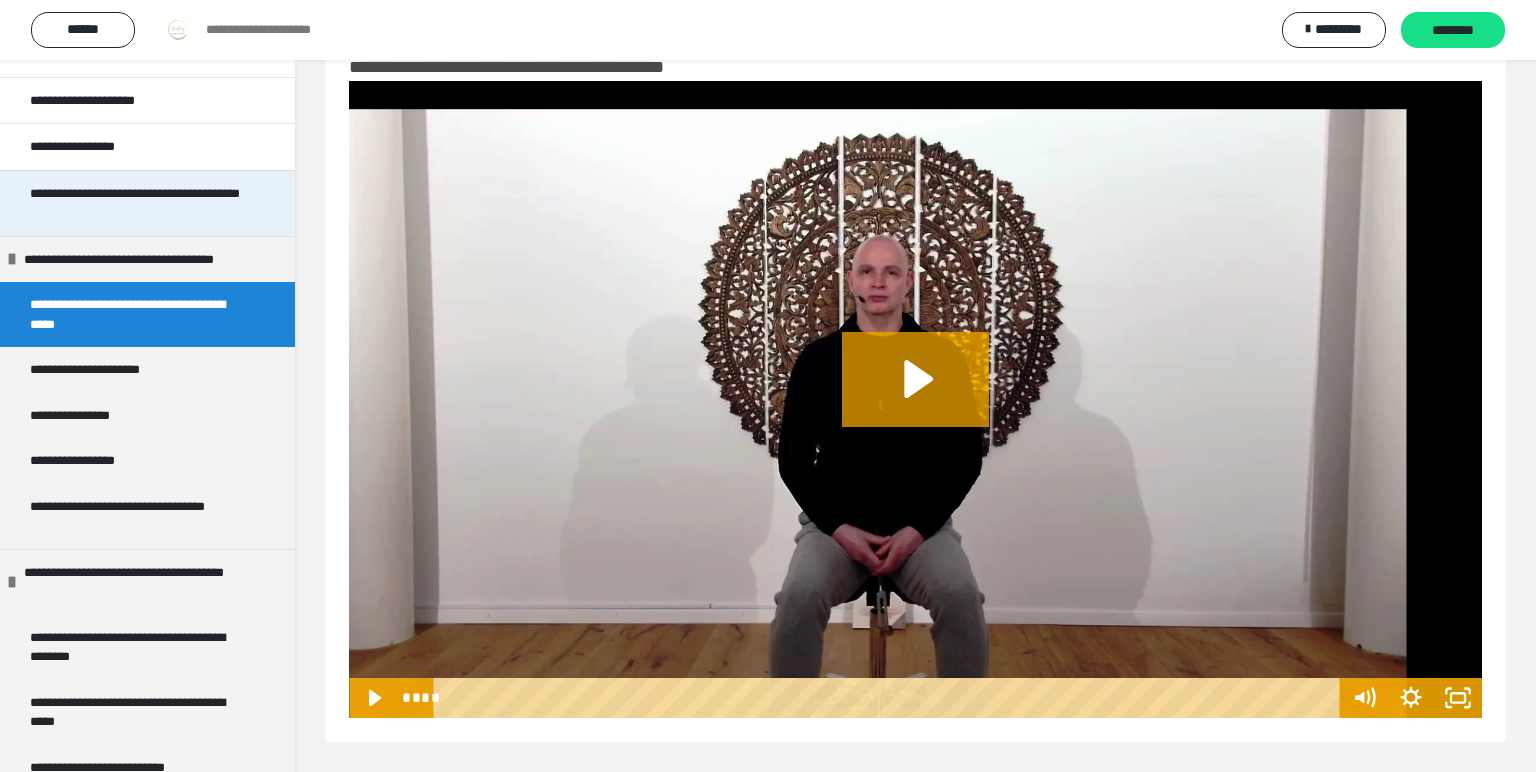 click on "**********" at bounding box center (139, 203) 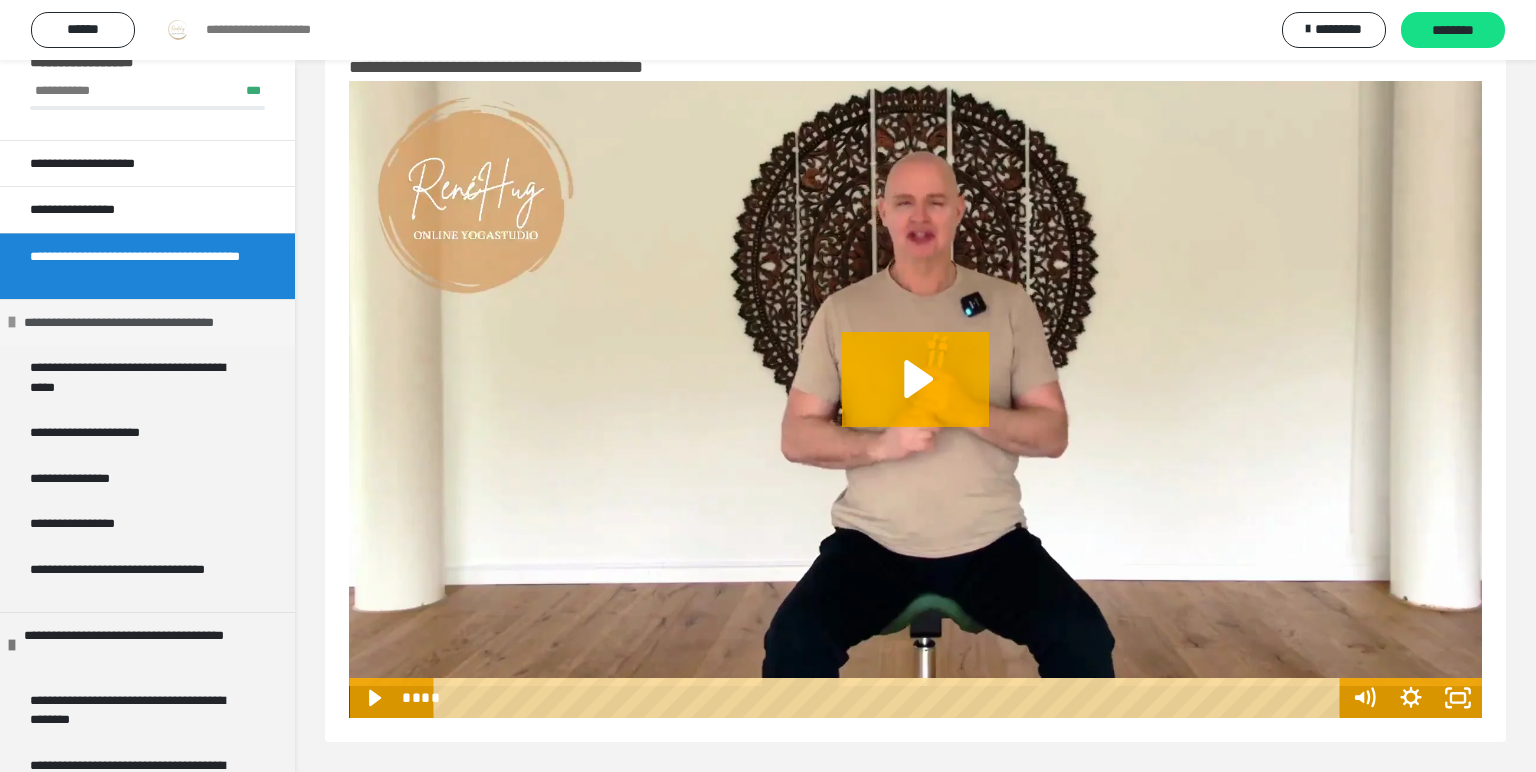 scroll, scrollTop: 8, scrollLeft: 0, axis: vertical 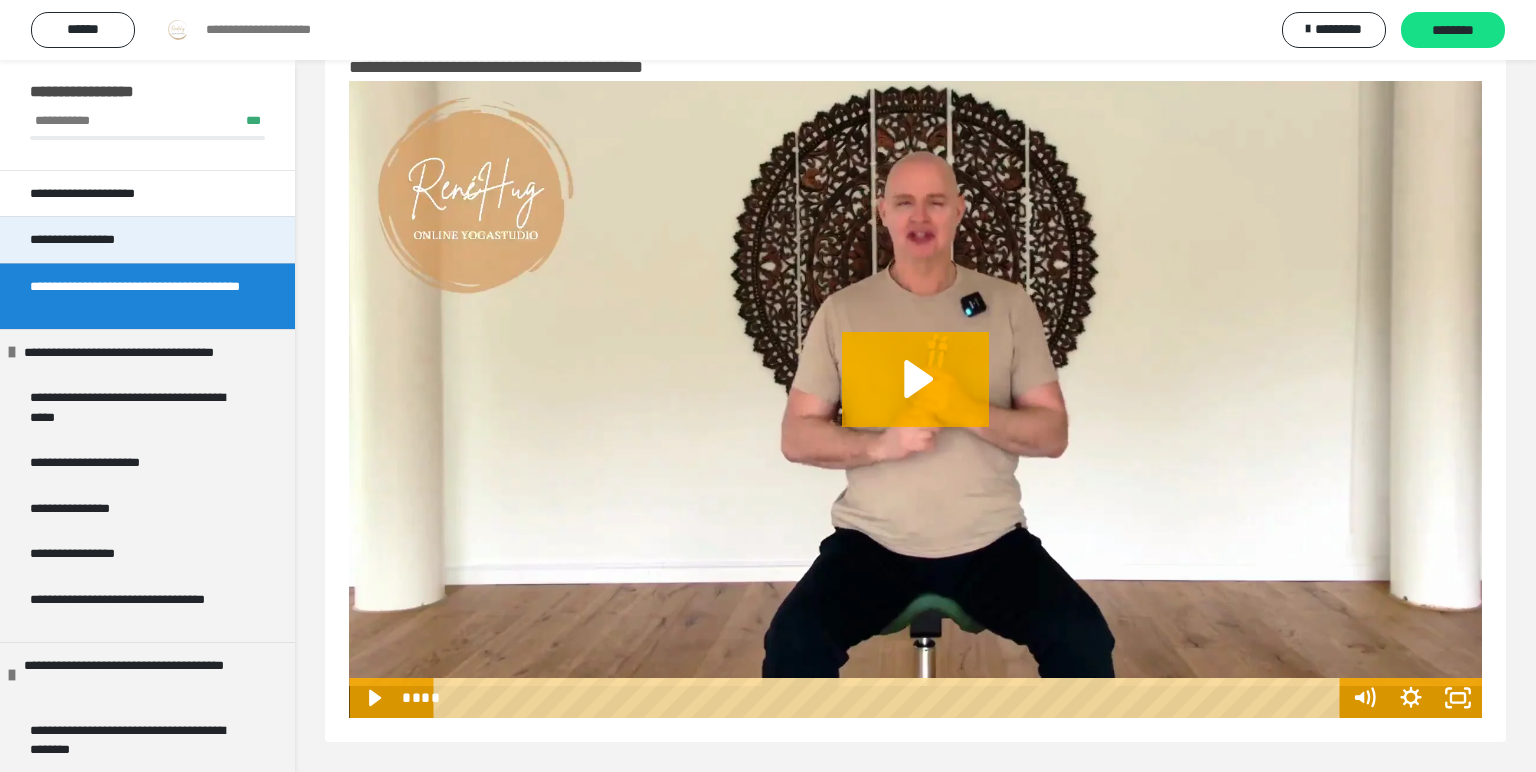 click on "**********" at bounding box center (96, 240) 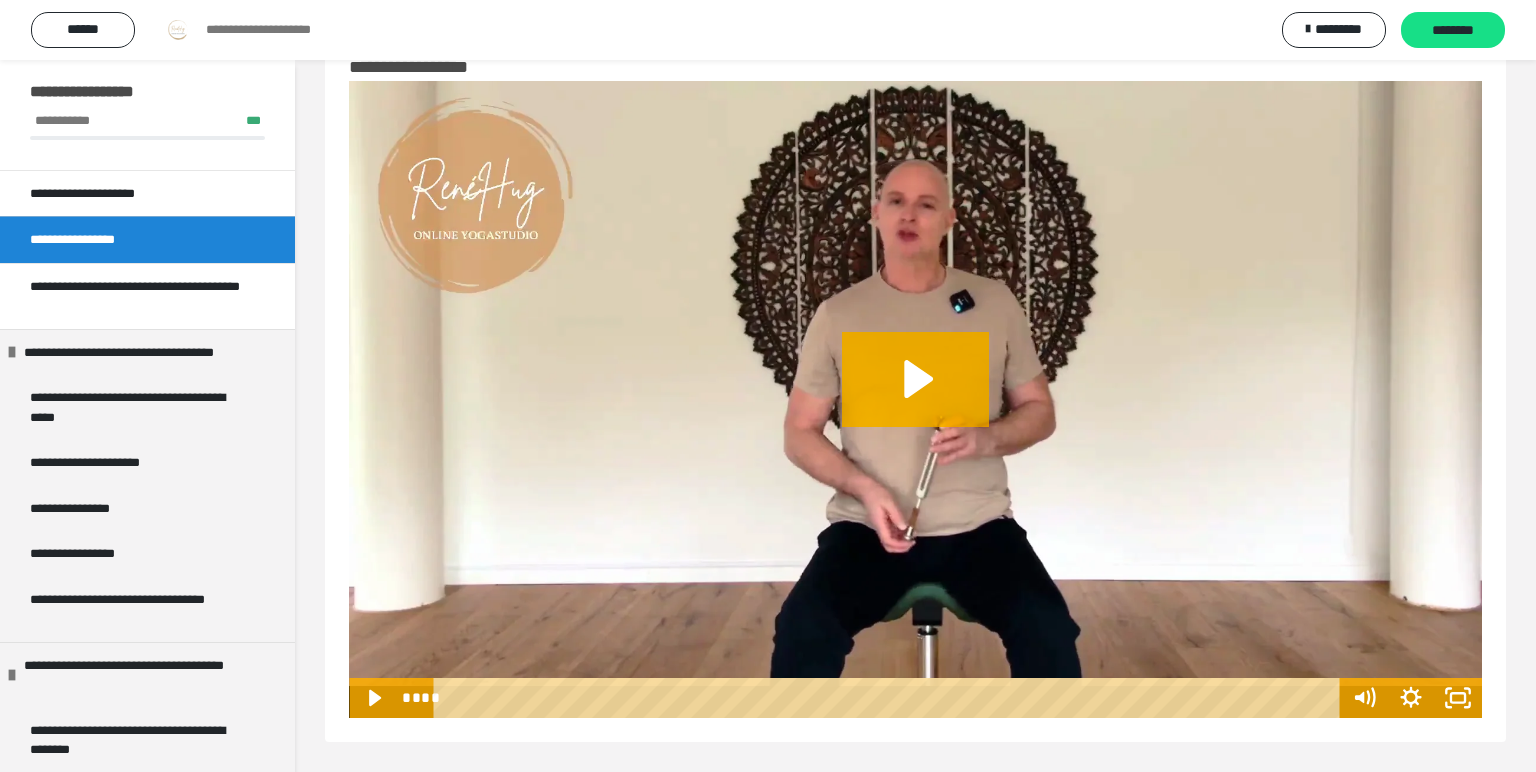 scroll, scrollTop: 0, scrollLeft: 0, axis: both 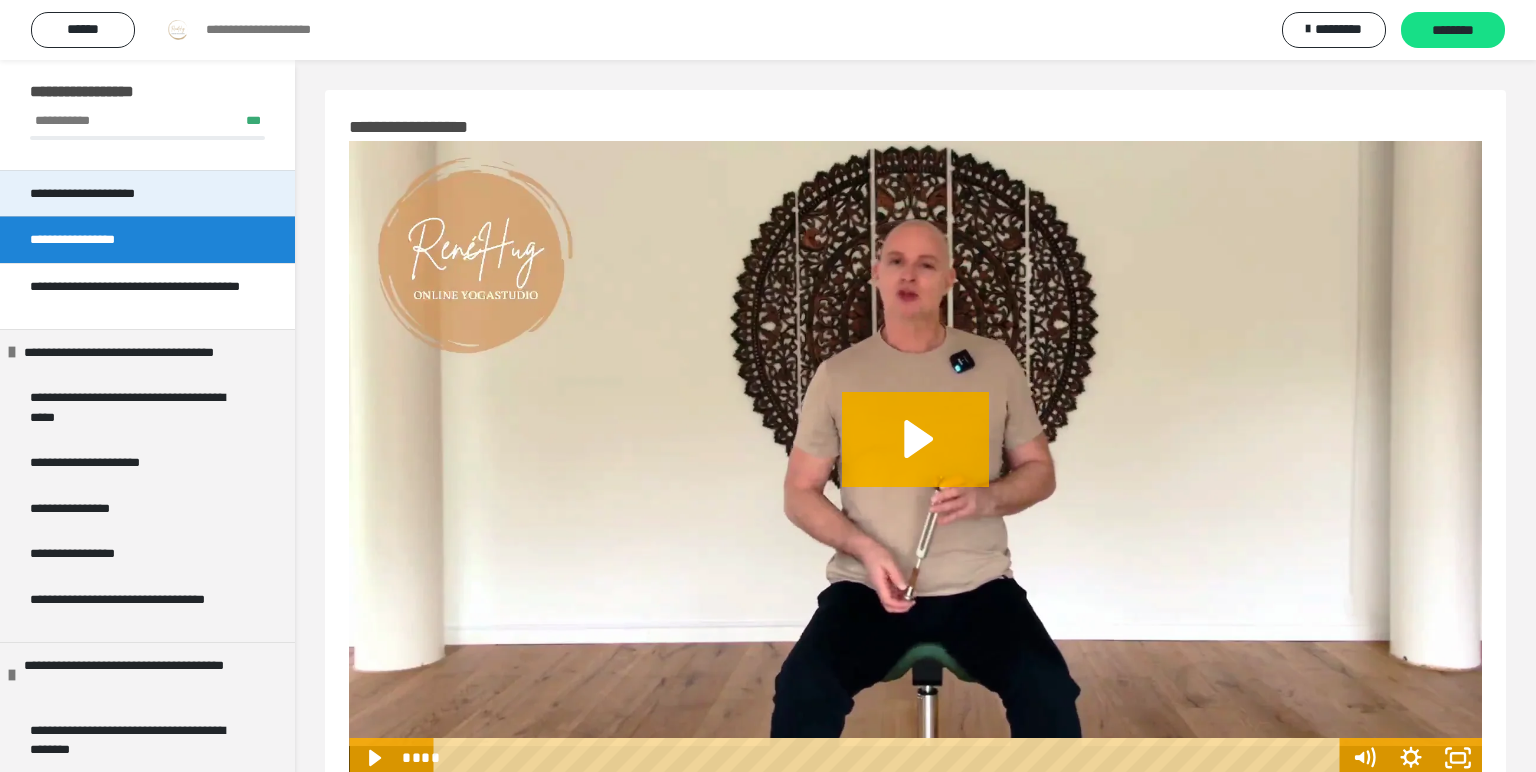click on "**********" at bounding box center (109, 194) 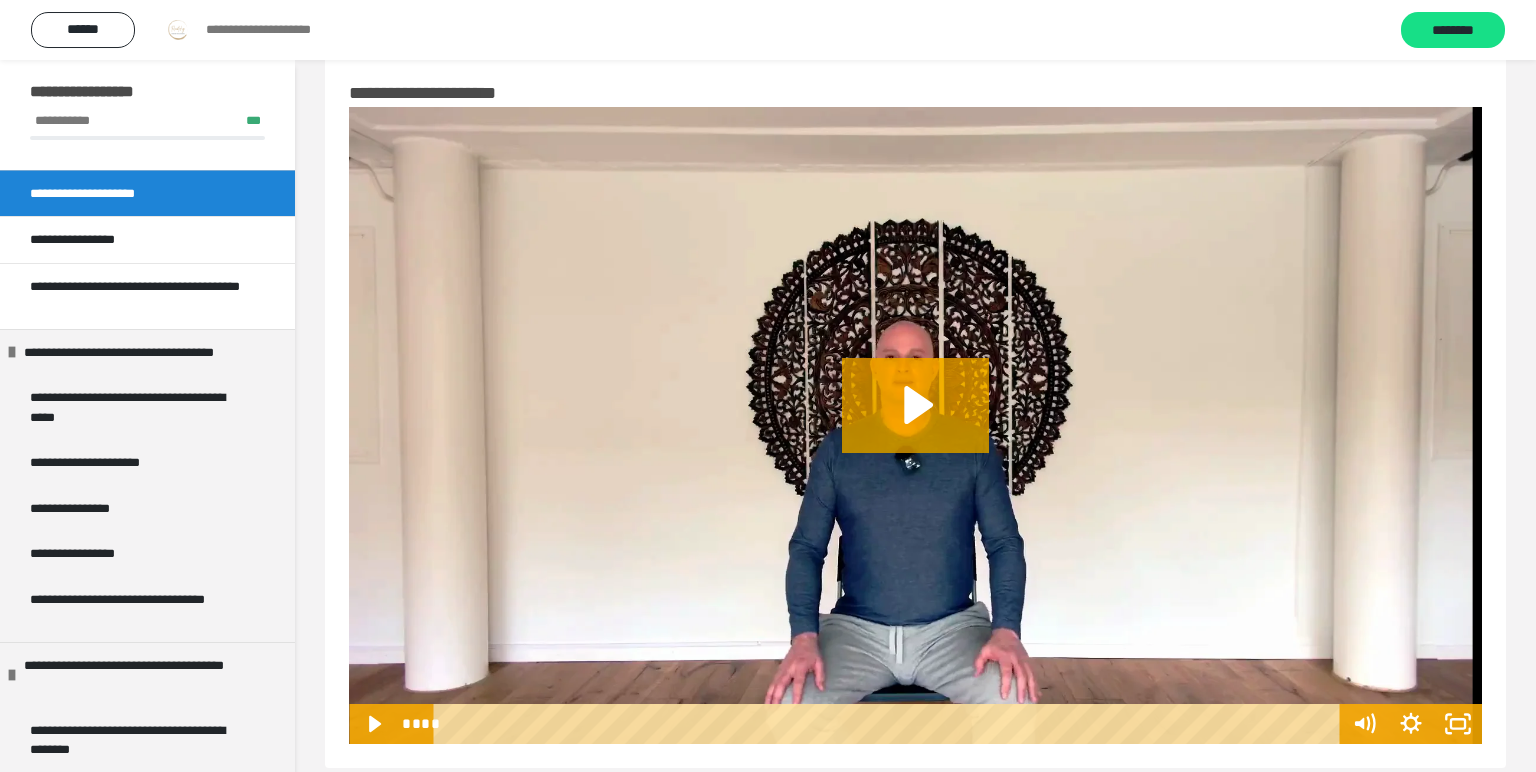 scroll, scrollTop: 61, scrollLeft: 0, axis: vertical 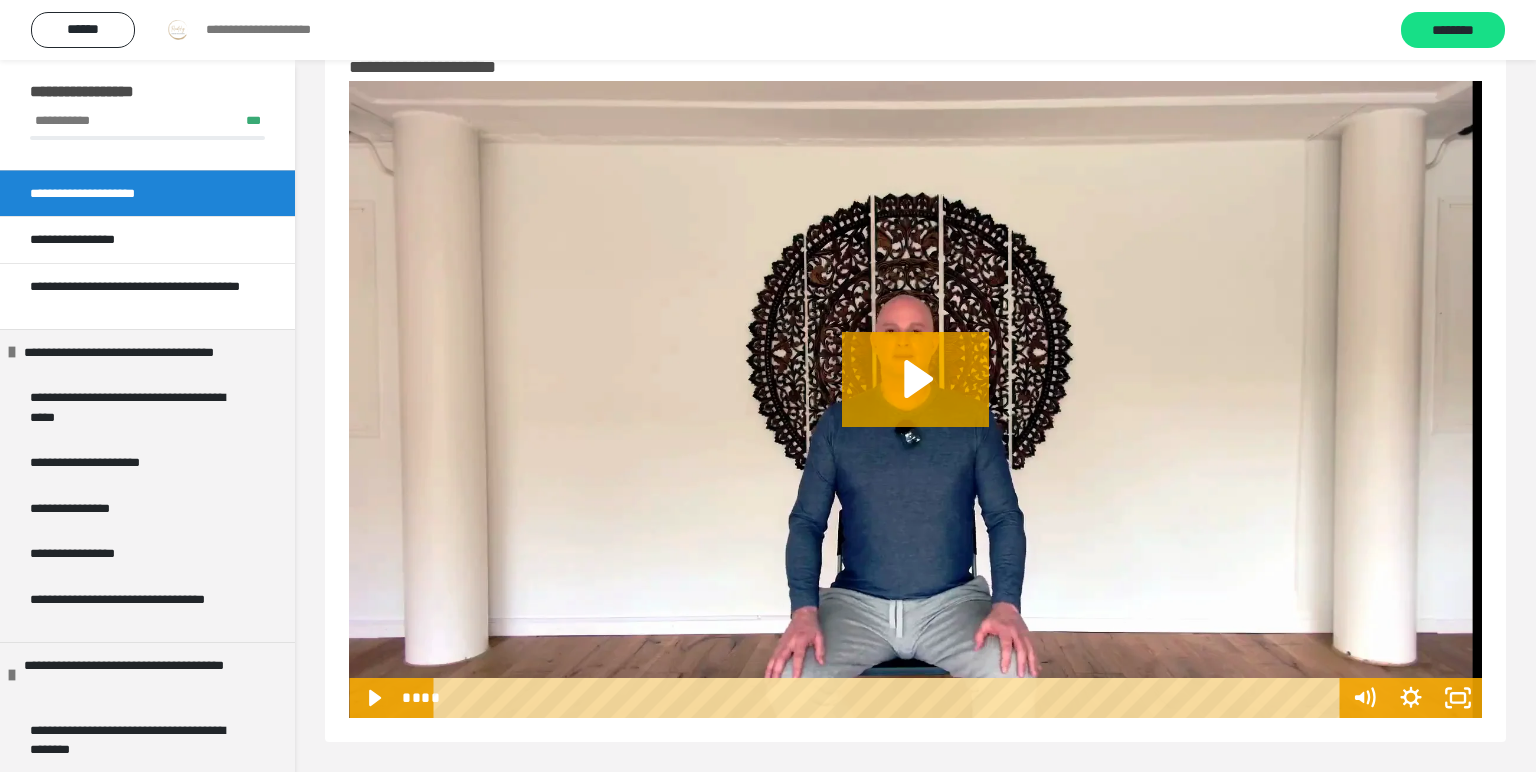 click on "**********" at bounding box center [109, 194] 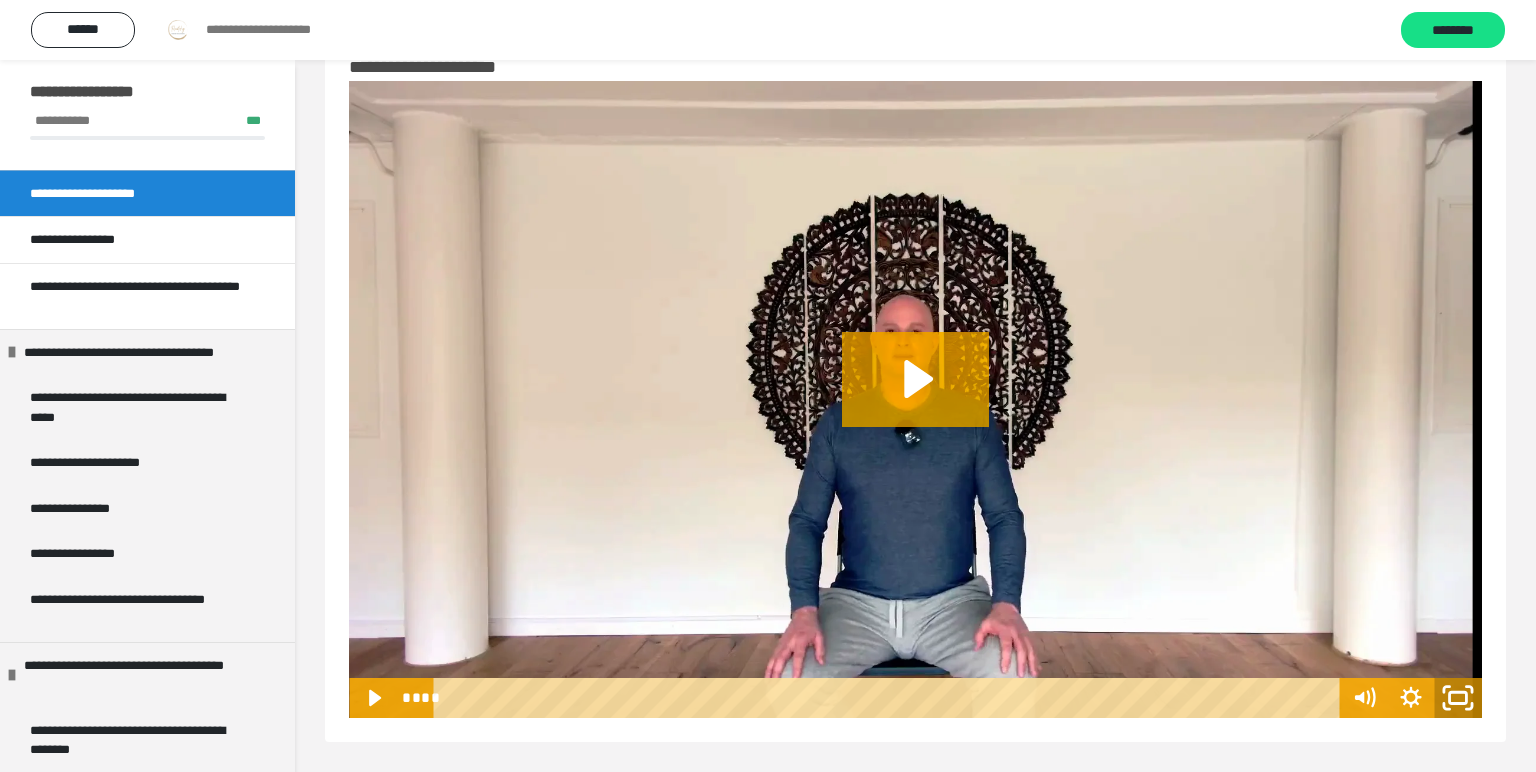 click 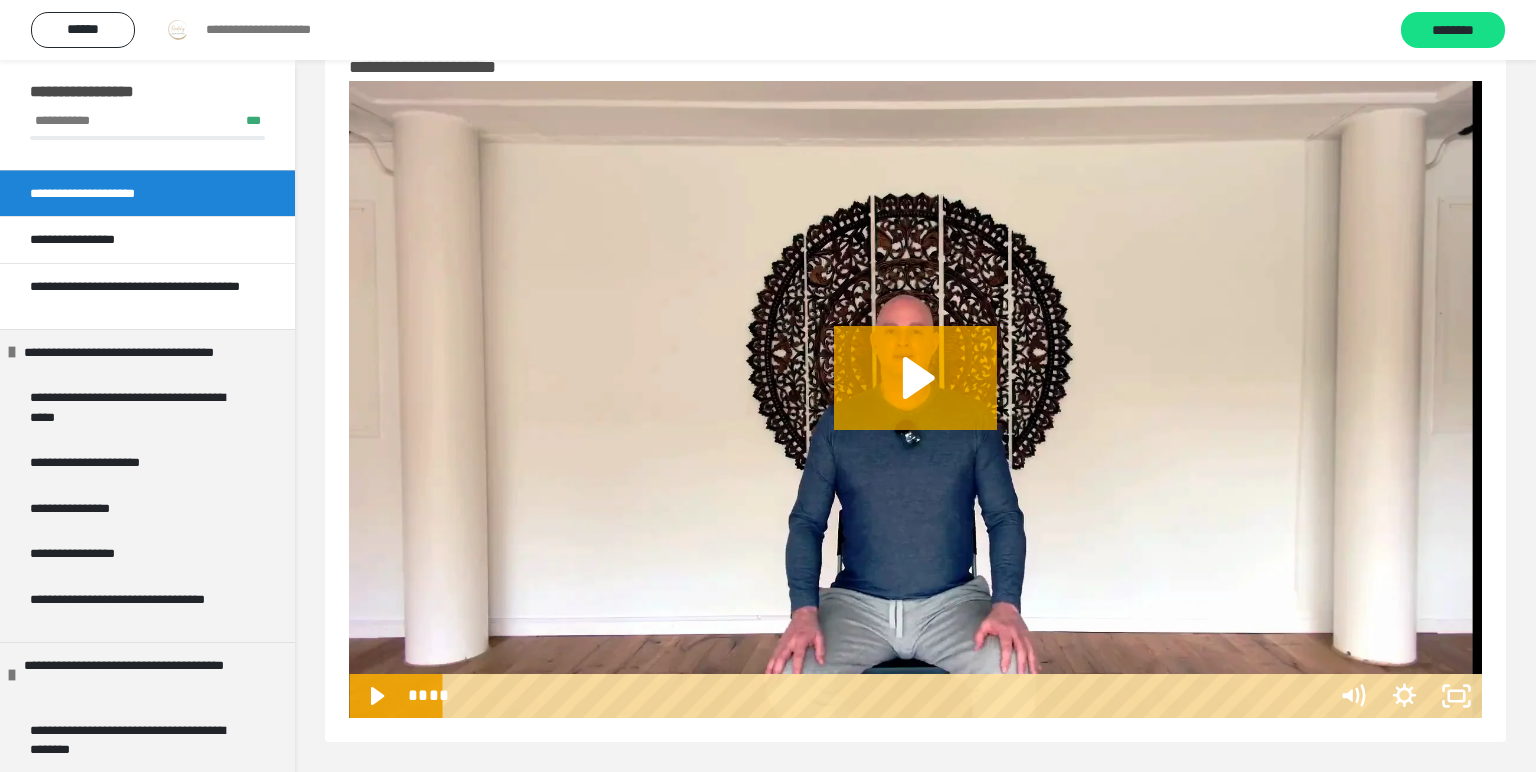 scroll, scrollTop: 60, scrollLeft: 0, axis: vertical 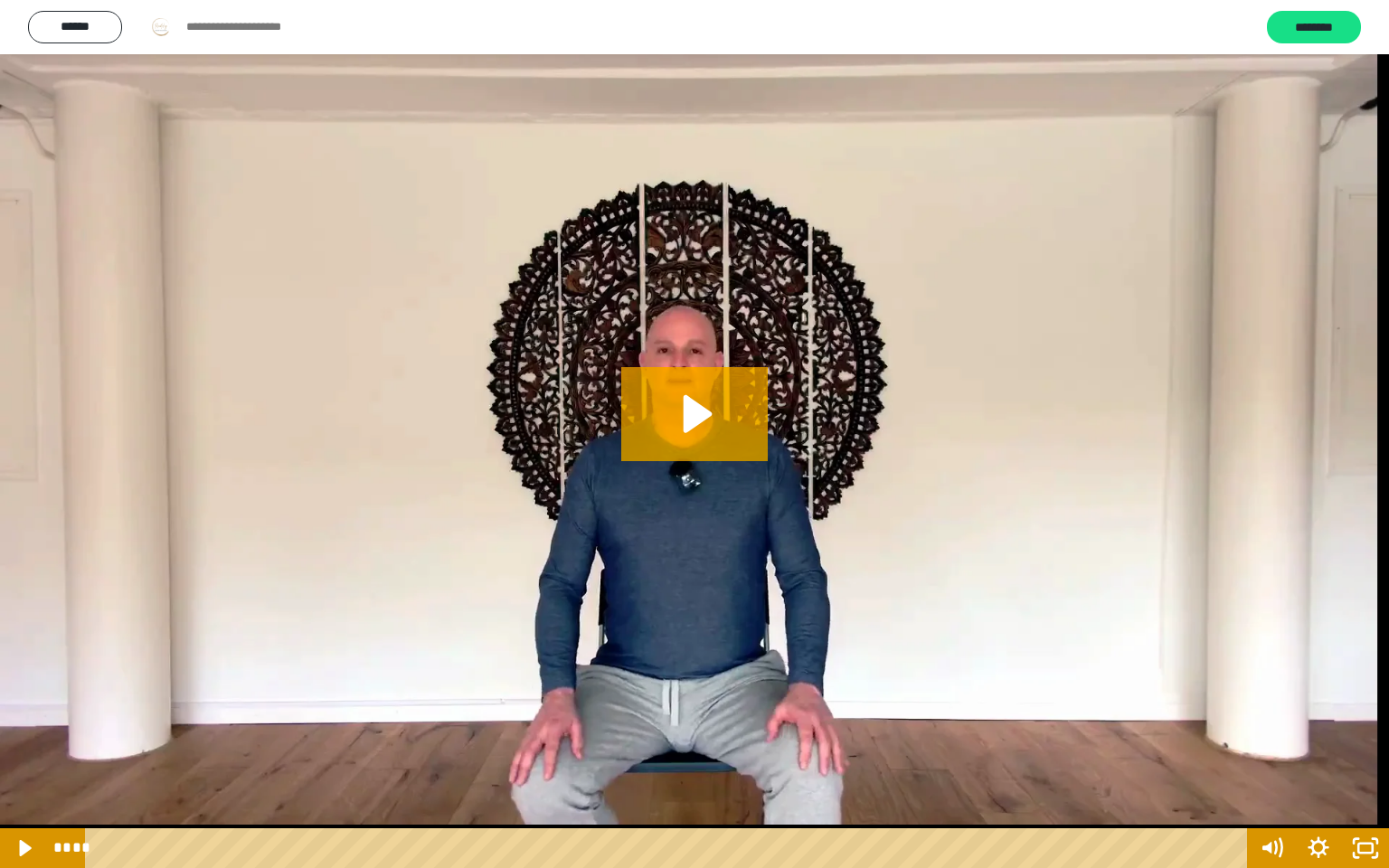 click at bounding box center (694, 434) 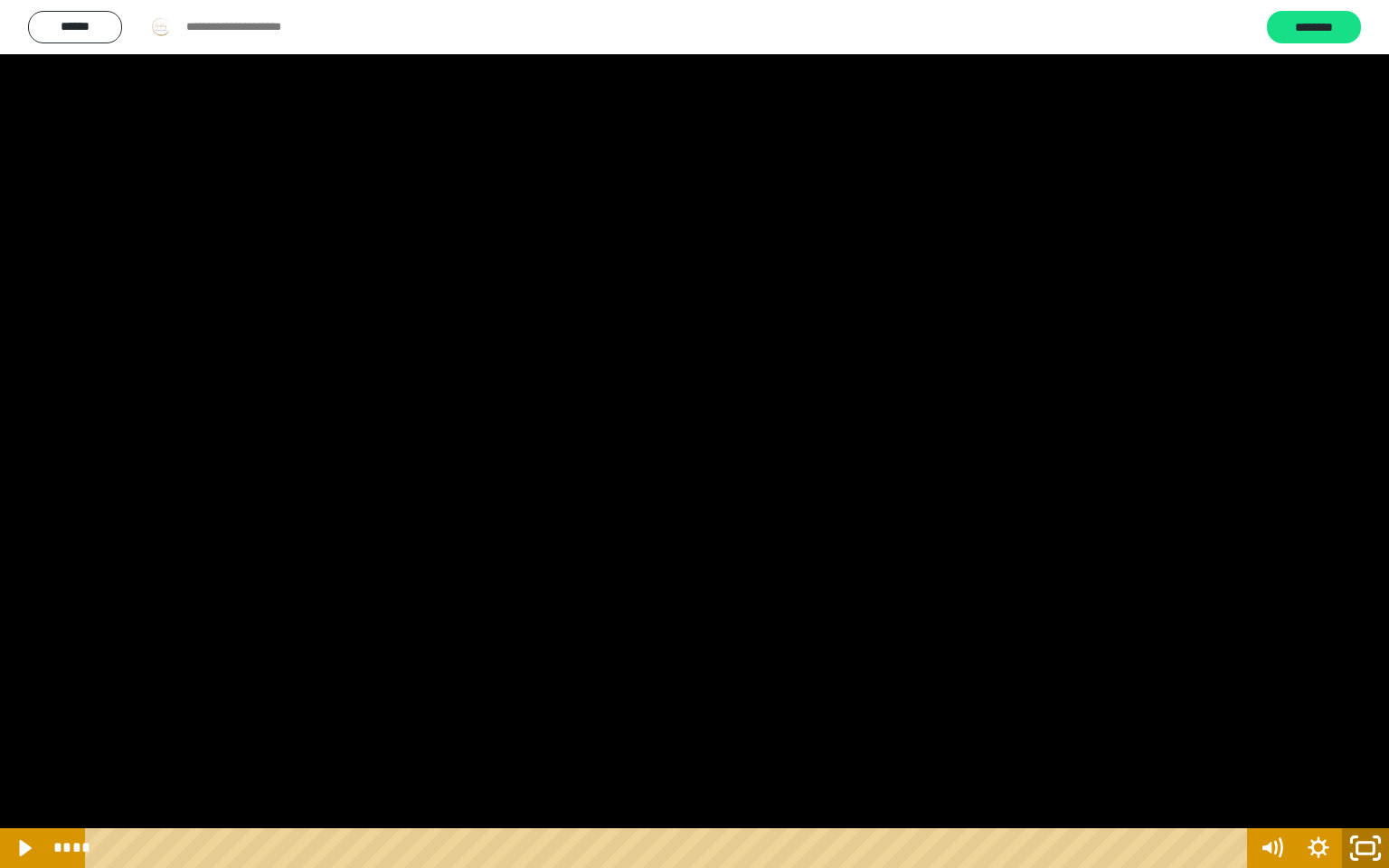 click 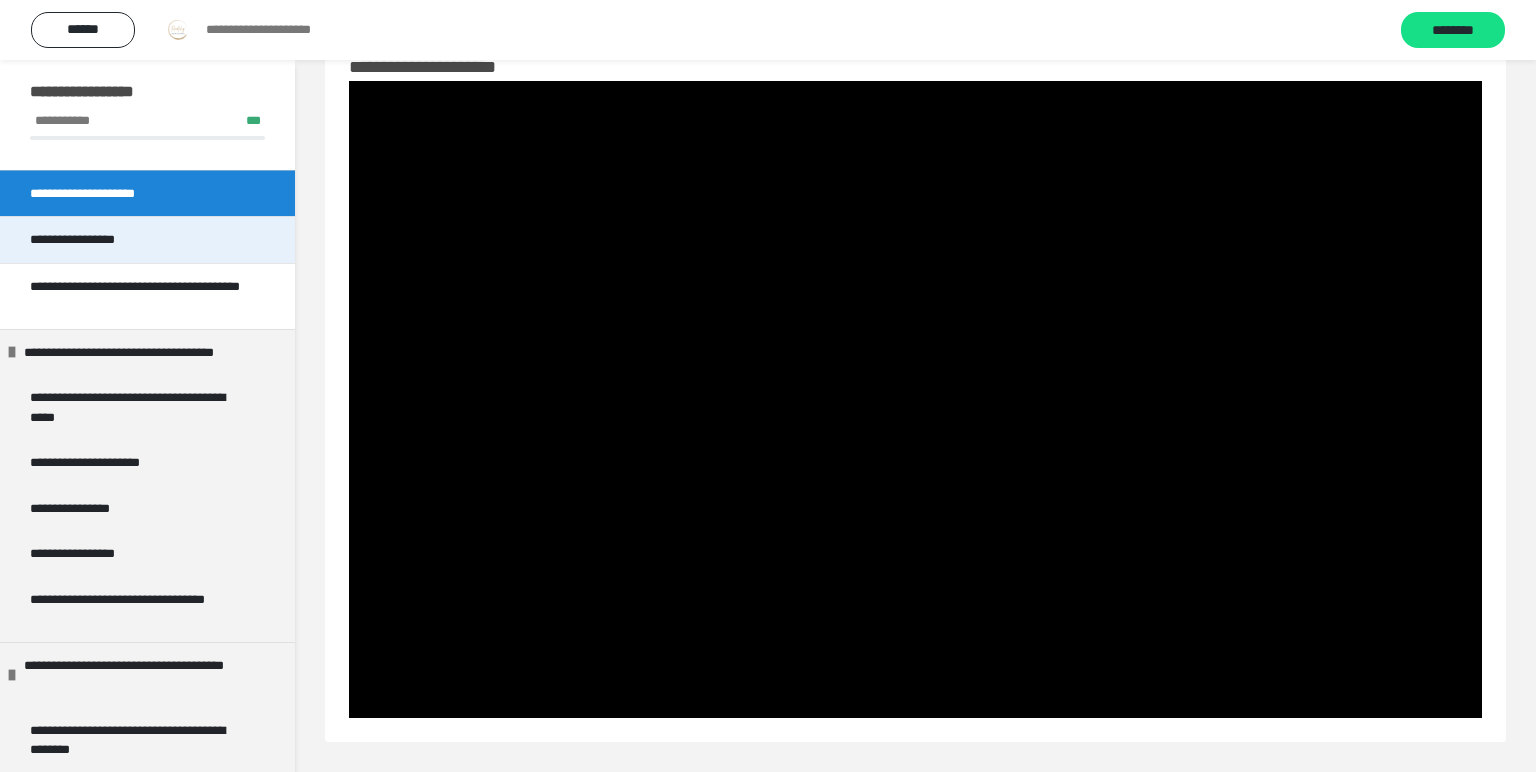 click on "**********" at bounding box center [96, 240] 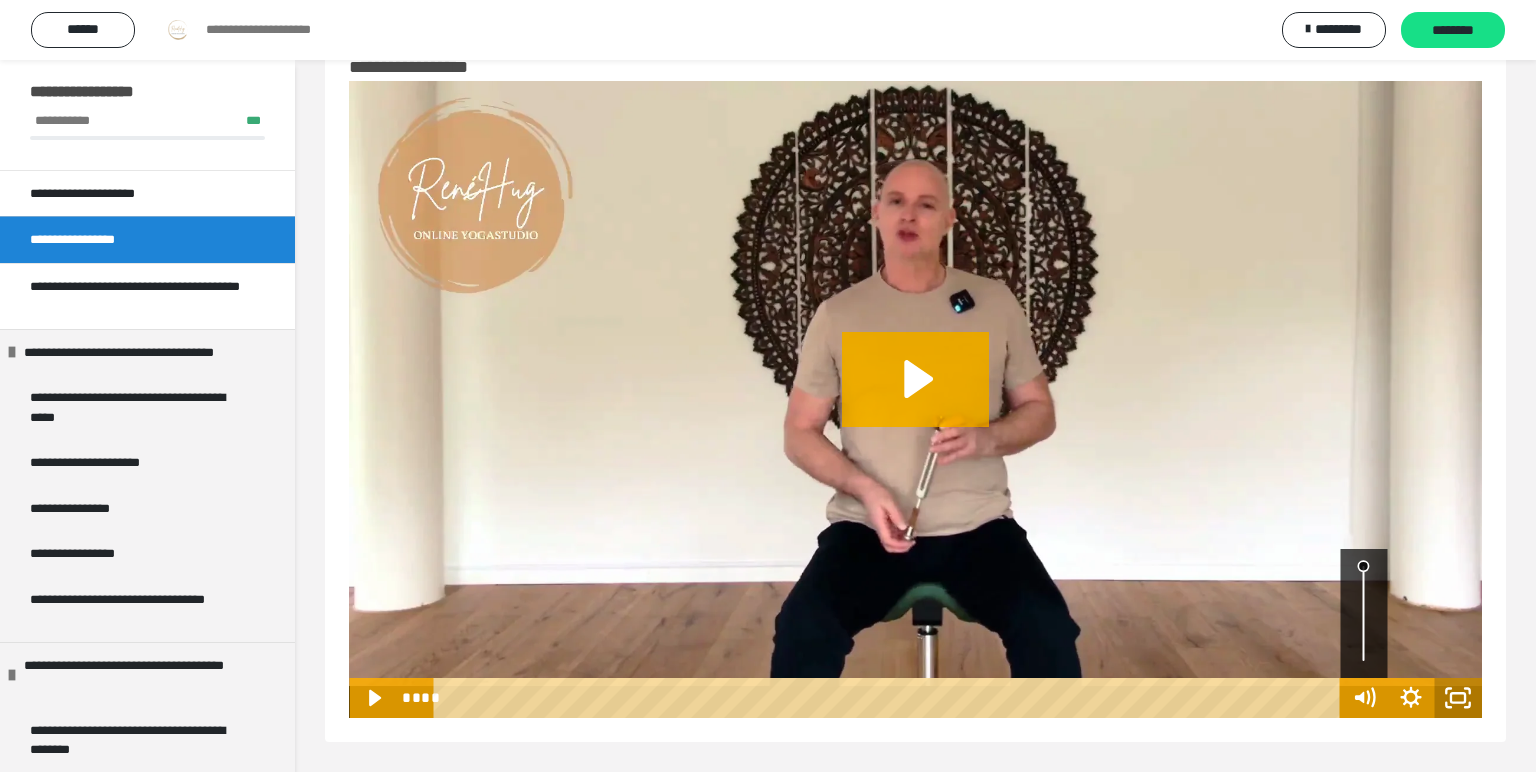 click 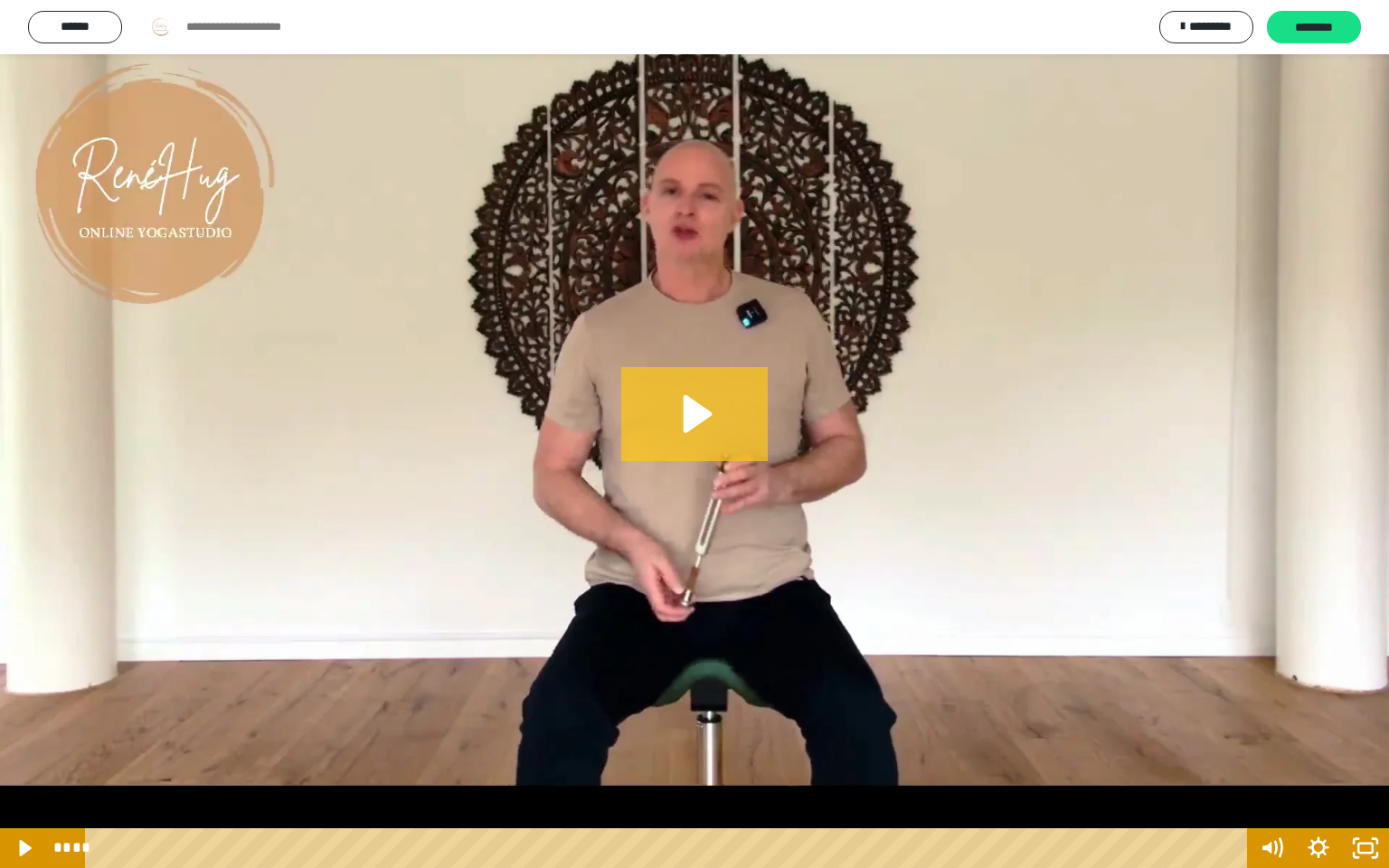 click 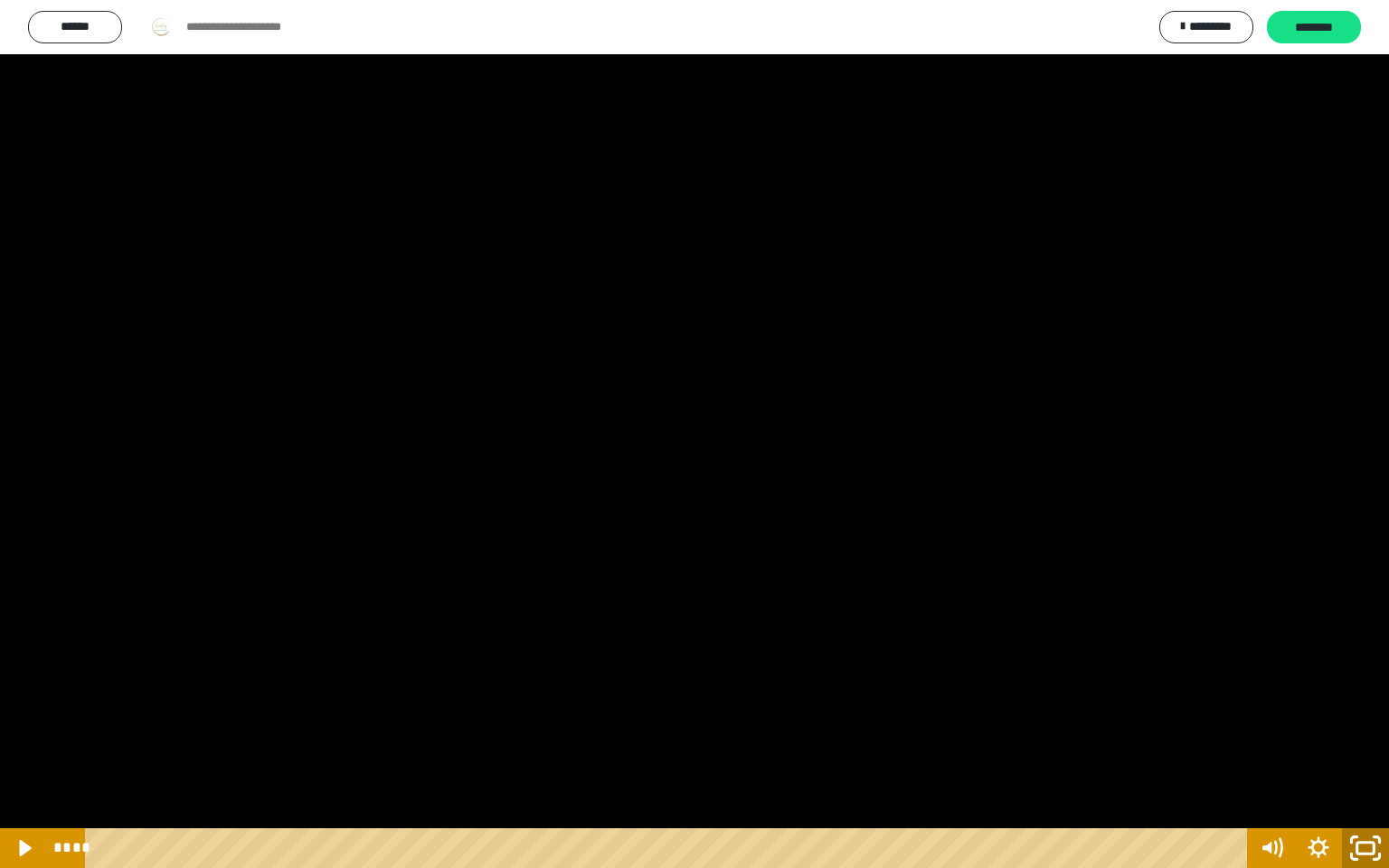 click 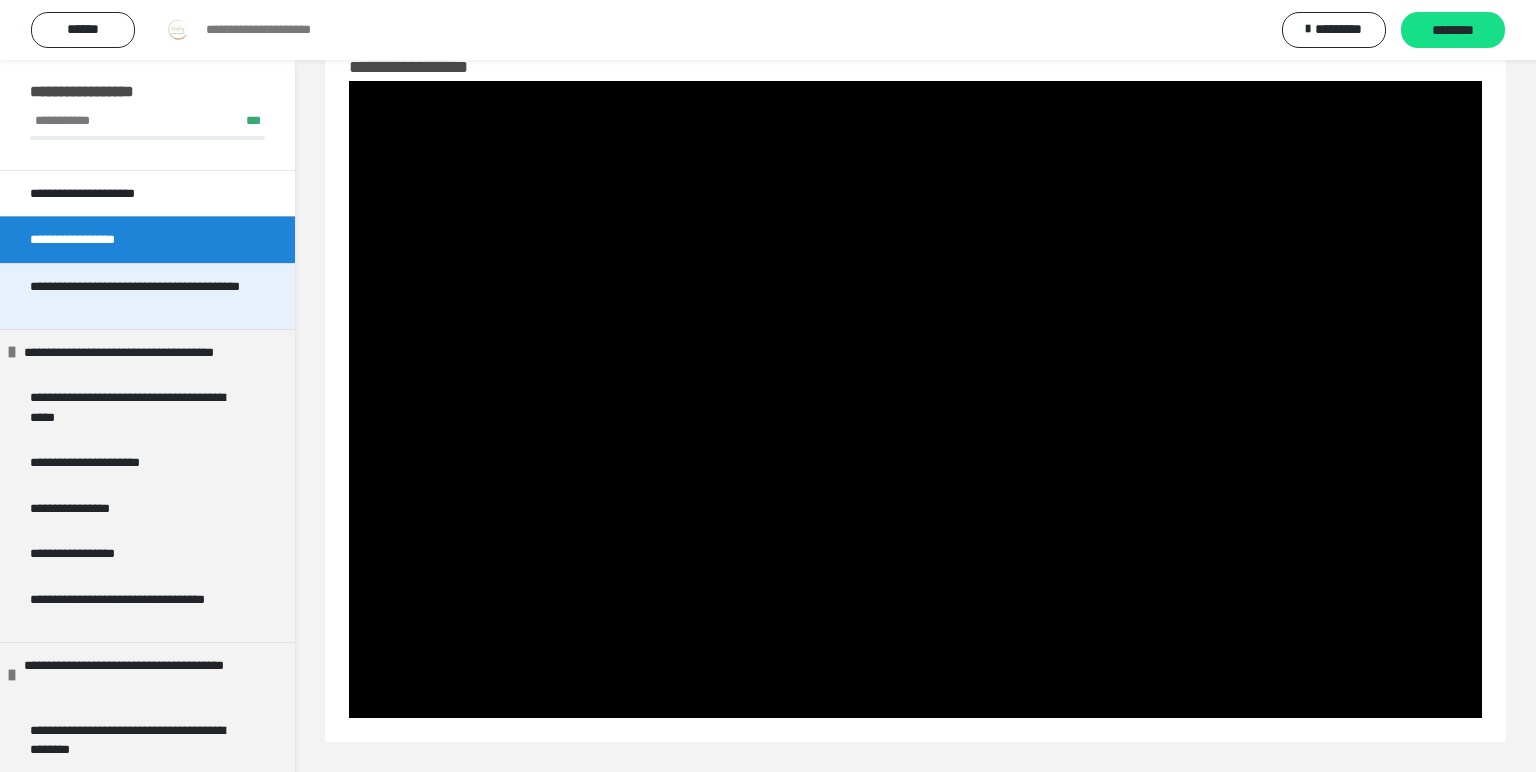 click on "**********" at bounding box center [139, 296] 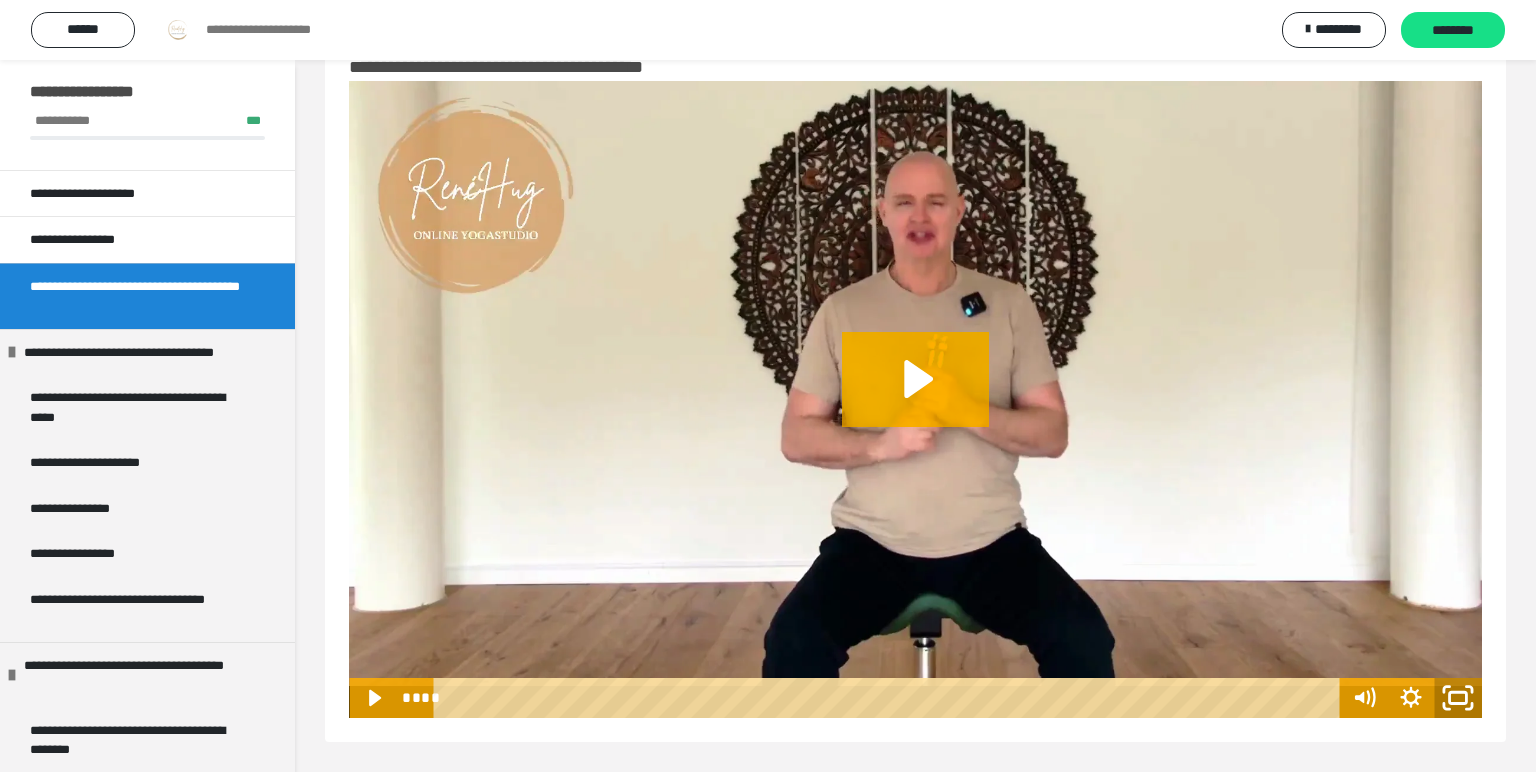 click 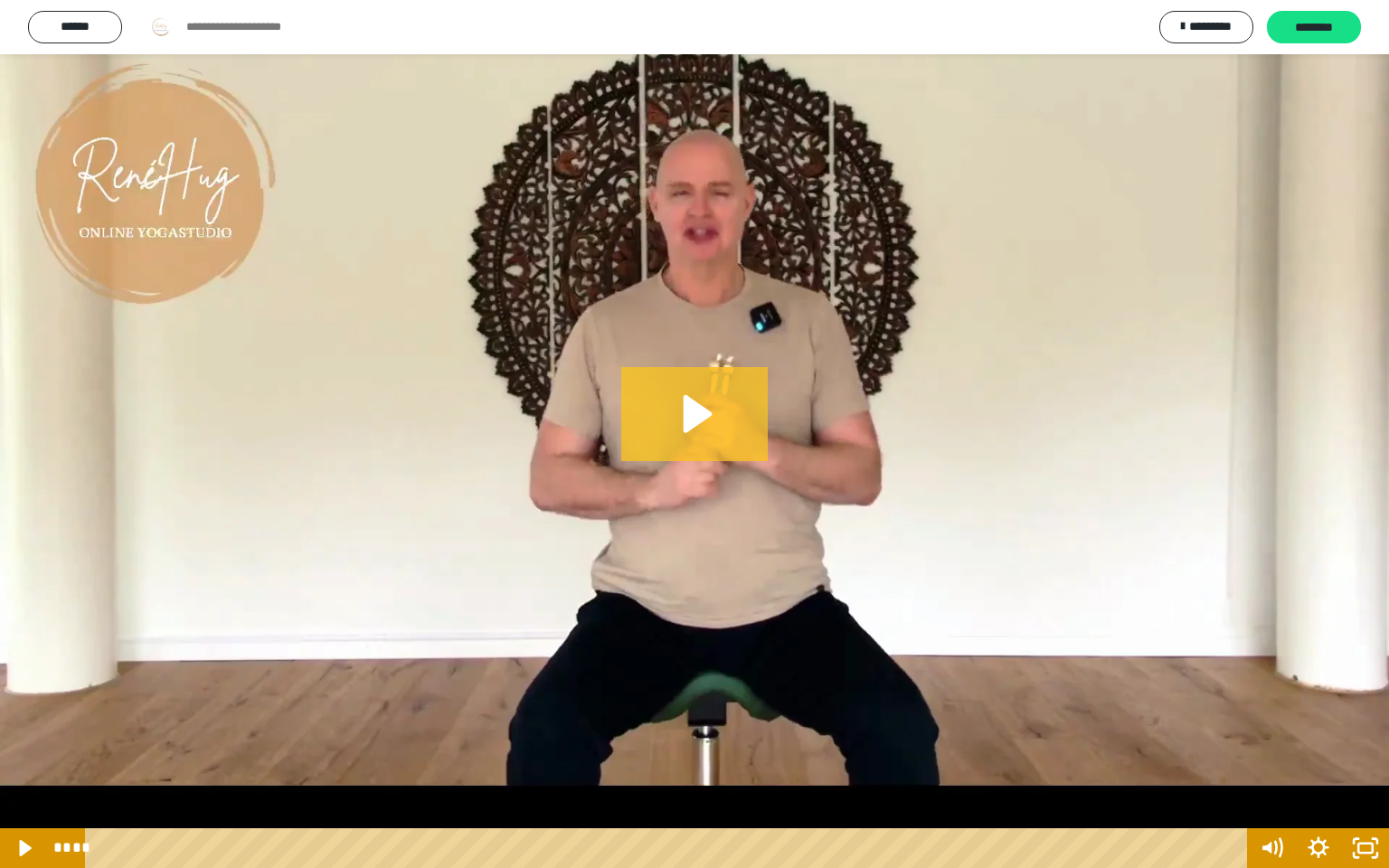 click 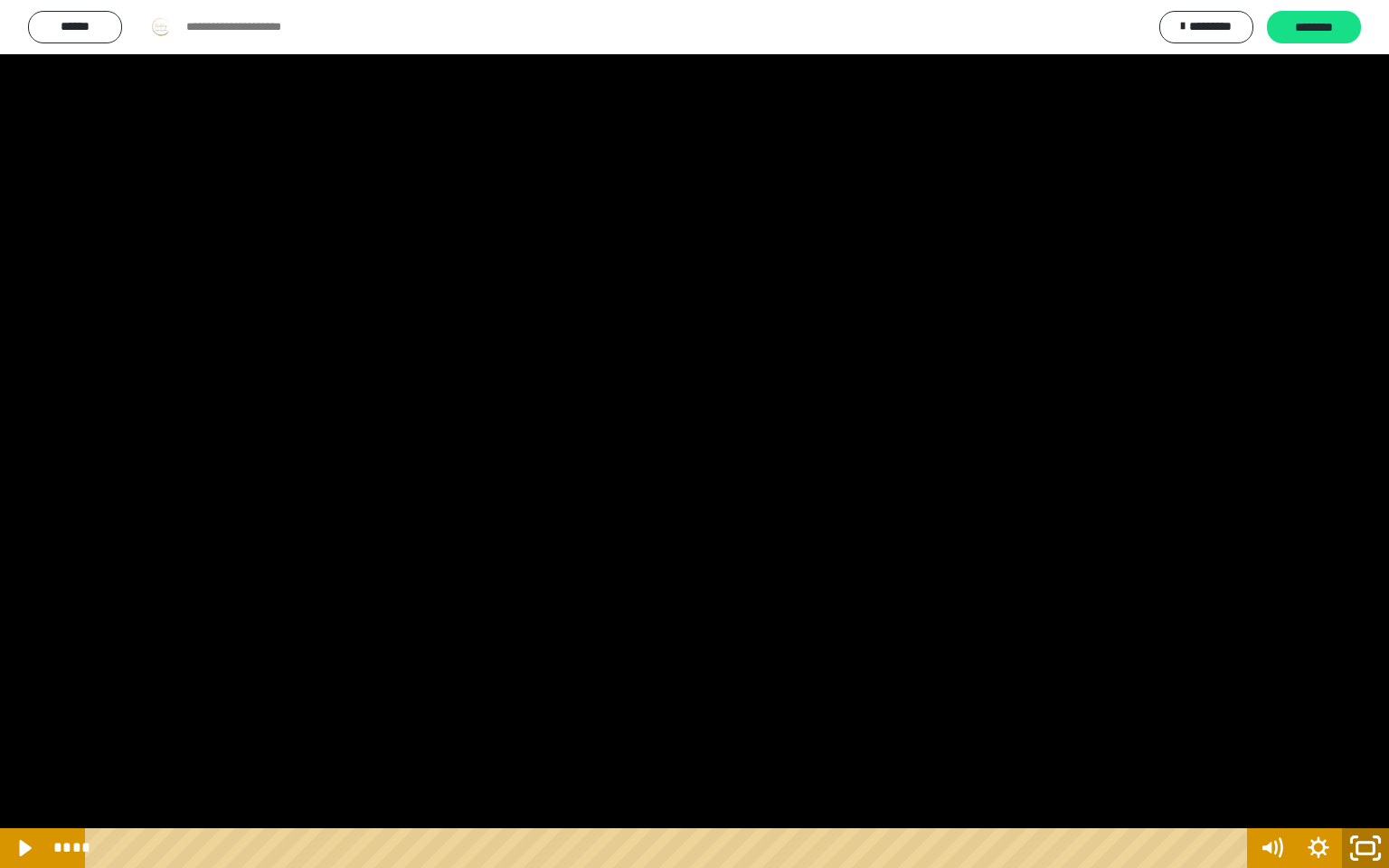 click 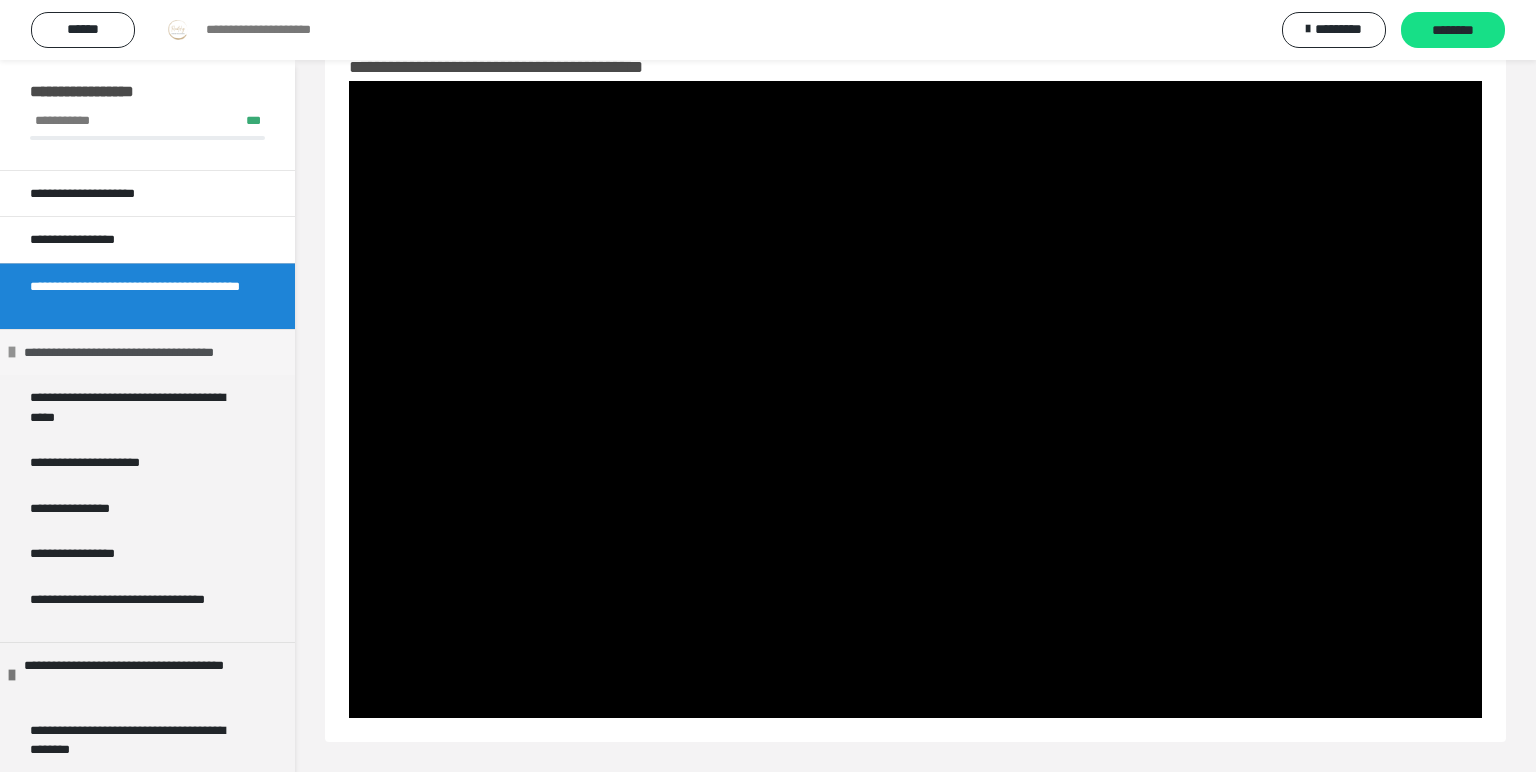 click on "**********" at bounding box center [150, 353] 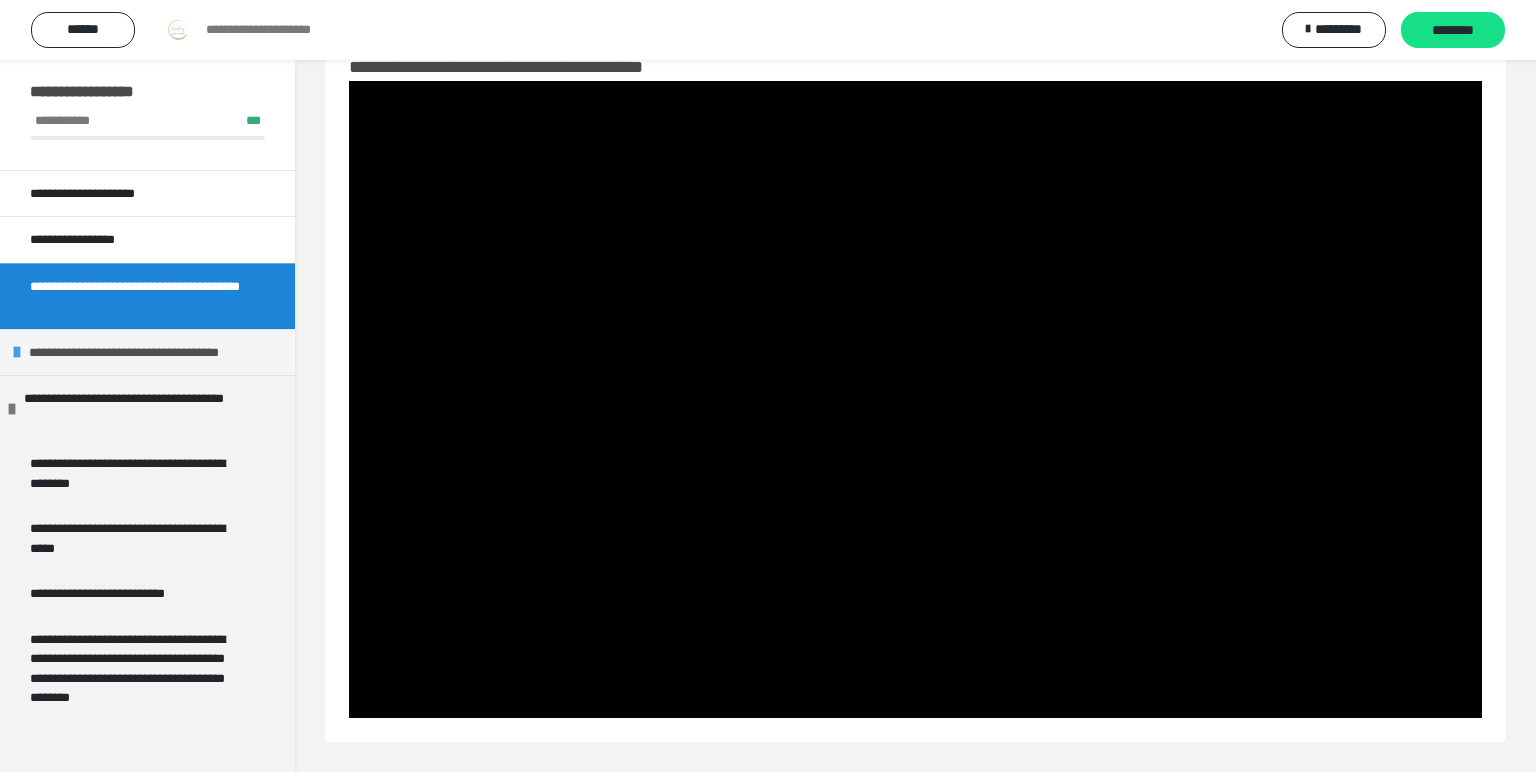 click on "**********" at bounding box center (155, 353) 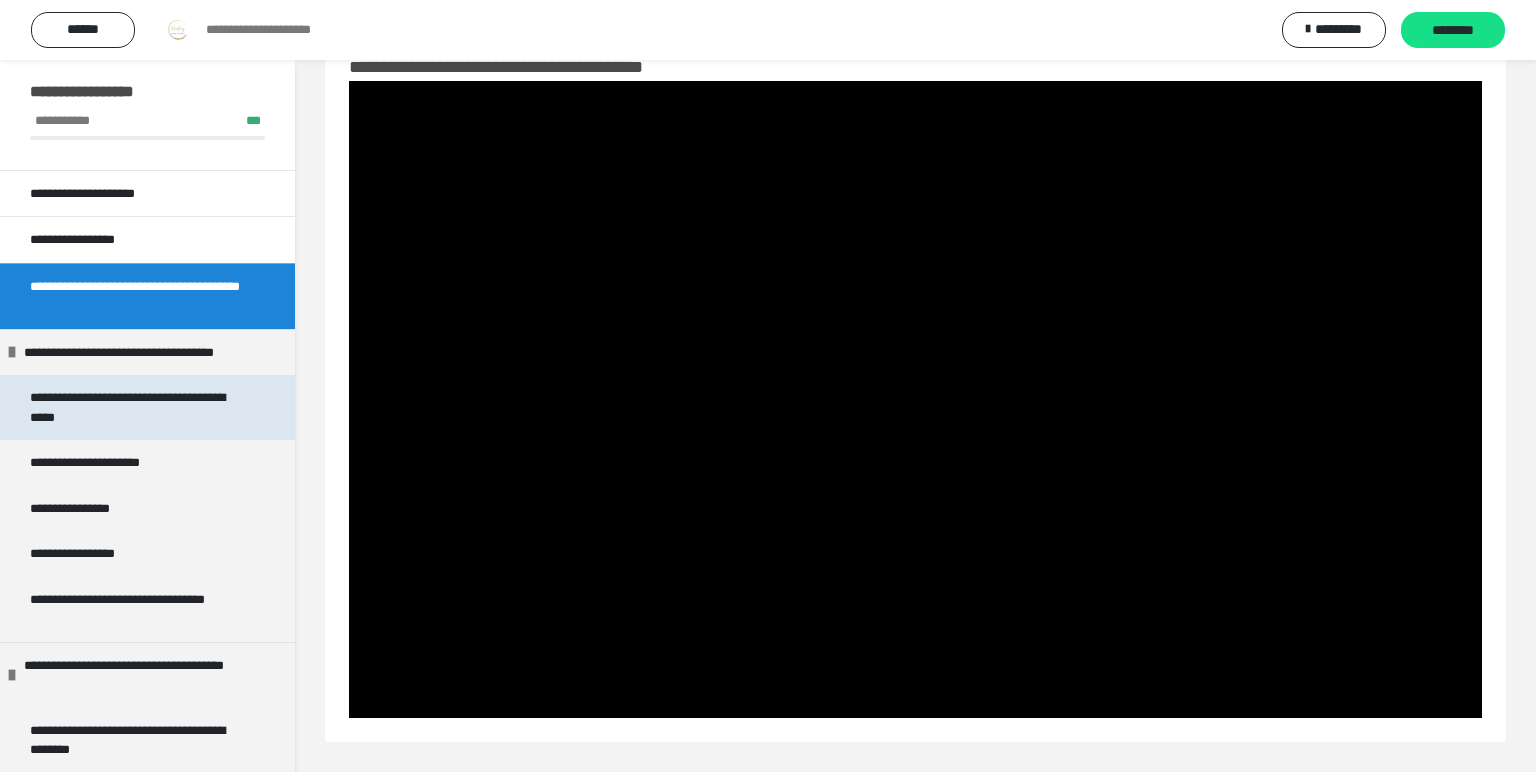 click on "**********" at bounding box center (139, 407) 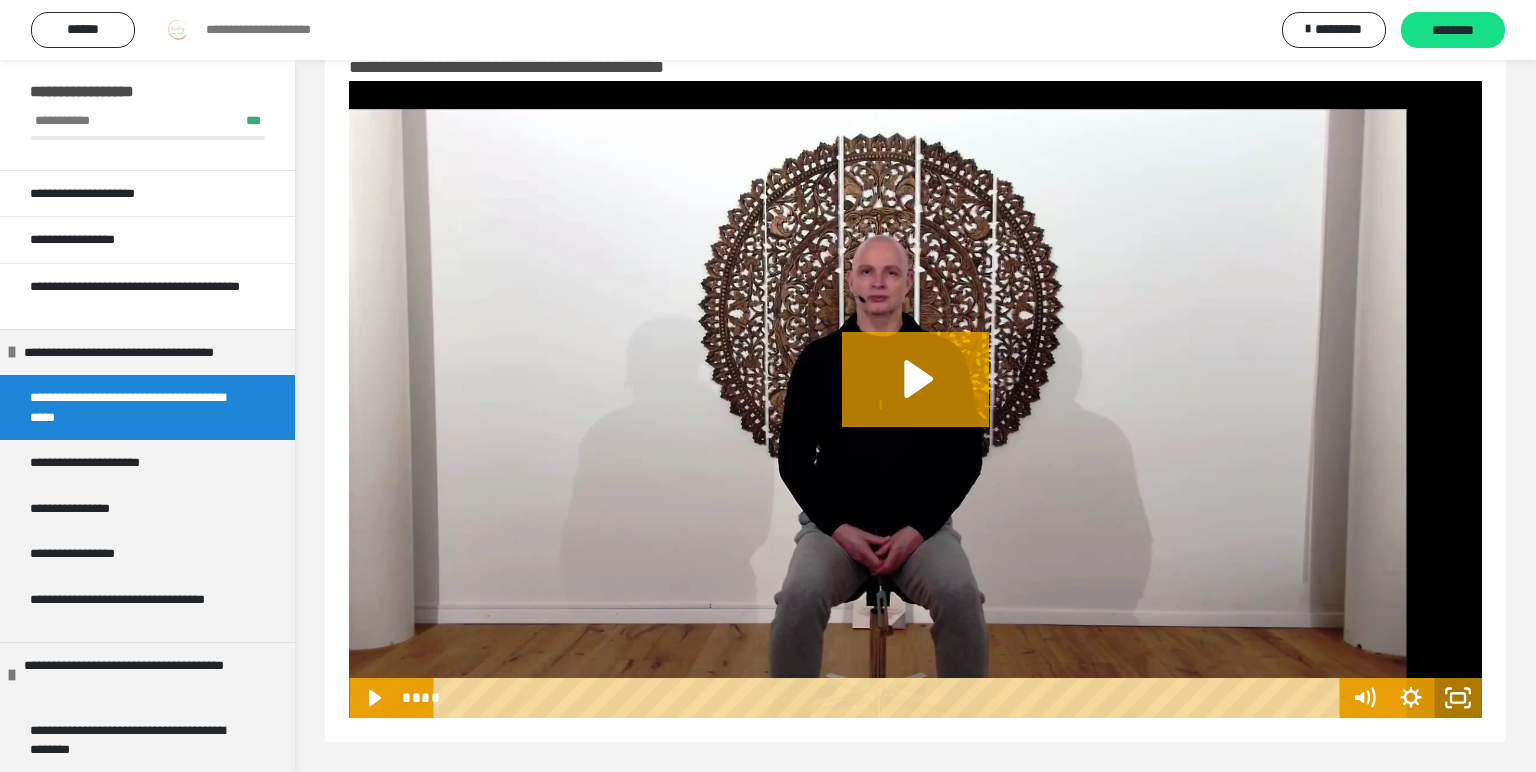 click 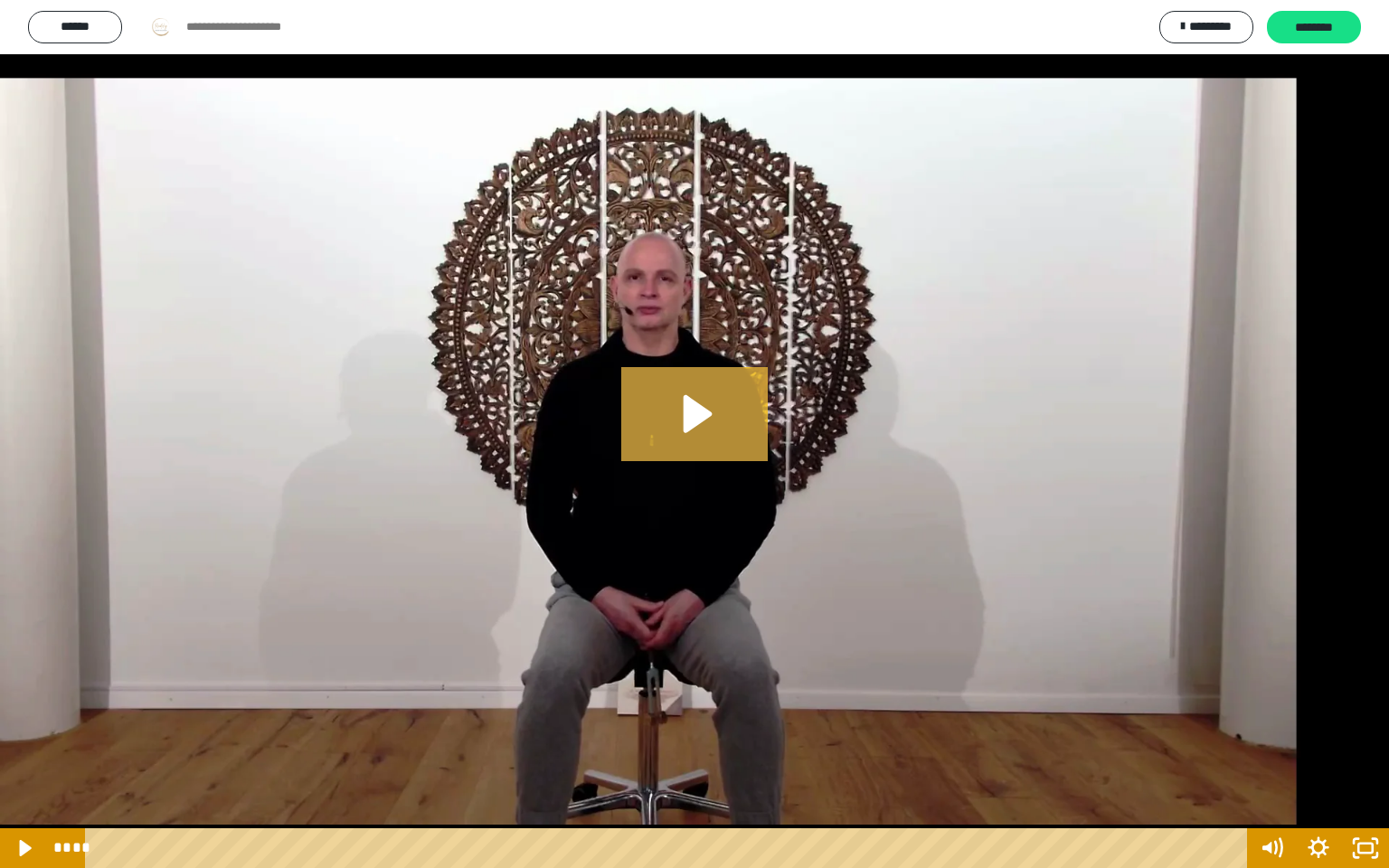 click 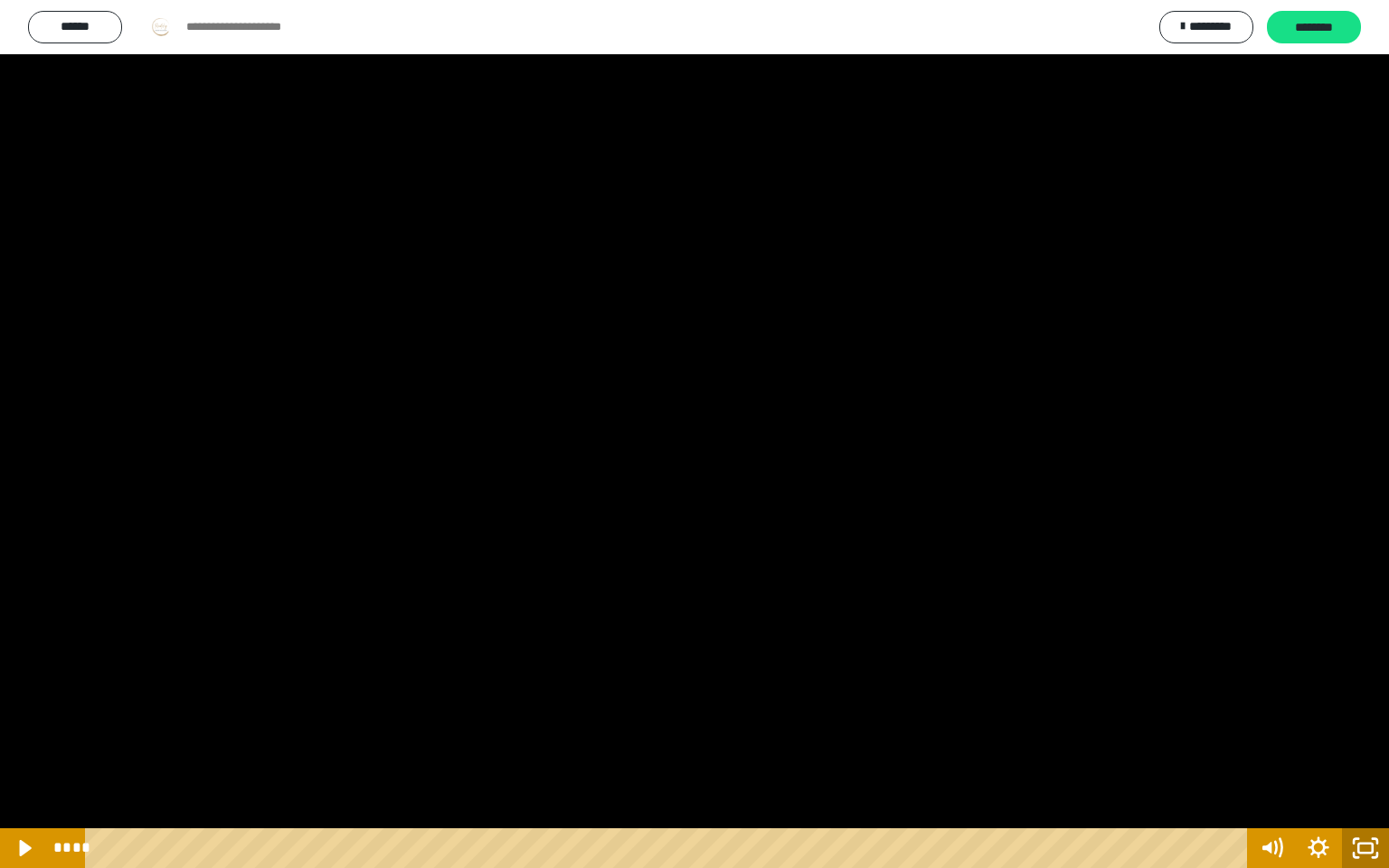 click 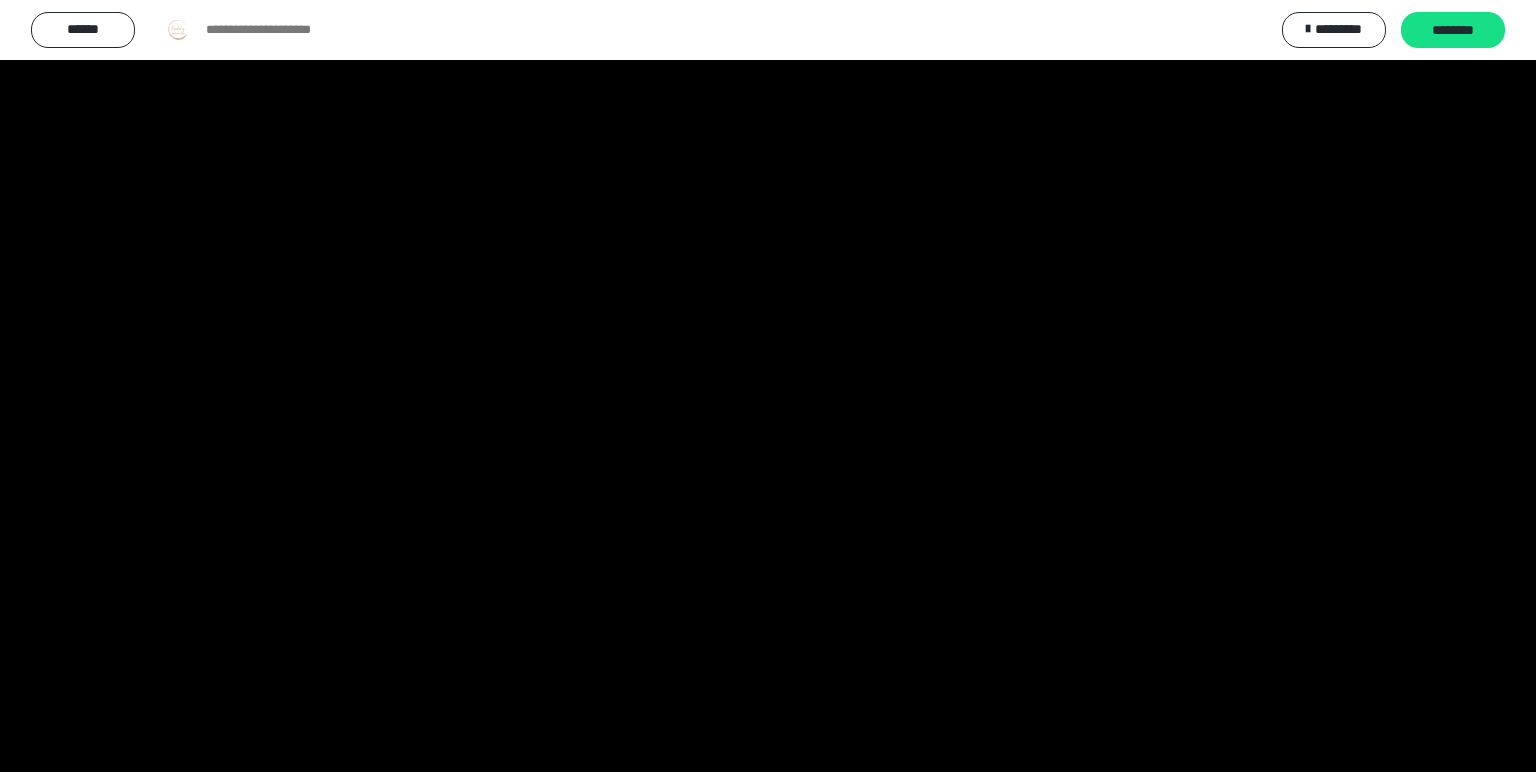 type 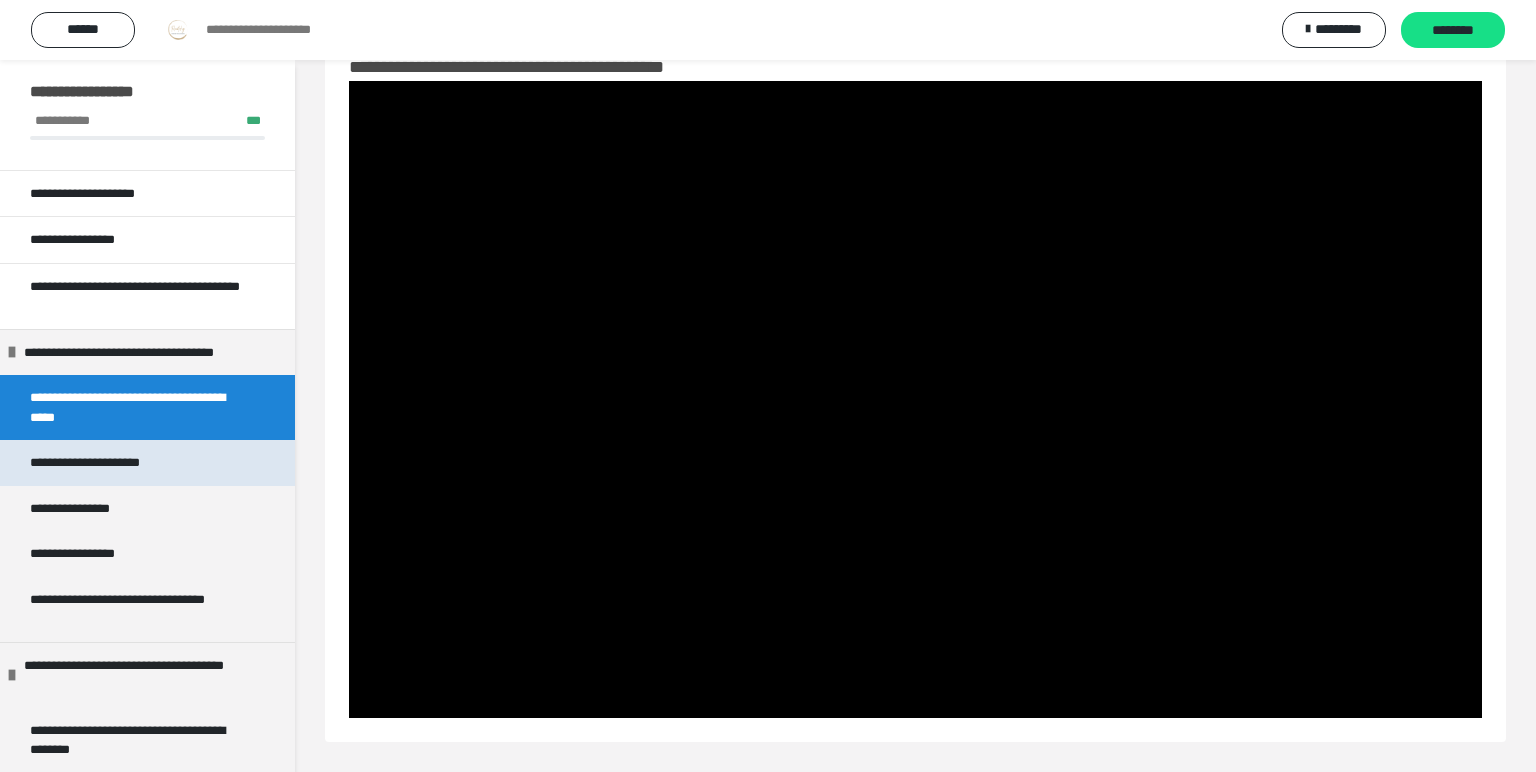 click on "**********" at bounding box center [111, 463] 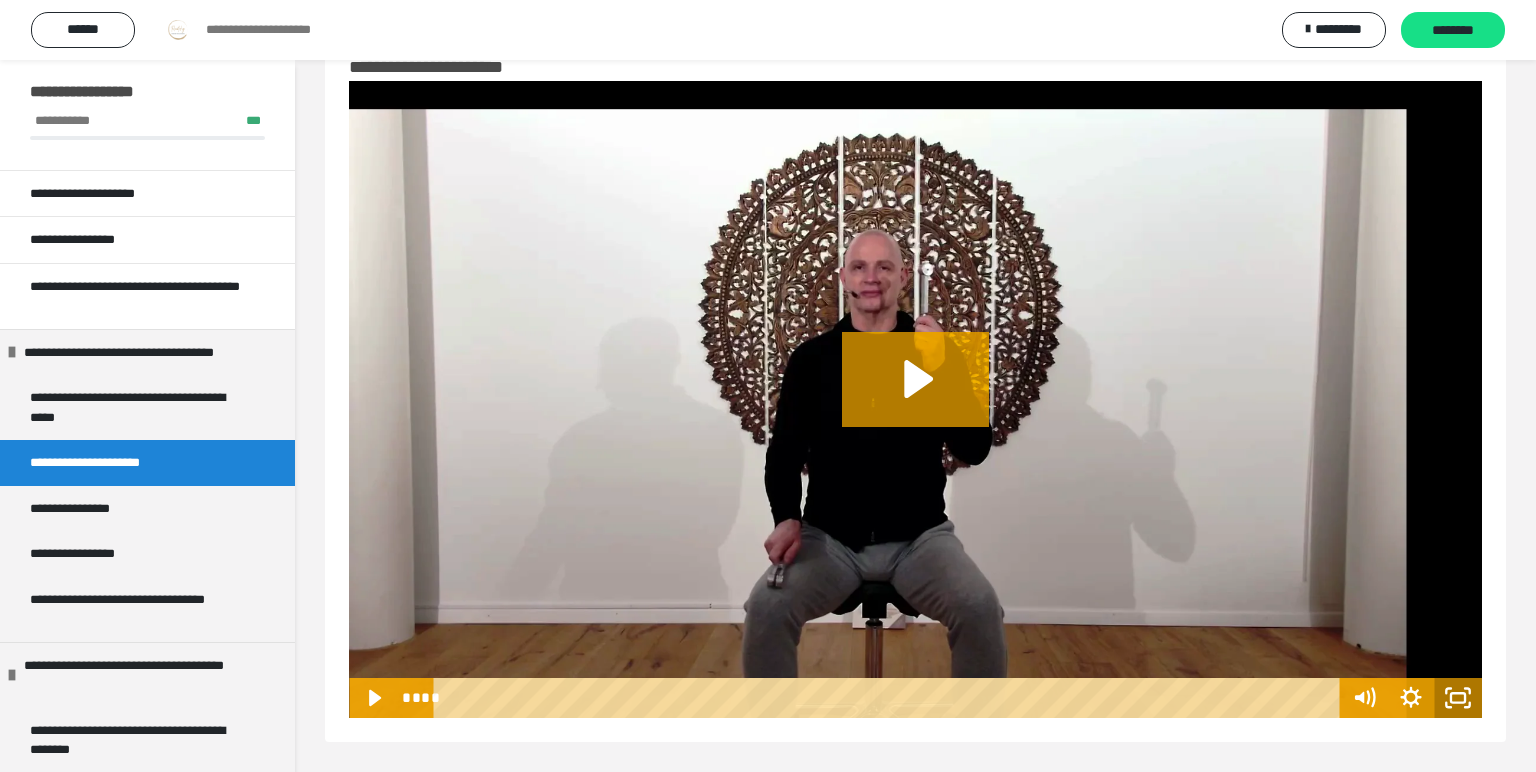 click 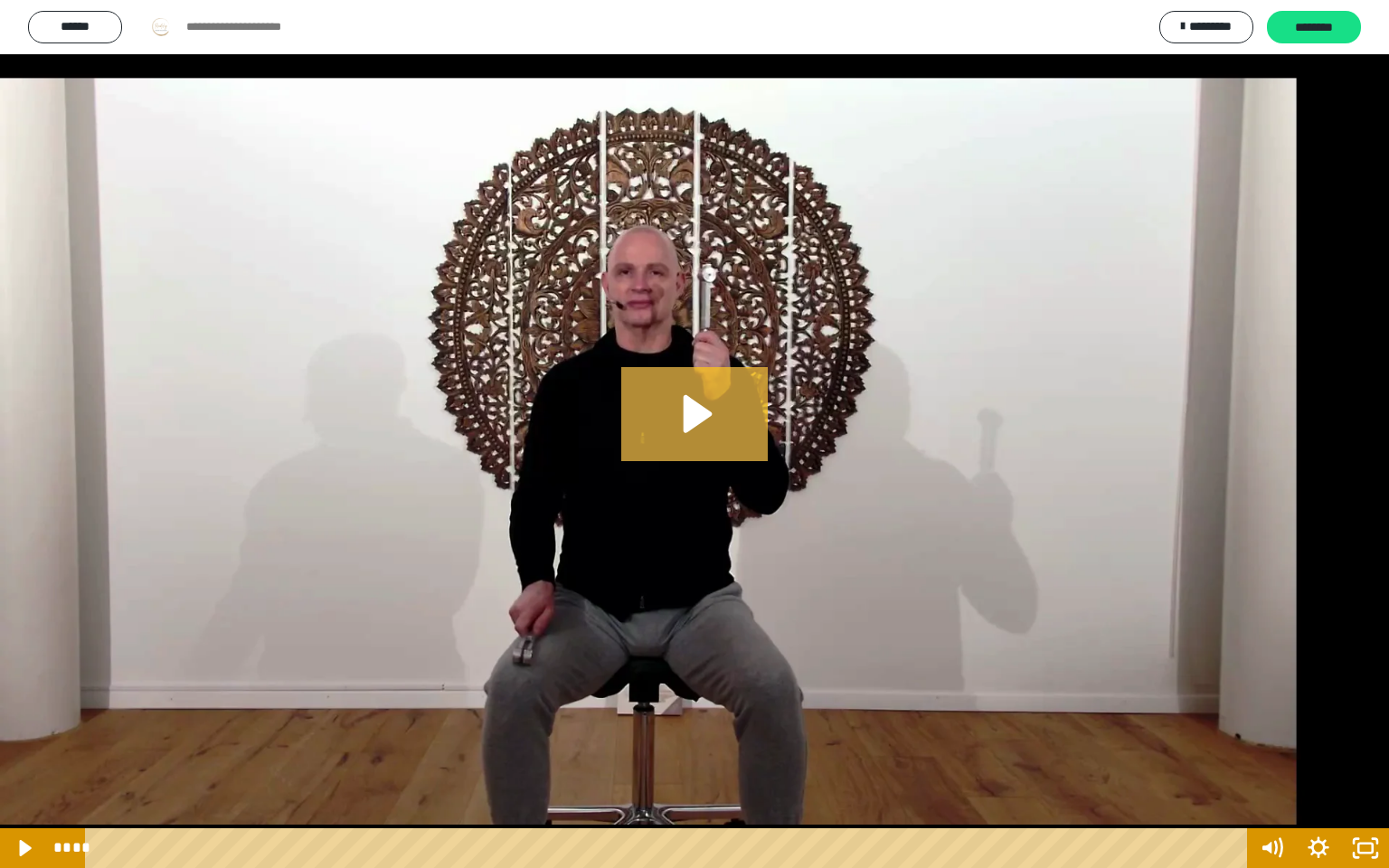 click 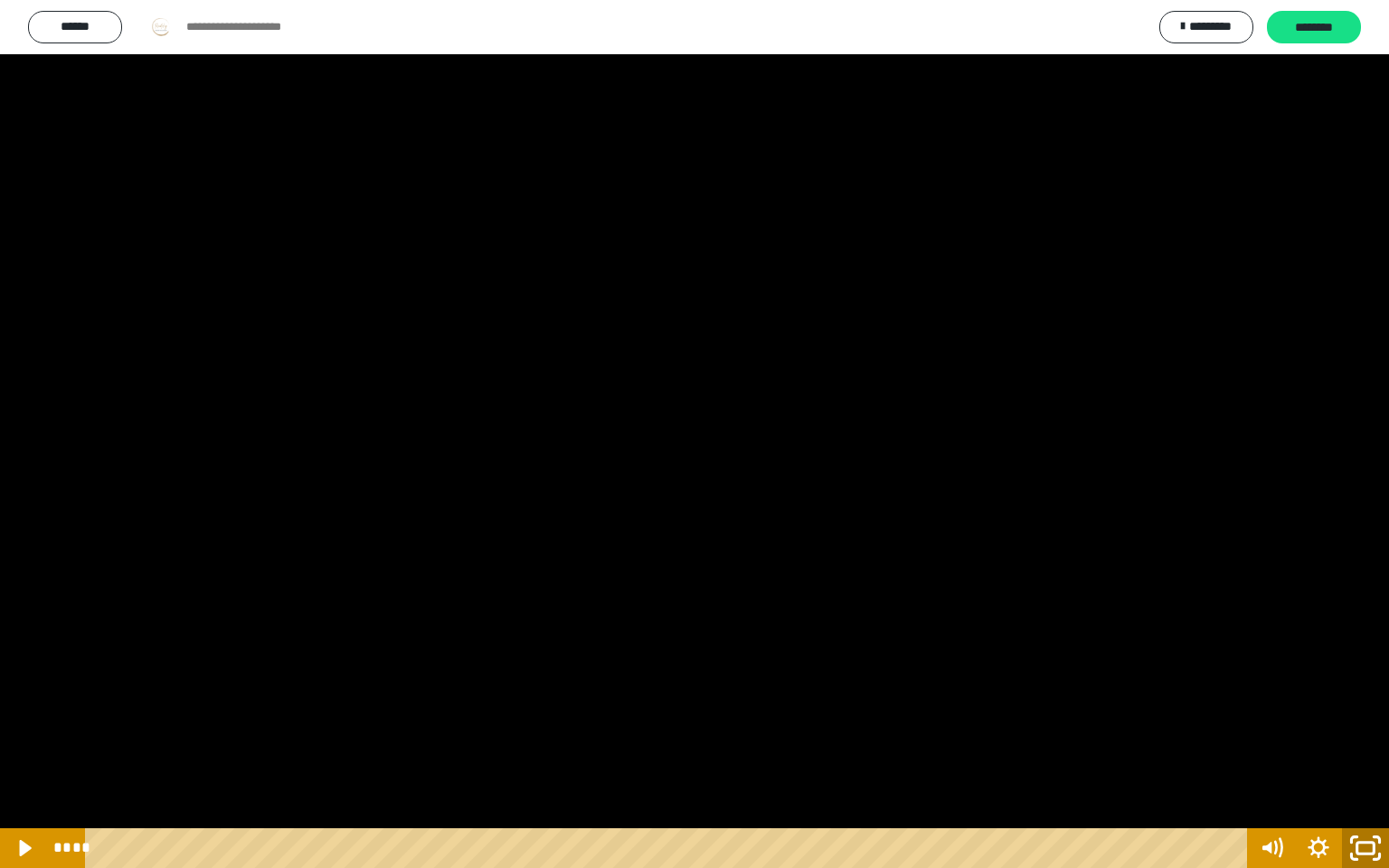 click 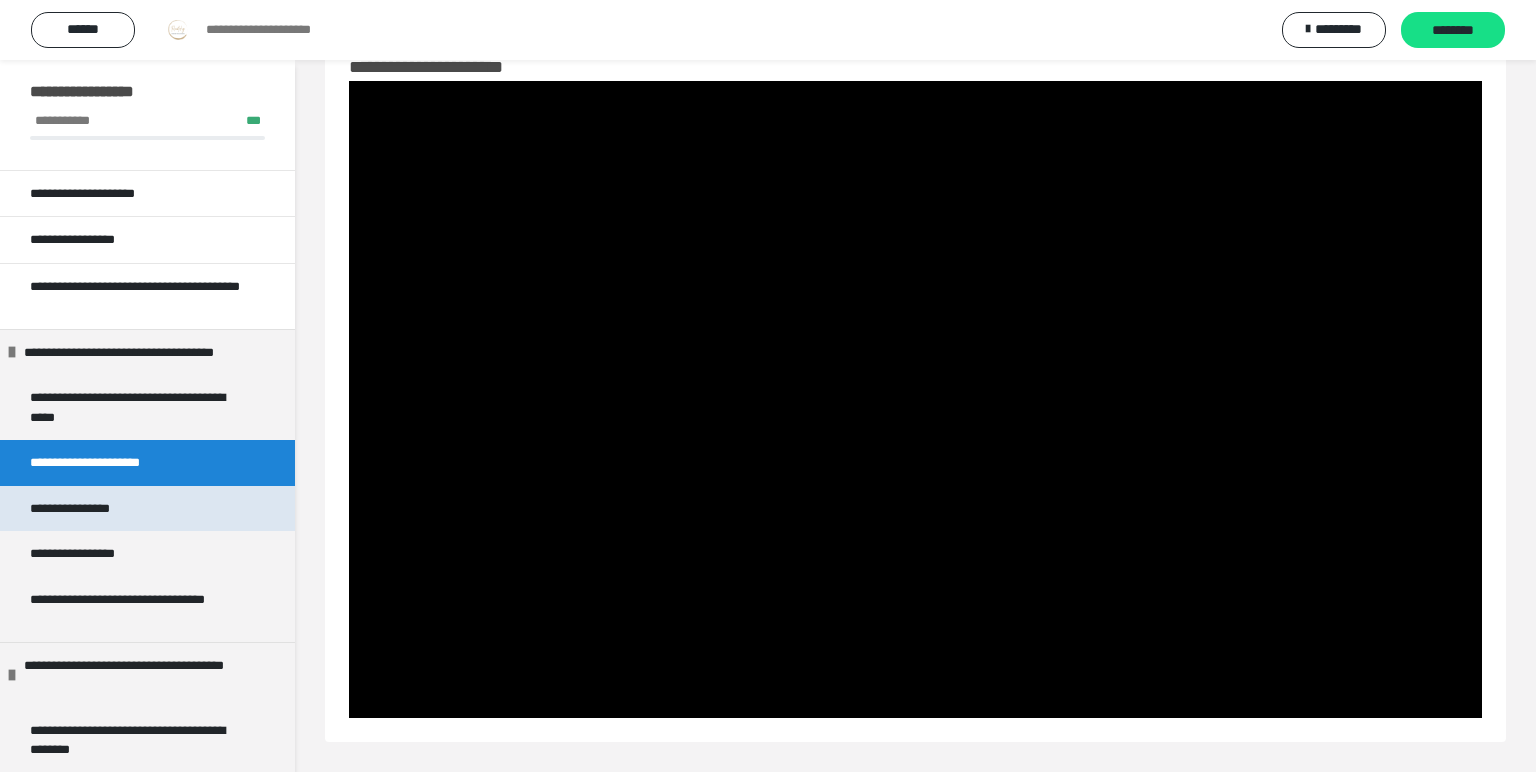 click on "**********" at bounding box center [89, 509] 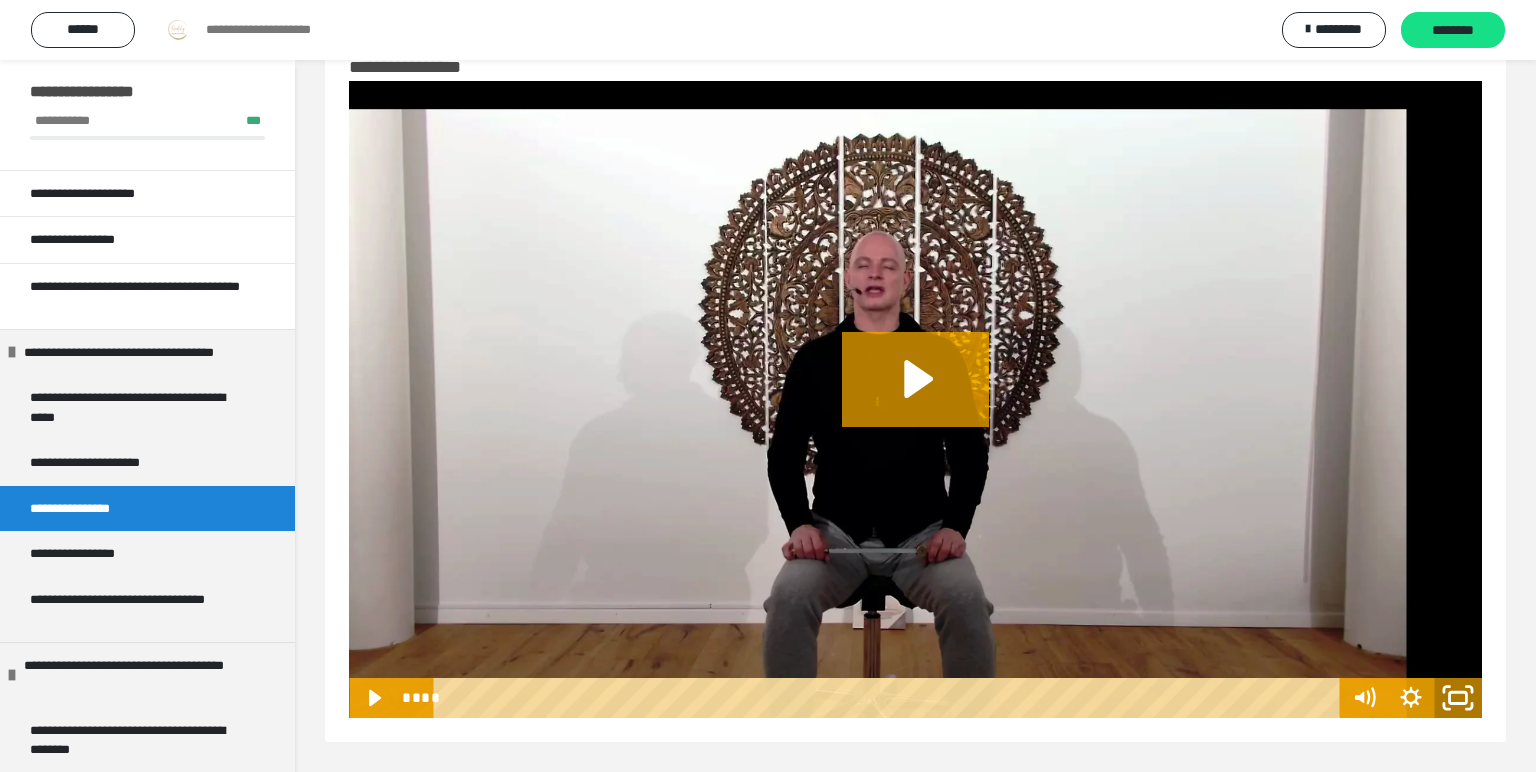 click 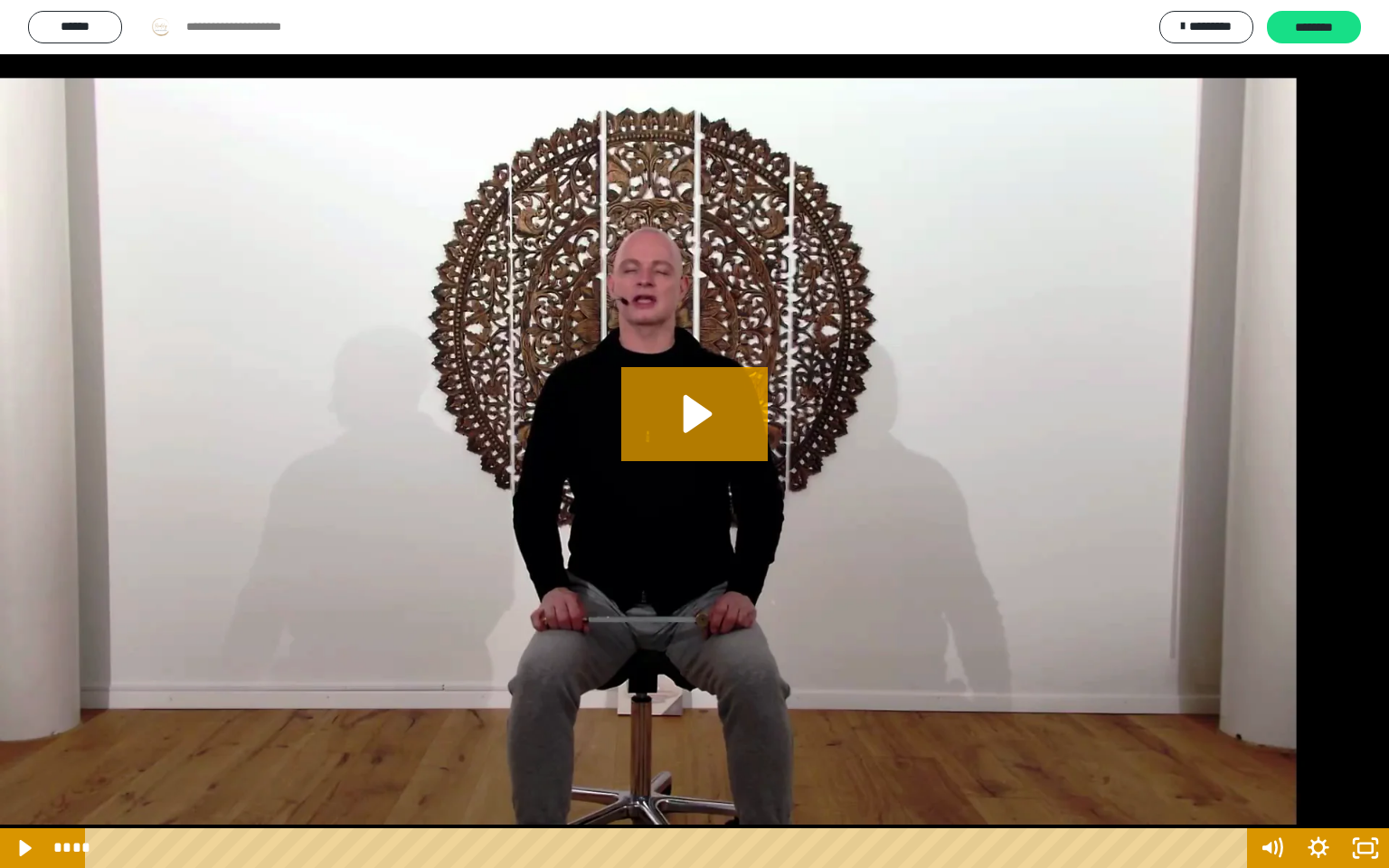 click at bounding box center [694, 434] 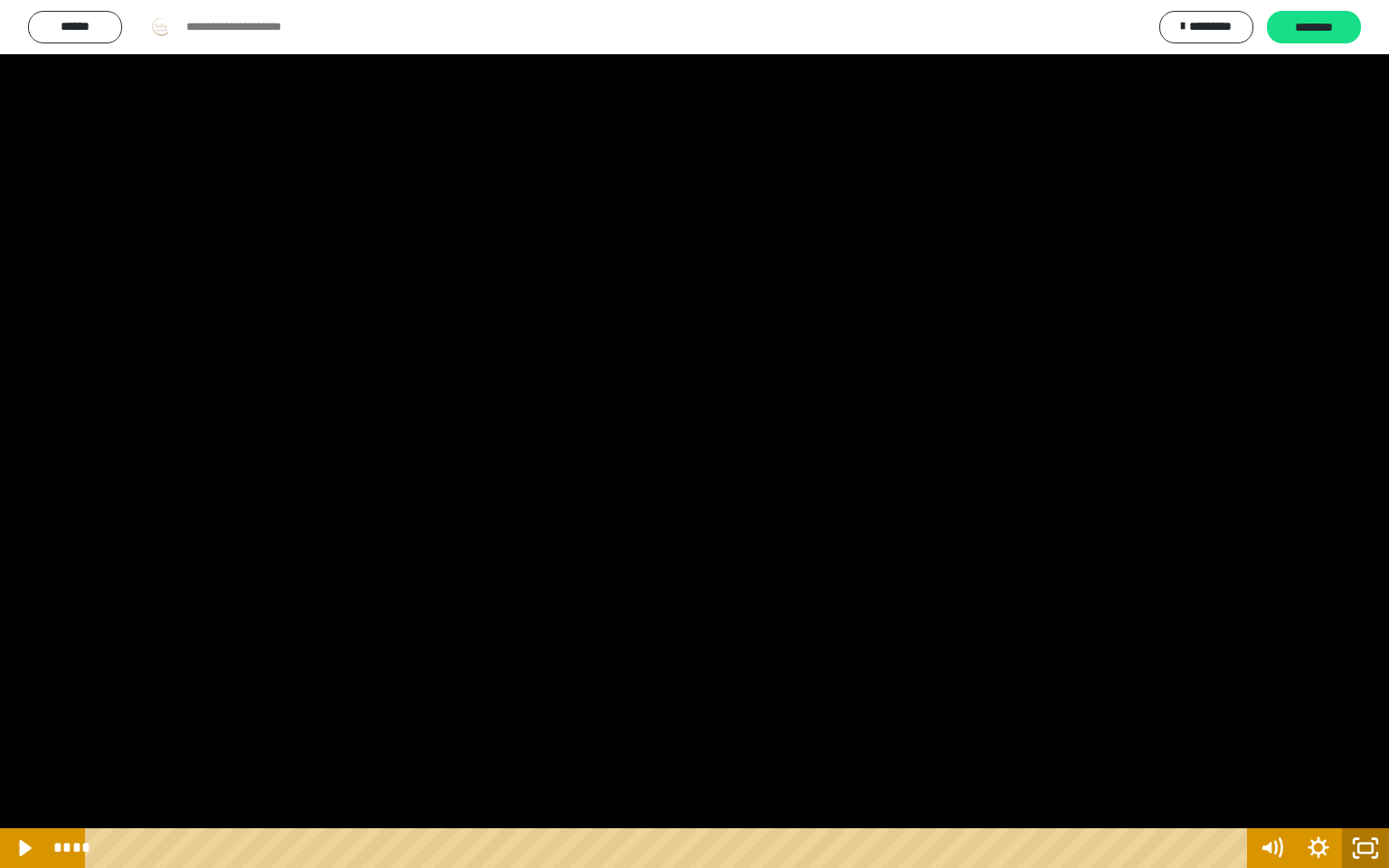 click 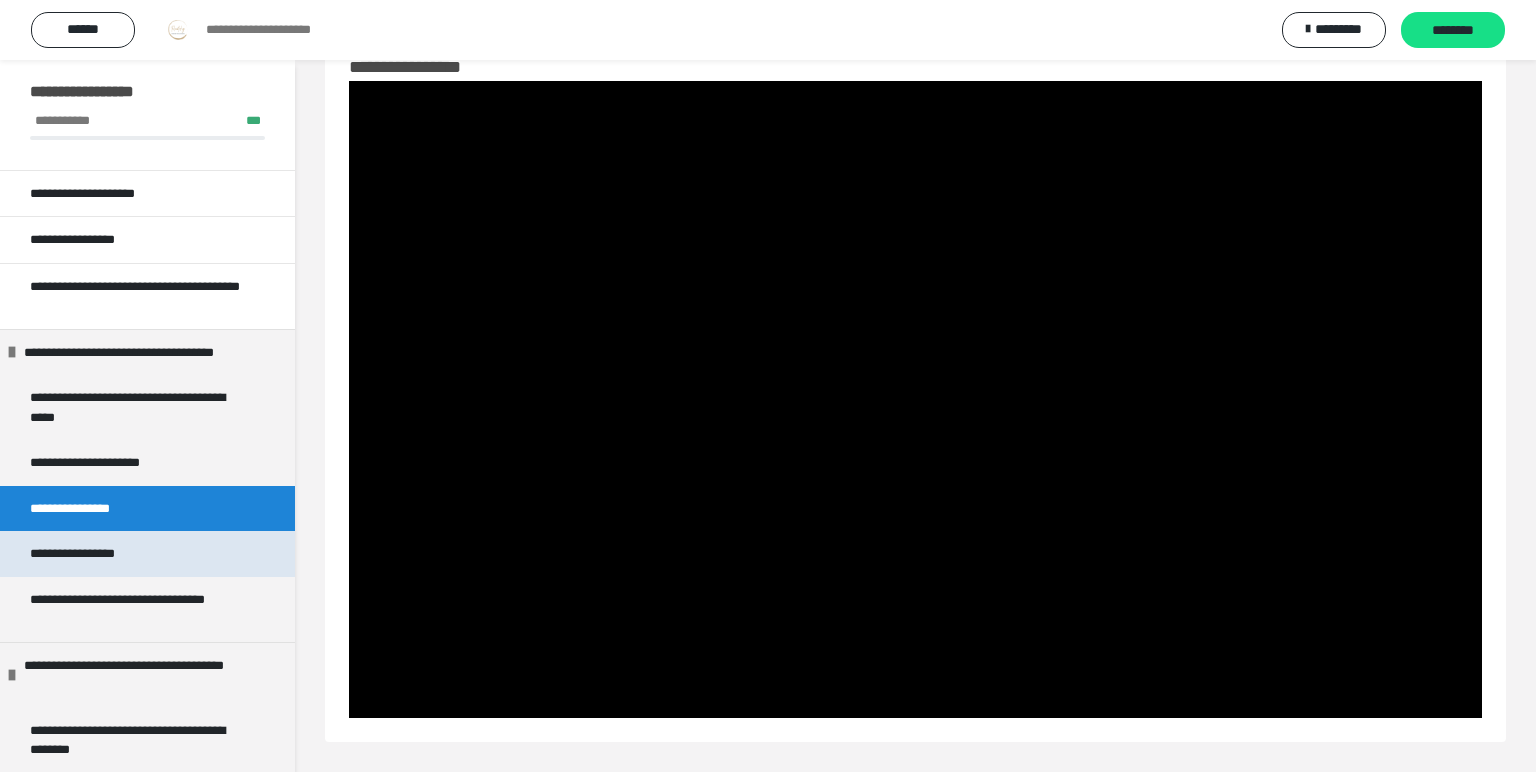 click on "**********" at bounding box center (92, 554) 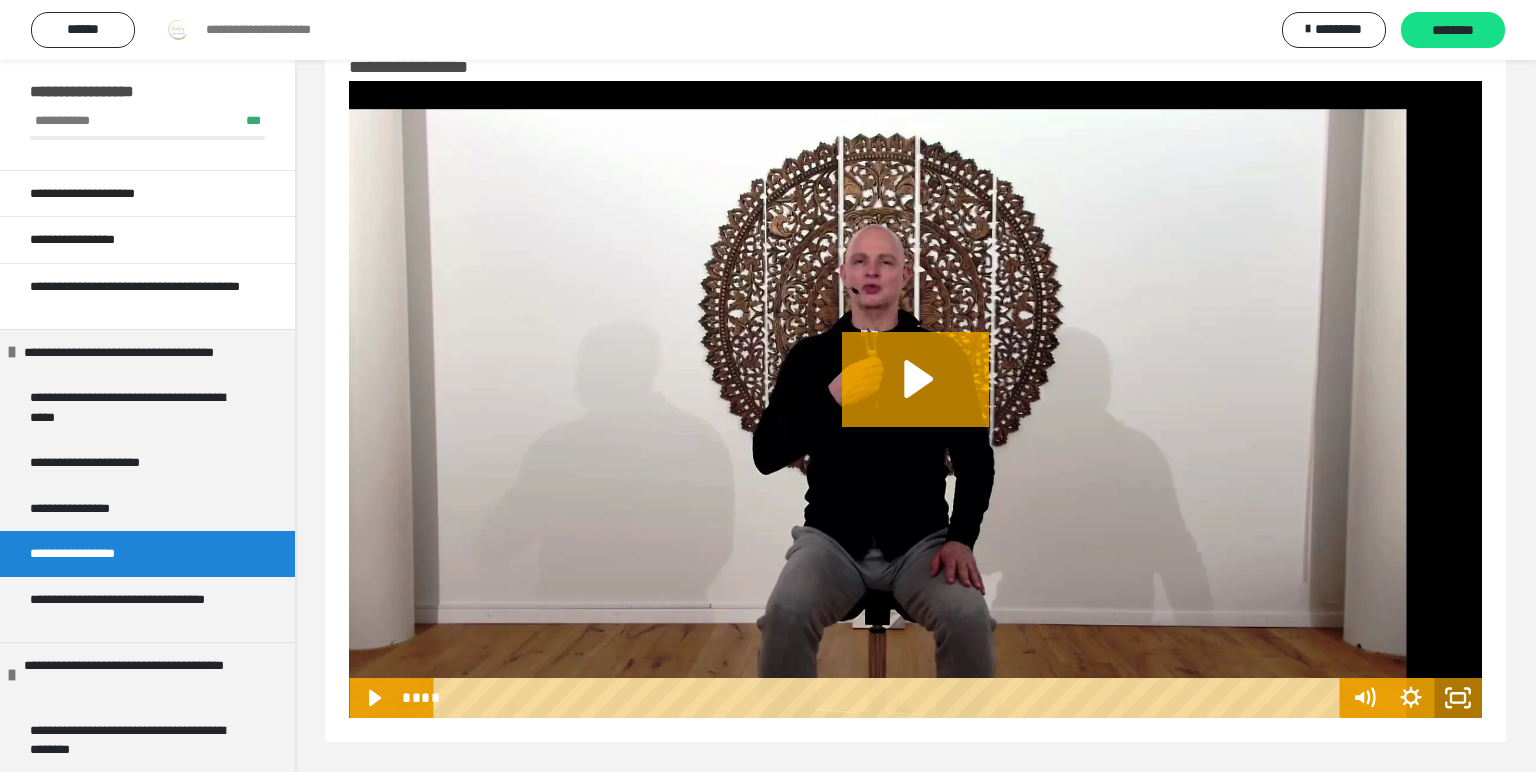click 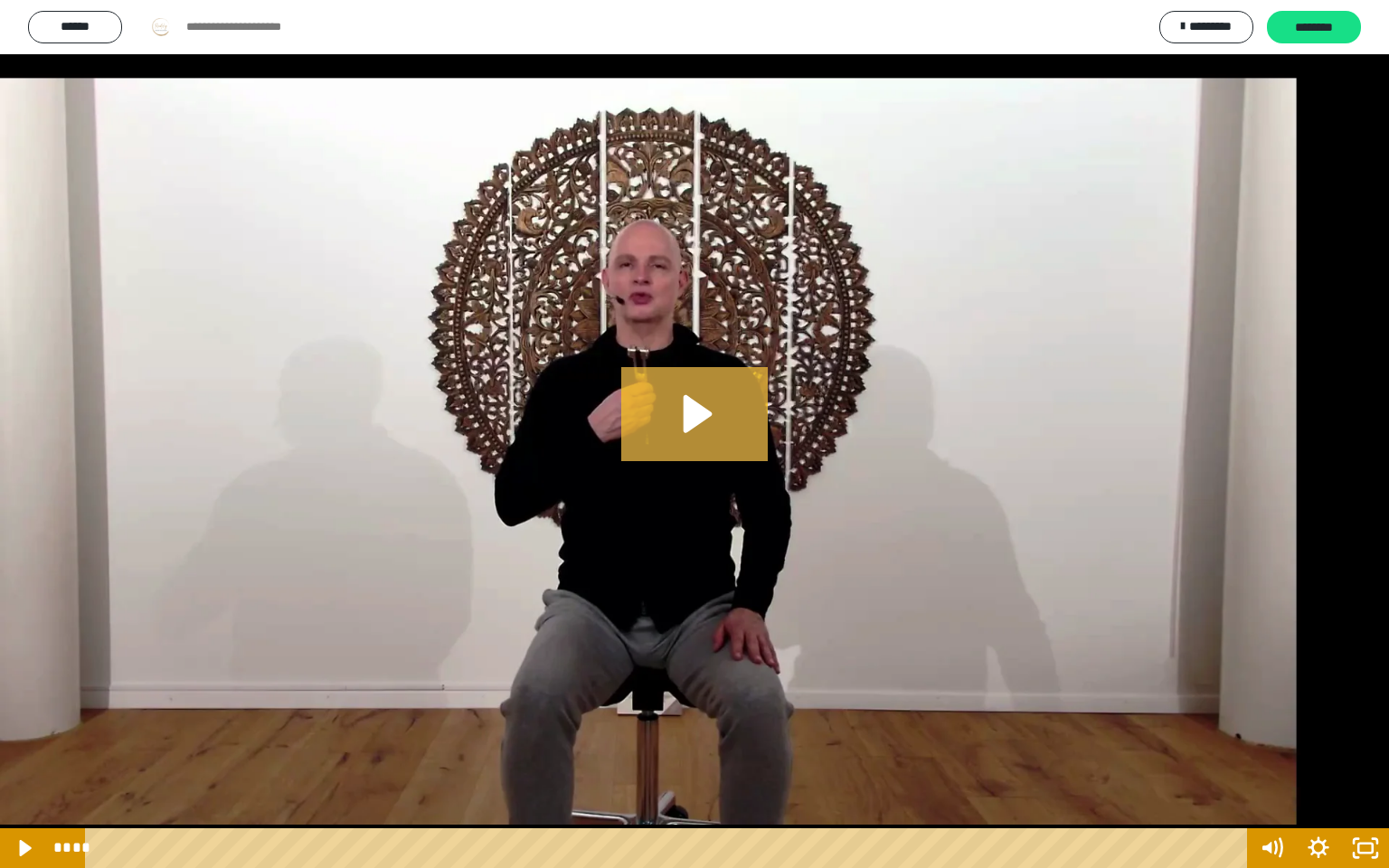 click 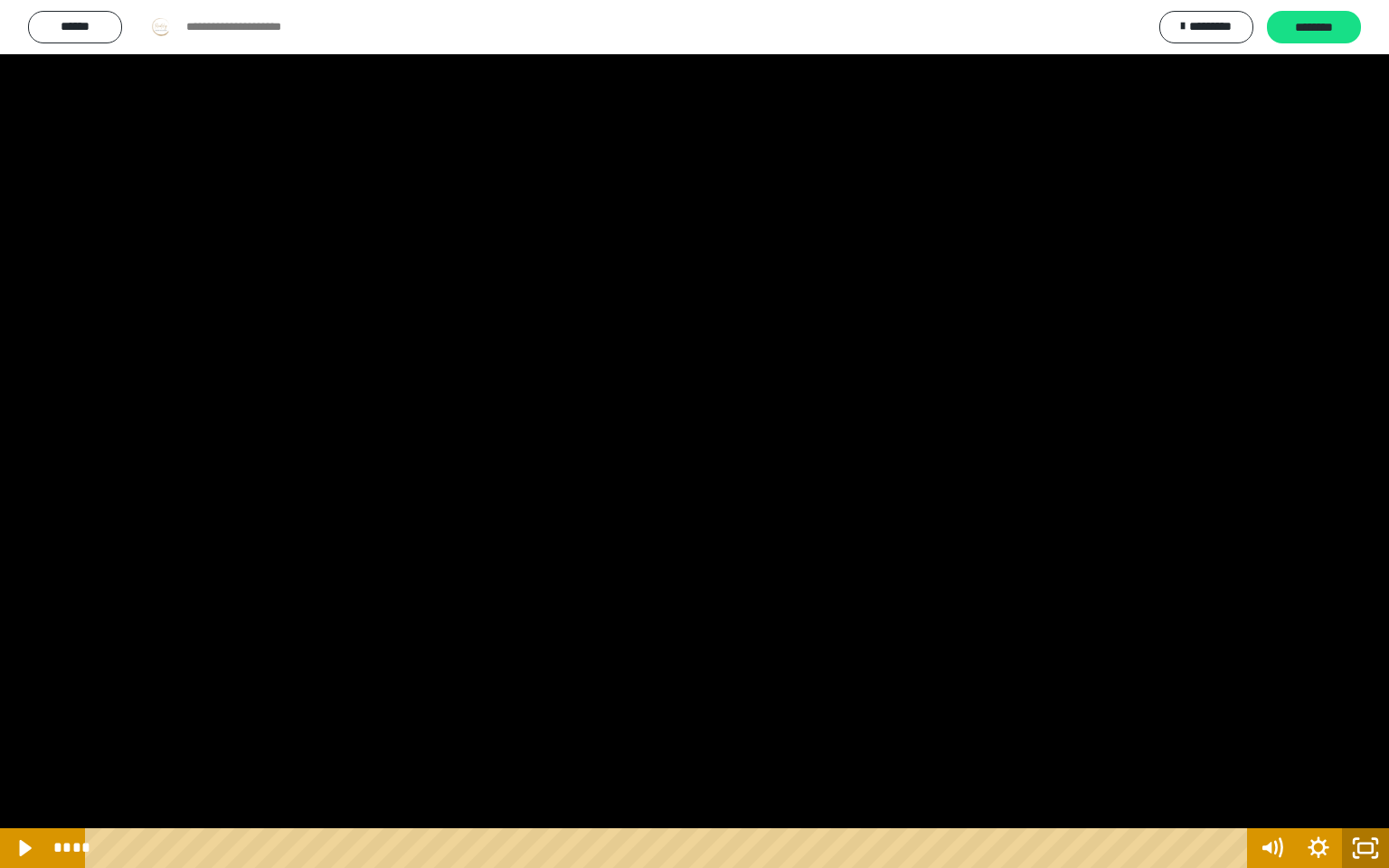 click 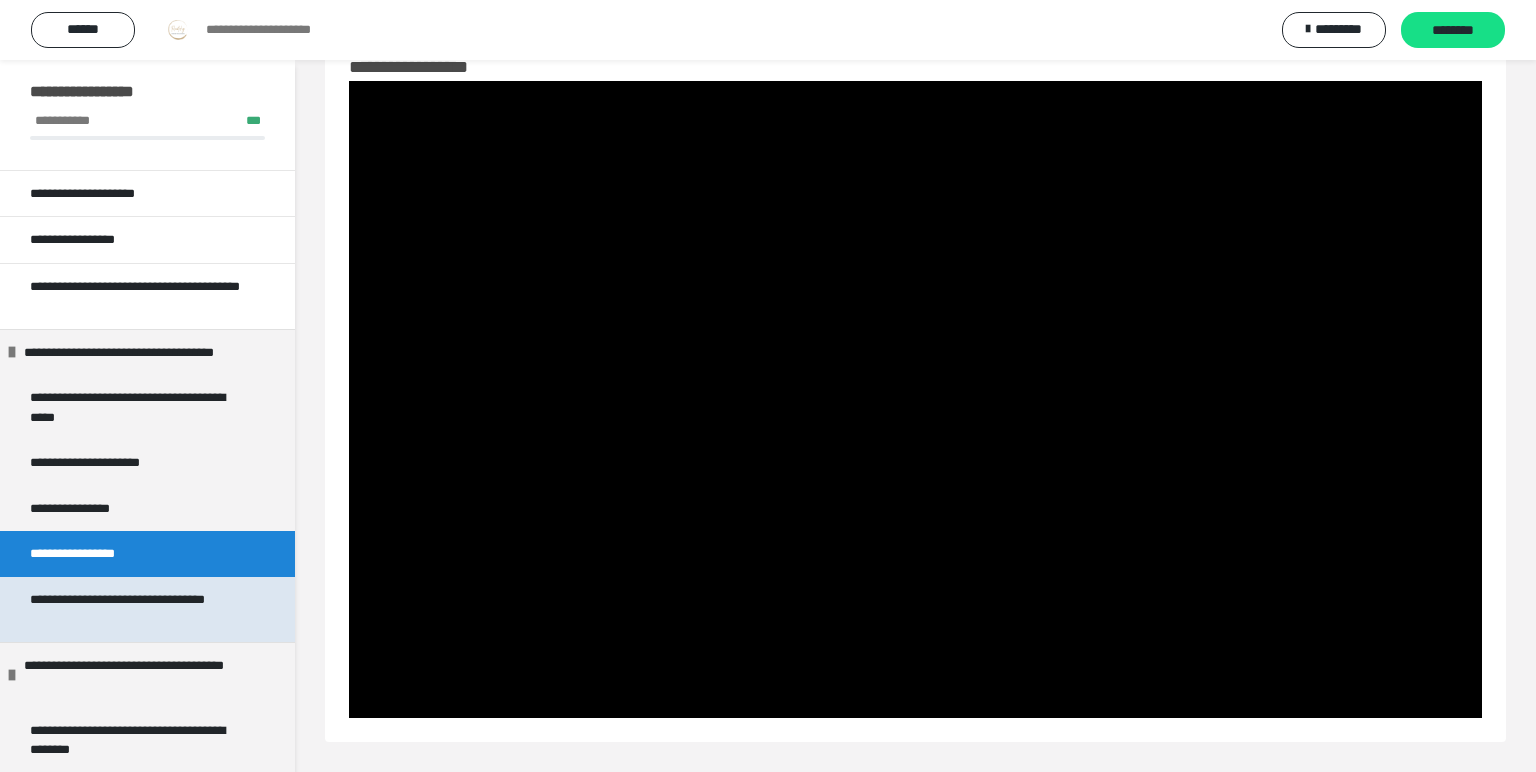 click on "**********" at bounding box center [139, 609] 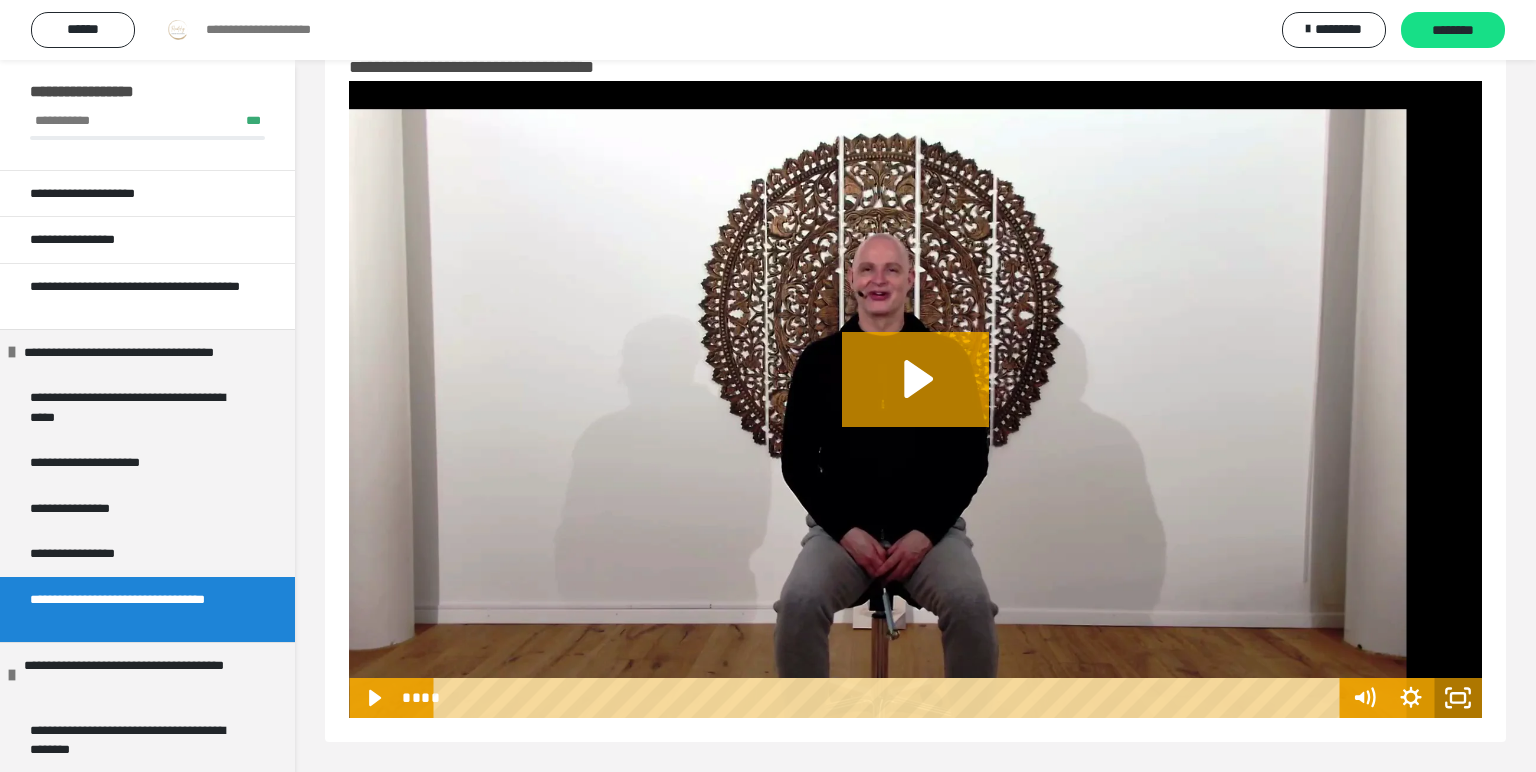 click 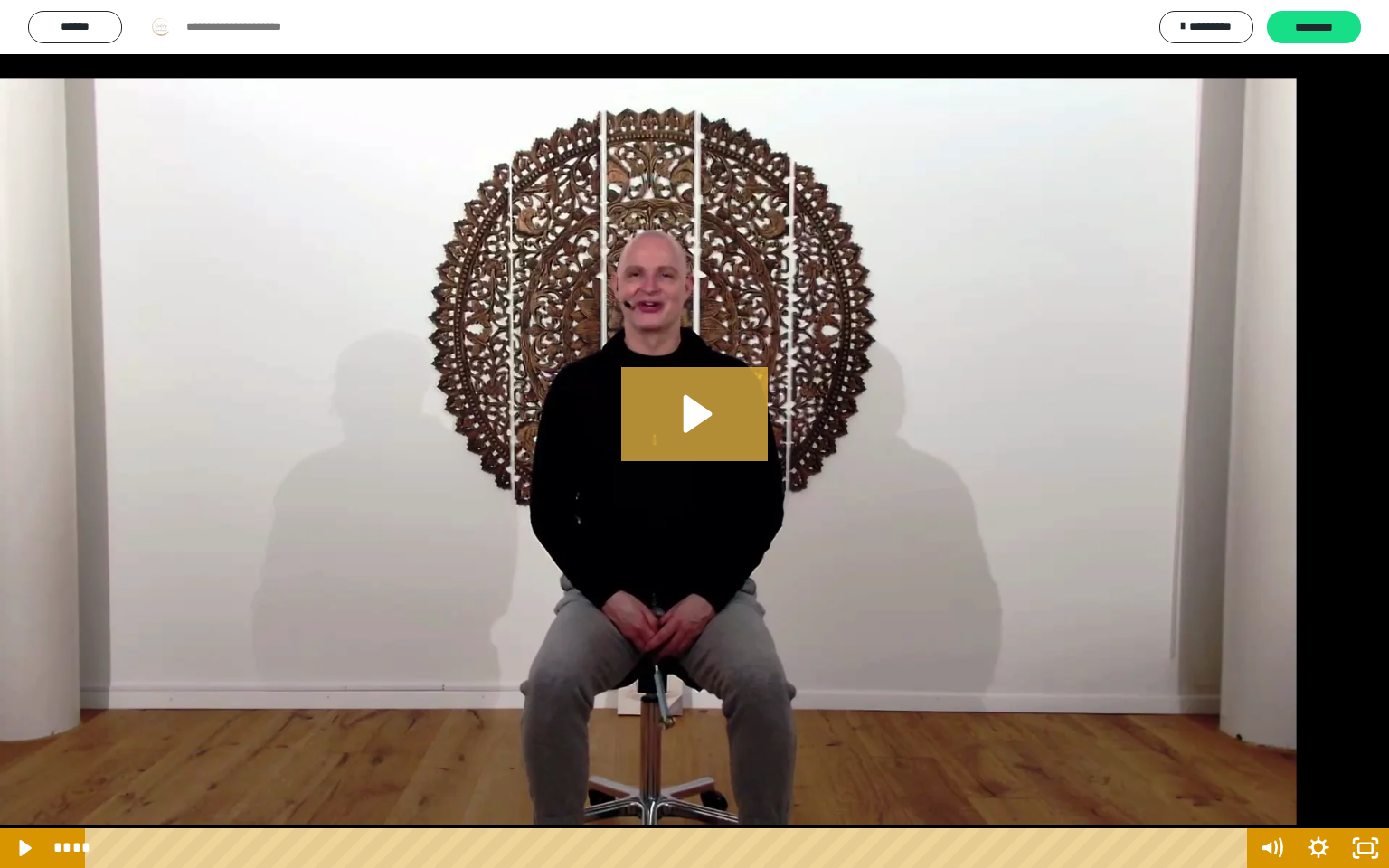 click 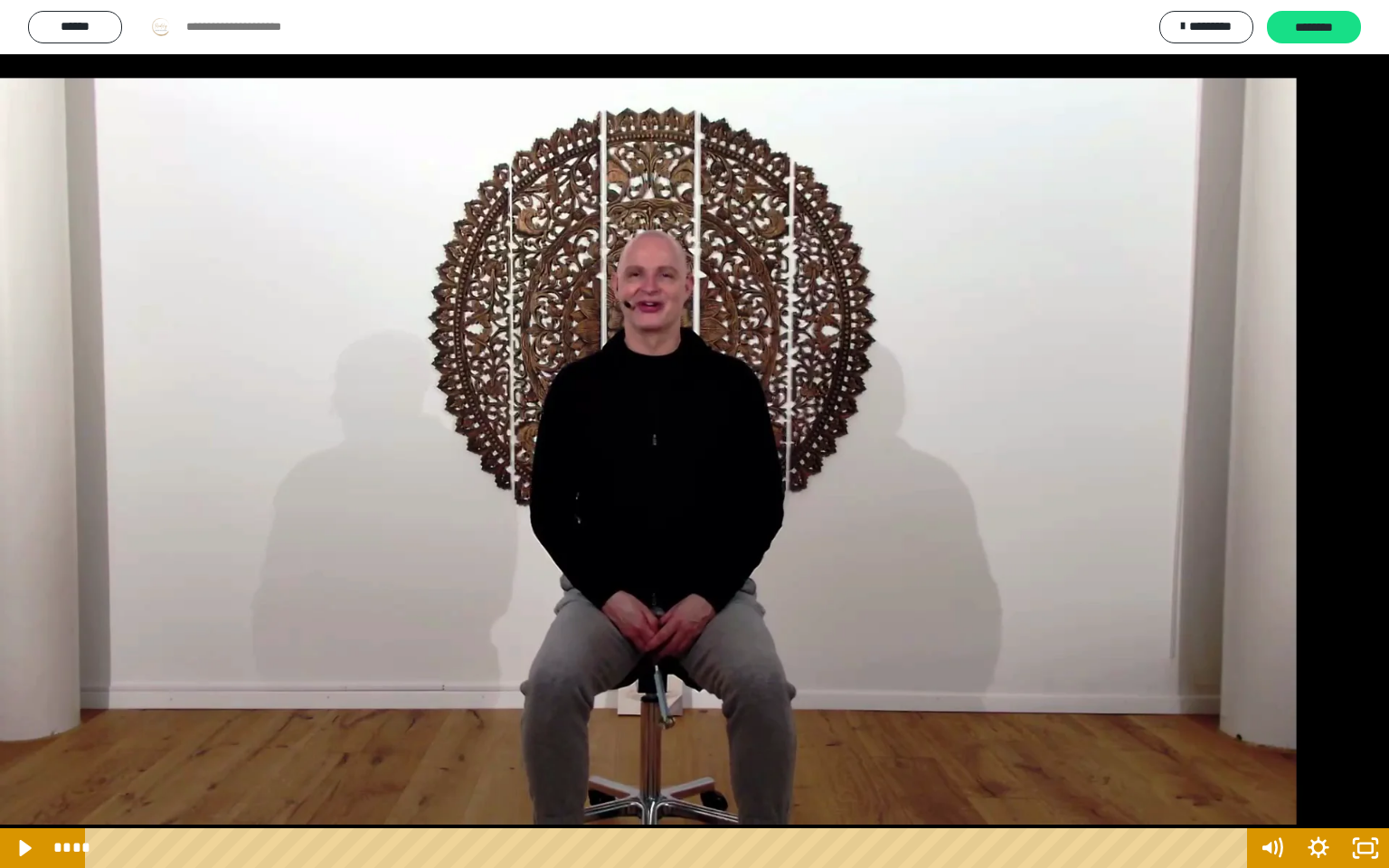 click at bounding box center (694, 434) 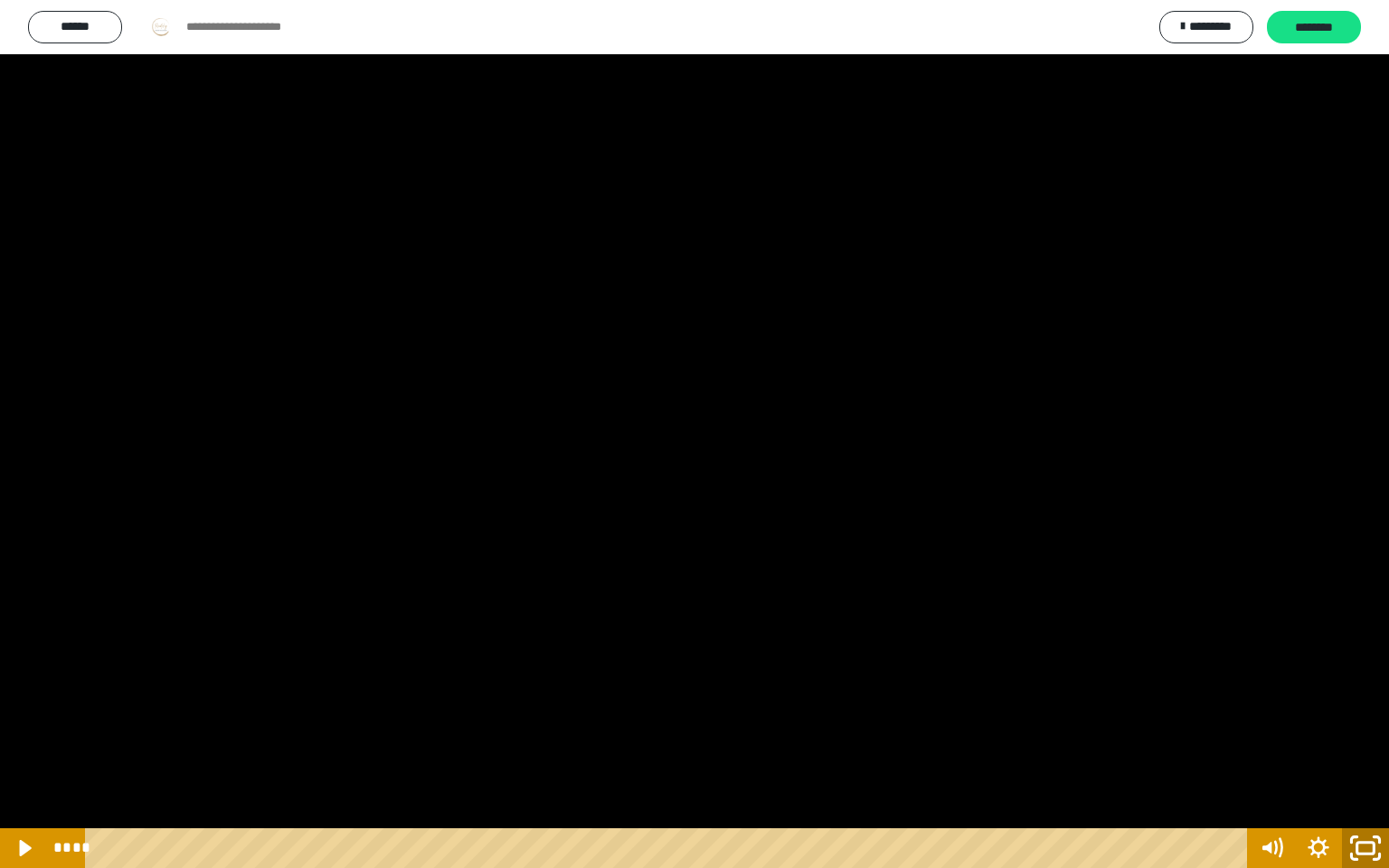 click 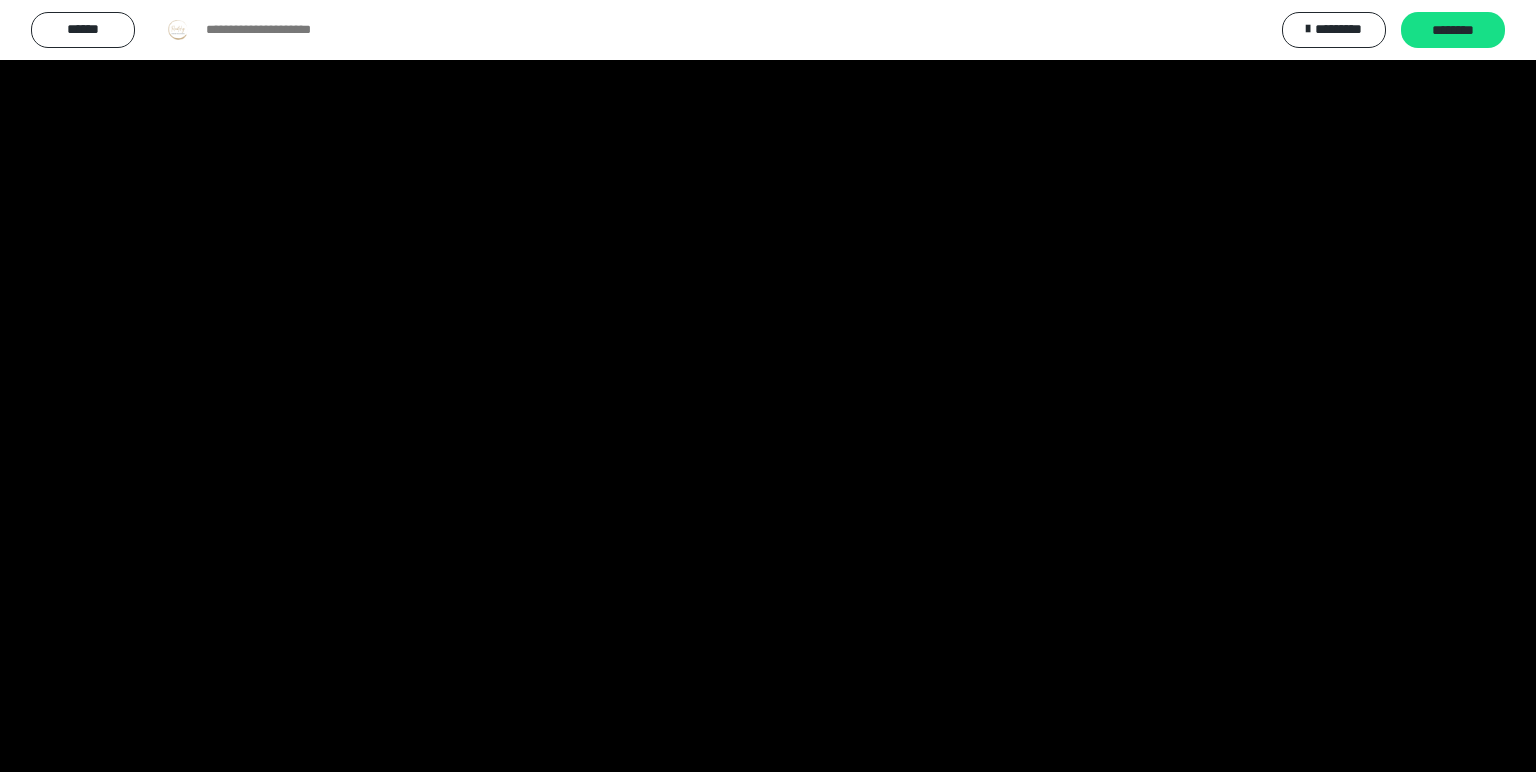 scroll, scrollTop: 380, scrollLeft: 0, axis: vertical 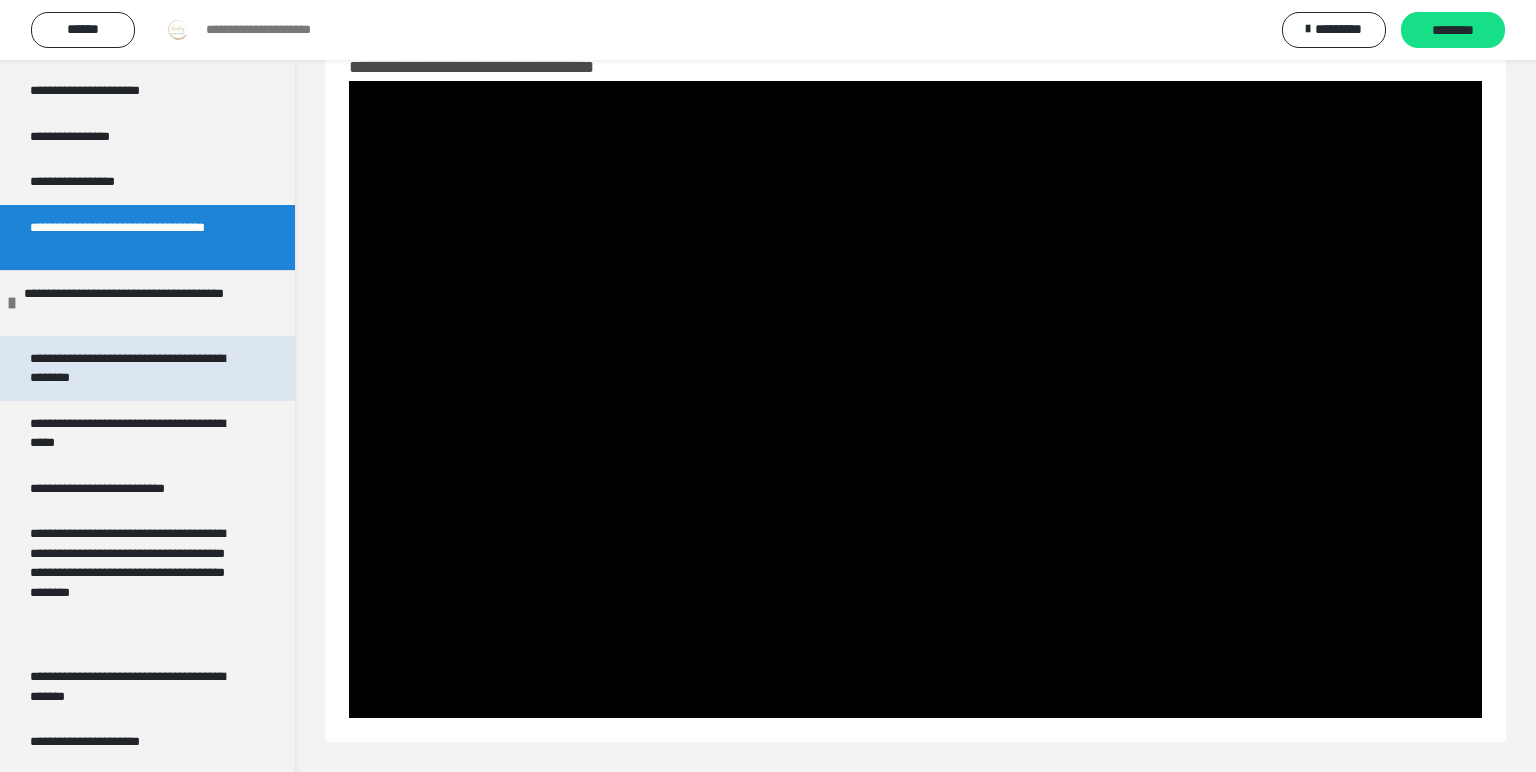 click on "**********" at bounding box center [139, 368] 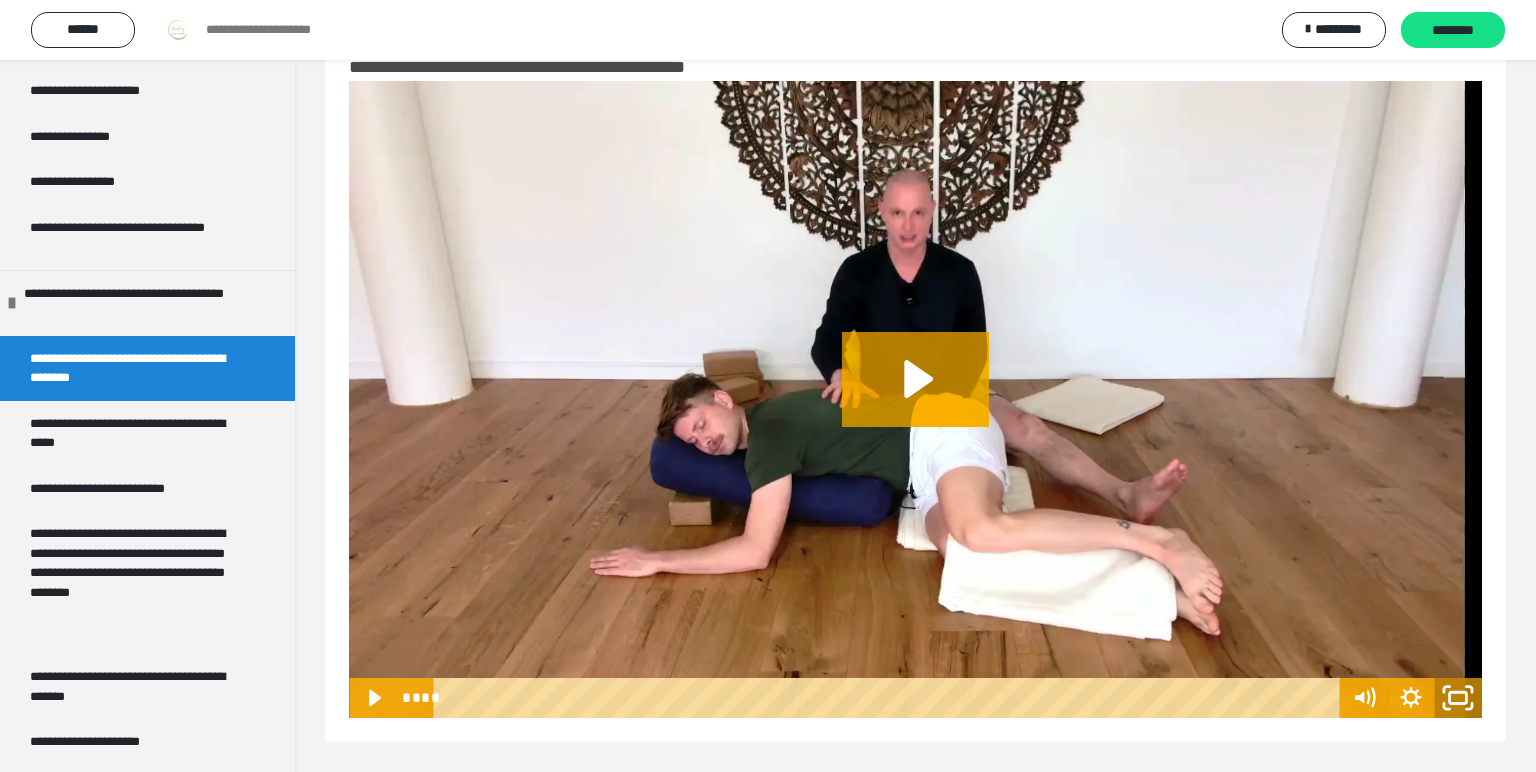 click 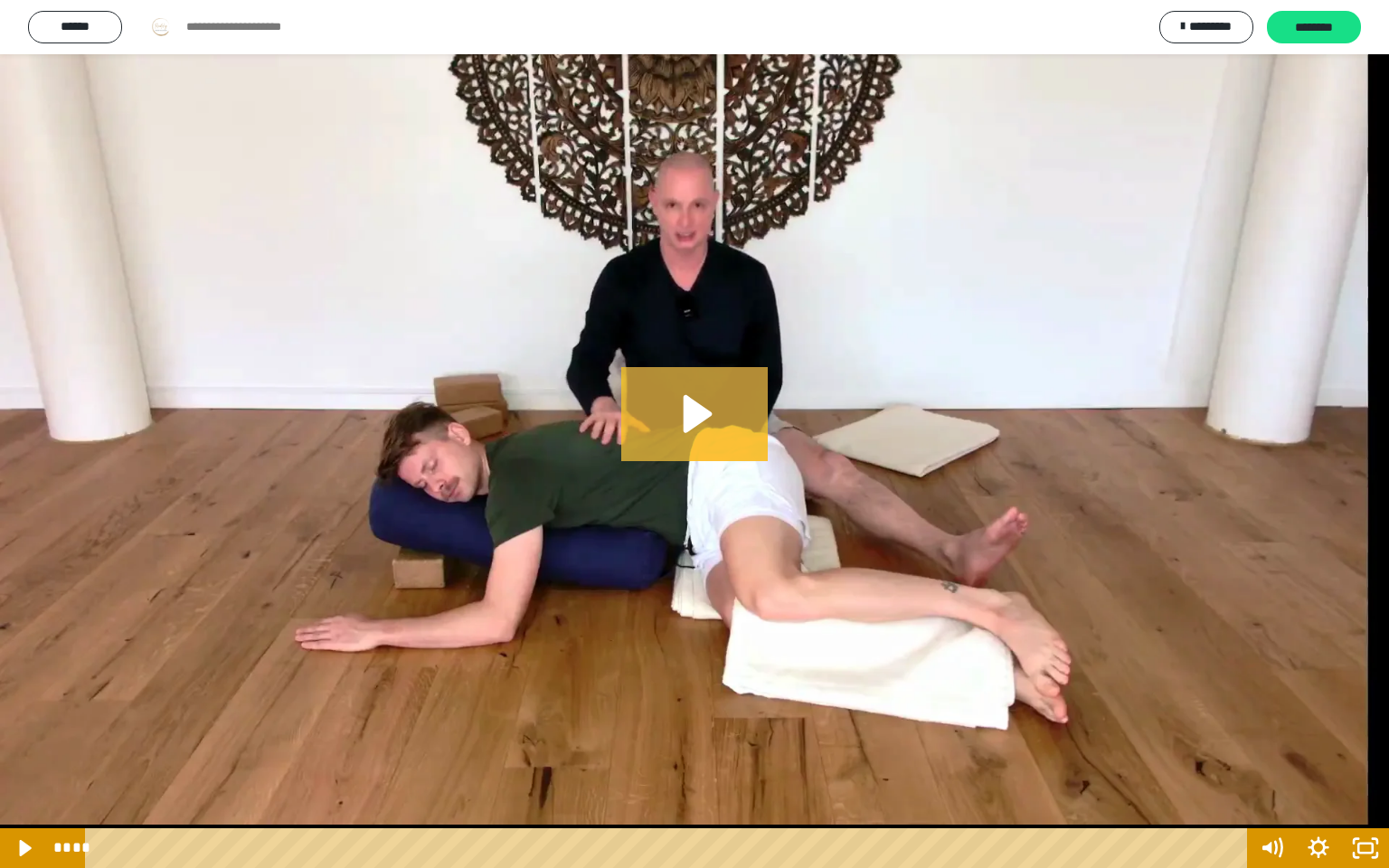 click 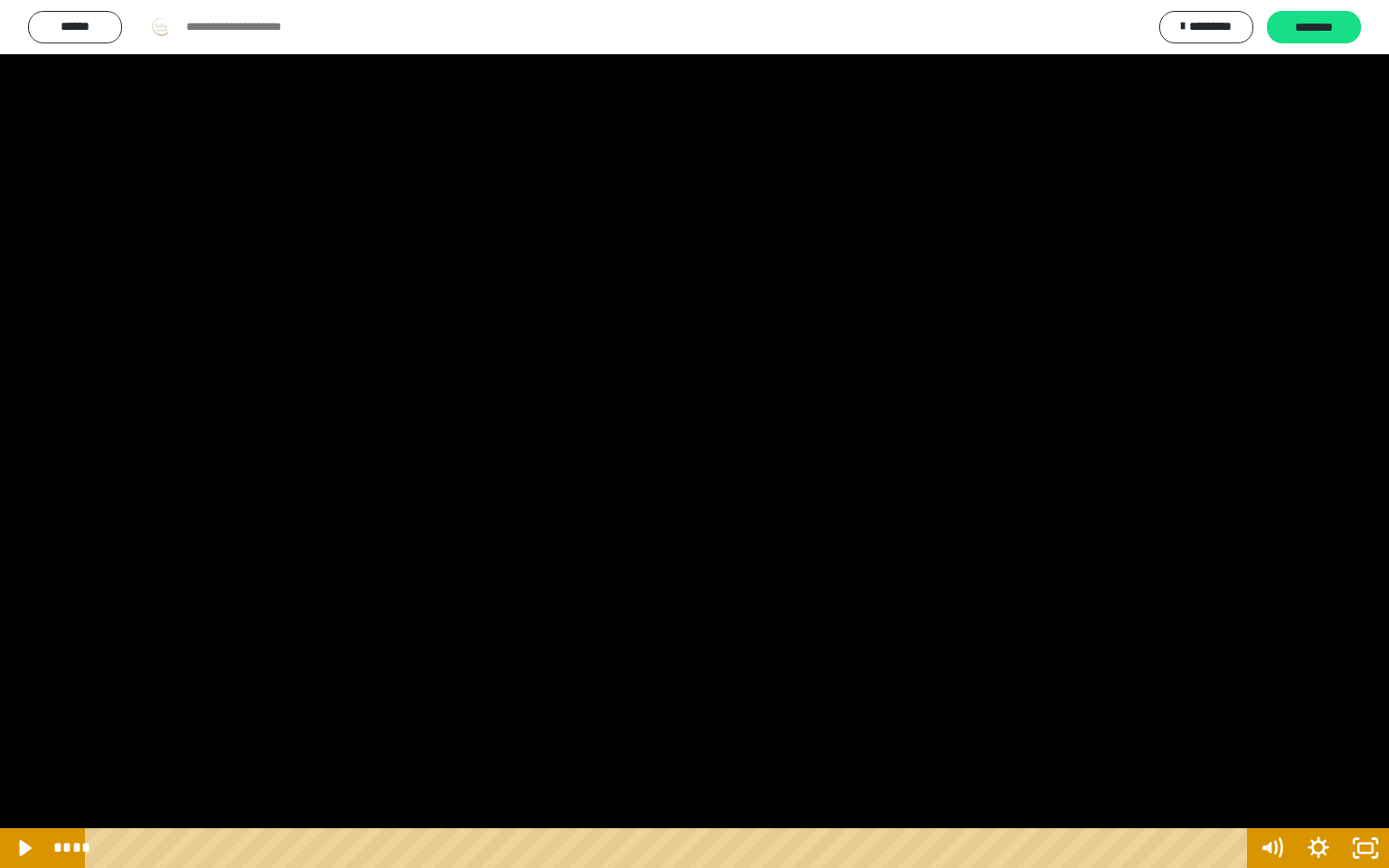click at bounding box center (694, 434) 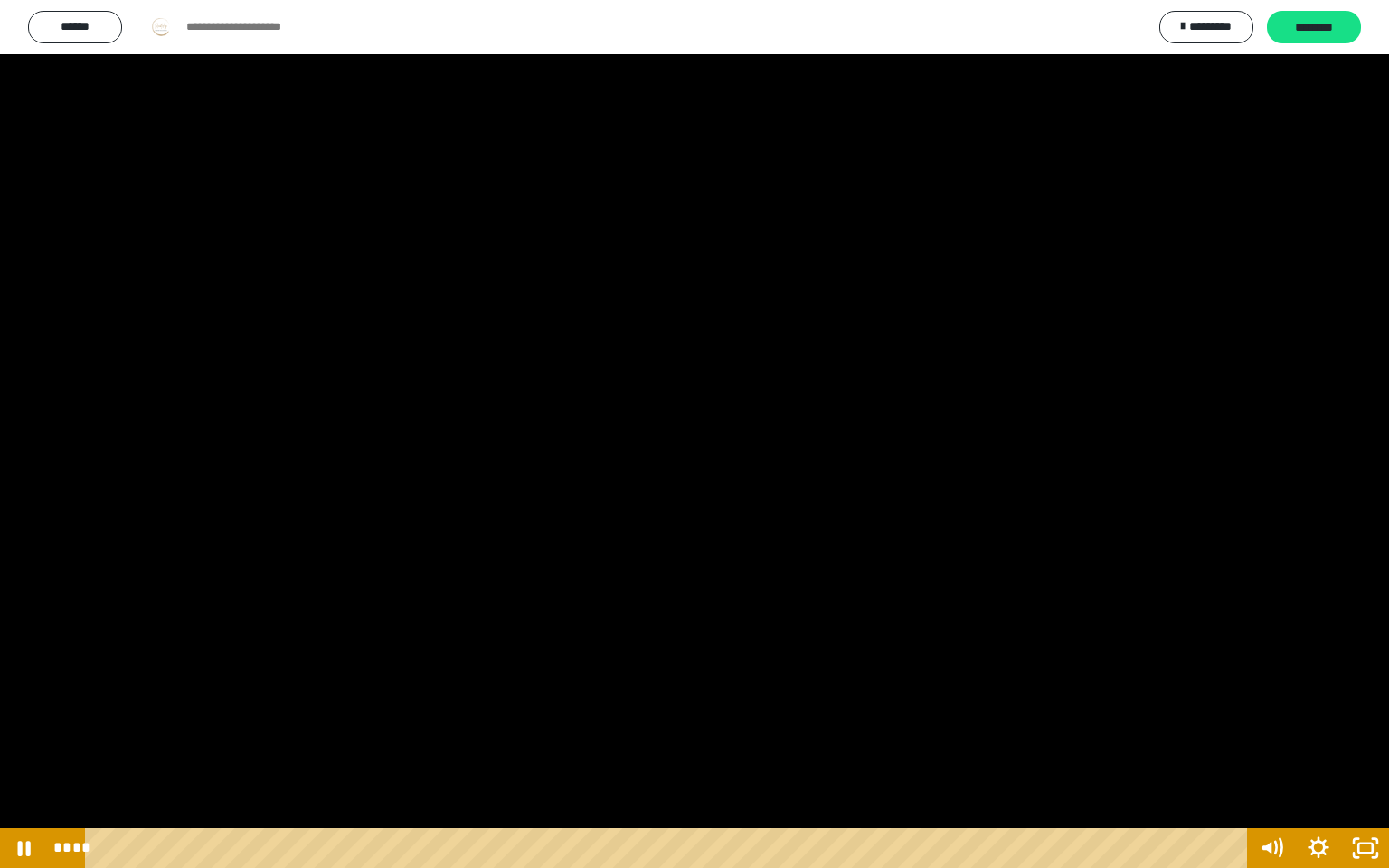 click at bounding box center [694, 434] 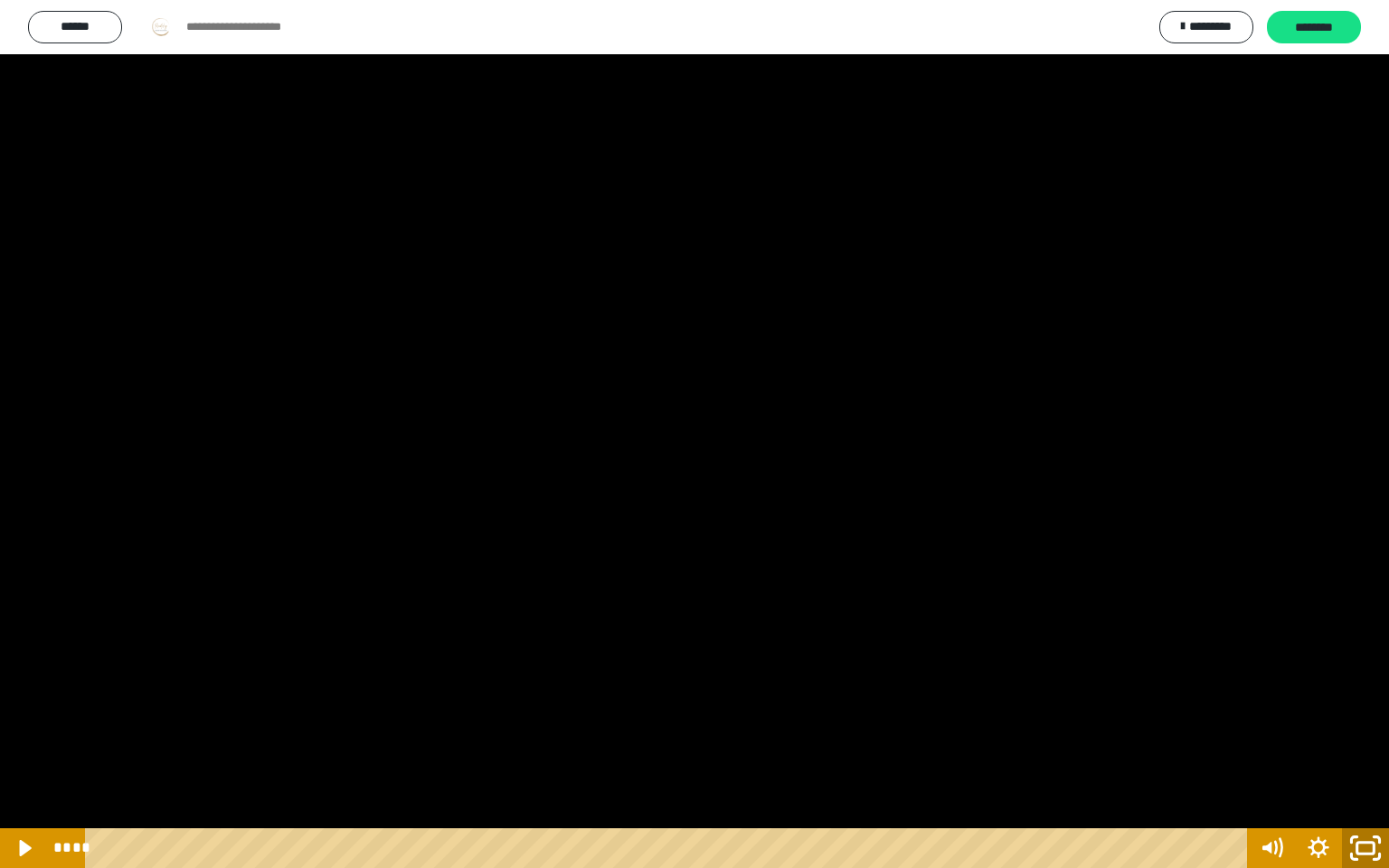 click 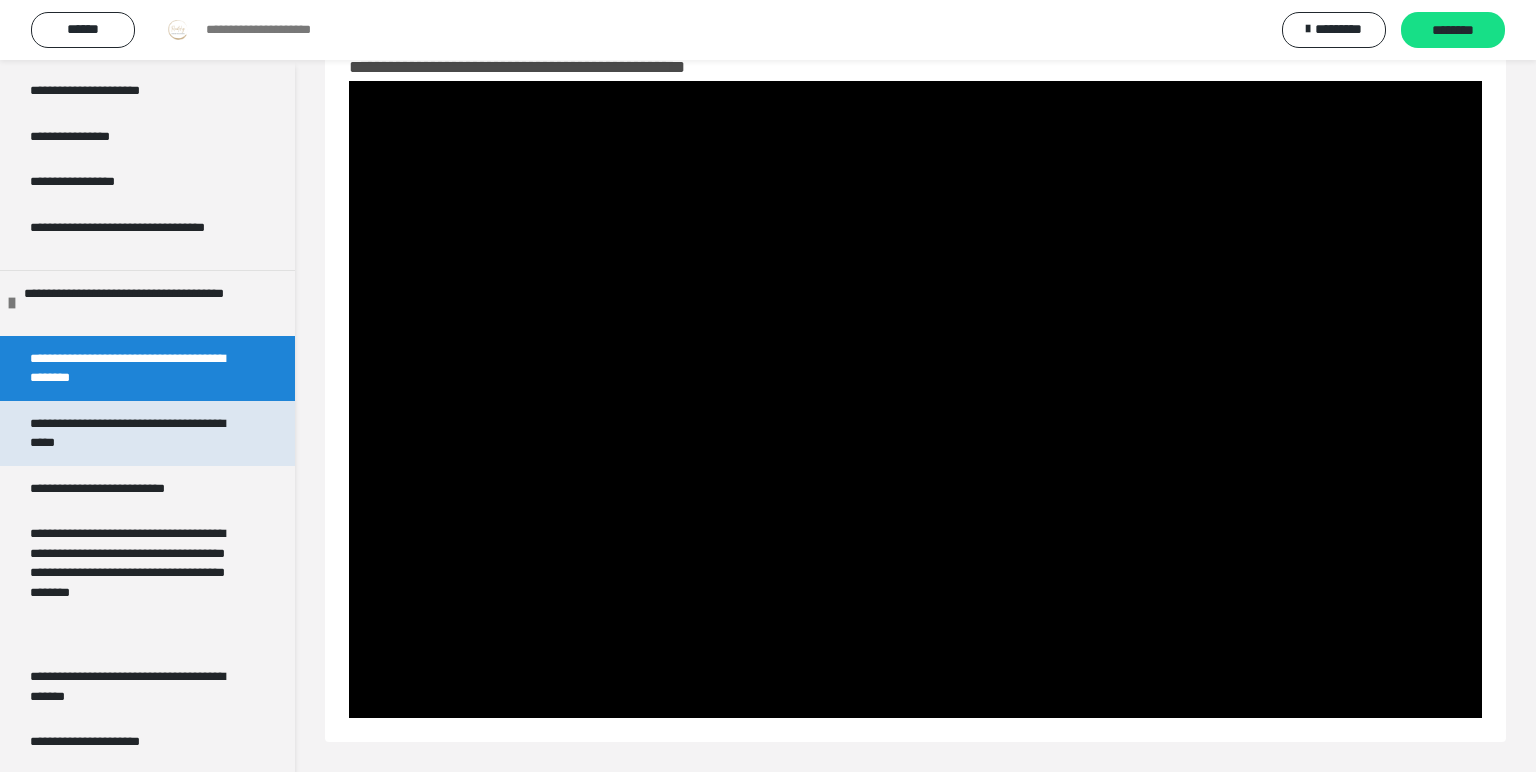 click on "**********" at bounding box center (139, 433) 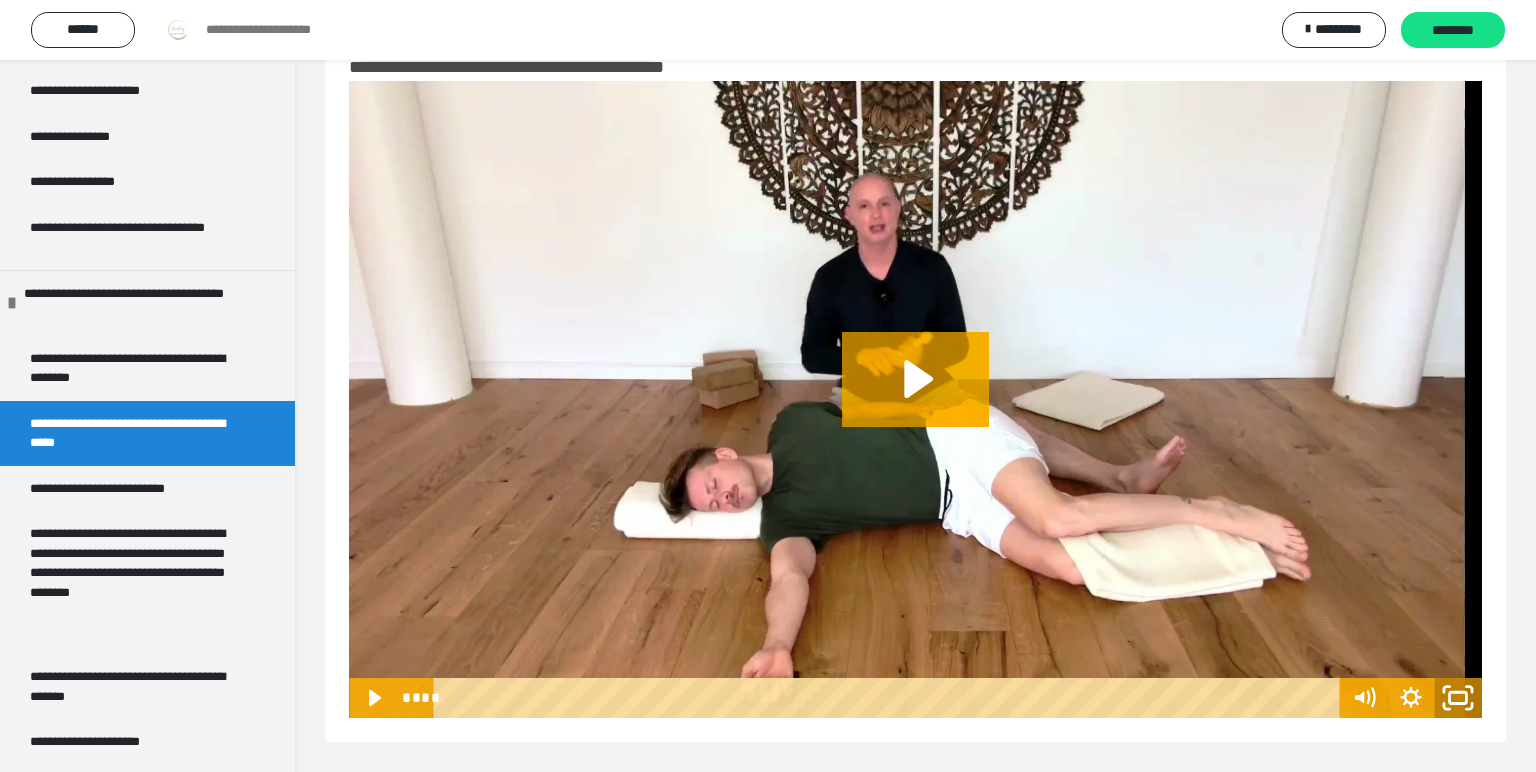 click 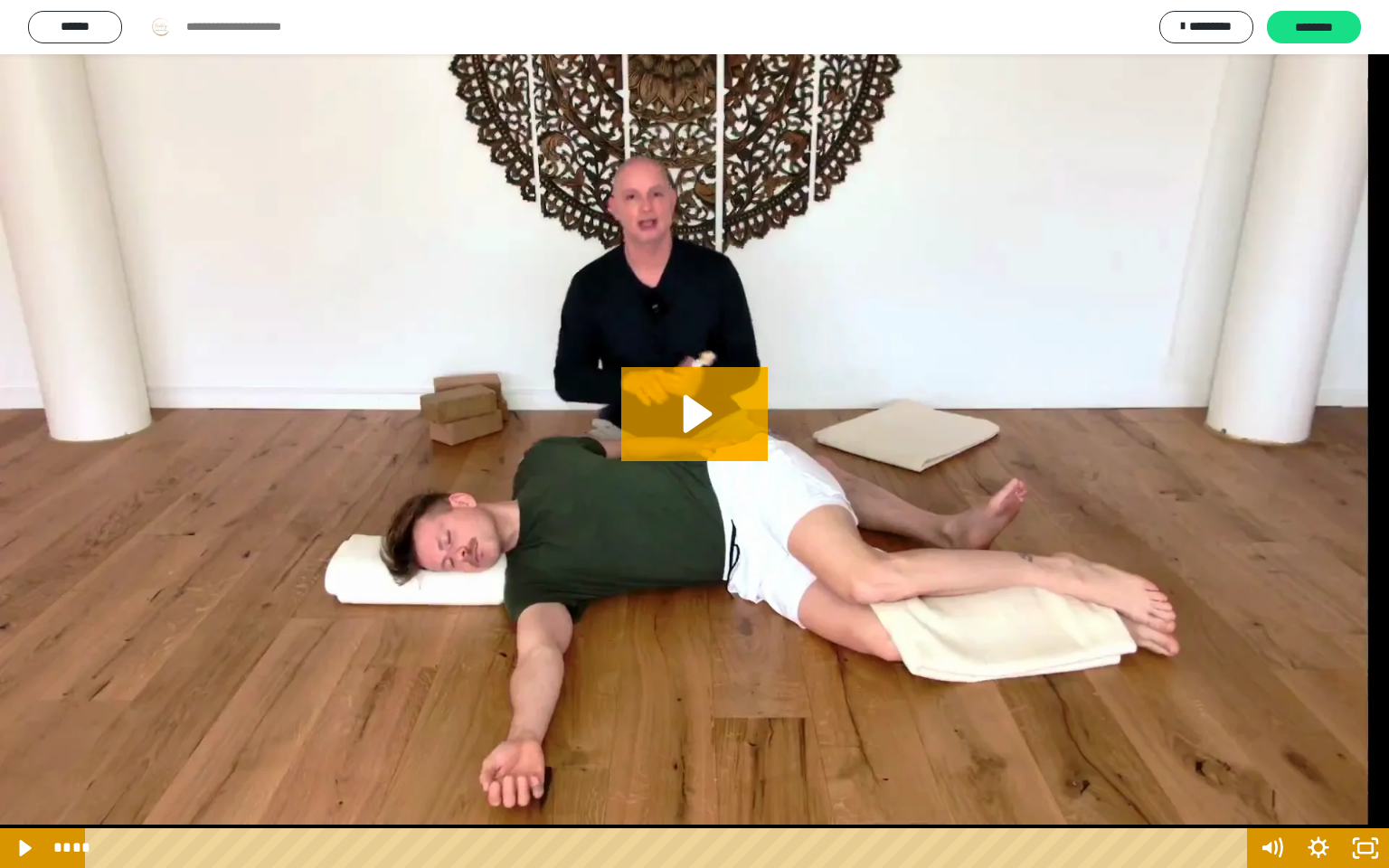 click at bounding box center [694, 434] 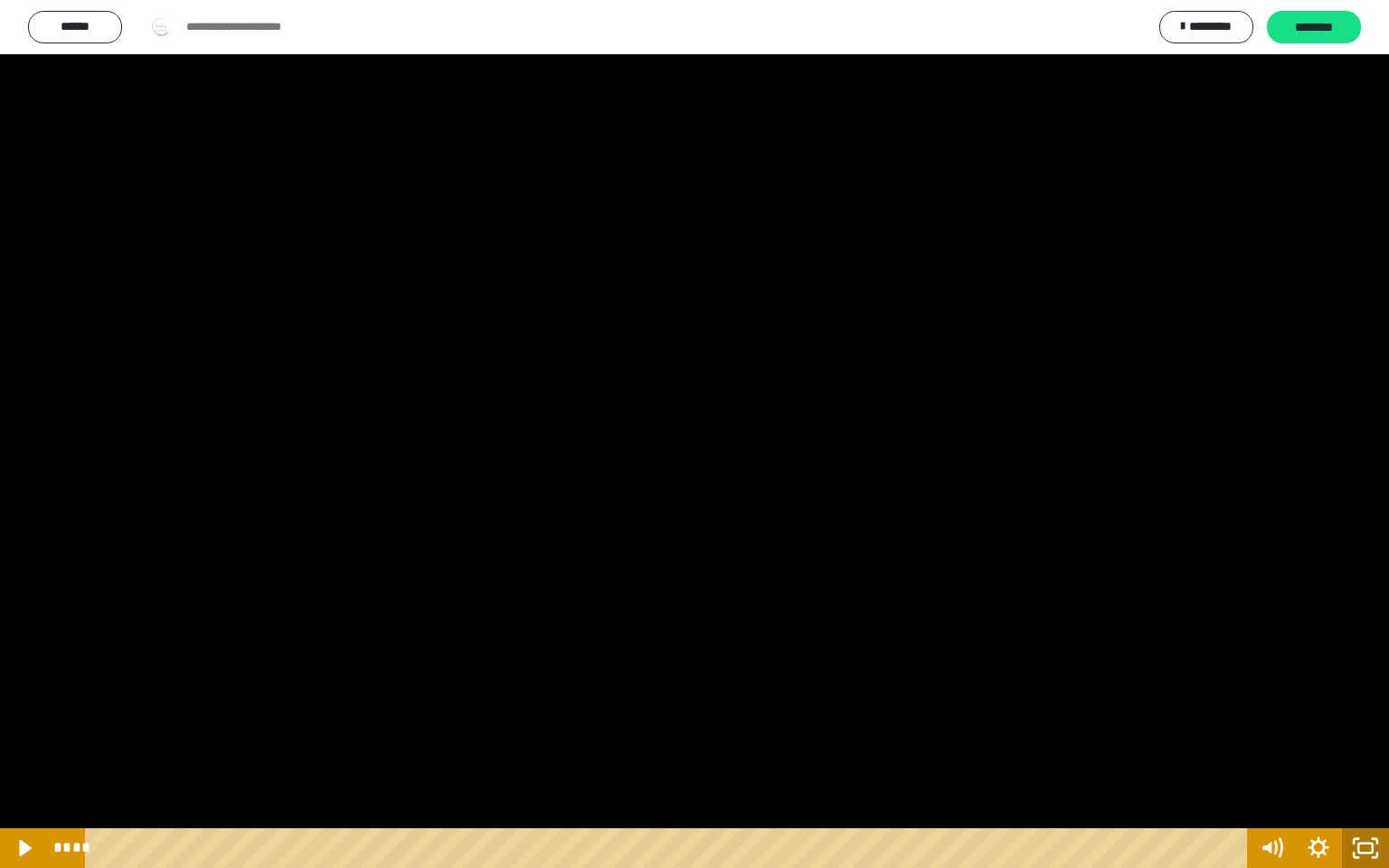 click 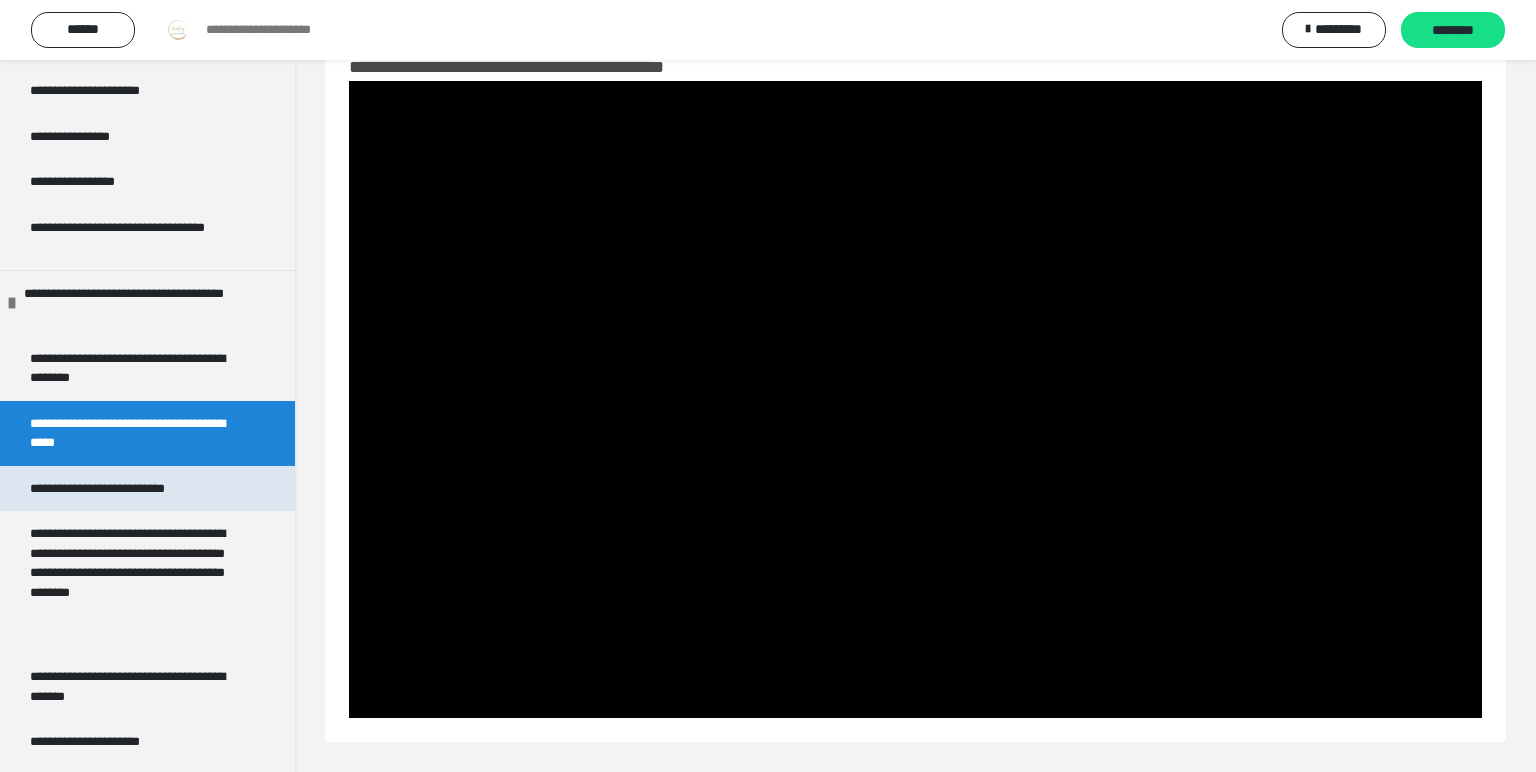 click on "**********" at bounding box center [125, 489] 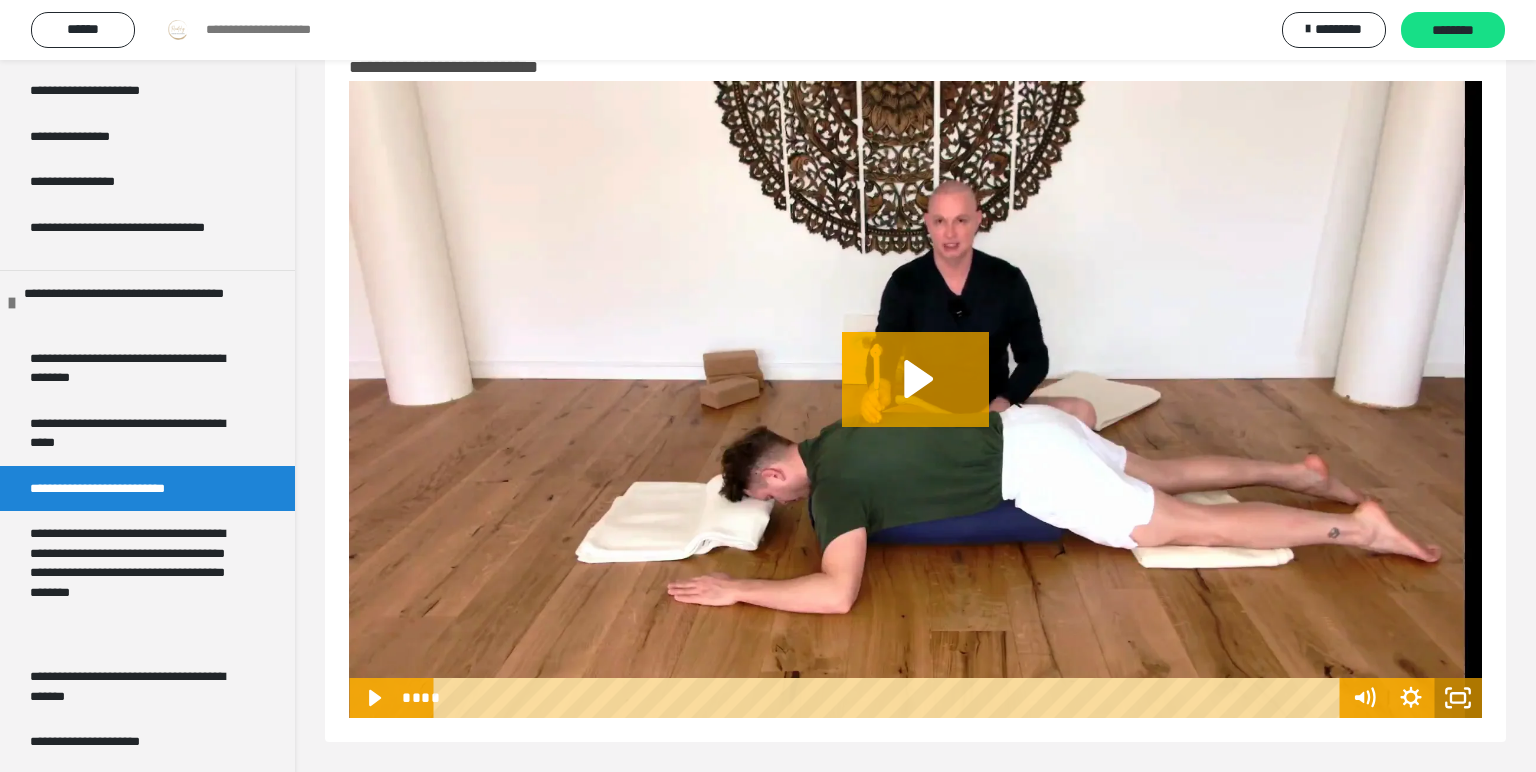 click 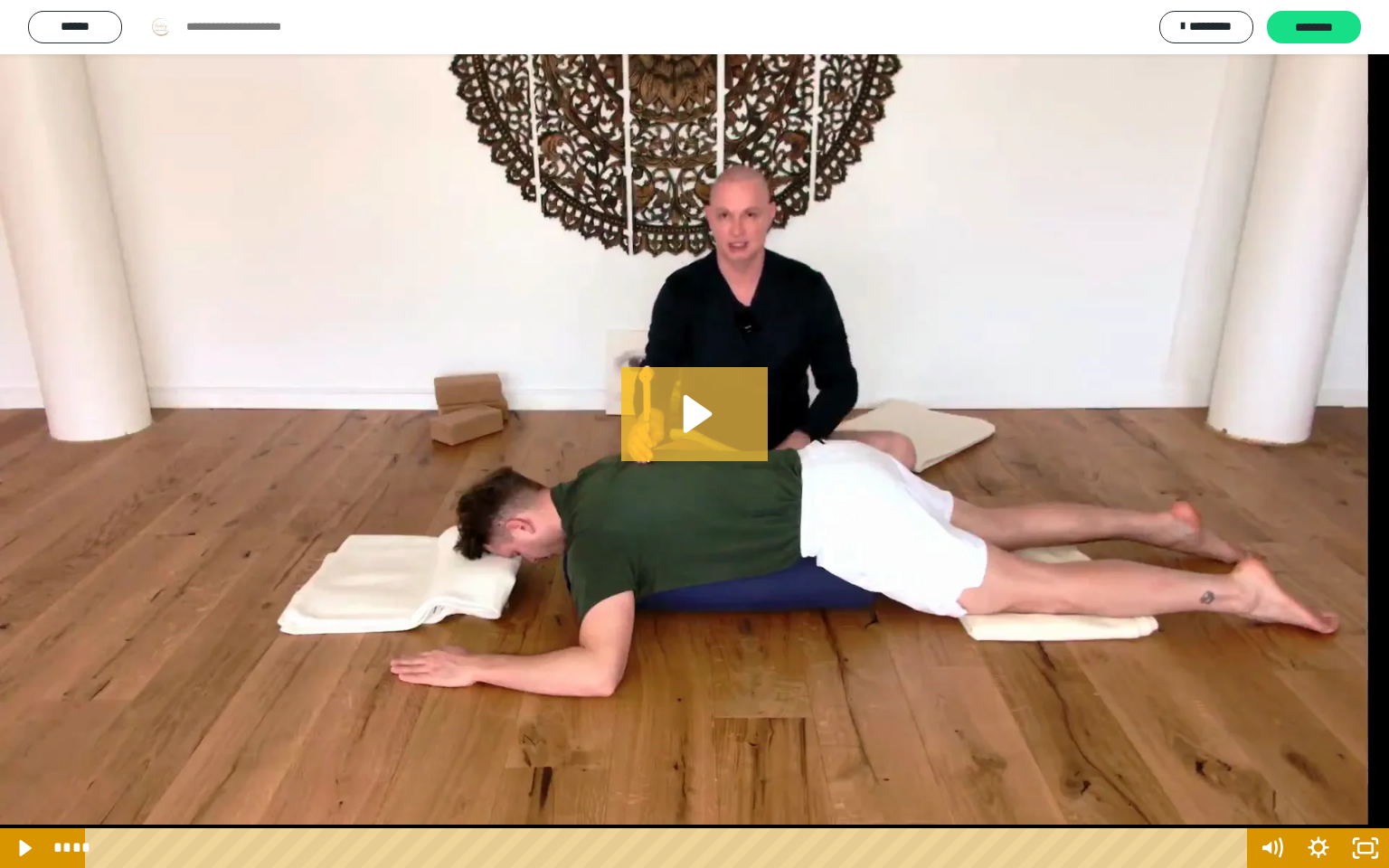 click 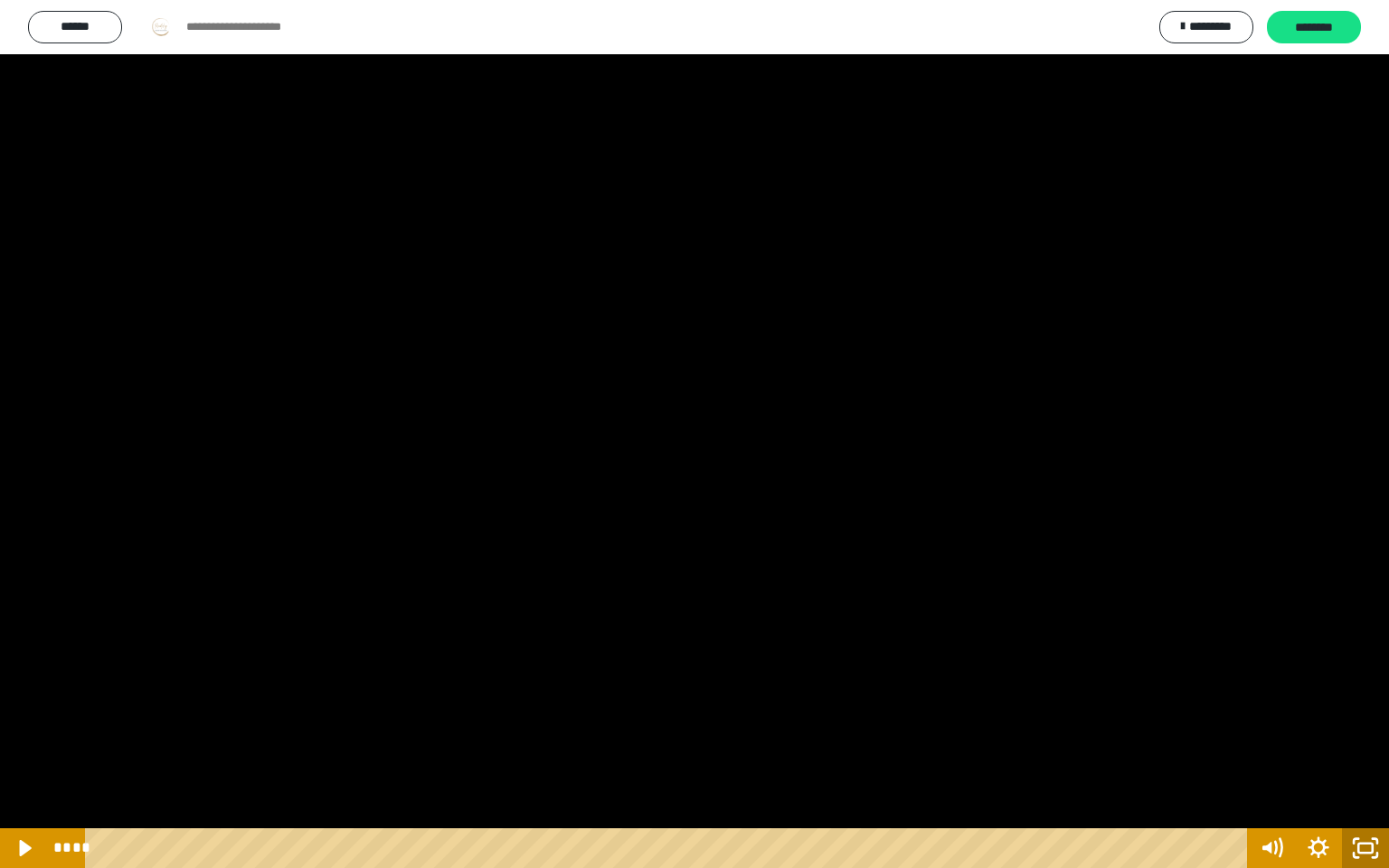 click 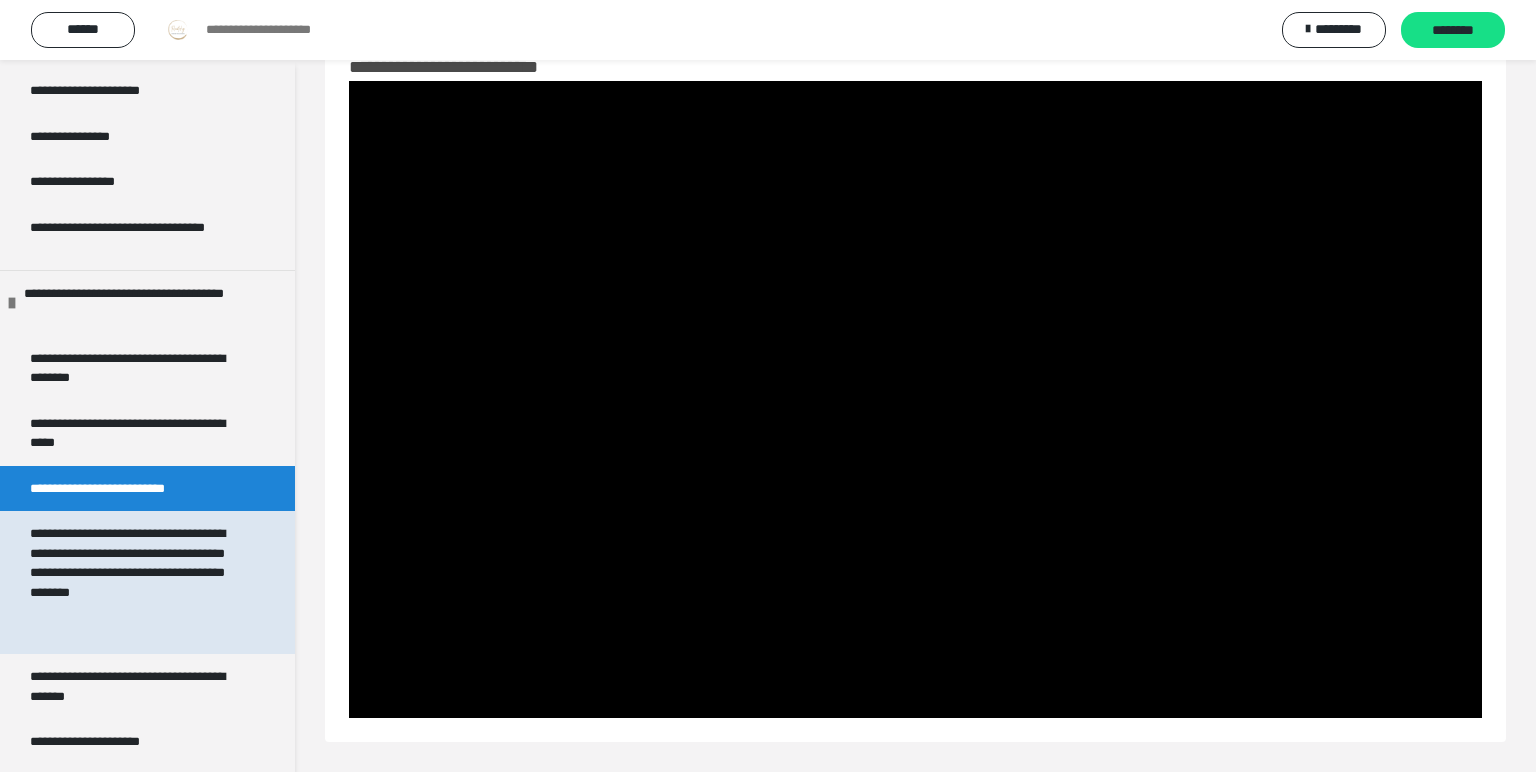 click on "**********" at bounding box center (139, 582) 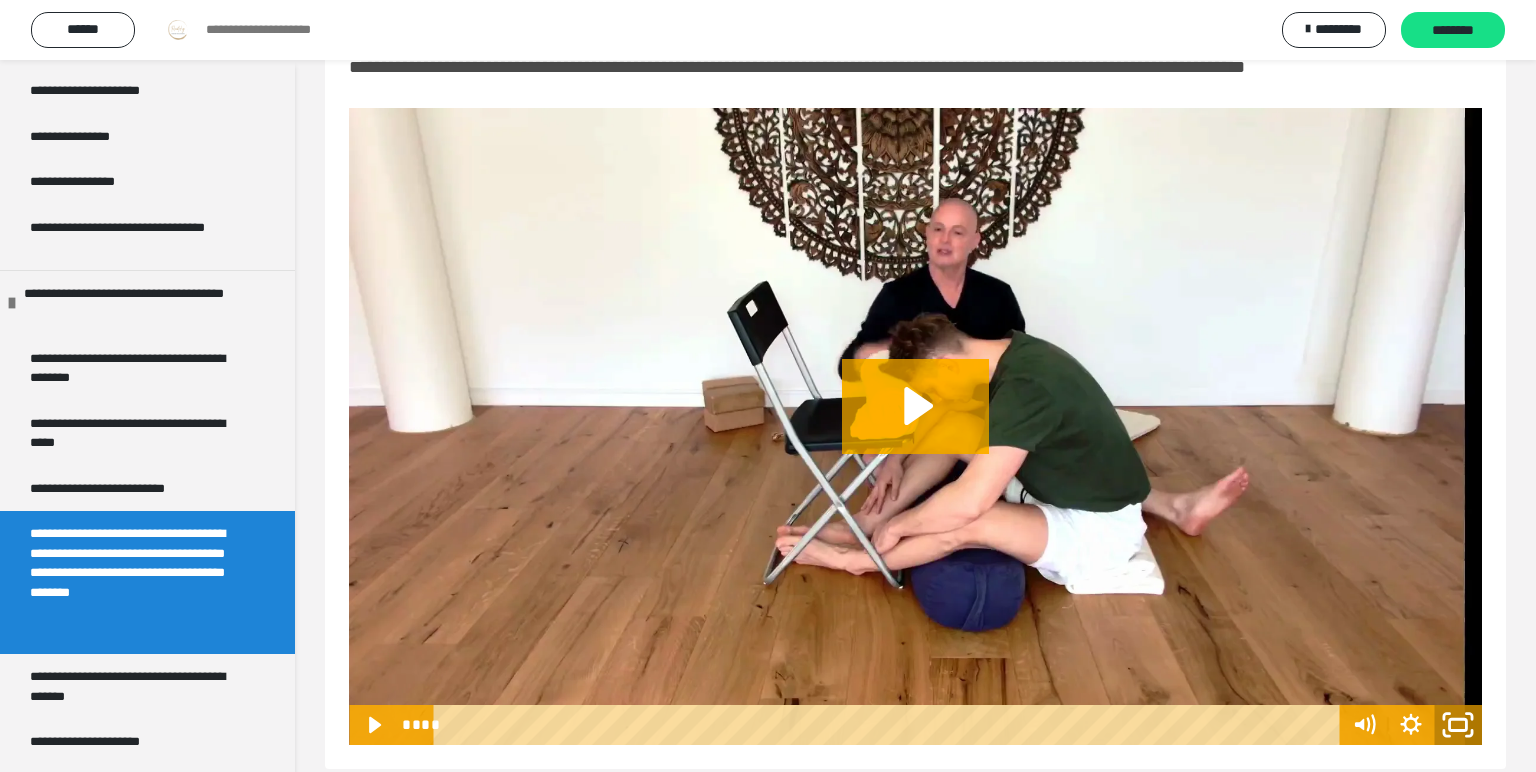click 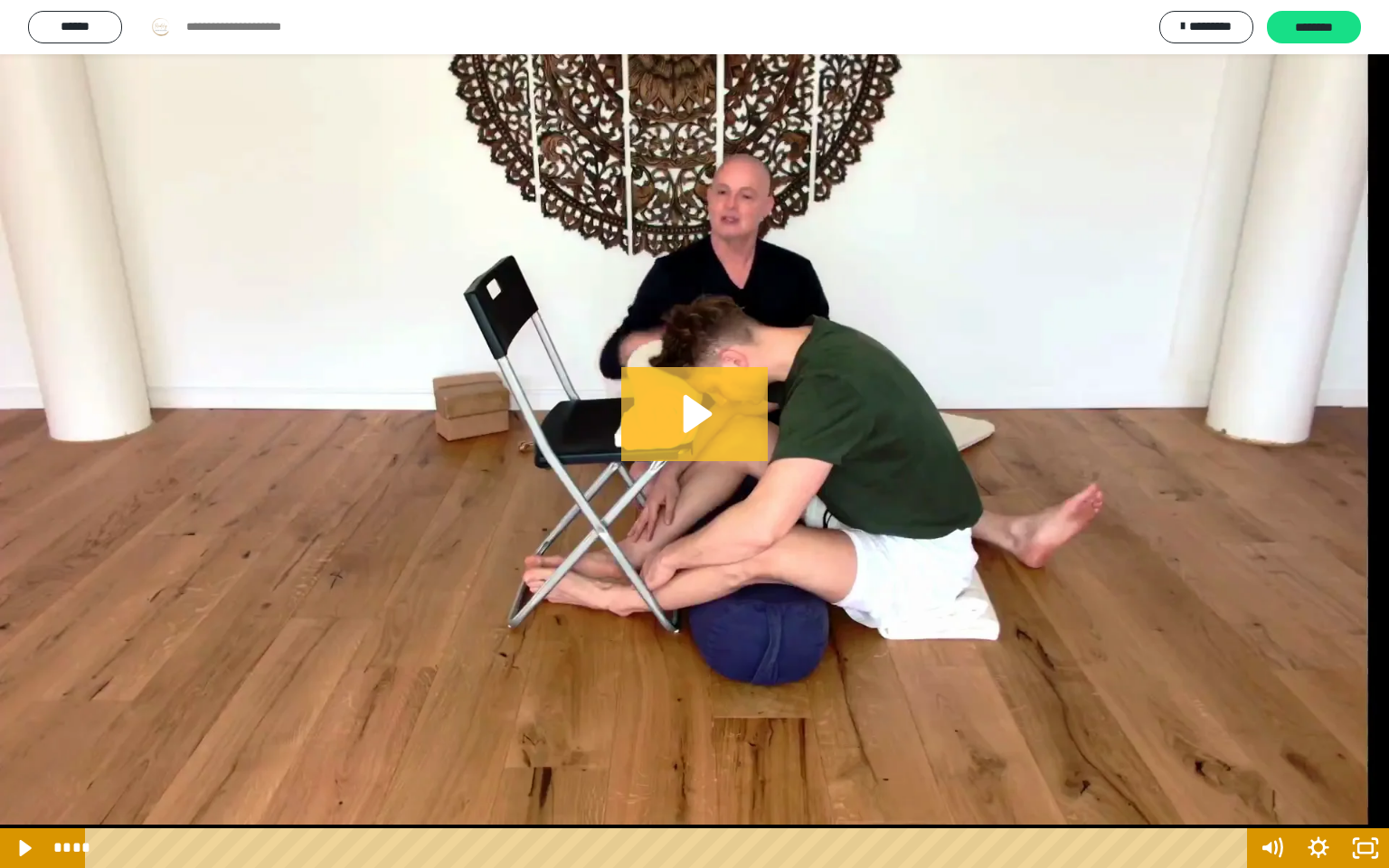 click 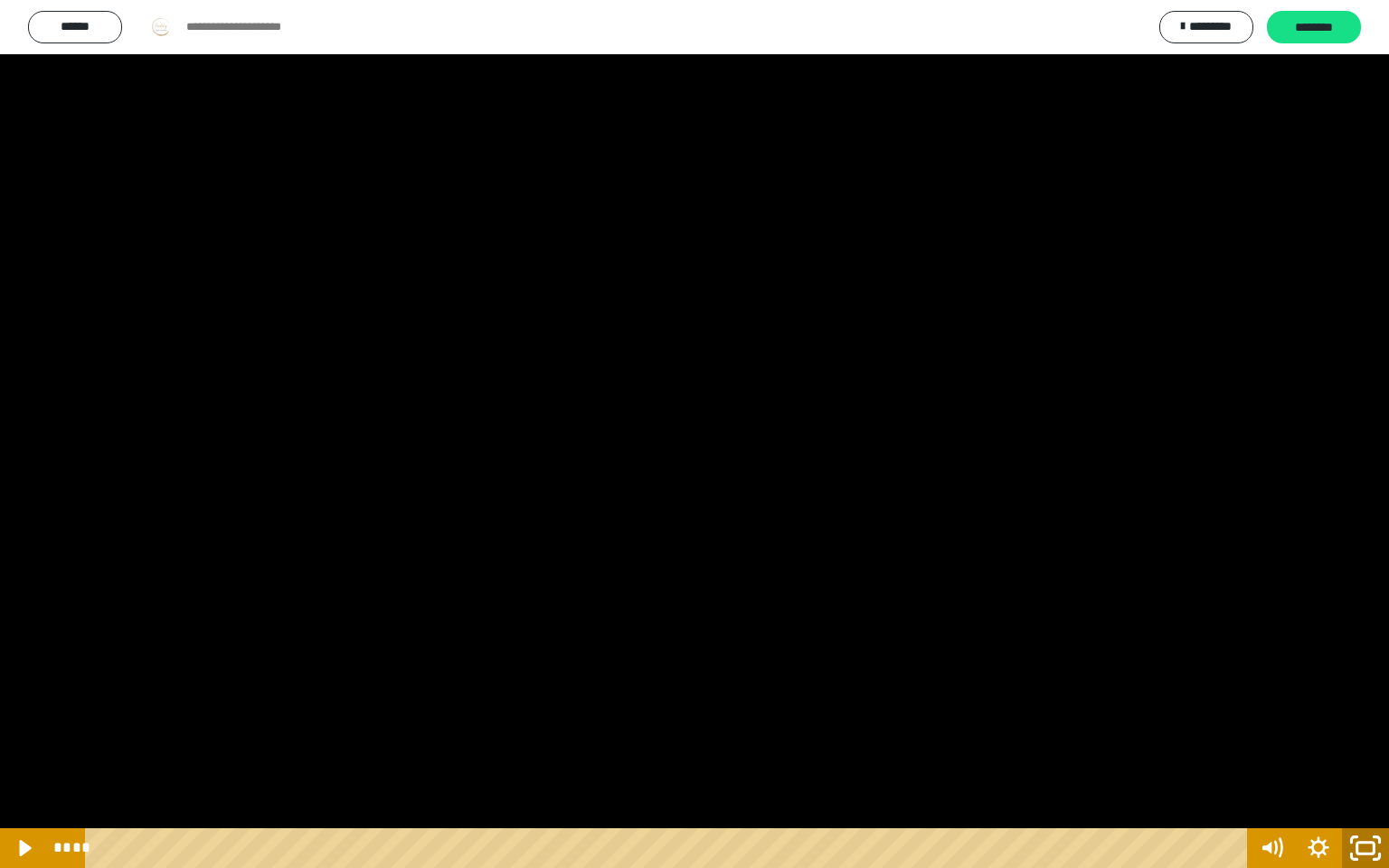 click 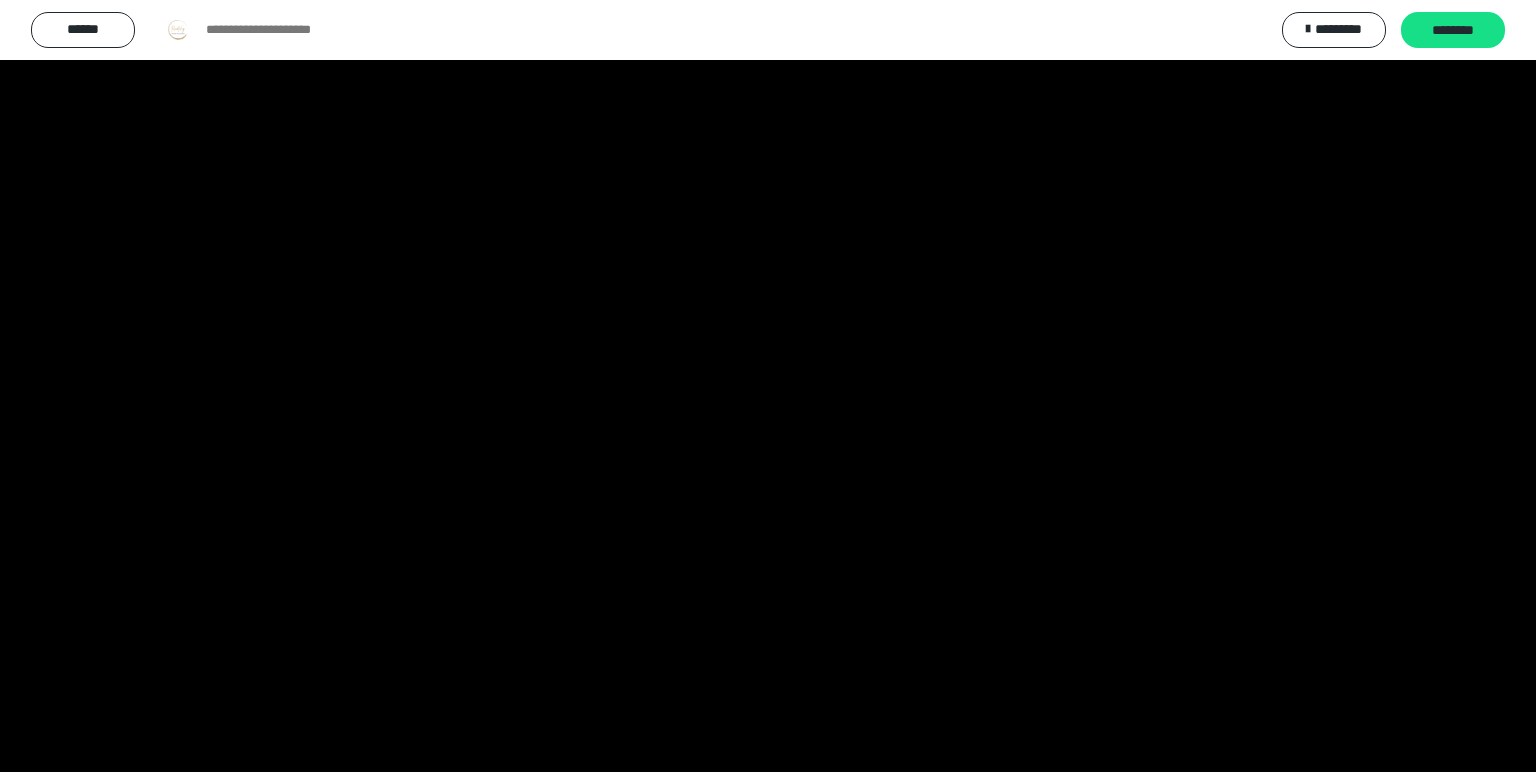 scroll, scrollTop: 752, scrollLeft: 0, axis: vertical 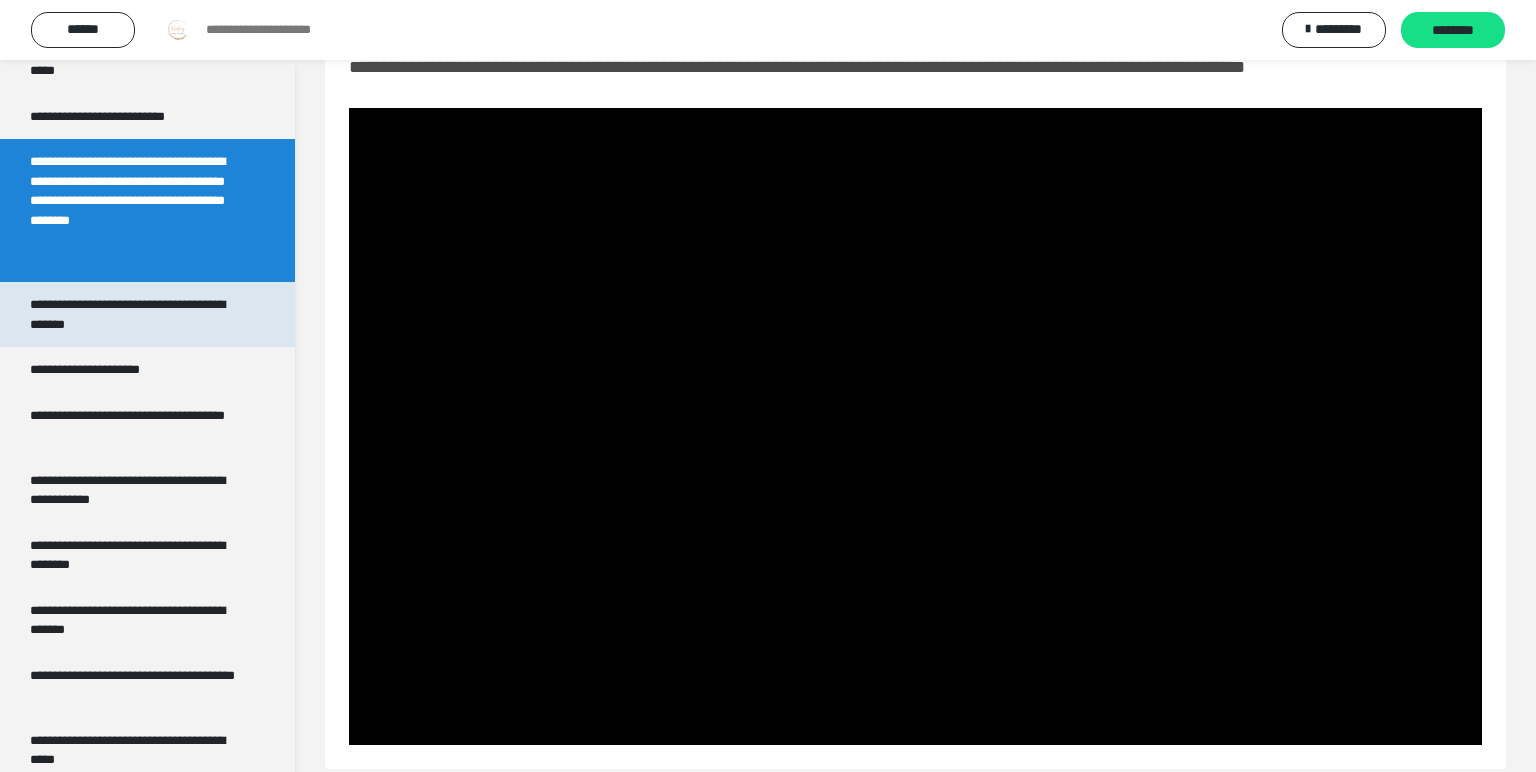 click on "**********" at bounding box center [139, 314] 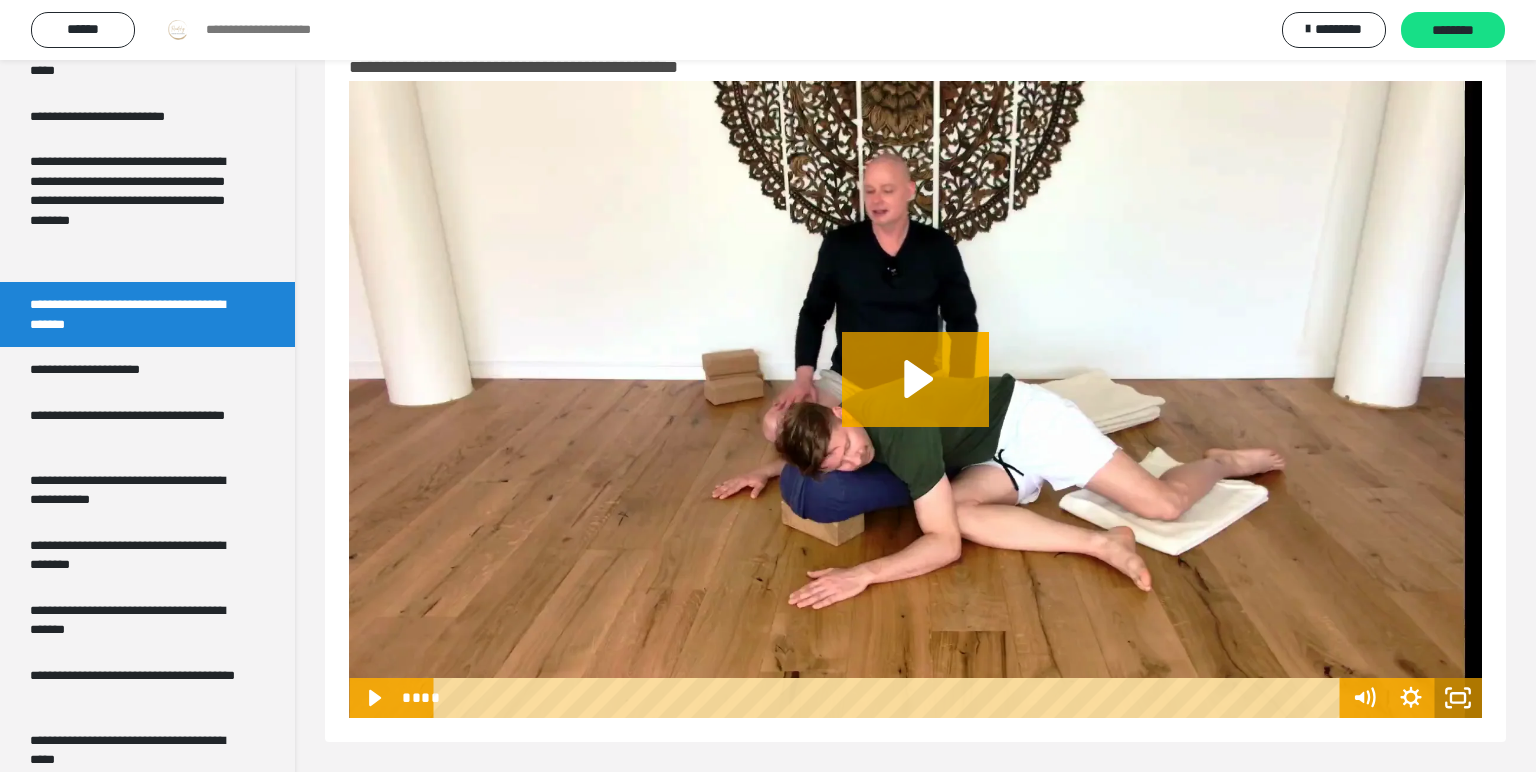 click 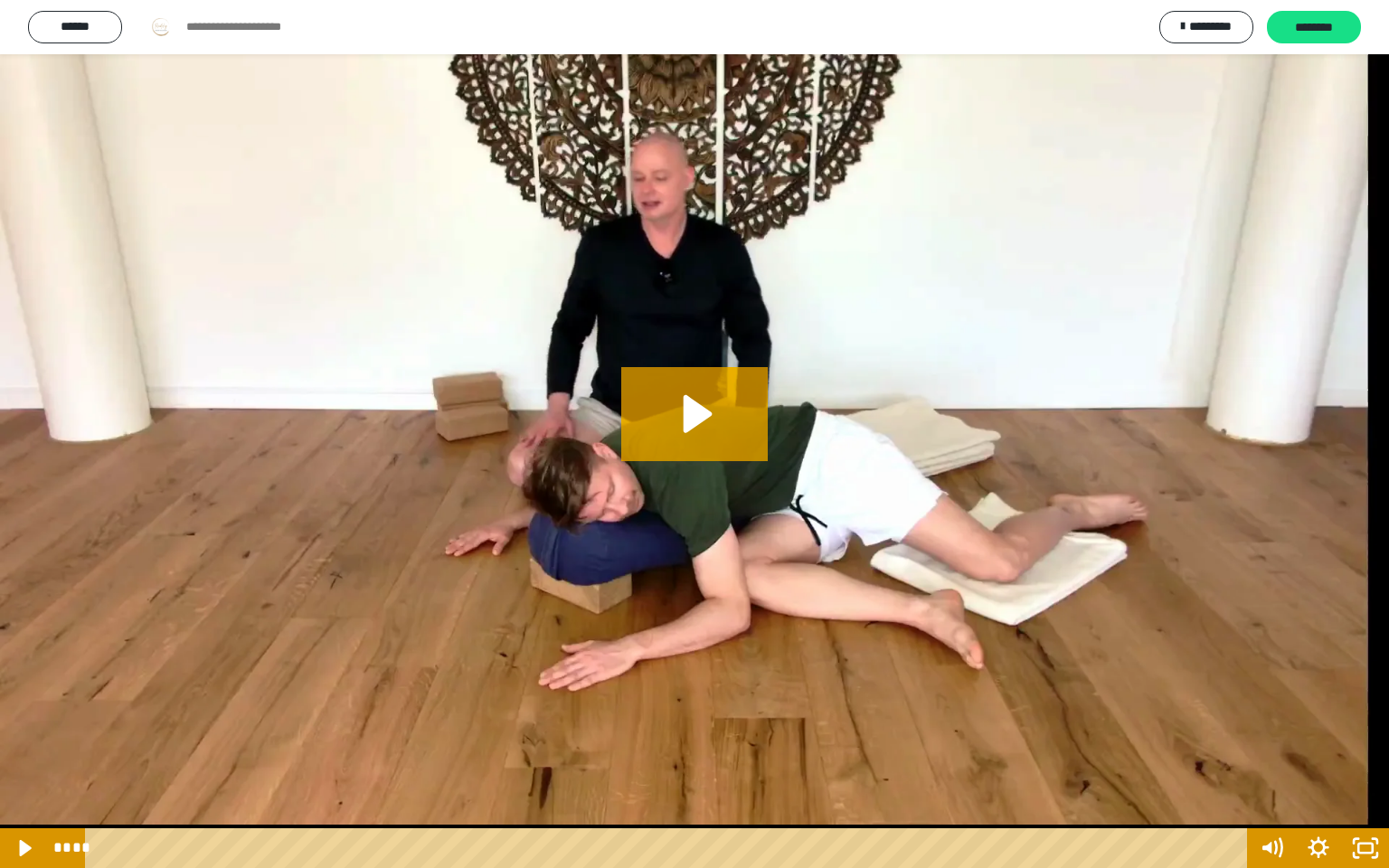 click at bounding box center (694, 434) 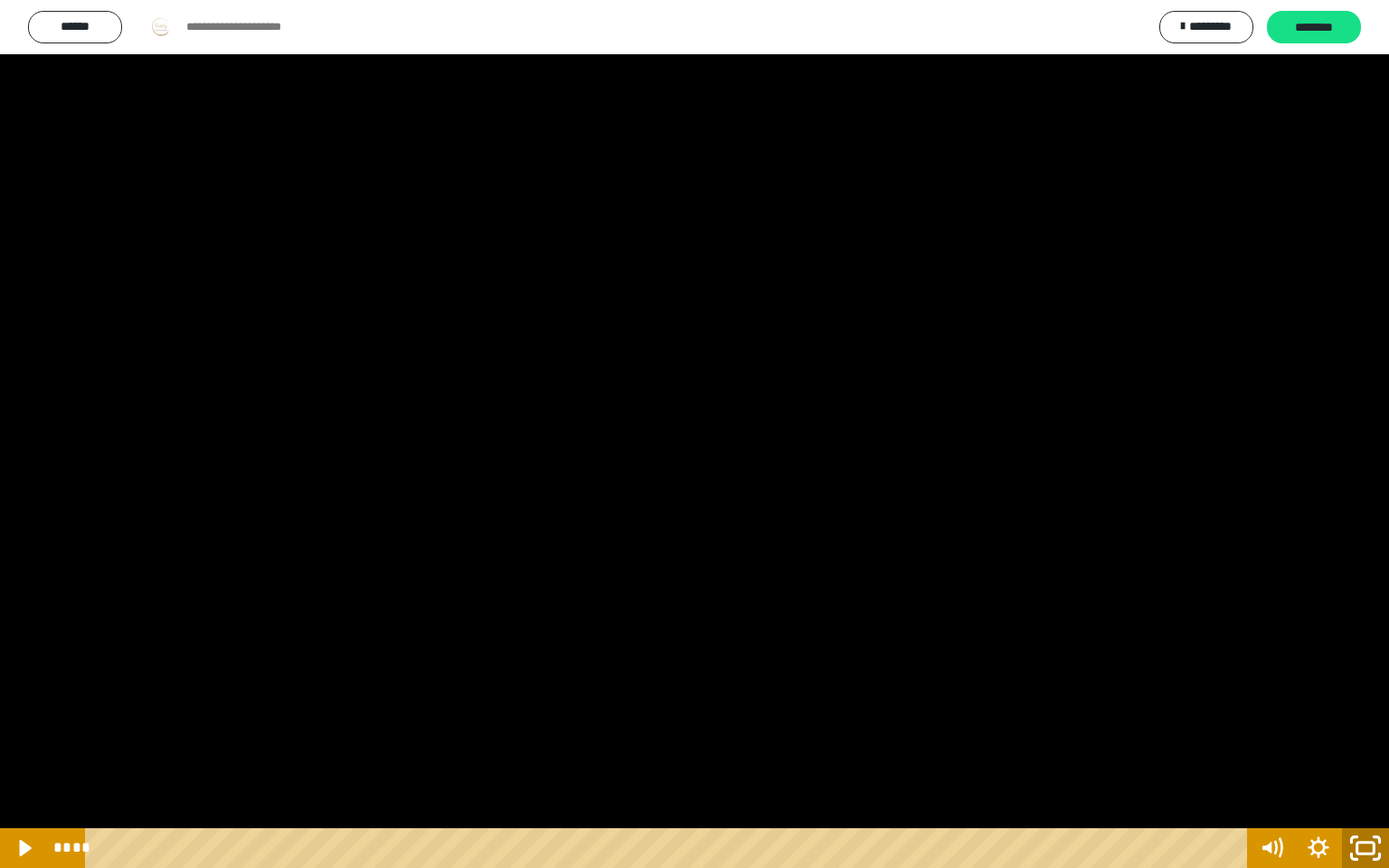 click 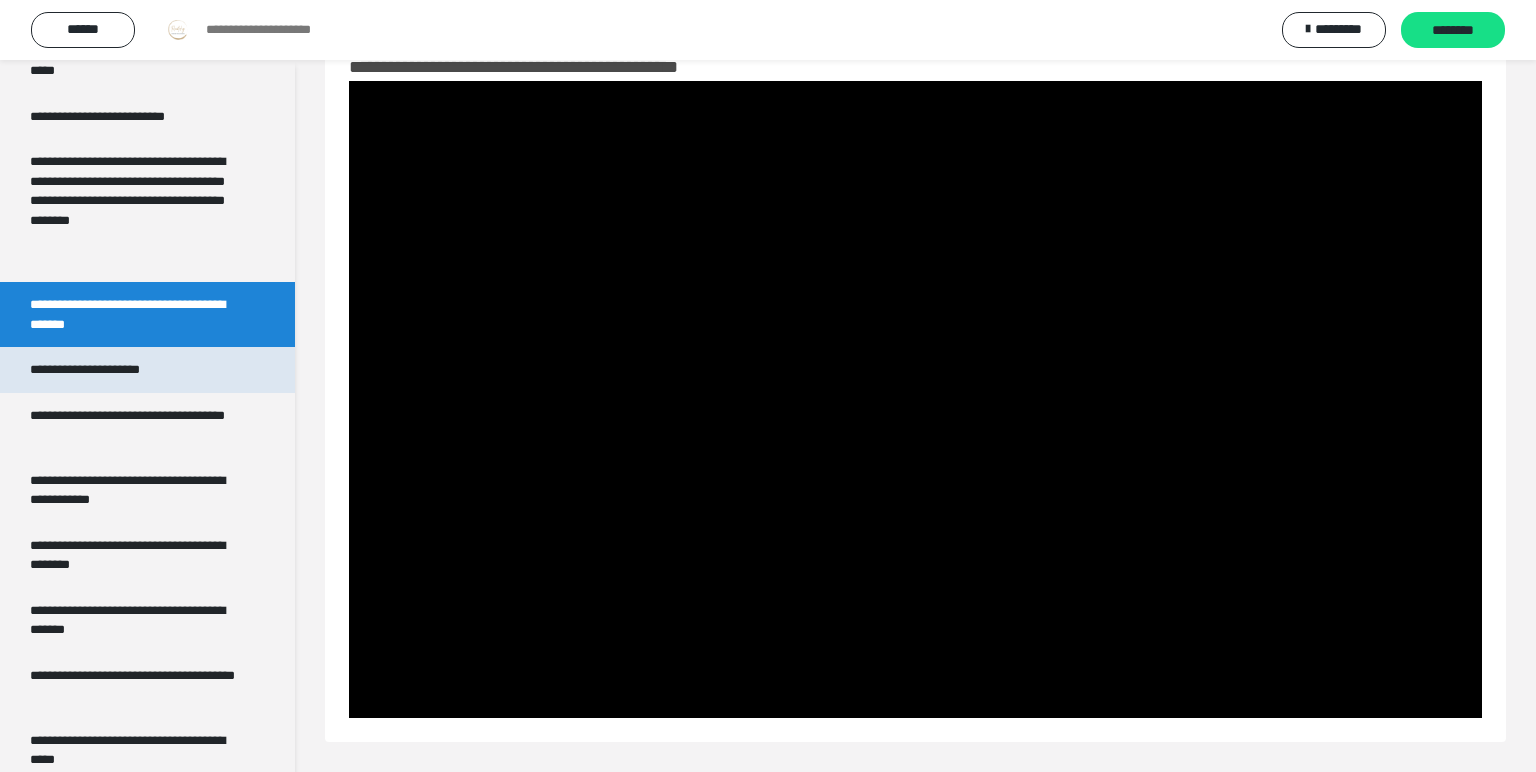 click on "**********" at bounding box center [101, 370] 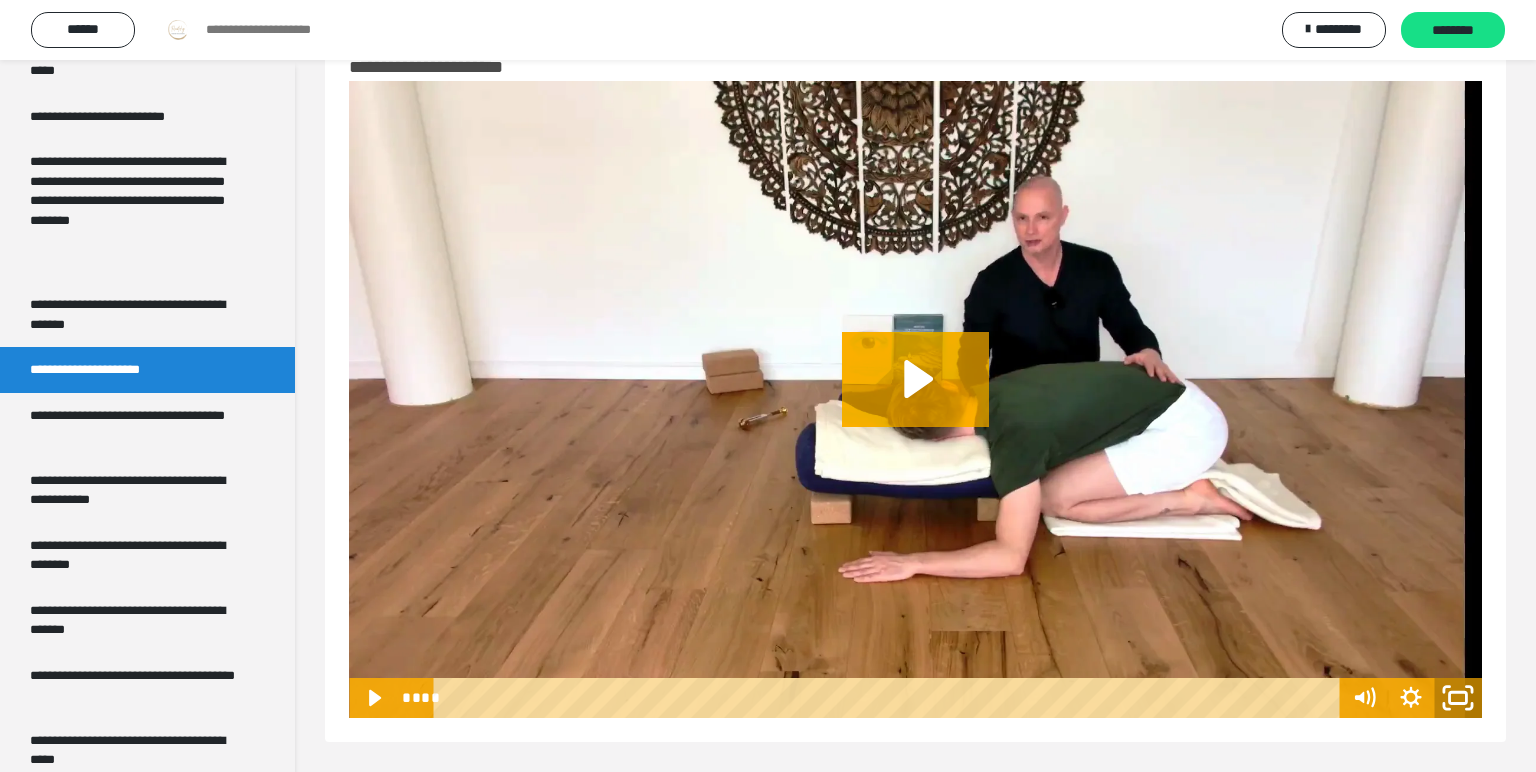 click 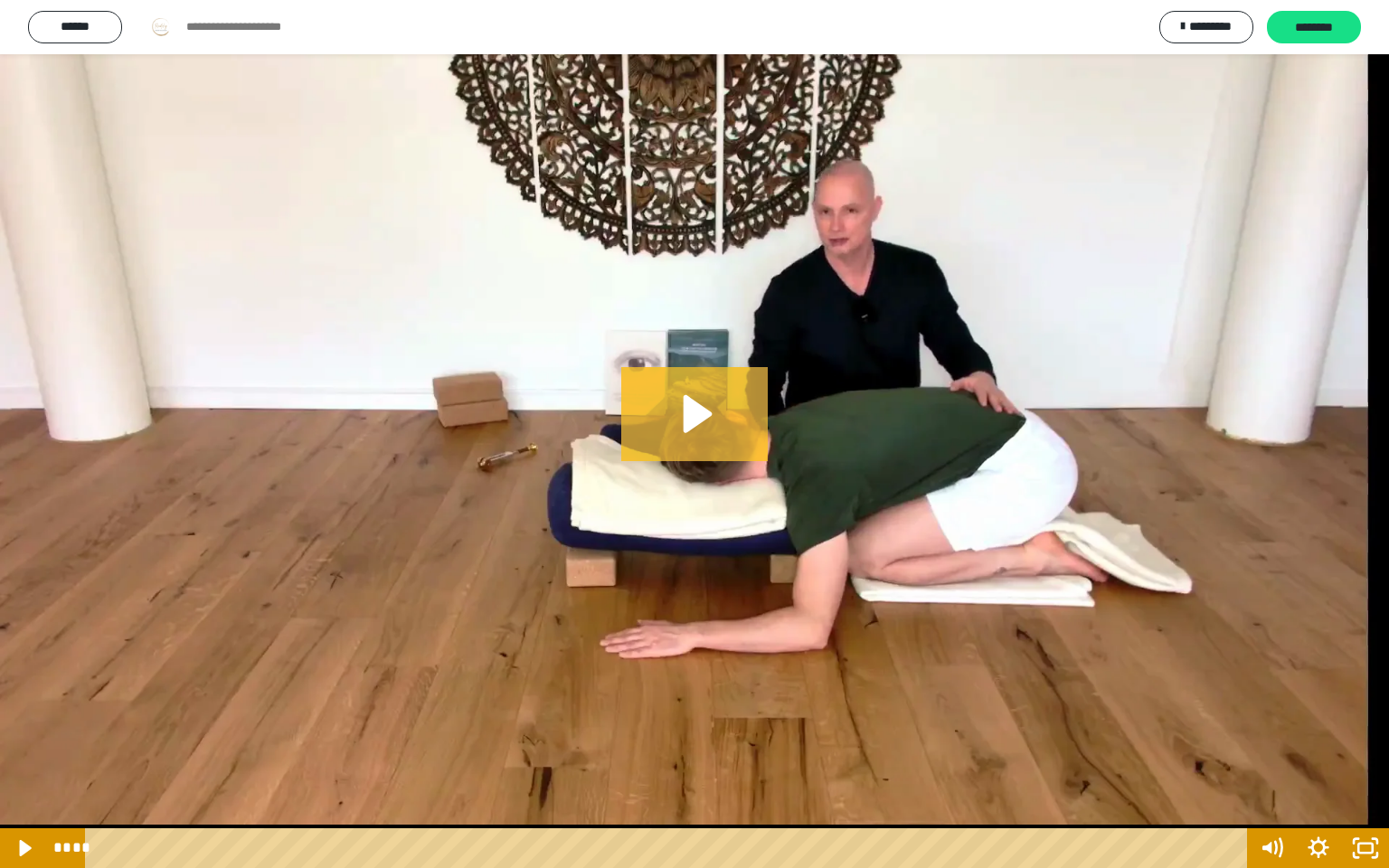 drag, startPoint x: 683, startPoint y: 410, endPoint x: 688, endPoint y: 421, distance: 12.083046 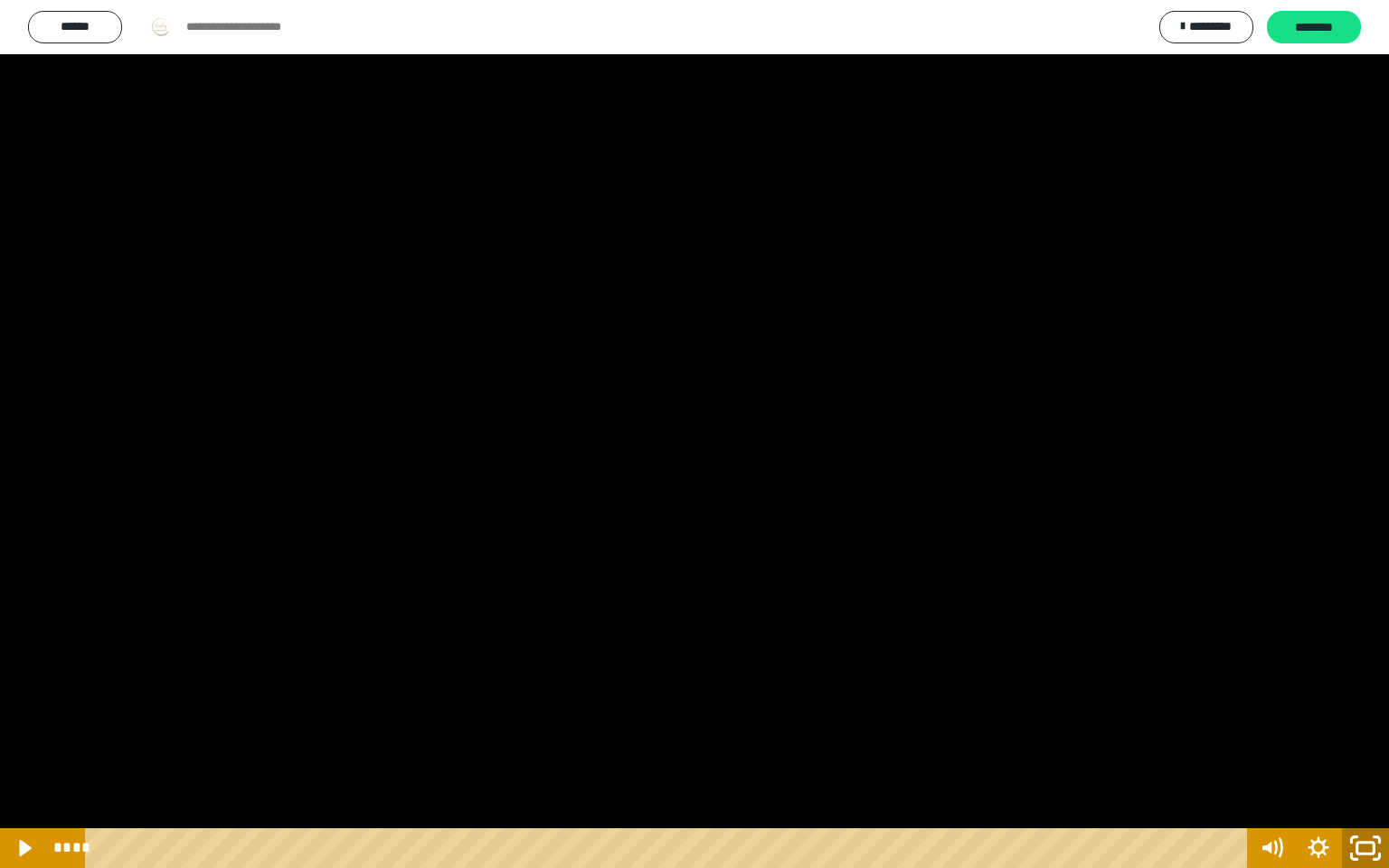 click 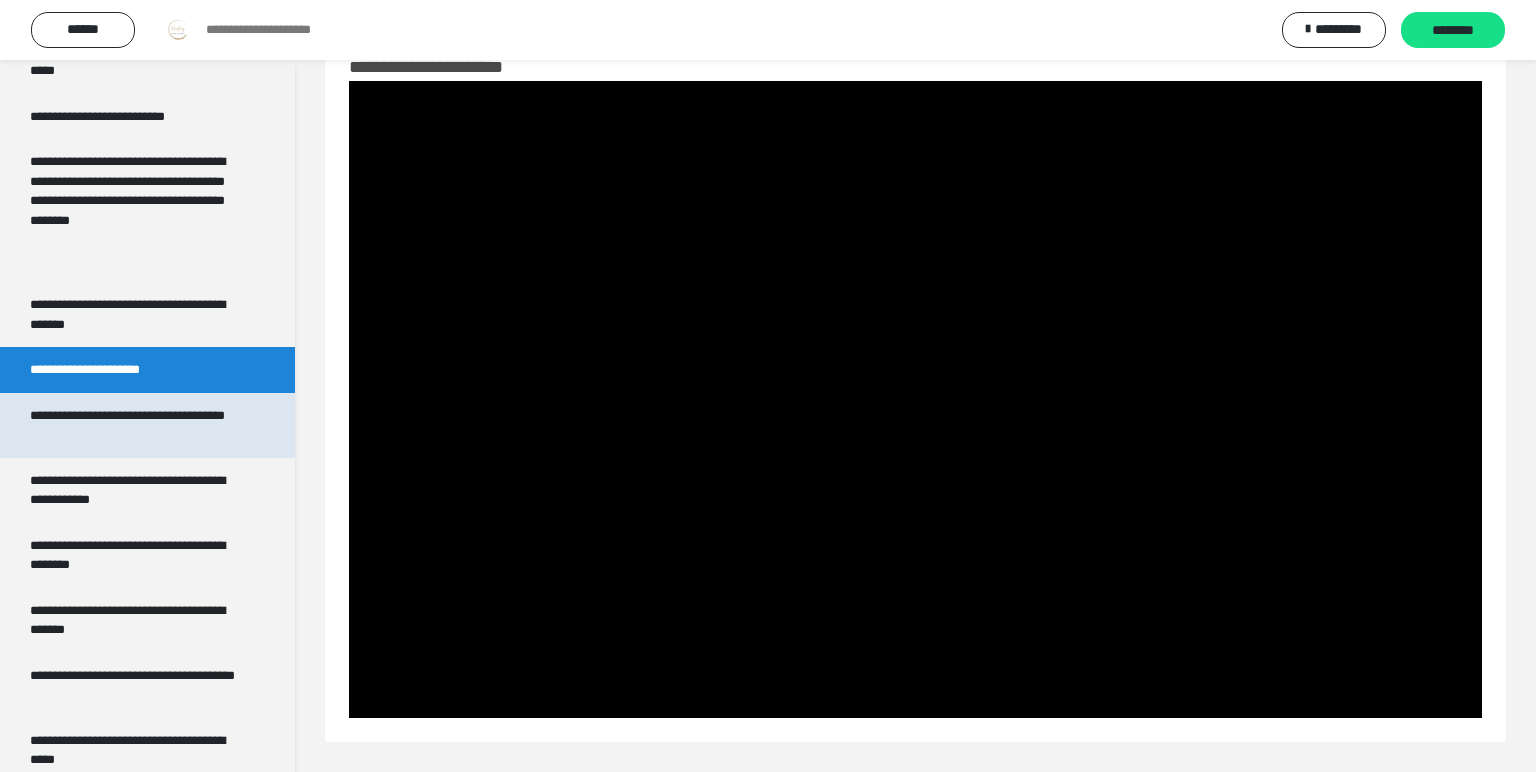 click on "**********" at bounding box center [139, 425] 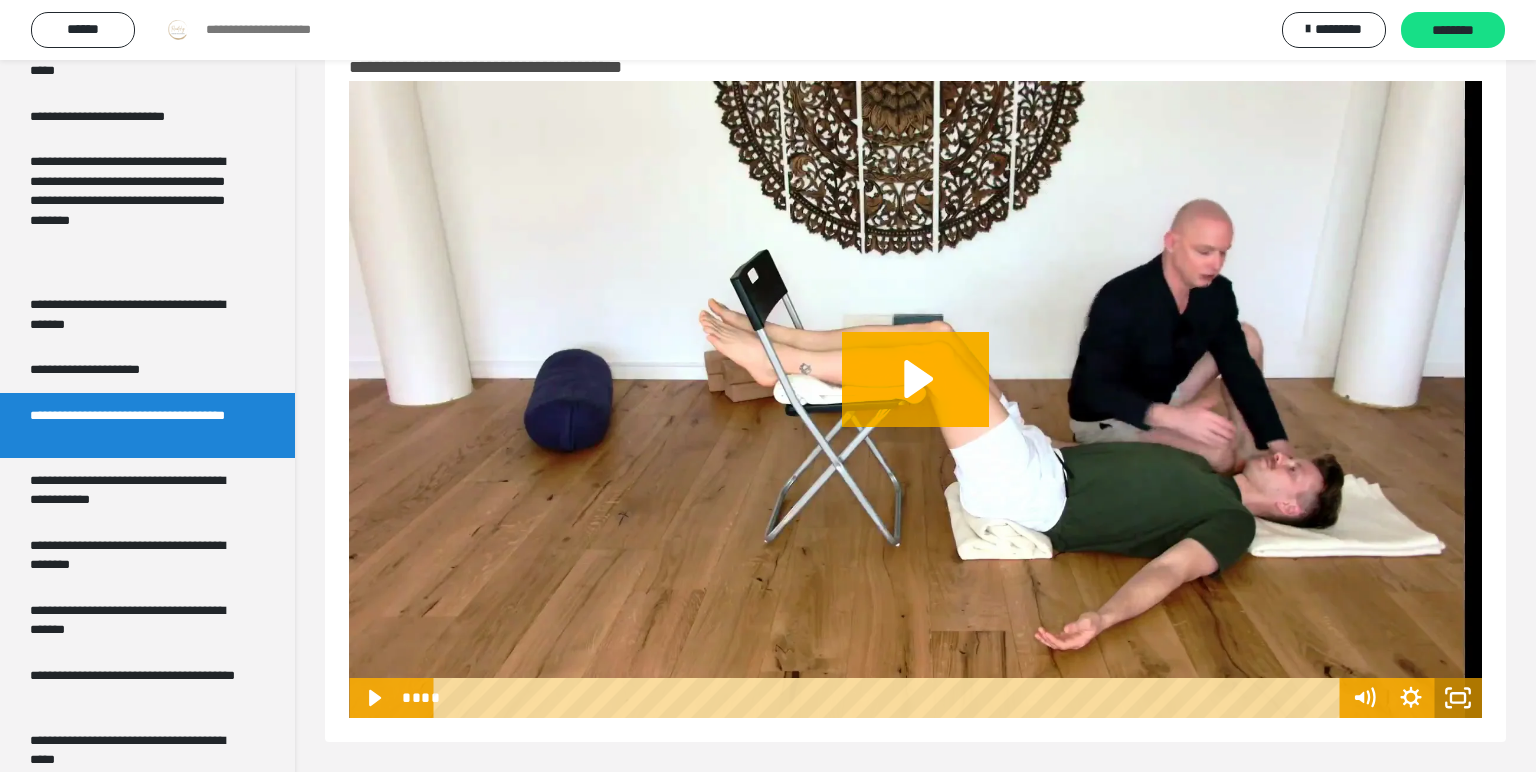 click 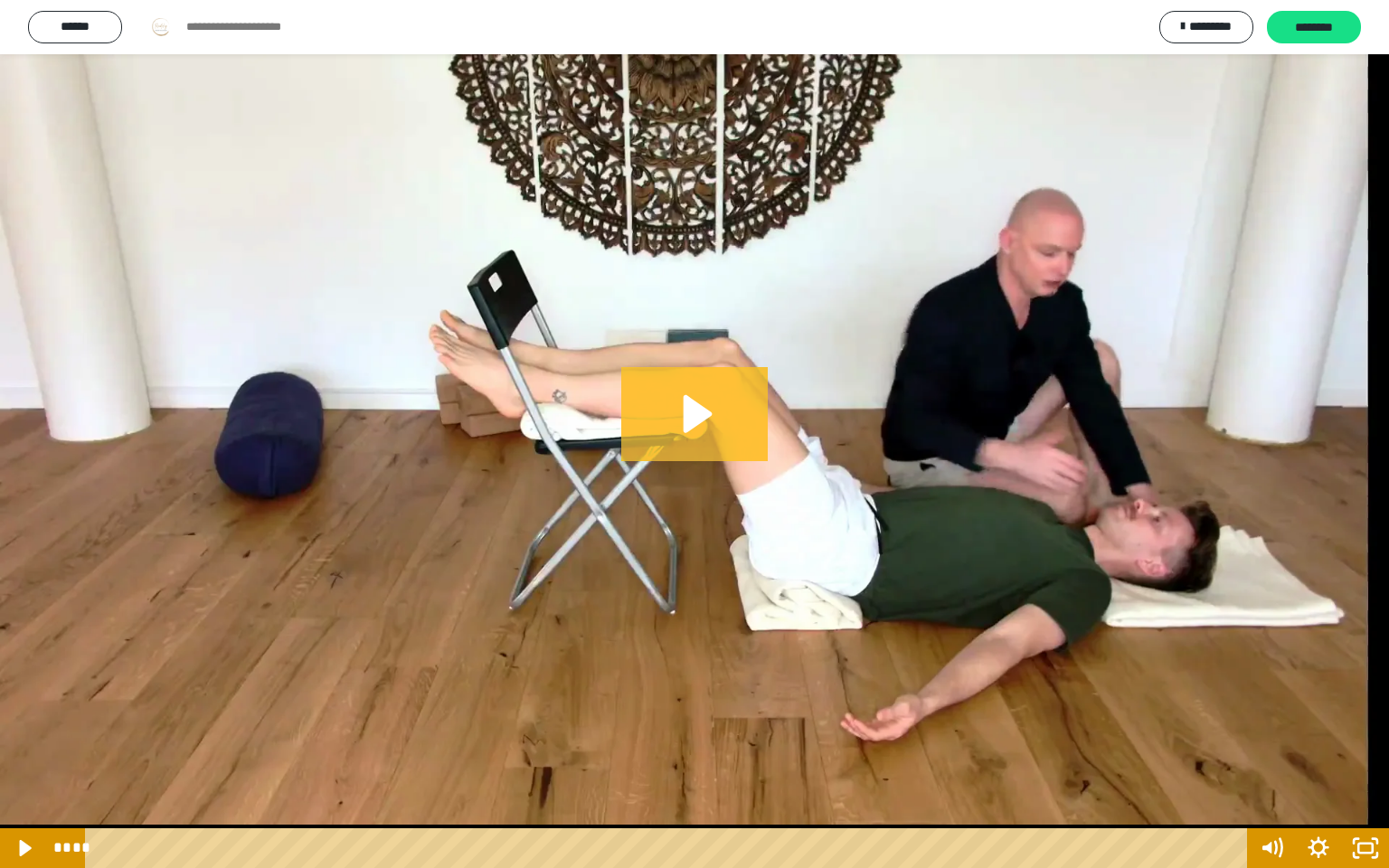 drag, startPoint x: 727, startPoint y: 420, endPoint x: 733, endPoint y: 427, distance: 9.219544 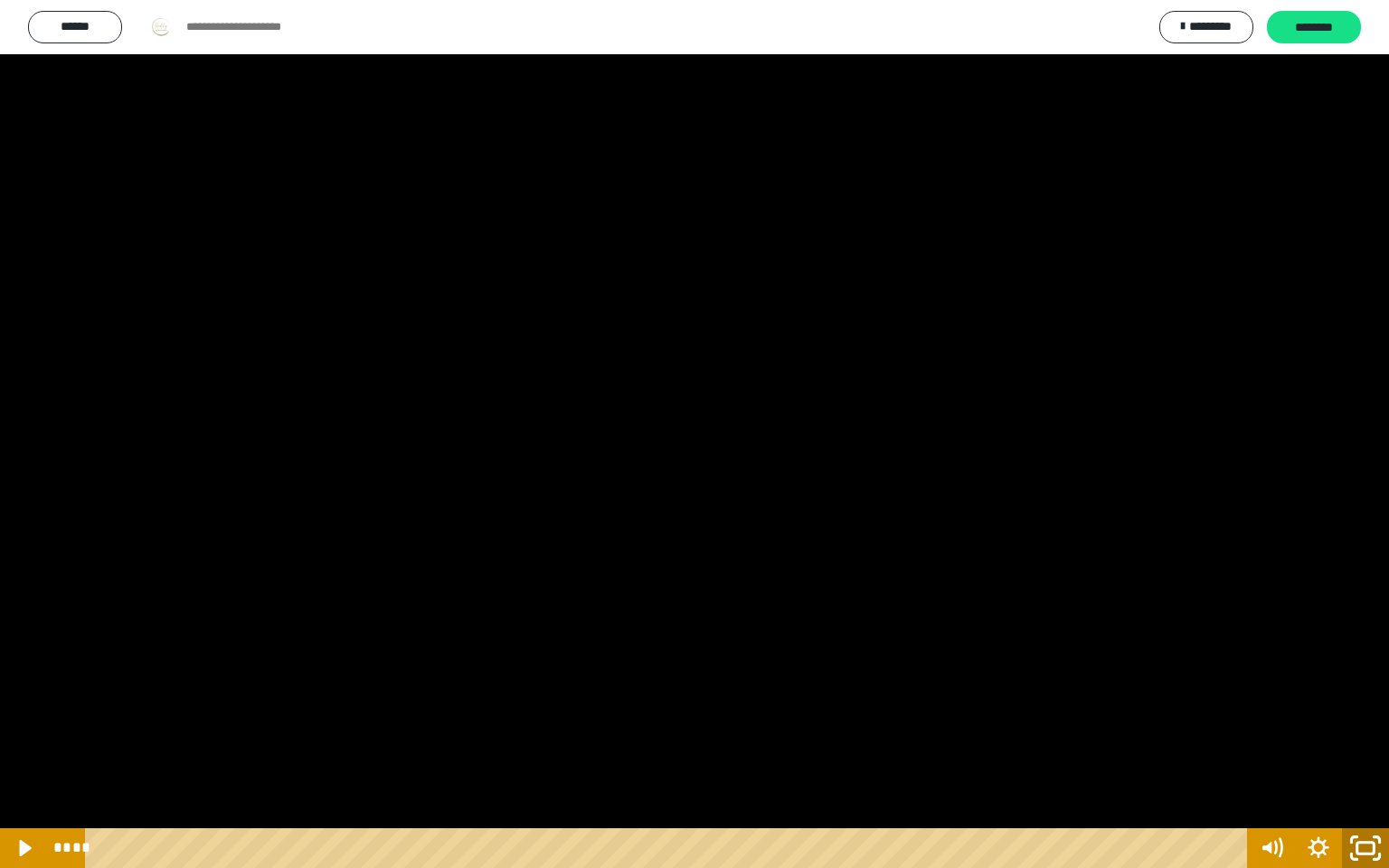 click 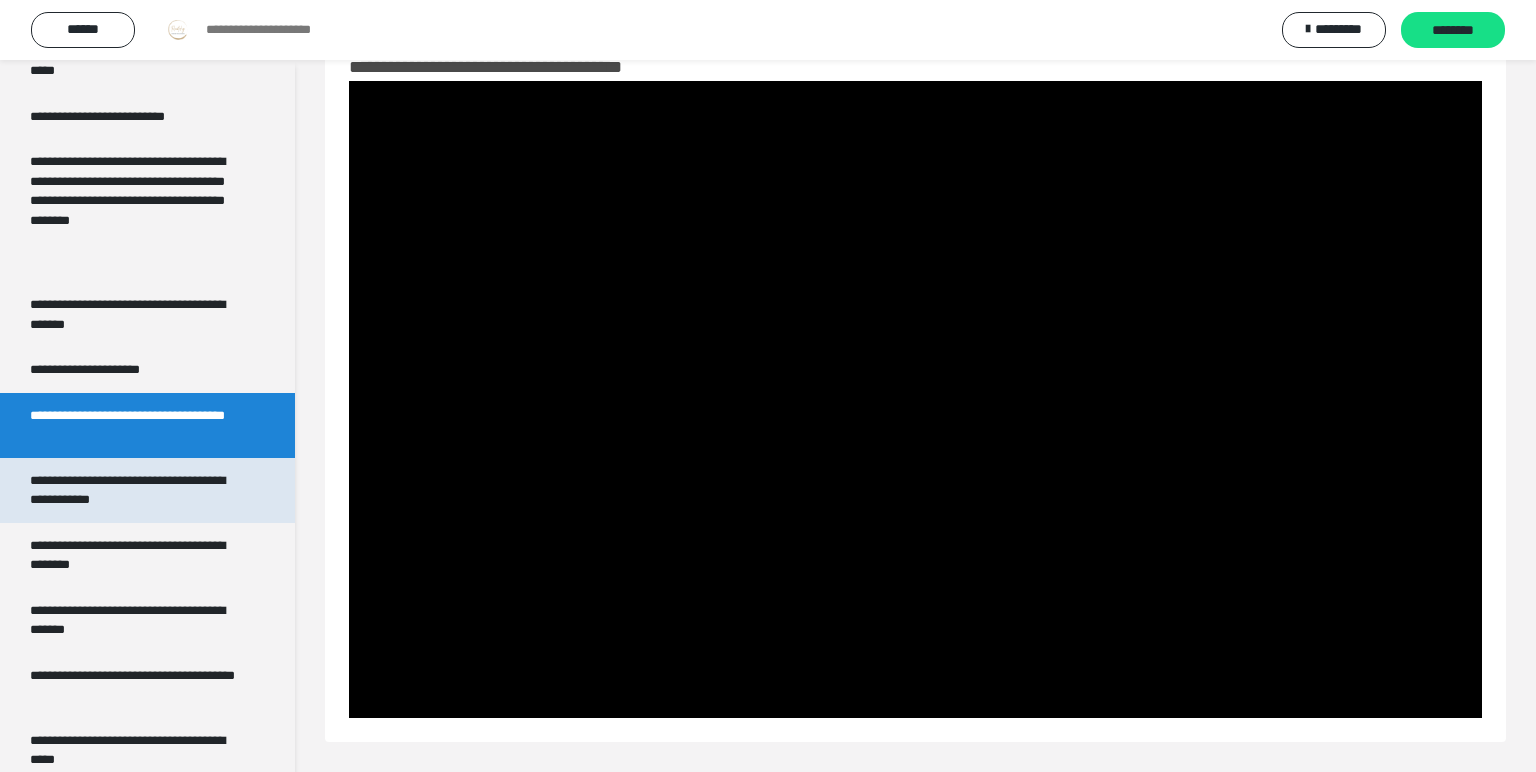 click on "**********" at bounding box center (139, 490) 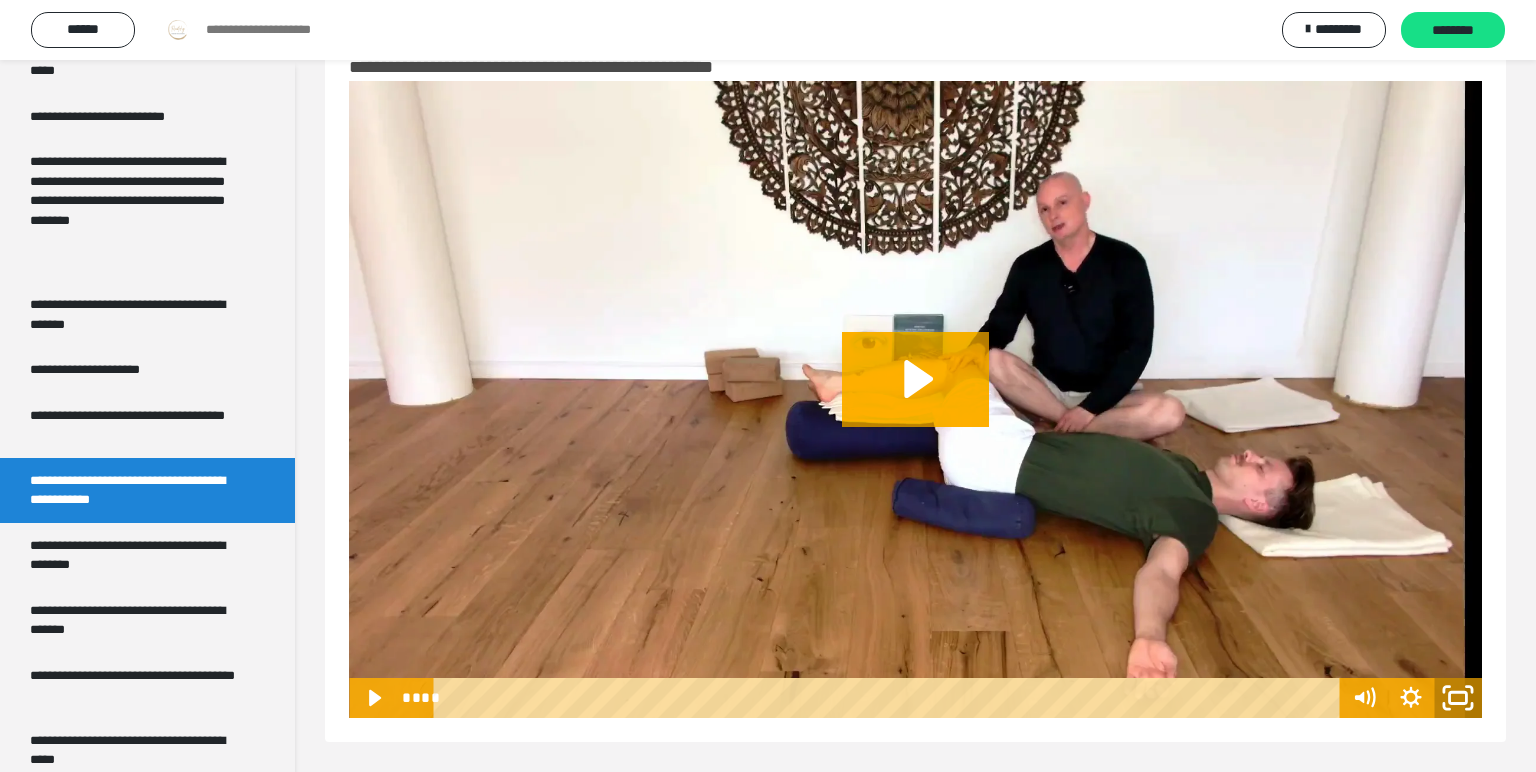 click 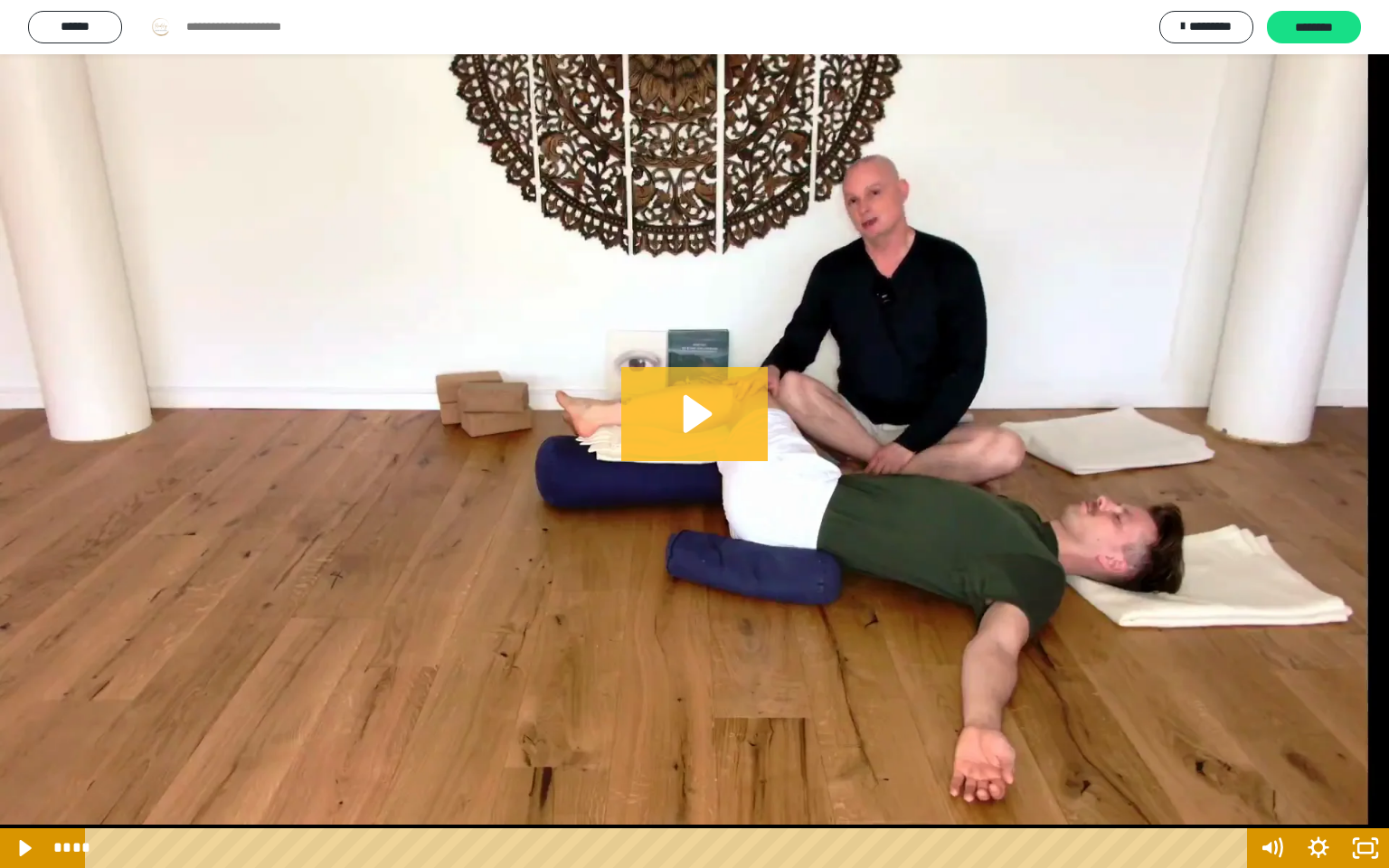 click 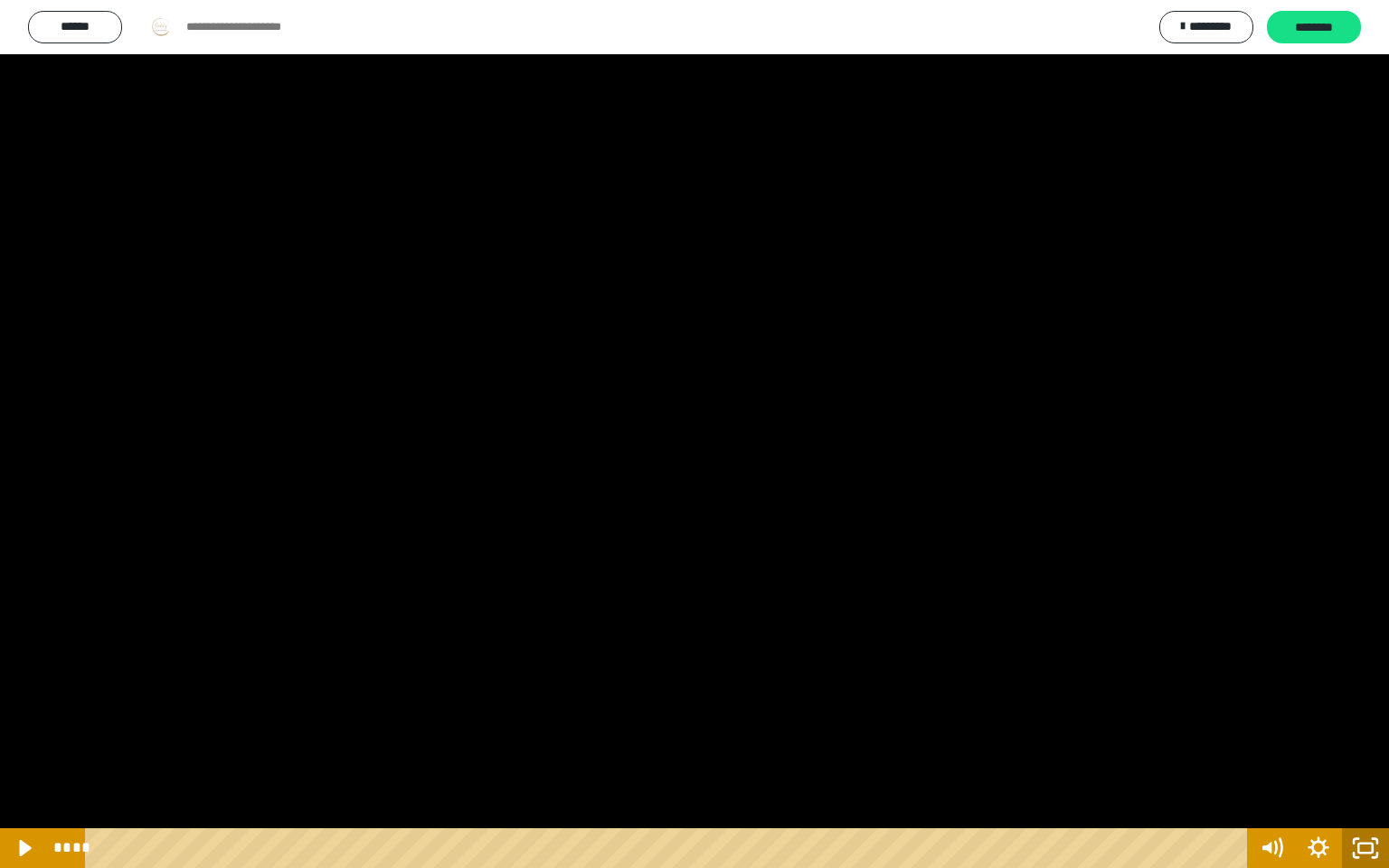 click 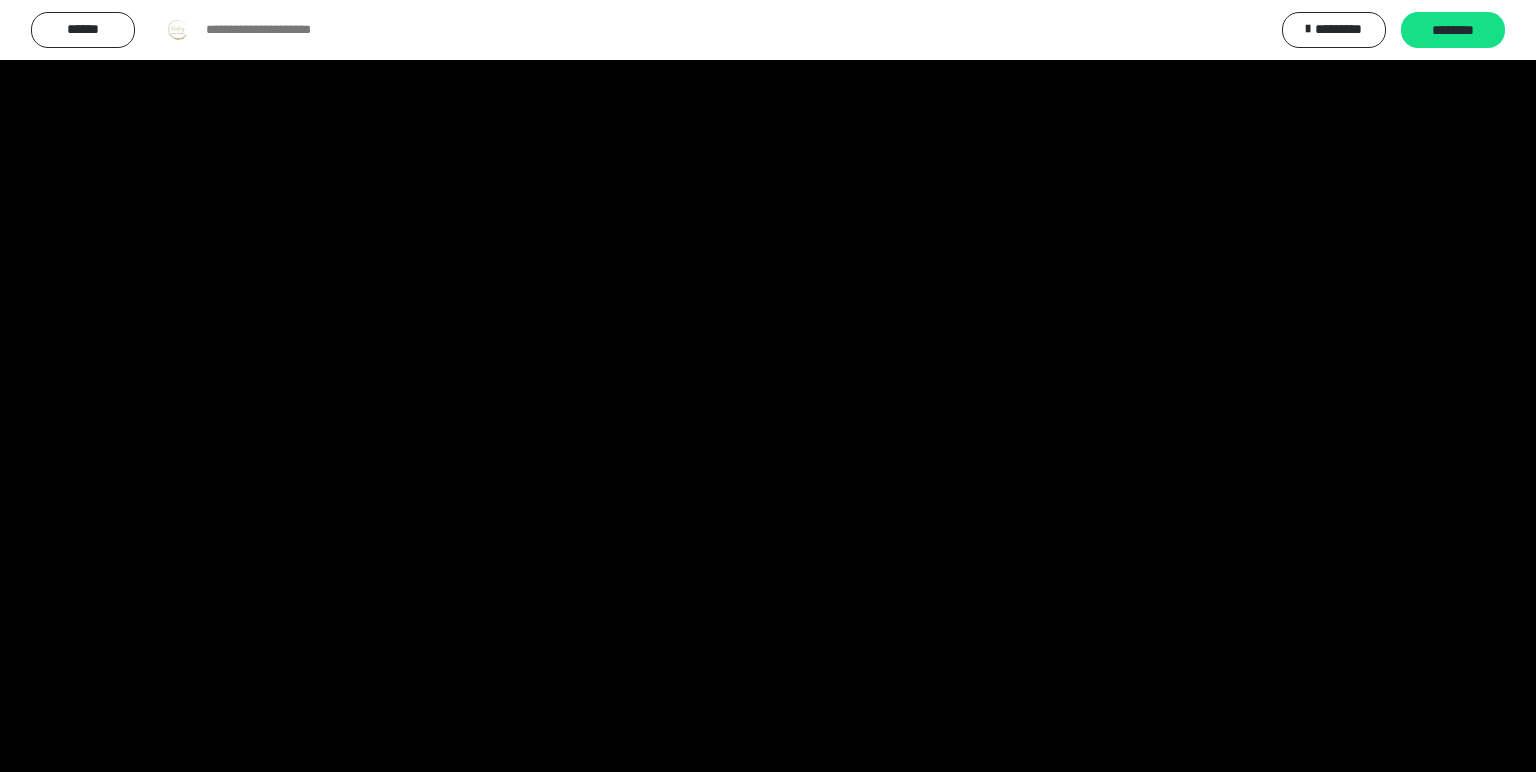 scroll, scrollTop: 938, scrollLeft: 0, axis: vertical 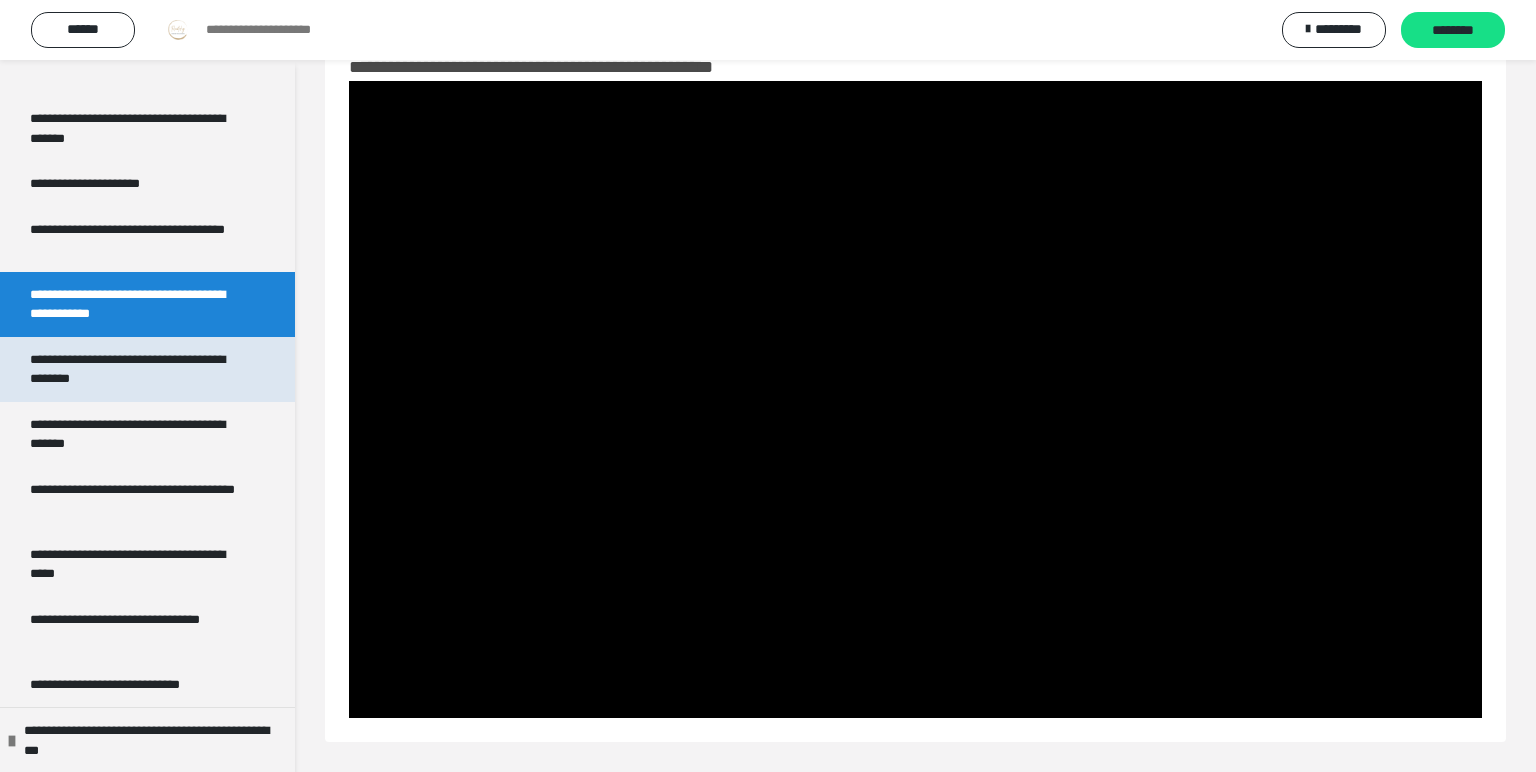 click on "**********" at bounding box center (139, 369) 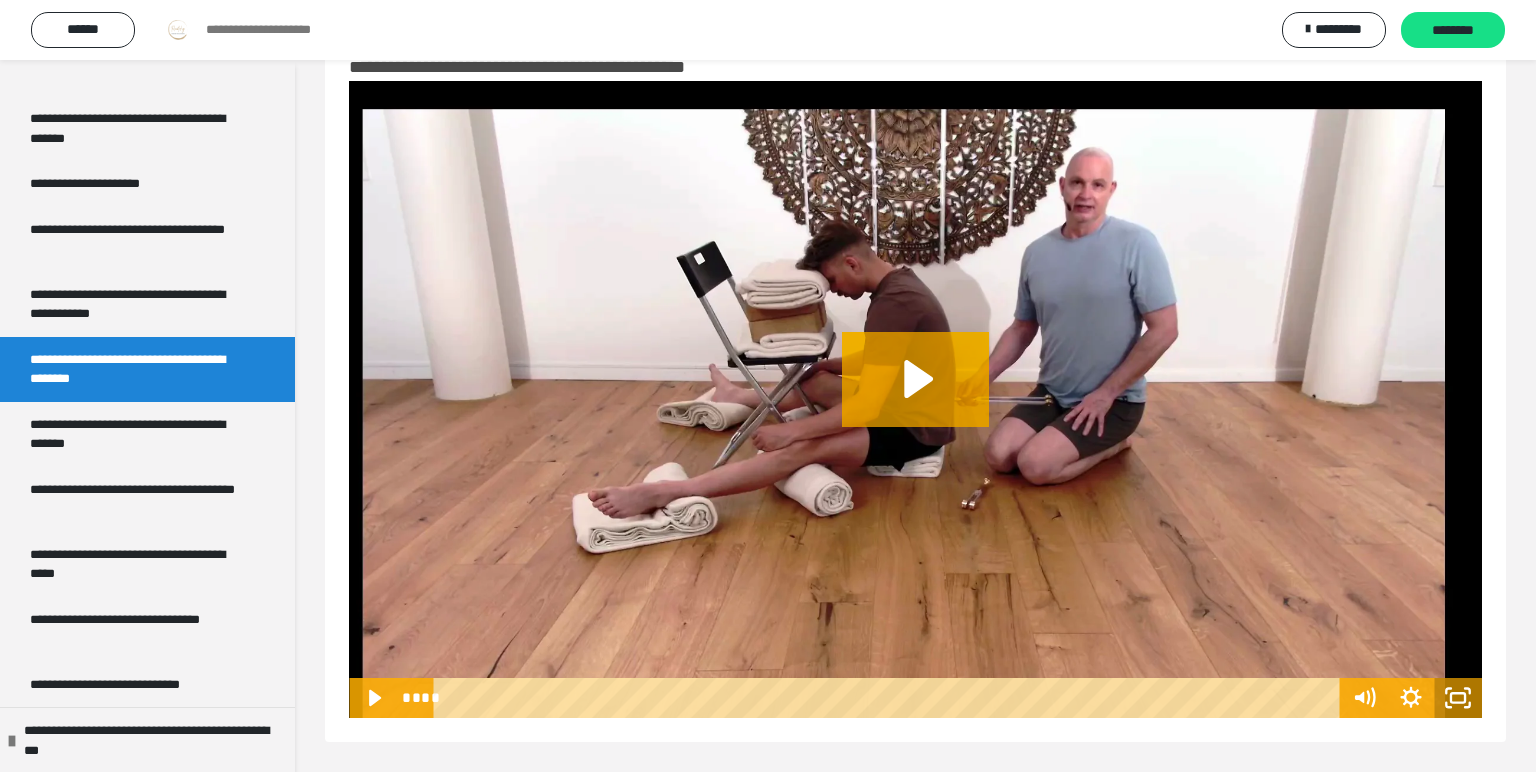 click 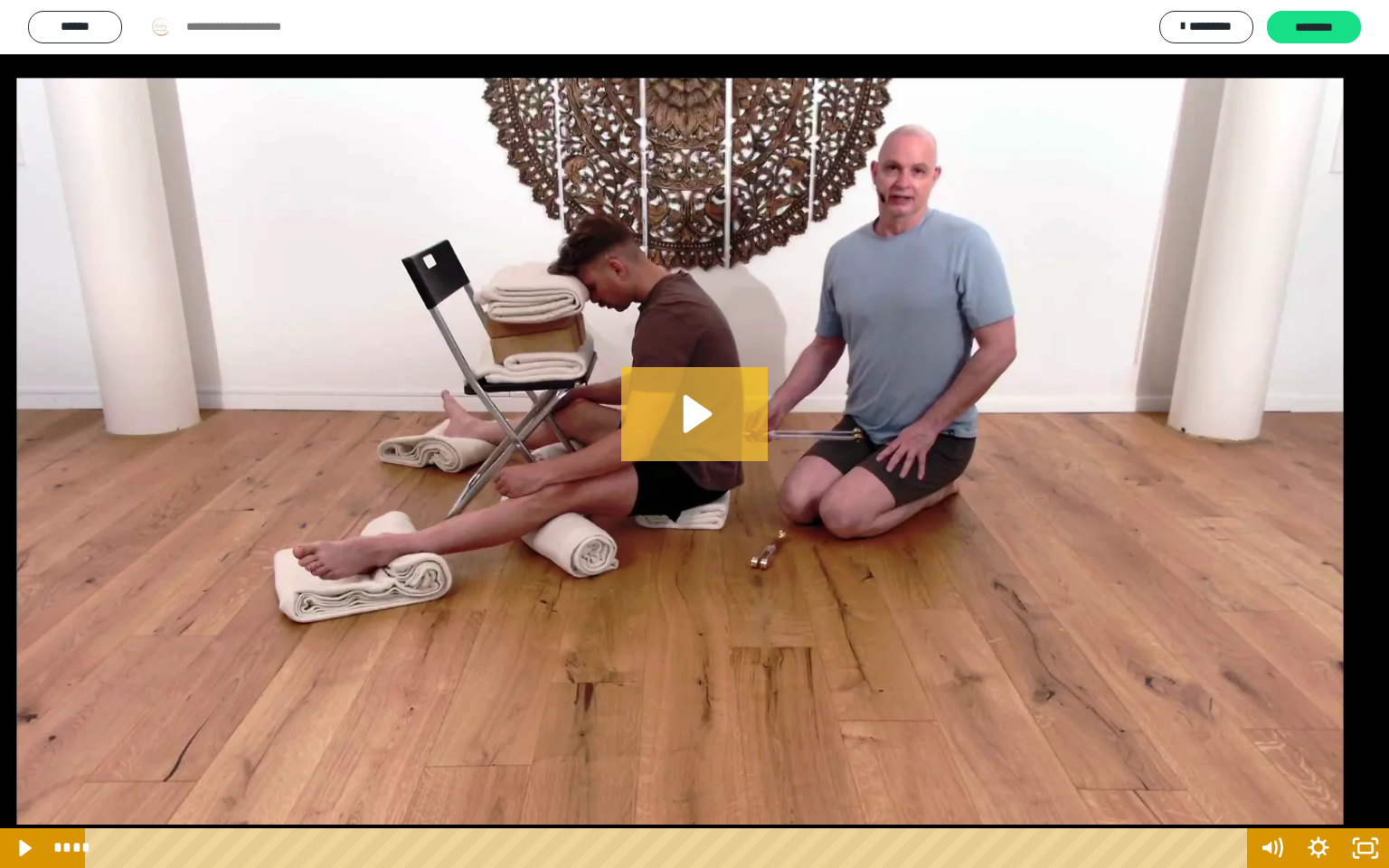 click 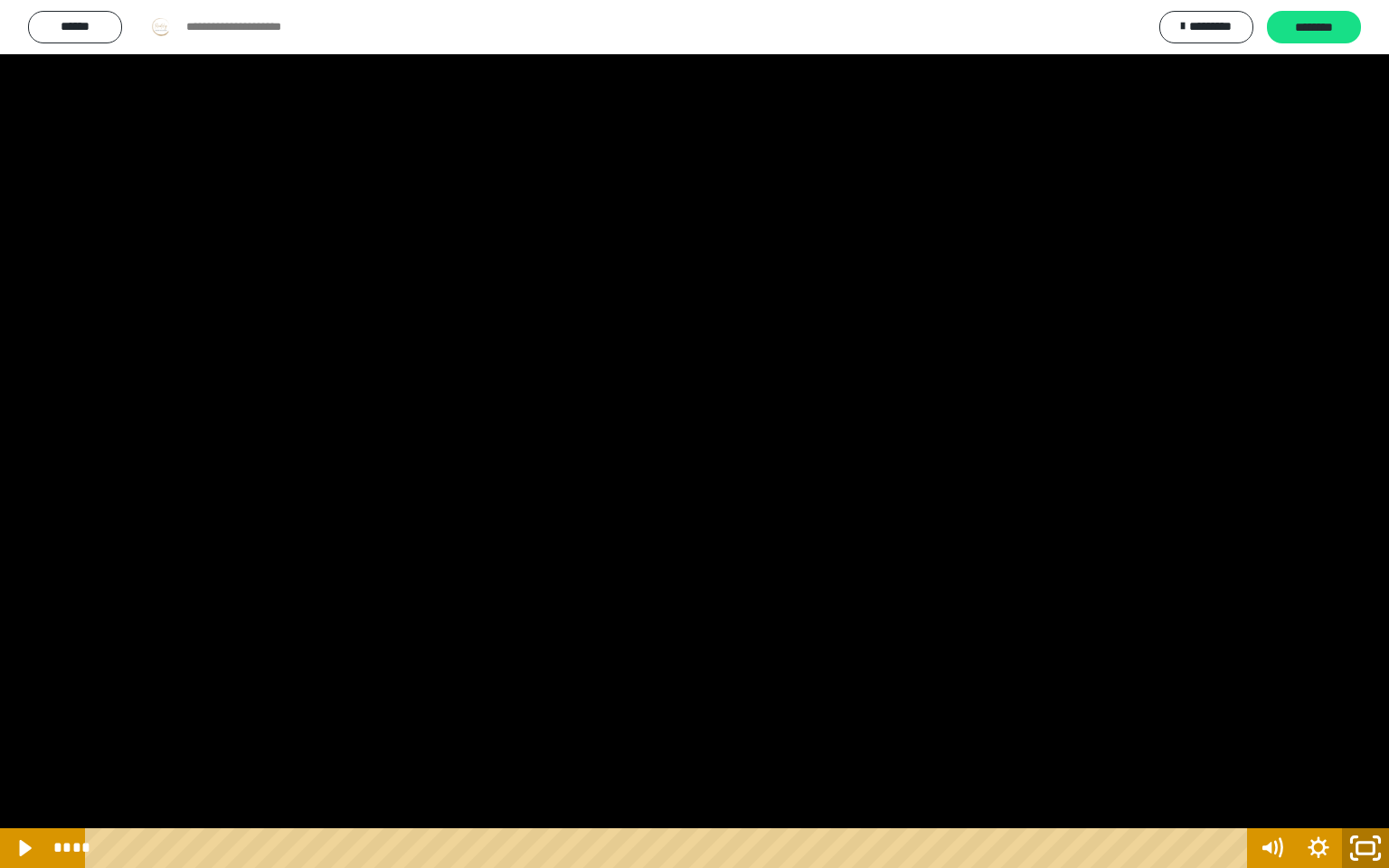 click 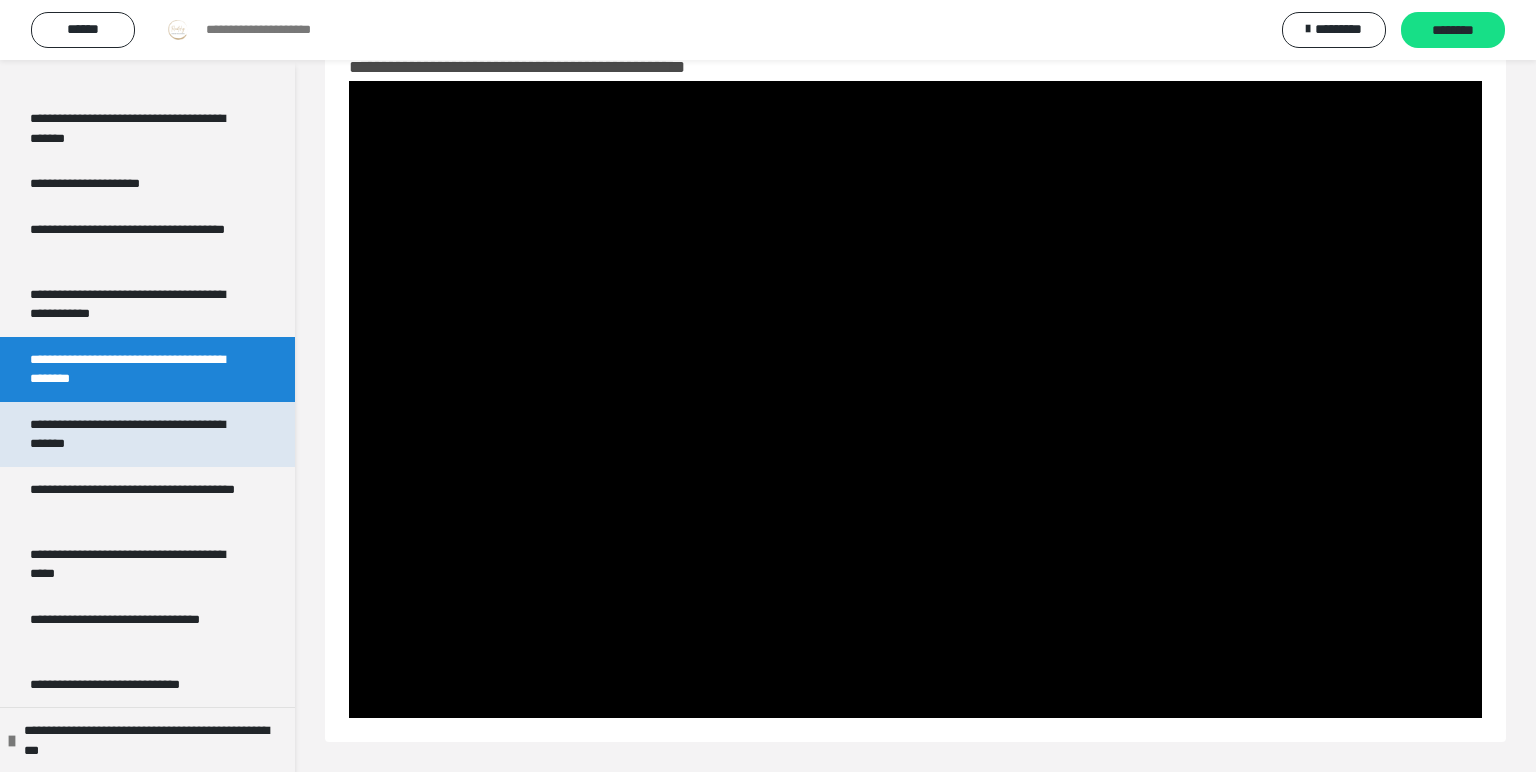 click on "**********" at bounding box center (139, 434) 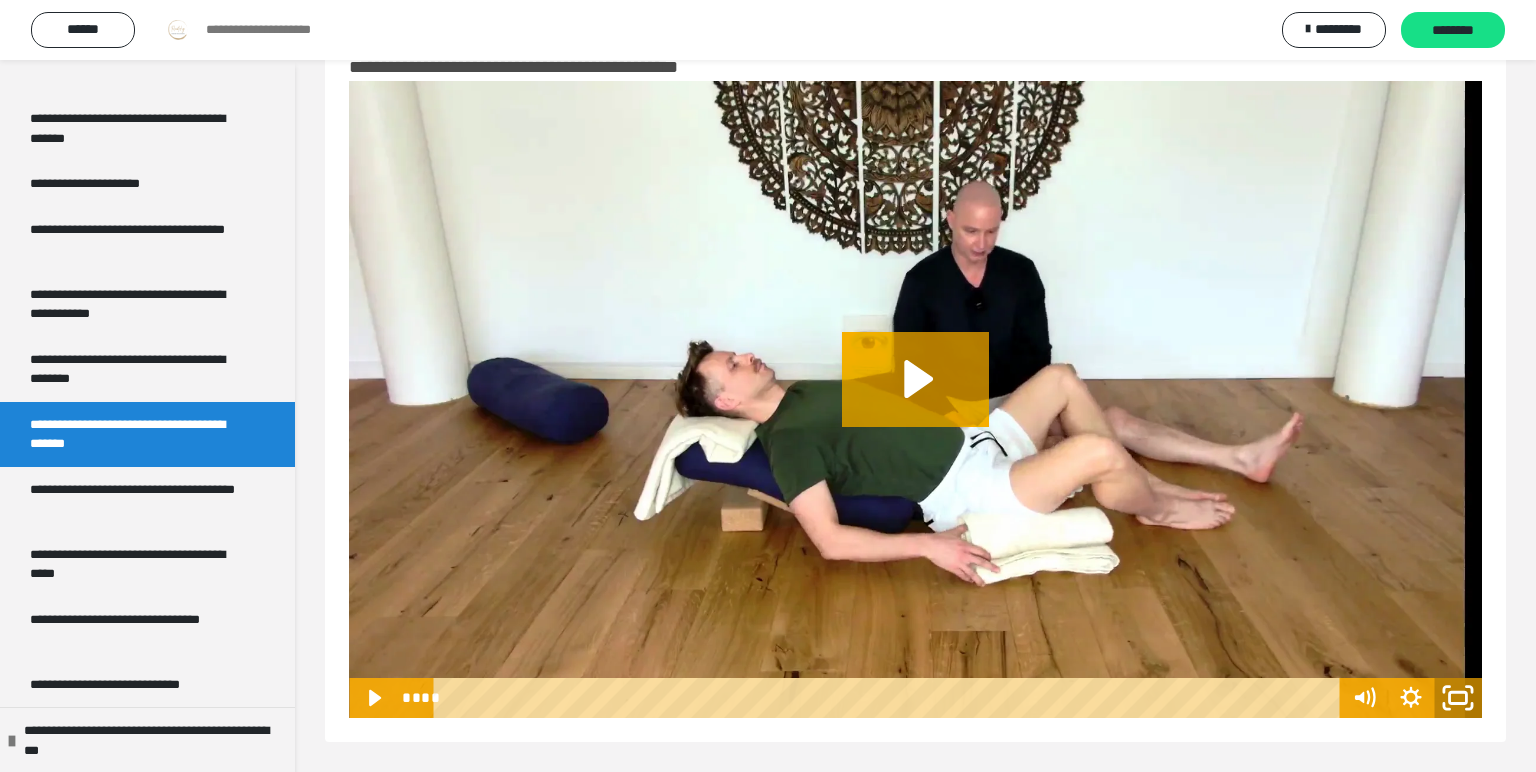 click 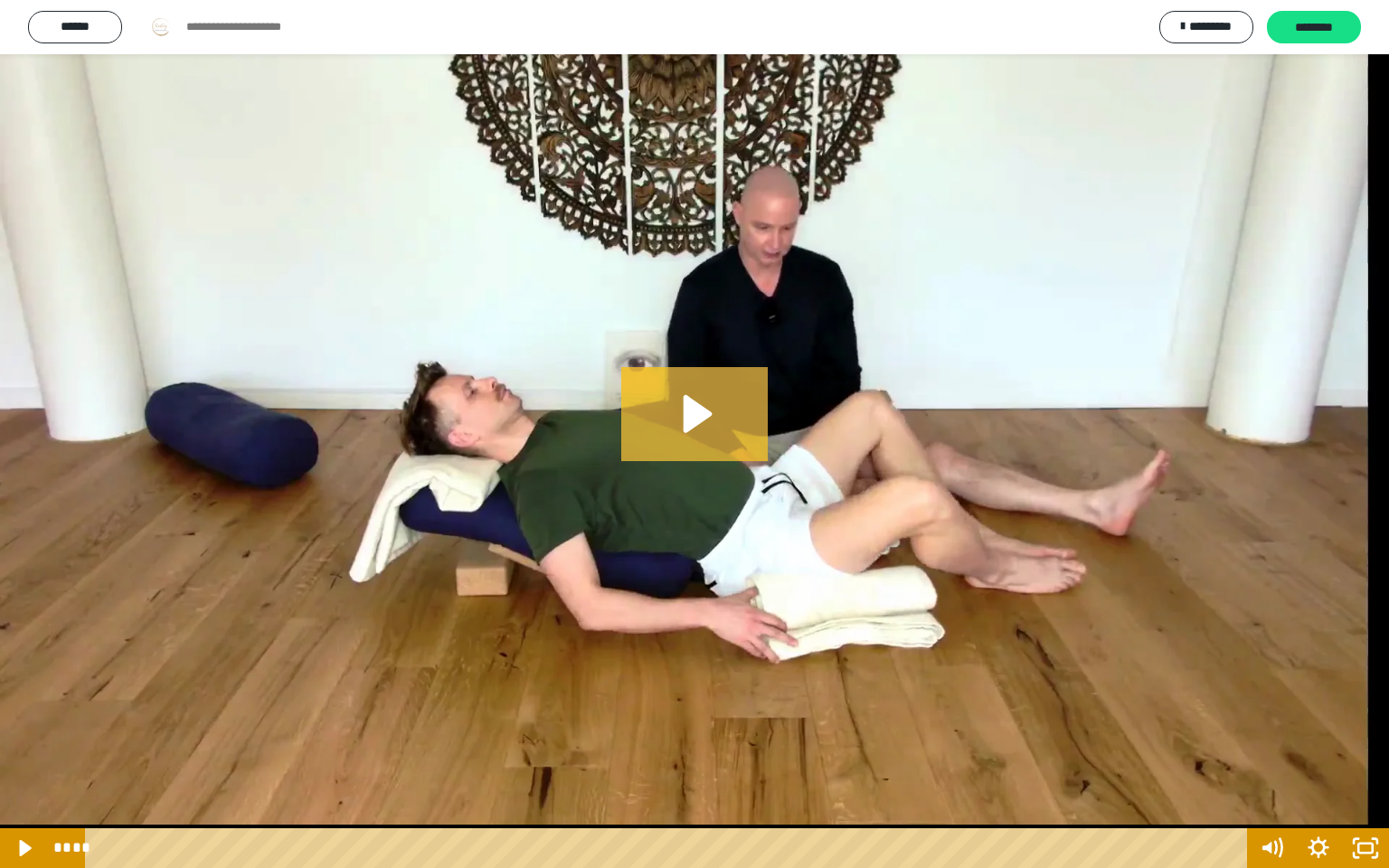click 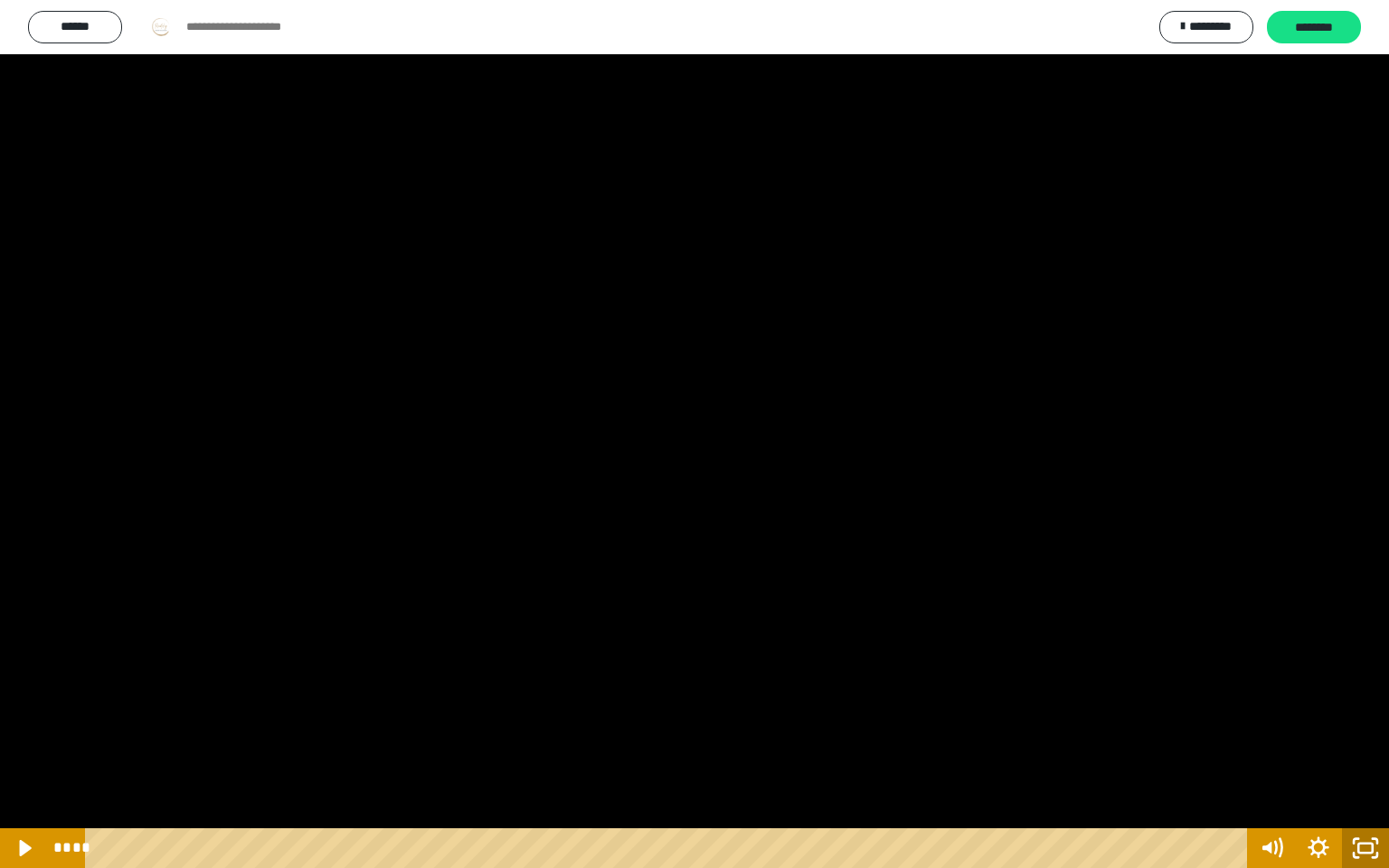 click 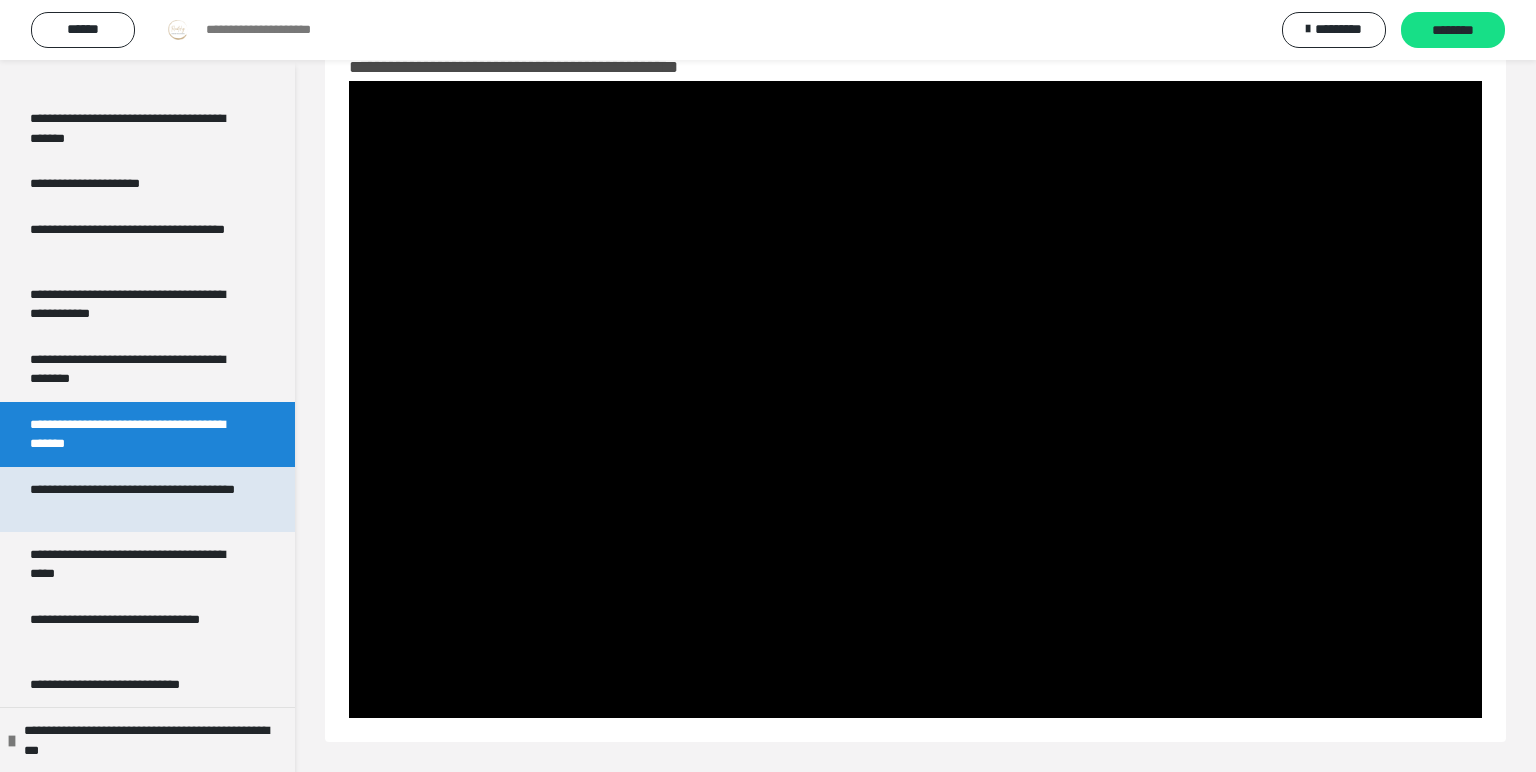 click on "**********" at bounding box center (139, 499) 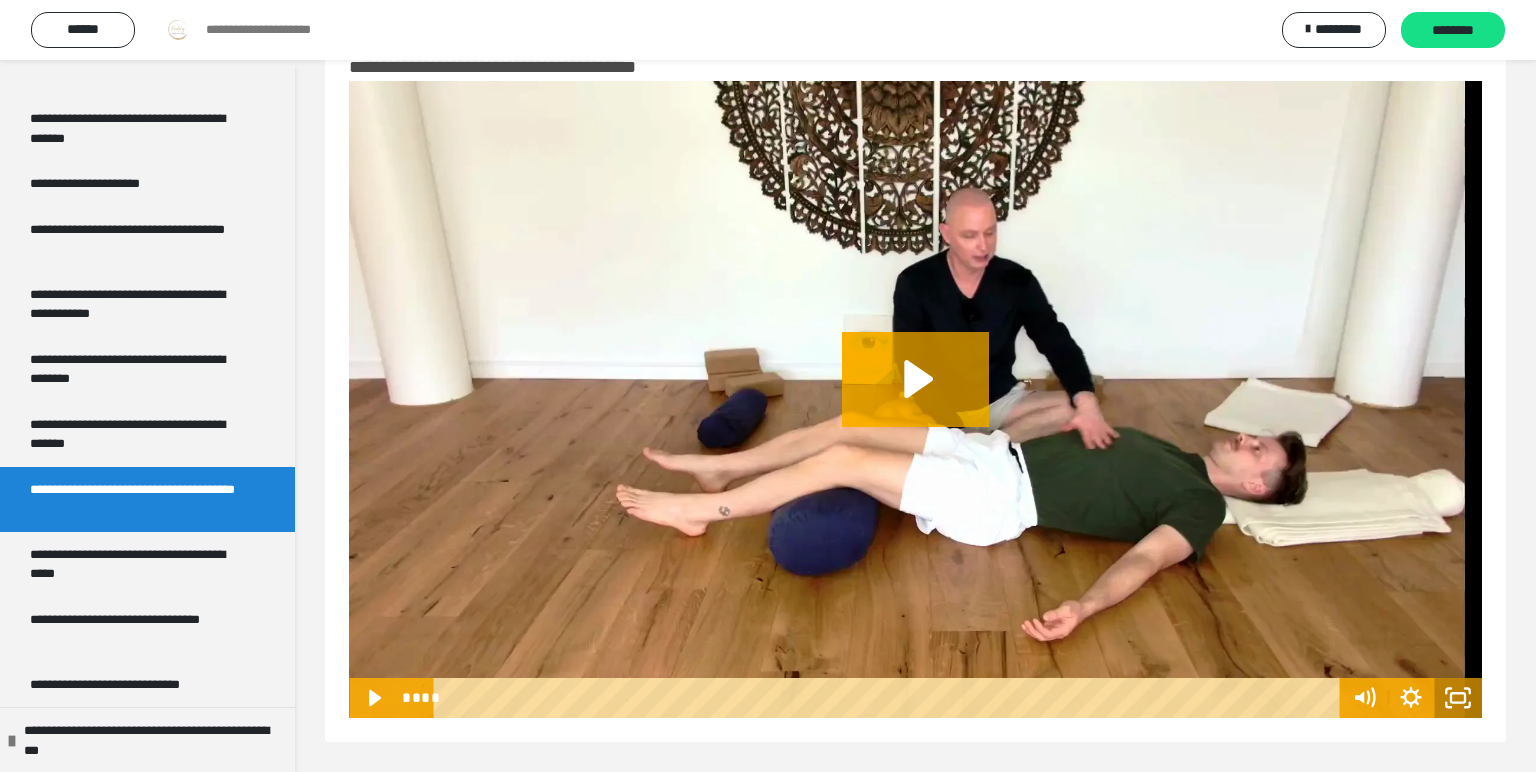 click 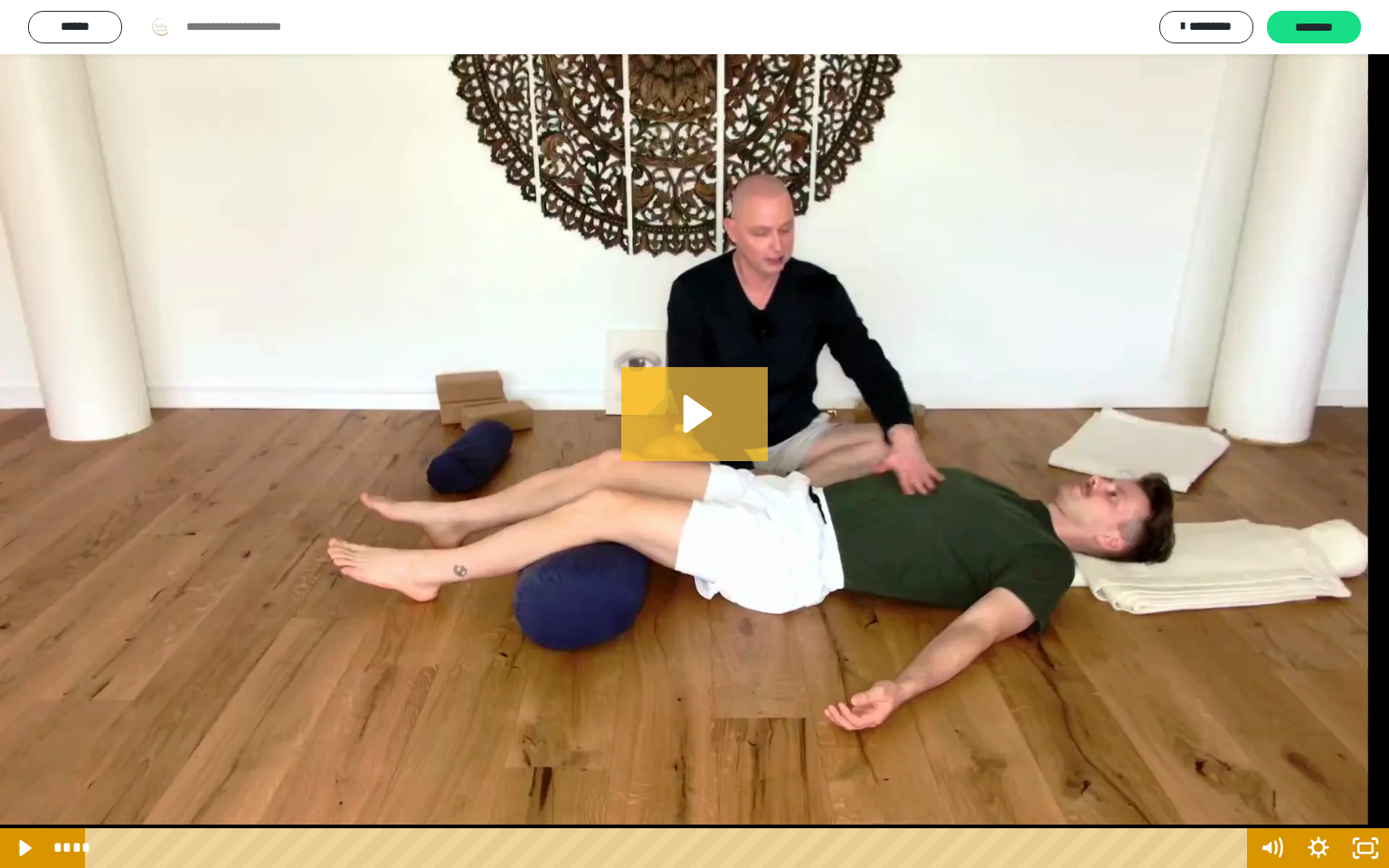 drag, startPoint x: 652, startPoint y: 394, endPoint x: 657, endPoint y: 402, distance: 9.43398 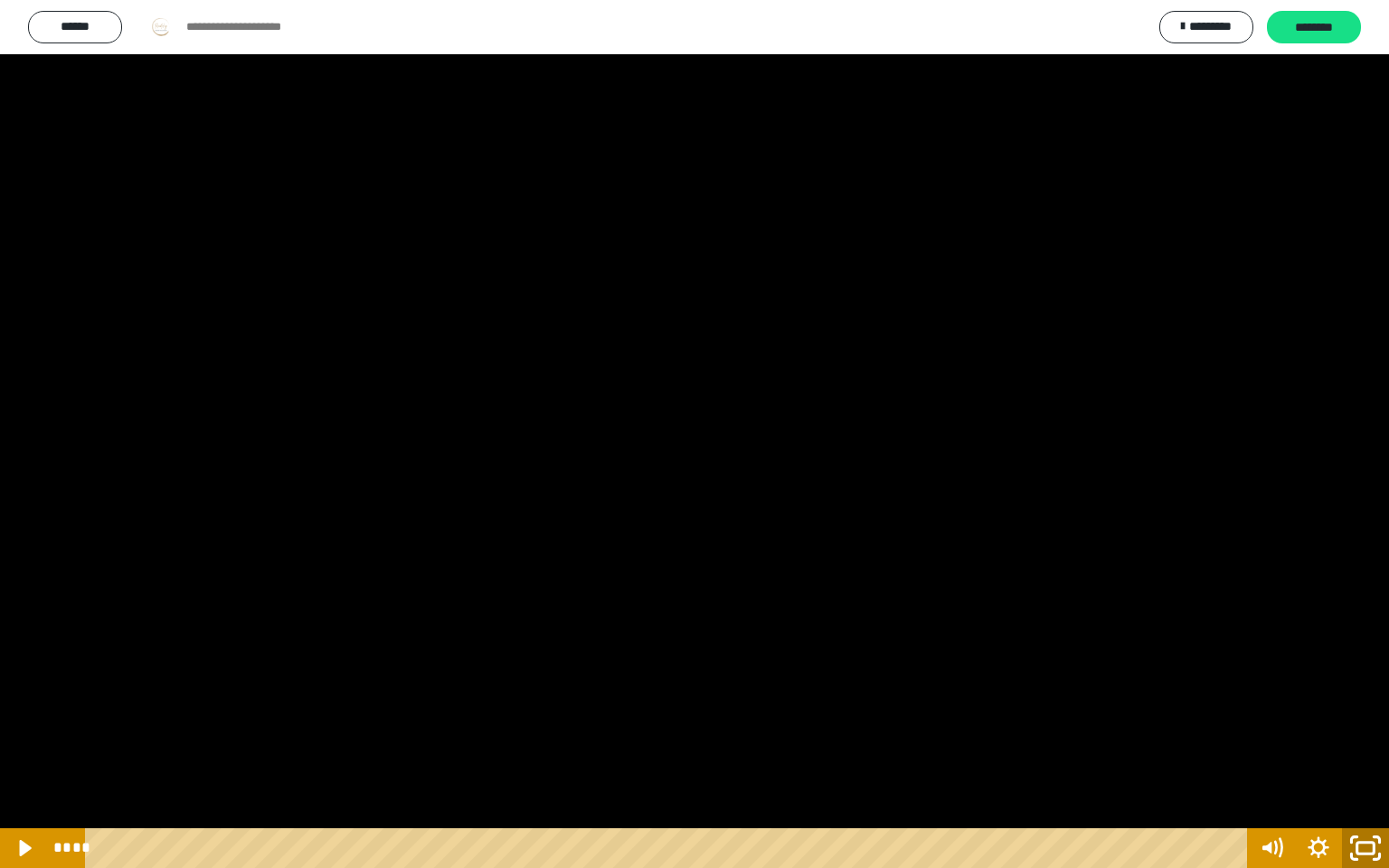 click 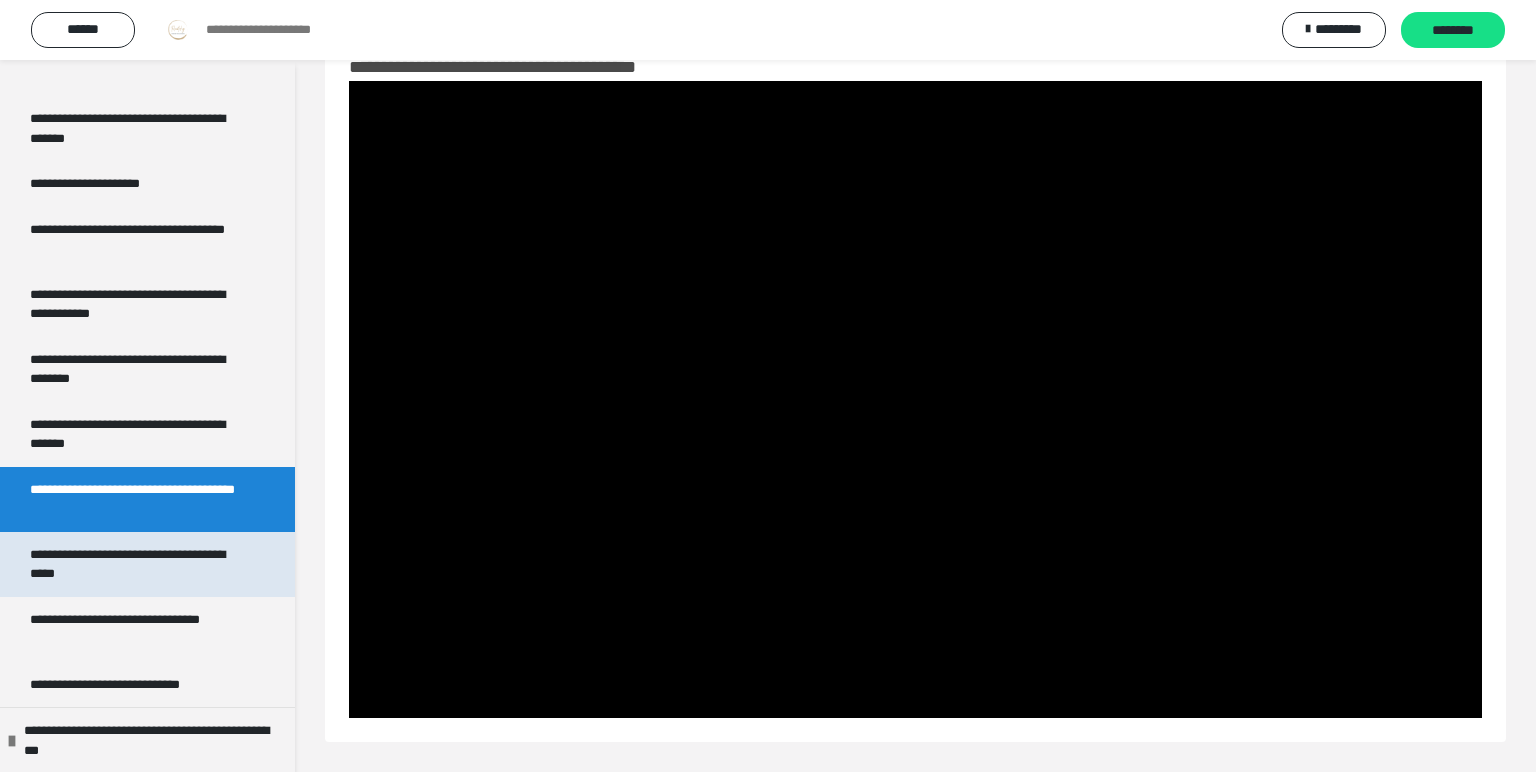 click on "**********" at bounding box center (139, 564) 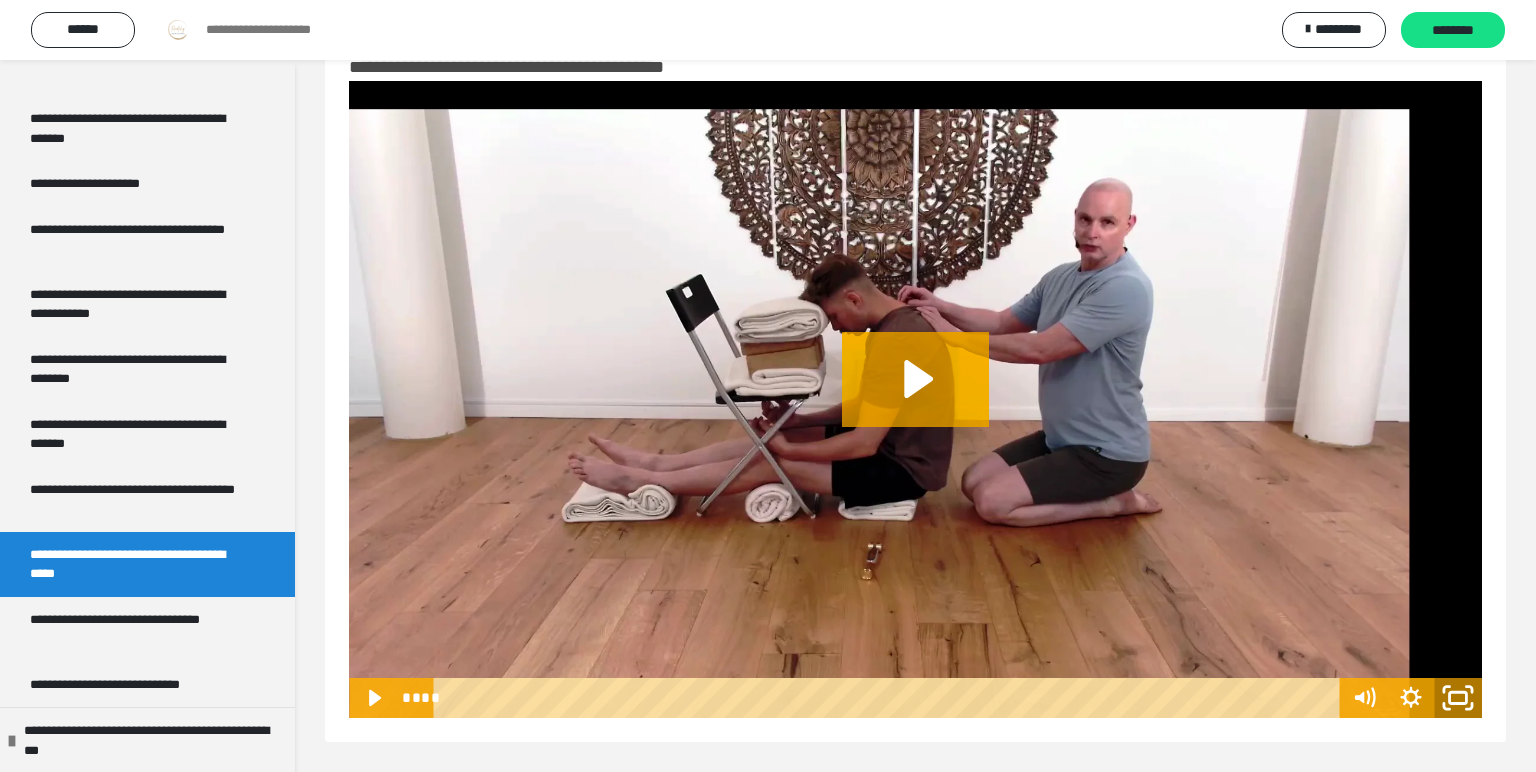 click 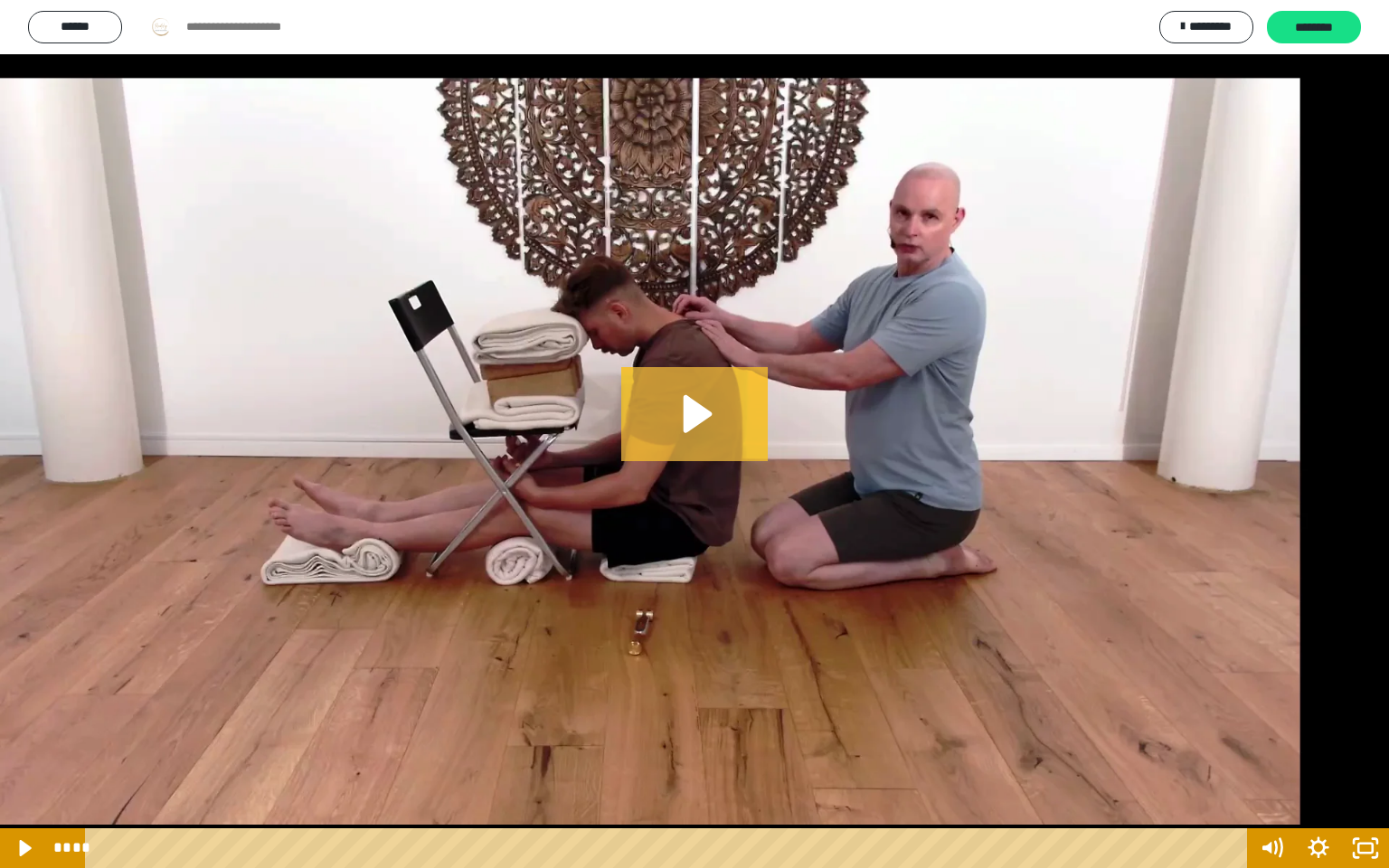 drag, startPoint x: 743, startPoint y: 402, endPoint x: 748, endPoint y: 410, distance: 9.43398 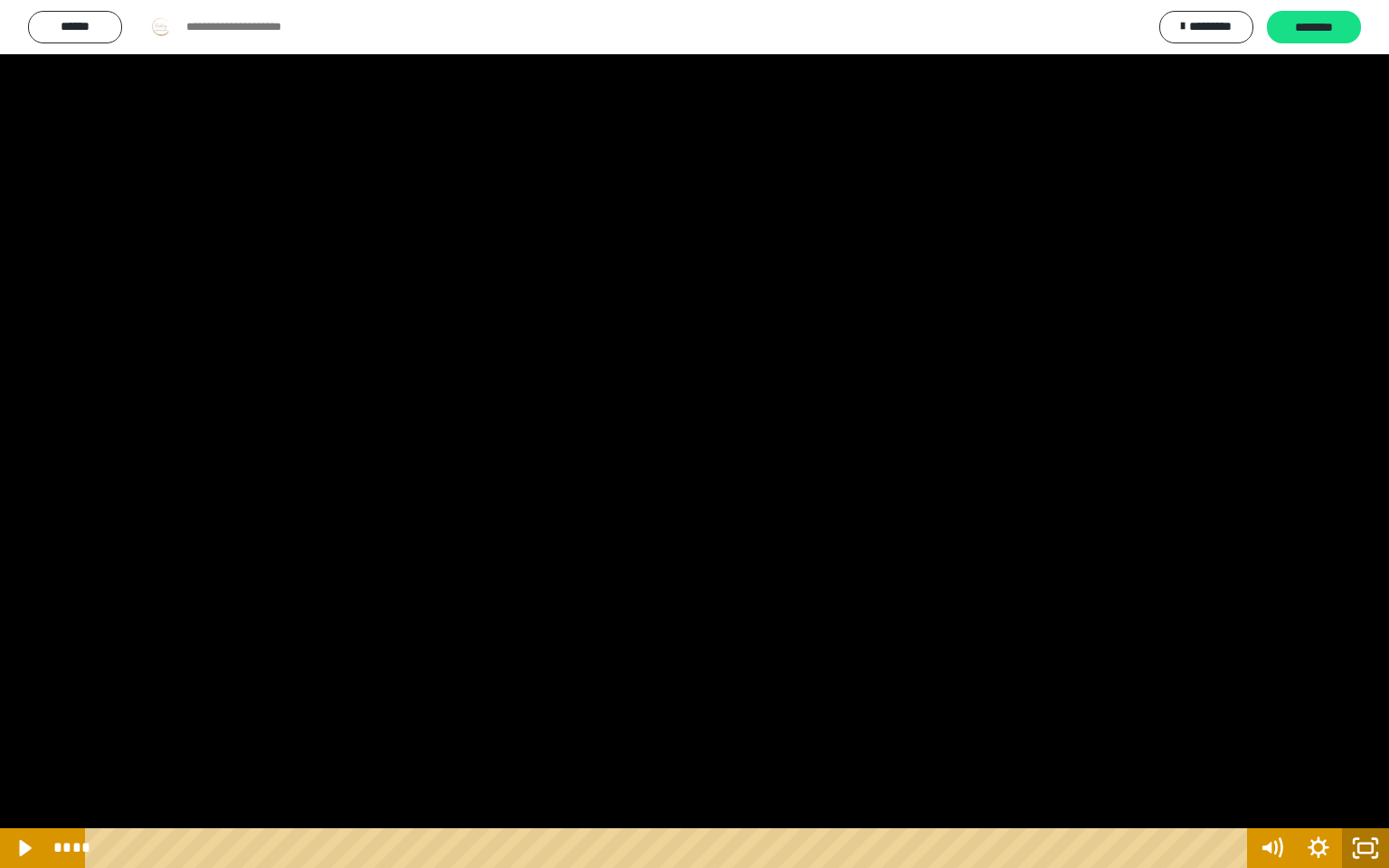 click 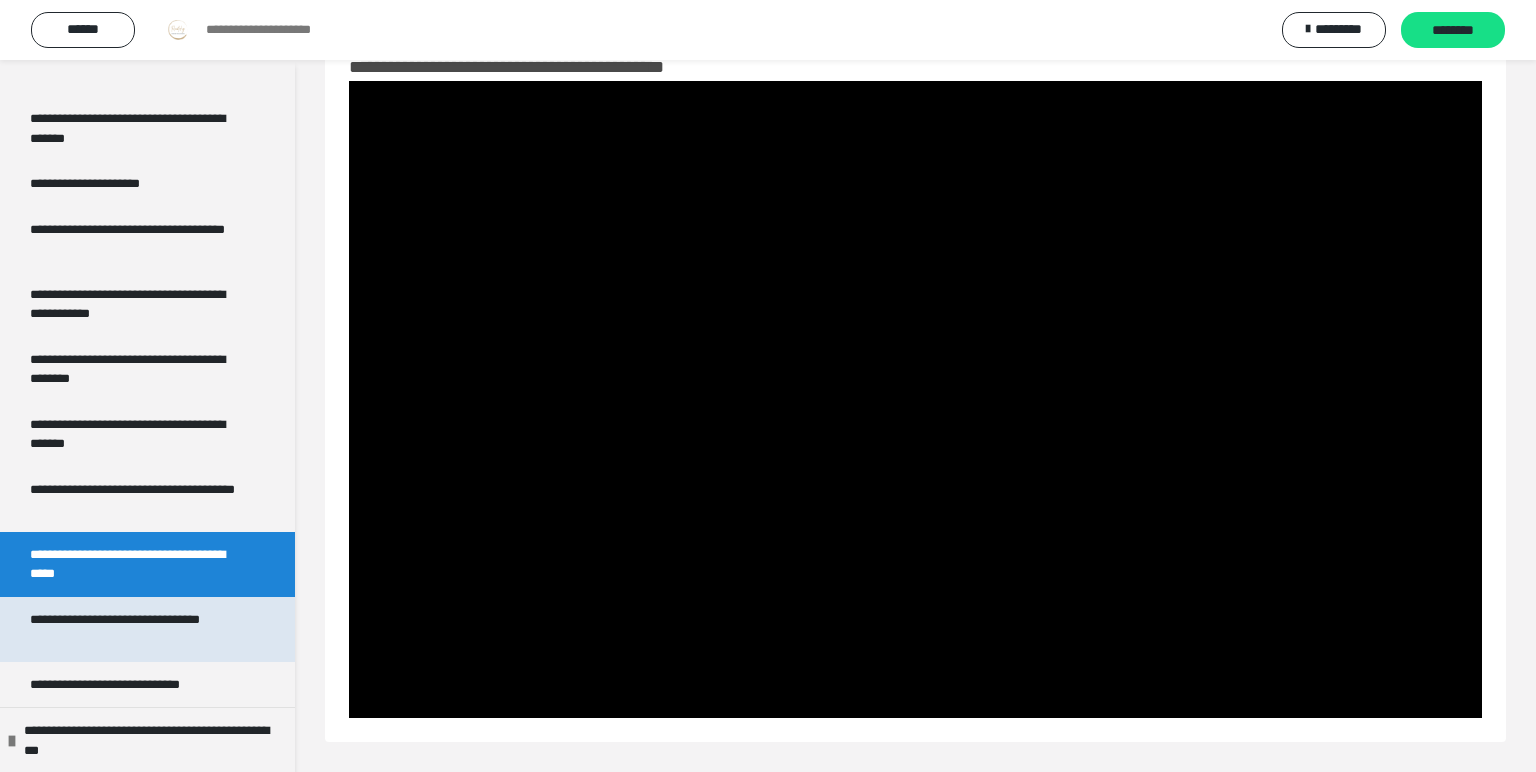 click on "**********" at bounding box center (139, 629) 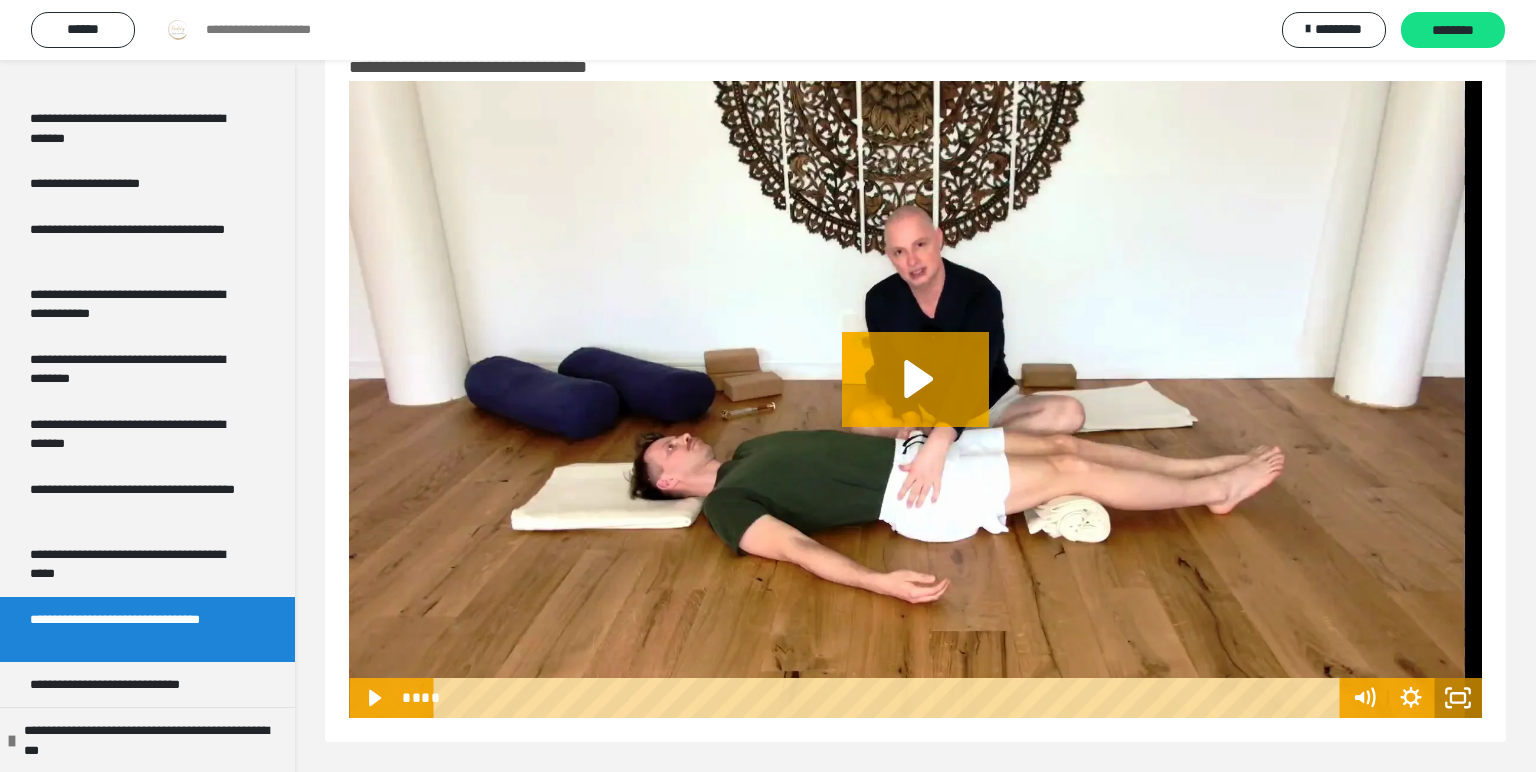 click 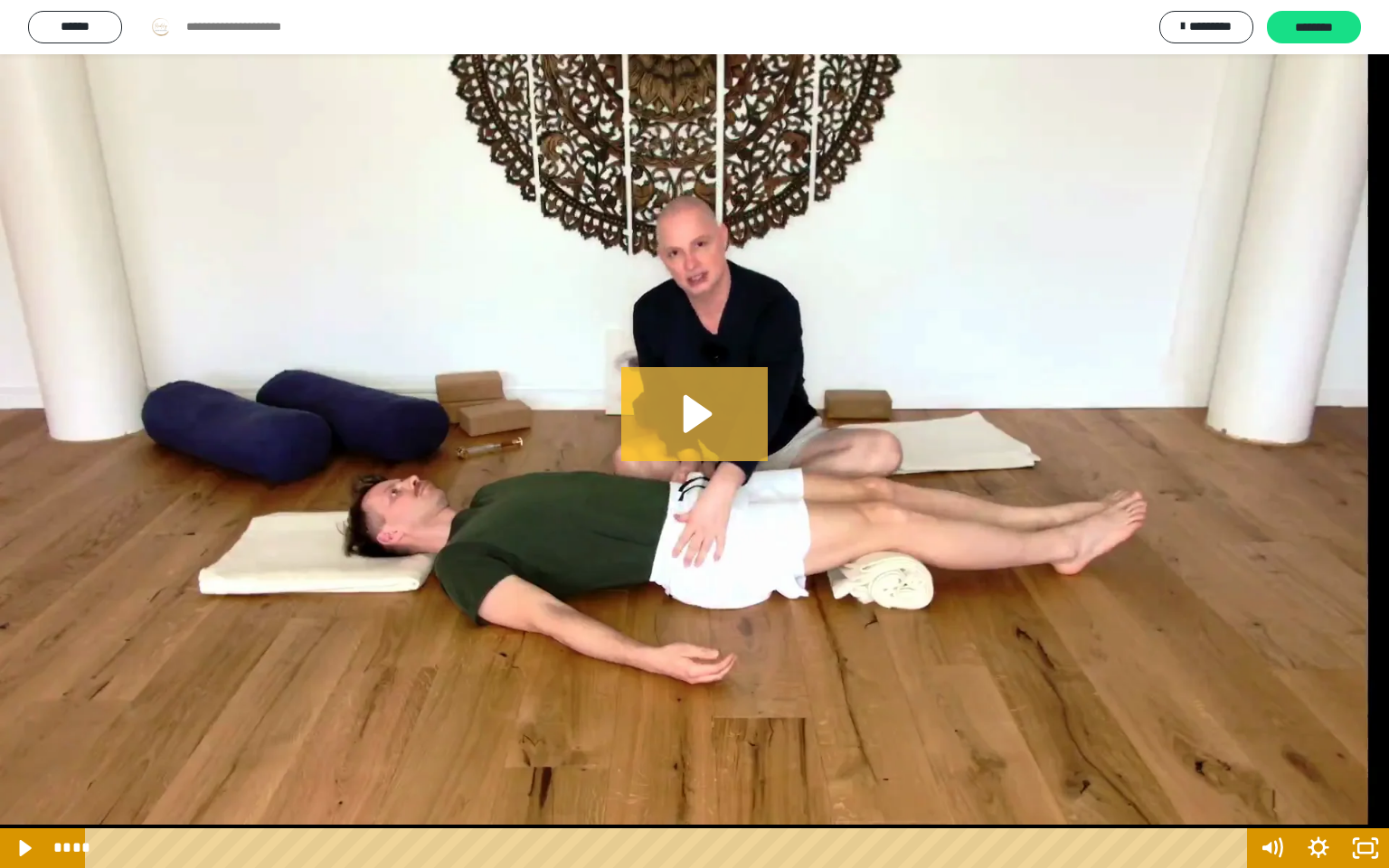 click 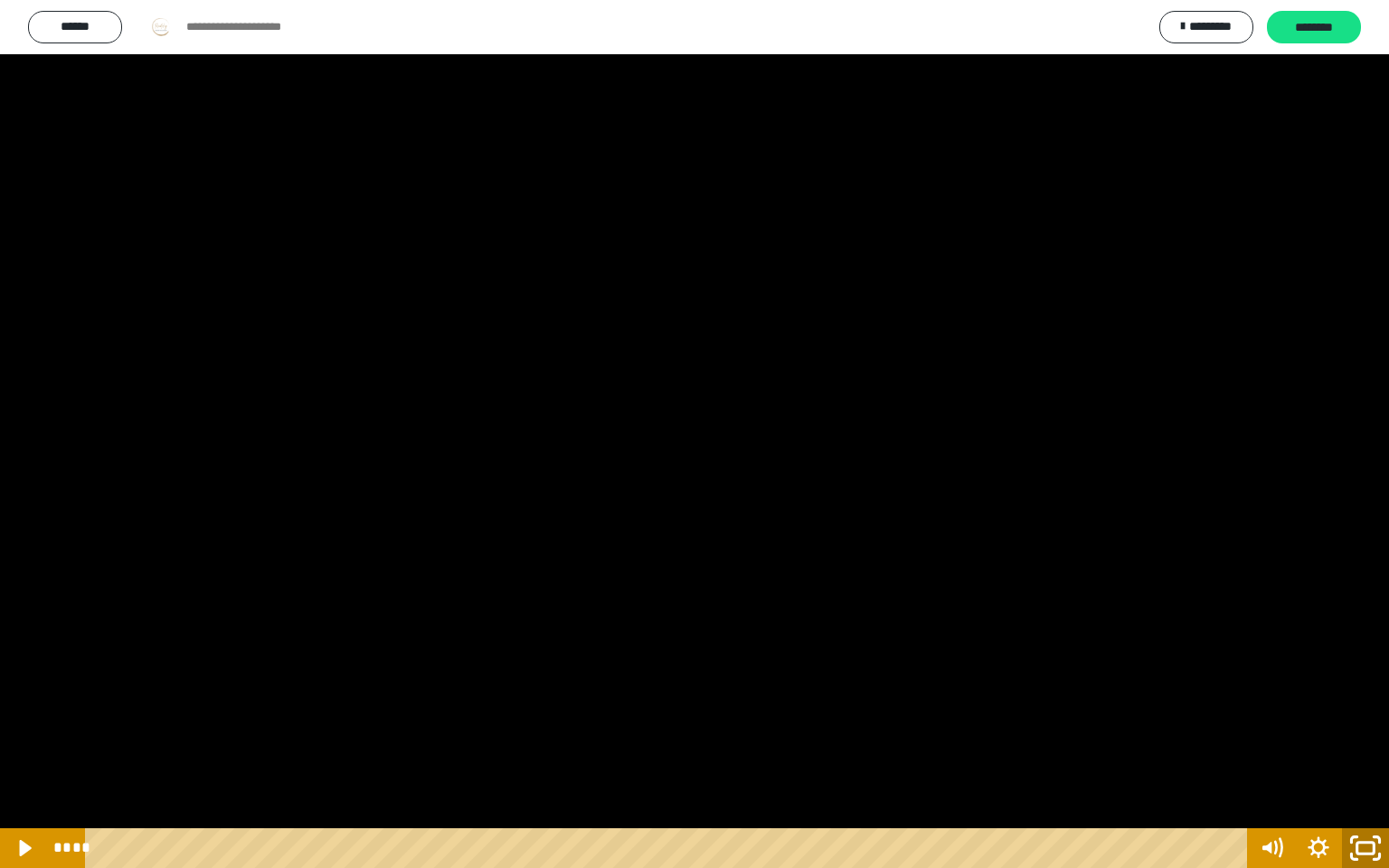click 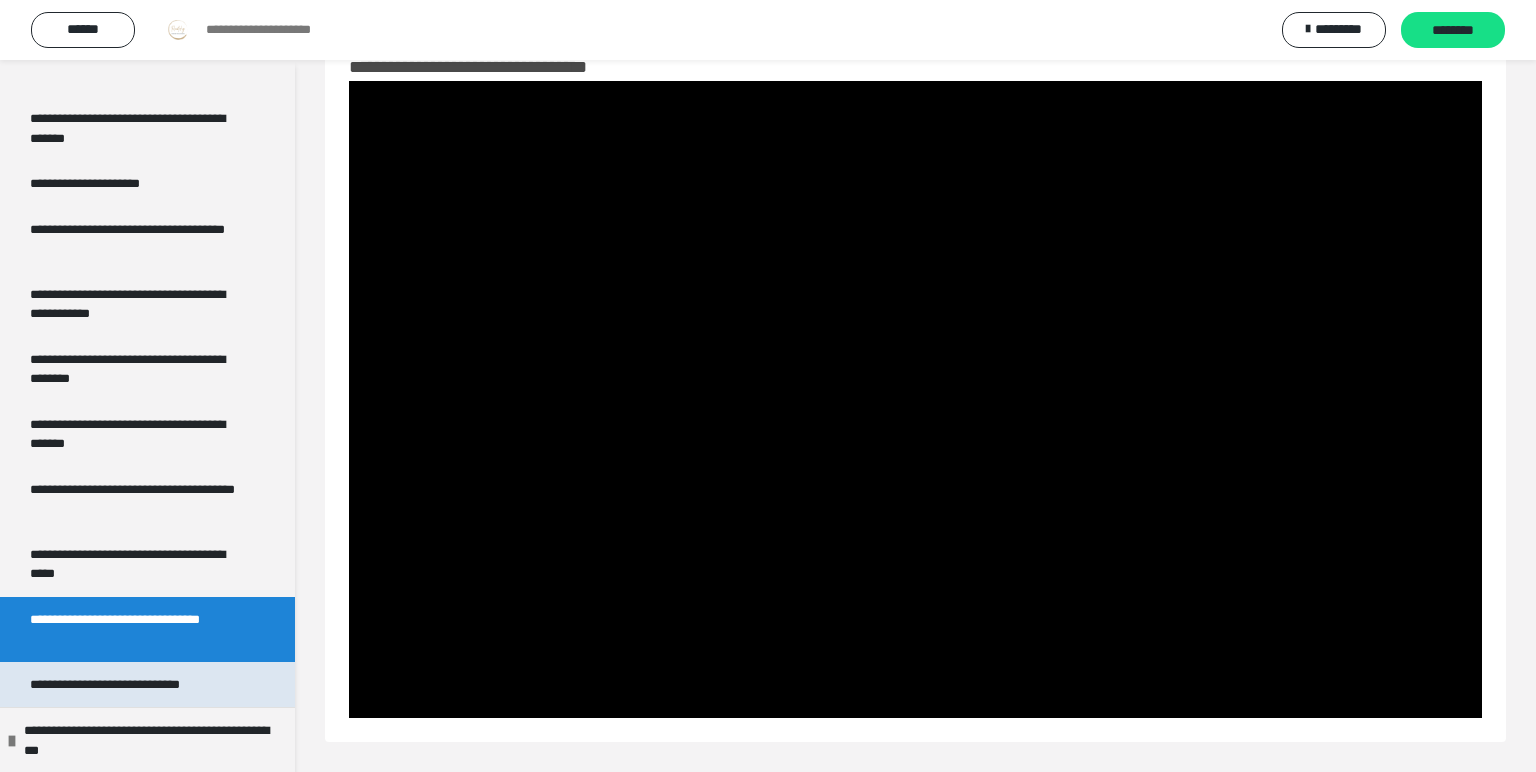 click on "**********" at bounding box center (133, 685) 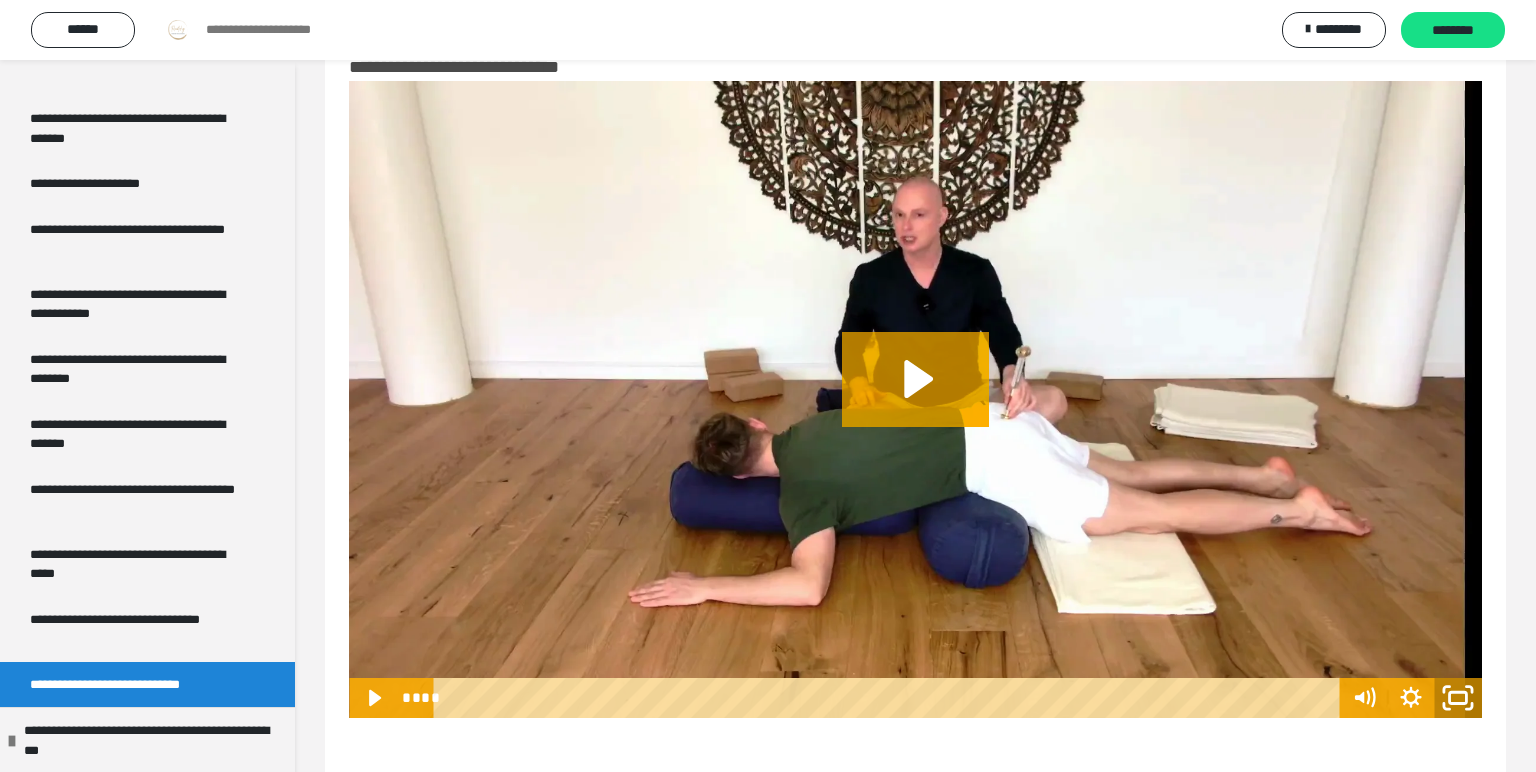 click 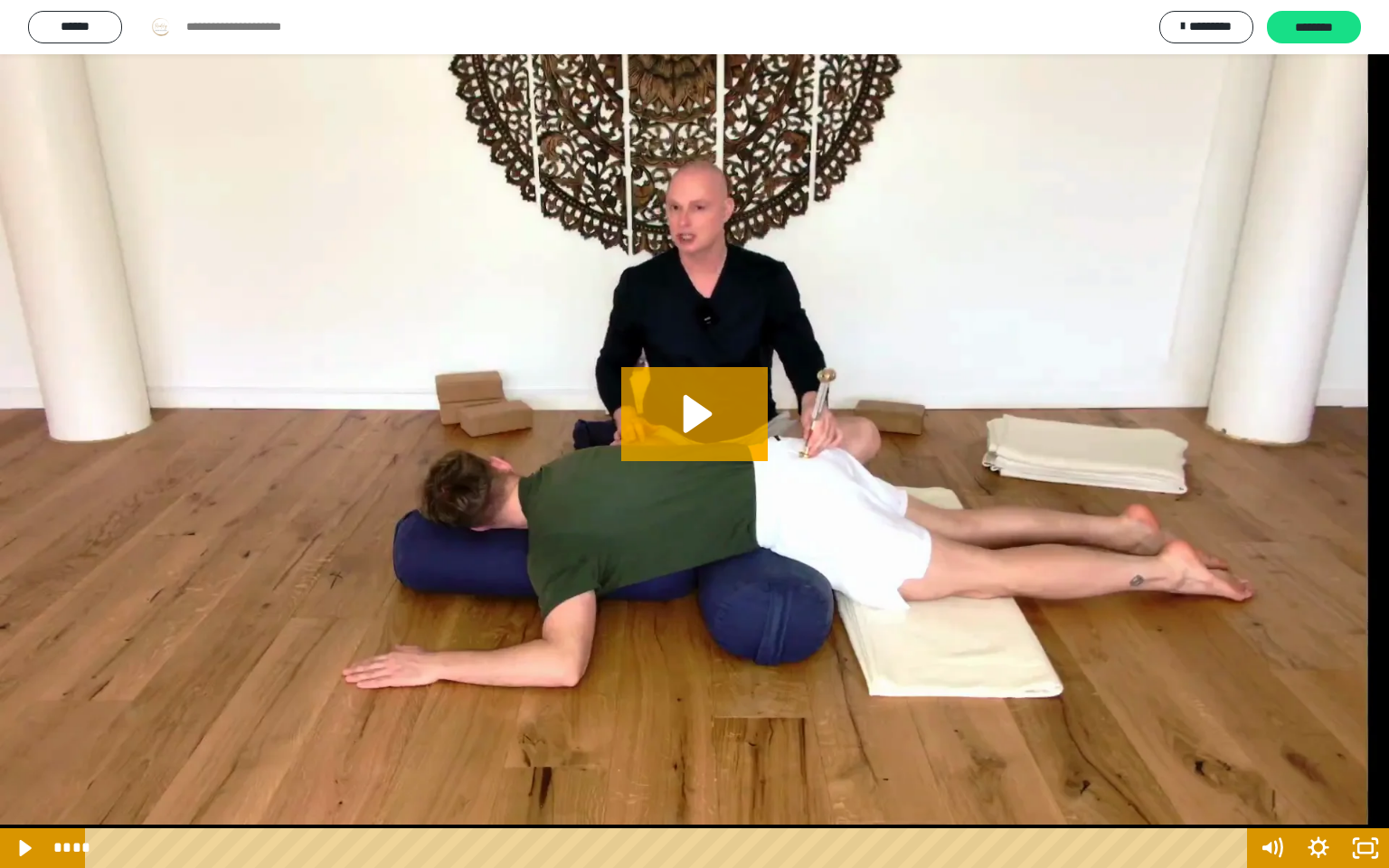 click at bounding box center (694, 434) 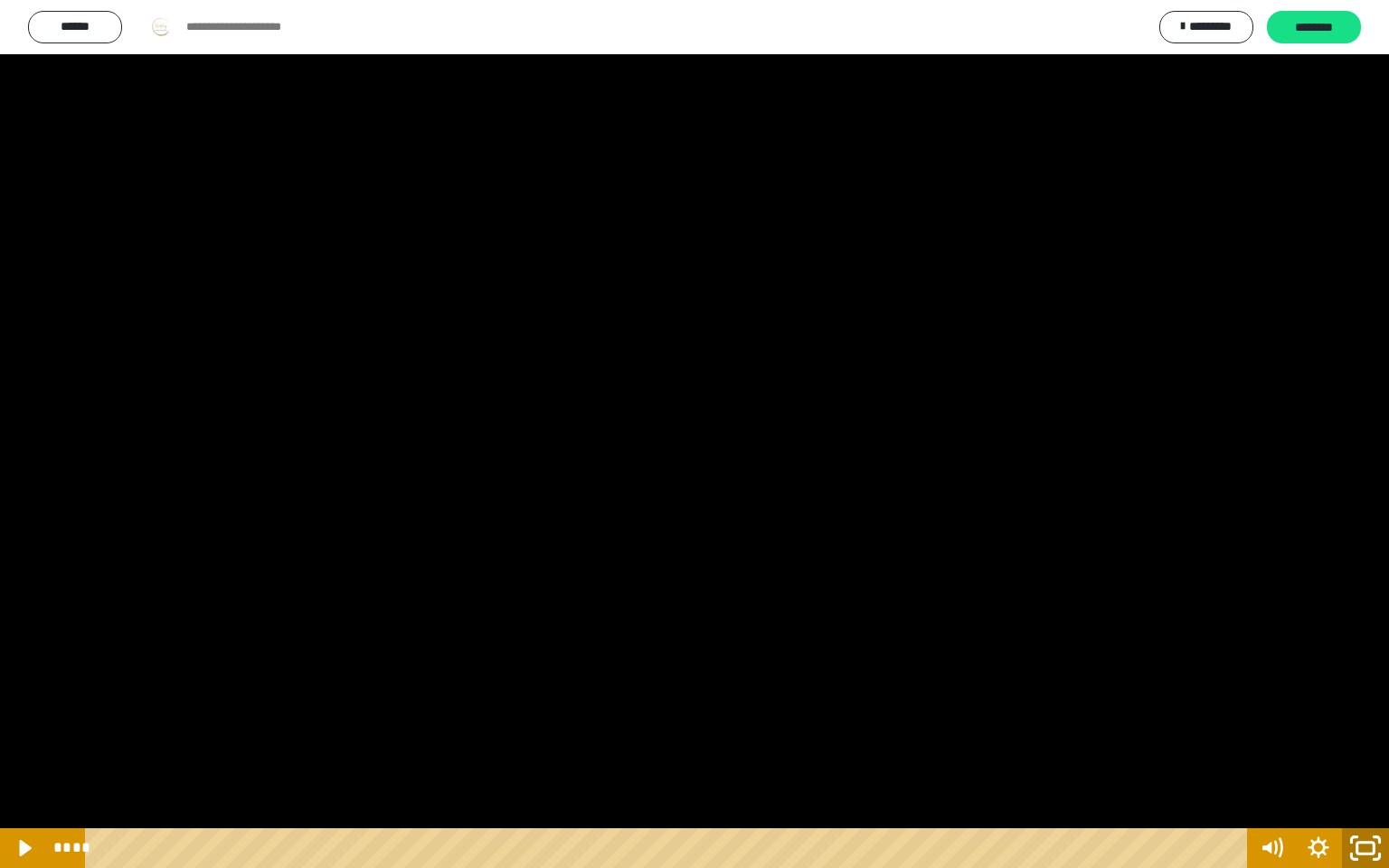 click 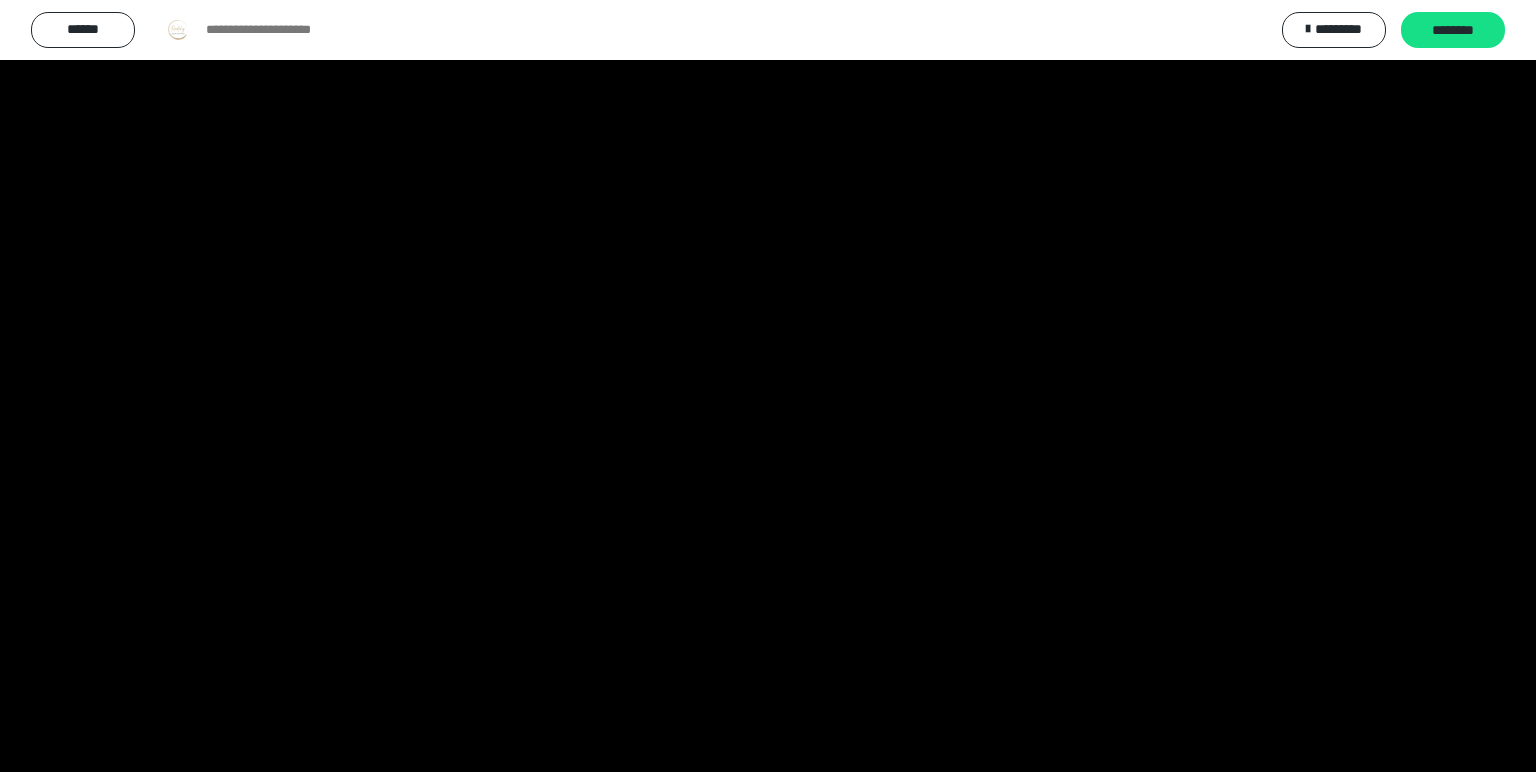 scroll, scrollTop: 1403, scrollLeft: 0, axis: vertical 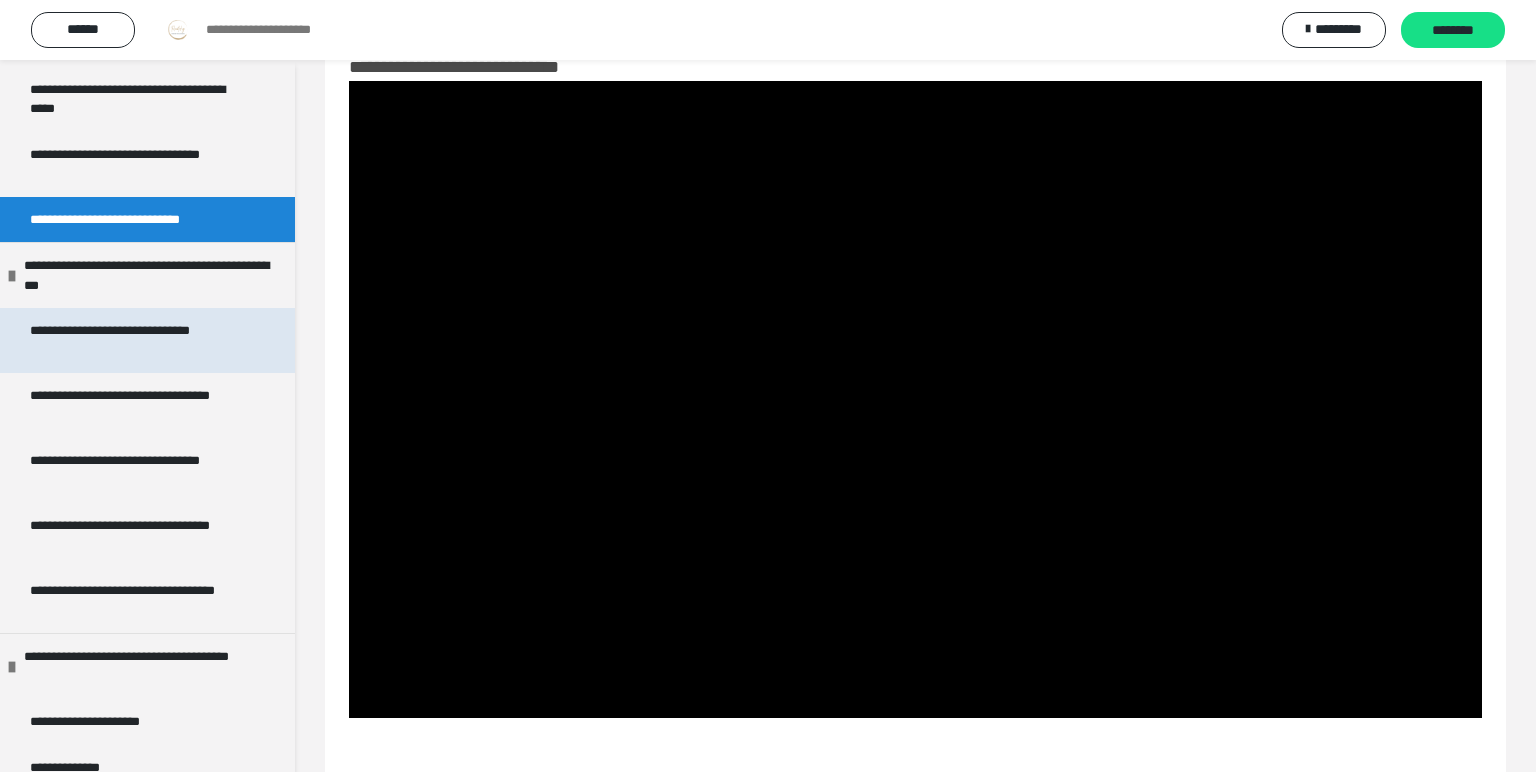 click on "**********" at bounding box center (139, 340) 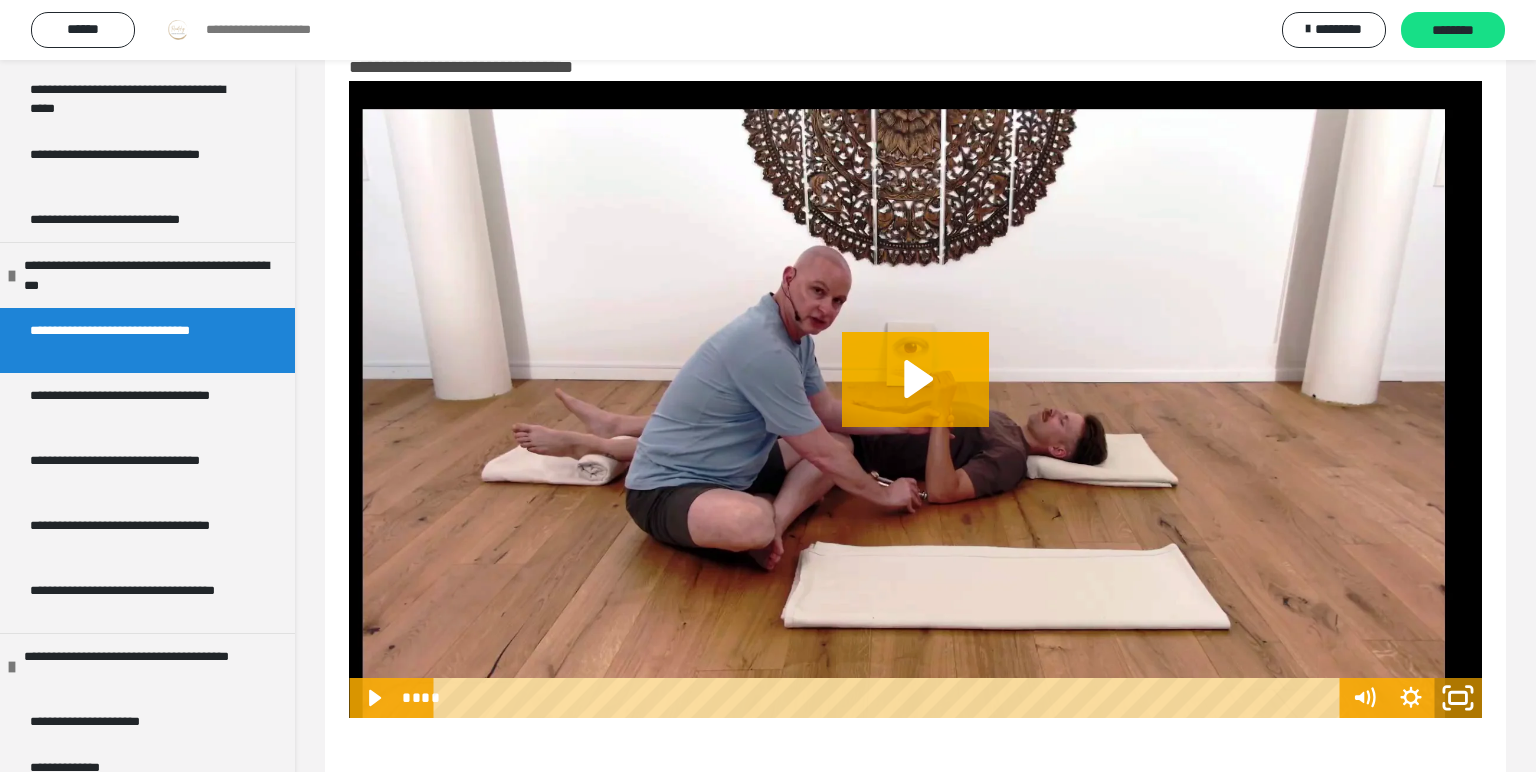 click 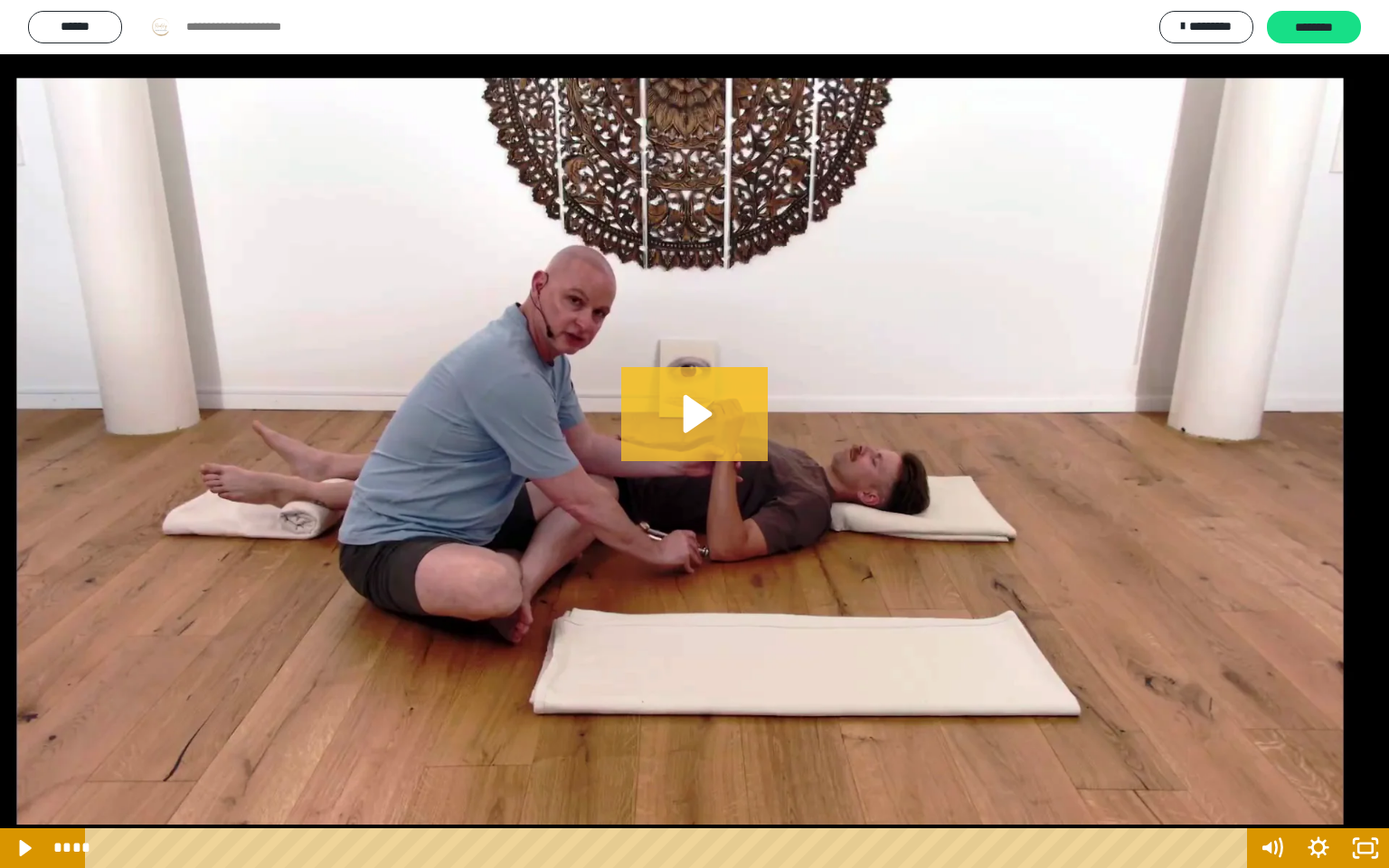 click 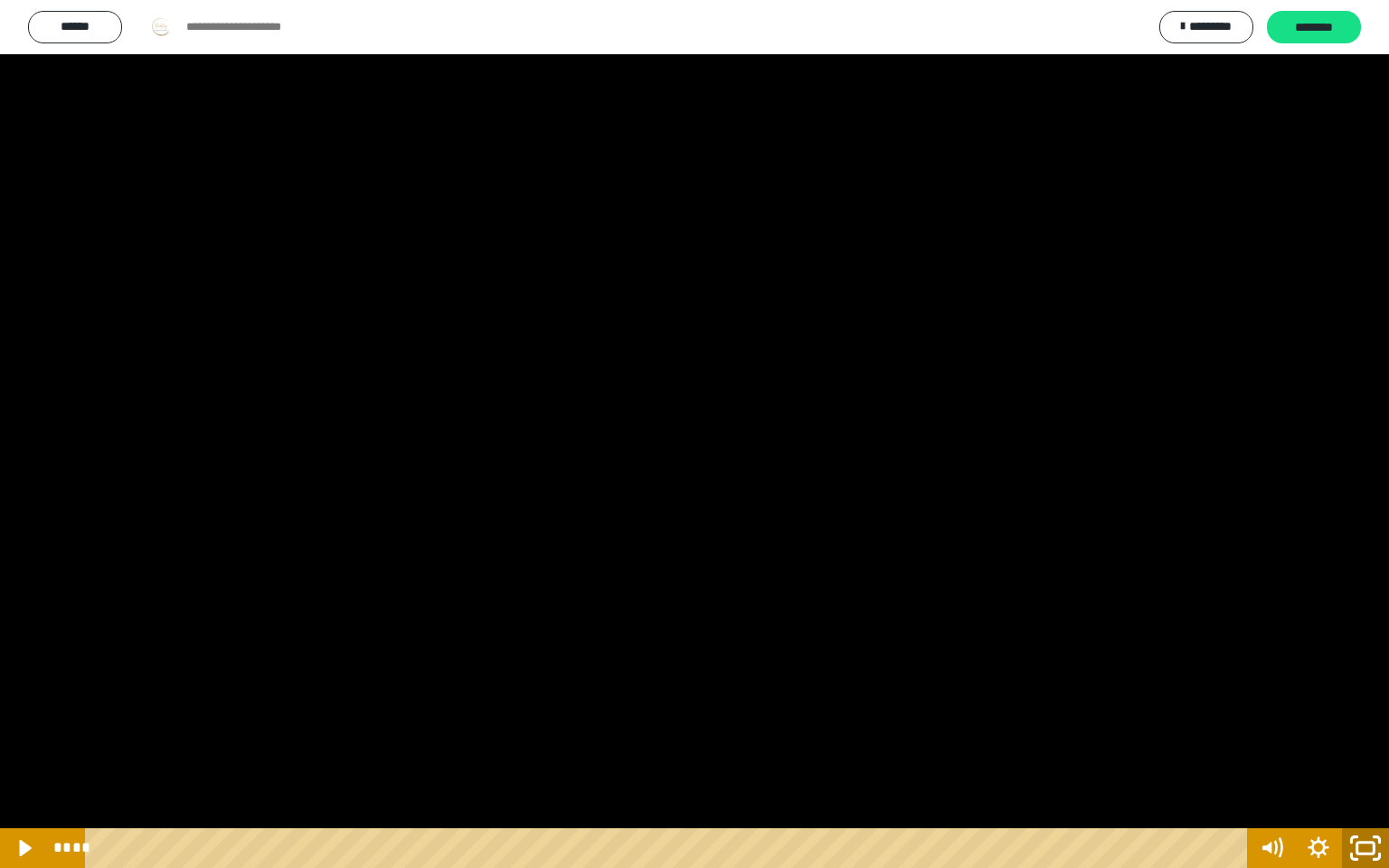 click 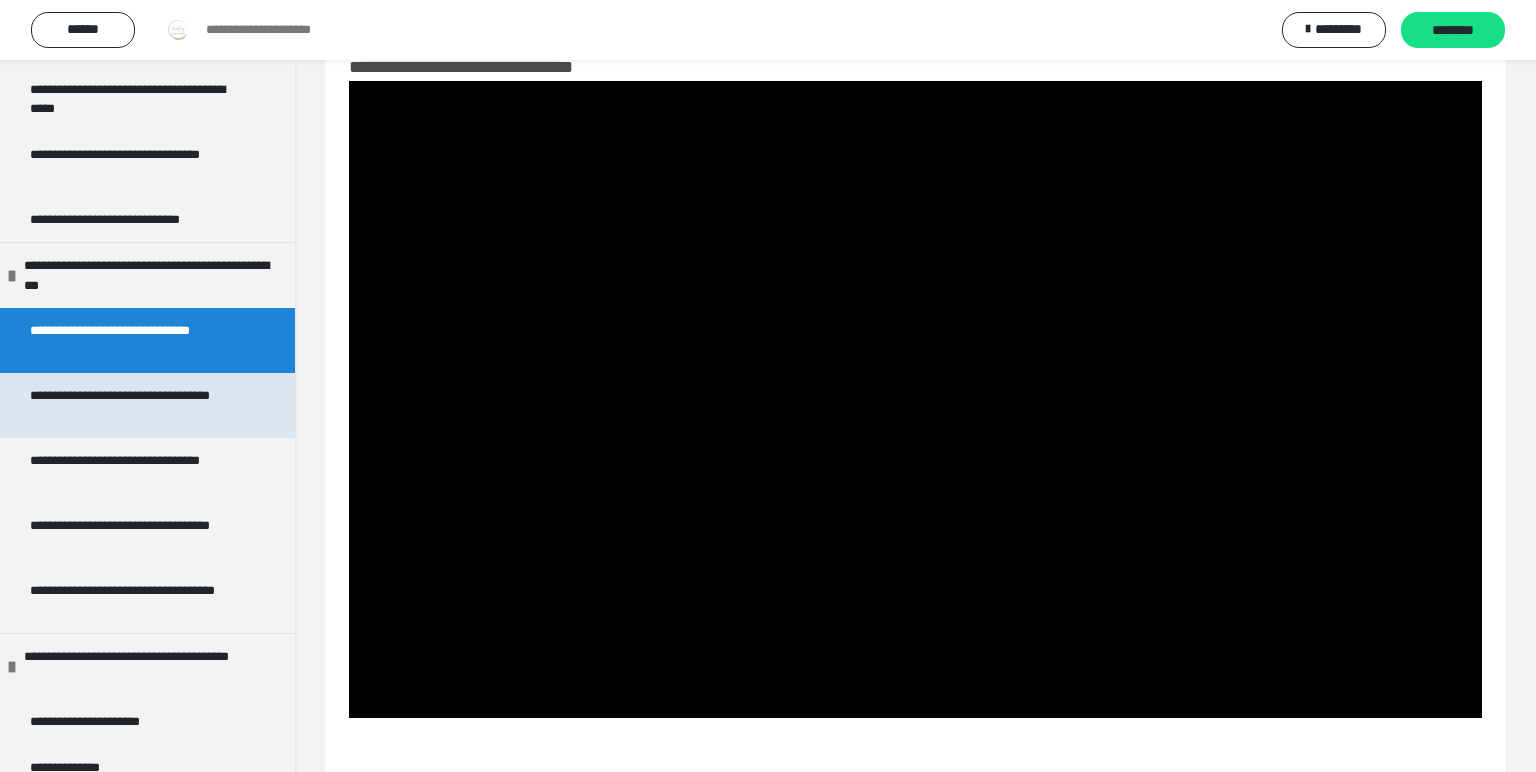 click on "**********" at bounding box center (139, 405) 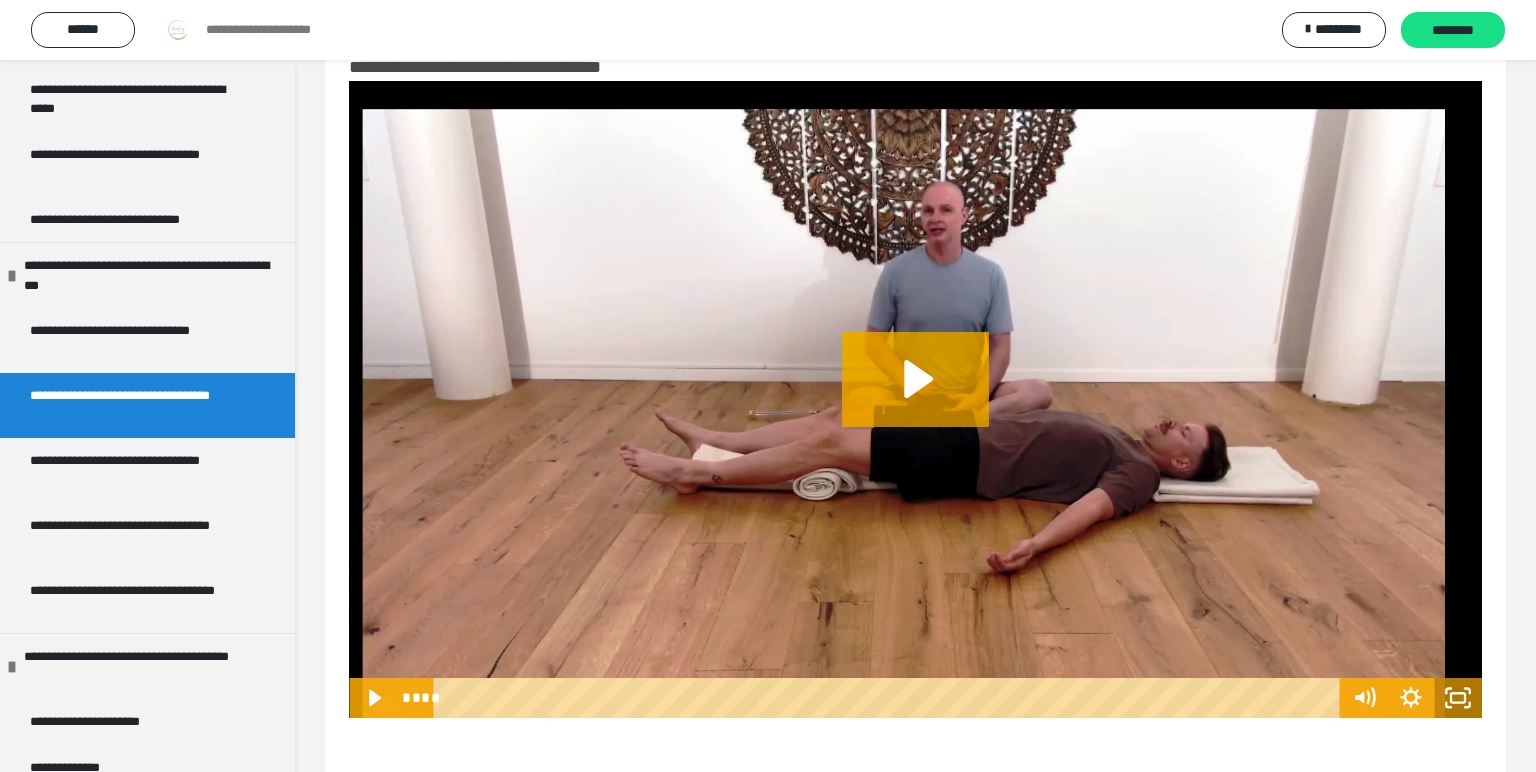 click 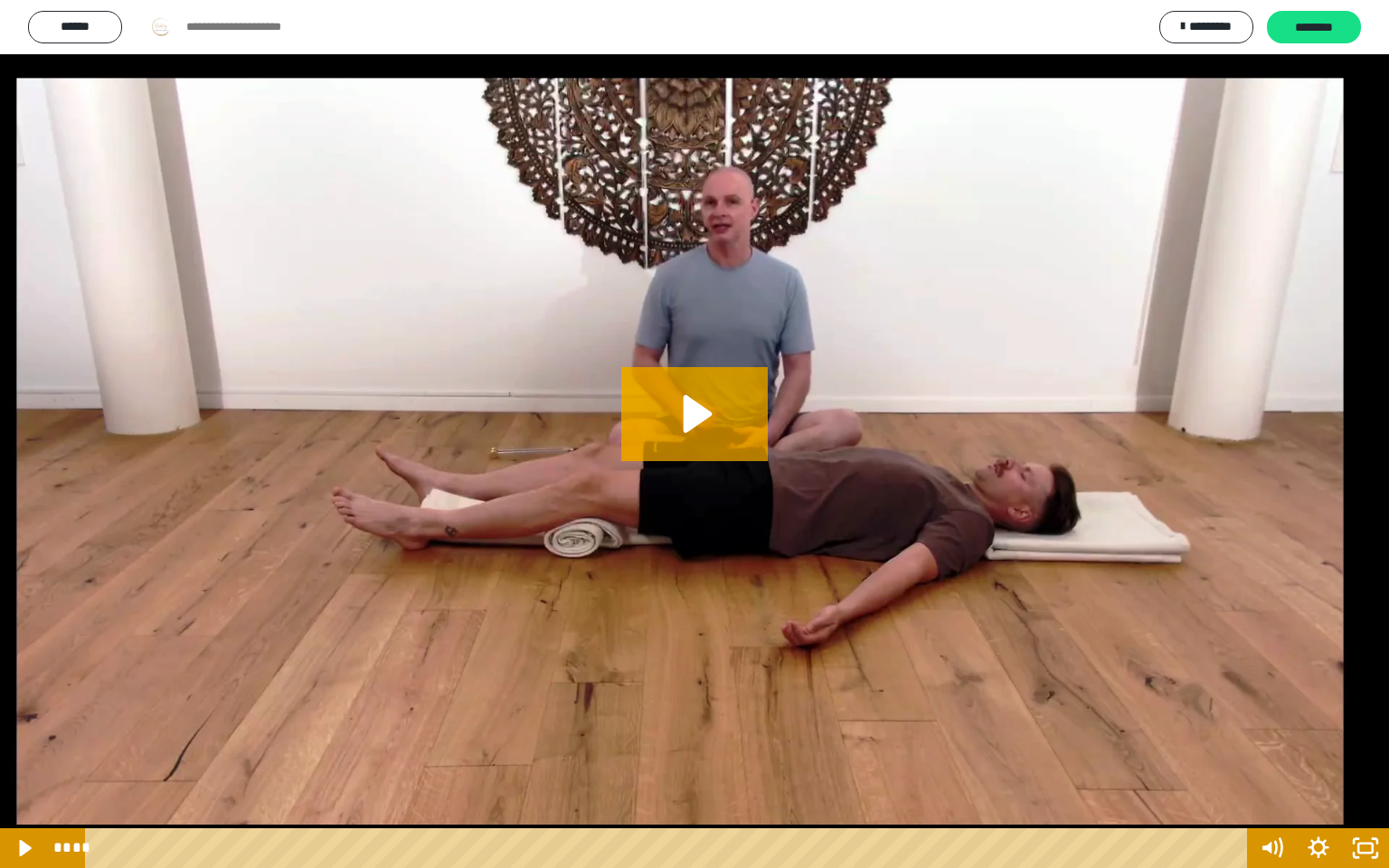 click at bounding box center (694, 434) 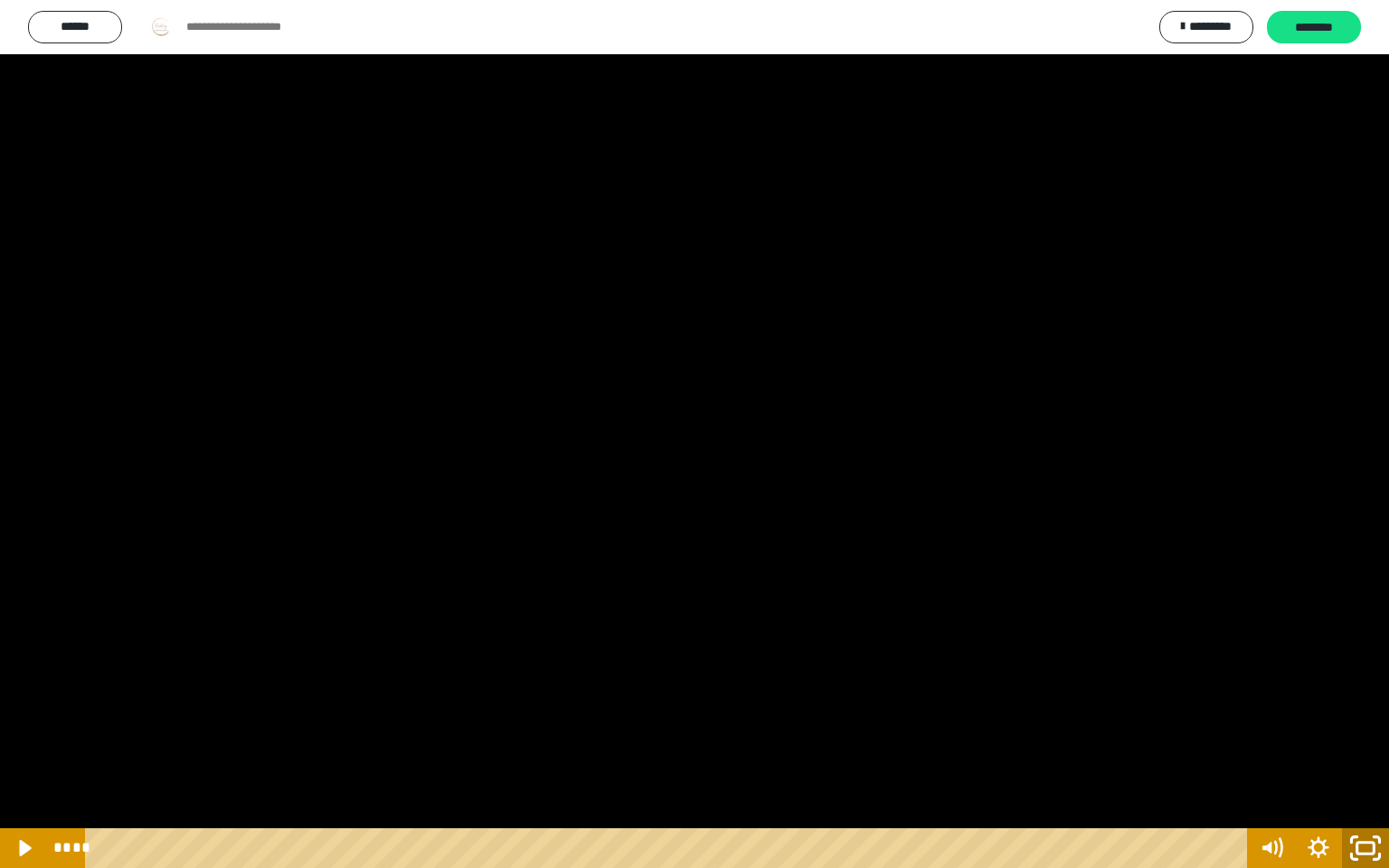 click 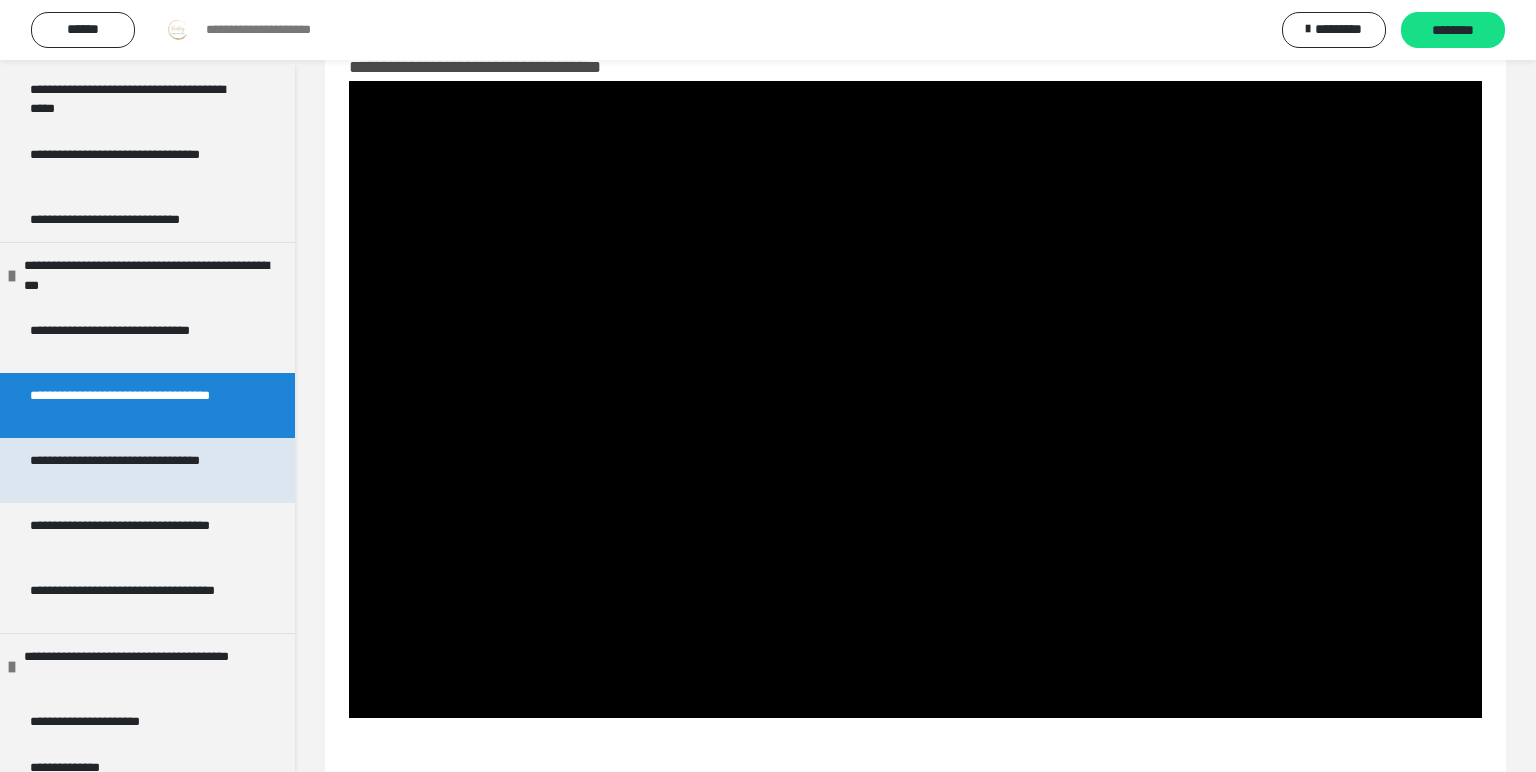 click on "**********" at bounding box center [139, 470] 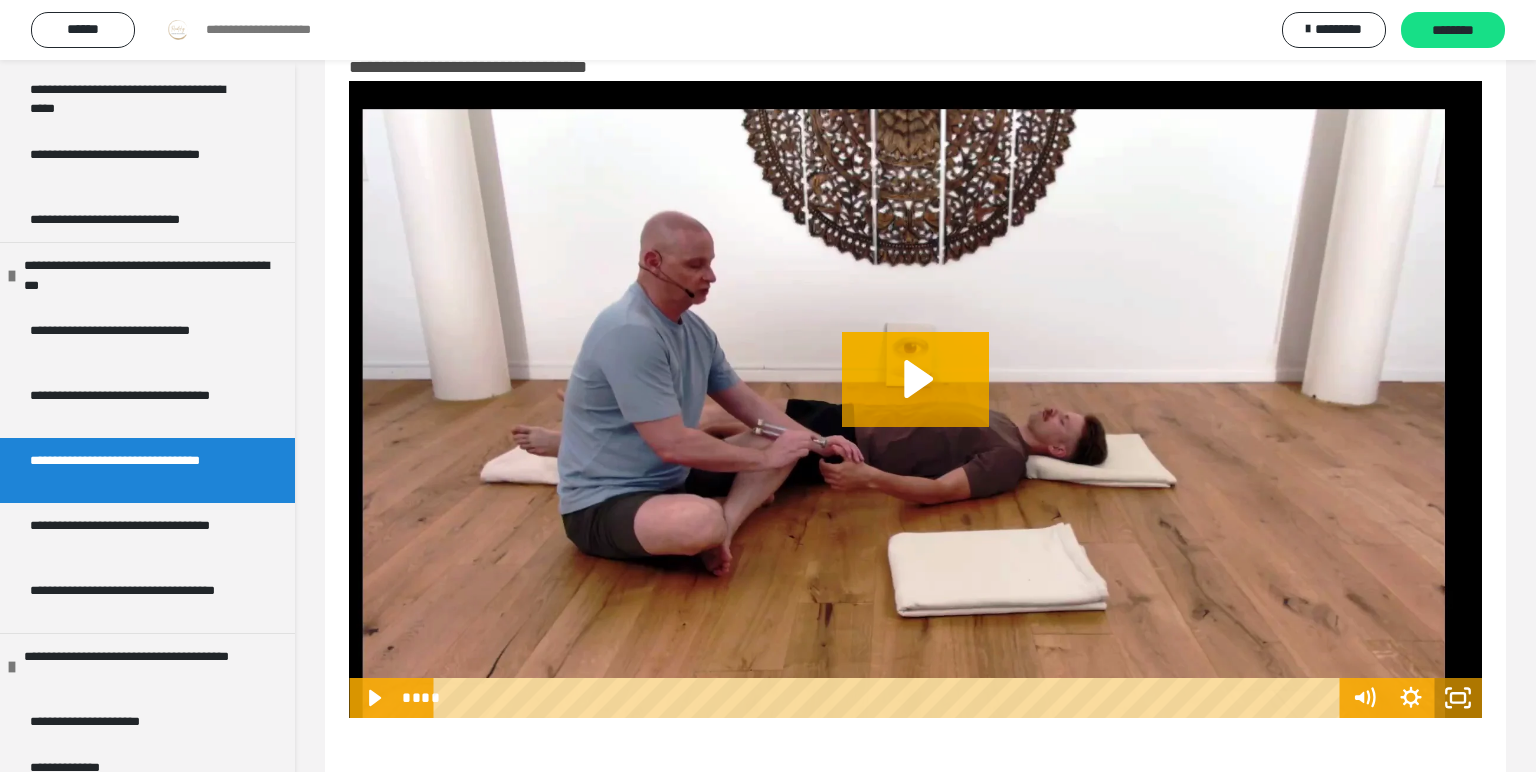 click 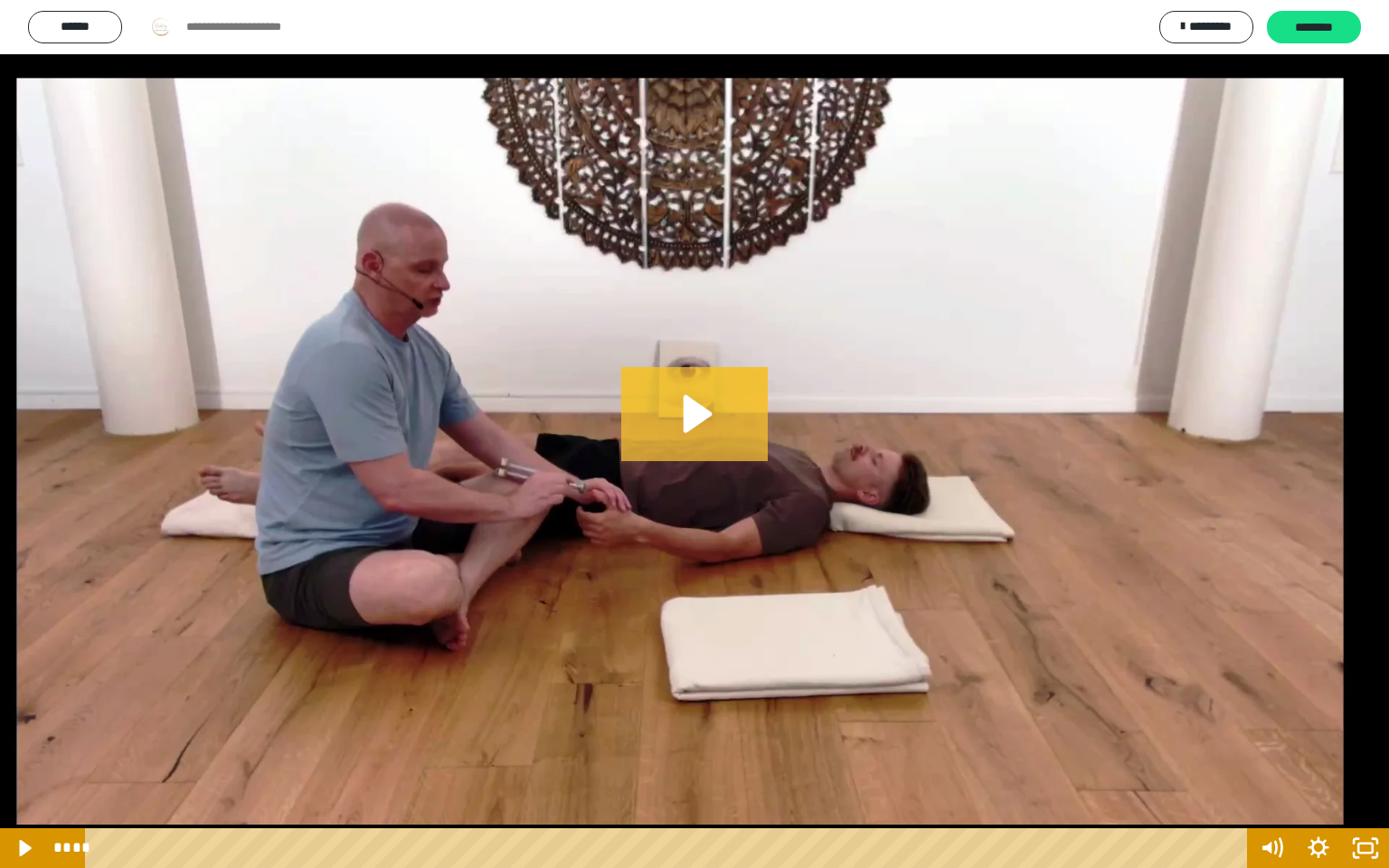 click 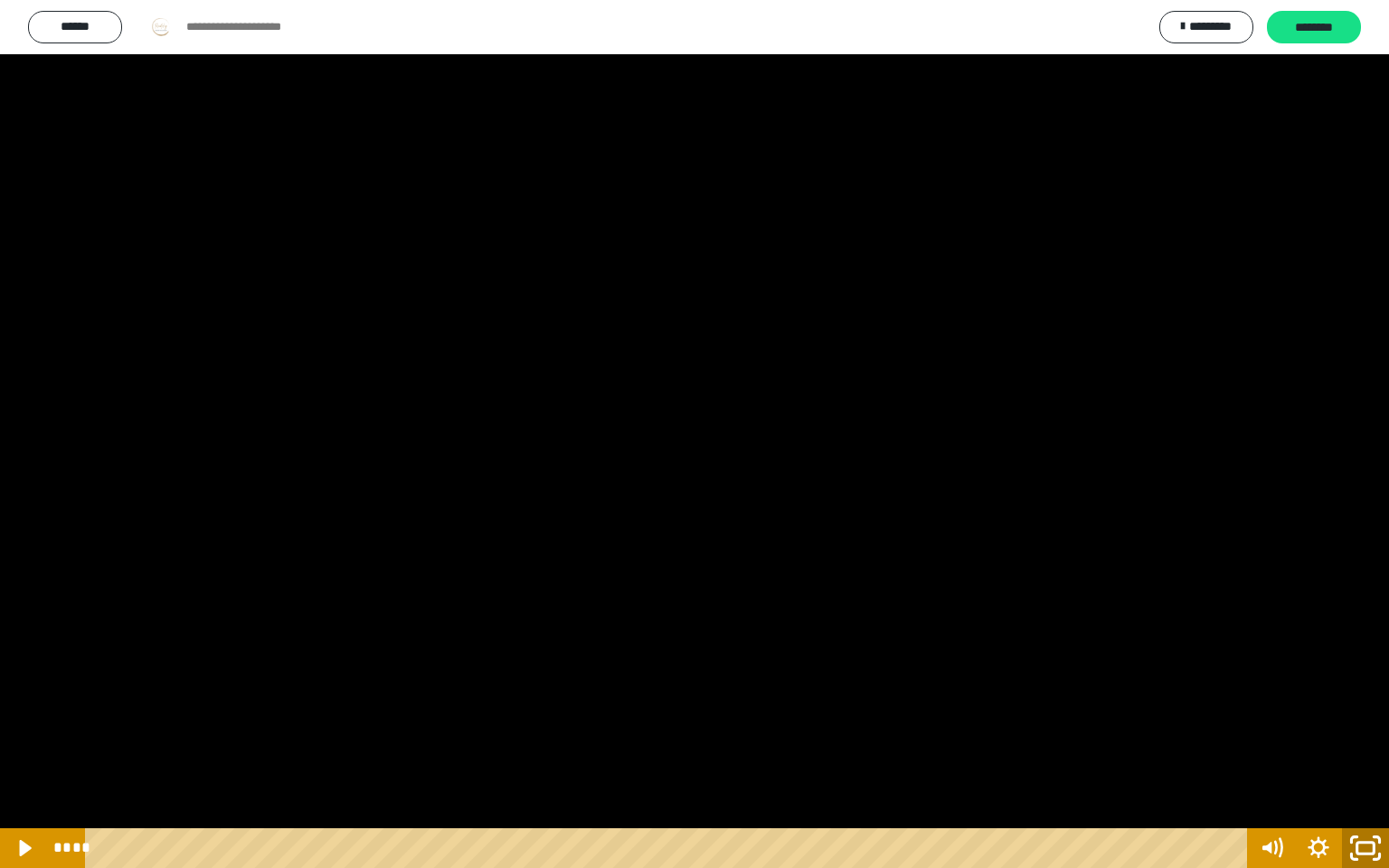 click 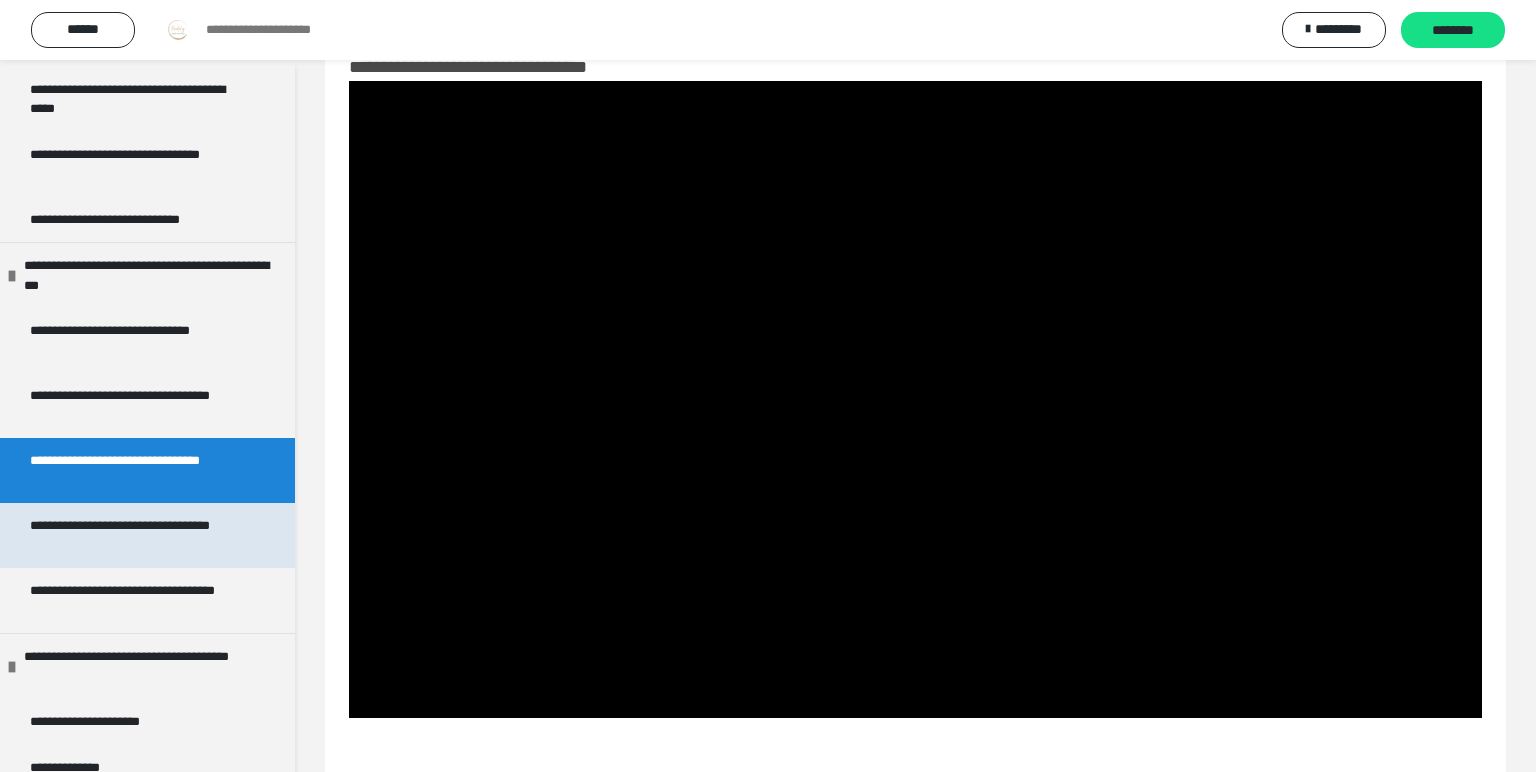click on "**********" at bounding box center (139, 535) 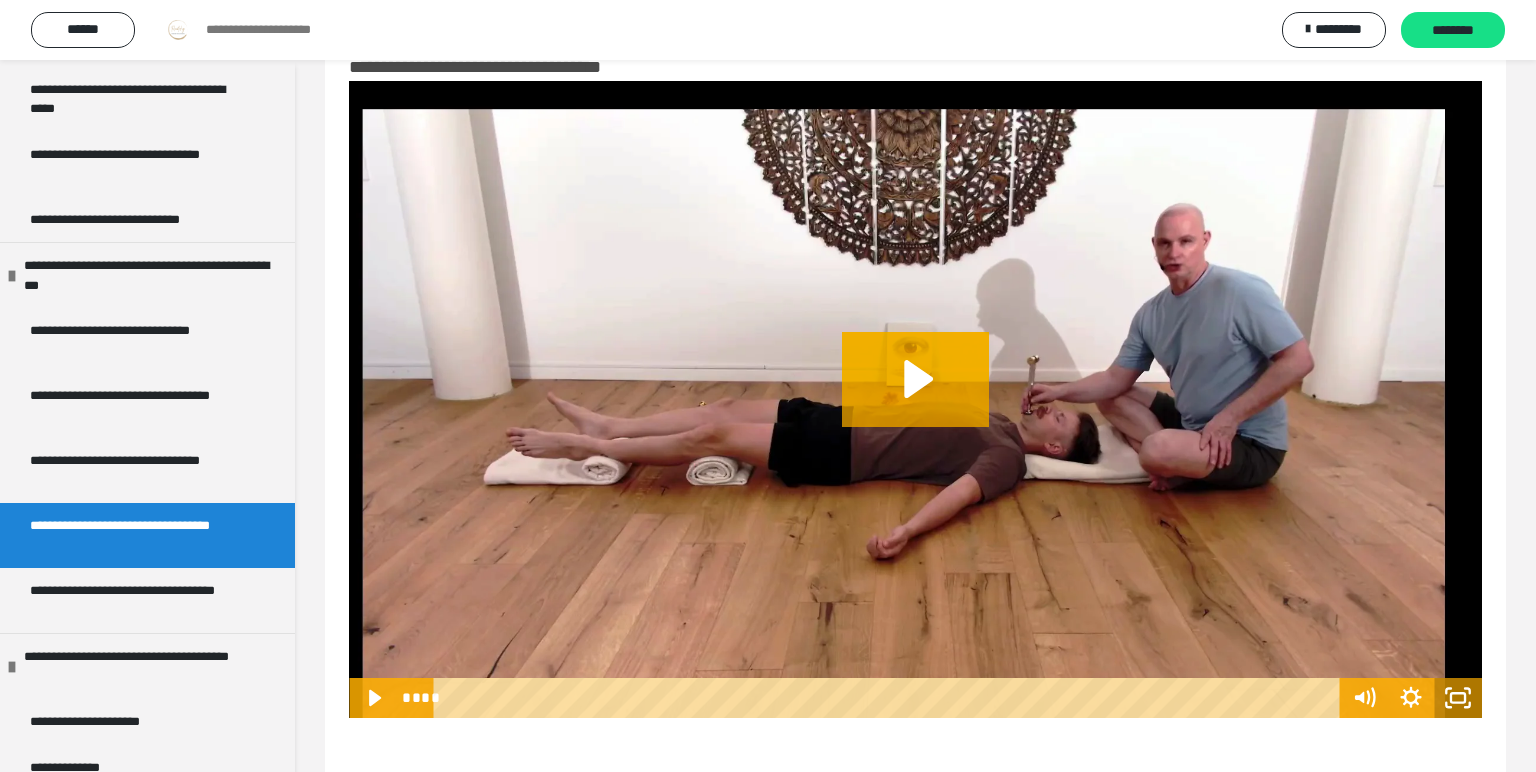 click 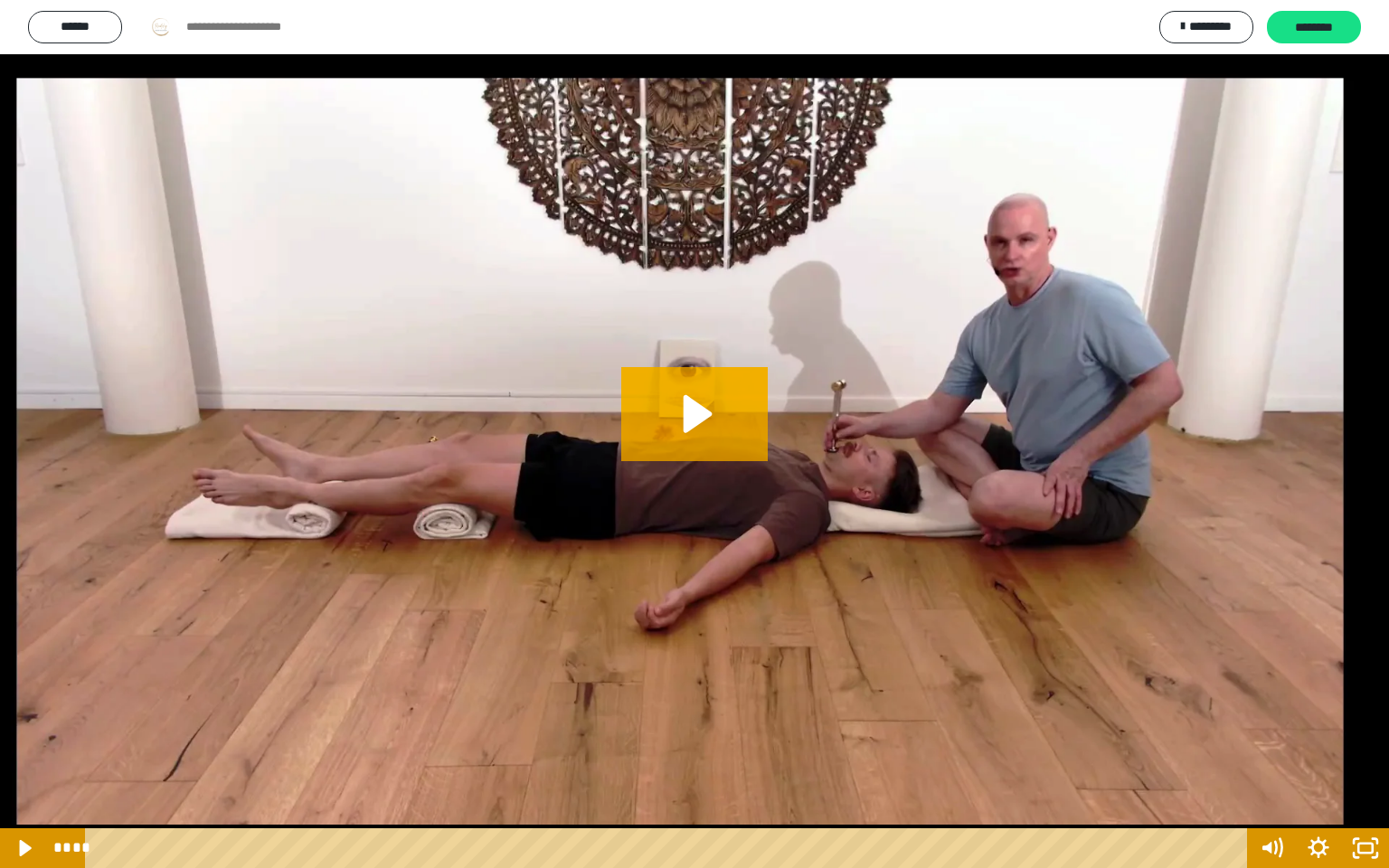 click at bounding box center [694, 434] 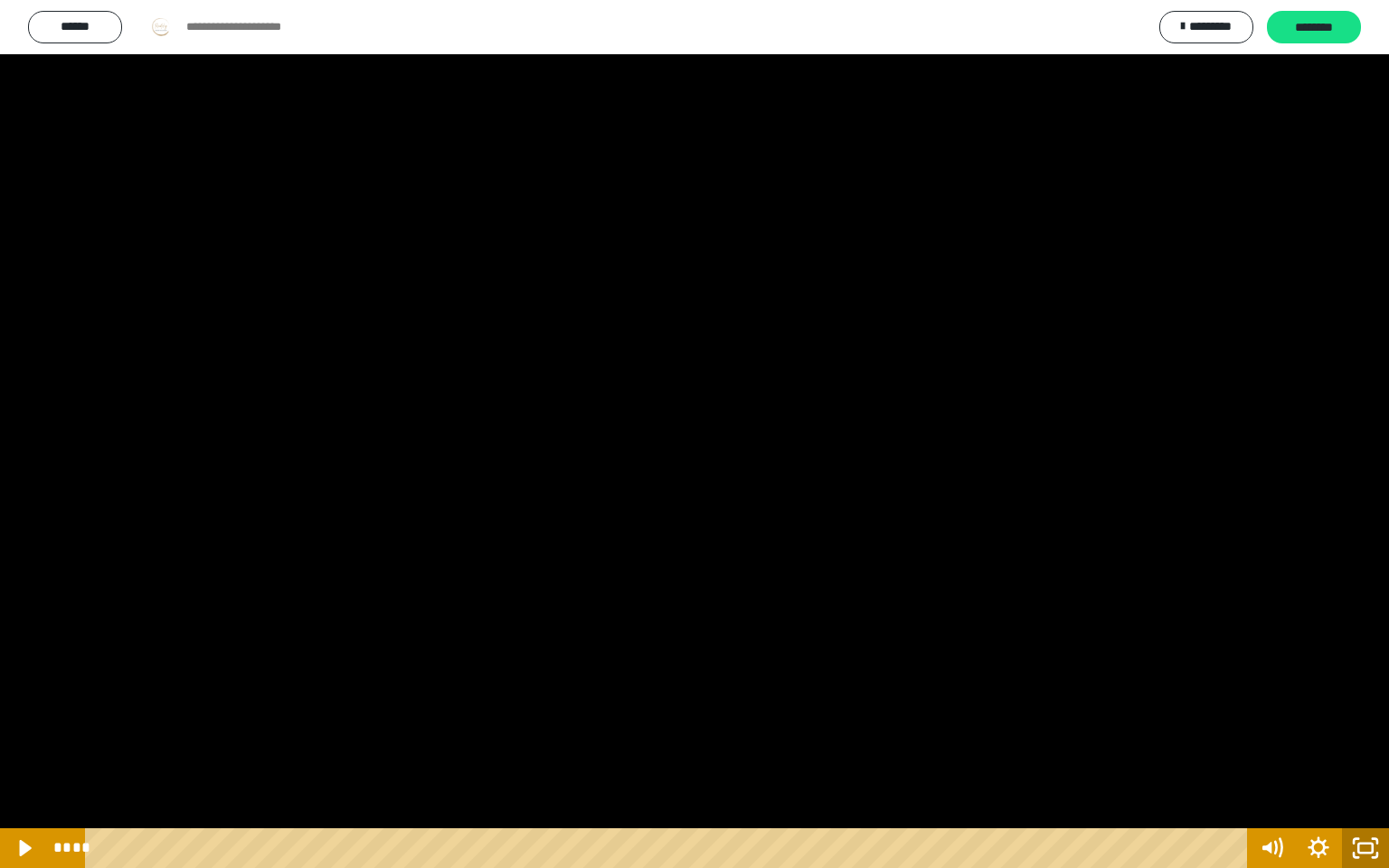 click 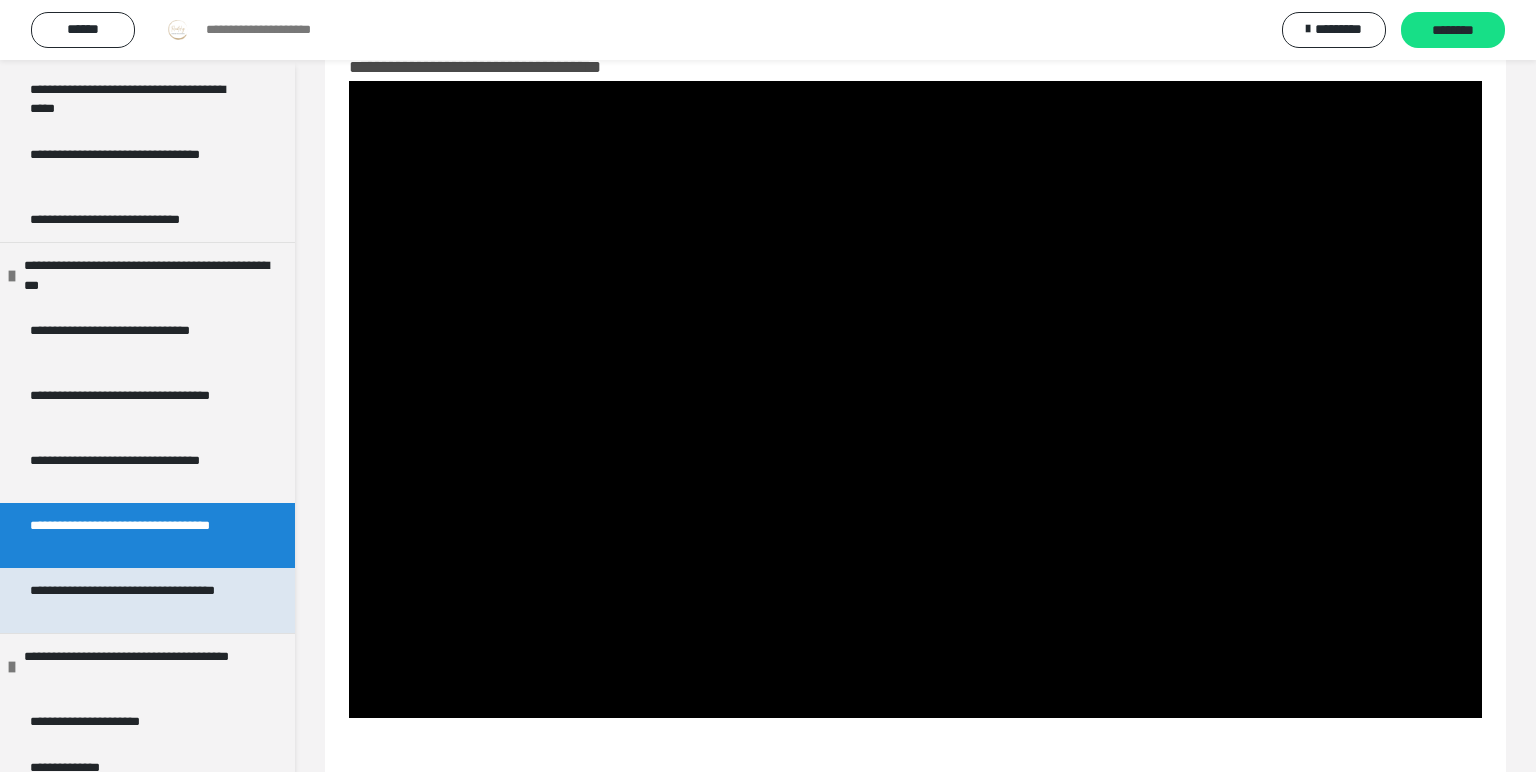 click on "**********" at bounding box center [139, 600] 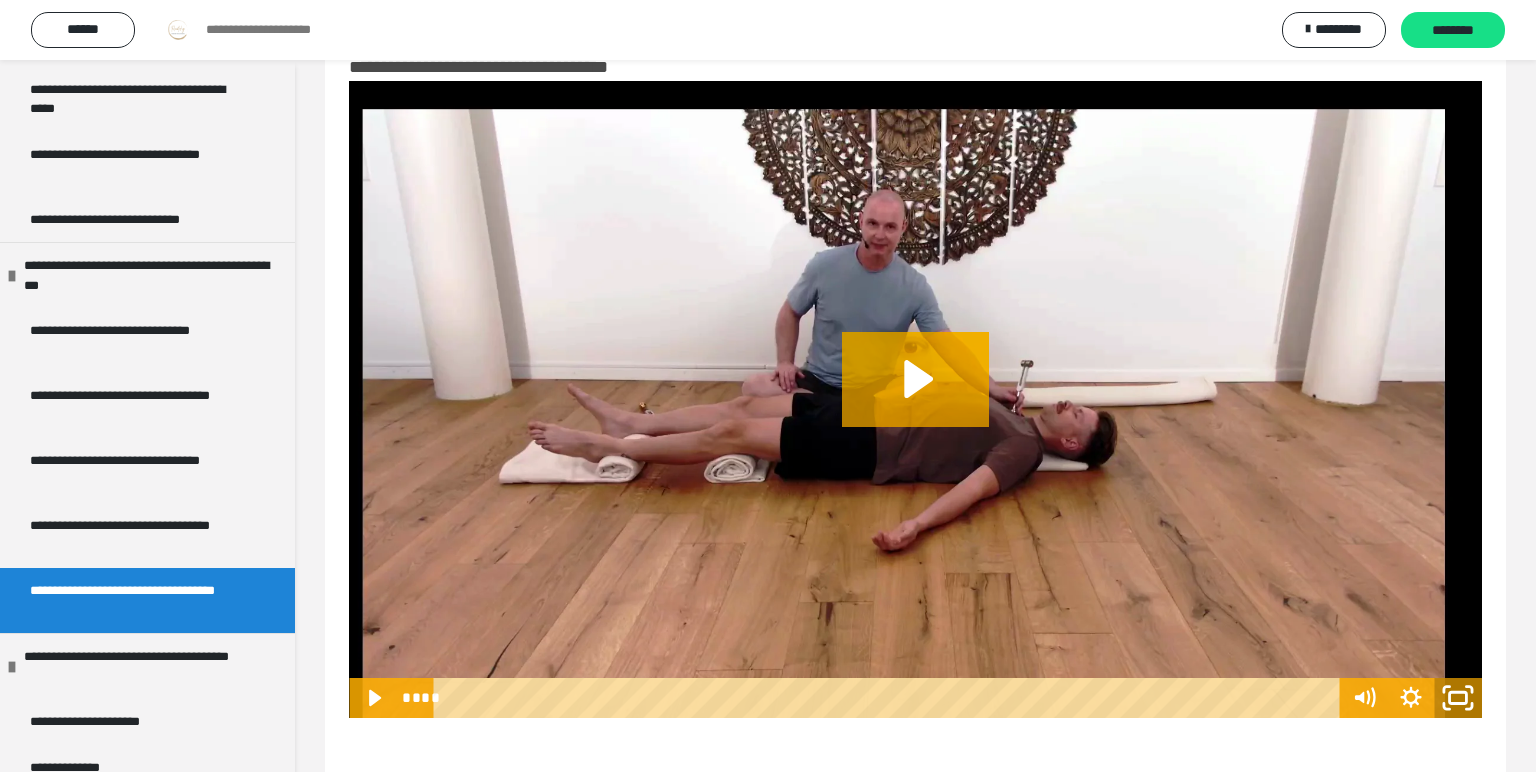 click 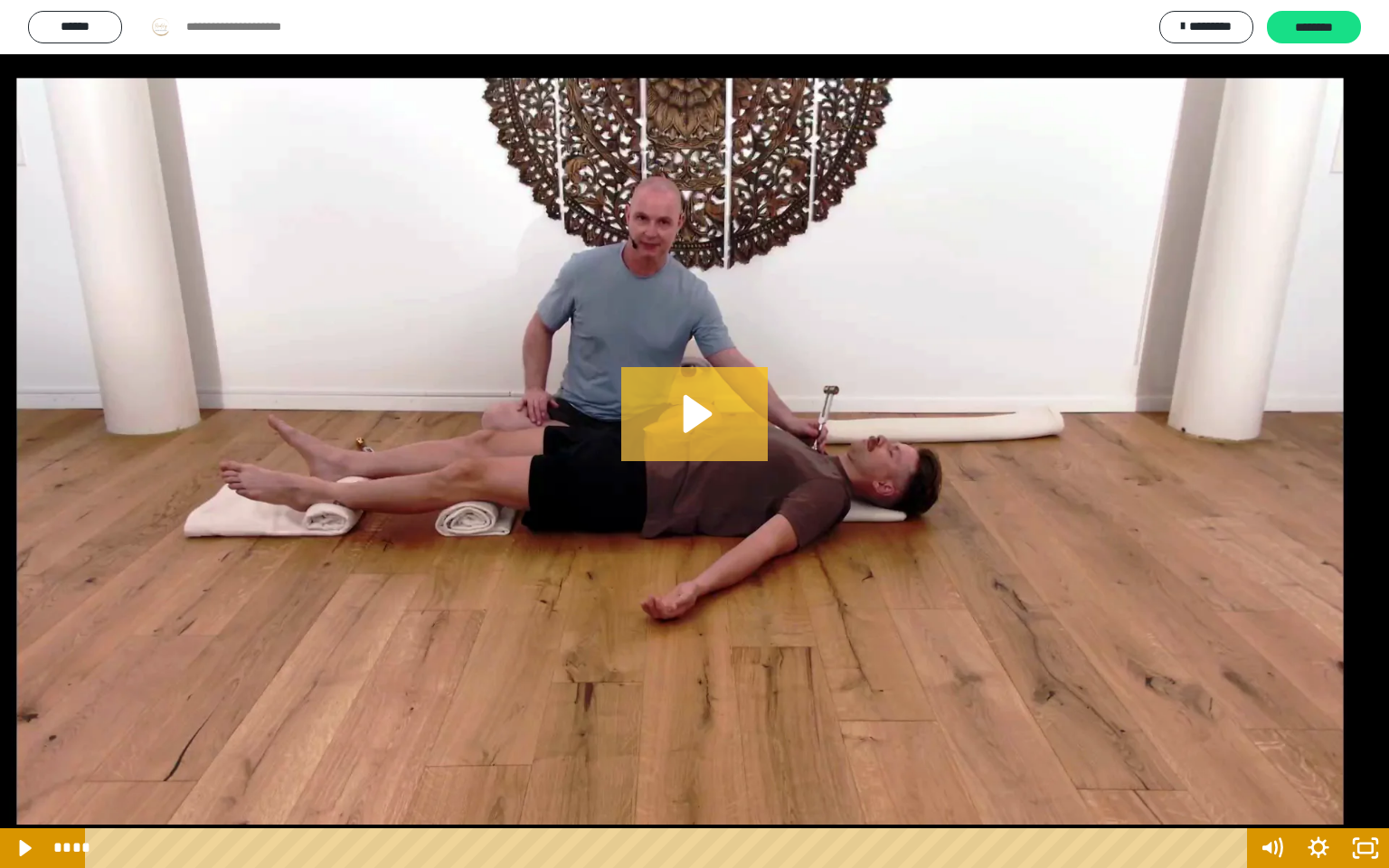 click 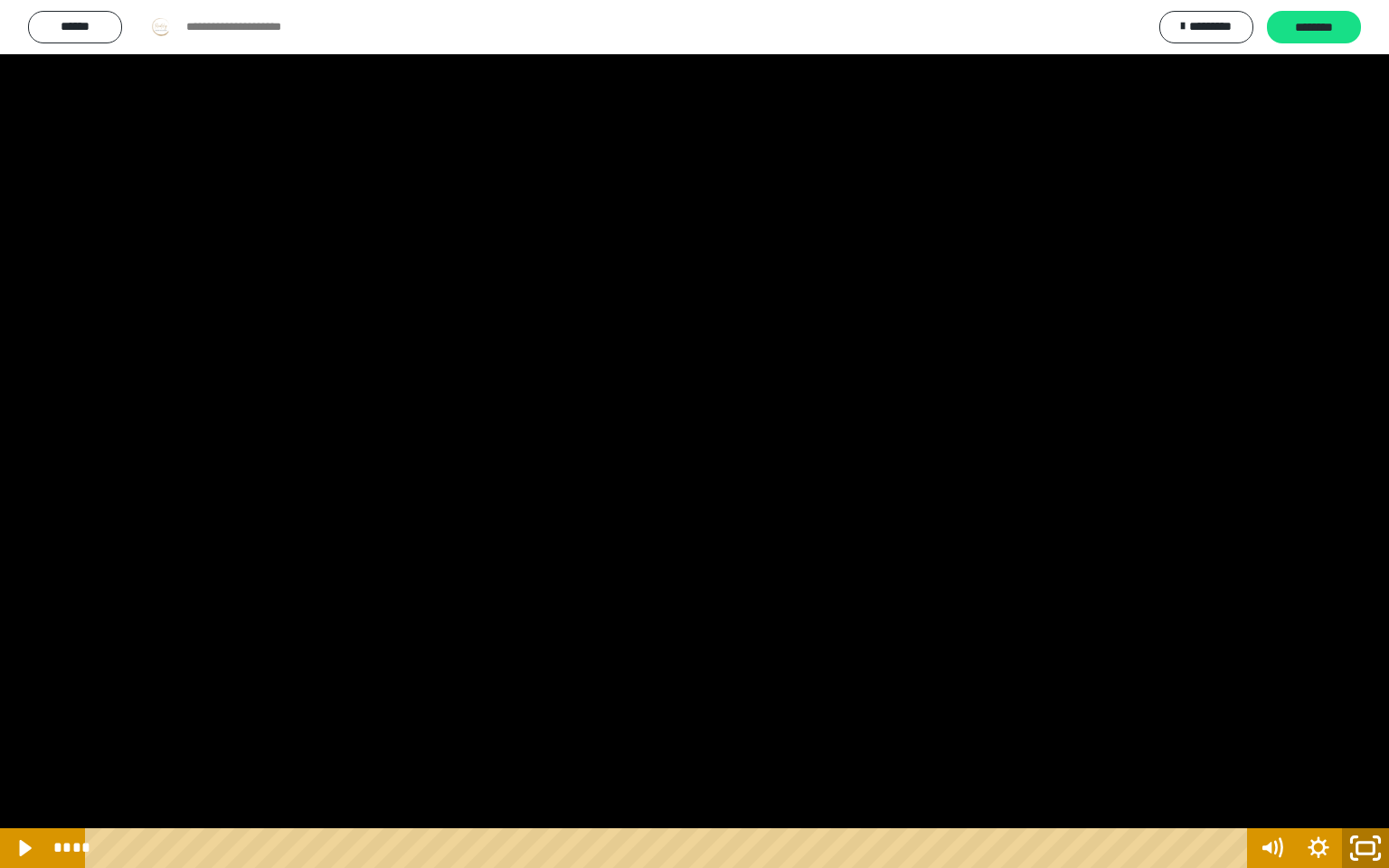 click 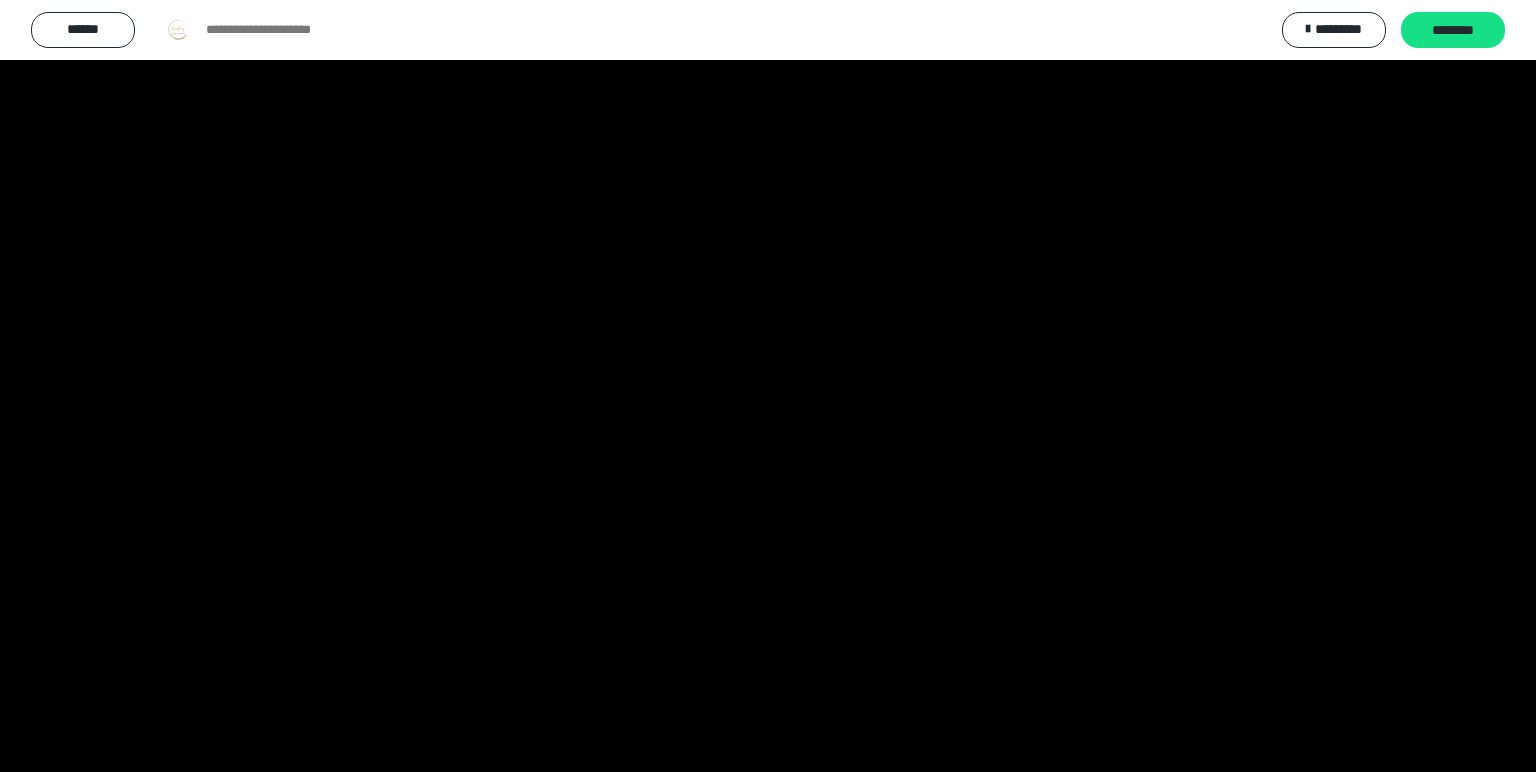 scroll, scrollTop: 1775, scrollLeft: 0, axis: vertical 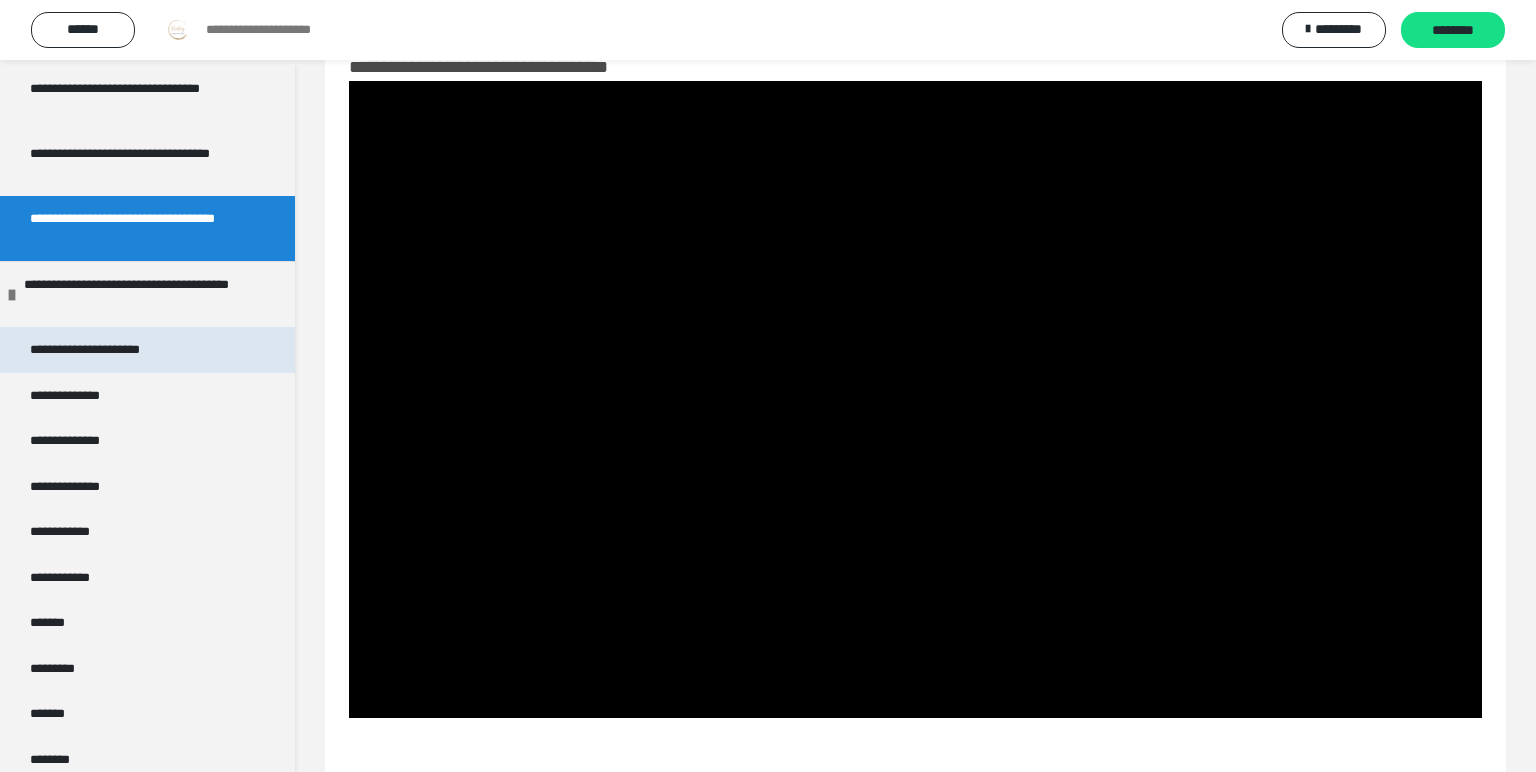 click on "**********" at bounding box center (104, 350) 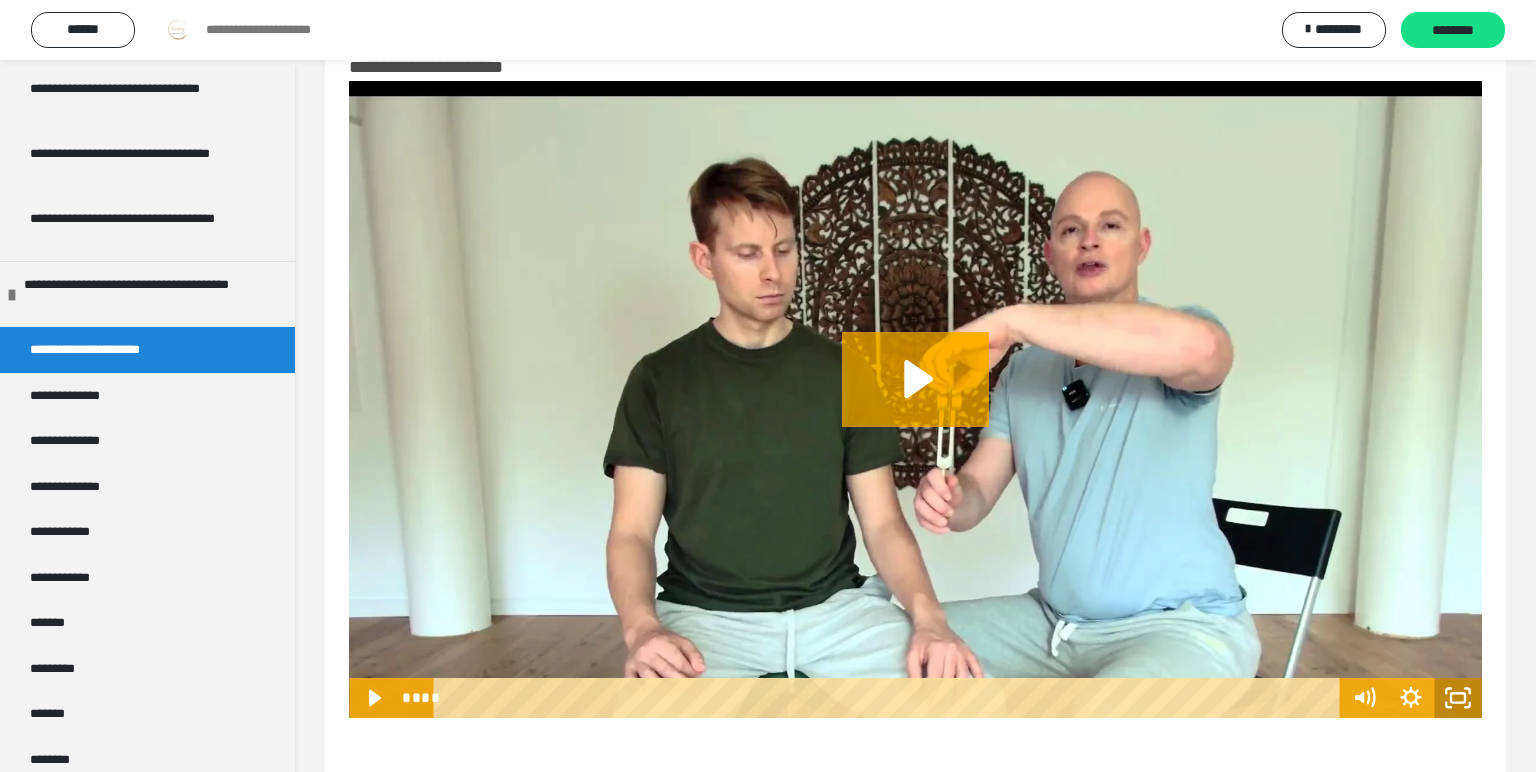 click 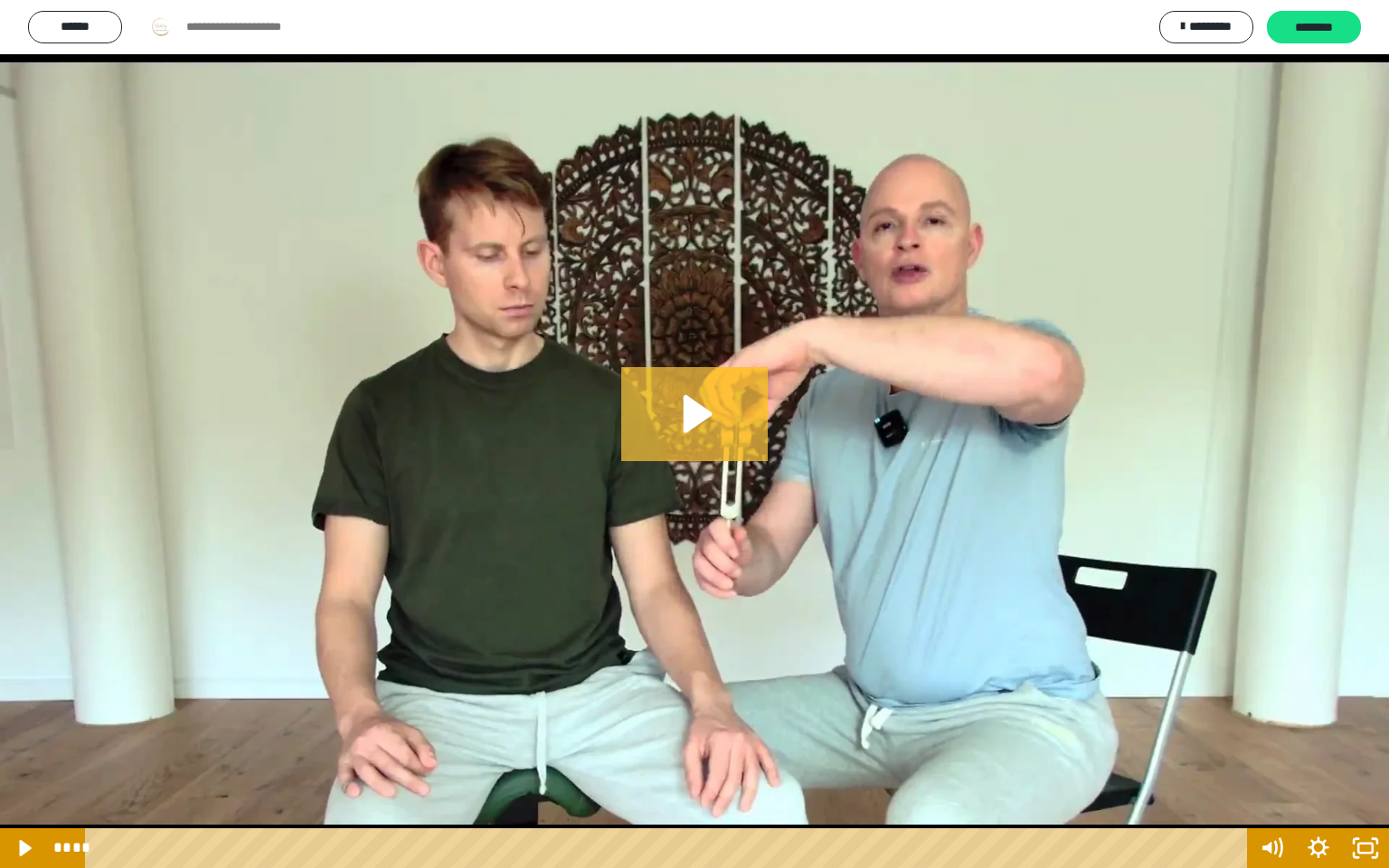click 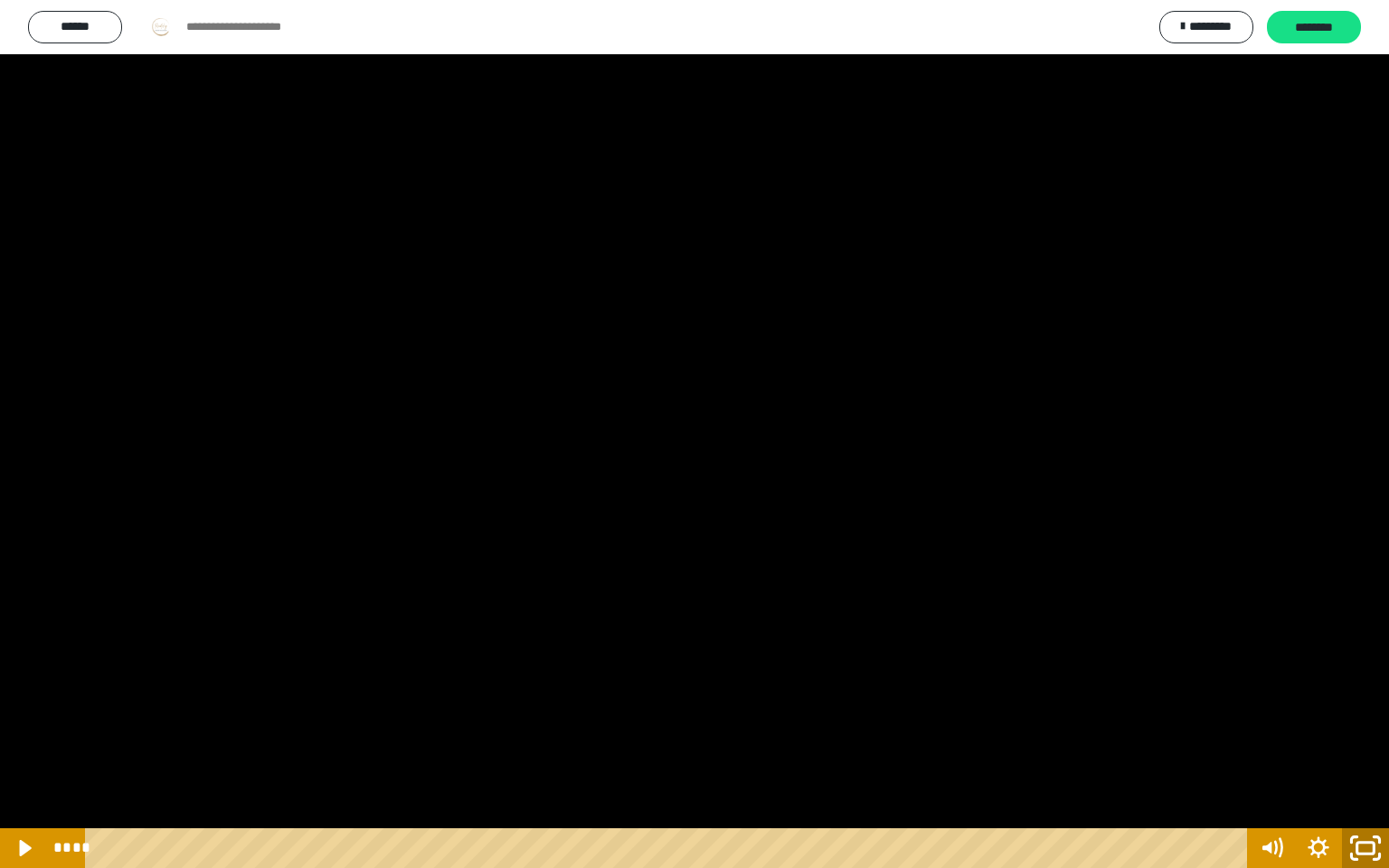 click 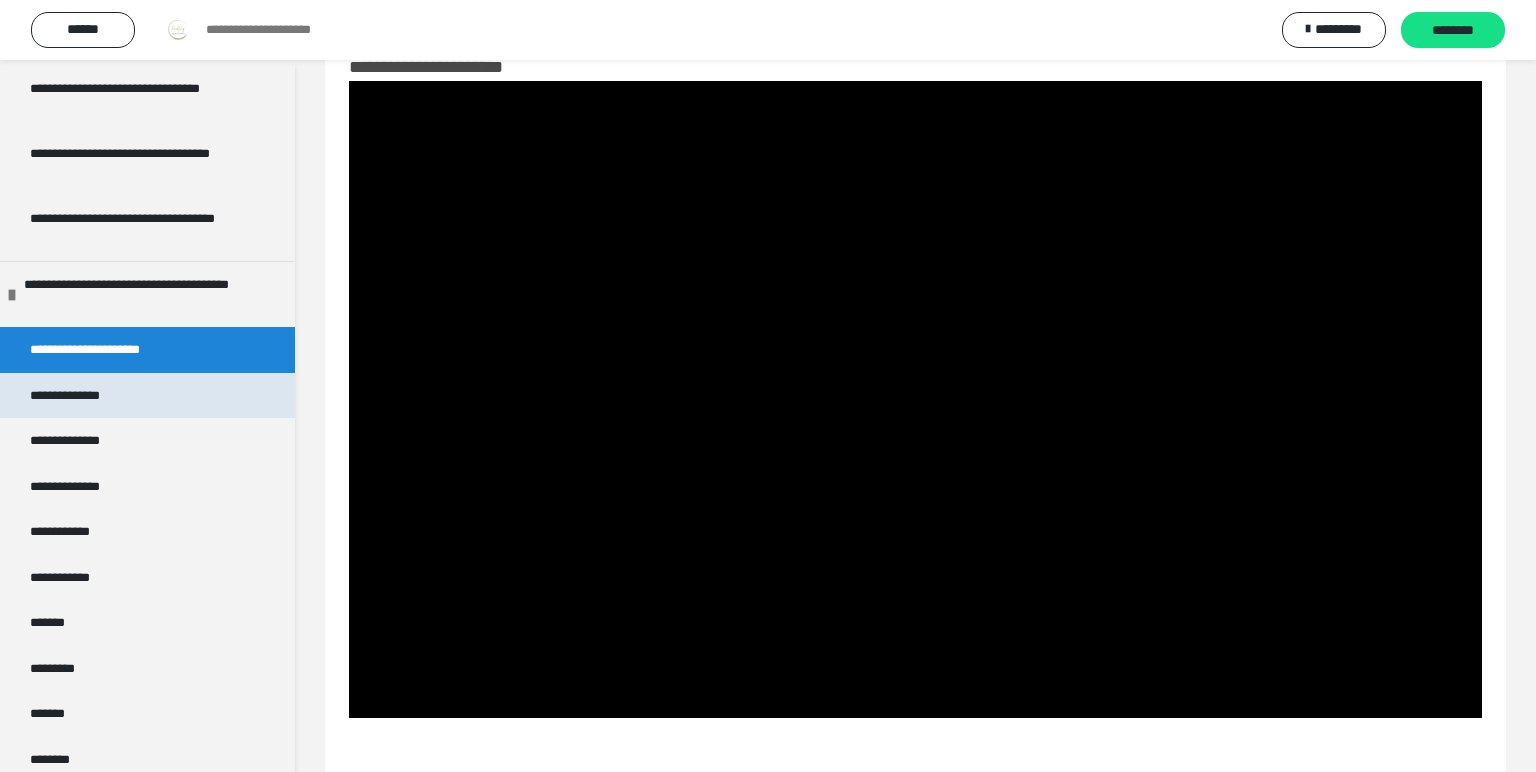 click on "**********" at bounding box center [81, 396] 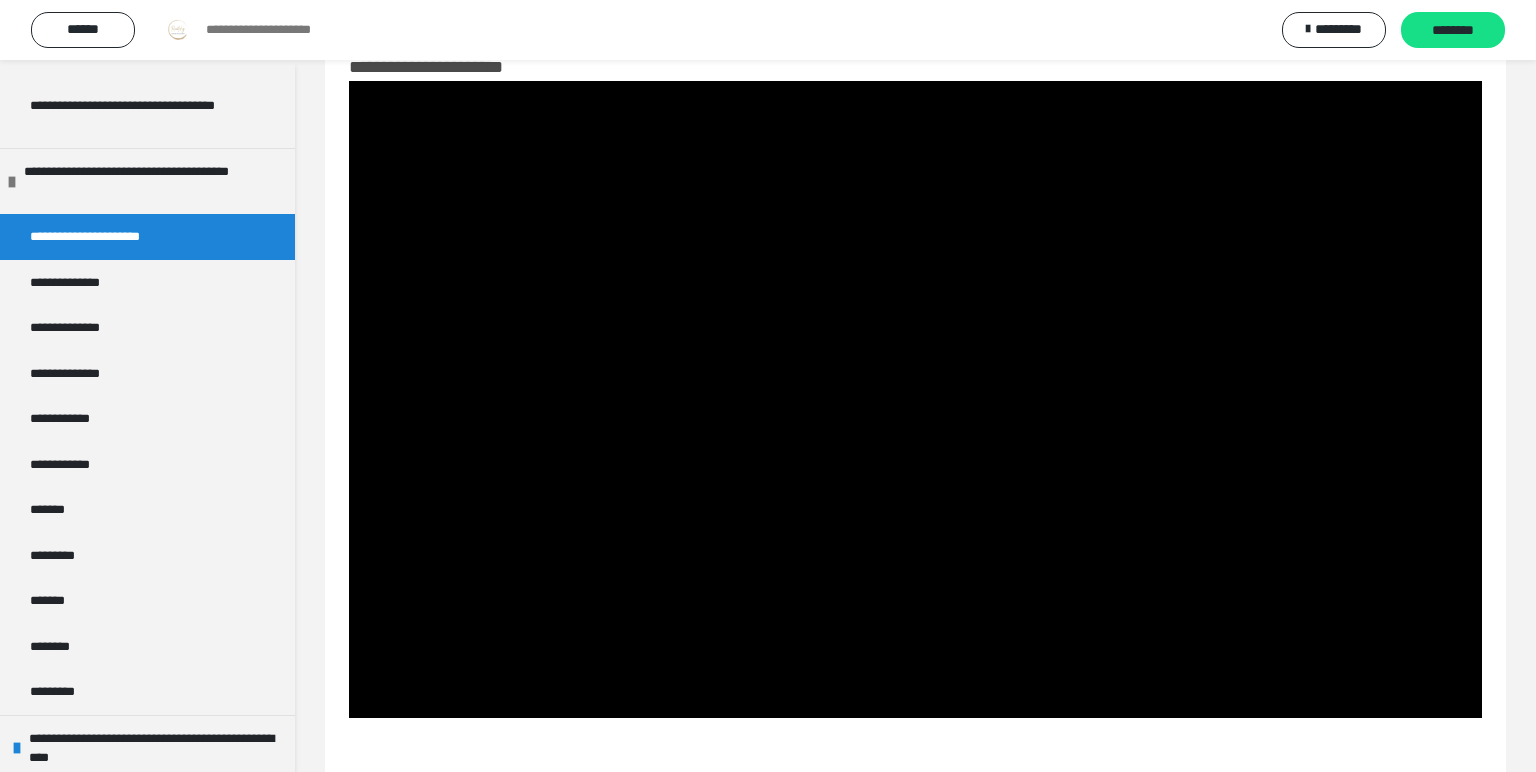 scroll, scrollTop: 1868, scrollLeft: 0, axis: vertical 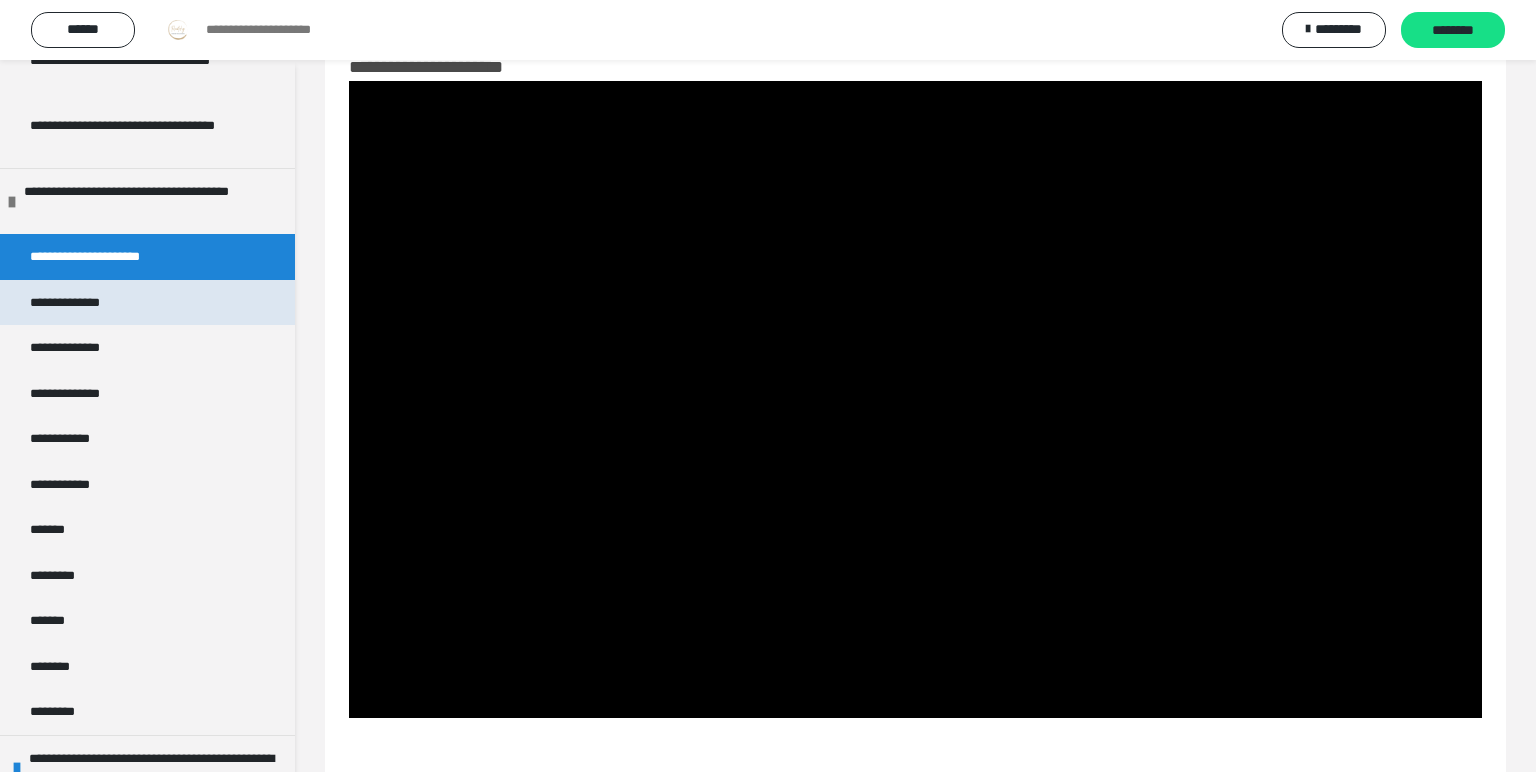 click on "**********" at bounding box center (81, 303) 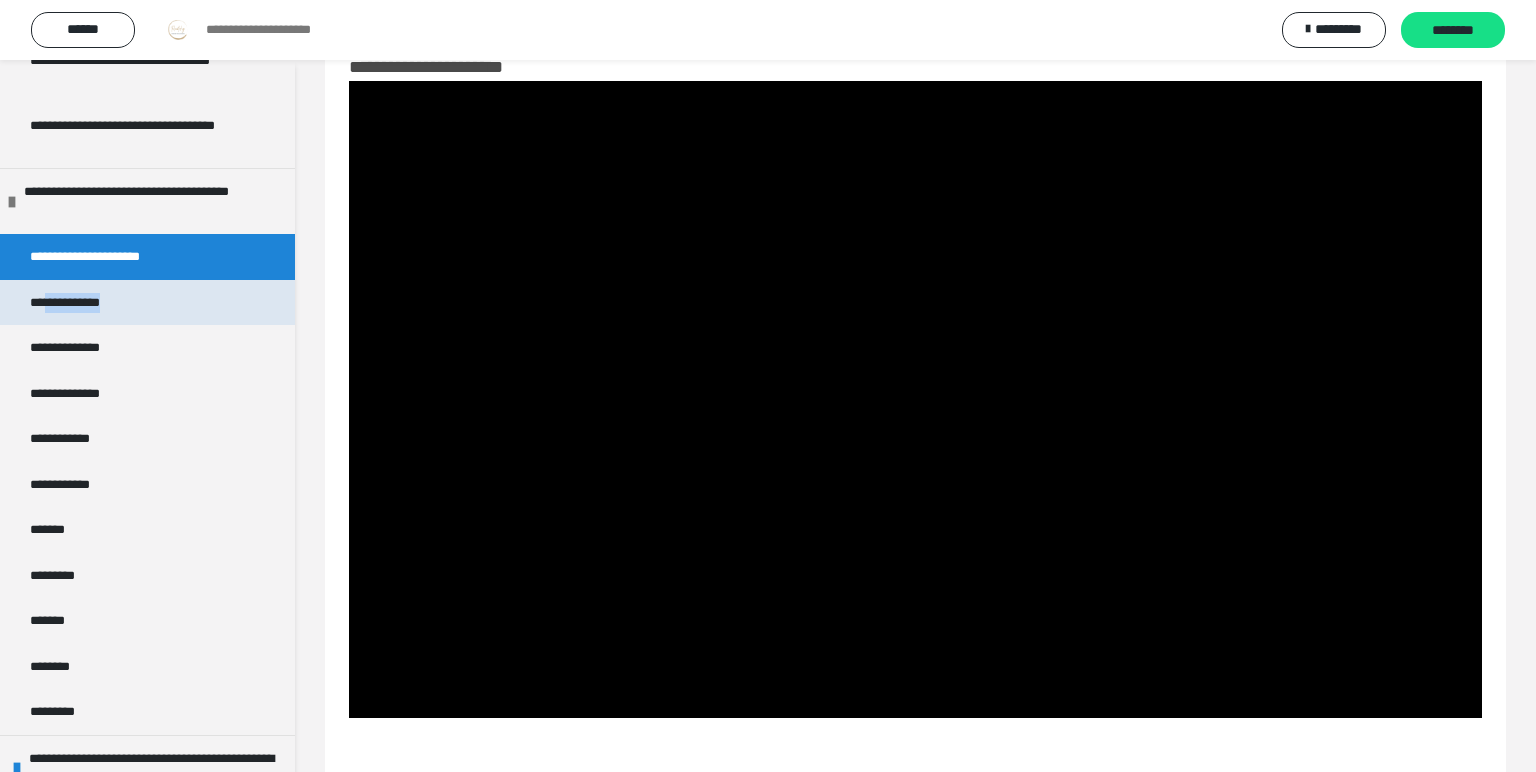 click on "**********" at bounding box center [81, 303] 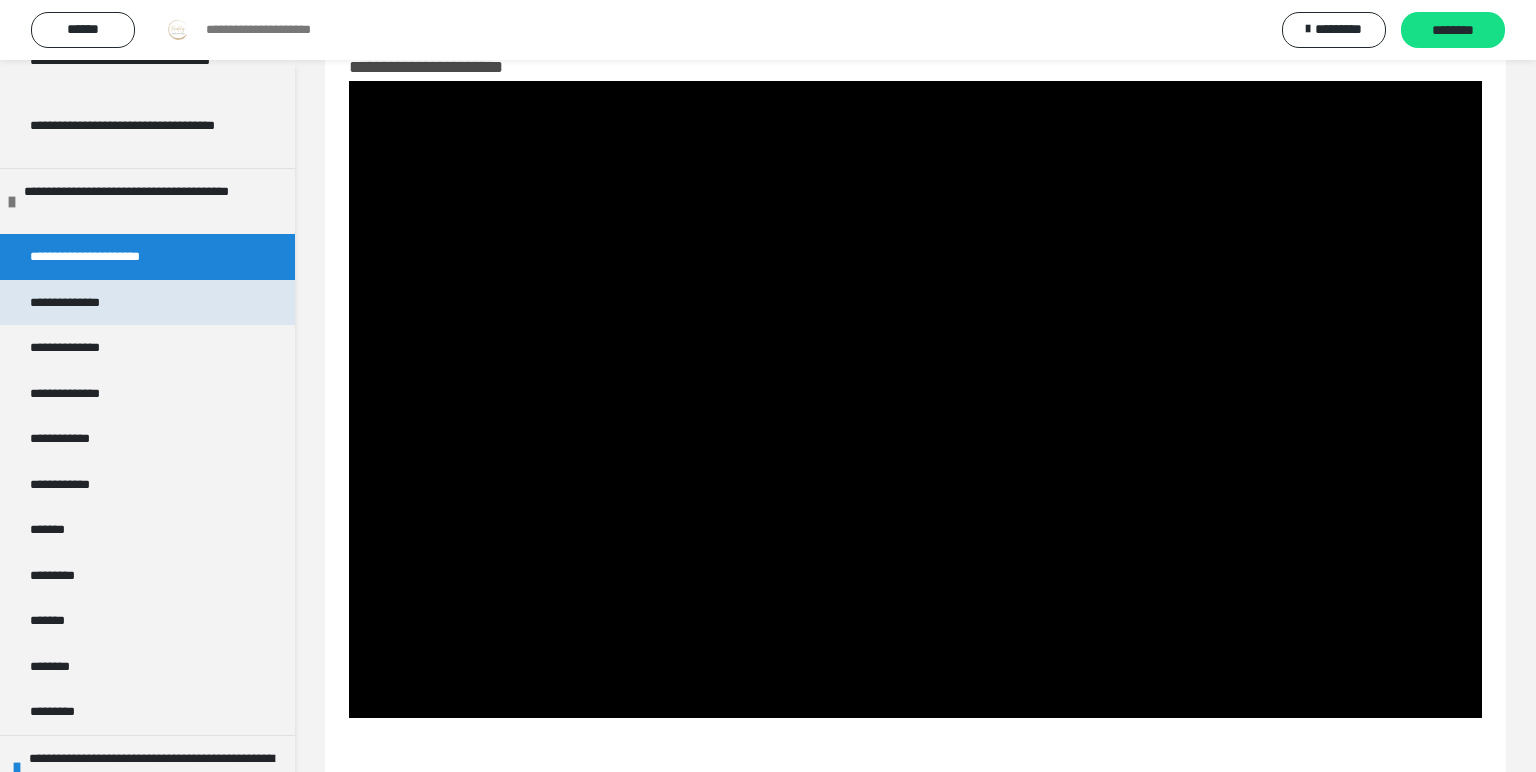 click on "**********" at bounding box center (81, 303) 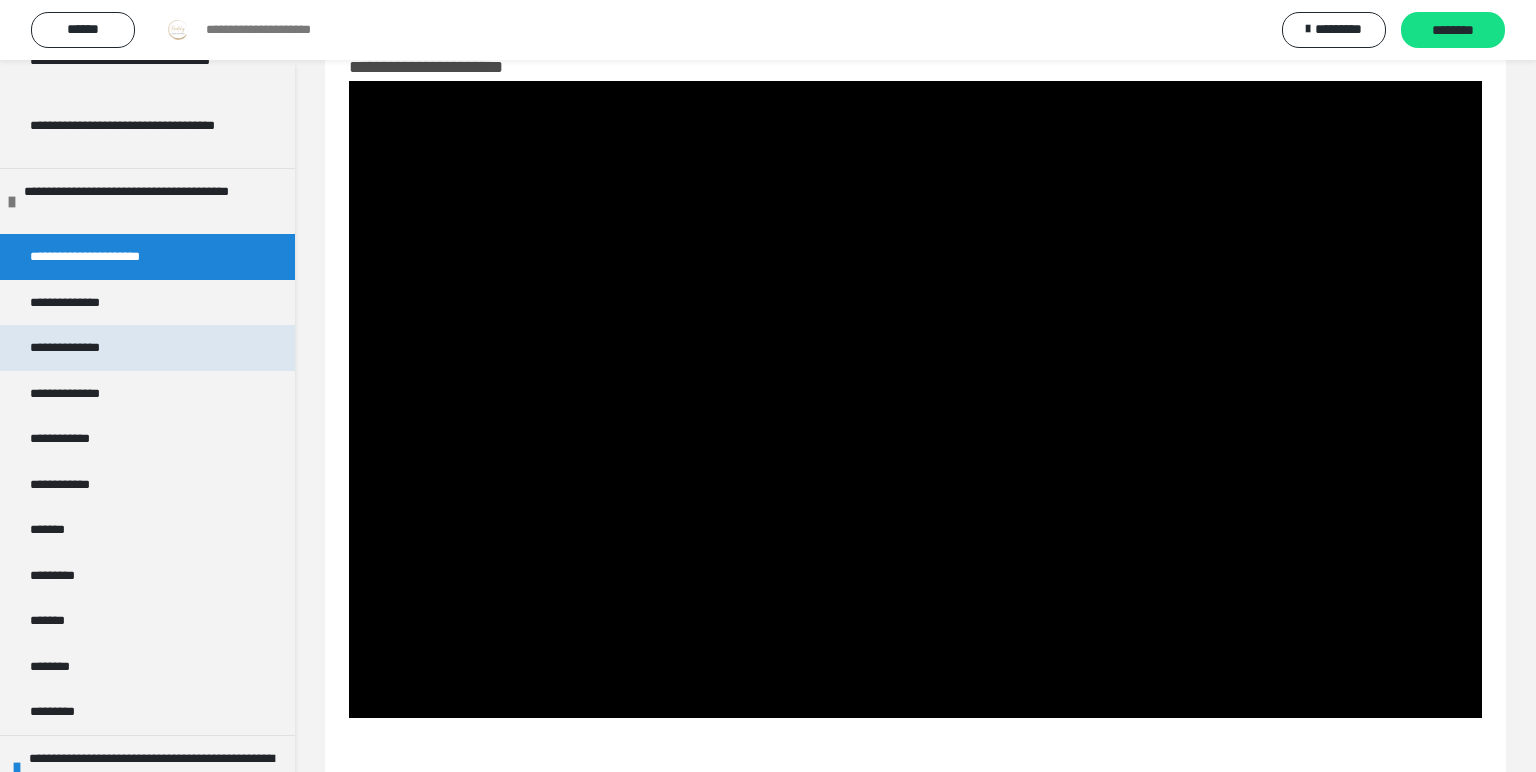 click on "**********" at bounding box center [75, 348] 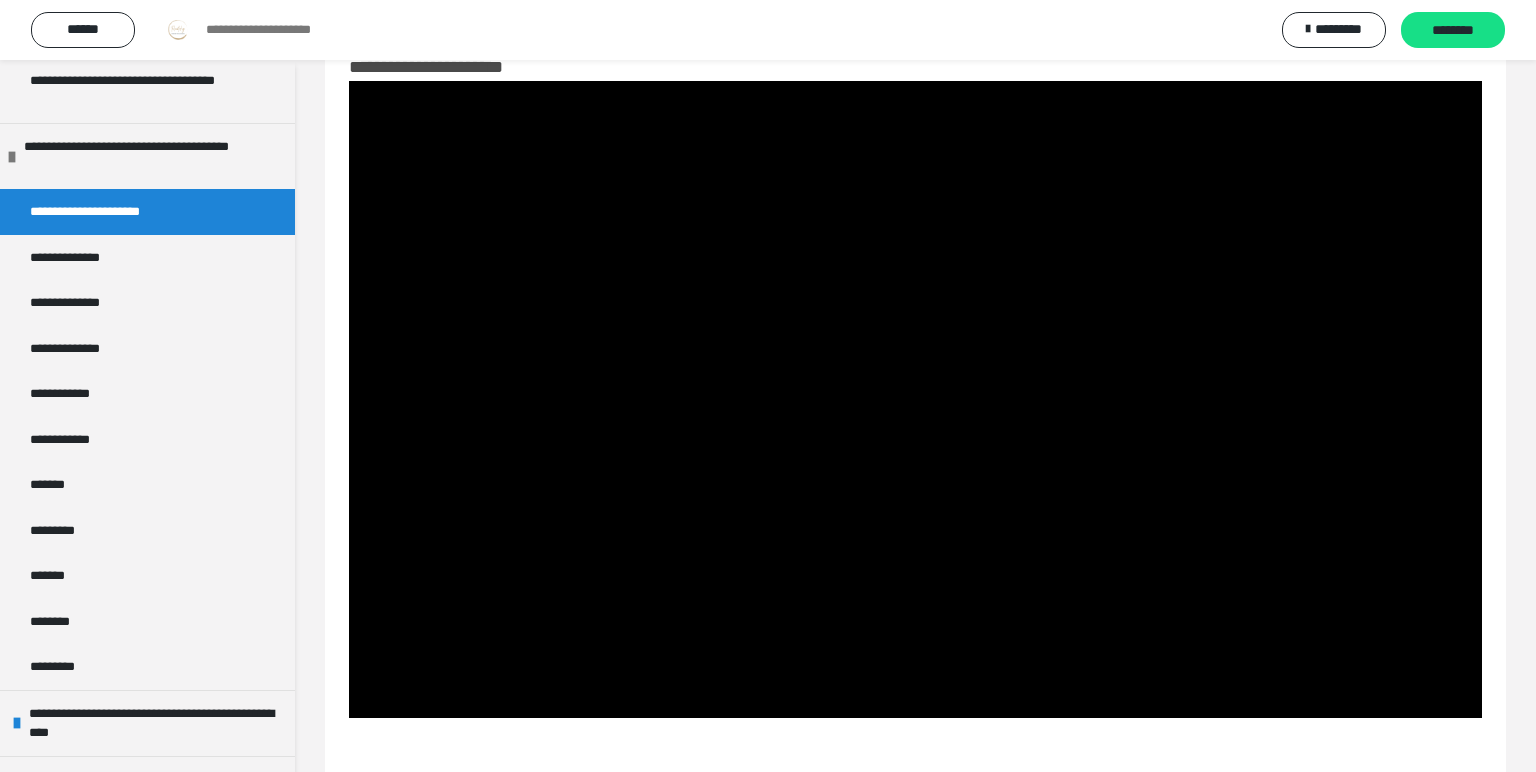 scroll, scrollTop: 1868, scrollLeft: 0, axis: vertical 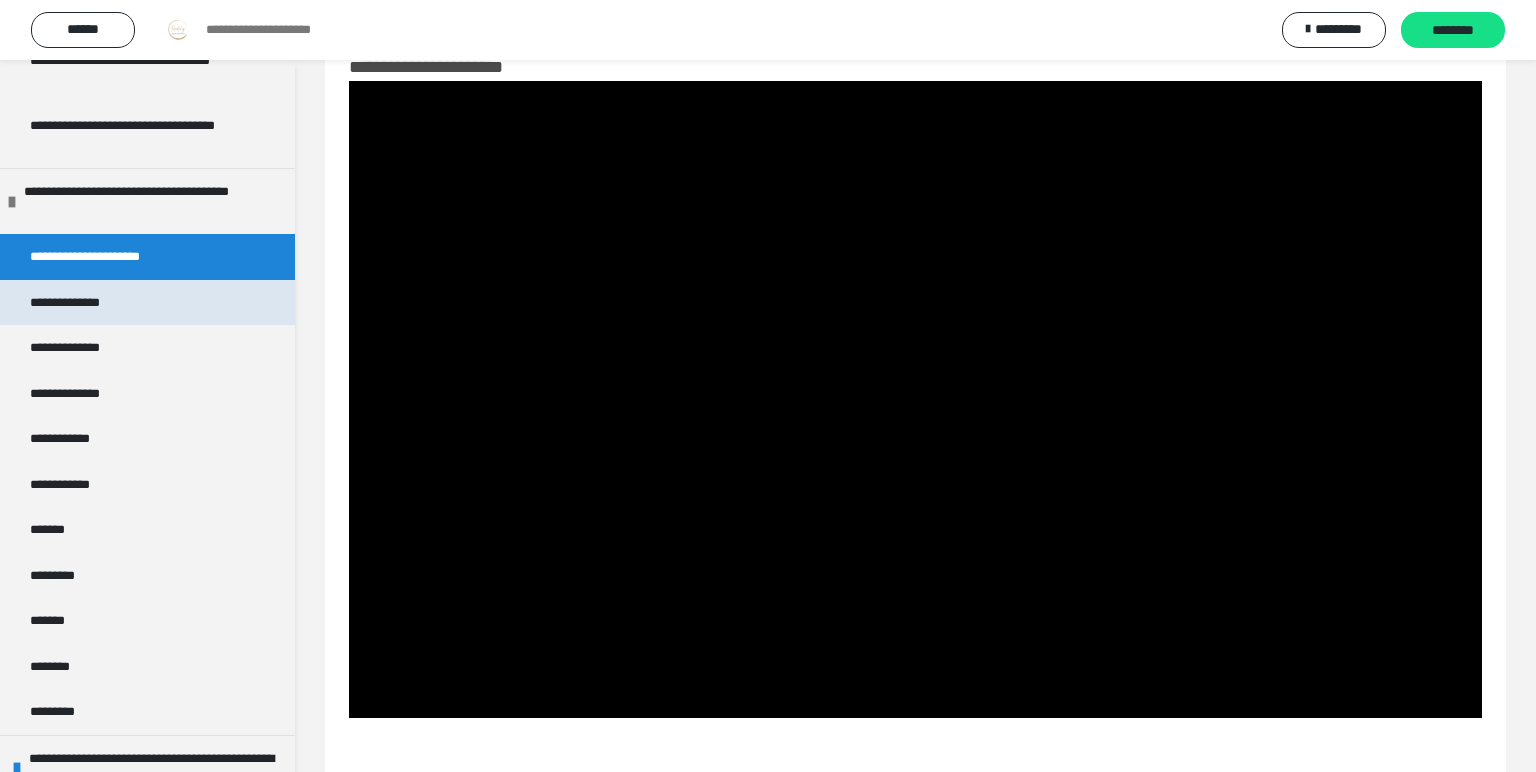 click on "**********" at bounding box center [81, 303] 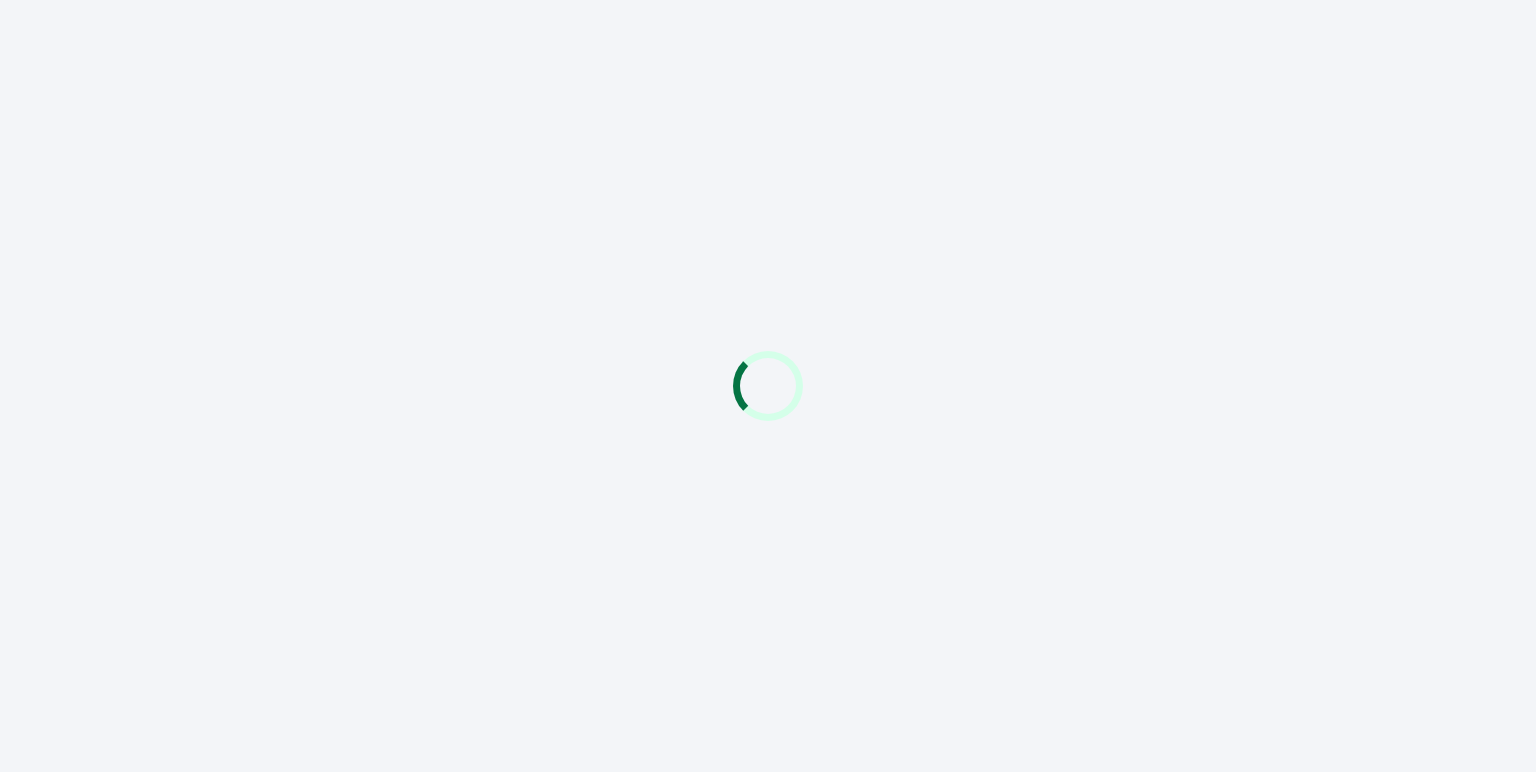 scroll, scrollTop: 0, scrollLeft: 0, axis: both 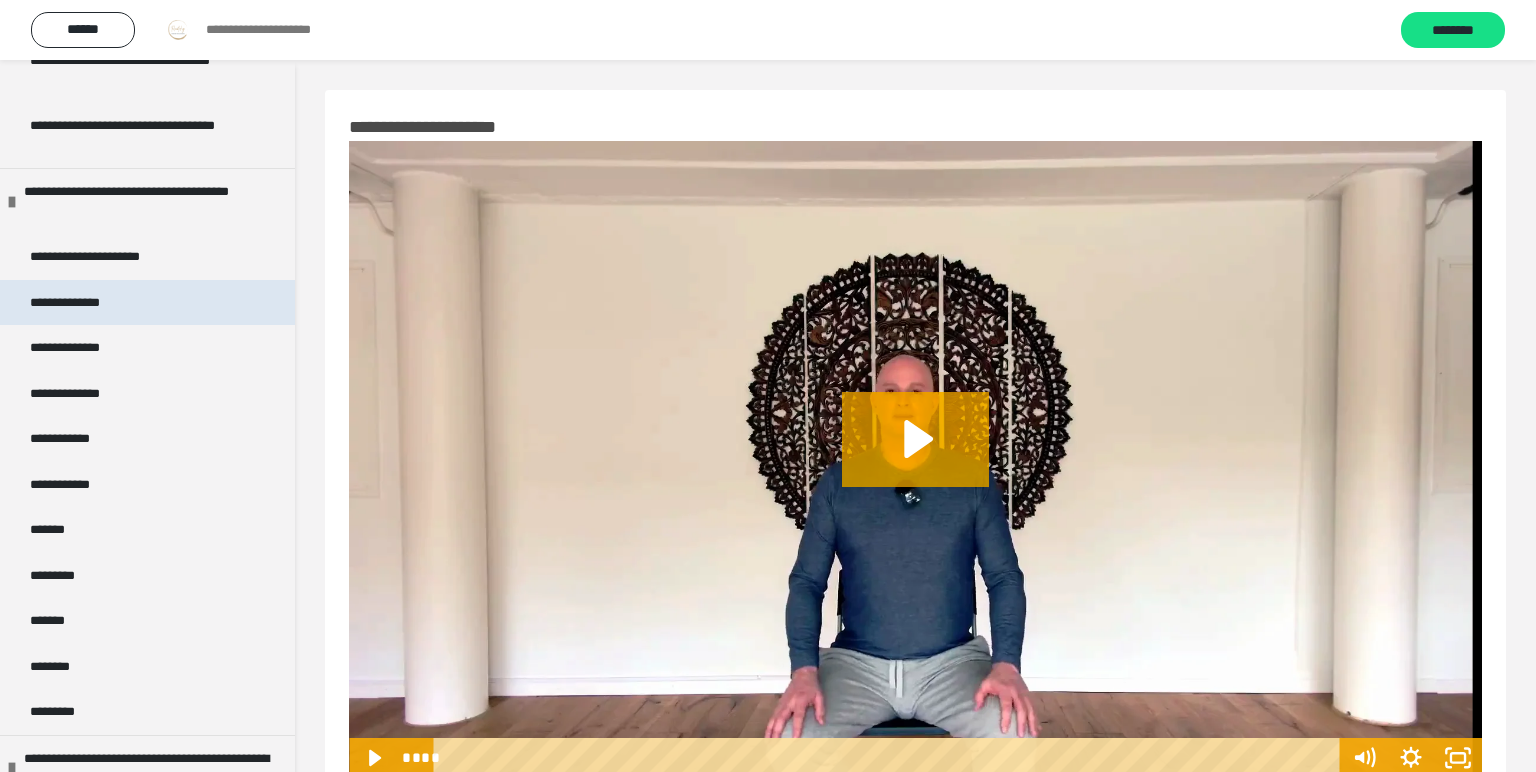 click on "**********" at bounding box center [81, 303] 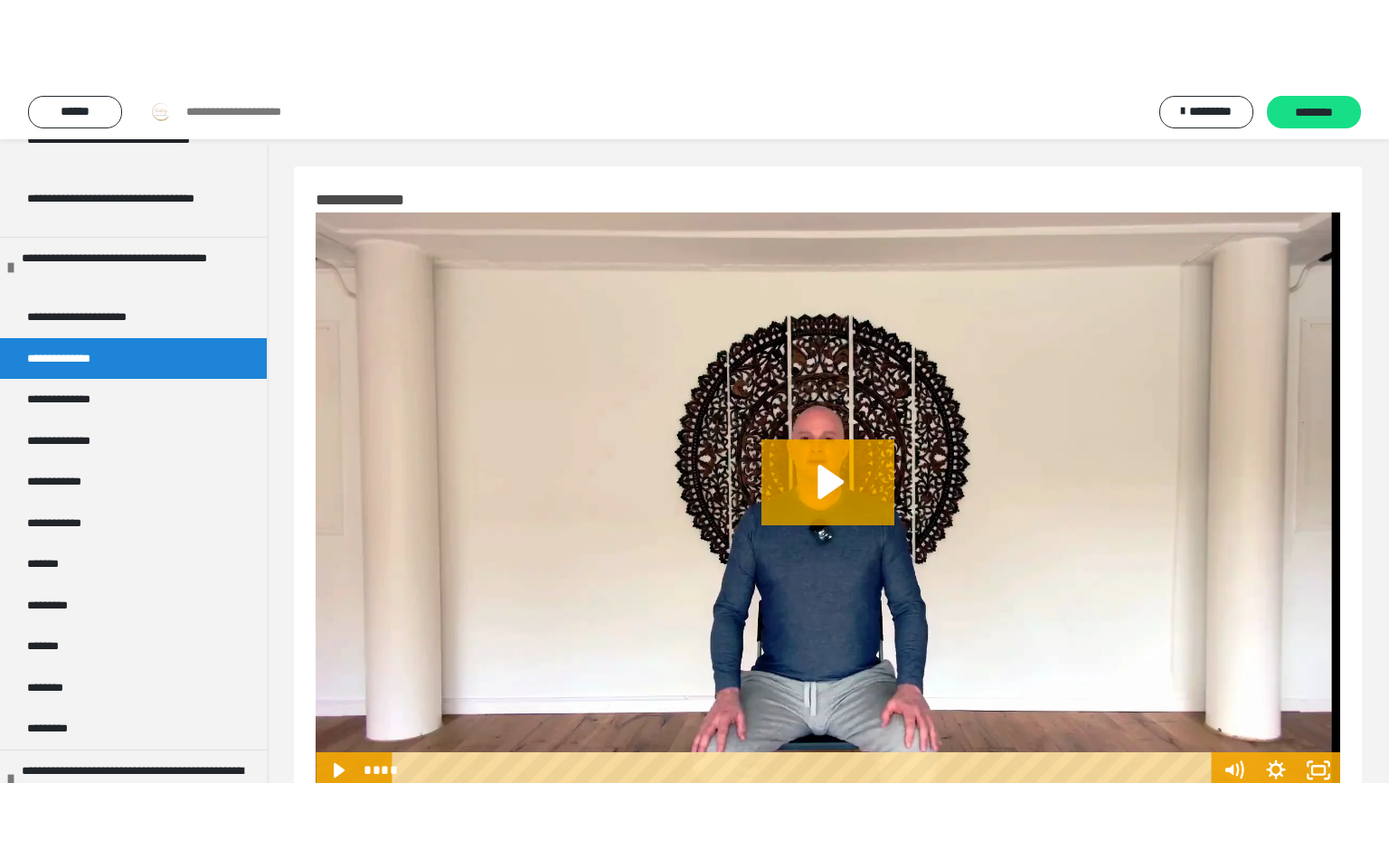 scroll, scrollTop: 1864, scrollLeft: 0, axis: vertical 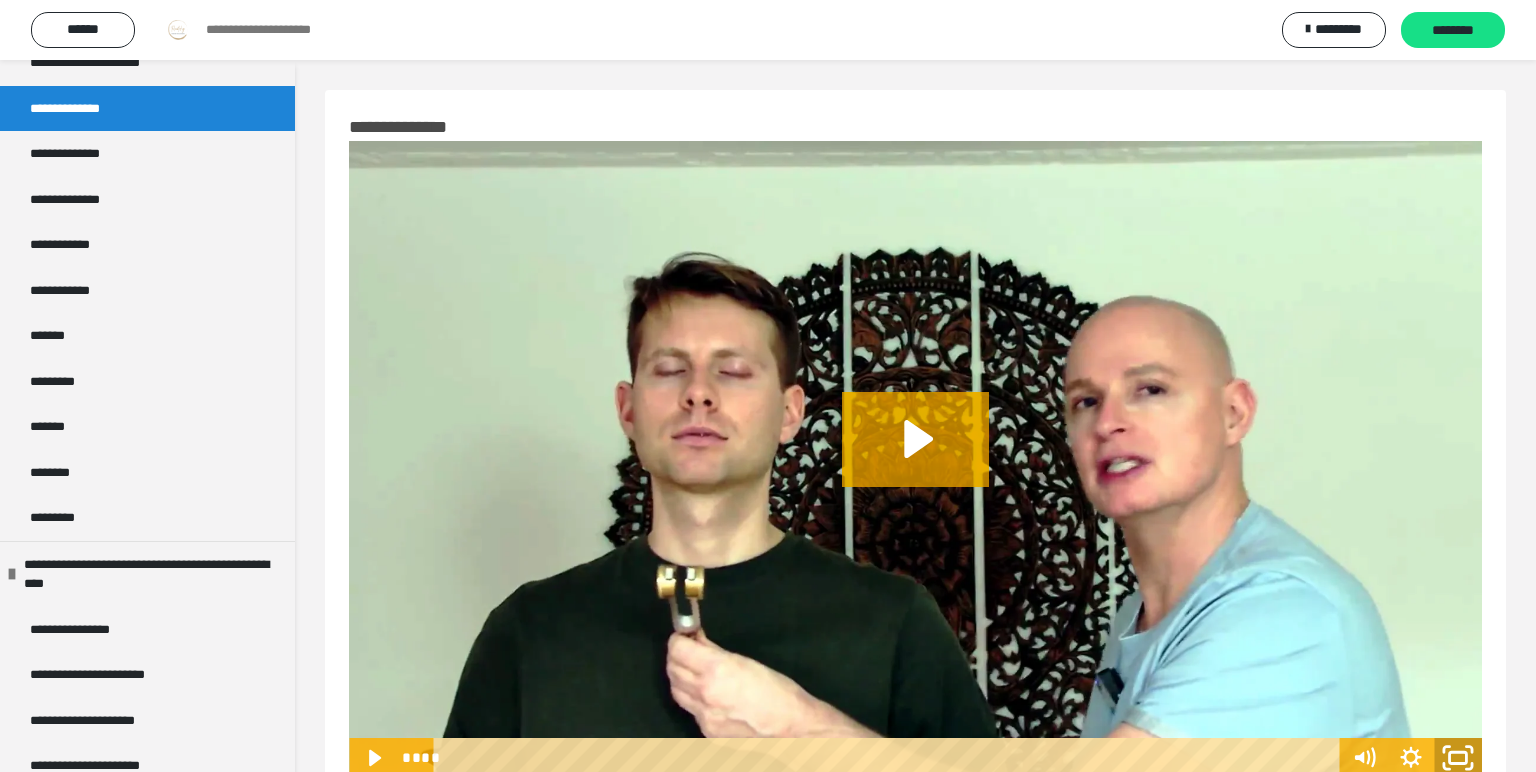 click 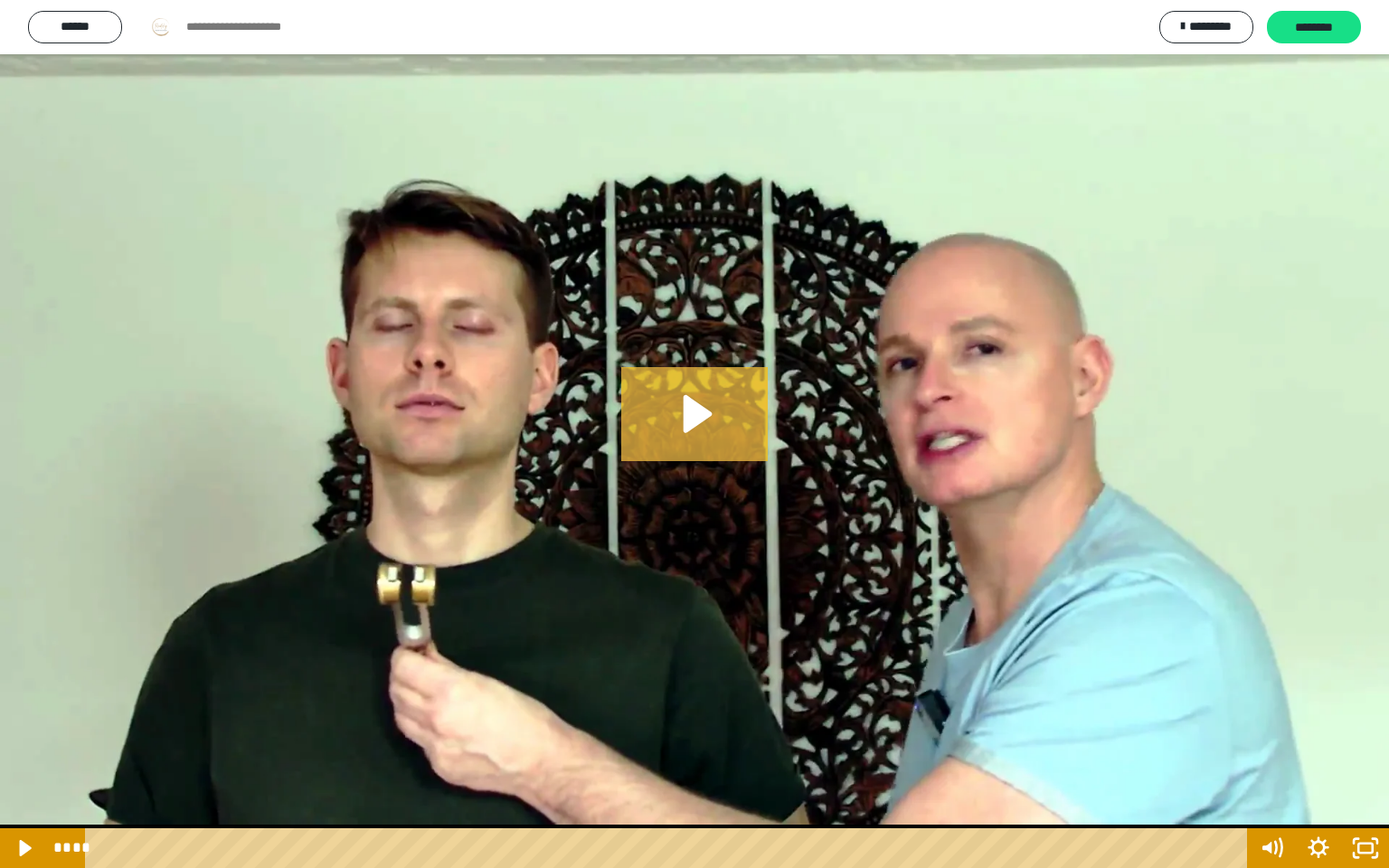 click 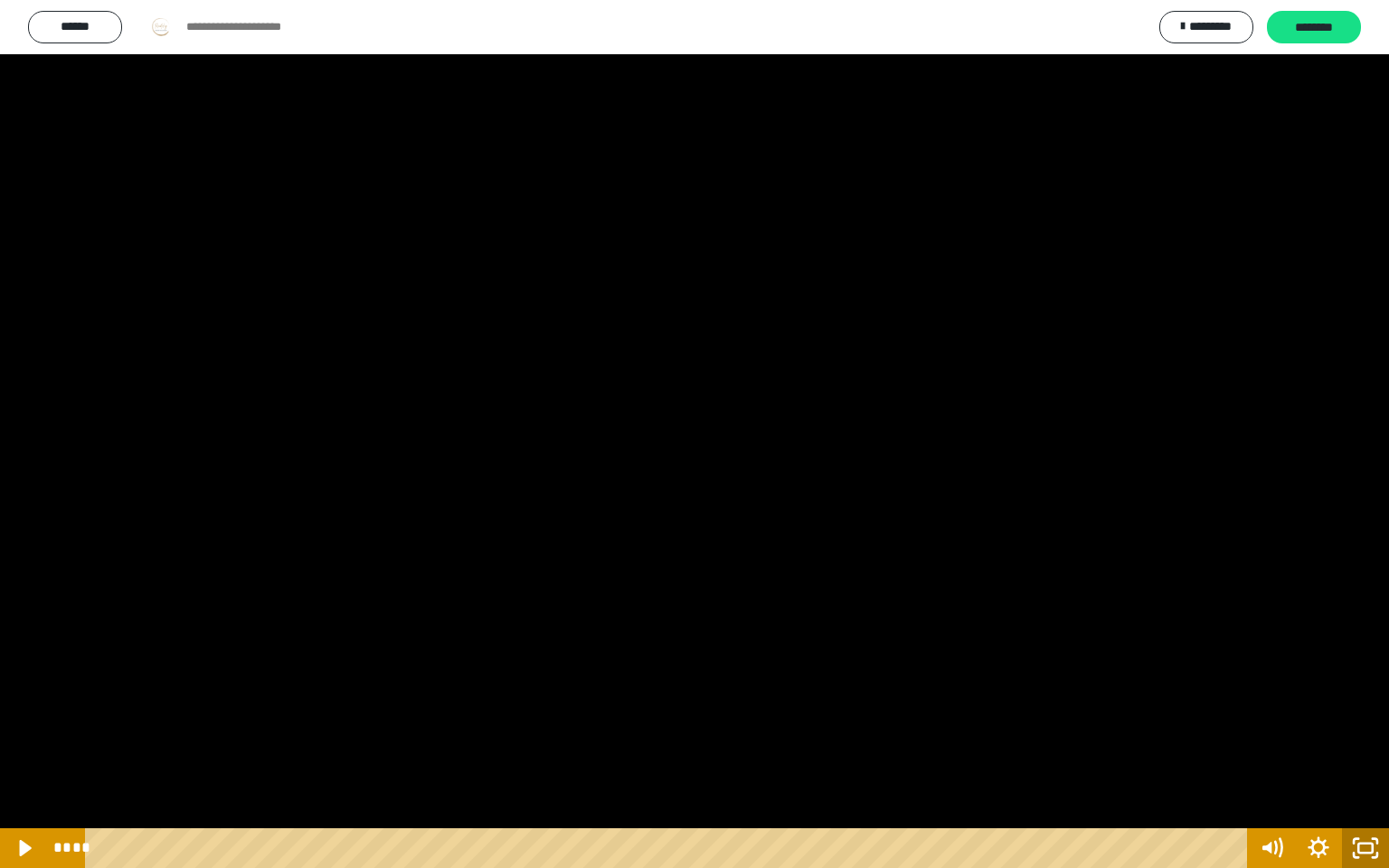 click 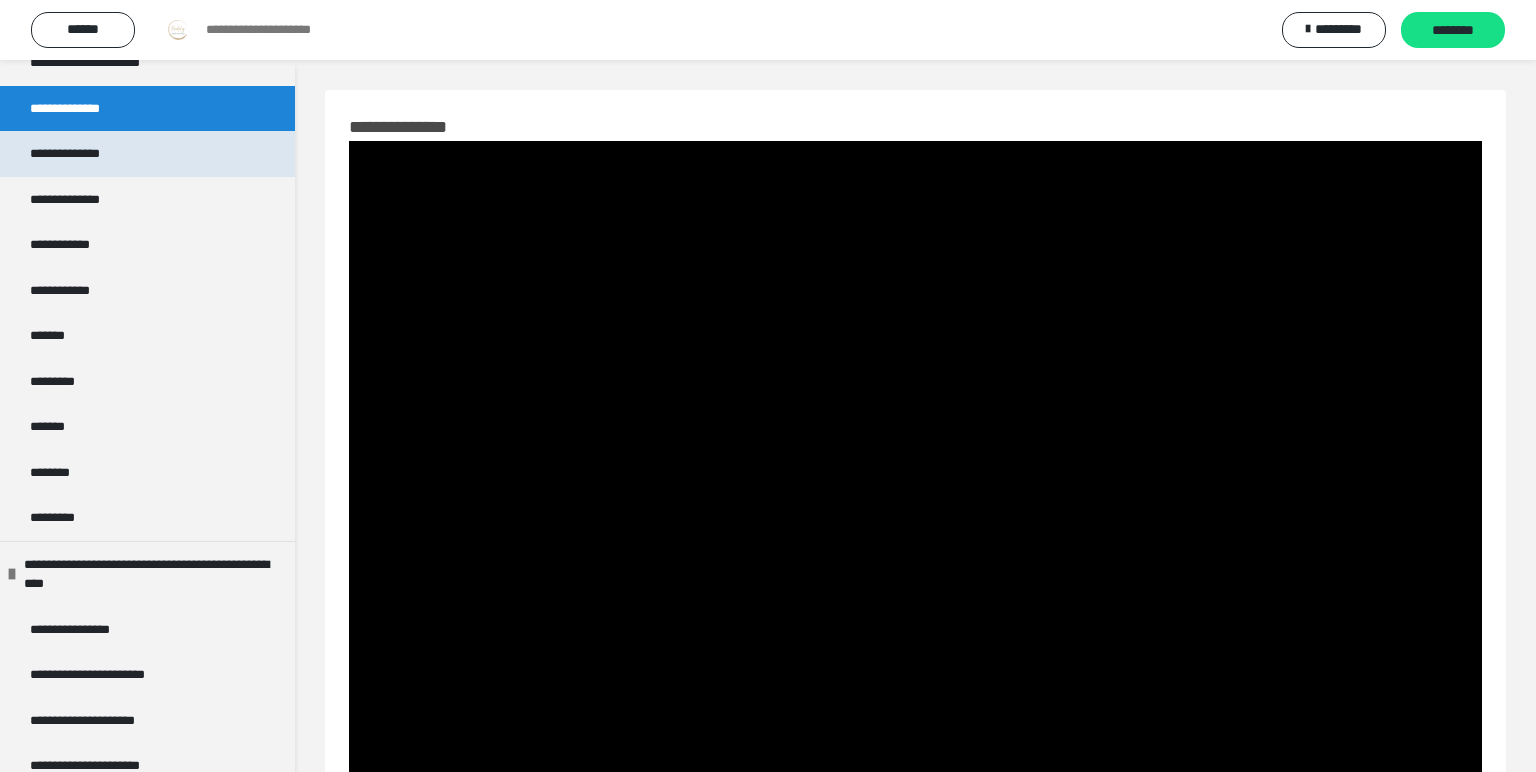click on "**********" at bounding box center [75, 154] 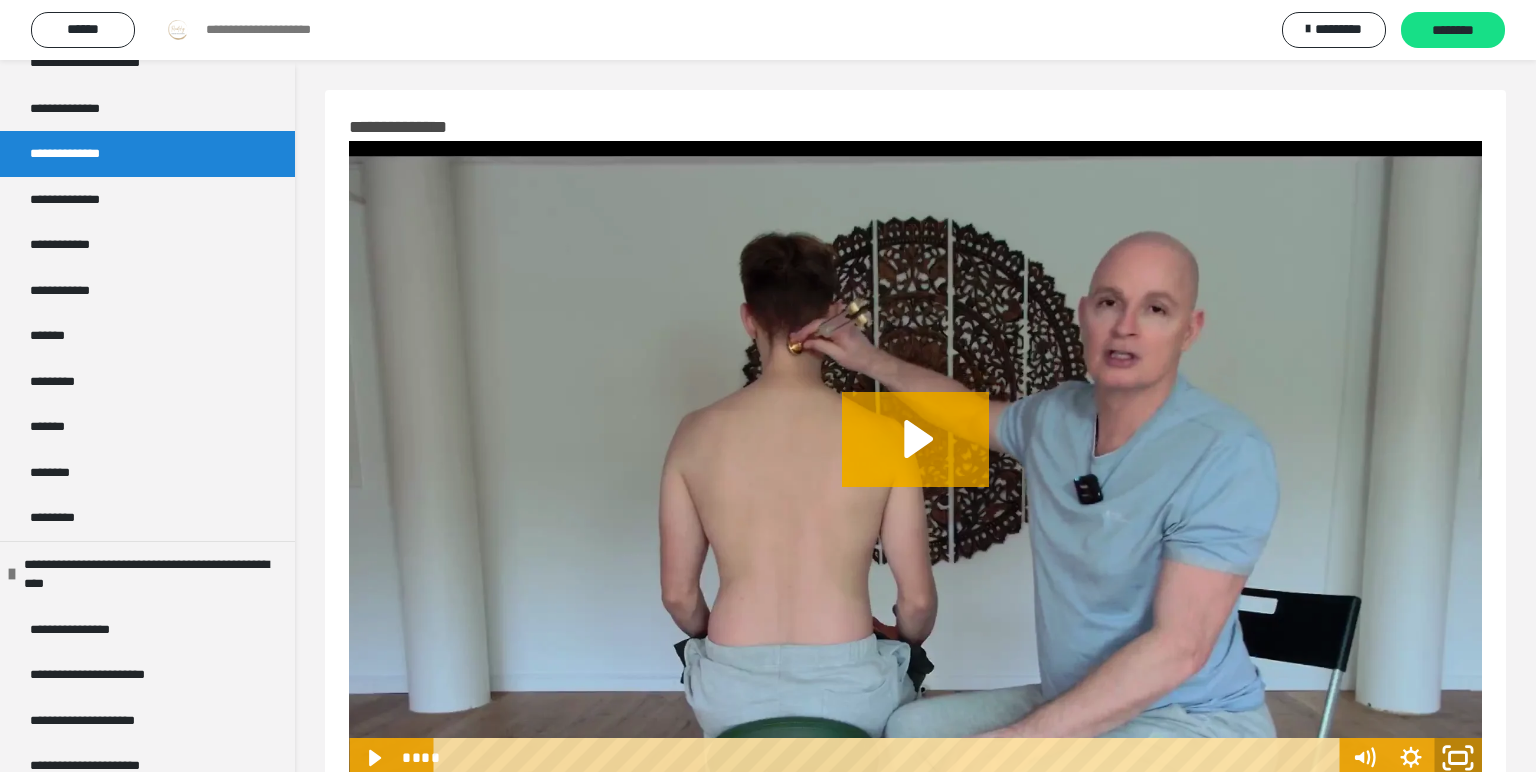 click 